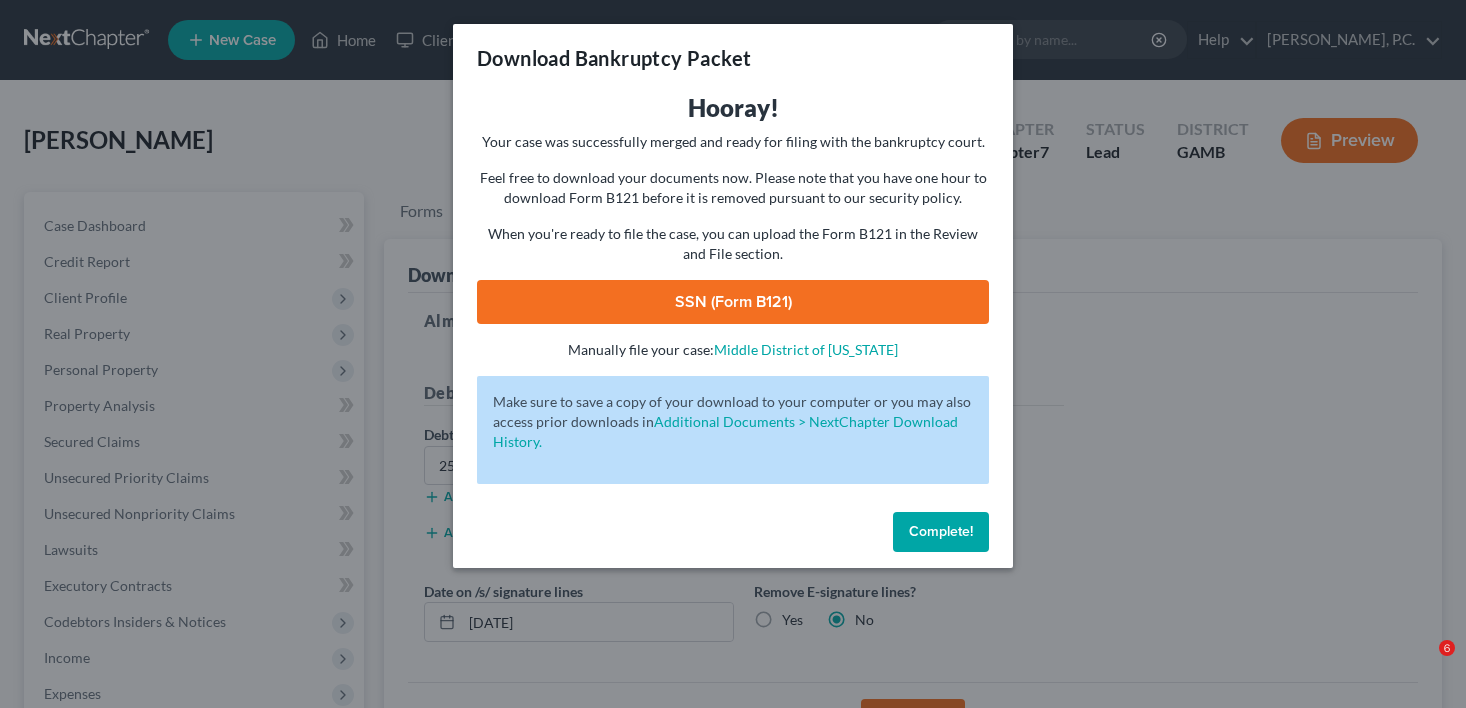 scroll, scrollTop: 0, scrollLeft: 0, axis: both 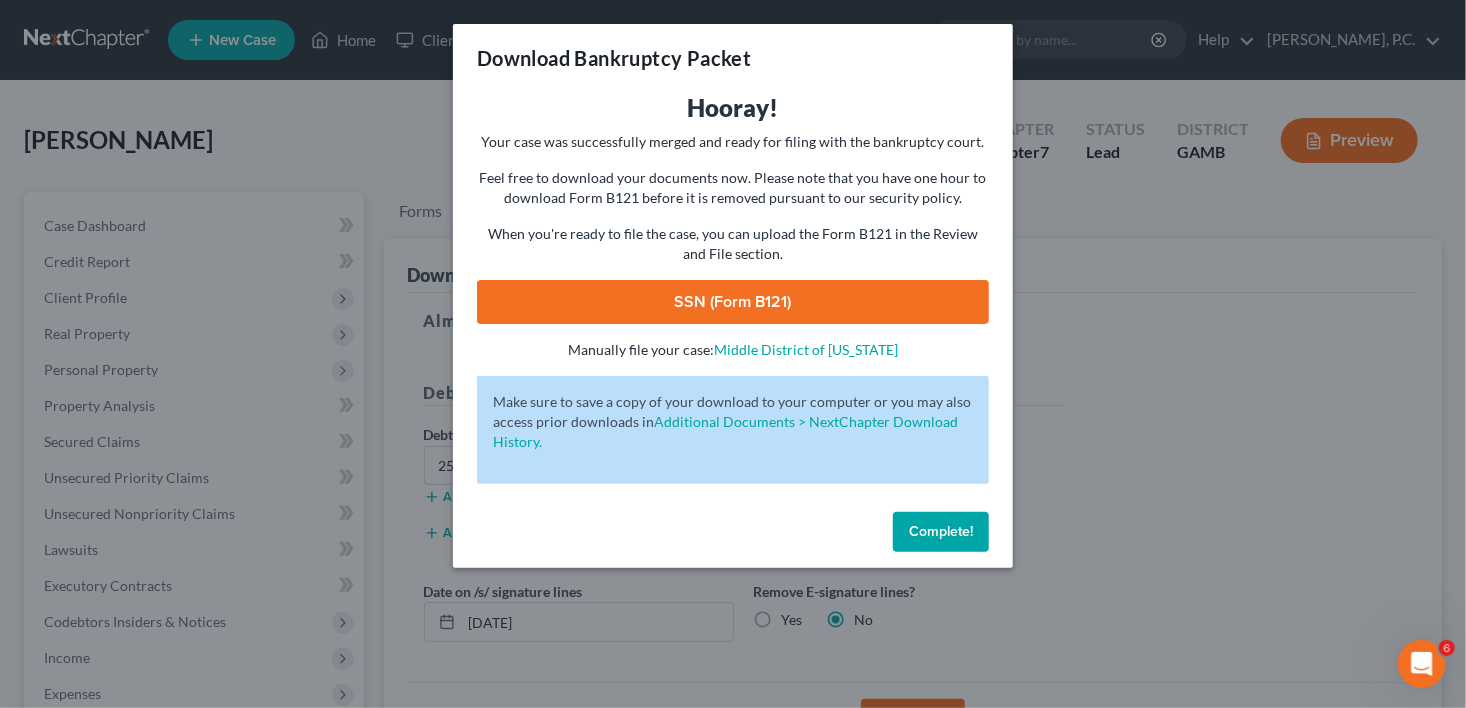 click on "Complete!" at bounding box center [941, 531] 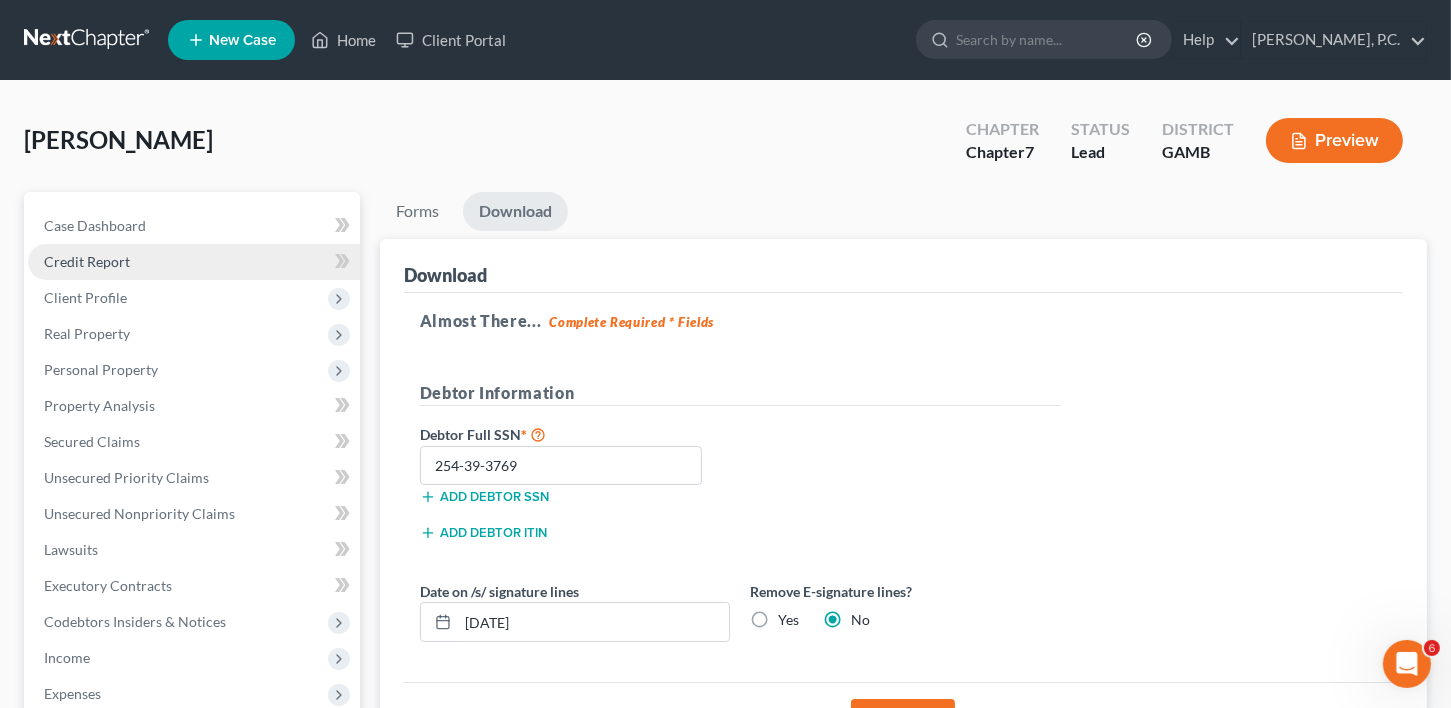 click on "Credit Report" at bounding box center (87, 261) 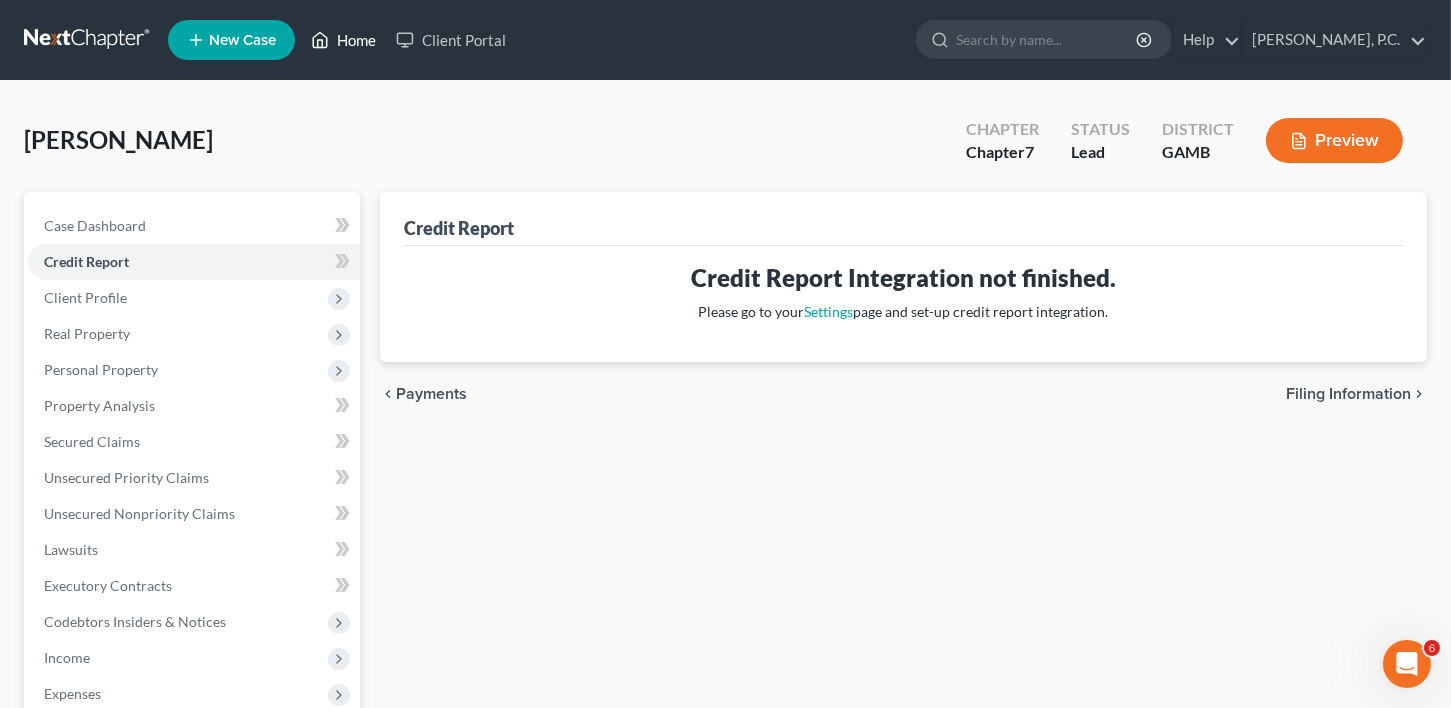 click on "Home" at bounding box center (343, 40) 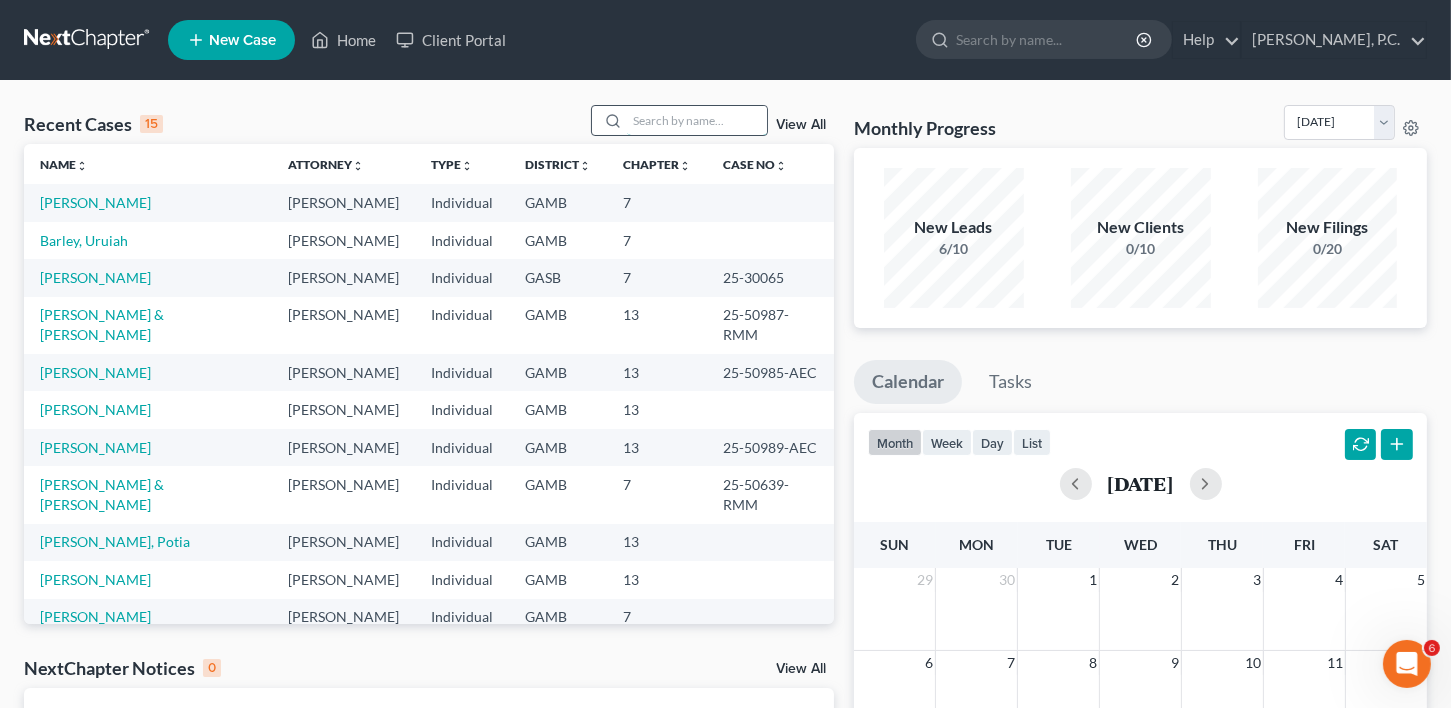click at bounding box center [697, 120] 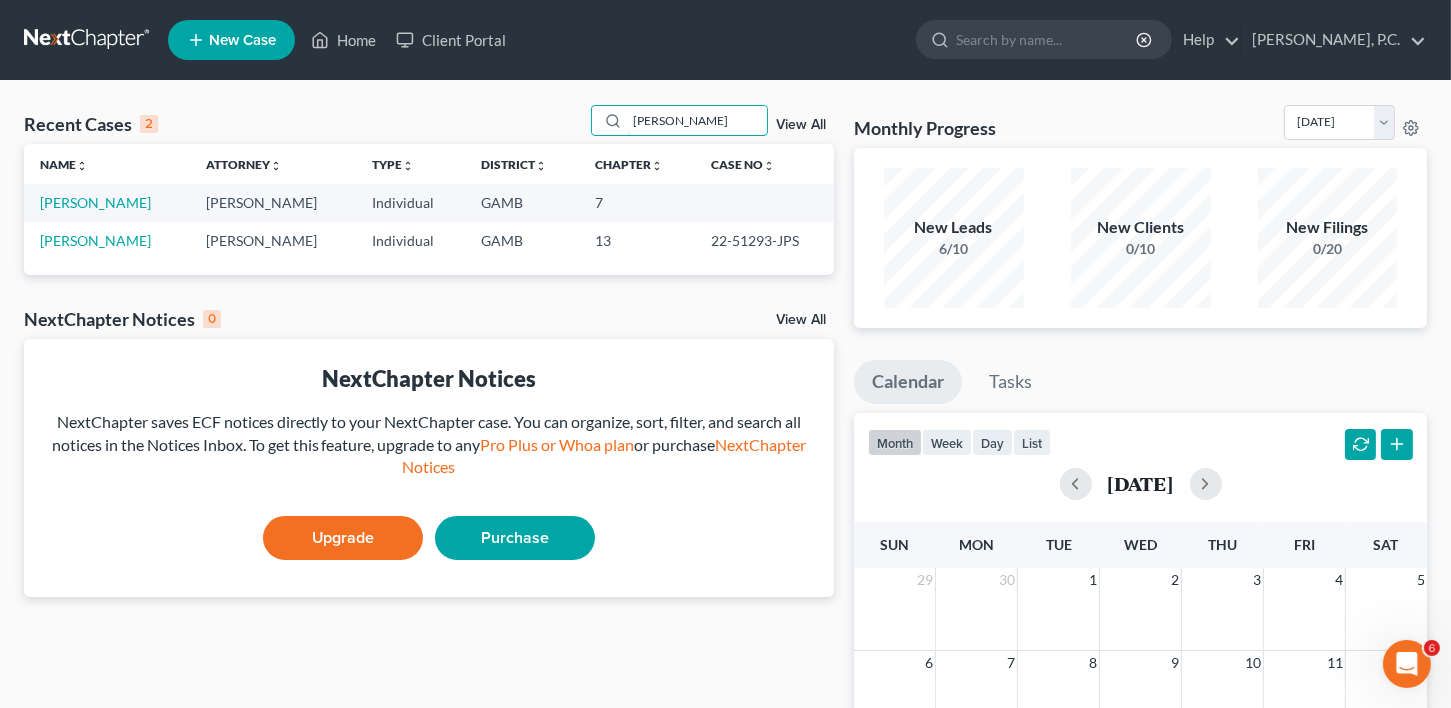 type on "[PERSON_NAME]" 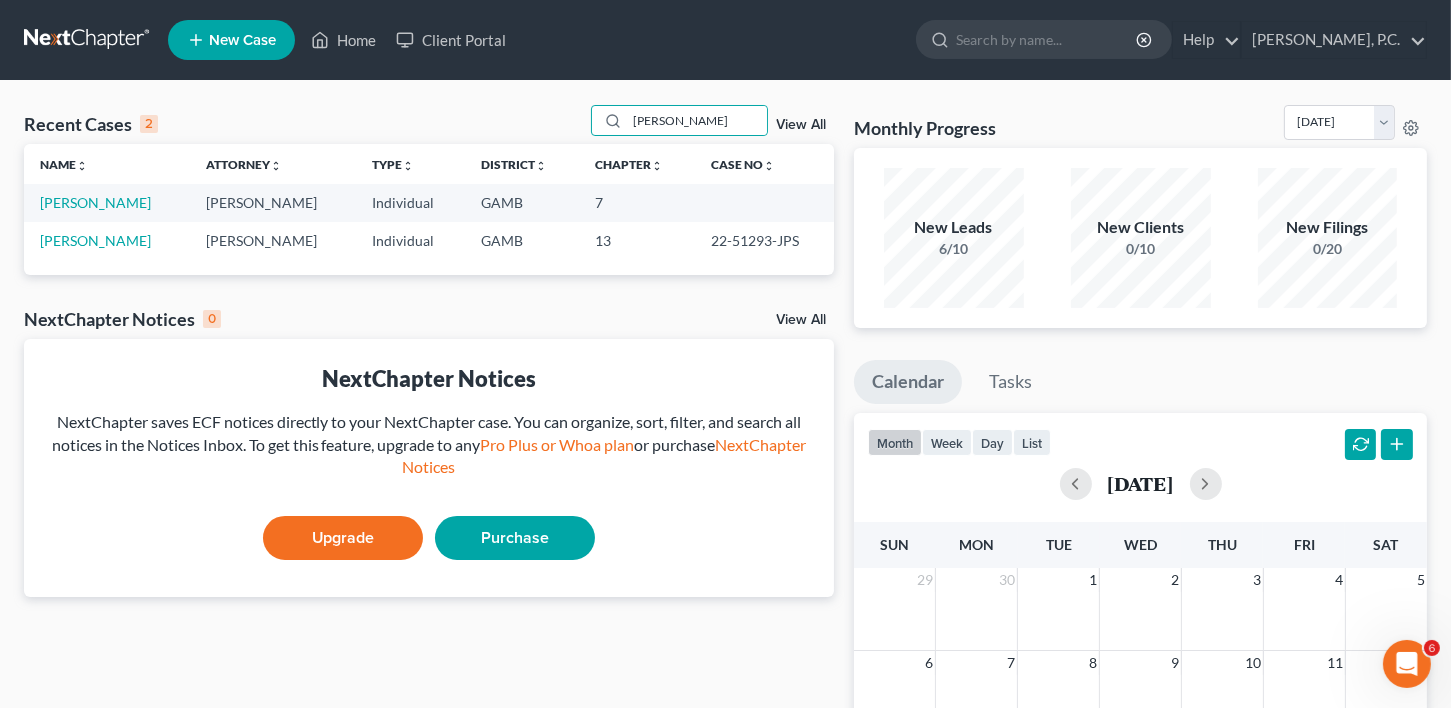 click on "[PERSON_NAME]" at bounding box center [107, 202] 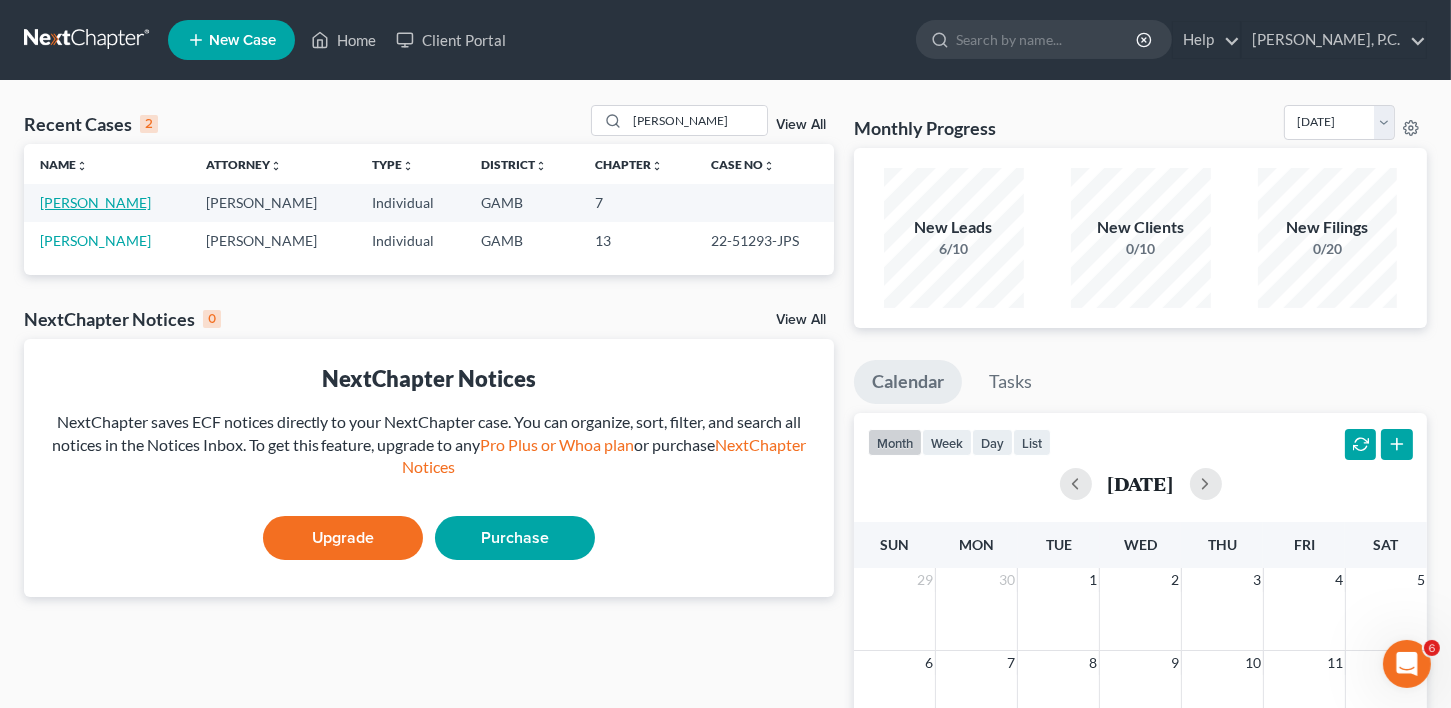 click on "[PERSON_NAME]" at bounding box center [95, 202] 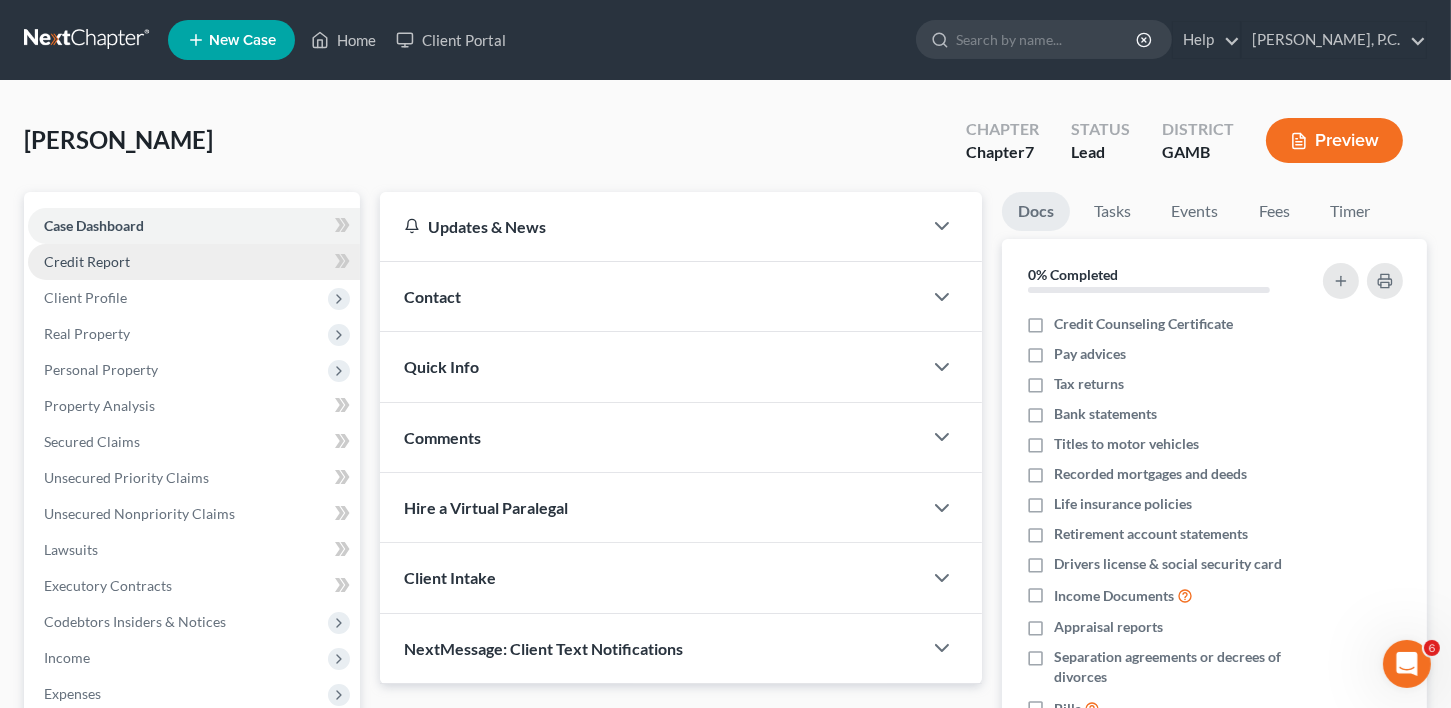 click on "Credit Report" at bounding box center [194, 262] 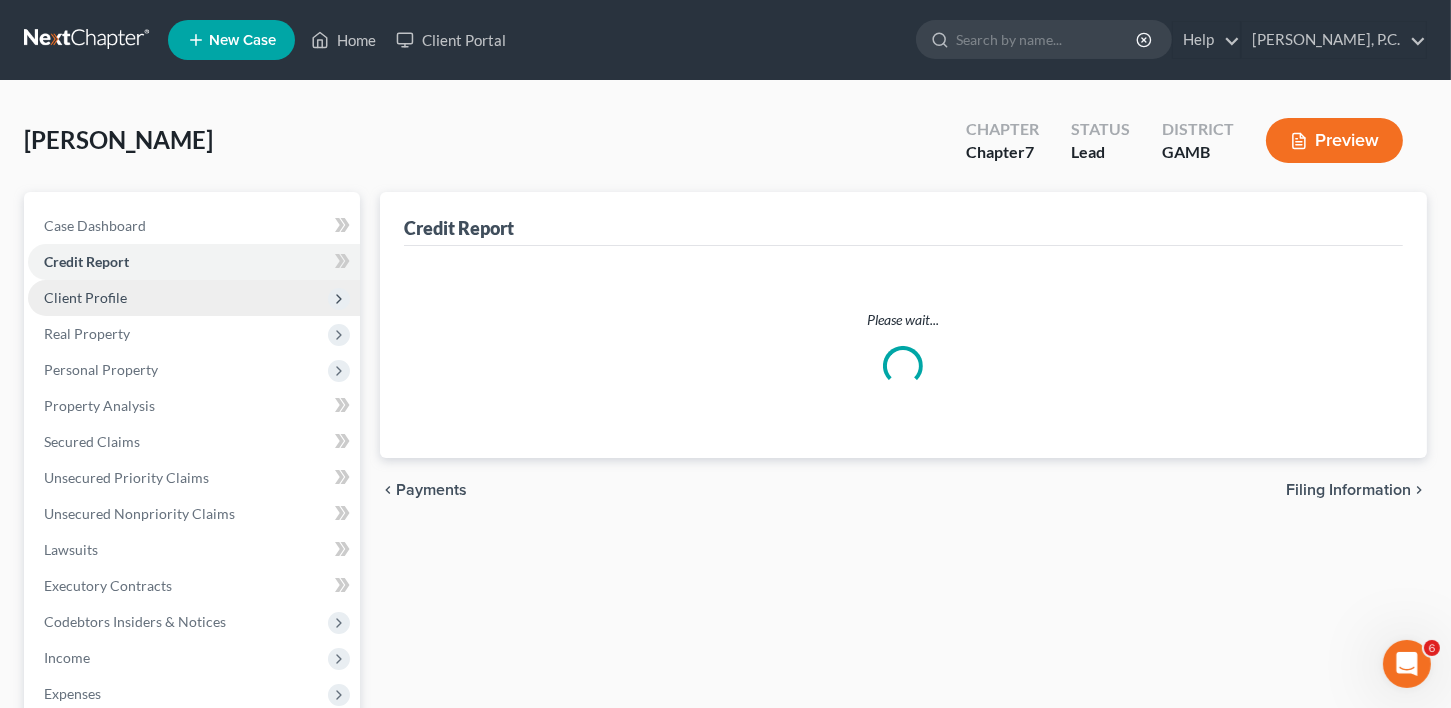 click on "Client Profile" at bounding box center (194, 298) 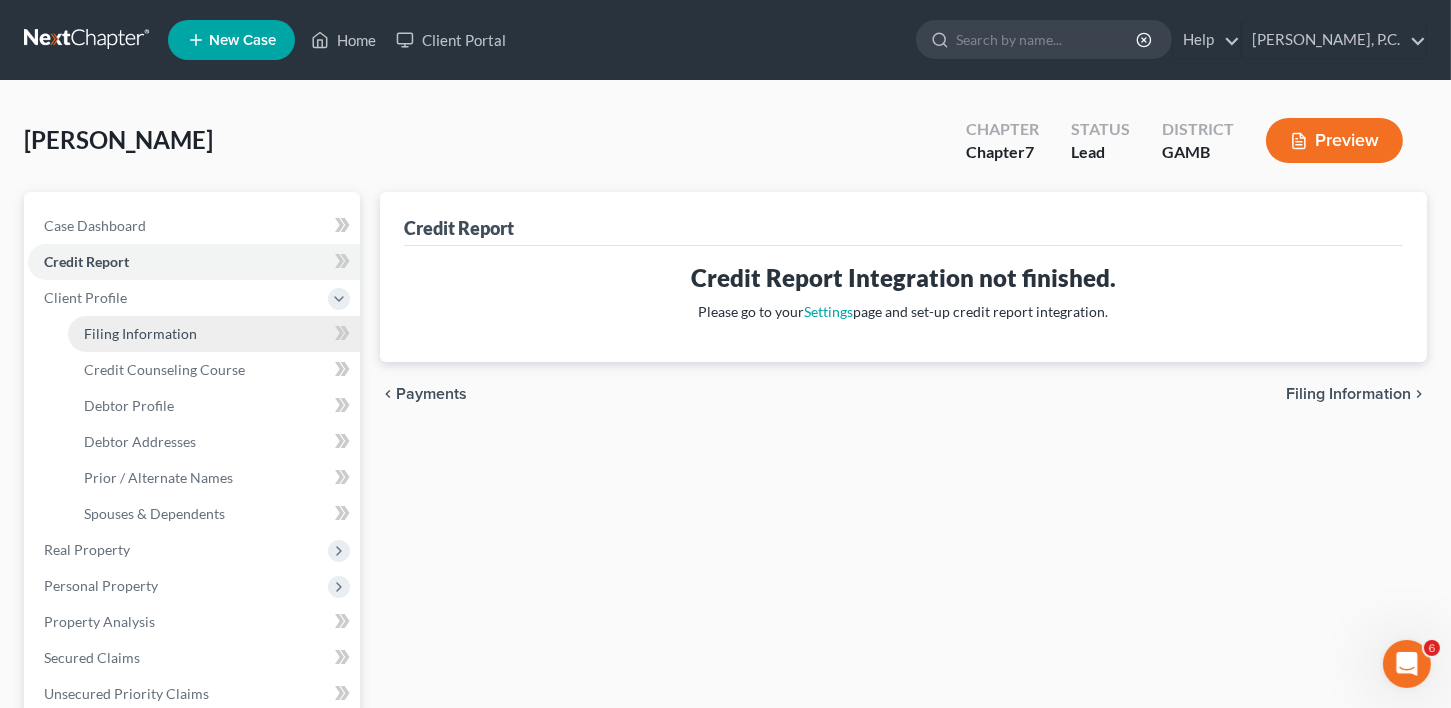 click on "Filing Information" at bounding box center [140, 333] 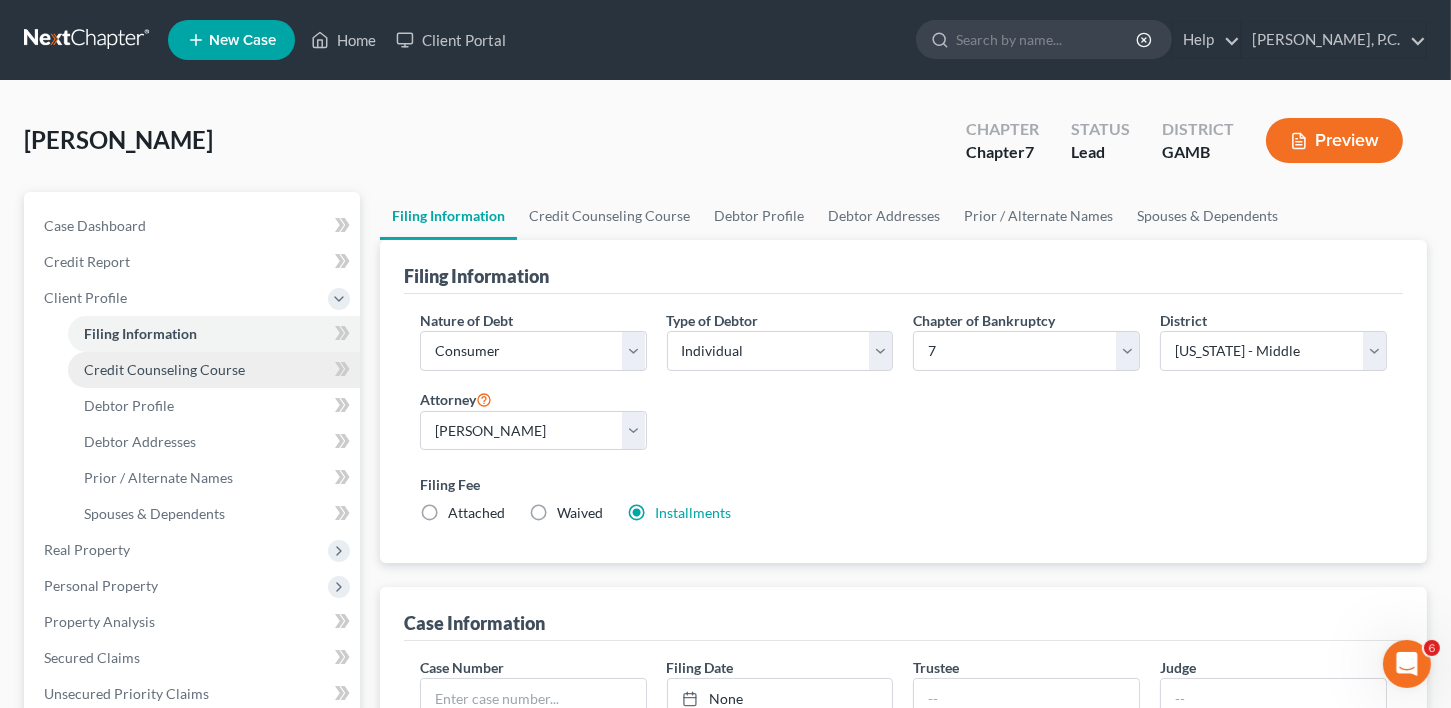 click on "Credit Counseling Course" at bounding box center (164, 369) 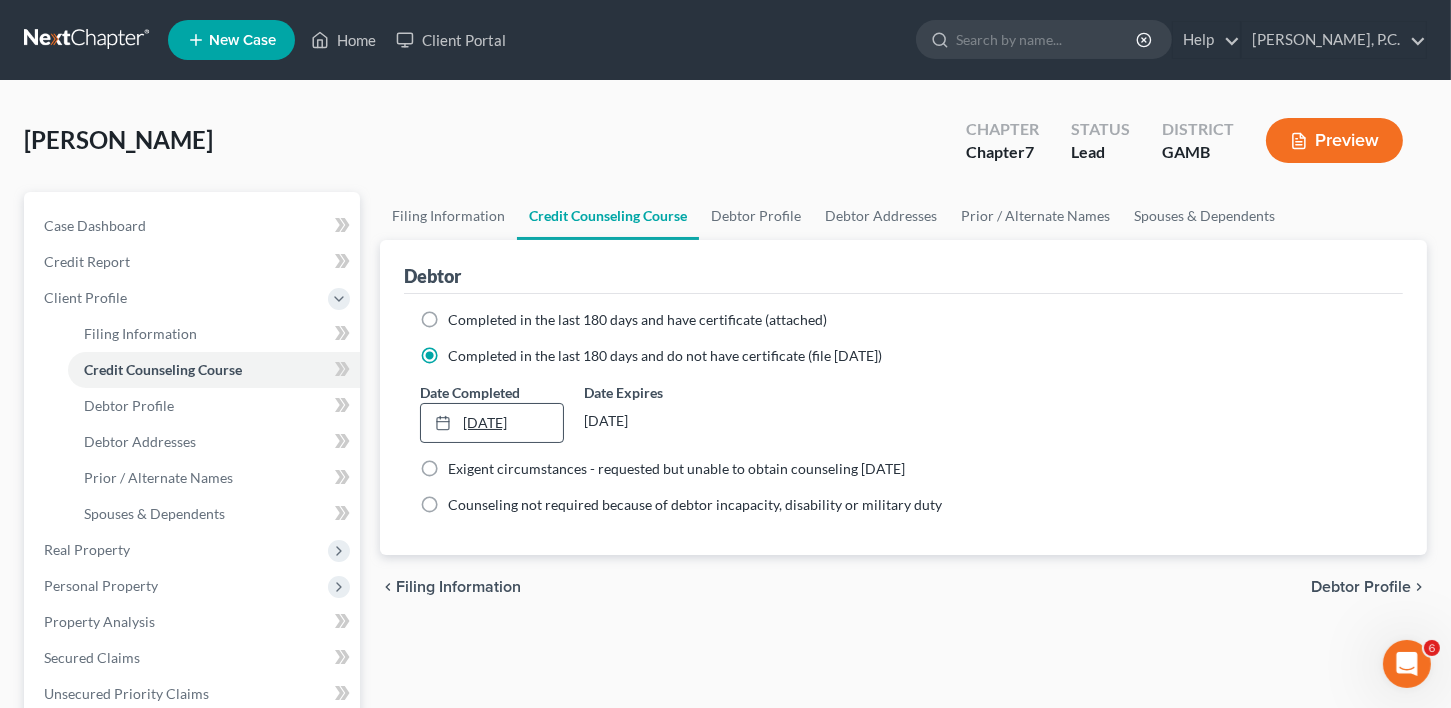 type on "[DATE]" 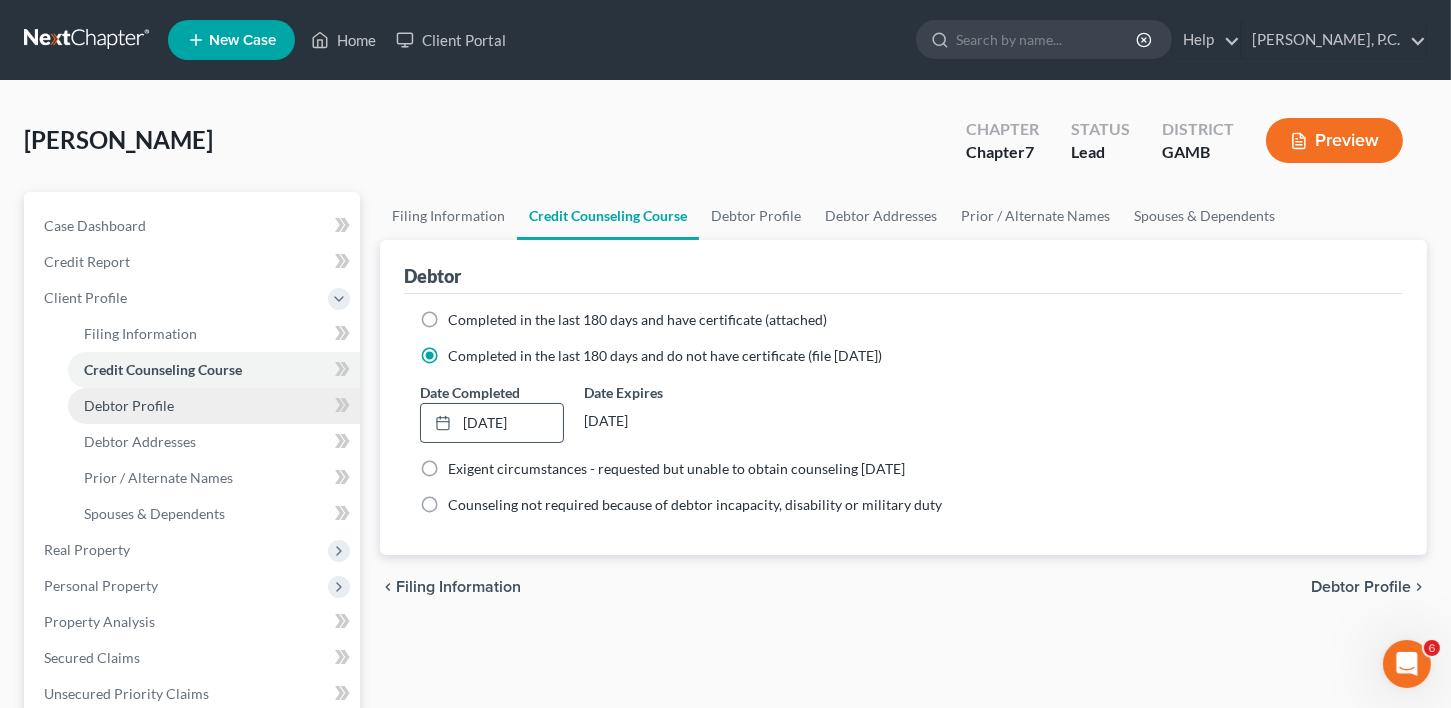 click on "Debtor Profile" at bounding box center (129, 405) 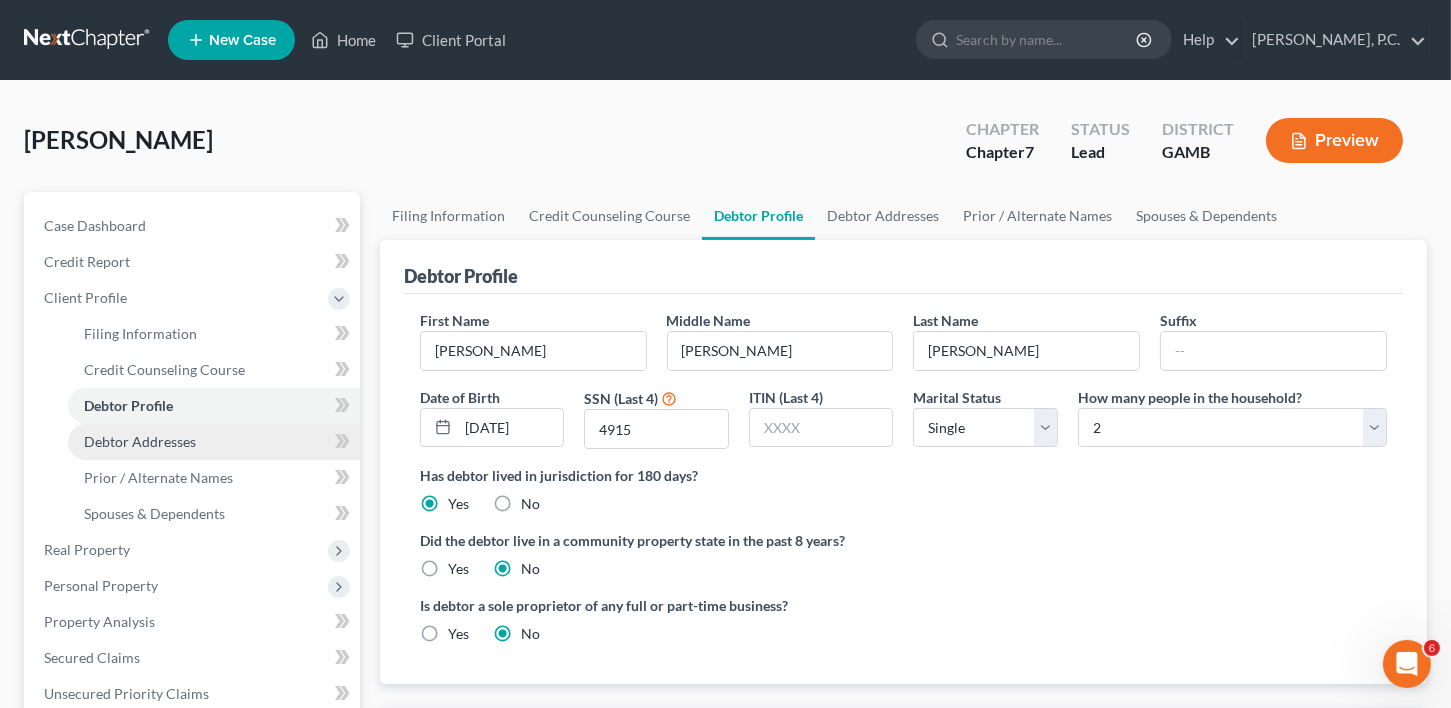 click on "Debtor Addresses" at bounding box center (140, 441) 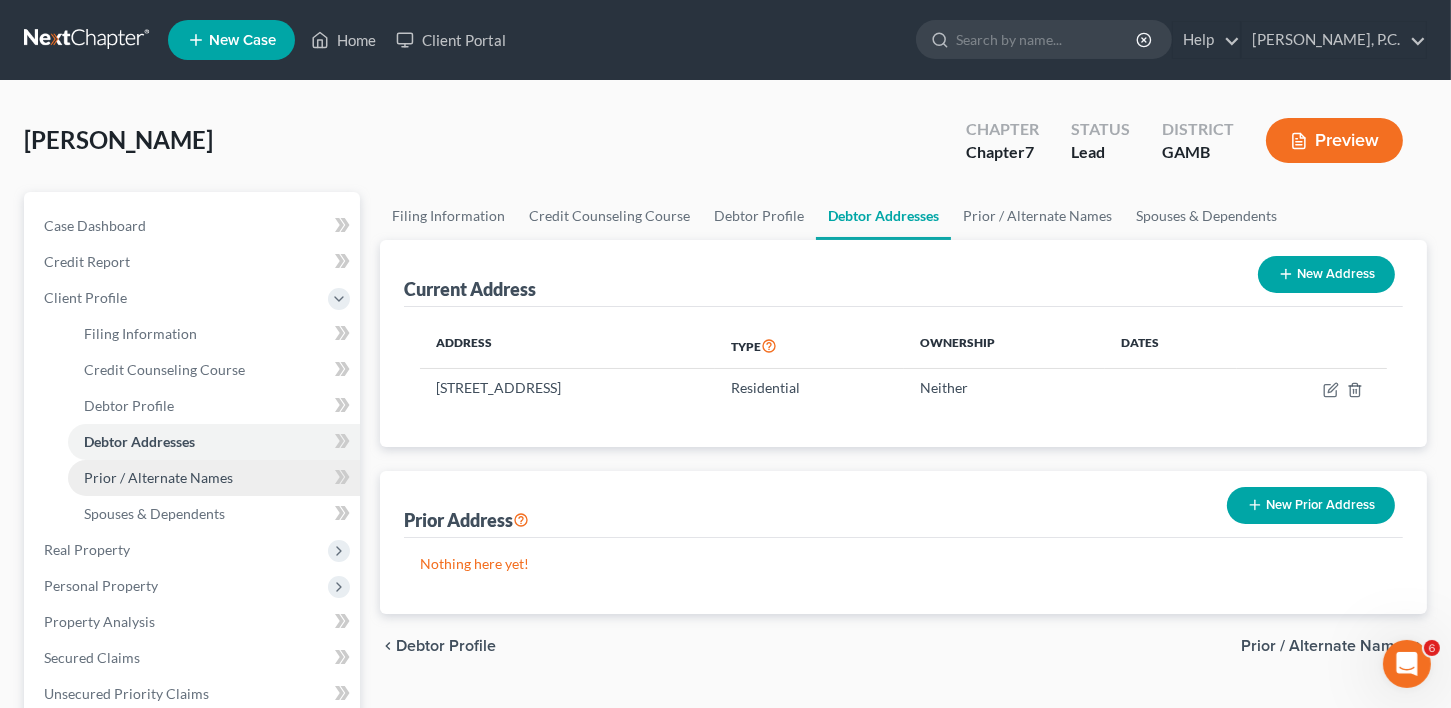 click on "Prior / Alternate Names" at bounding box center (158, 477) 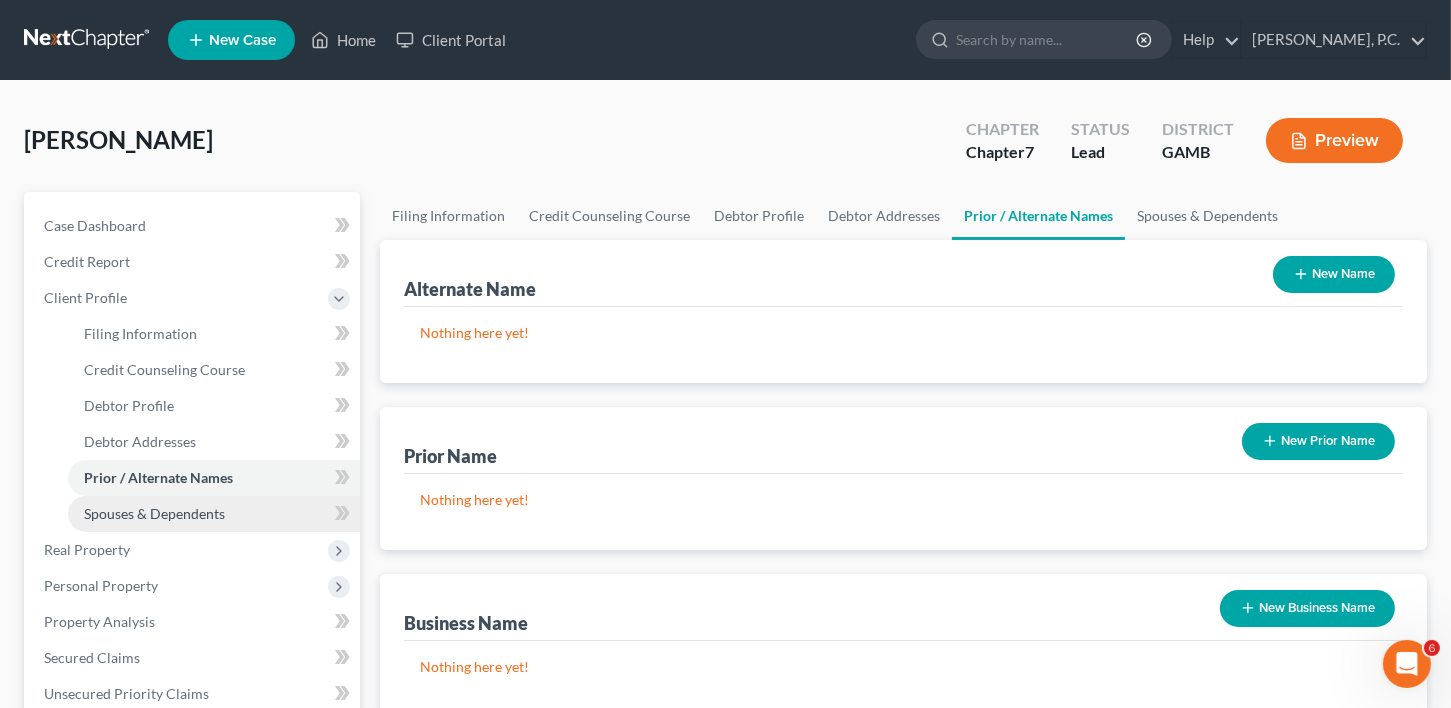 click on "Spouses & Dependents" at bounding box center (154, 513) 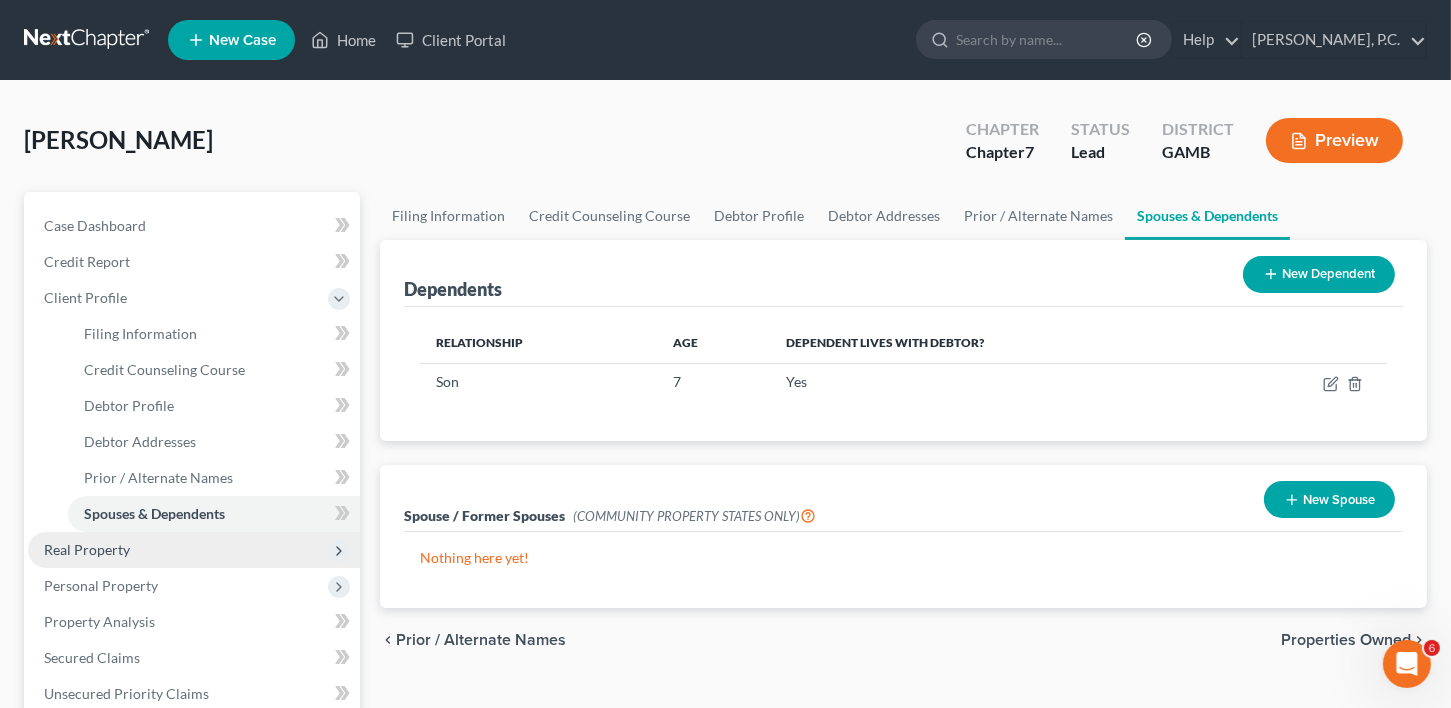 click on "Real Property" at bounding box center [87, 549] 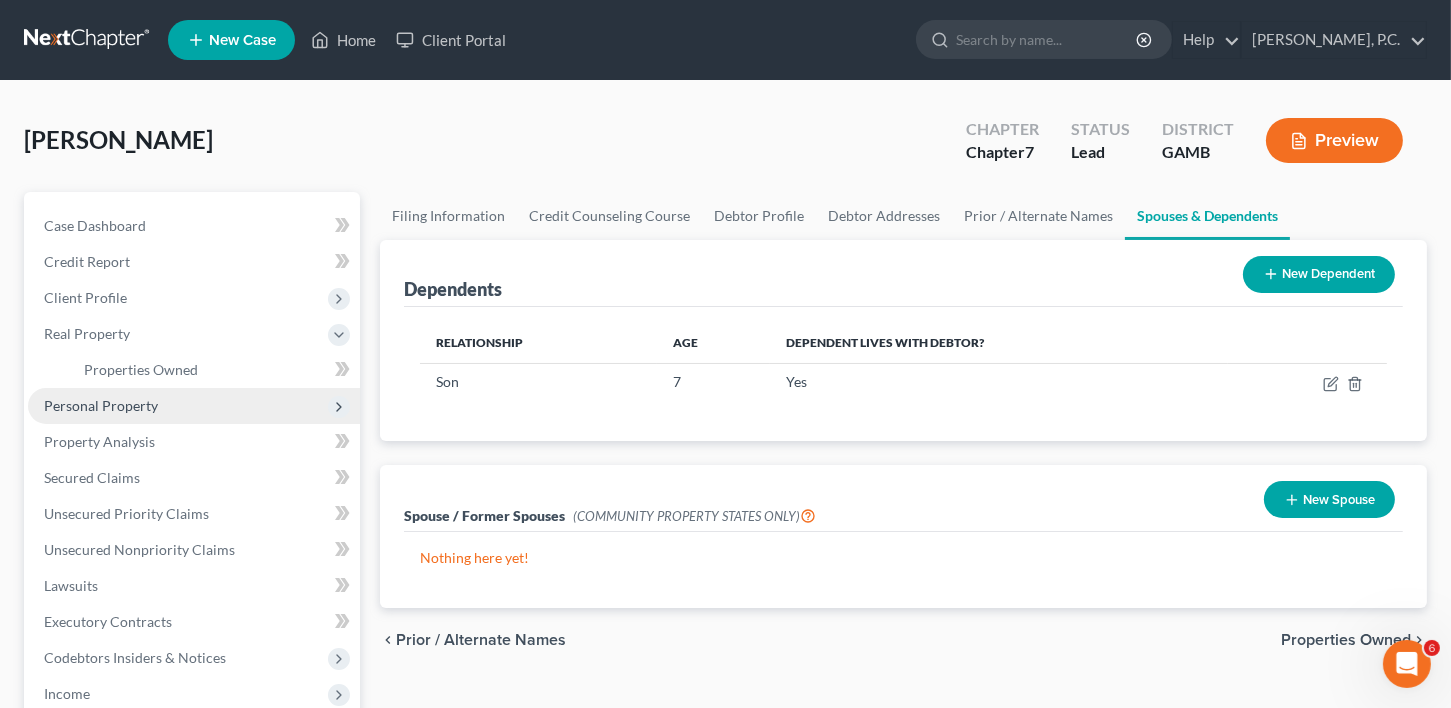 click on "Personal Property" at bounding box center [194, 406] 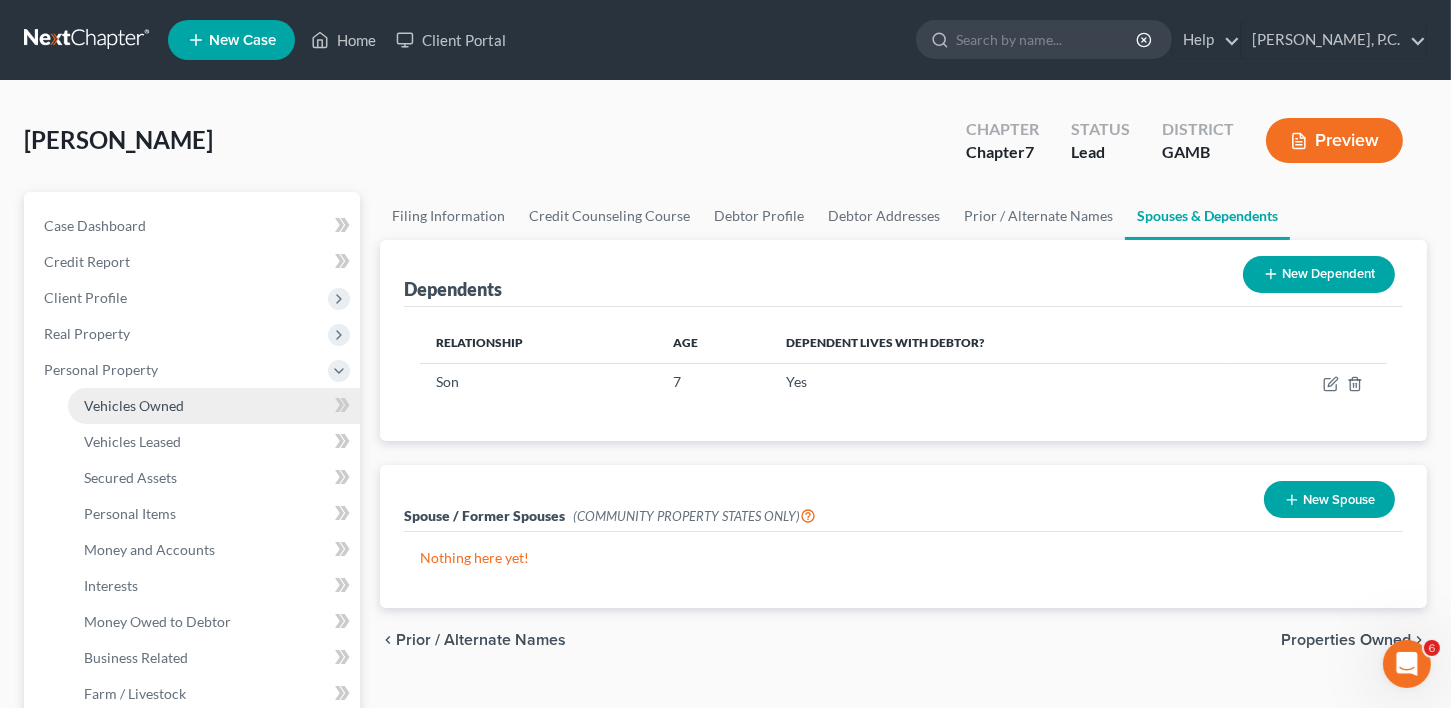 click on "Vehicles Owned" at bounding box center (134, 405) 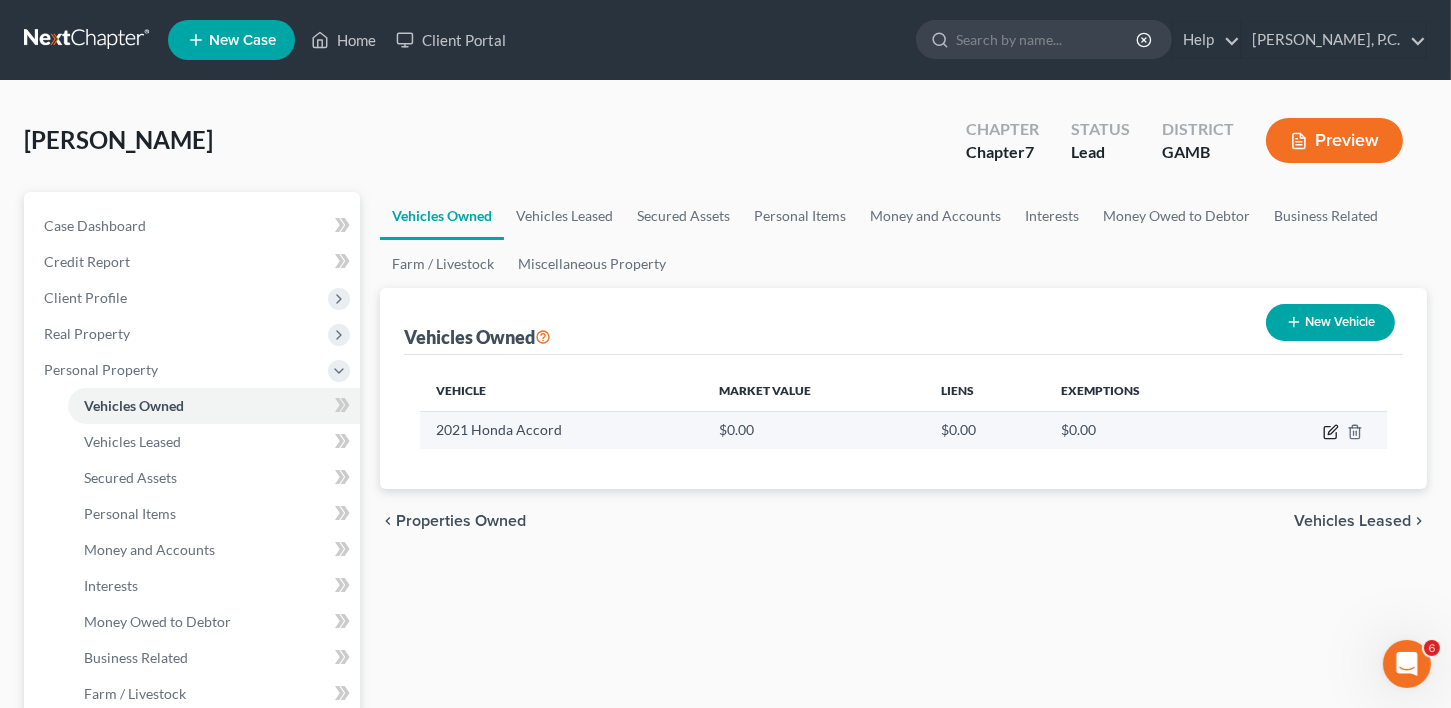 click 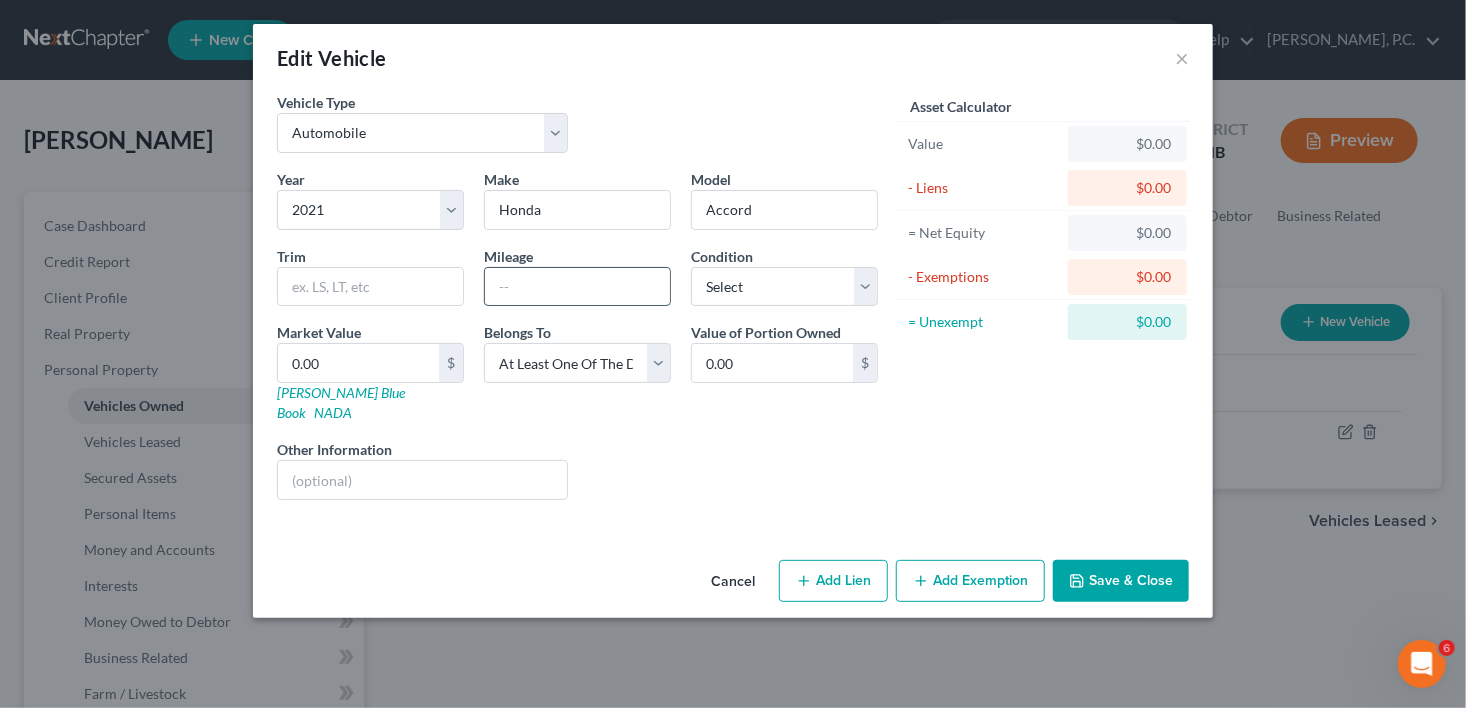 click at bounding box center (577, 287) 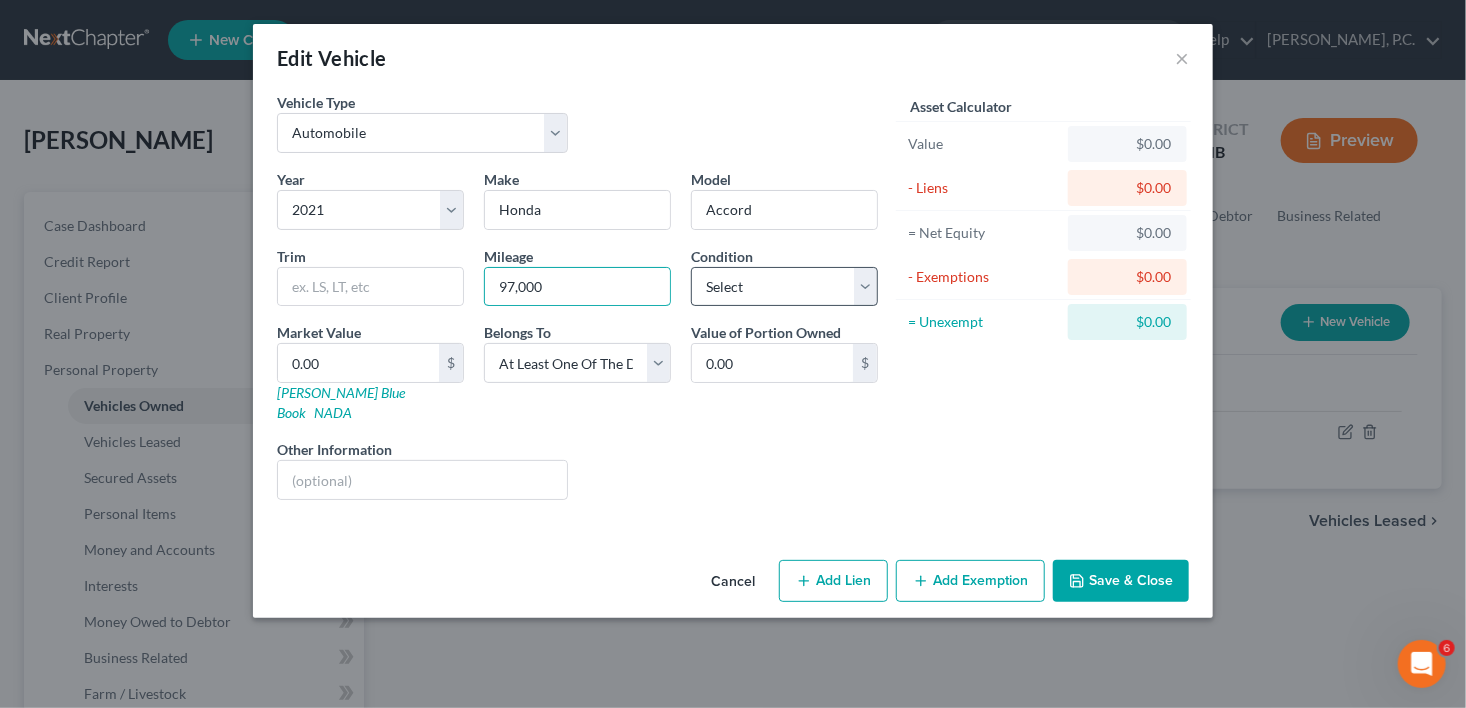 type on "97,000" 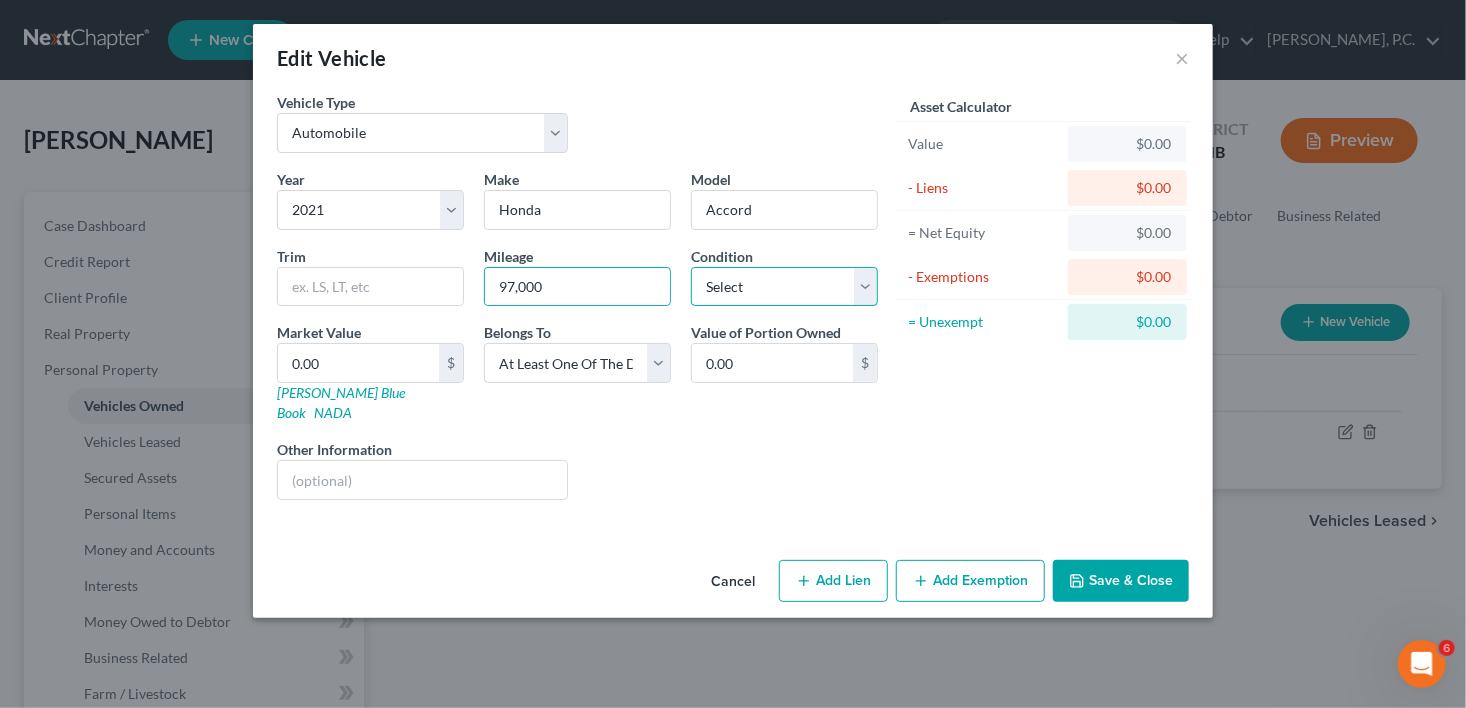click on "Select Excellent Very Good Good Fair Poor" at bounding box center (784, 287) 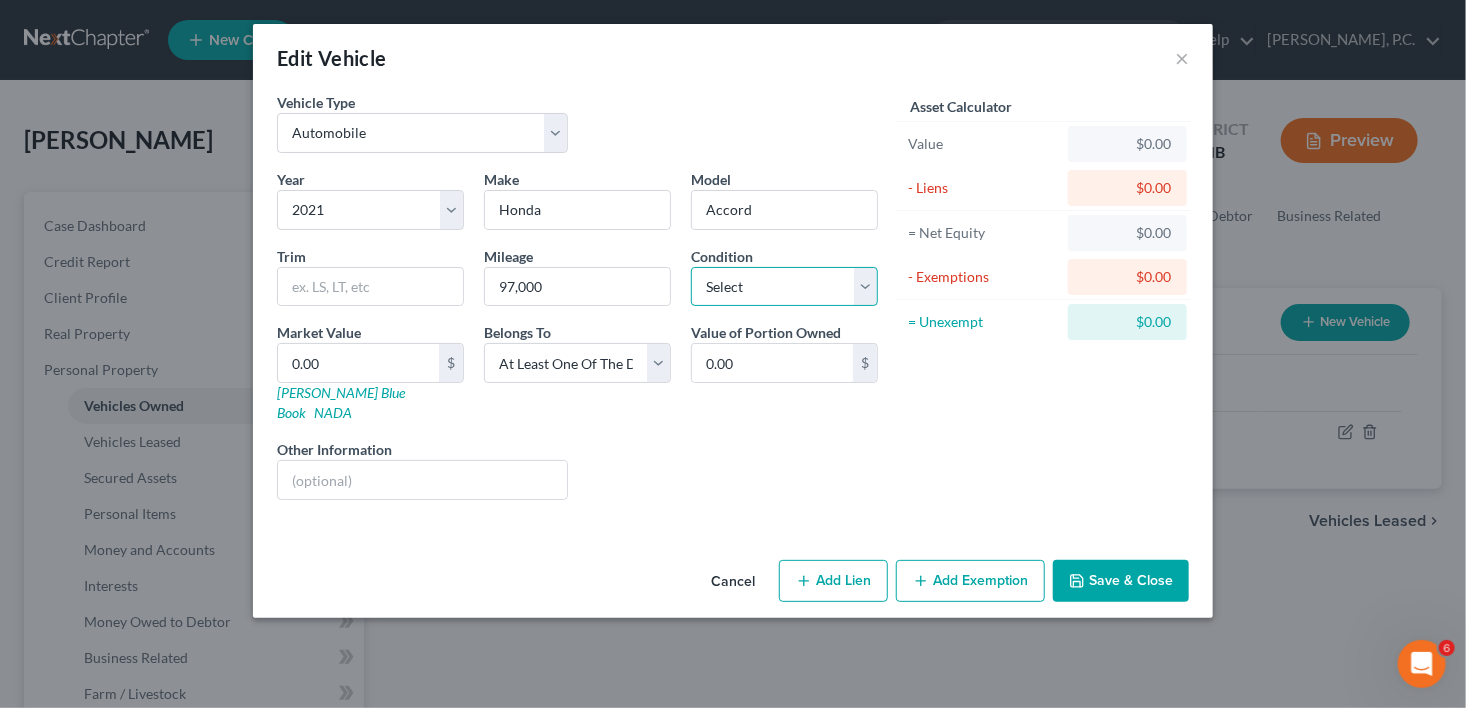 select on "2" 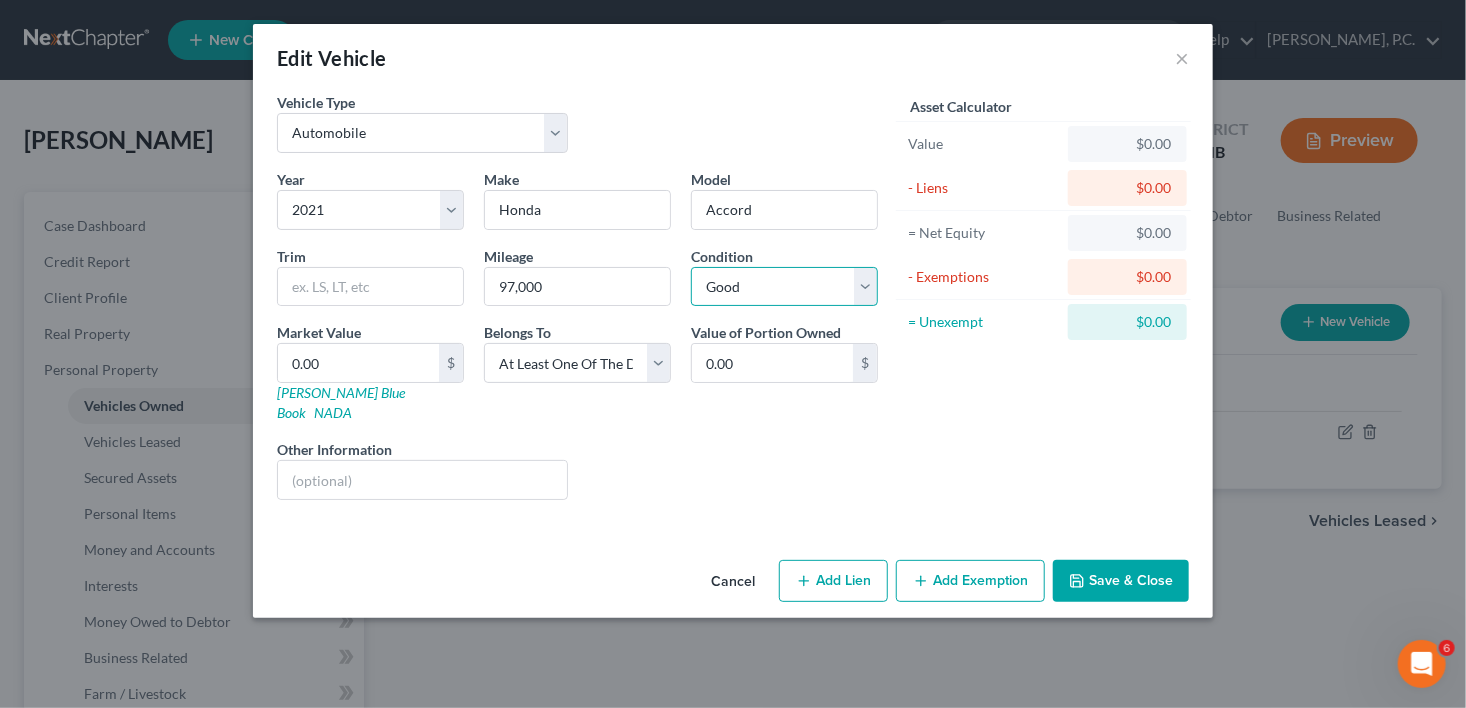 click on "Select Excellent Very Good Good Fair Poor" at bounding box center [784, 287] 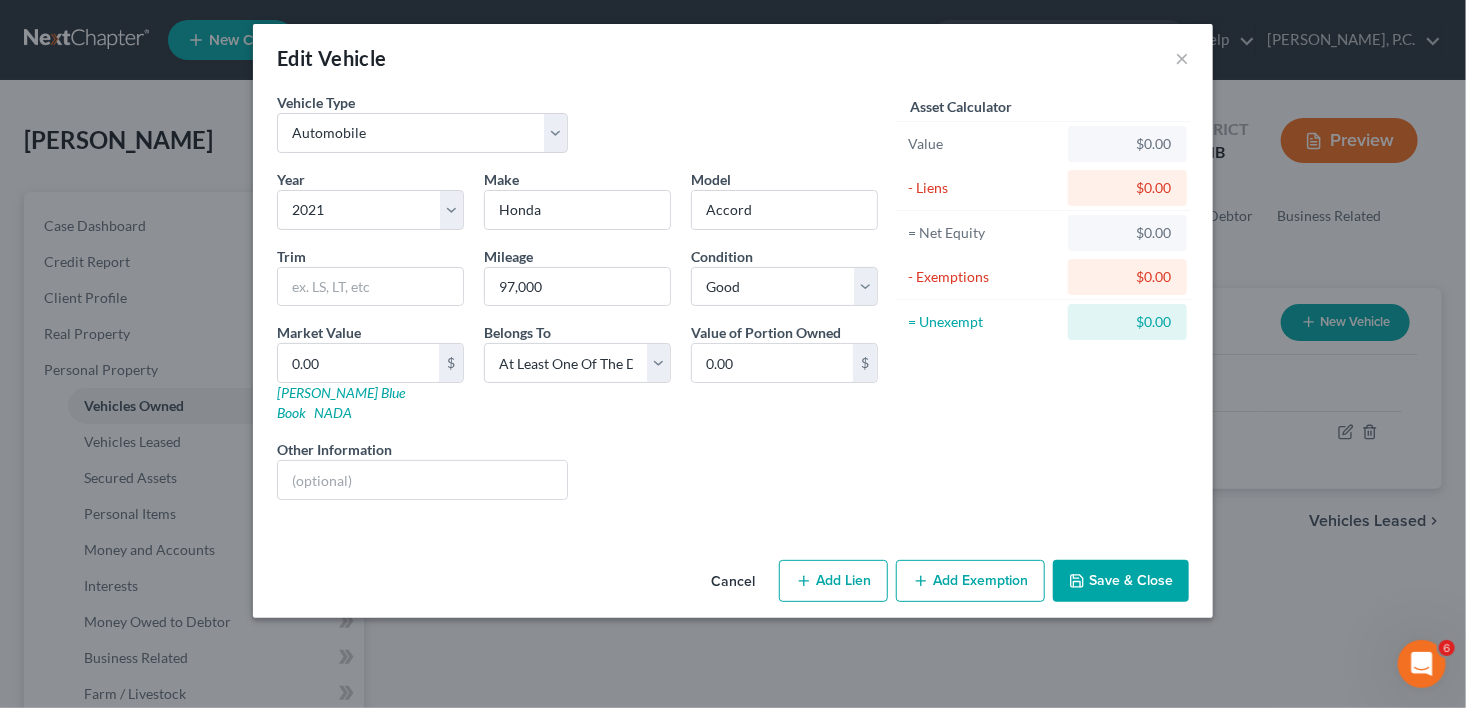 click on "Add Lien" at bounding box center (833, 581) 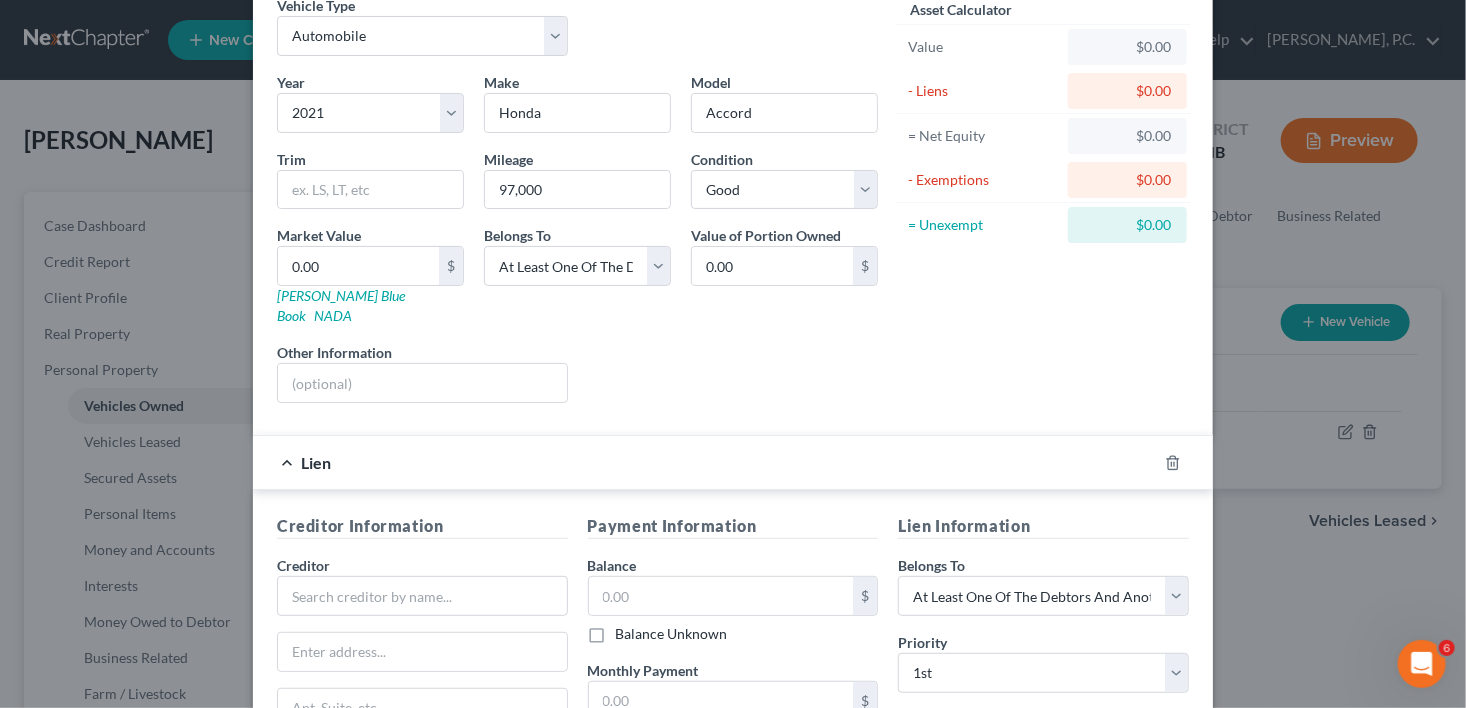 scroll, scrollTop: 264, scrollLeft: 0, axis: vertical 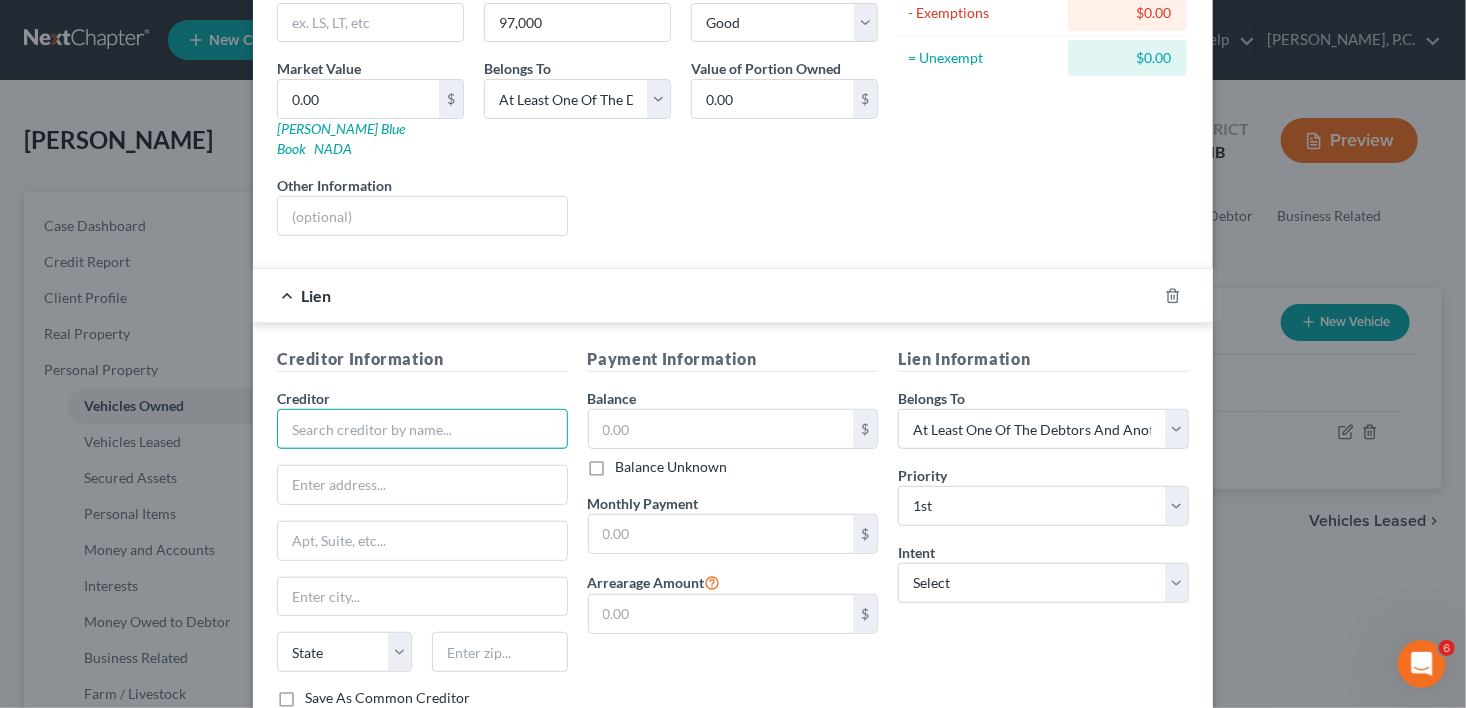 click at bounding box center (422, 429) 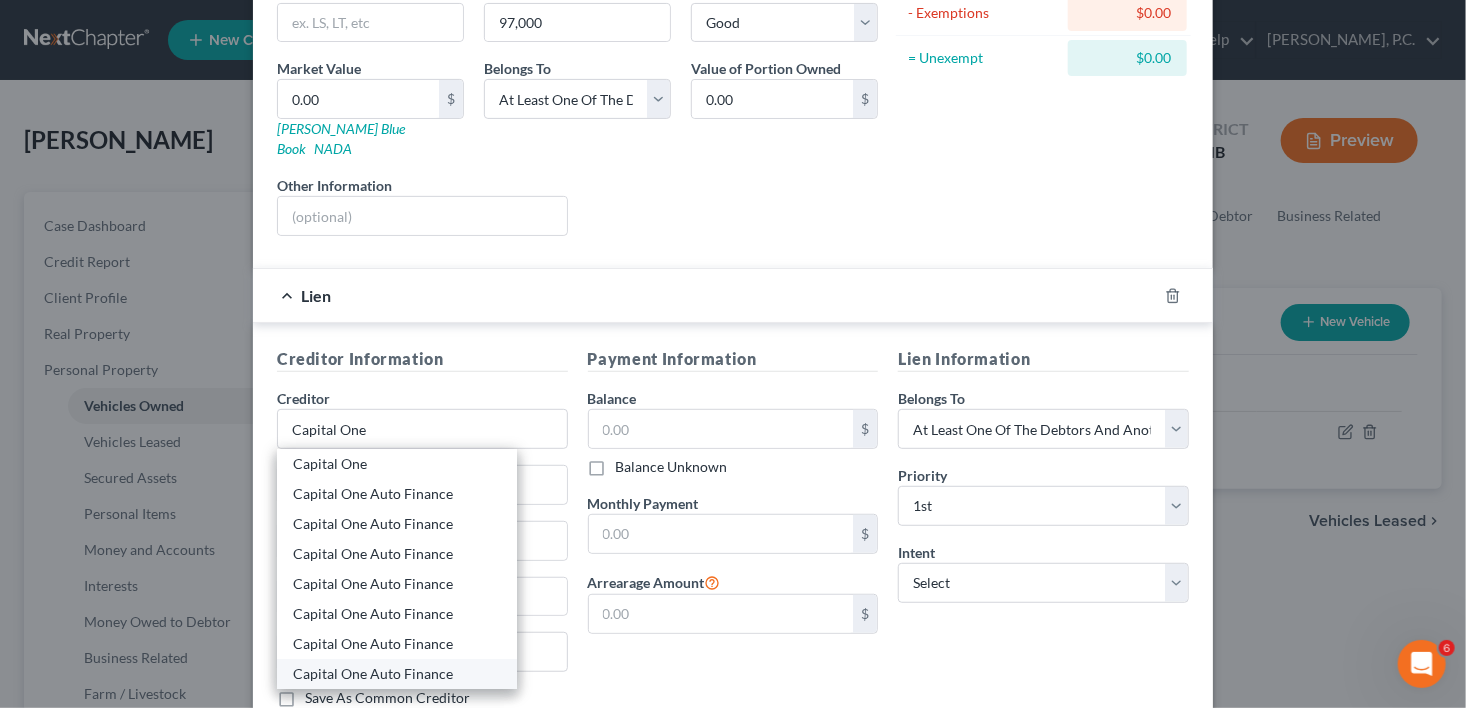 click on "Capital One Auto Finance" at bounding box center (397, 674) 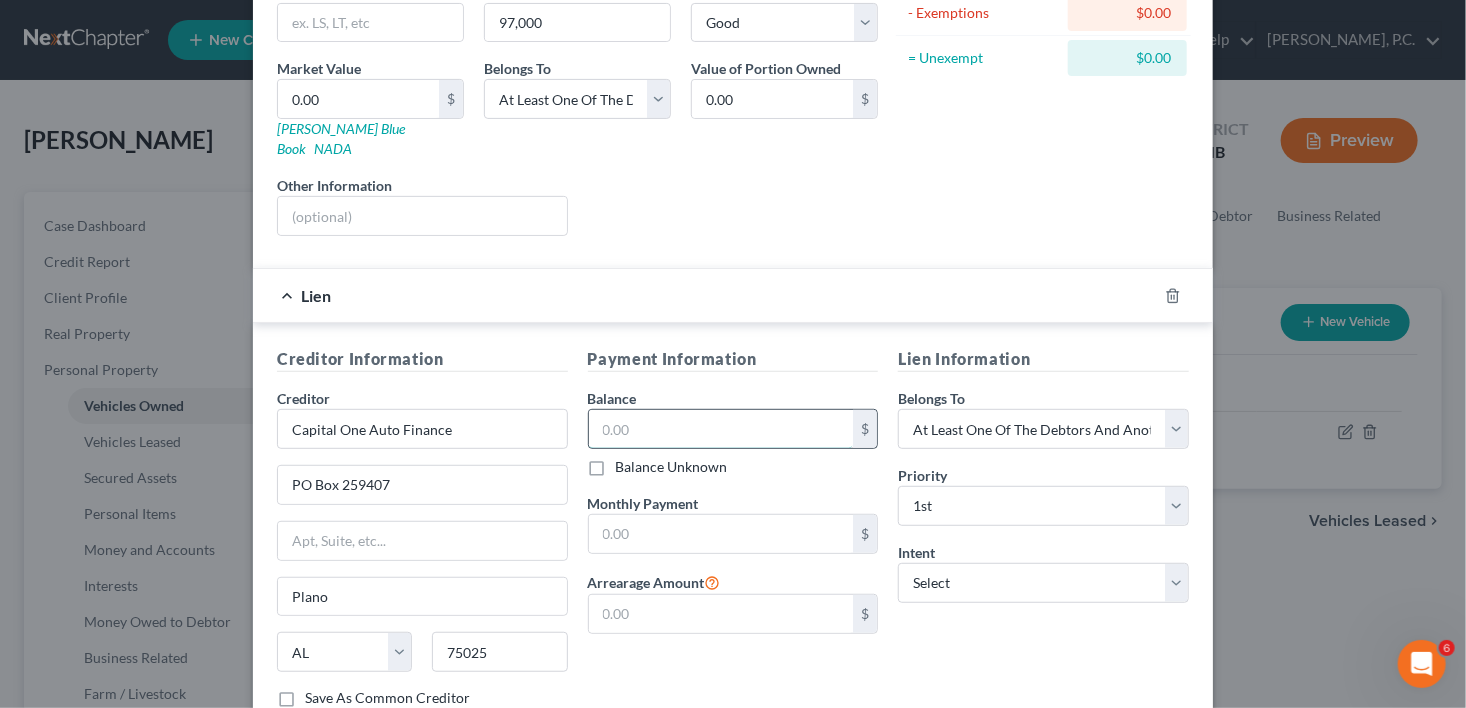 click at bounding box center (721, 429) 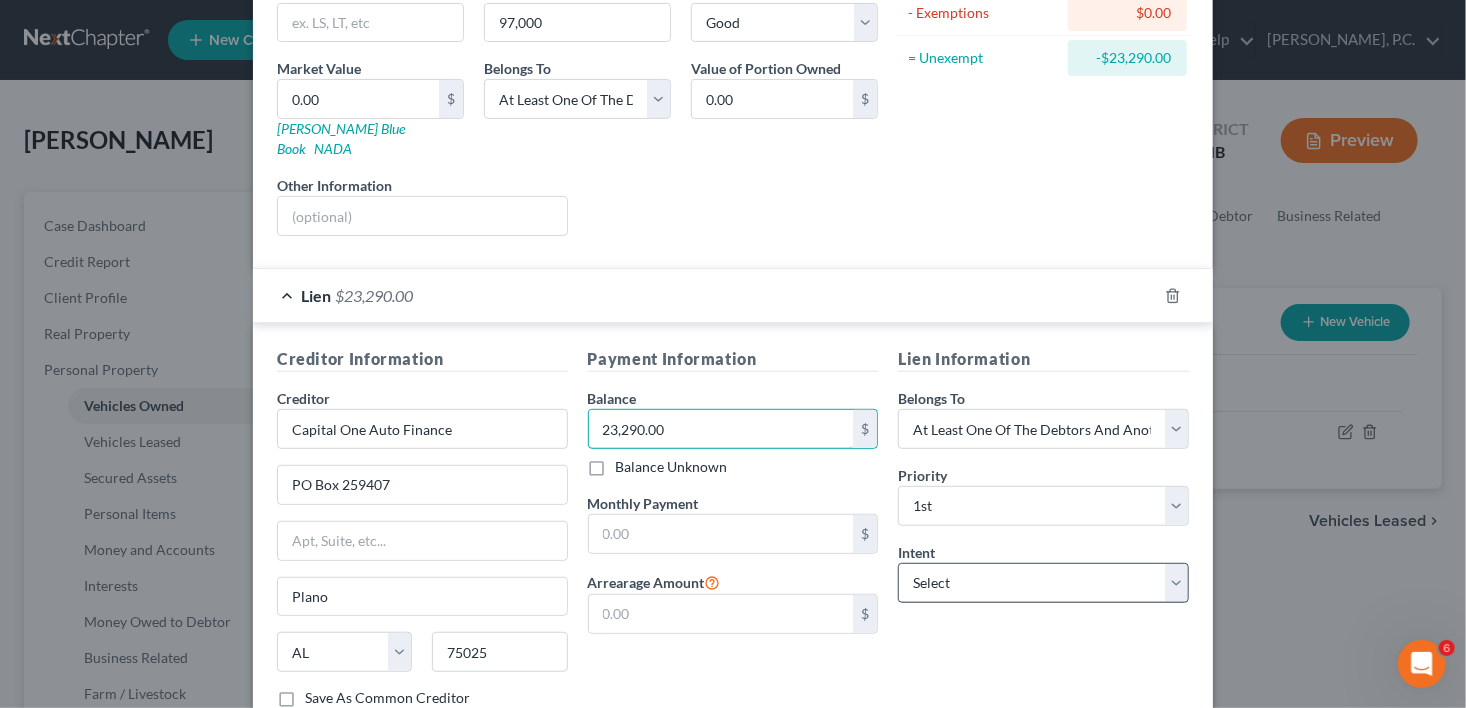 type on "23,290.00" 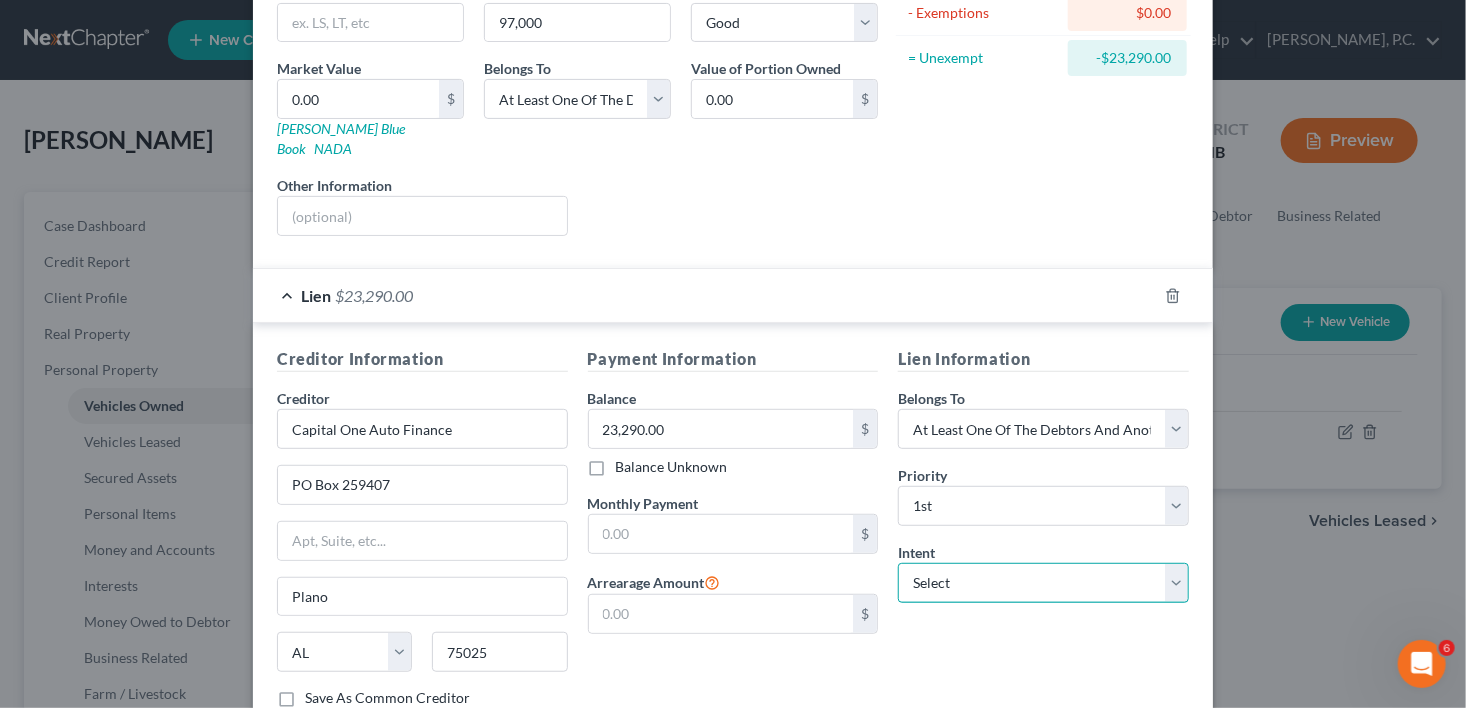 click on "Select Surrender Redeem Reaffirm Avoid Other" at bounding box center (1043, 583) 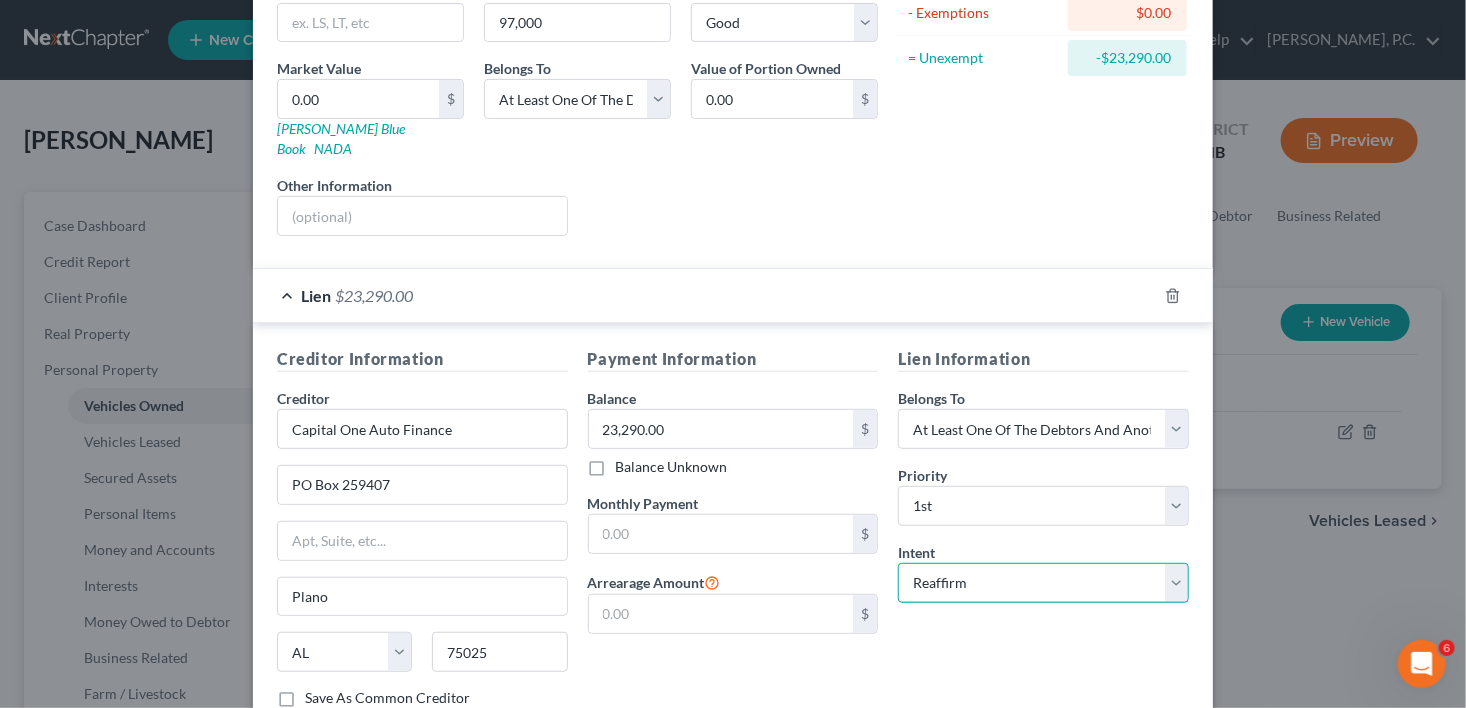 click on "Select Surrender Redeem Reaffirm Avoid Other" at bounding box center [1043, 583] 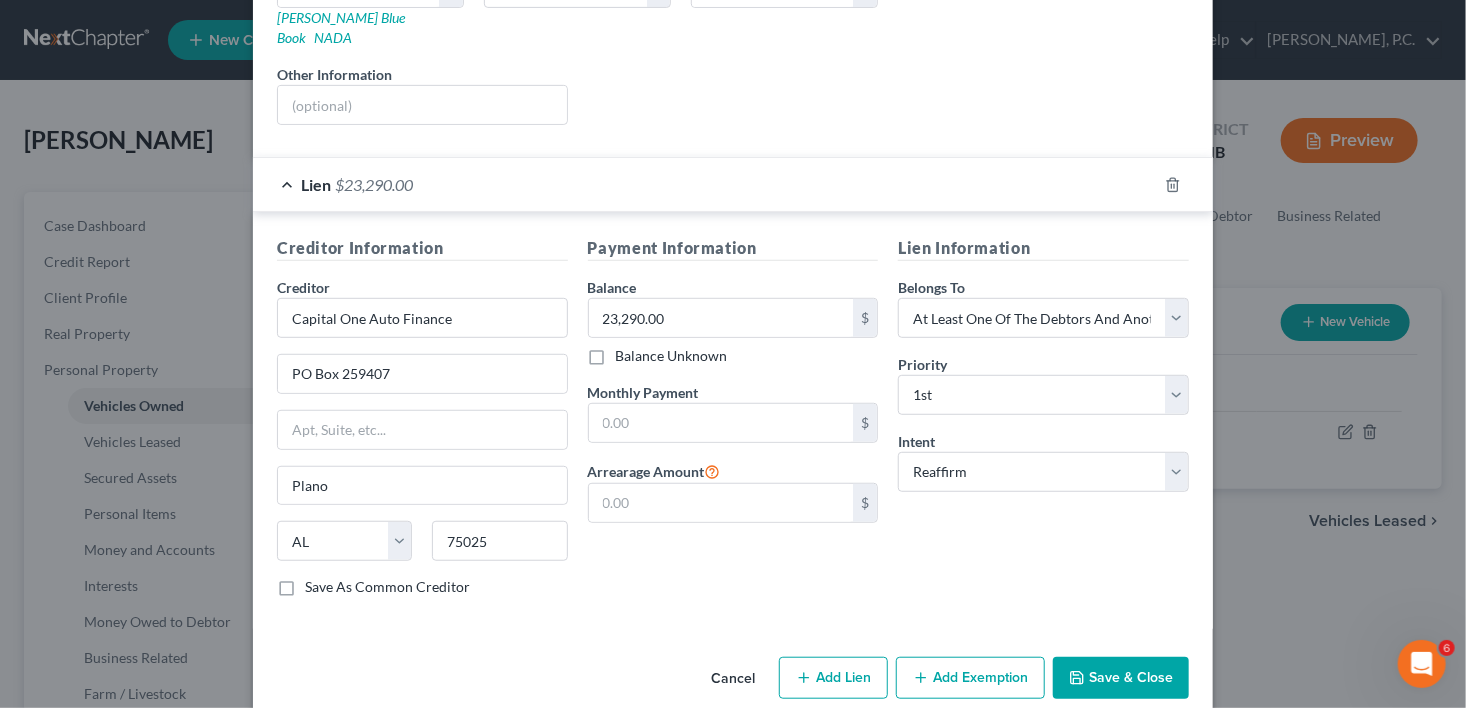 scroll, scrollTop: 380, scrollLeft: 0, axis: vertical 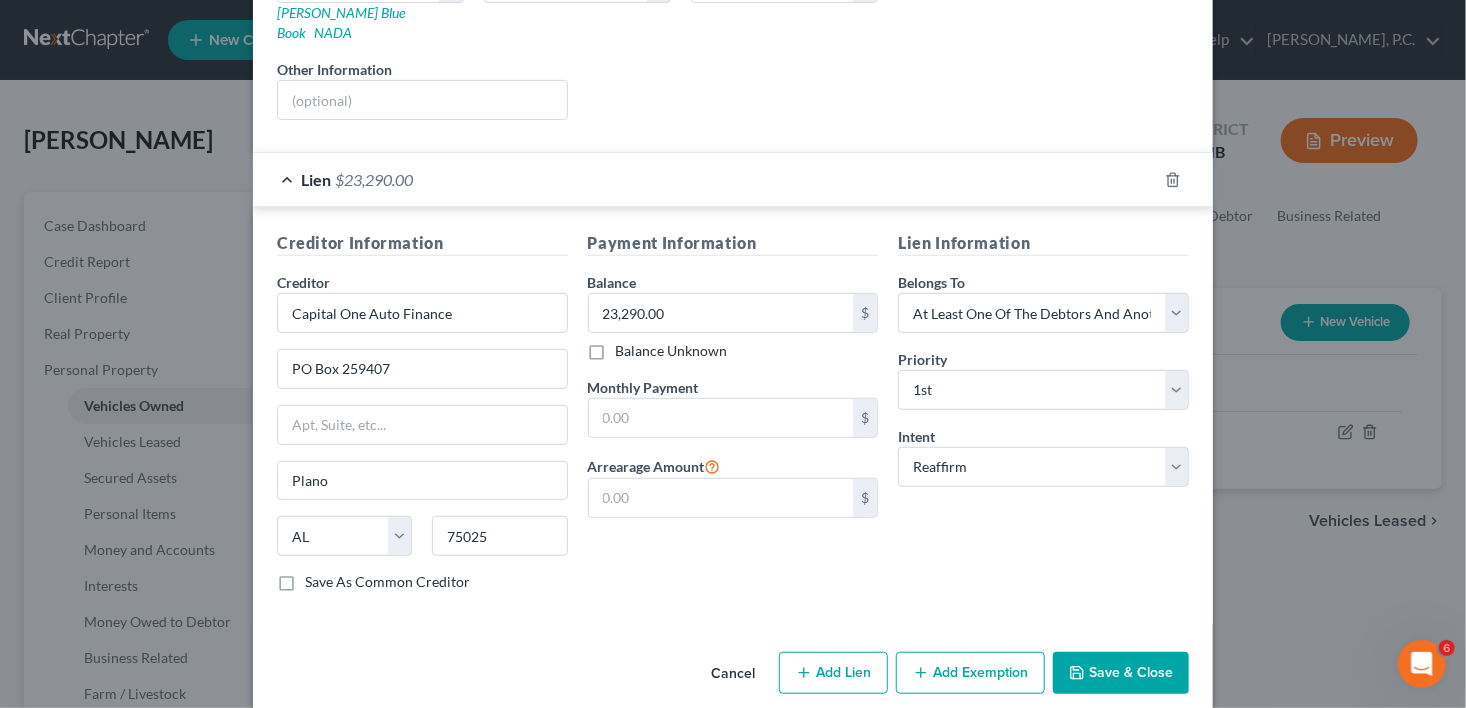 click on "Save & Close" at bounding box center [1121, 673] 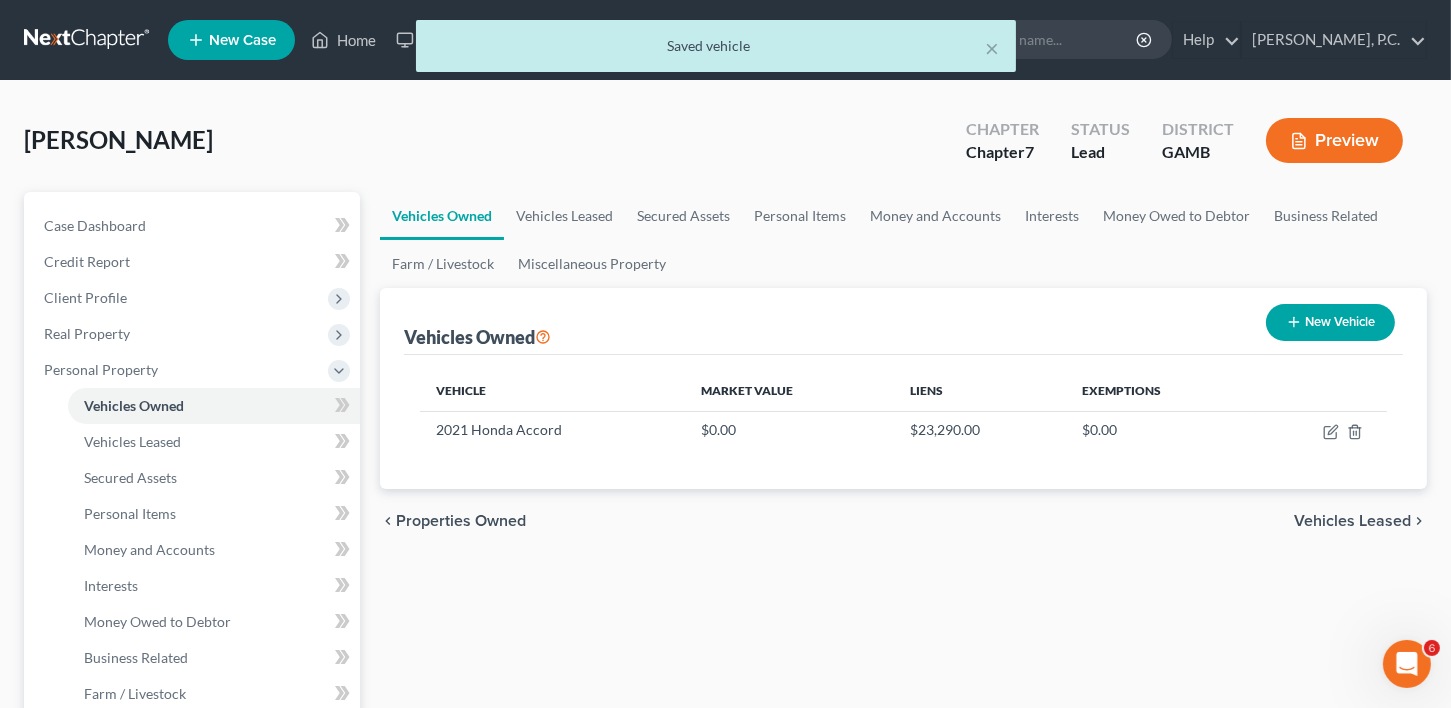 click on "Vehicles Leased" at bounding box center (1352, 521) 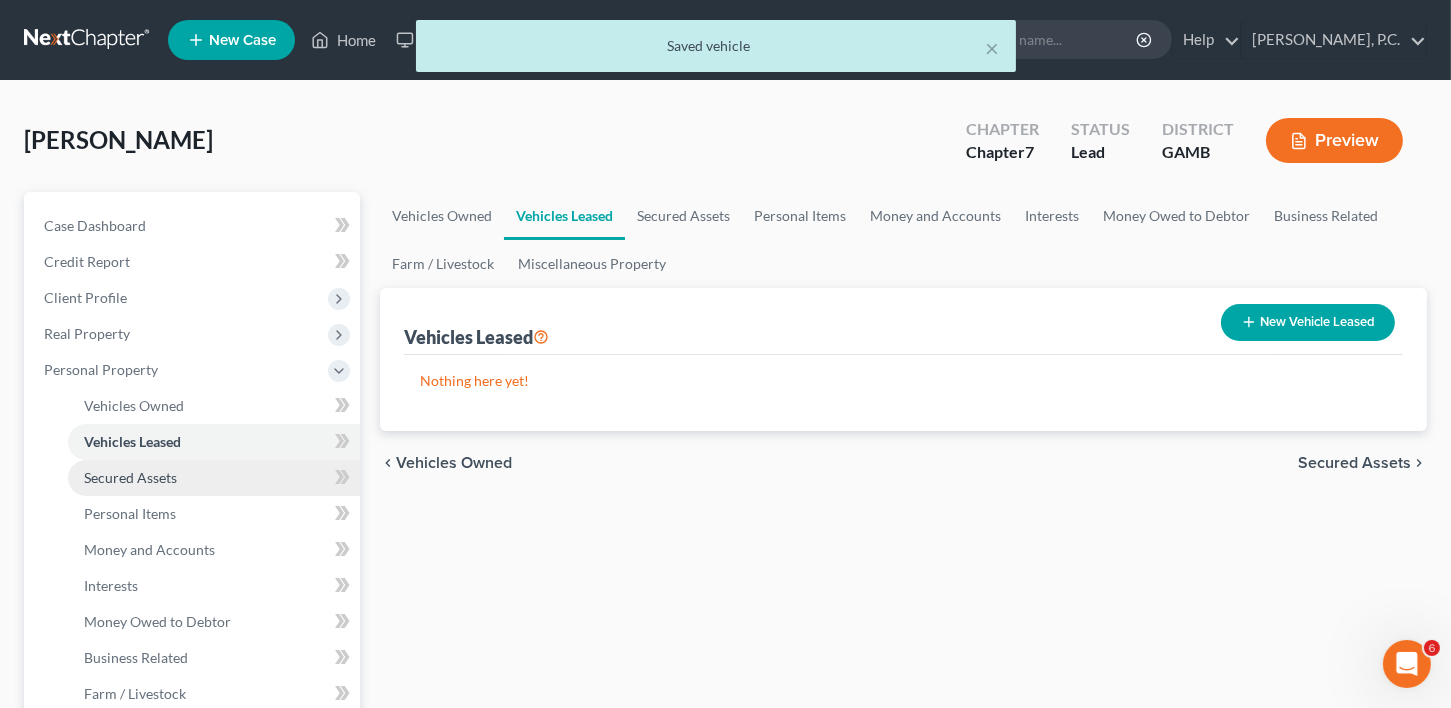 click on "Secured Assets" at bounding box center [130, 477] 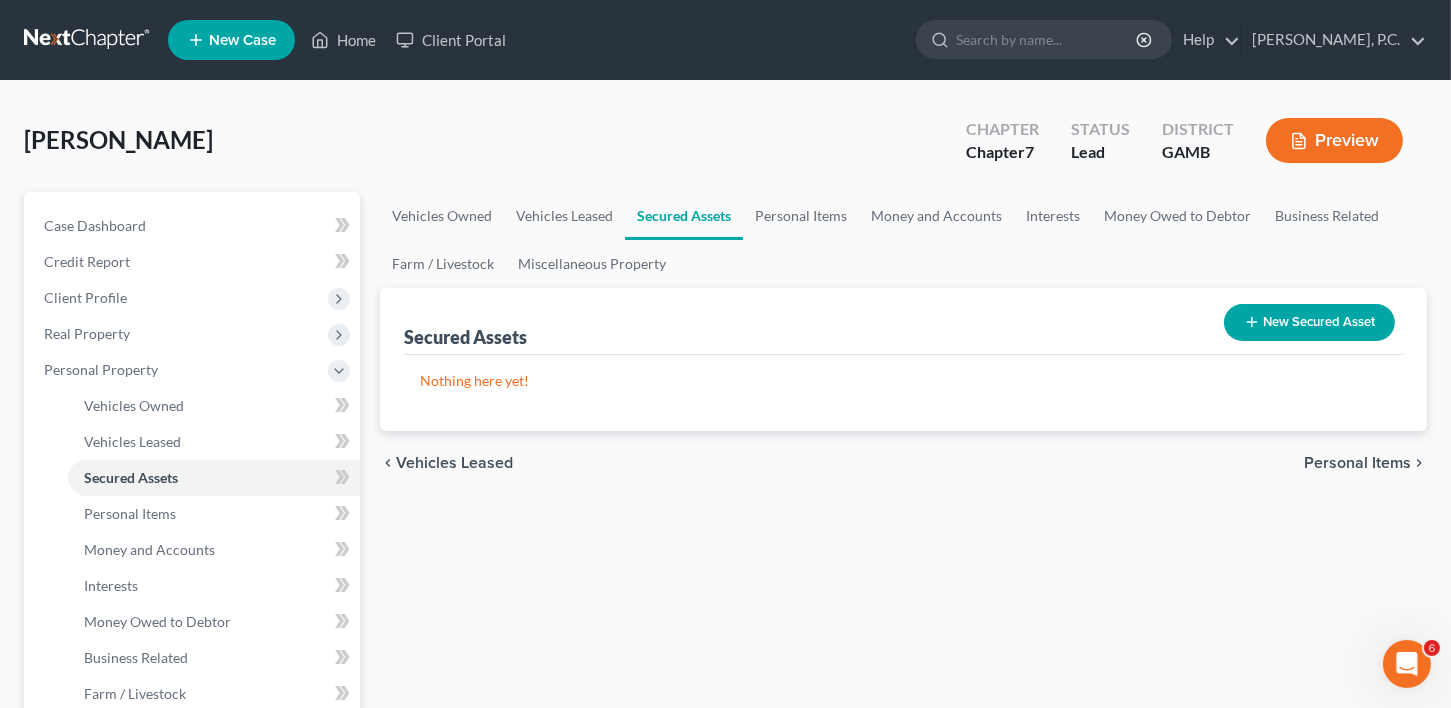 click on "New Secured Asset" at bounding box center [1309, 322] 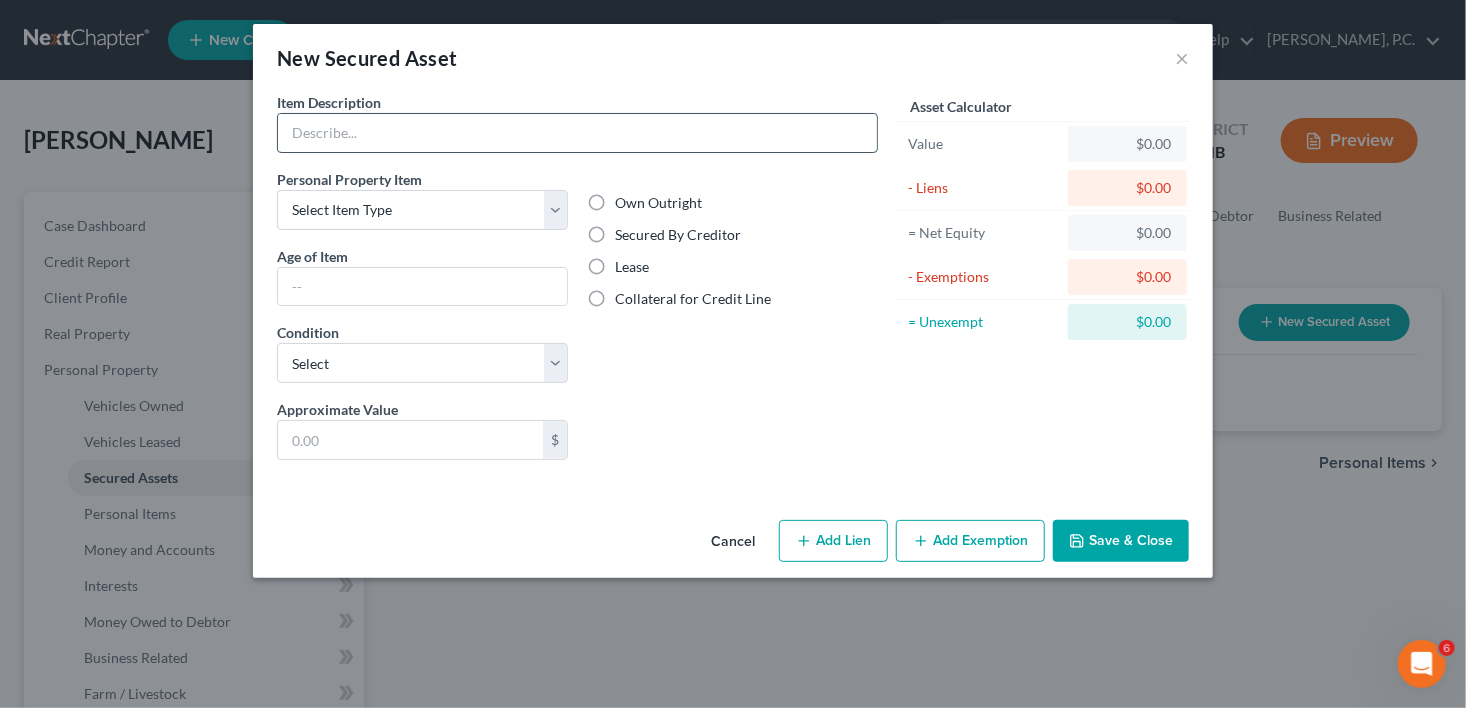 click at bounding box center (577, 133) 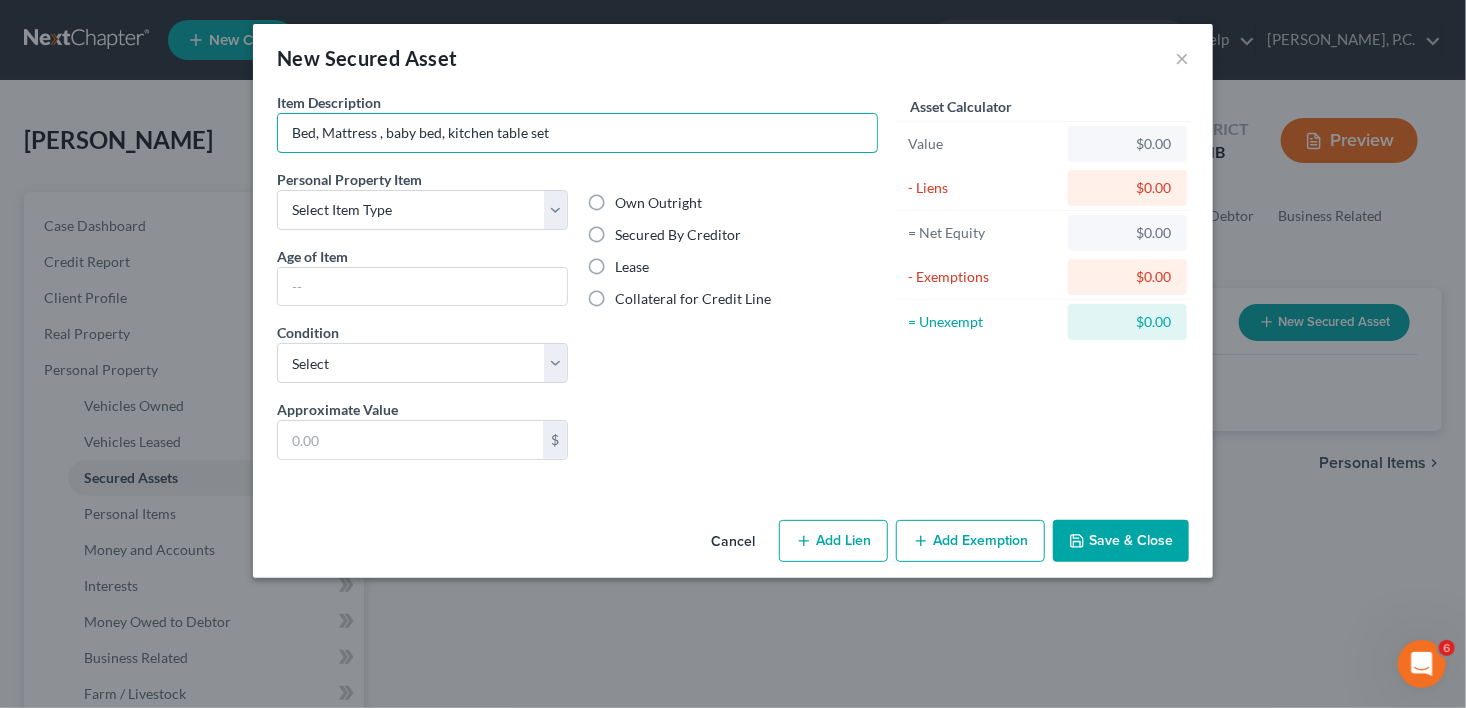 type on "Bed, Mattress , baby bed, kitchen table set" 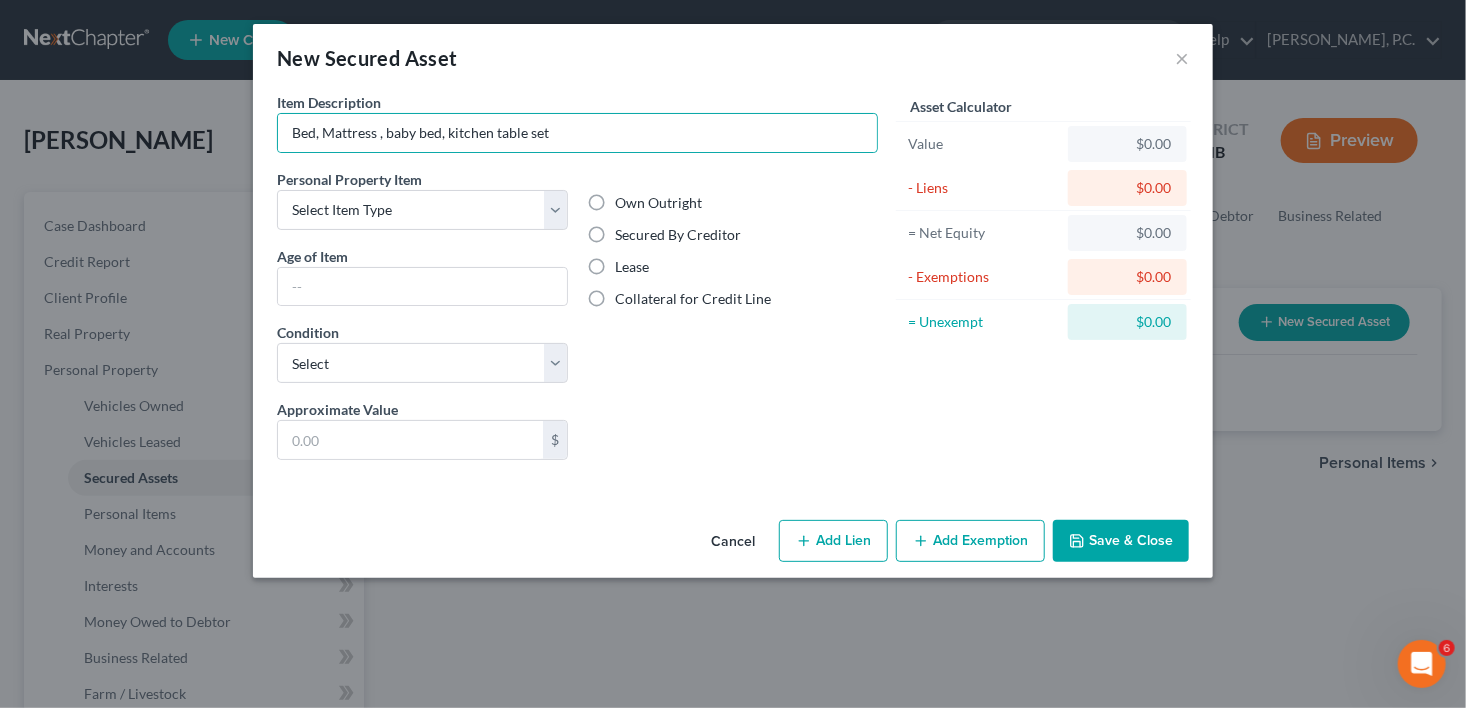 click on "Secured By Creditor" at bounding box center (679, 235) 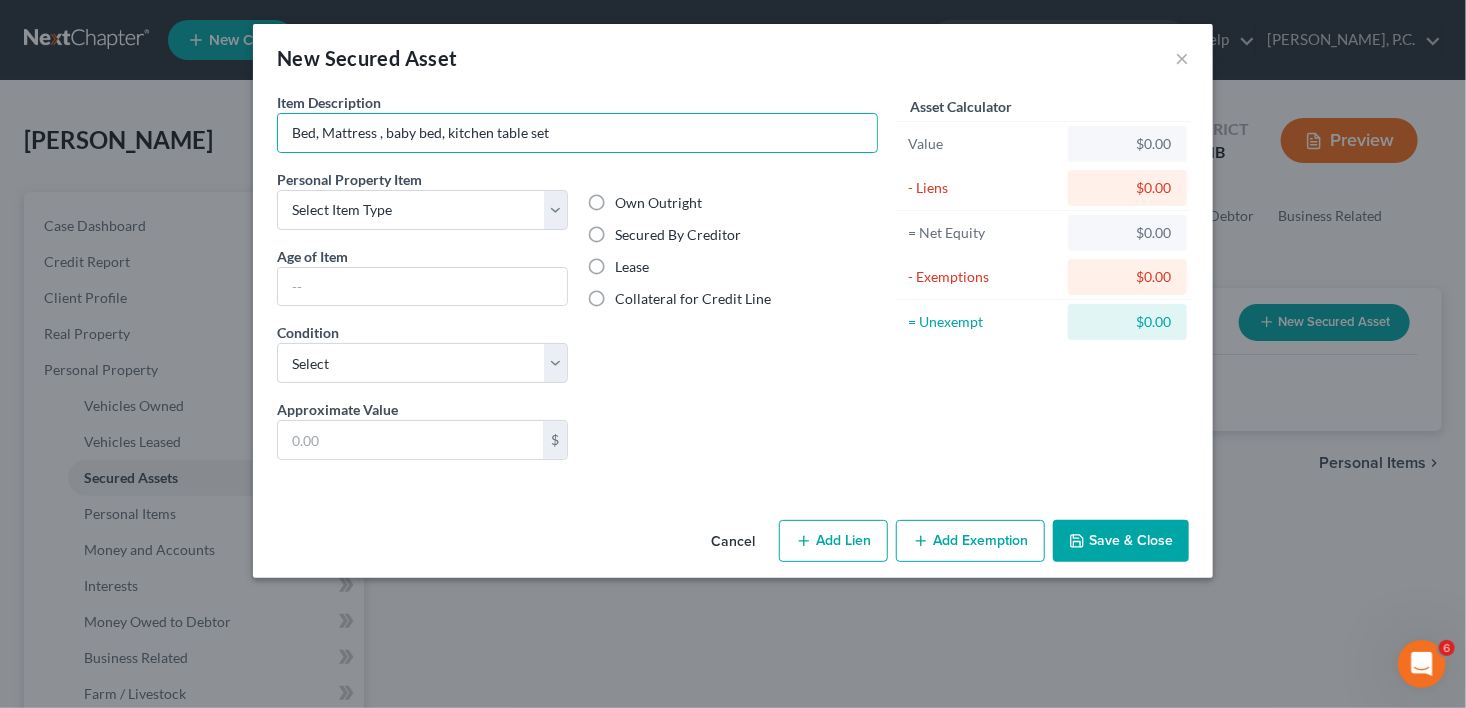 click on "Secured By Creditor" at bounding box center (630, 231) 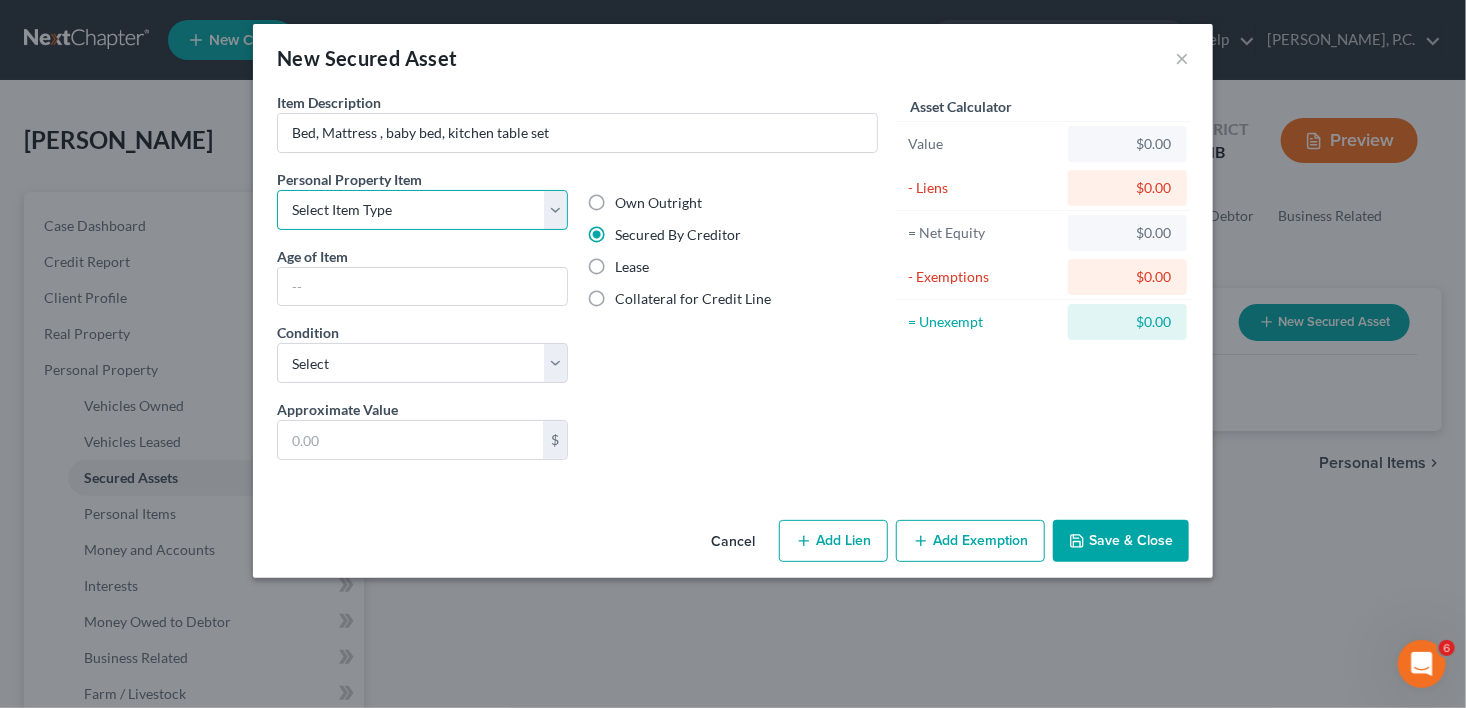 click on "Select Item Type Clothing Collectibles Of Value Electronics Firearms Household Goods Jewelry Other Pet(s) Sports & Hobby Equipment" at bounding box center (422, 210) 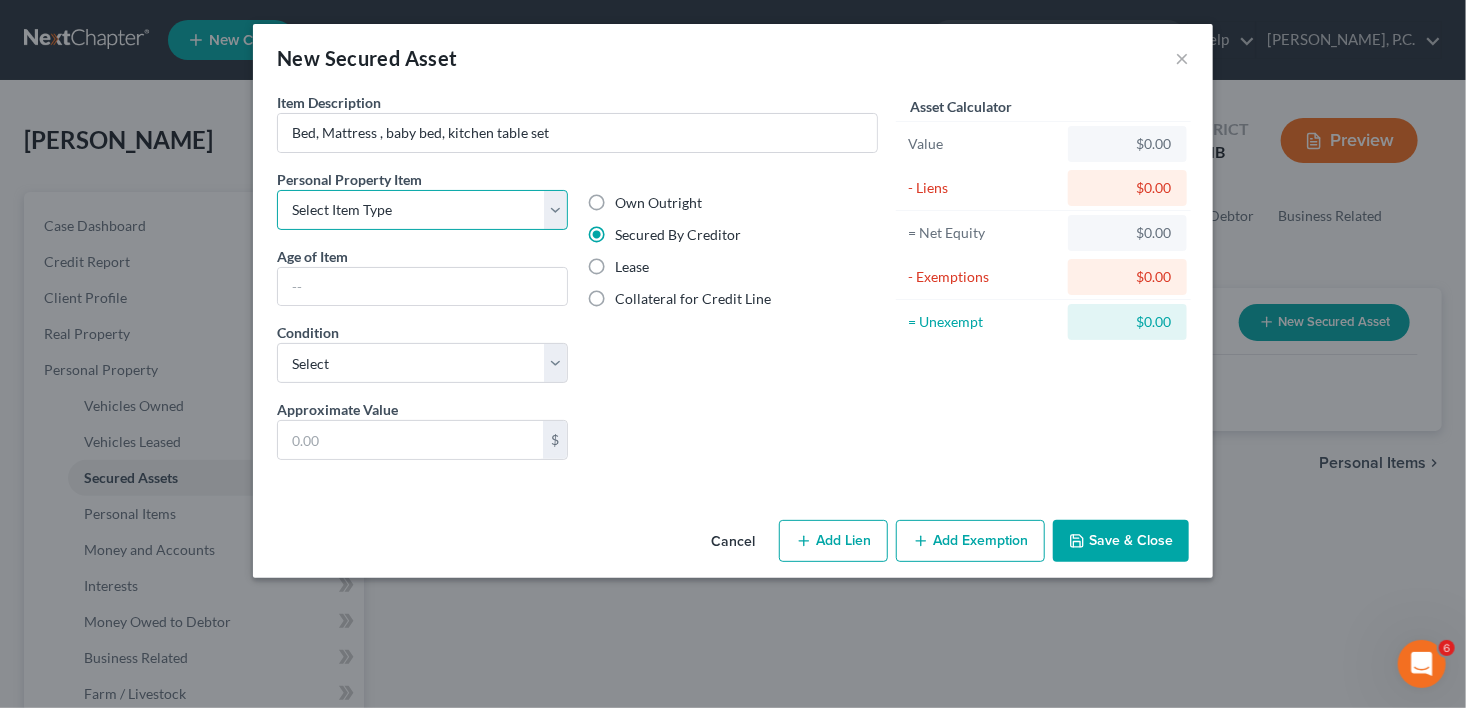 select on "household_goods" 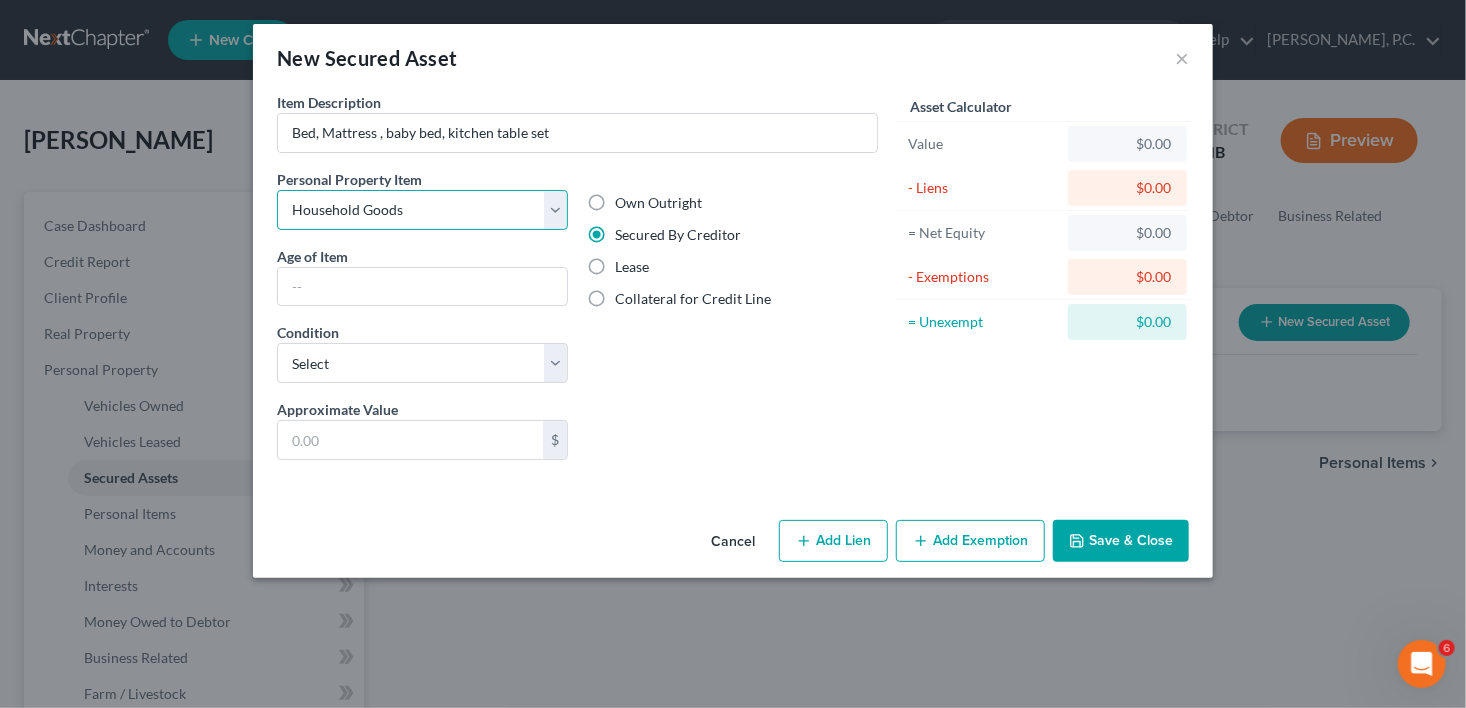 click on "Select Item Type Clothing Collectibles Of Value Electronics Firearms Household Goods Jewelry Other Pet(s) Sports & Hobby Equipment" at bounding box center [422, 210] 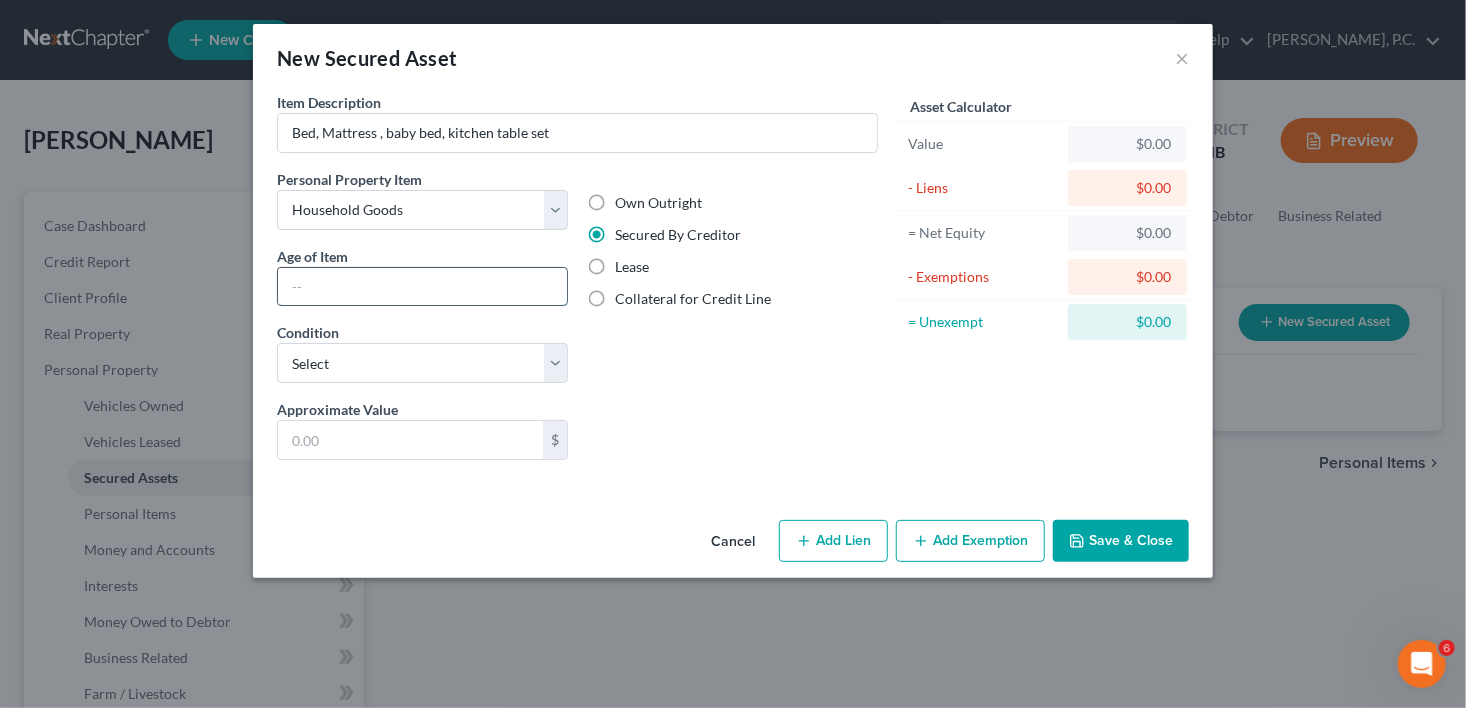click at bounding box center (422, 287) 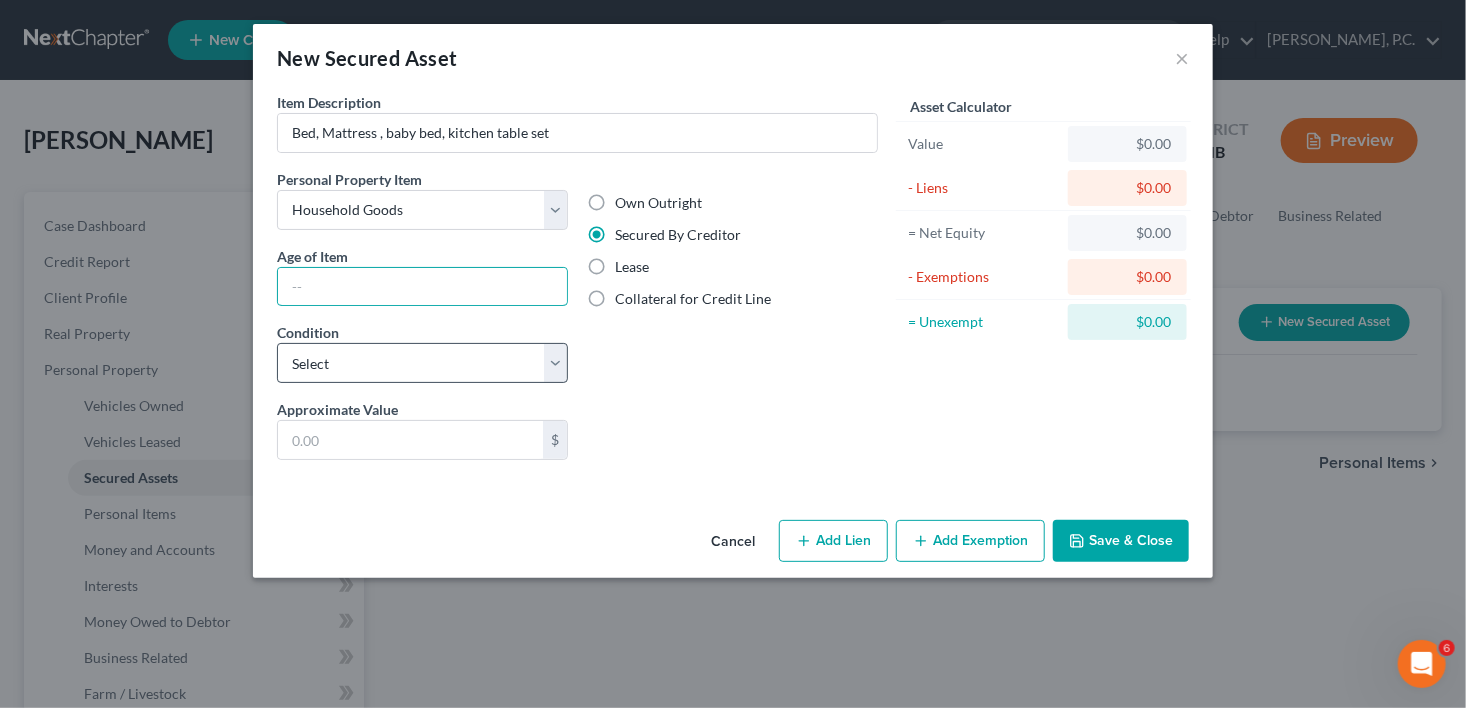 type on "1 year" 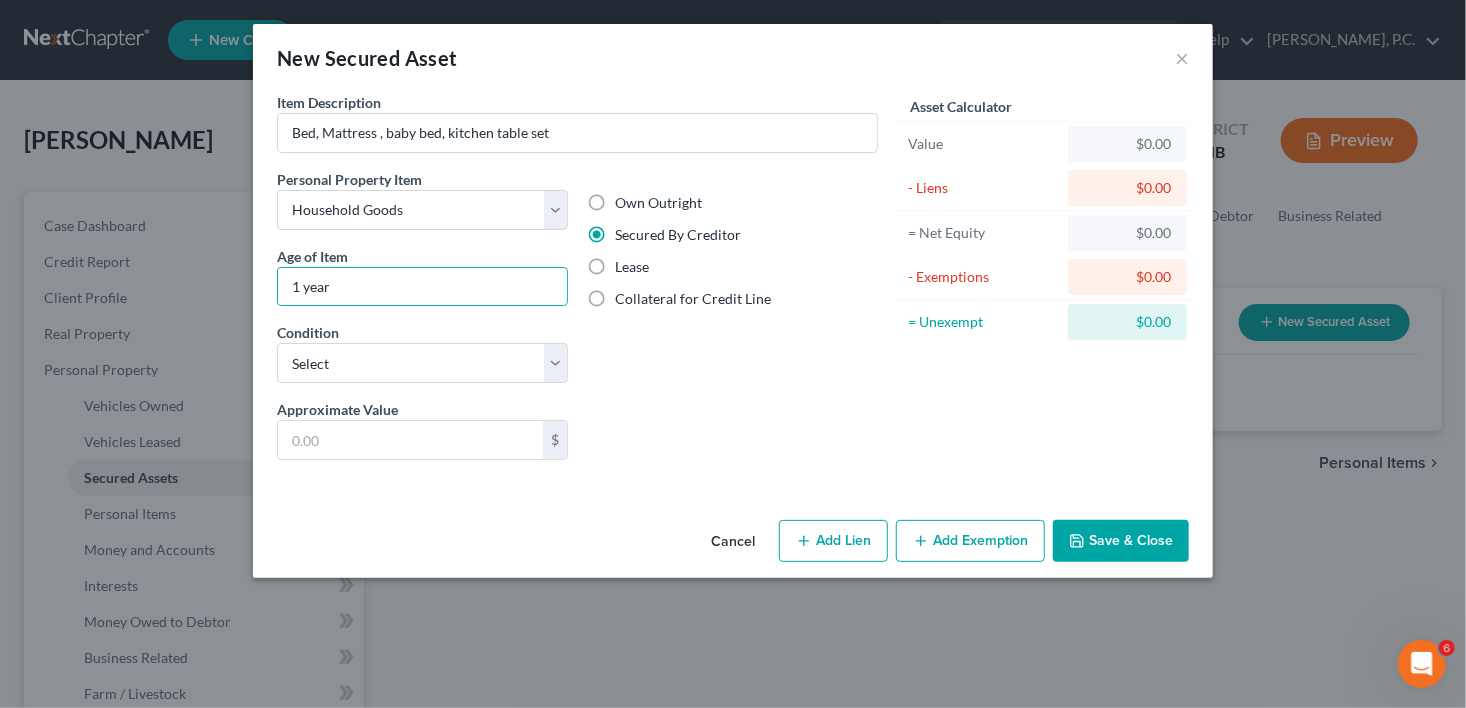 click on "Personal Property Item Select Item Type Clothing Collectibles Of Value Electronics Firearms Household Goods Jewelry Other Pet(s) Sports & Hobby Equipment Age of Item 1 year Condition Select Excellent Very Good Good Fair Poor" at bounding box center [422, 284] 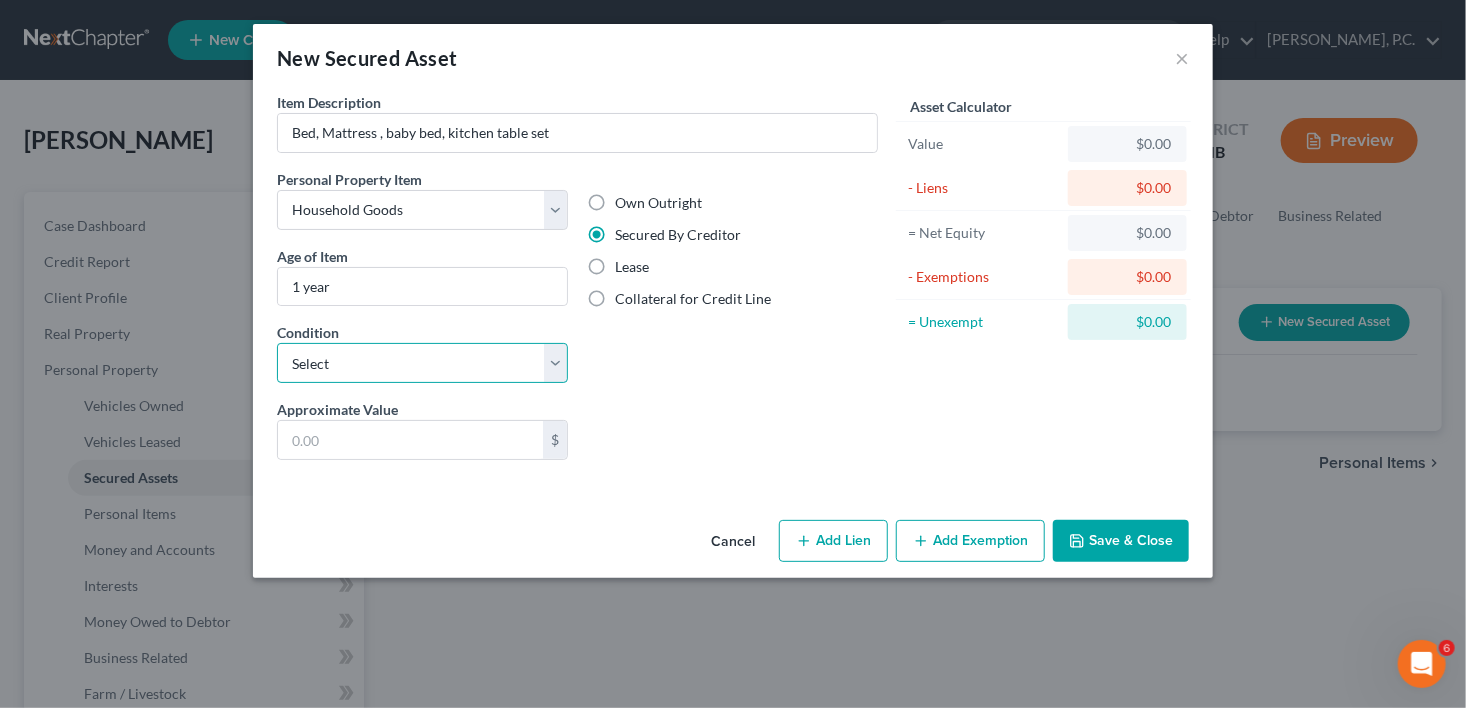 click on "Select Excellent Very Good Good Fair Poor" at bounding box center (422, 363) 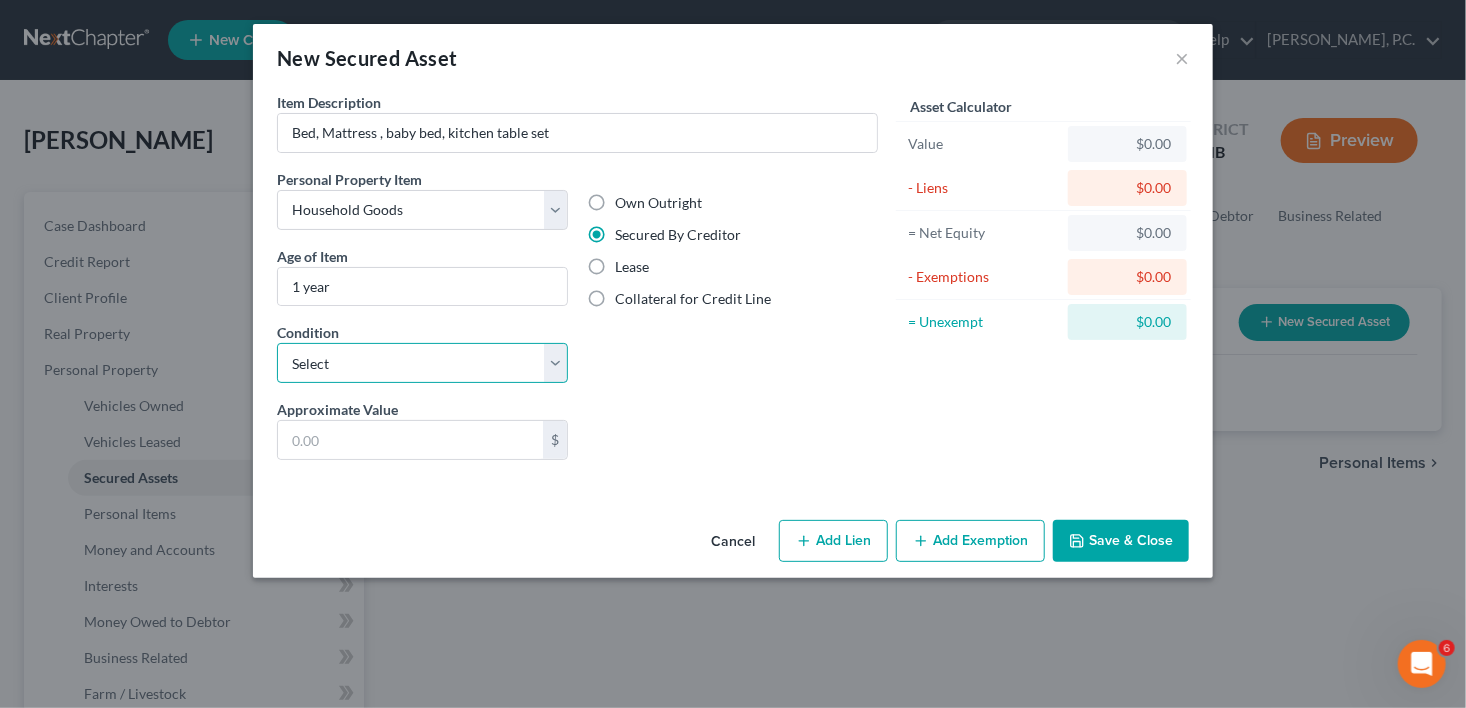 select on "2" 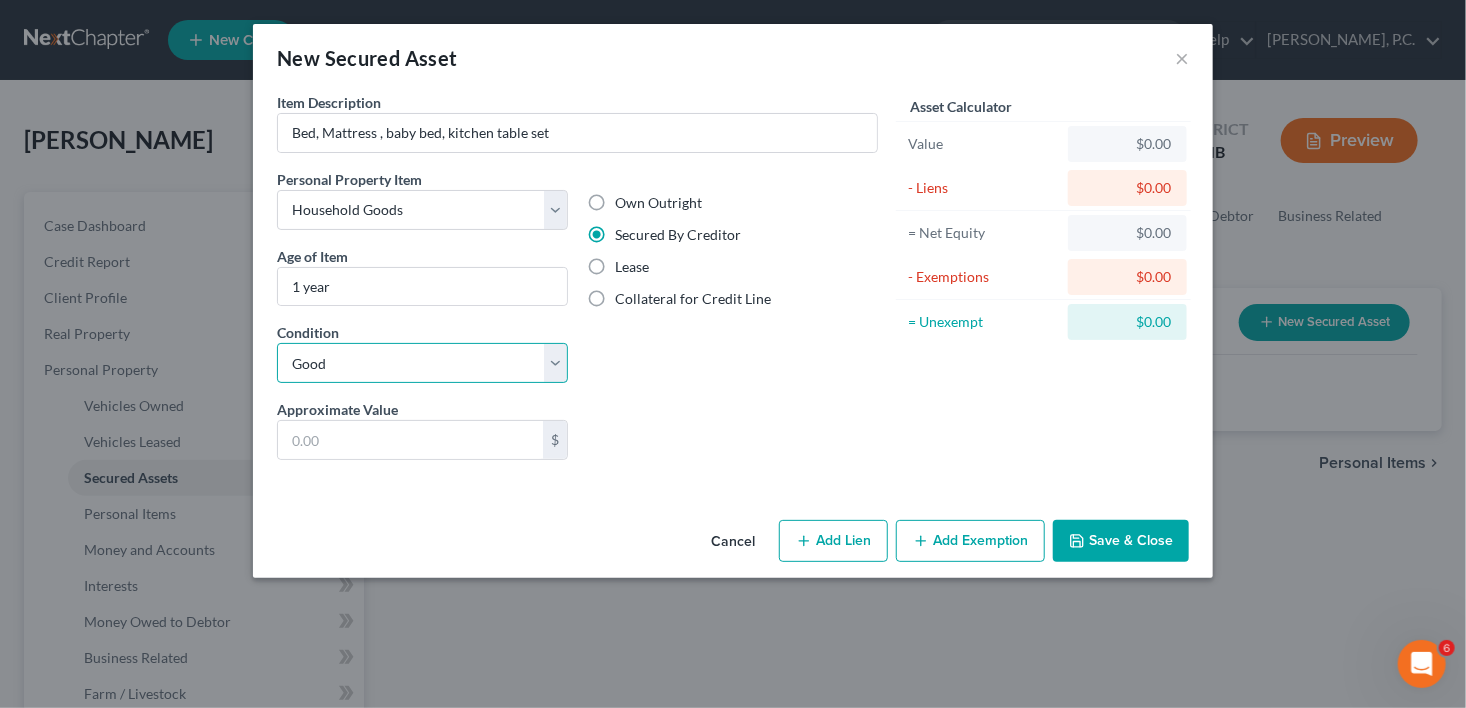 click on "Select Excellent Very Good Good Fair Poor" at bounding box center [422, 363] 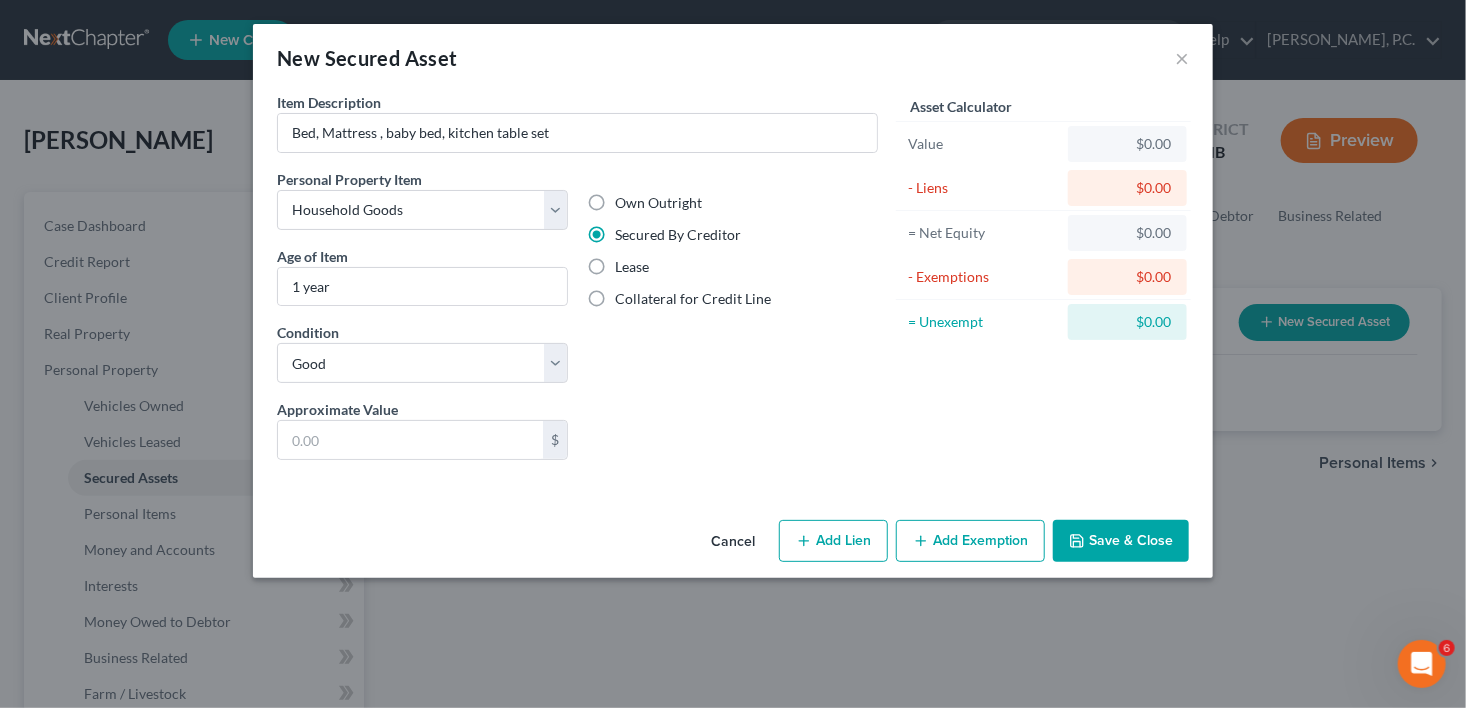 click on "Approximate Value
*
$
Liens
Select" at bounding box center (577, 437) 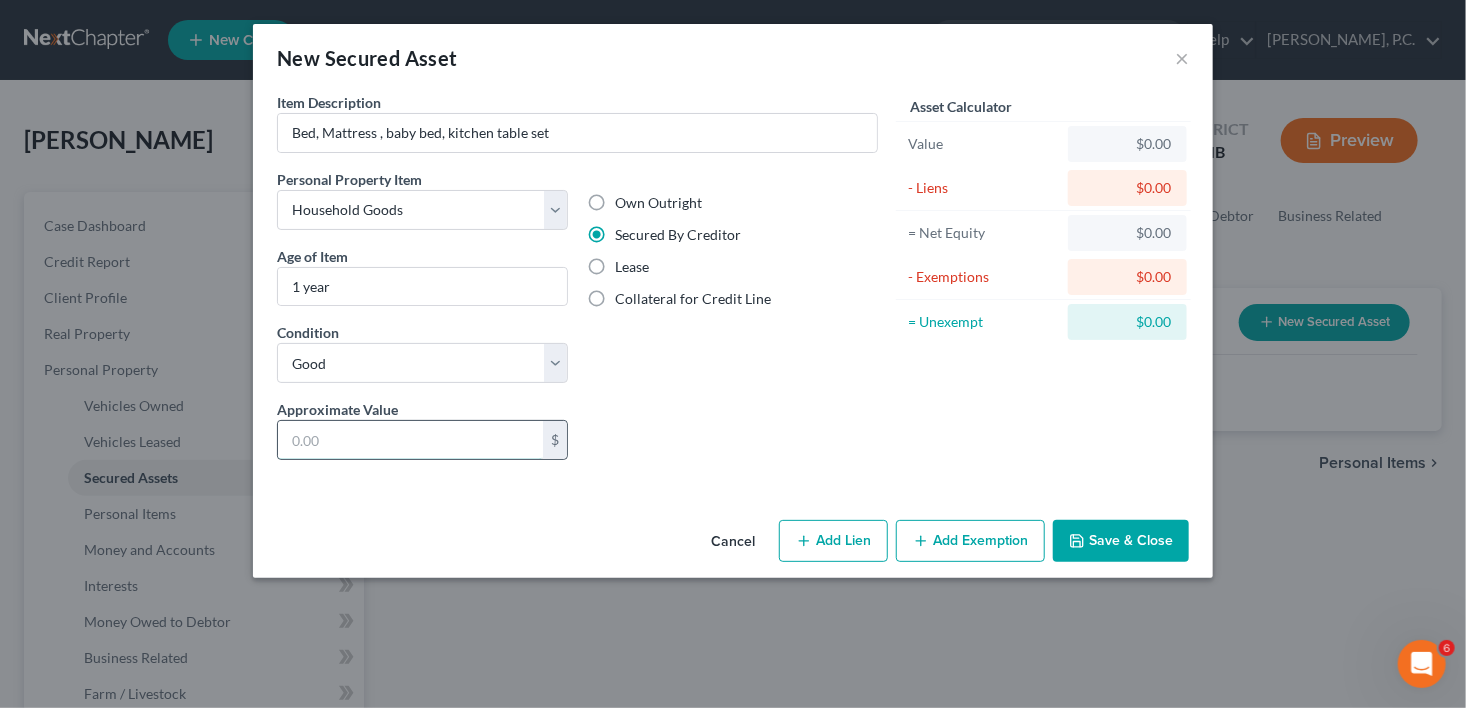 click at bounding box center (410, 440) 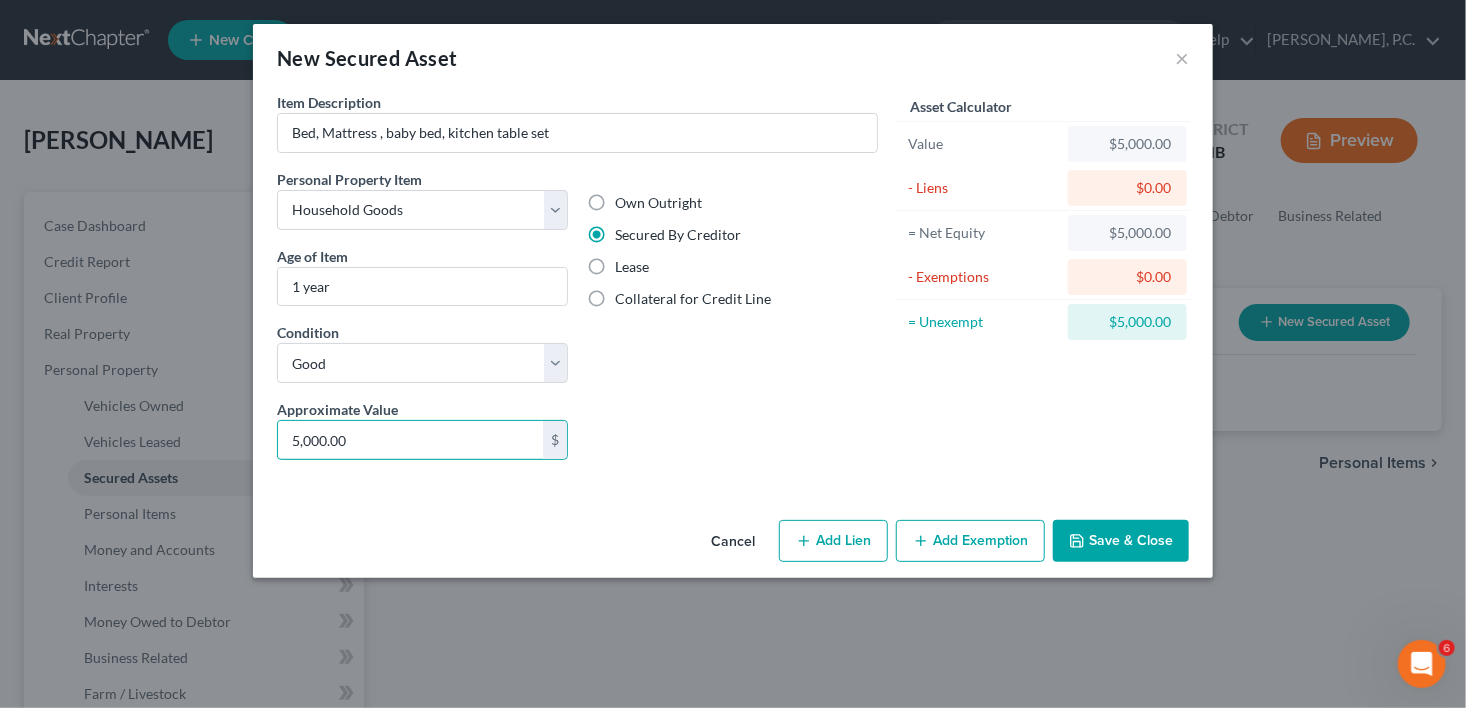 type on "5,000.00" 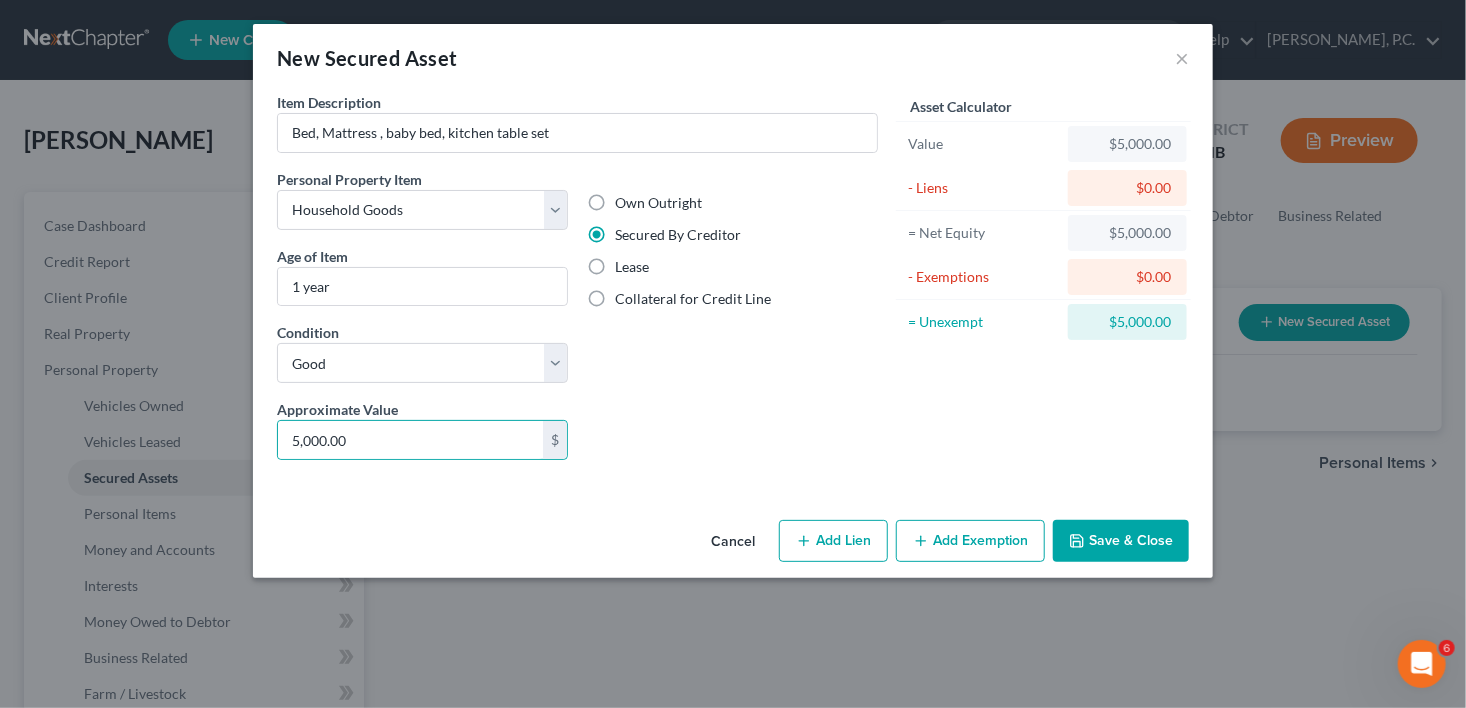 click on "Add Lien" at bounding box center [833, 541] 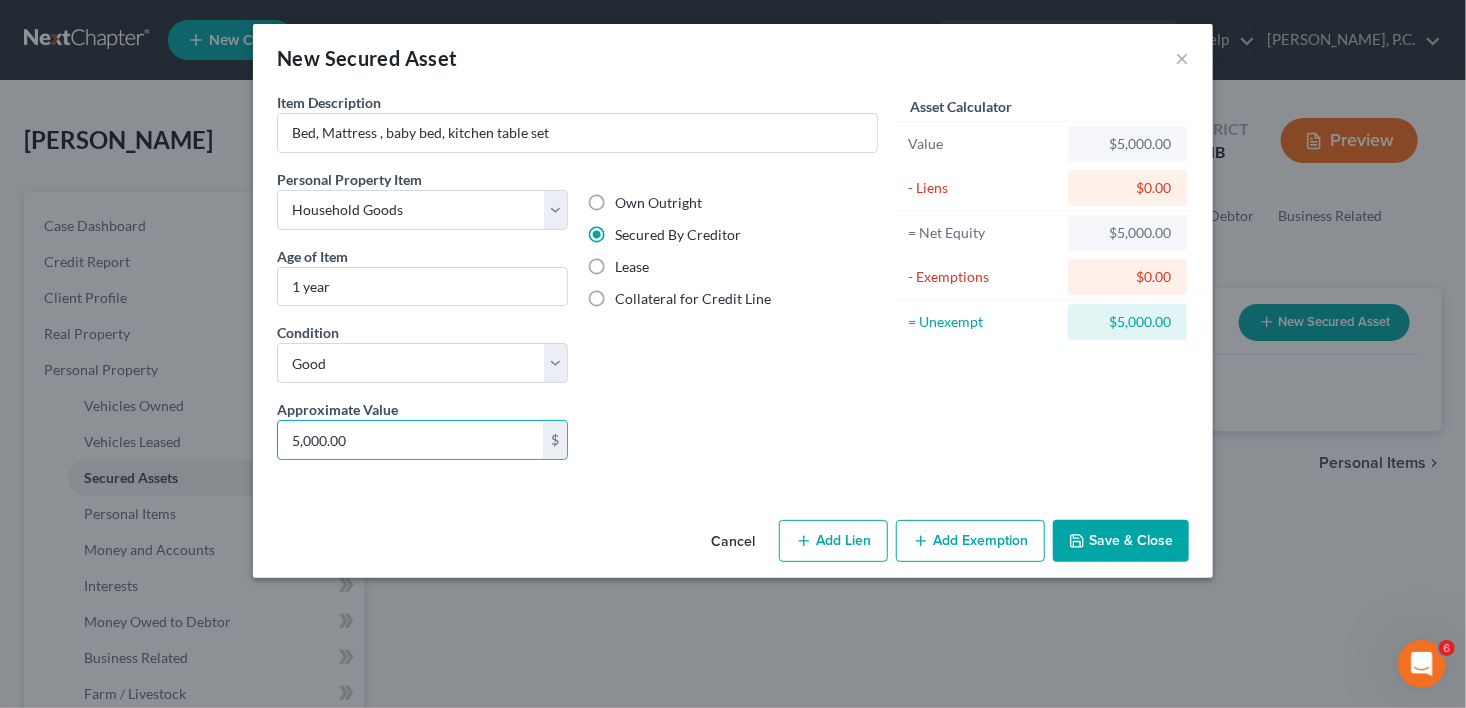 select on "0" 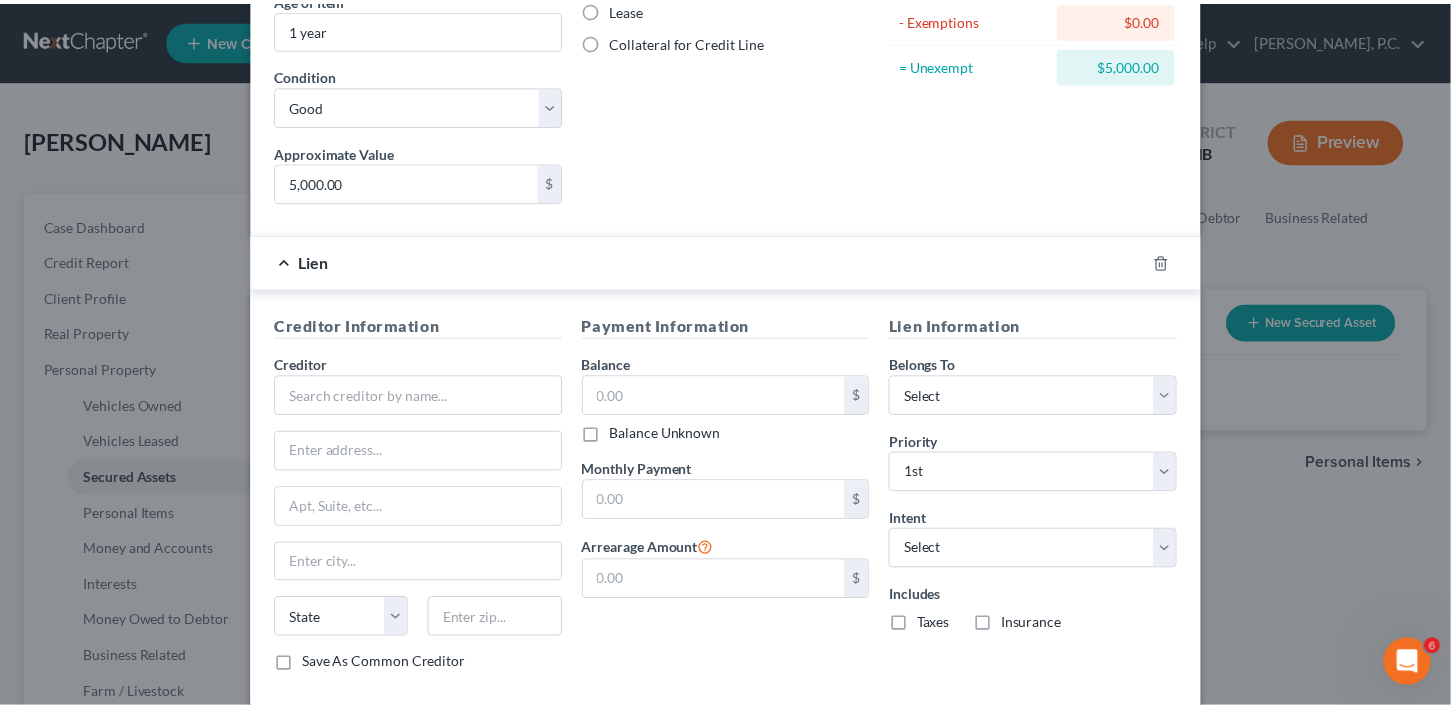scroll, scrollTop: 360, scrollLeft: 0, axis: vertical 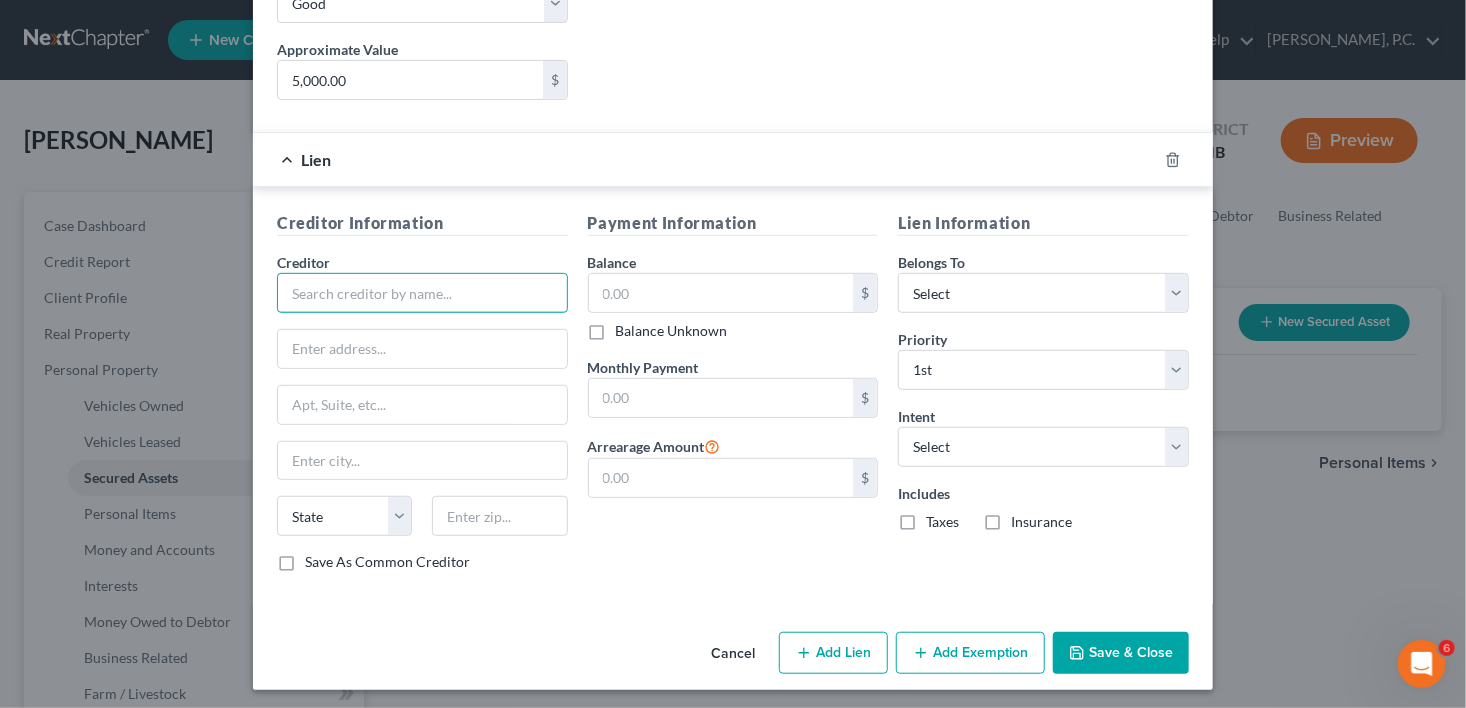 click at bounding box center (422, 293) 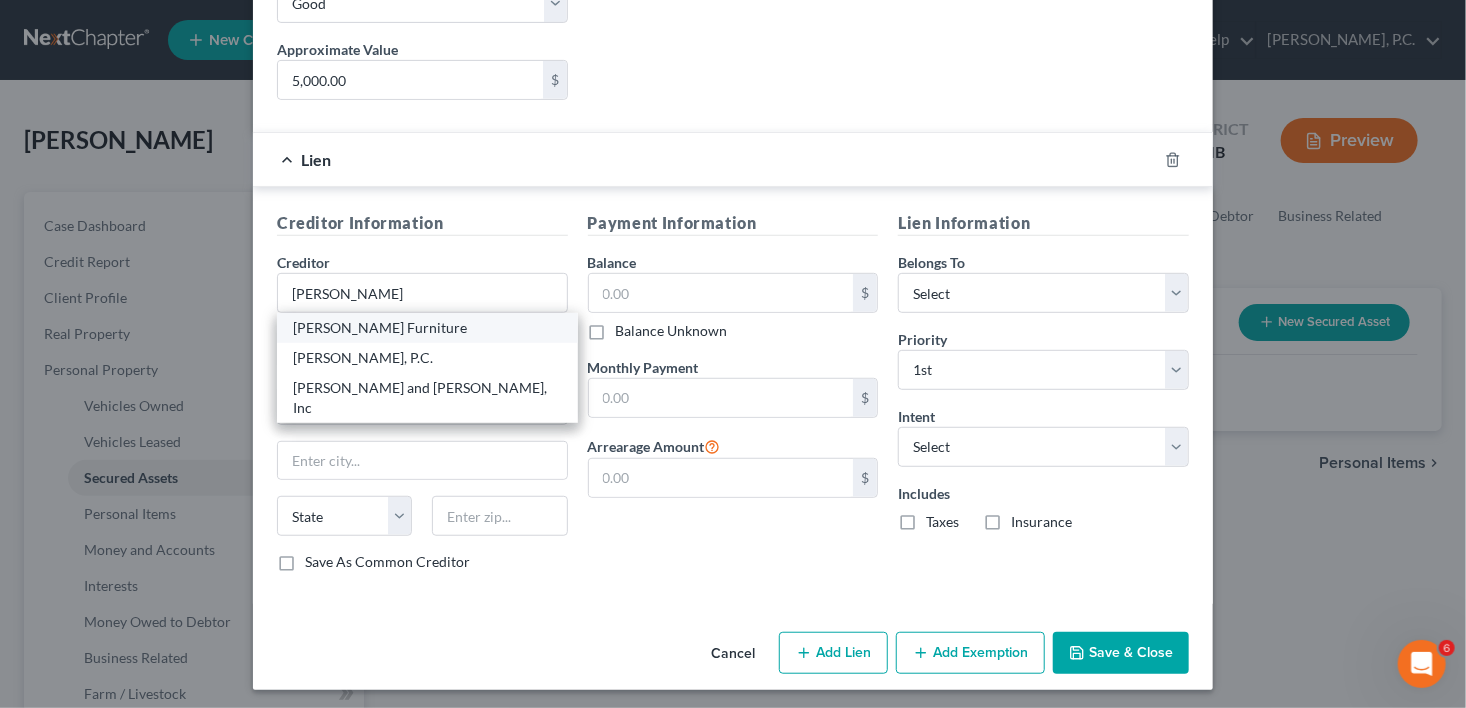 click on "[PERSON_NAME] Furniture" at bounding box center (427, 328) 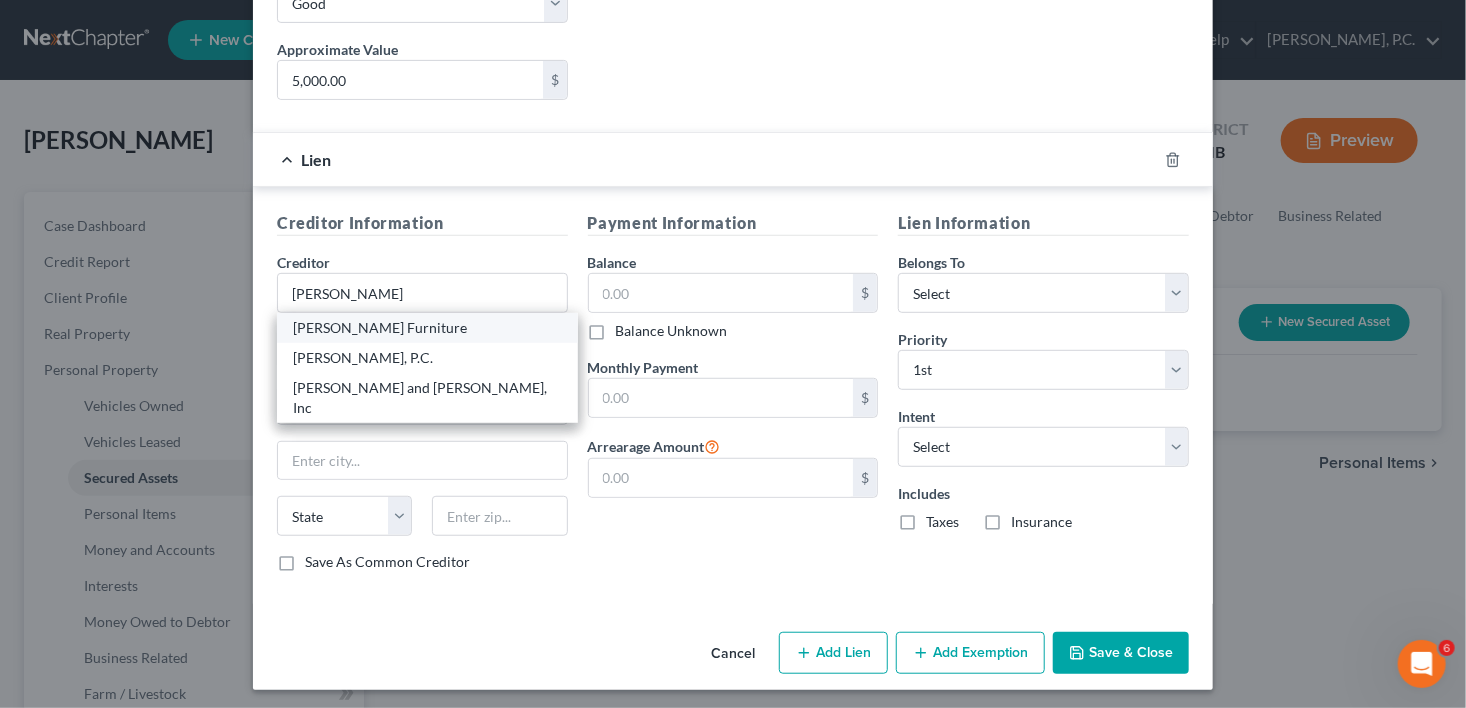 type on "[PERSON_NAME] Furniture" 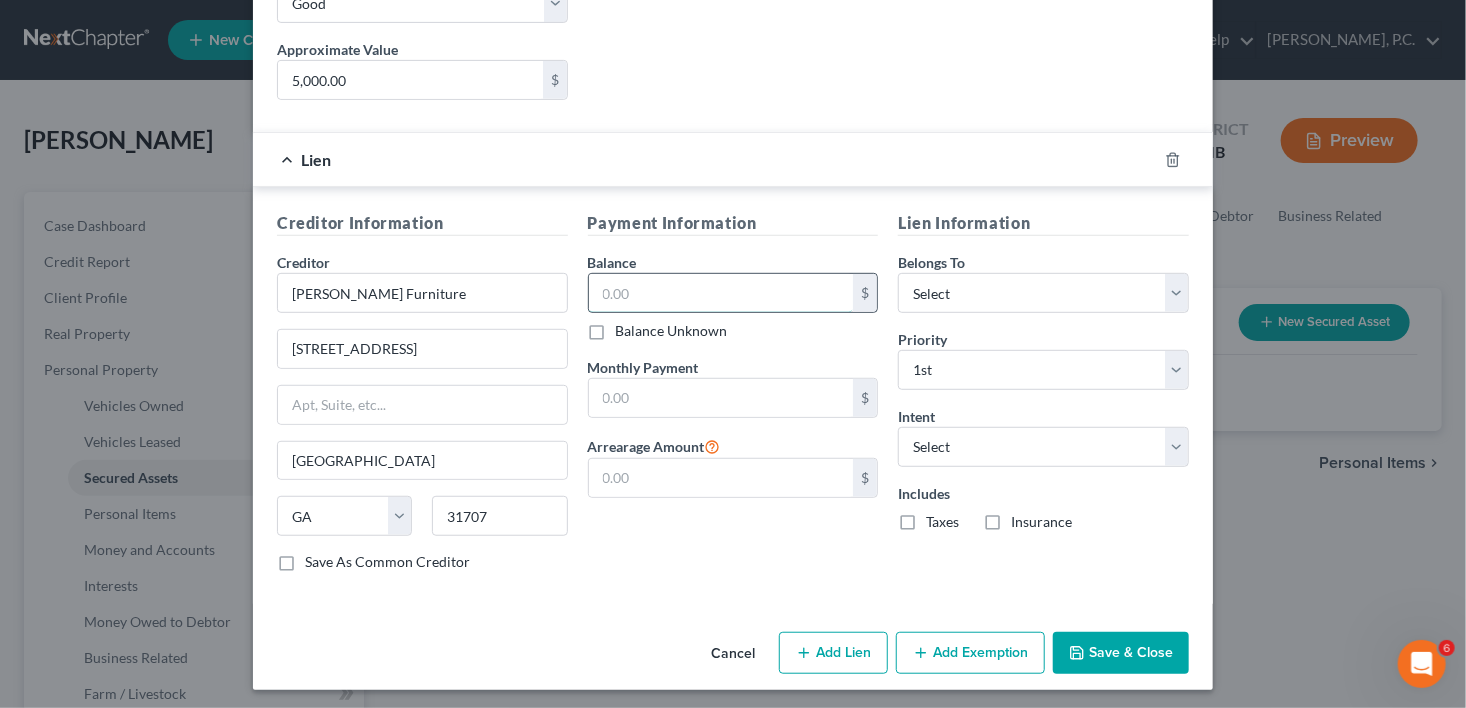 click at bounding box center [721, 293] 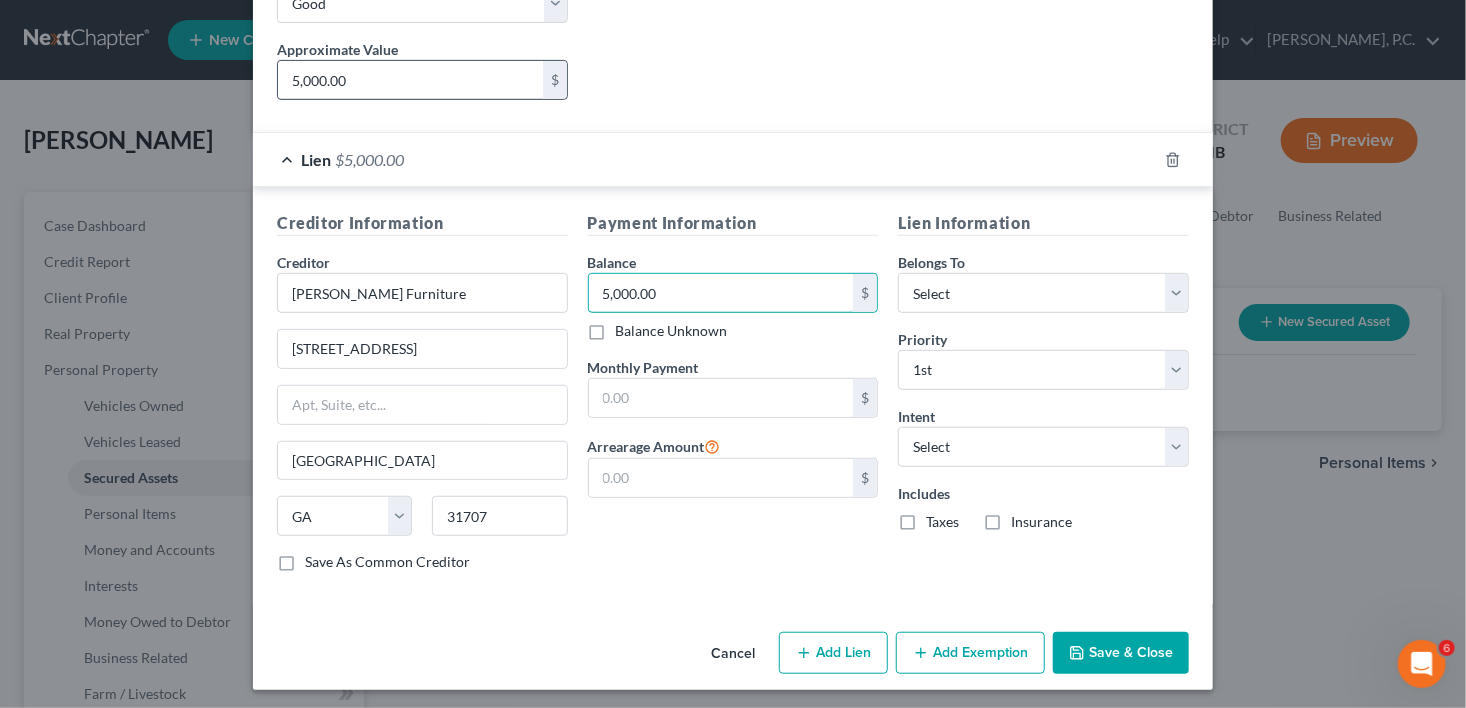 type on "5,000.00" 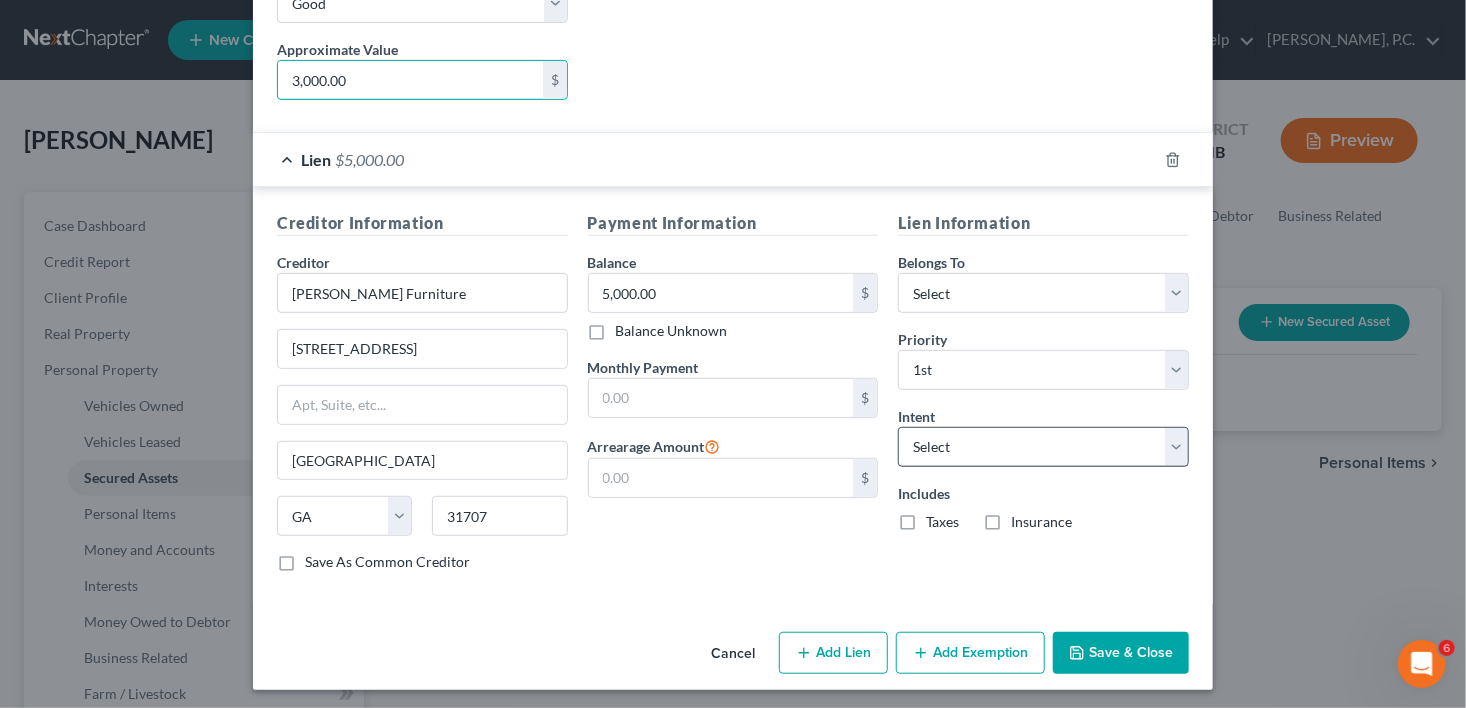 type on "3,000.00" 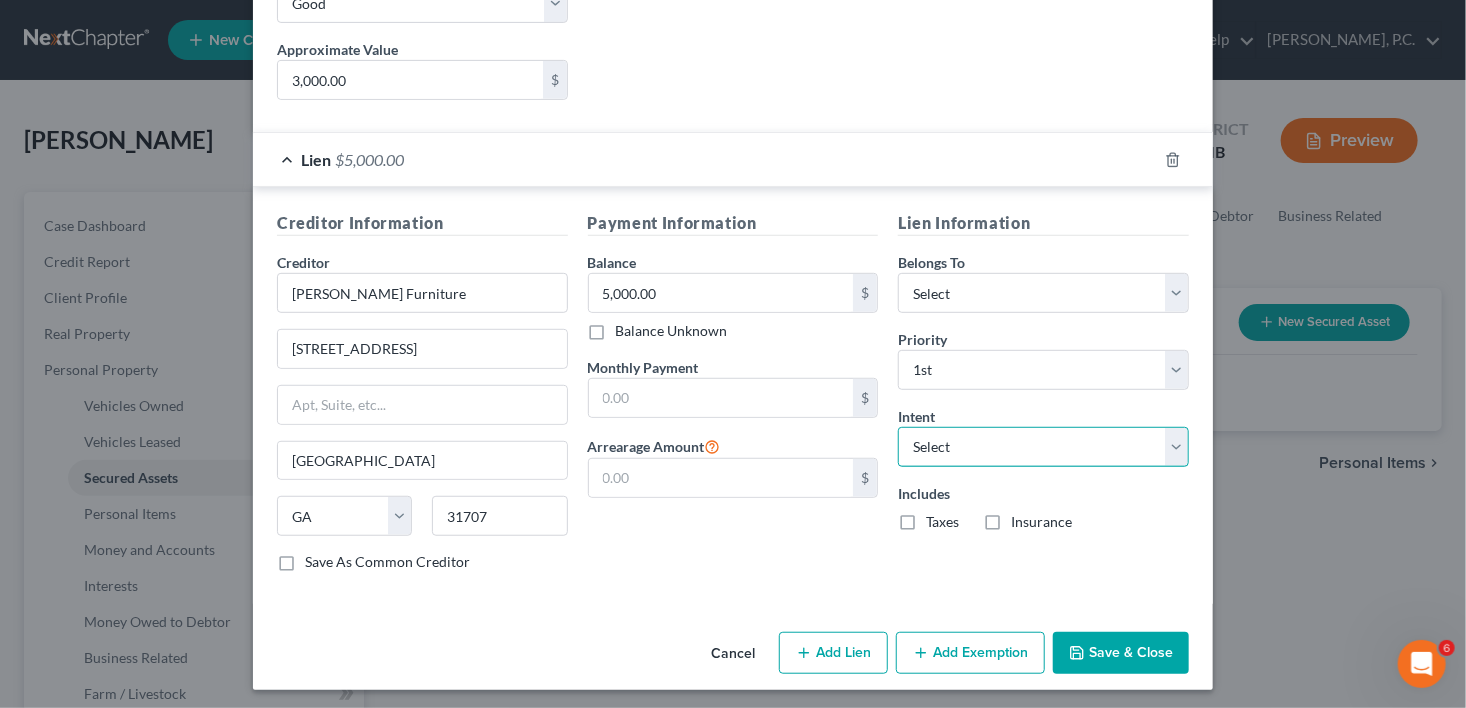 drag, startPoint x: 930, startPoint y: 437, endPoint x: 930, endPoint y: 451, distance: 14 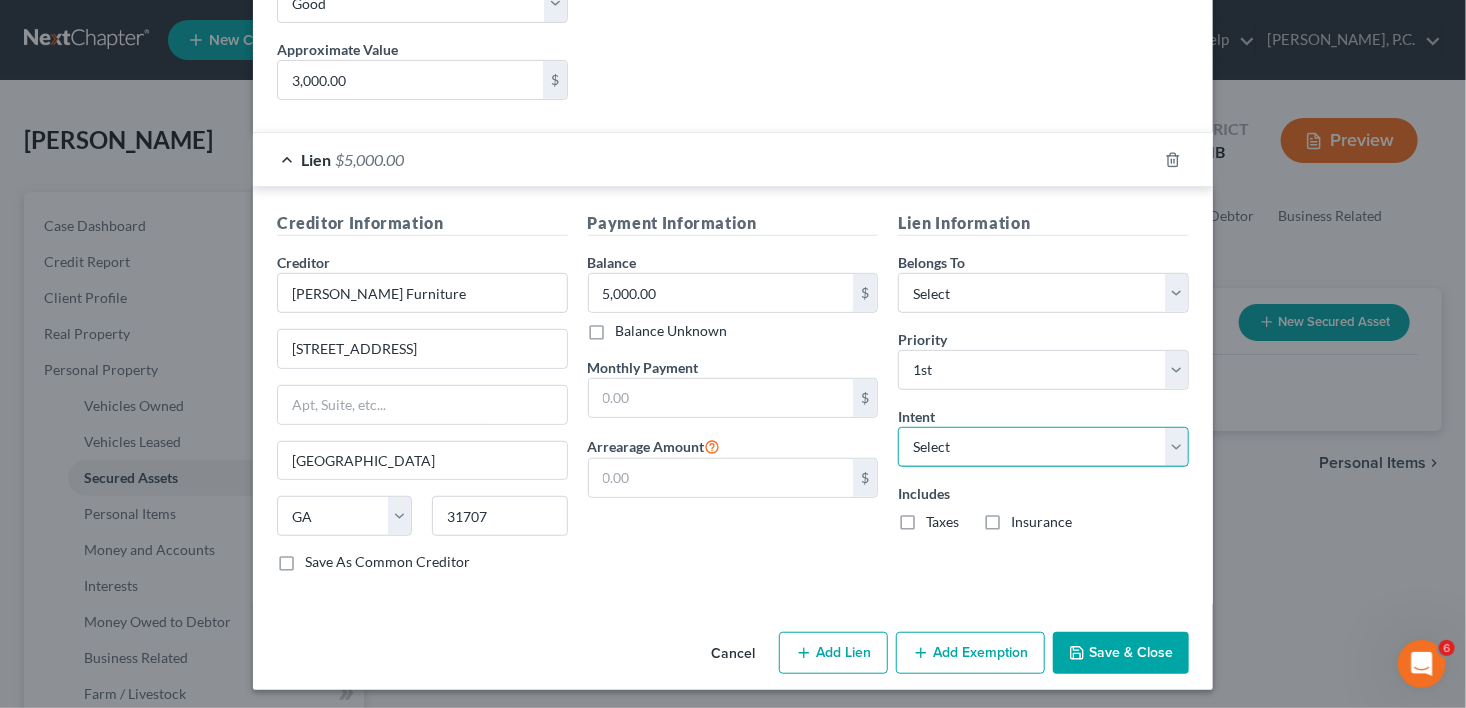 click on "Select Surrender Redeem Reaffirm Avoid Other" at bounding box center [1043, 447] 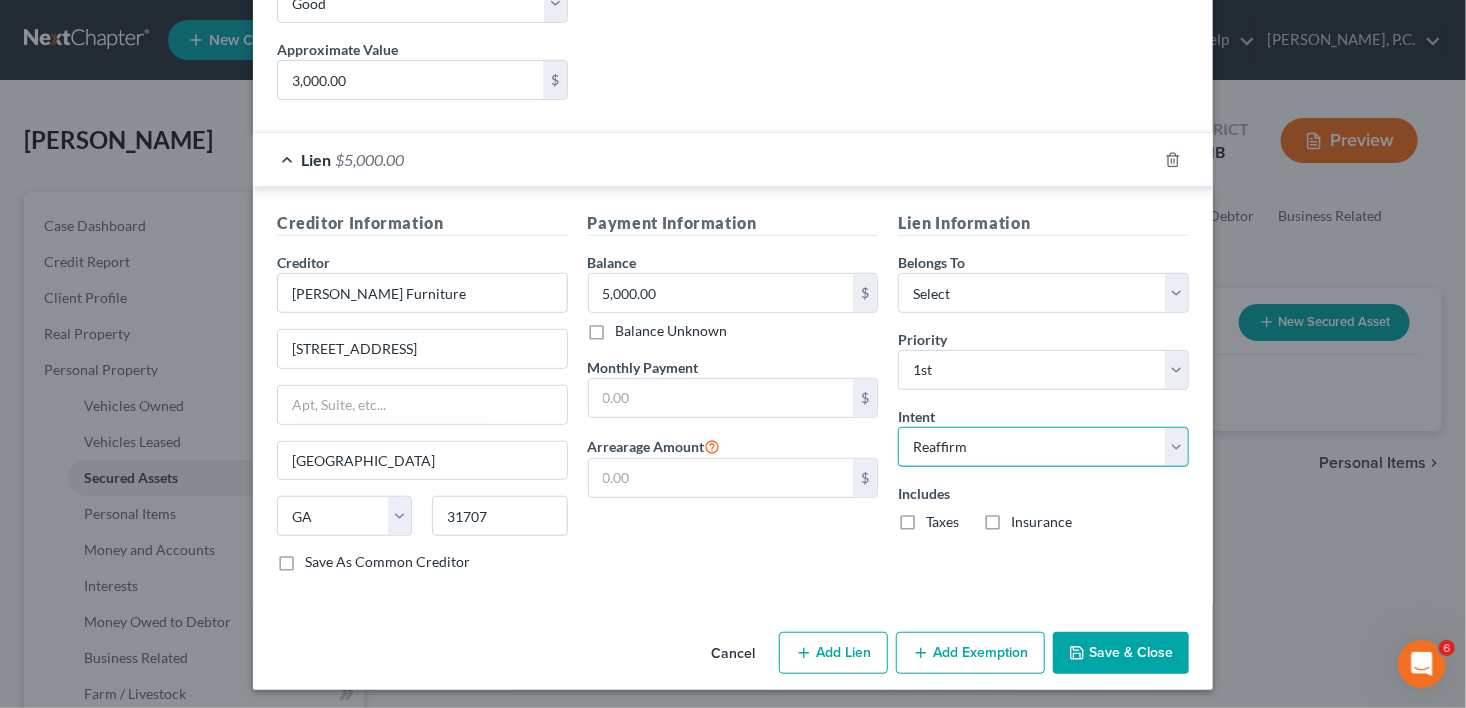 click on "Select Surrender Redeem Reaffirm Avoid Other" at bounding box center [1043, 447] 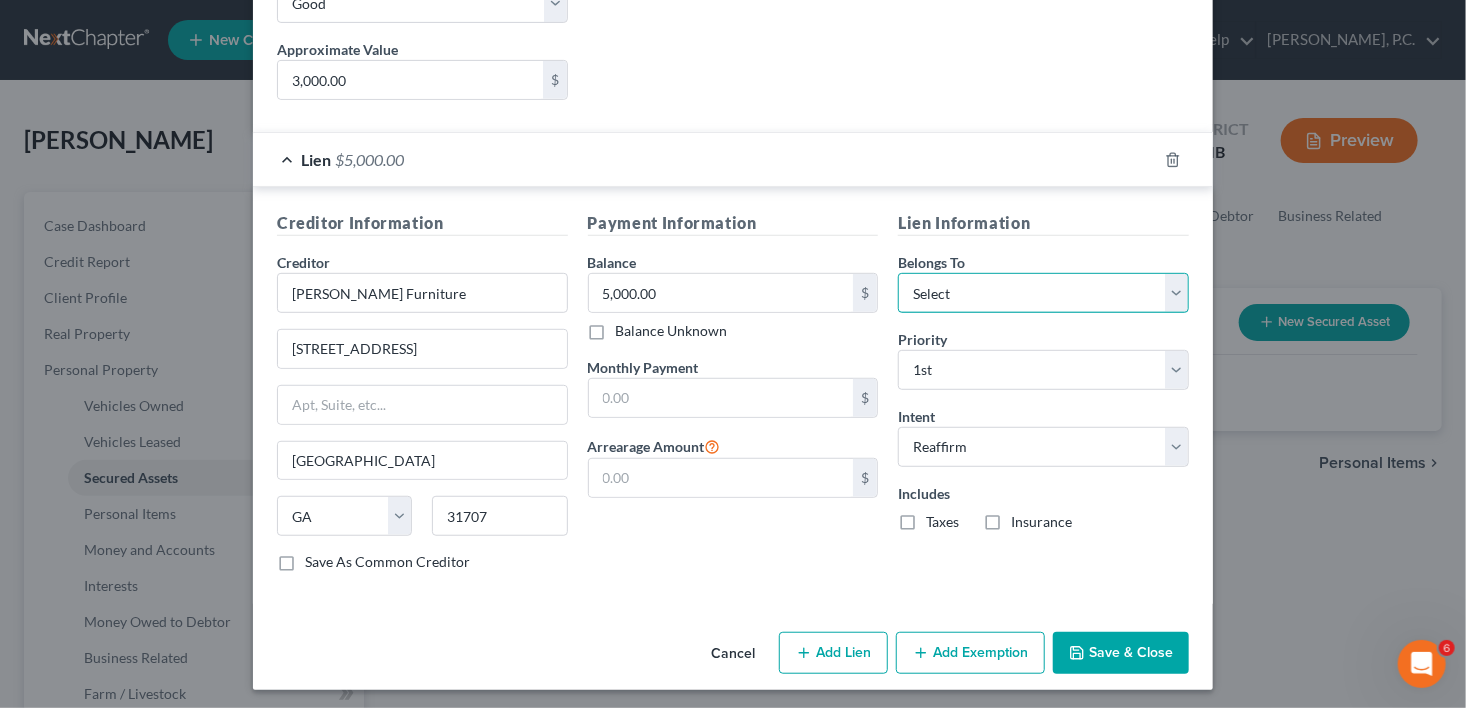 click on "Select Debtor 1 Only Debtor 2 Only Debtor 1 And Debtor 2 Only At Least One Of The Debtors And Another Community Property" at bounding box center [1043, 293] 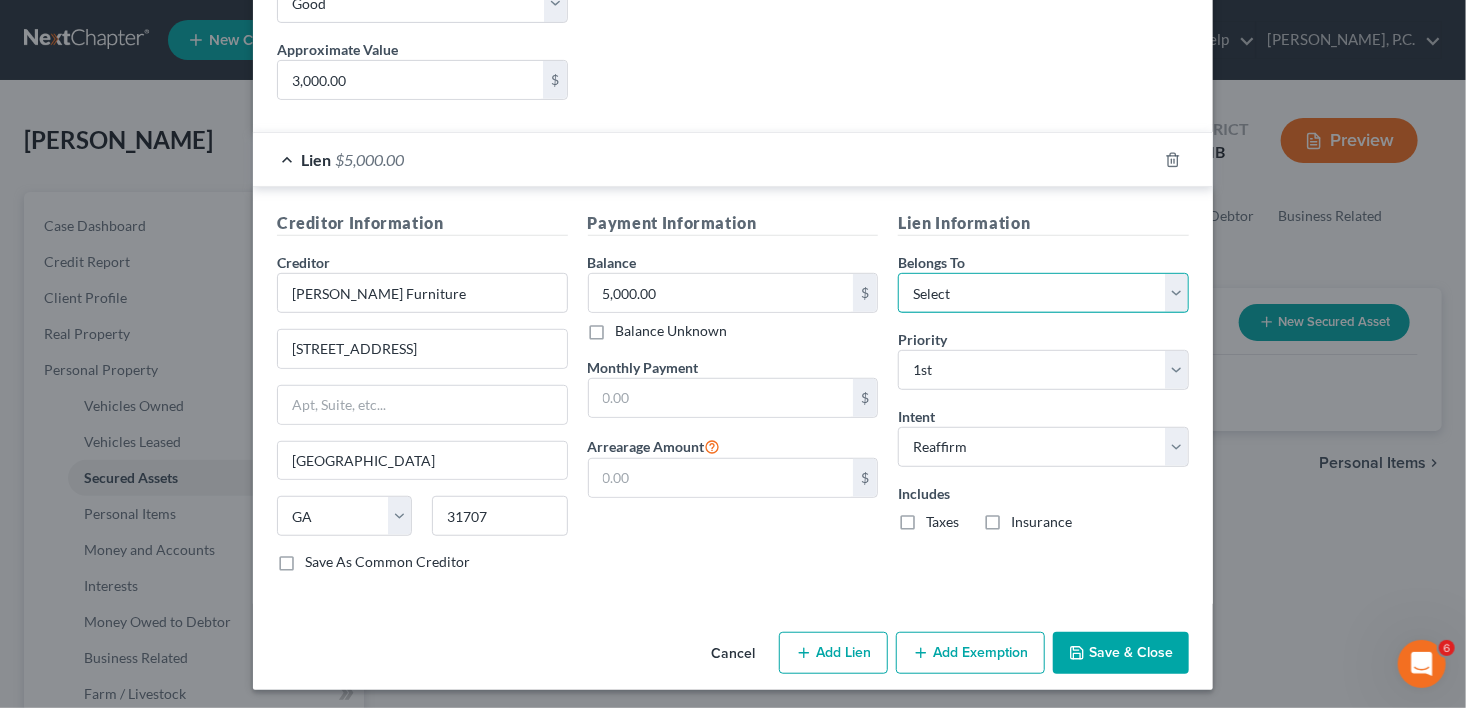select on "0" 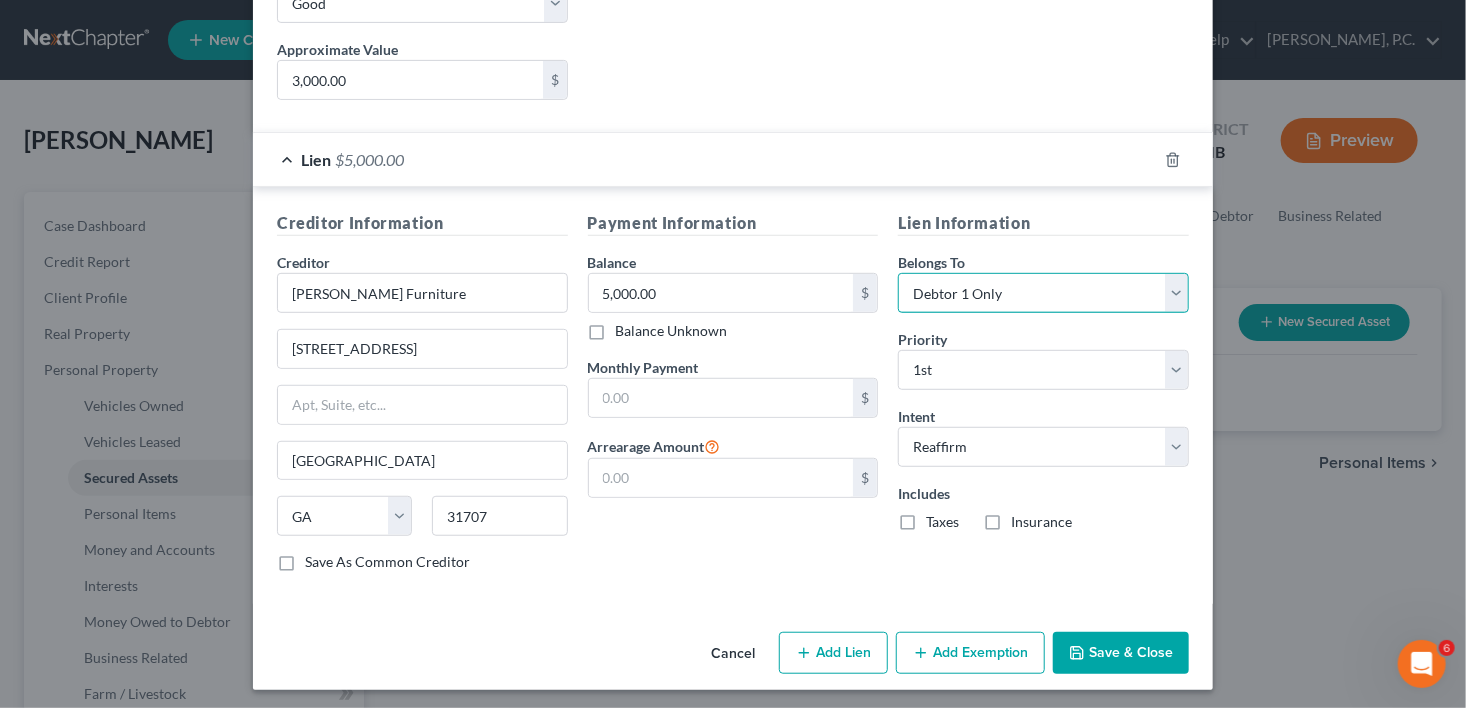 click on "Select Debtor 1 Only Debtor 2 Only Debtor 1 And Debtor 2 Only At Least One Of The Debtors And Another Community Property" at bounding box center [1043, 293] 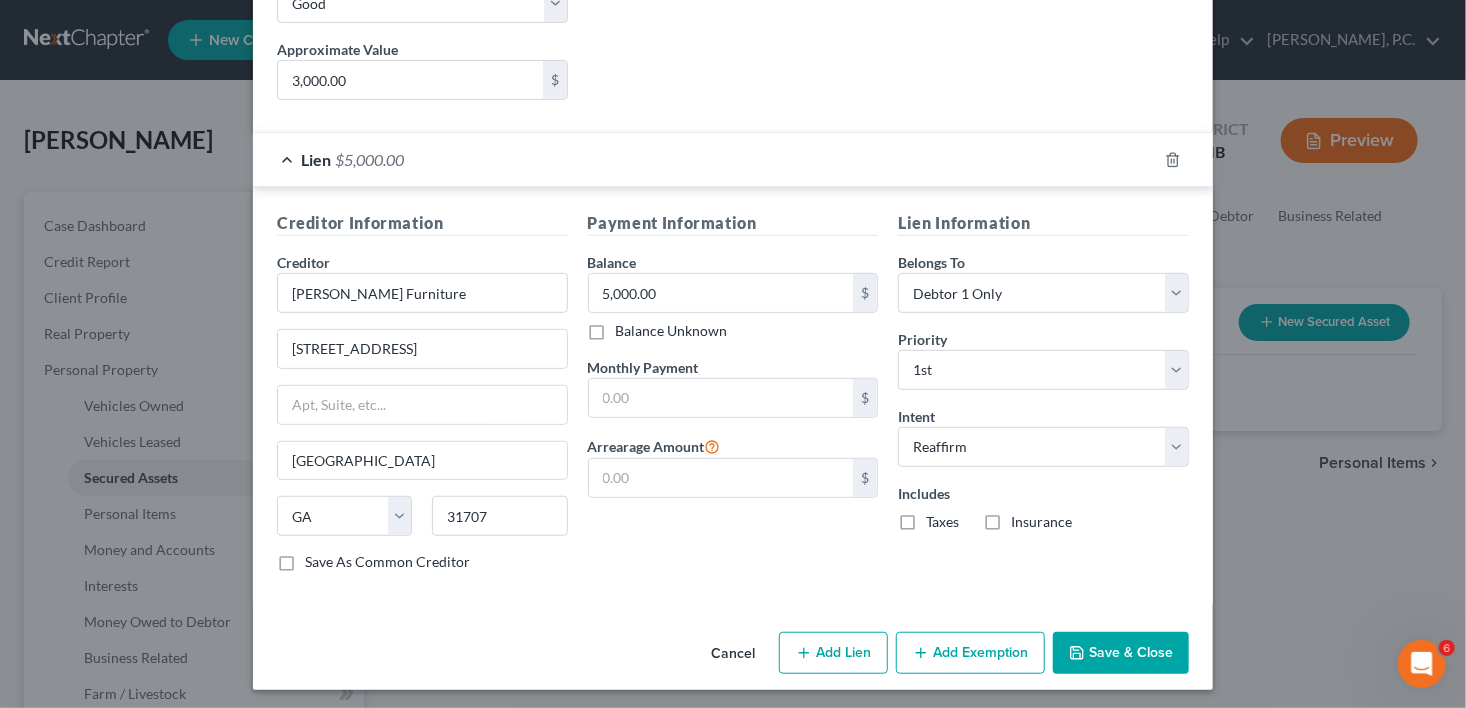 click on "Save & Close" at bounding box center [1121, 653] 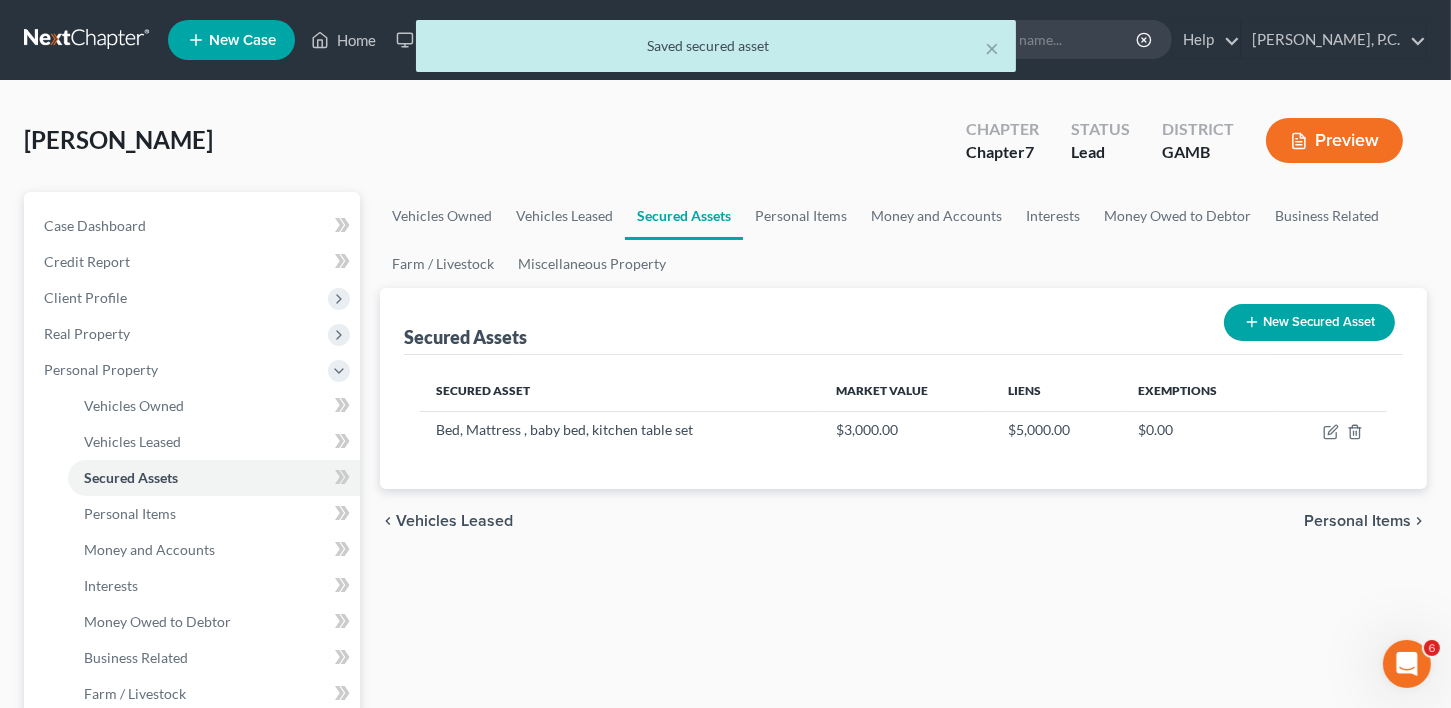 drag, startPoint x: 1369, startPoint y: 523, endPoint x: 1296, endPoint y: 501, distance: 76.243034 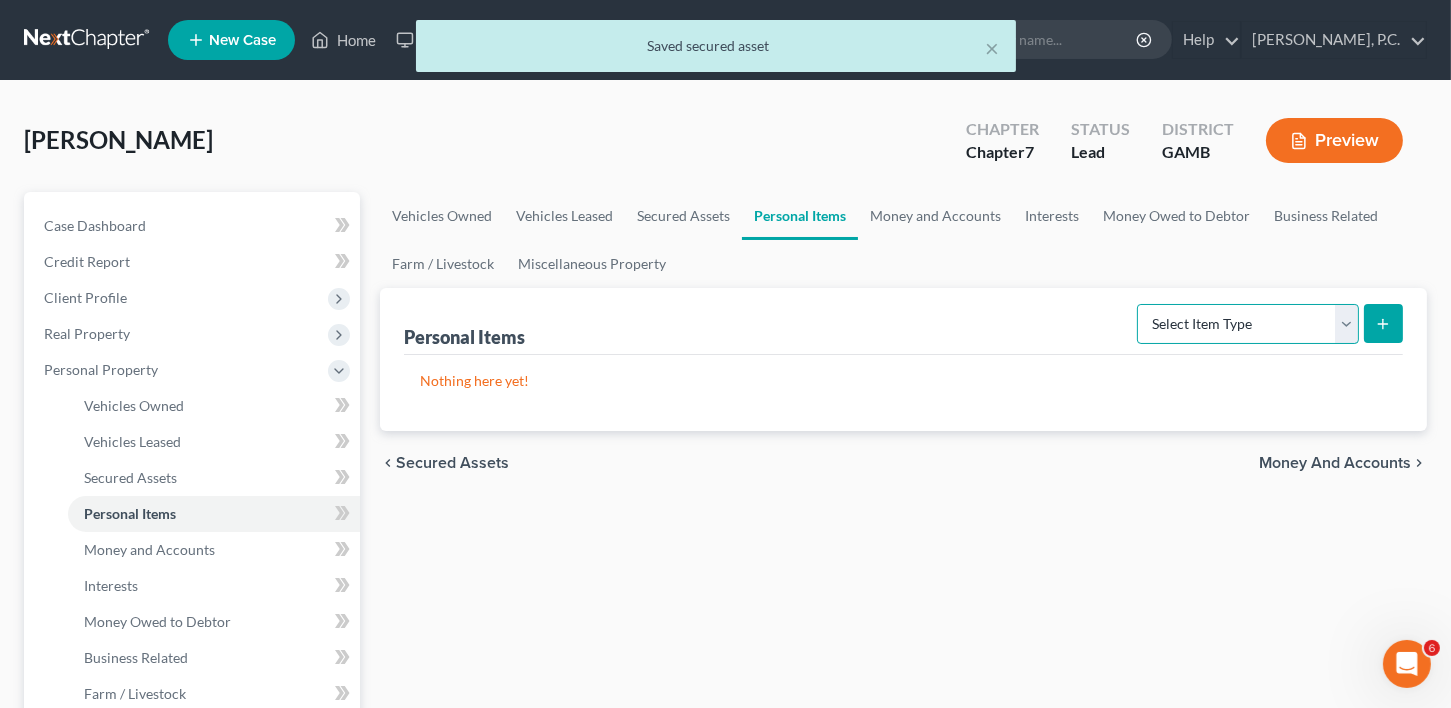 click on "Select Item Type Clothing Collectibles Of Value Electronics Firearms Household Goods Jewelry Other Pet(s) Sports & Hobby Equipment" at bounding box center [1248, 324] 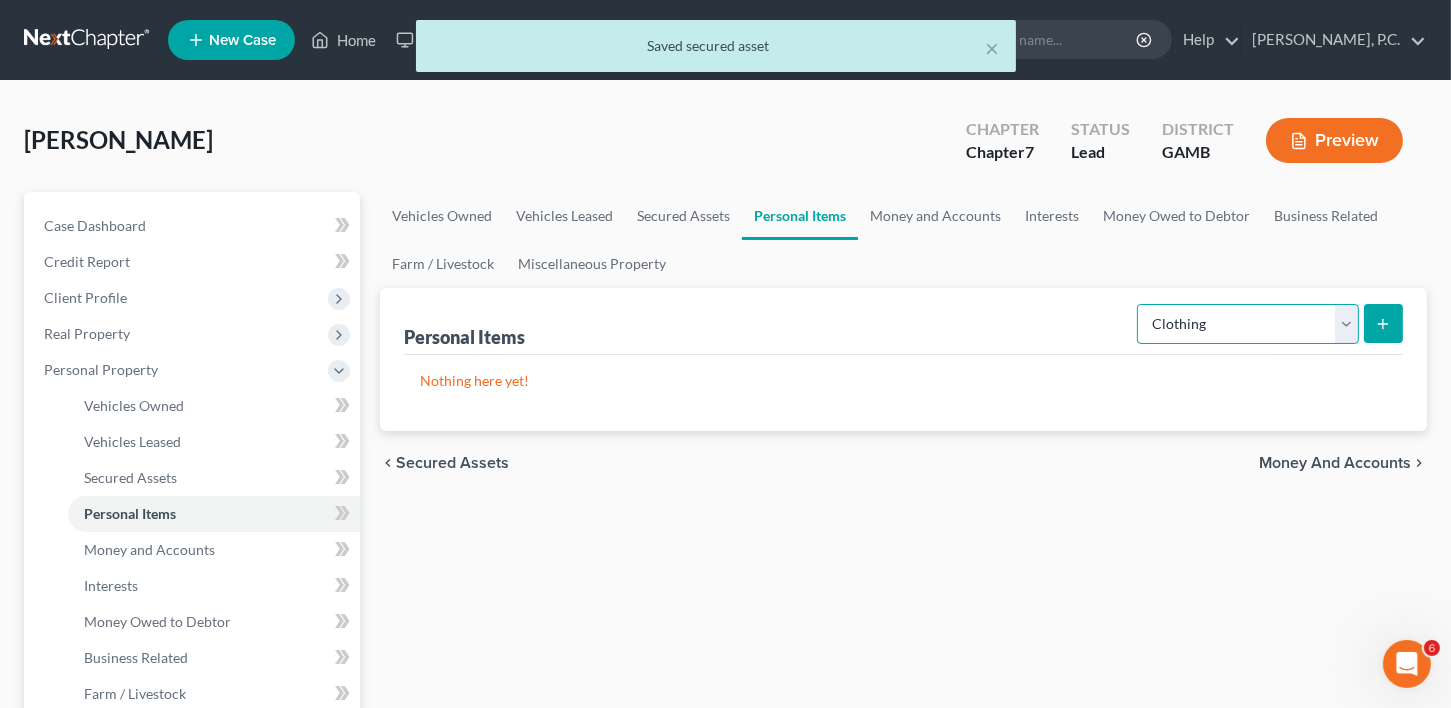 click on "Select Item Type Clothing Collectibles Of Value Electronics Firearms Household Goods Jewelry Other Pet(s) Sports & Hobby Equipment" at bounding box center (1248, 324) 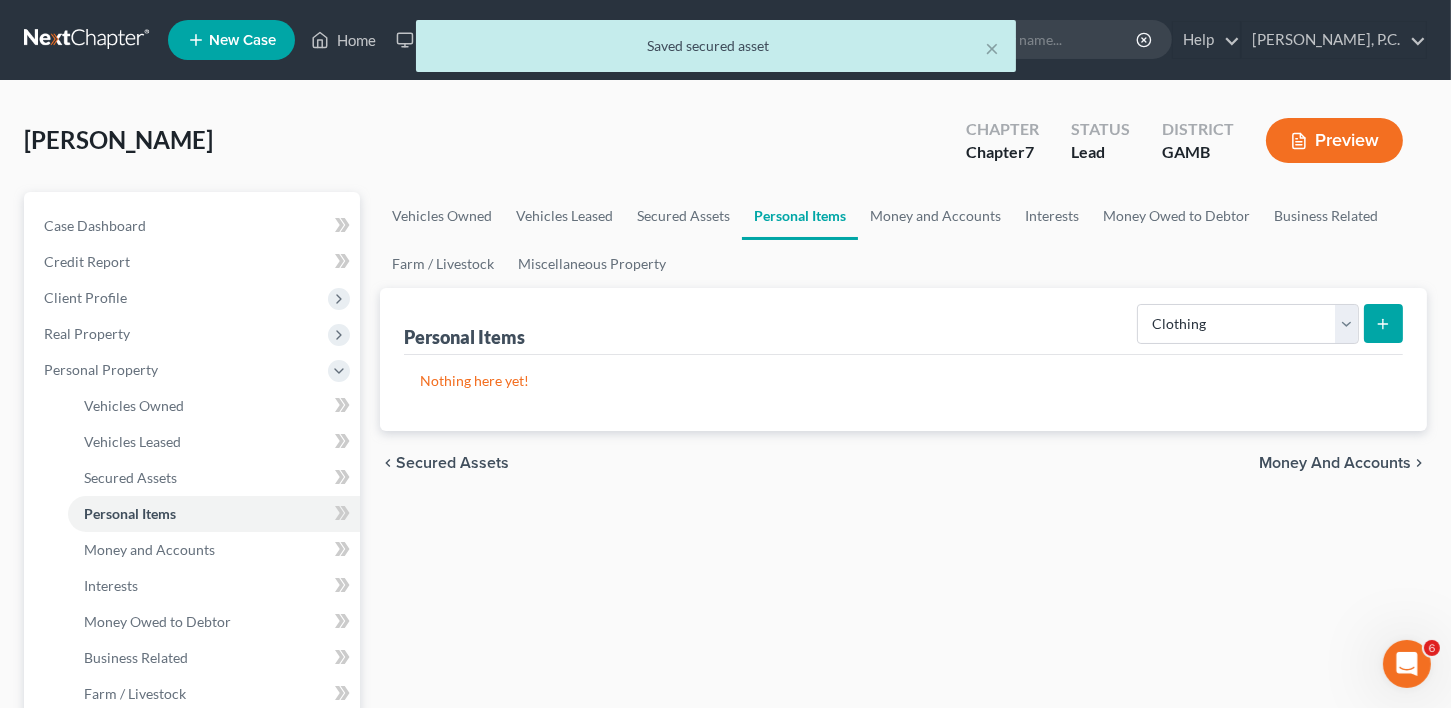 click at bounding box center (1383, 323) 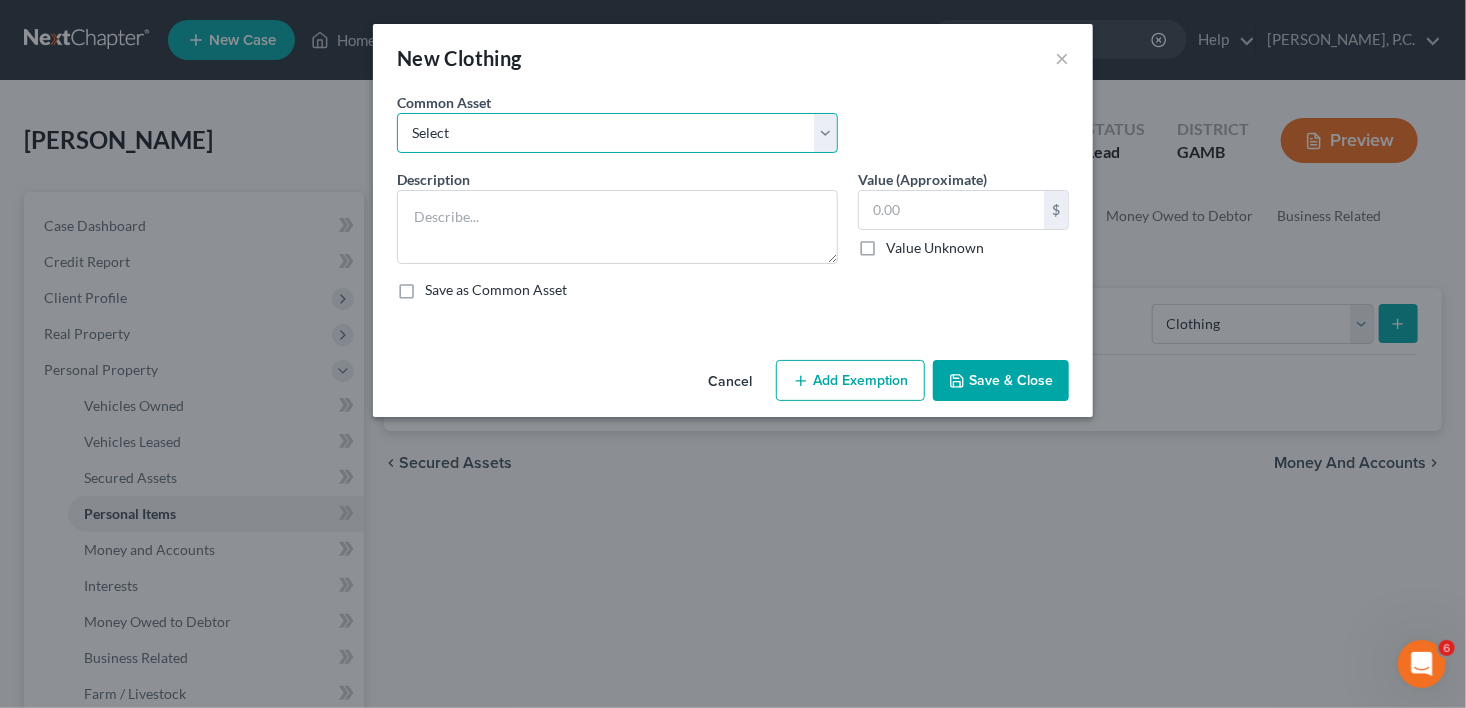 click on "Select Clothing" at bounding box center (617, 133) 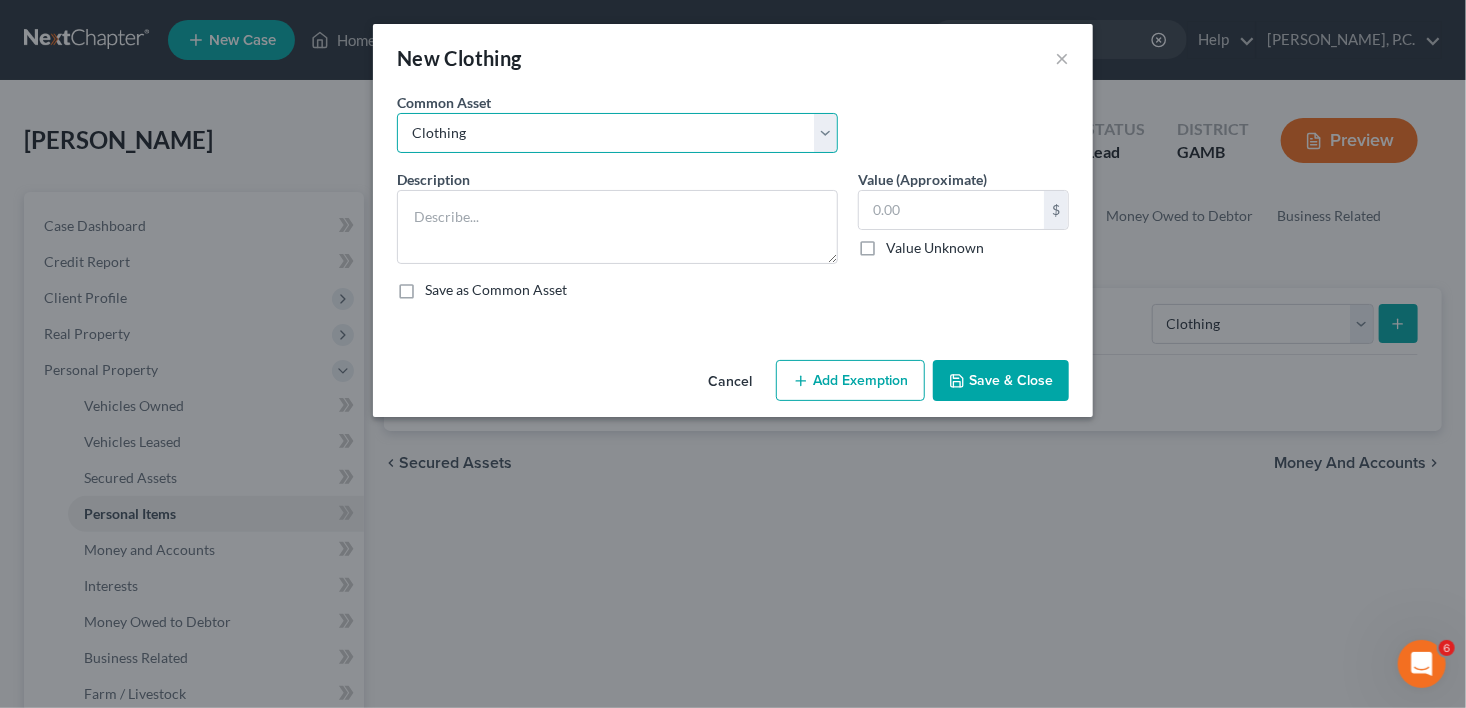 click on "Select Clothing" at bounding box center (617, 133) 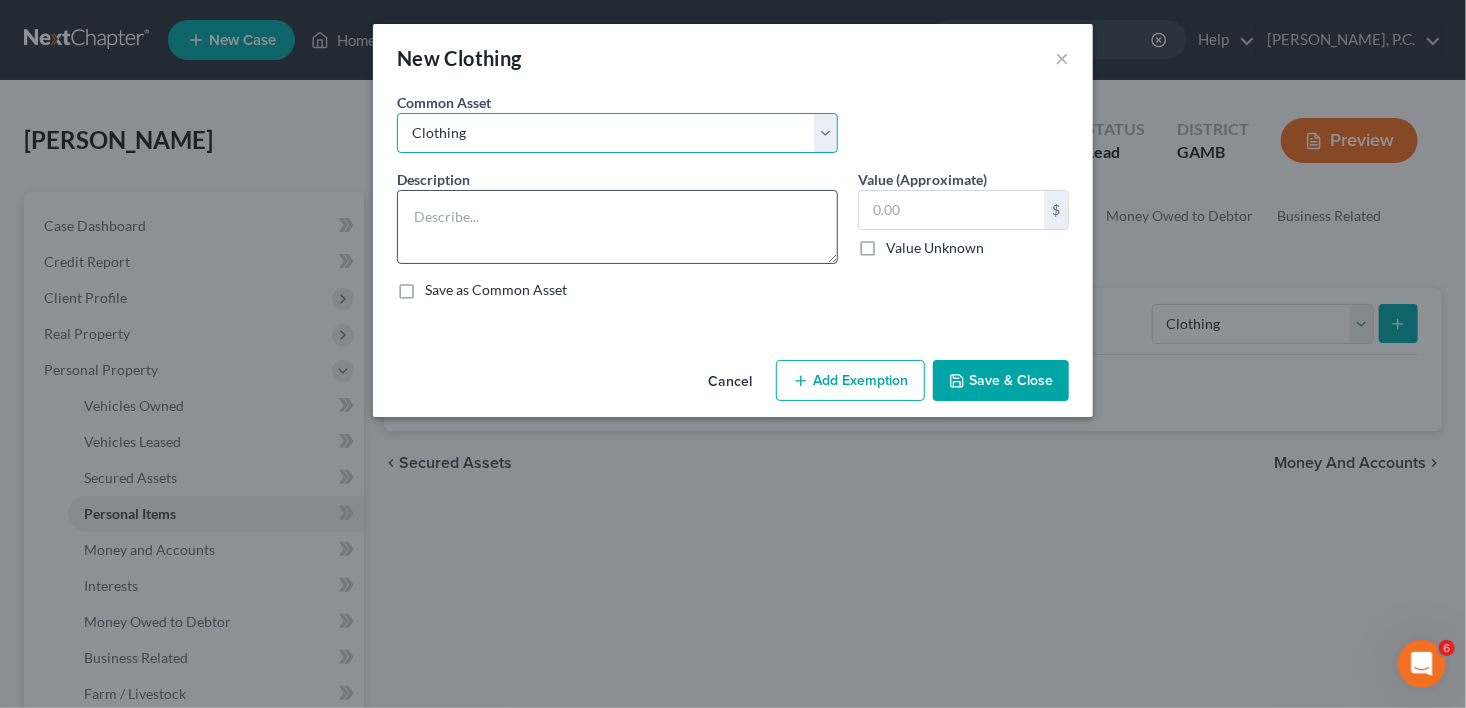 type on "Clothing" 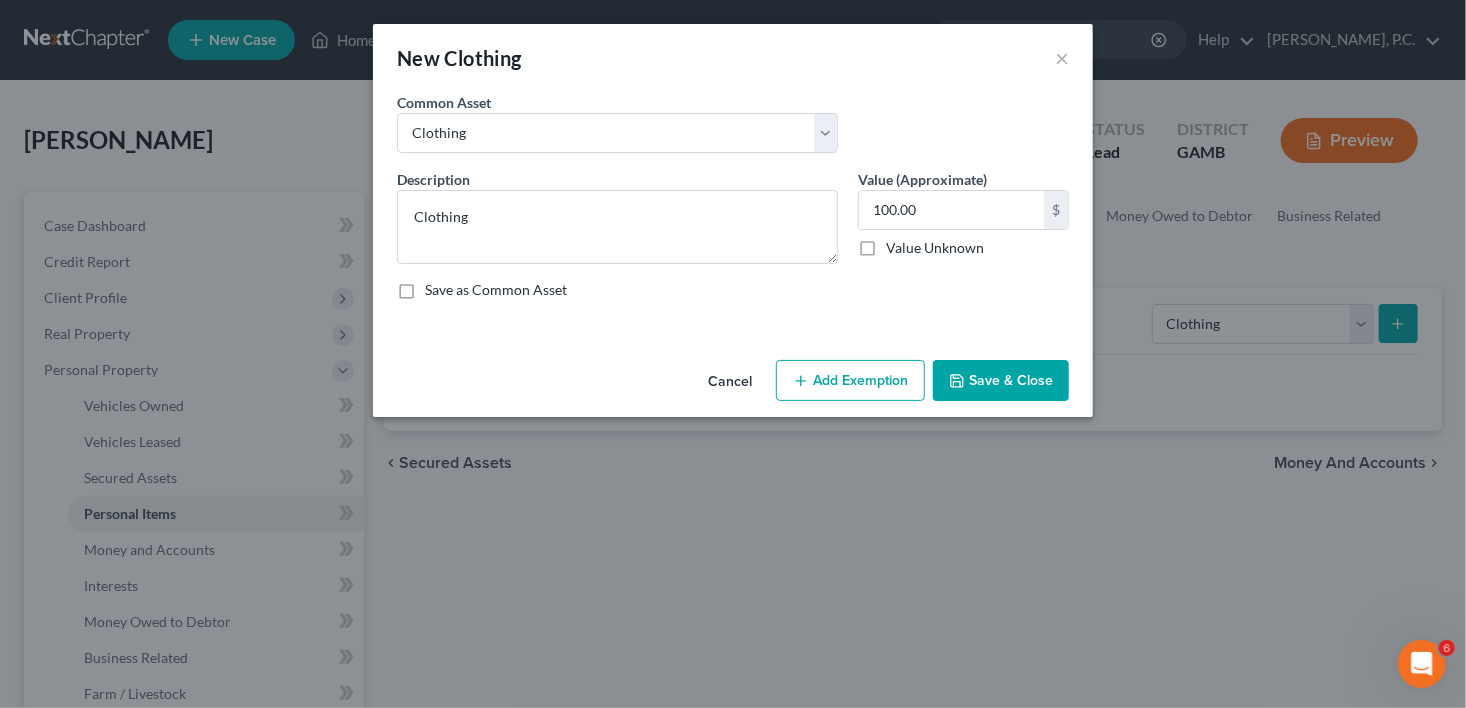 click on "Save & Close" at bounding box center (1001, 381) 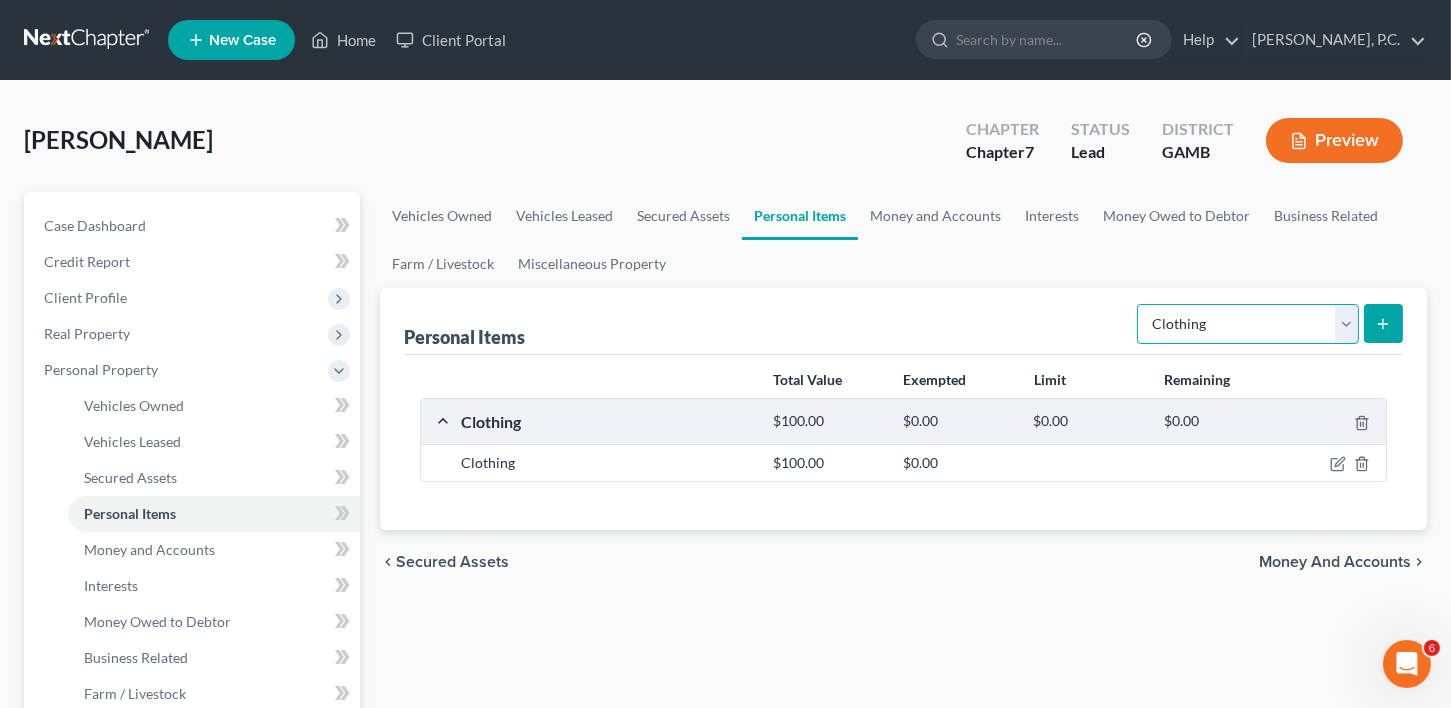 click on "Select Item Type Clothing Collectibles Of Value Electronics Firearms Household Goods Jewelry Other Pet(s) Sports & Hobby Equipment" at bounding box center [1248, 324] 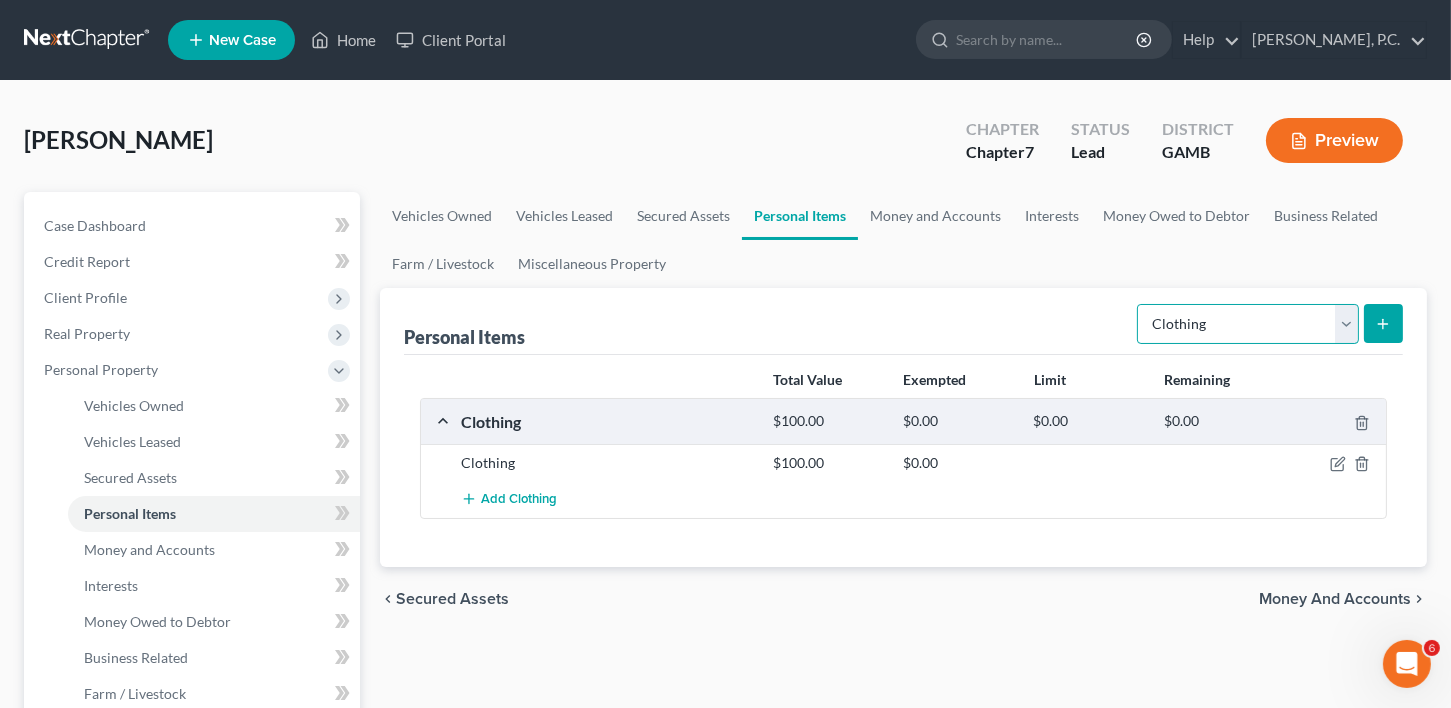 select on "household_goods" 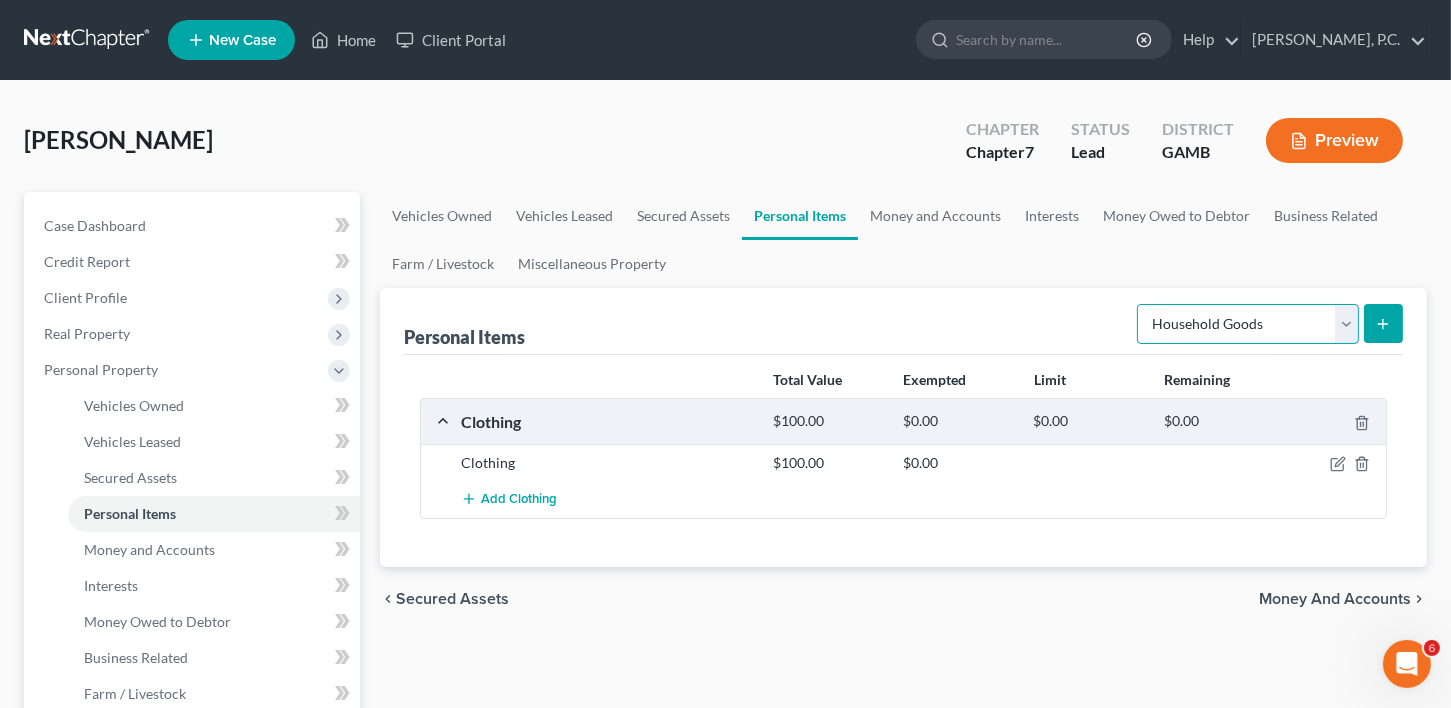 click on "Select Item Type Clothing Collectibles Of Value Electronics Firearms Household Goods Jewelry Other Pet(s) Sports & Hobby Equipment" at bounding box center [1248, 324] 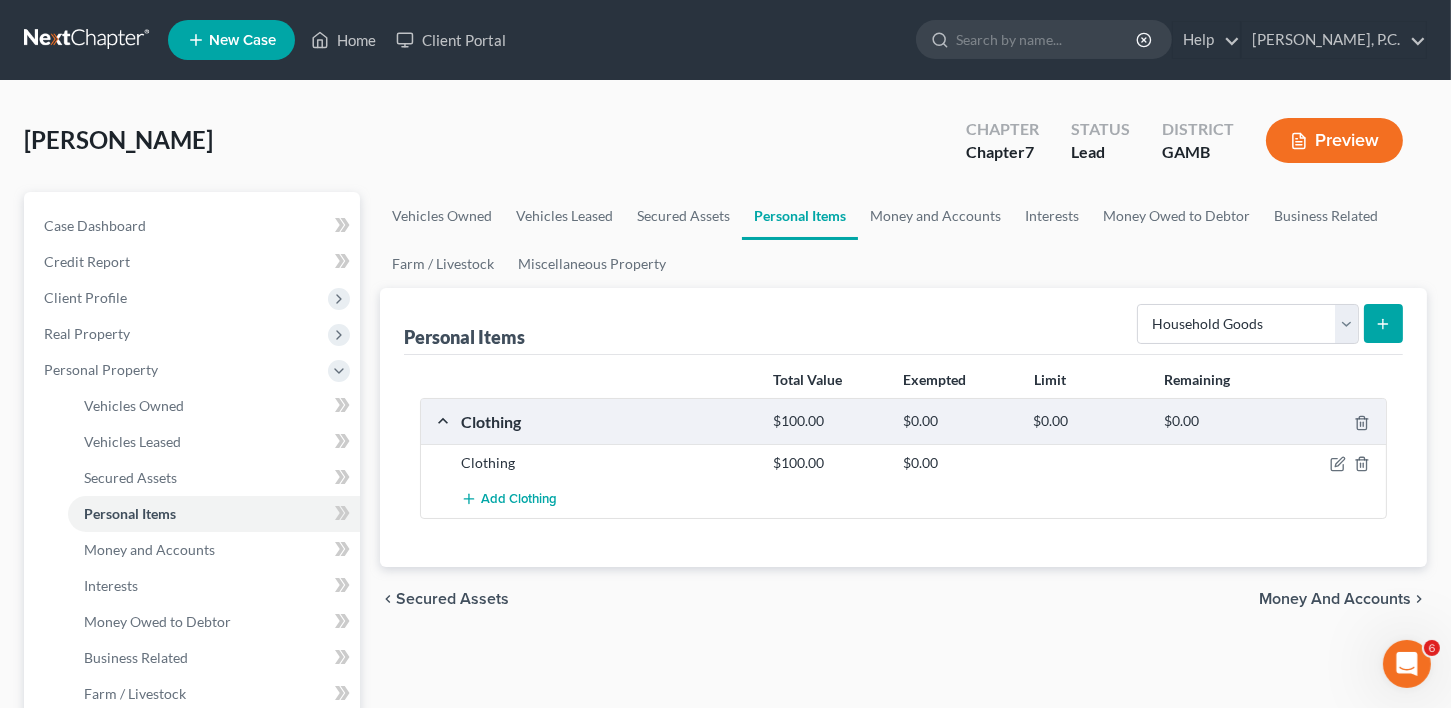 click 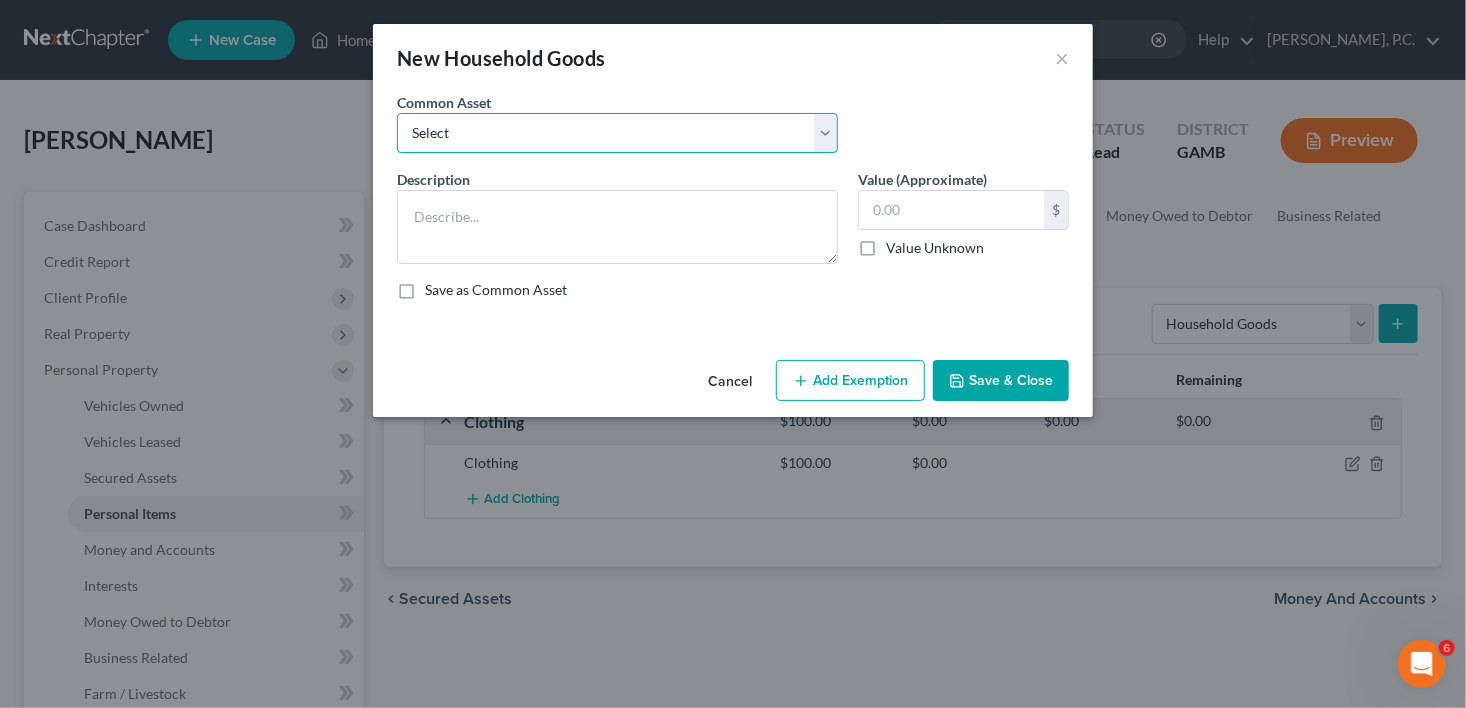 click on "Select Household goods Household goods Household goods and furniture Household goods" at bounding box center [617, 133] 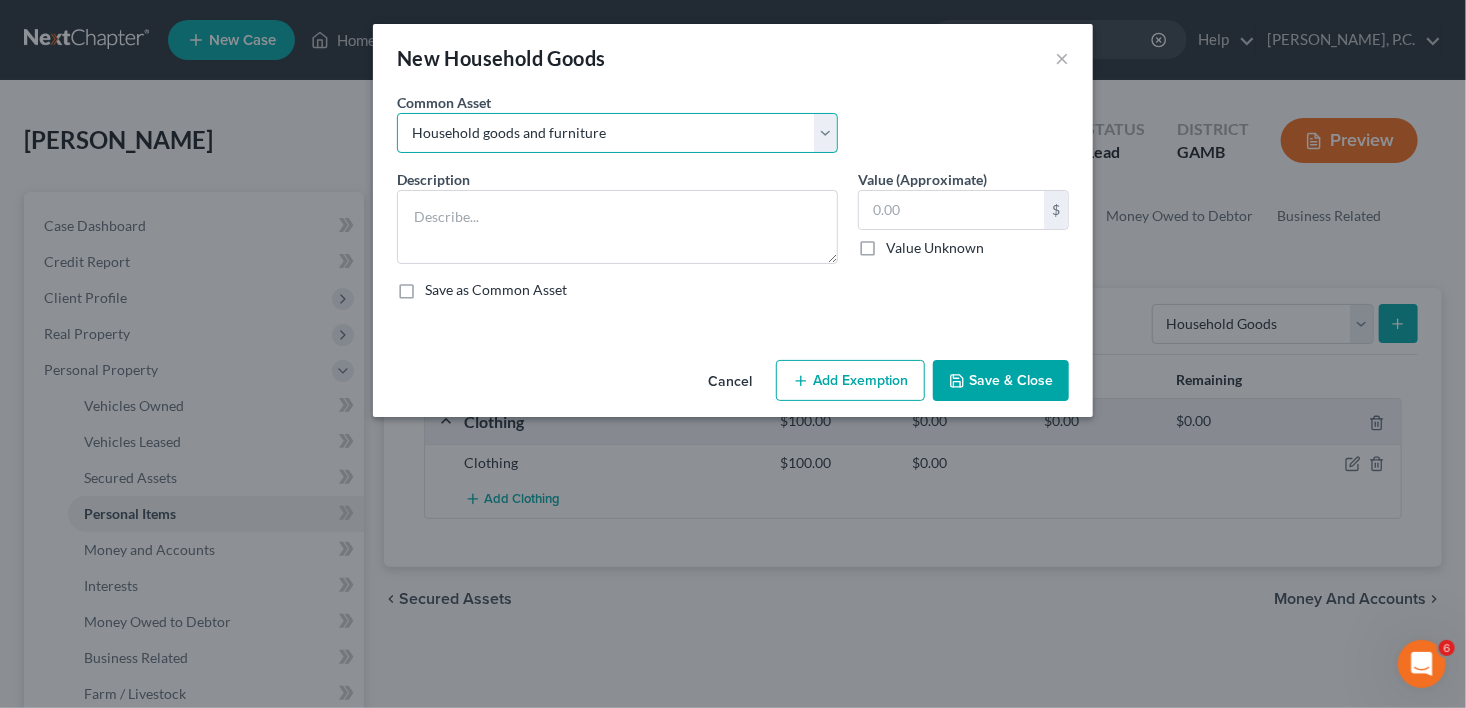click on "Select Household goods Household goods Household goods and furniture Household goods" at bounding box center (617, 133) 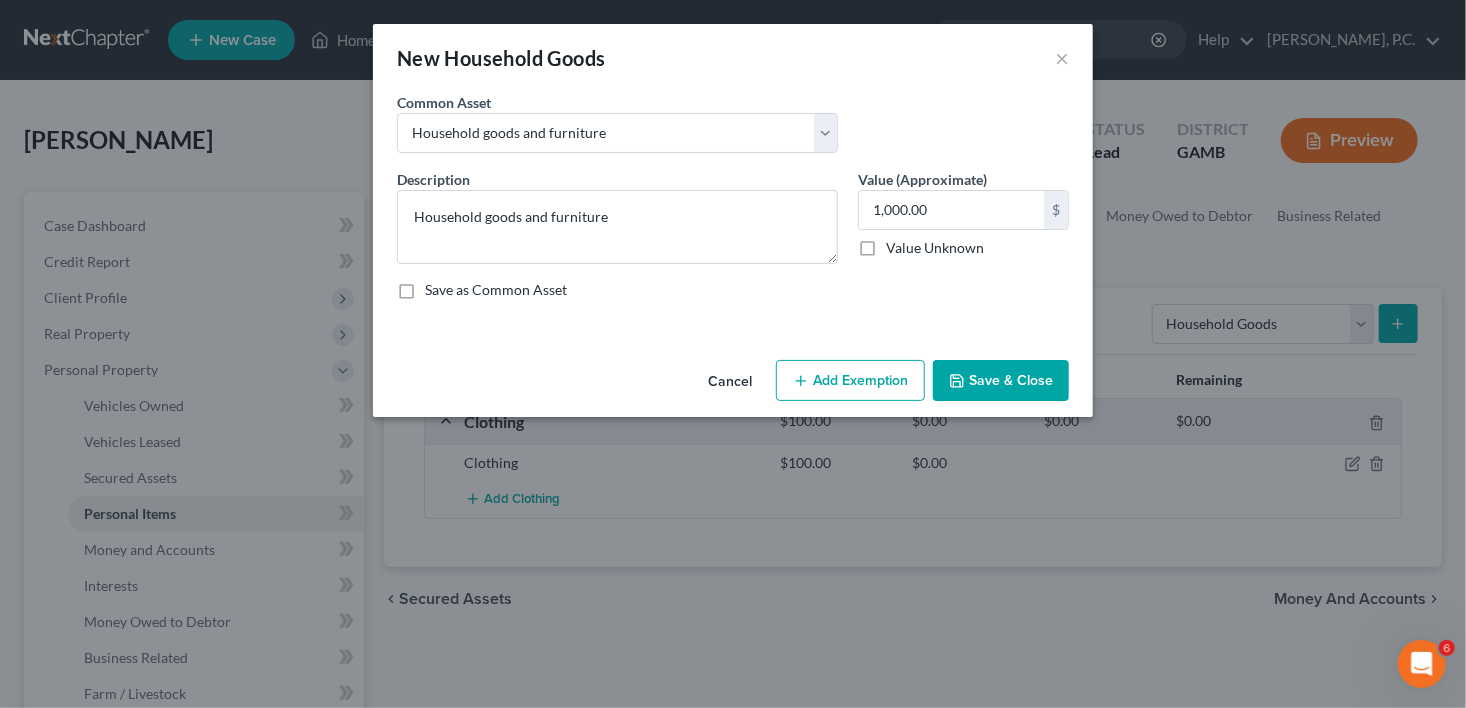 click on "An exemption set must first be selected from the Filing Information section. Common Asset Select Household goods Household goods Household goods and furniture Household goods
Description
*
Household goods and furniture Value (Approximate)
1,000.00 $
Value Unknown
Balance Undetermined
1,000.00 $
Value Unknown
Save as Common Asset" at bounding box center (733, 222) 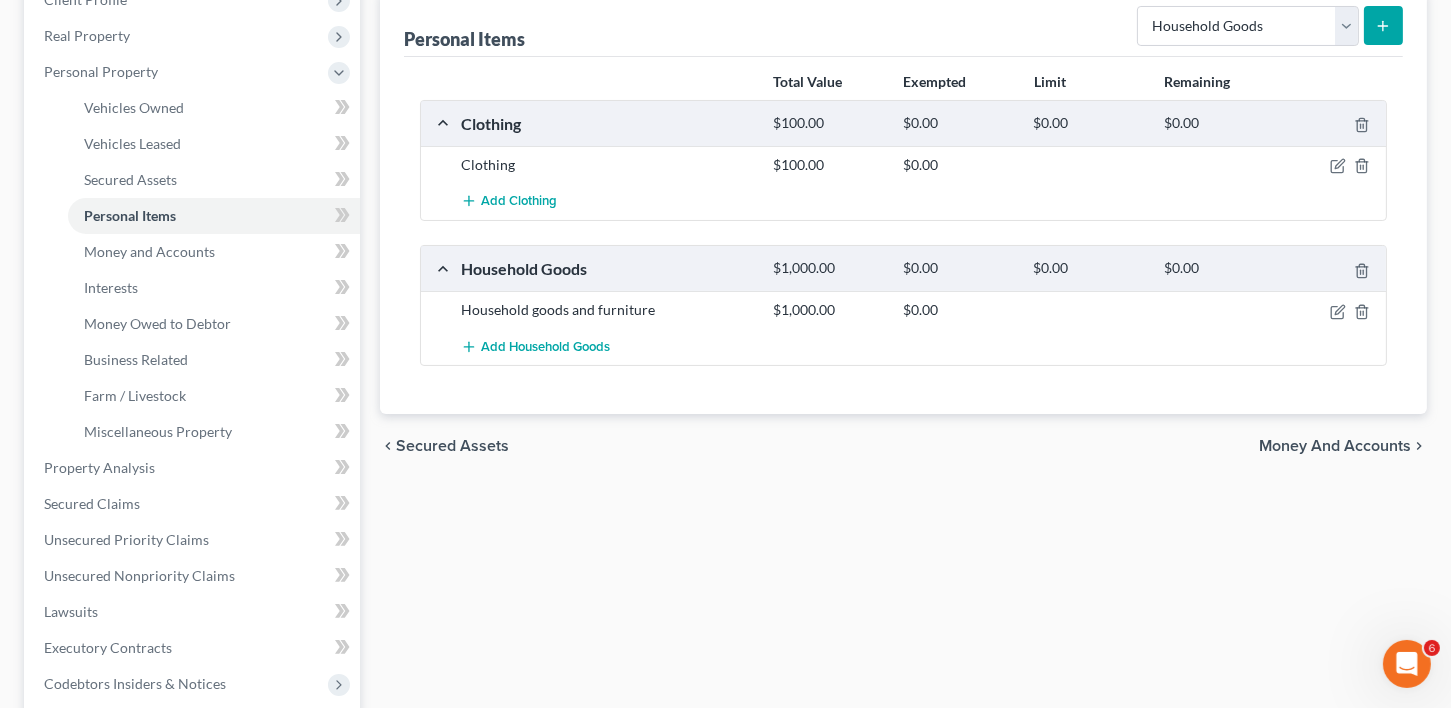 scroll, scrollTop: 612, scrollLeft: 0, axis: vertical 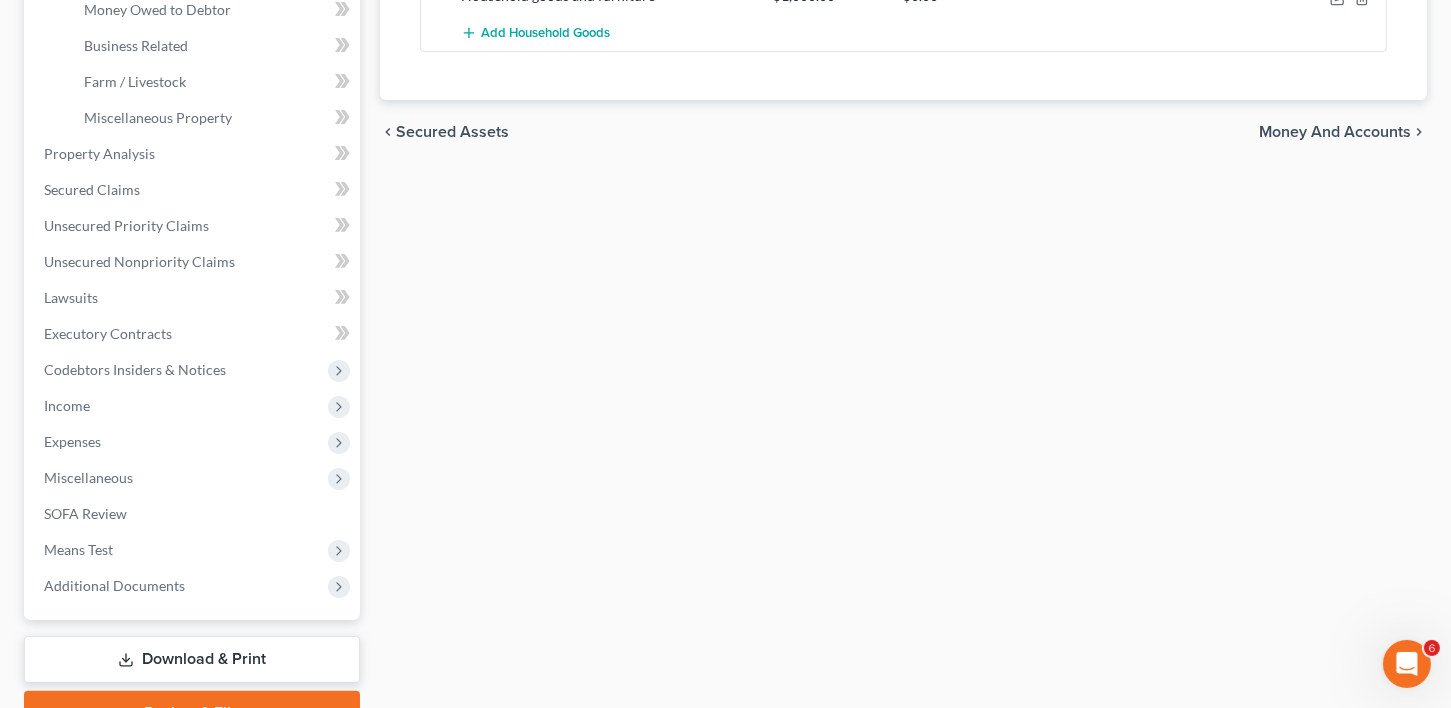 click on "Money and Accounts" at bounding box center [1335, 132] 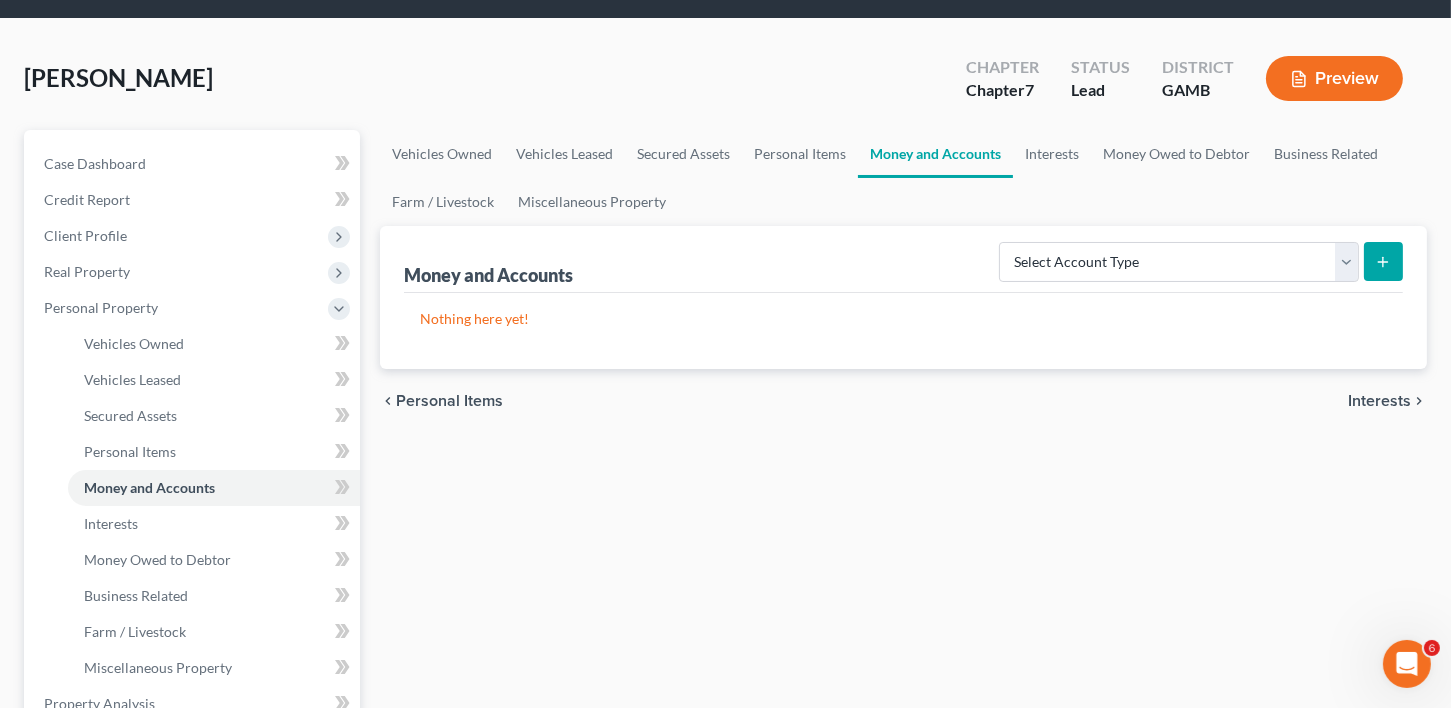 scroll, scrollTop: 0, scrollLeft: 0, axis: both 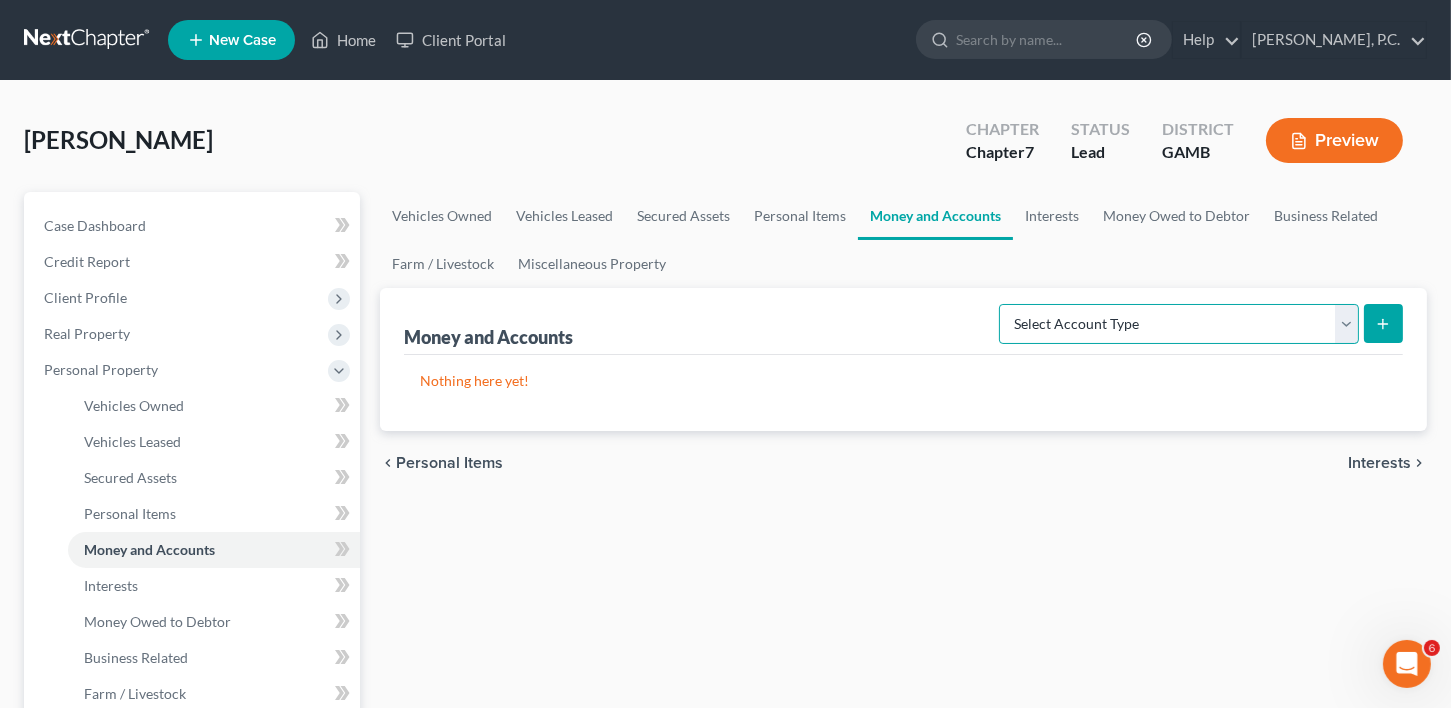click on "Select Account Type Brokerage Cash on Hand Certificates of Deposit Checking Account Money Market Other (Credit Union, Health Savings Account, etc) Safe Deposit Box Savings Account Security Deposits or Prepayments" at bounding box center [1179, 324] 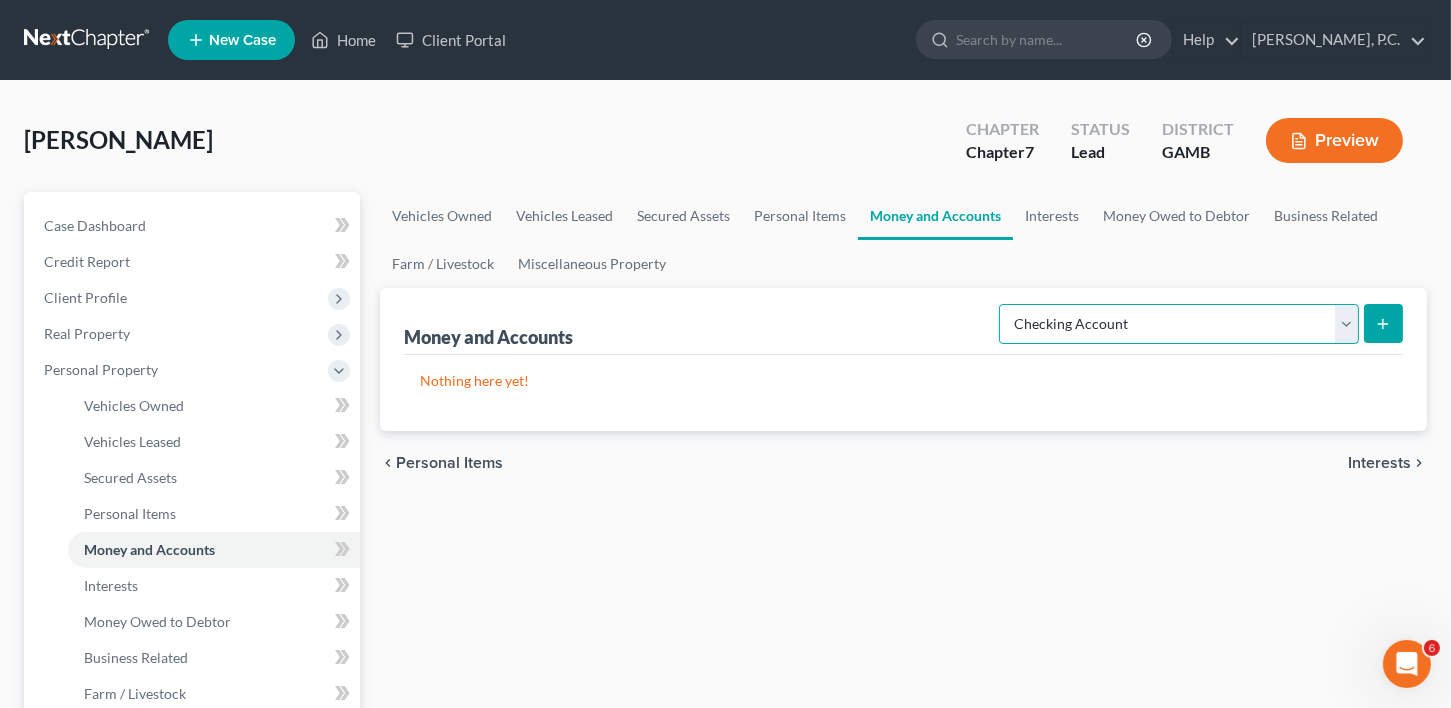 click on "Select Account Type Brokerage Cash on Hand Certificates of Deposit Checking Account Money Market Other (Credit Union, Health Savings Account, etc) Safe Deposit Box Savings Account Security Deposits or Prepayments" at bounding box center [1179, 324] 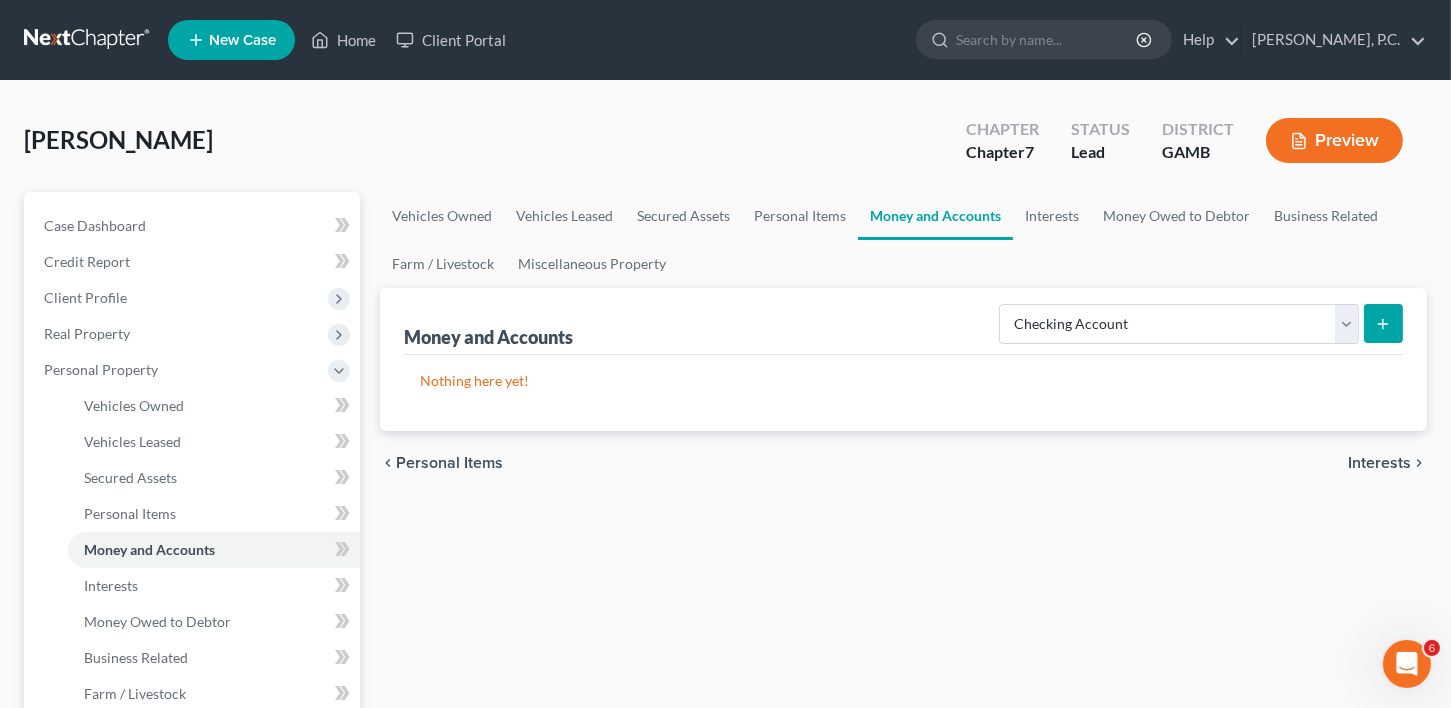click 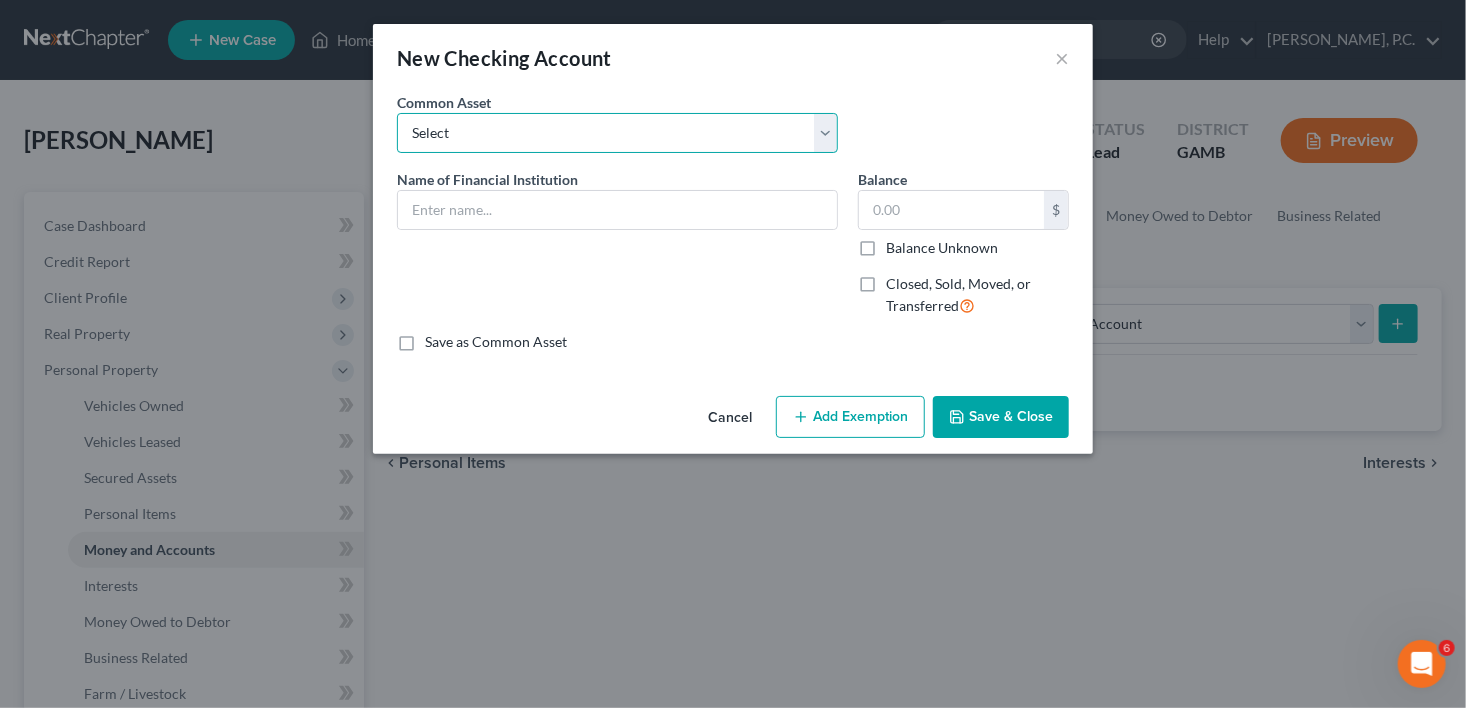 click on "Select US Bank Navy Federal Credit Union Midsouth Federal Credit Union Chime Bank [PERSON_NAME] Fargo Bank Bank of America Cadence Bank Robins Financial Credit Union PNC Bank Chase Bank Robins Financial Credit Union Chase Bank National Bank By Mail B.C.U. Forum Credit Union Combined Employees Credit Union Planter's First Bank Credit Union of [US_STATE] [US_STATE] United Credit Union USAA" at bounding box center (617, 133) 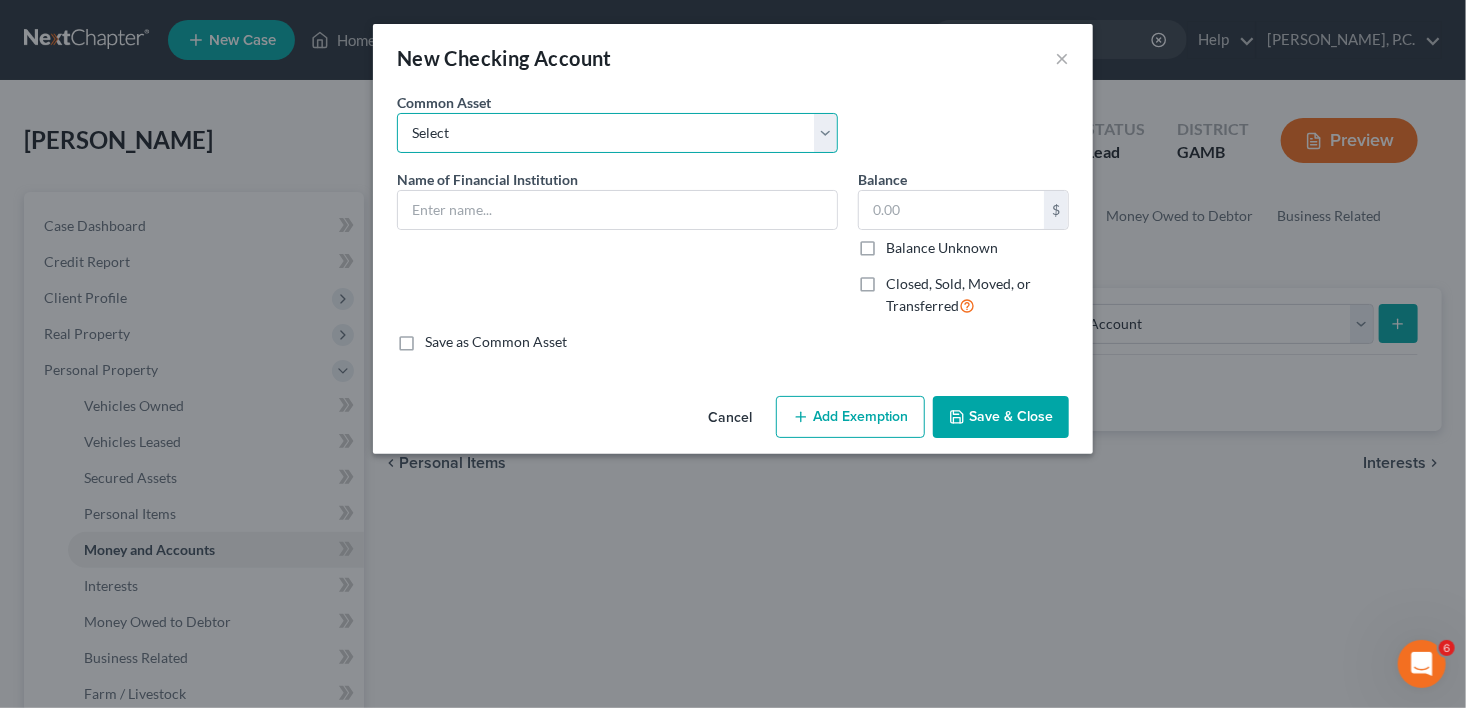 select on "7" 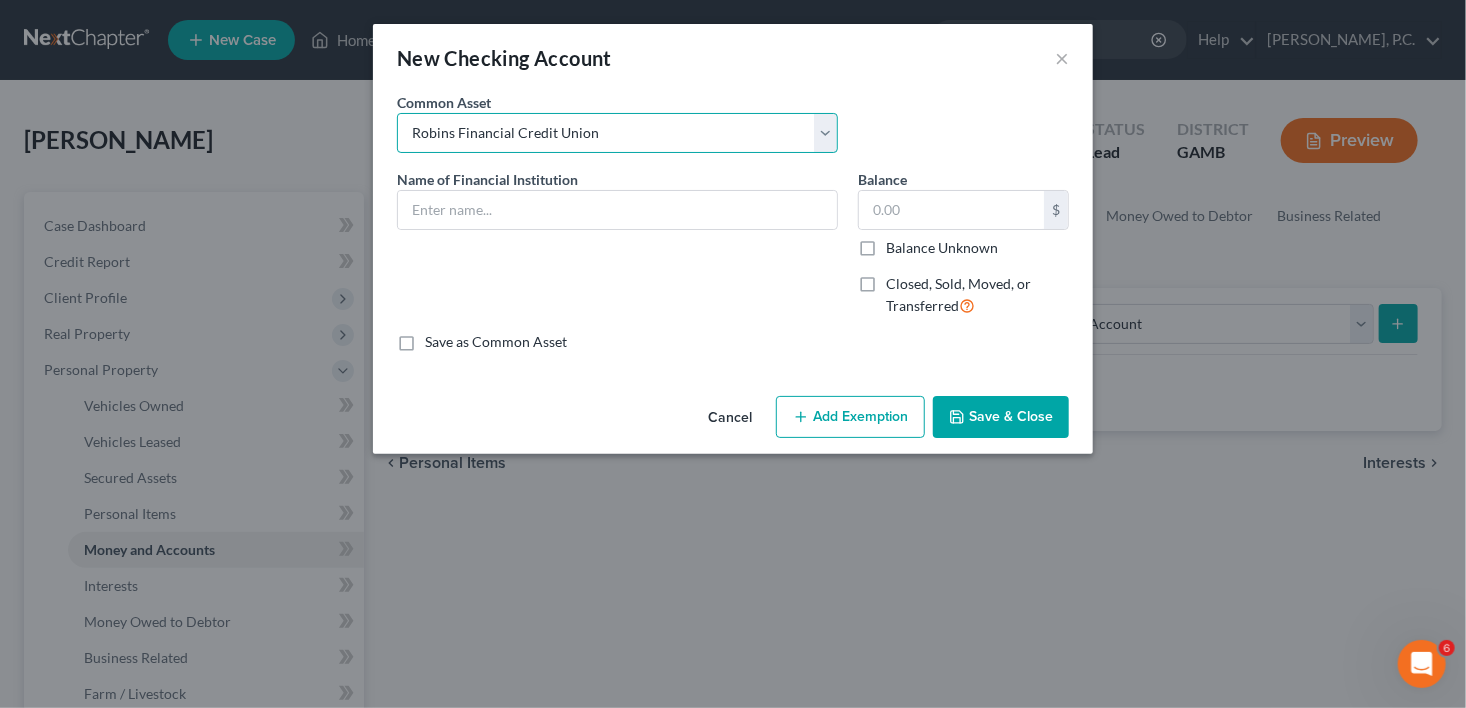 click on "Select US Bank Navy Federal Credit Union Midsouth Federal Credit Union Chime Bank [PERSON_NAME] Fargo Bank Bank of America Cadence Bank Robins Financial Credit Union PNC Bank Chase Bank Robins Financial Credit Union Chase Bank National Bank By Mail B.C.U. Forum Credit Union Combined Employees Credit Union Planter's First Bank Credit Union of [US_STATE] [US_STATE] United Credit Union USAA" at bounding box center [617, 133] 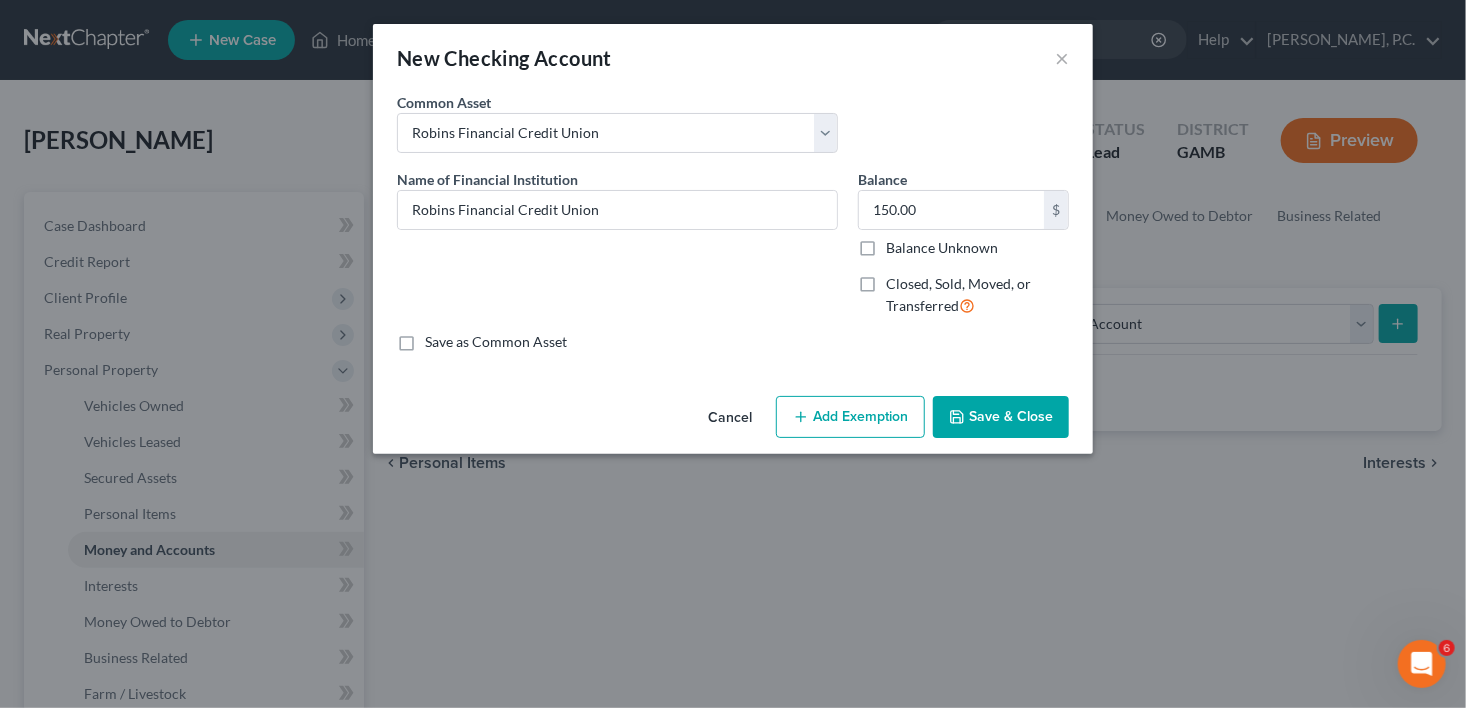 click on "150.00 $
Balance Unknown" at bounding box center [963, 224] 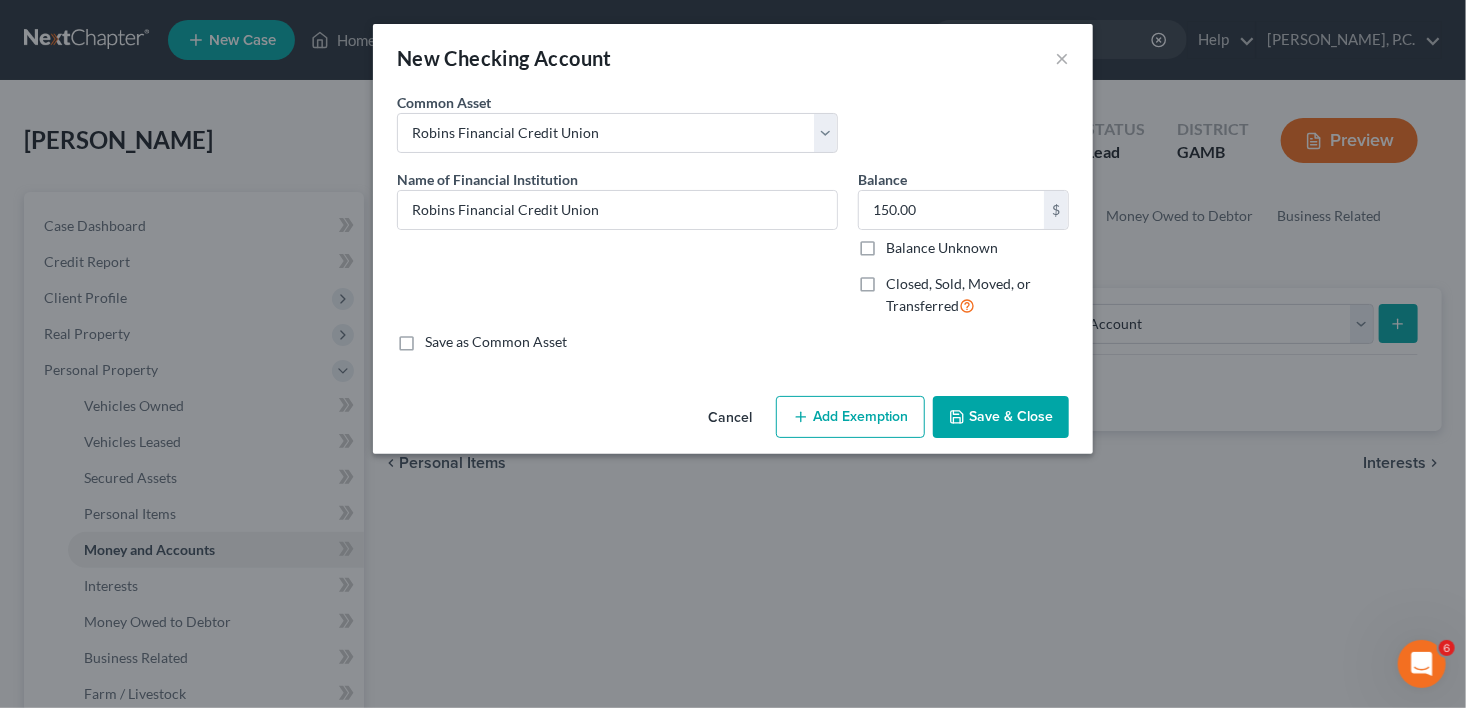 click on "New Checking Account  × An exemption set must first be selected from the Filing Information section. Common Asset Select US Bank Navy Federal Credit Union Midsouth Federal Credit Union Chime Bank [PERSON_NAME] Fargo Bank Bank of America Cadence Bank Robins Financial Credit Union PNC Bank Chase Bank Robins Financial Credit Union Chase Bank National Bank By Mail B.C.U. Forum Credit Union Combined Employees Credit Union Planter's First Bank Credit Union of [US_STATE] [US_STATE] United Credit Union [GEOGRAPHIC_DATA]
Name of Financial Institution
*
Robins Financial Credit Union Balance
150.00 $
Balance Unknown
Balance Undetermined
150.00 $
Balance Unknown
Closed, Sold, Moved, or Transferred  Save as Common Asset Cancel Add Exemption Save & Close" at bounding box center (733, 239) 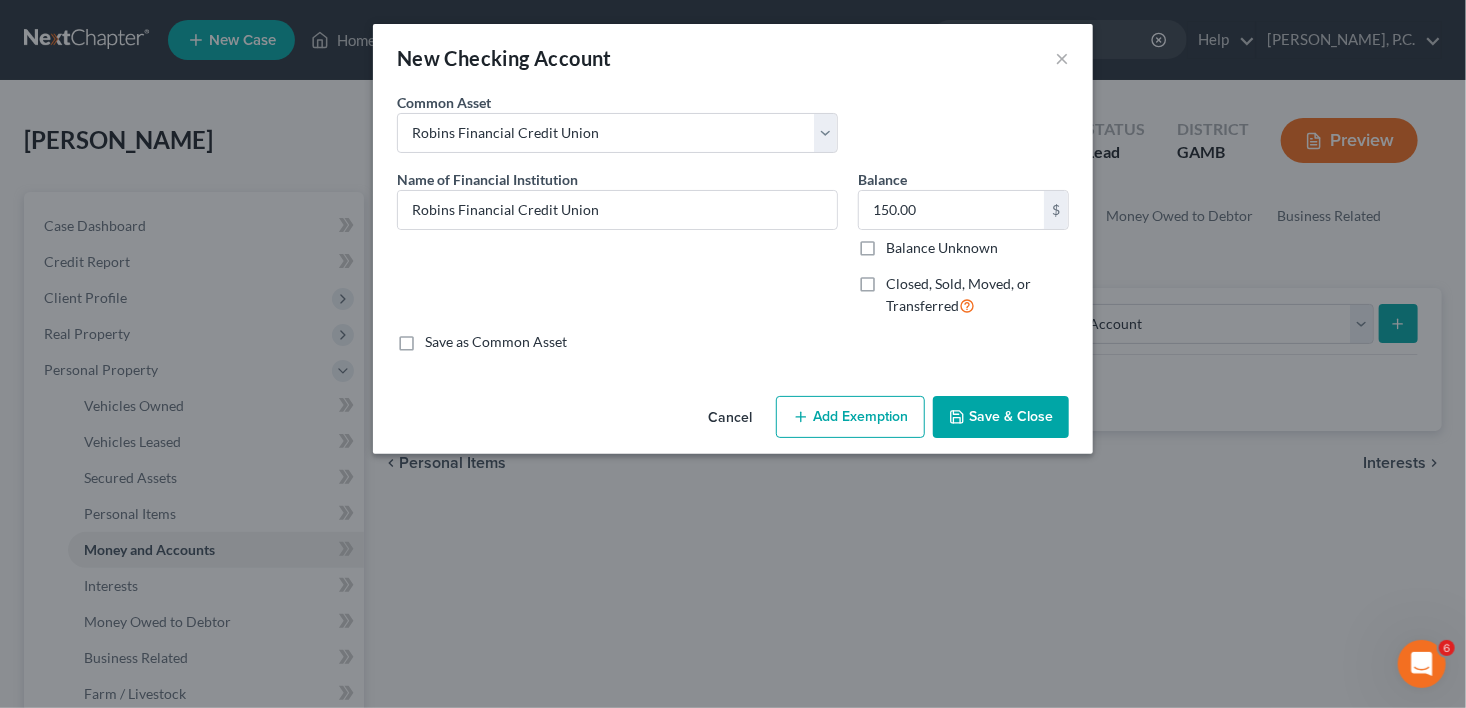 click on "Save & Close" at bounding box center [1001, 417] 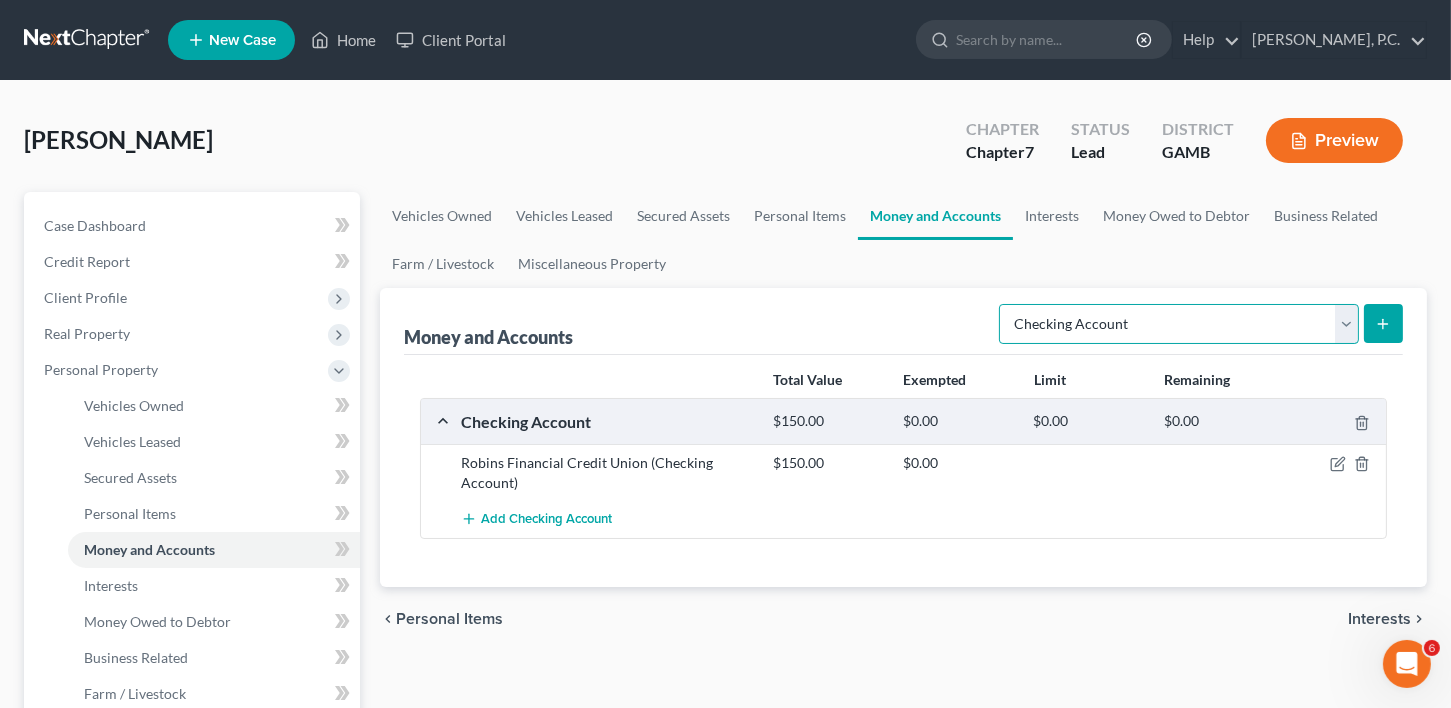 click on "Select Account Type Brokerage Cash on Hand Certificates of Deposit Checking Account Money Market Other (Credit Union, Health Savings Account, etc) Safe Deposit Box Savings Account Security Deposits or Prepayments" at bounding box center (1179, 324) 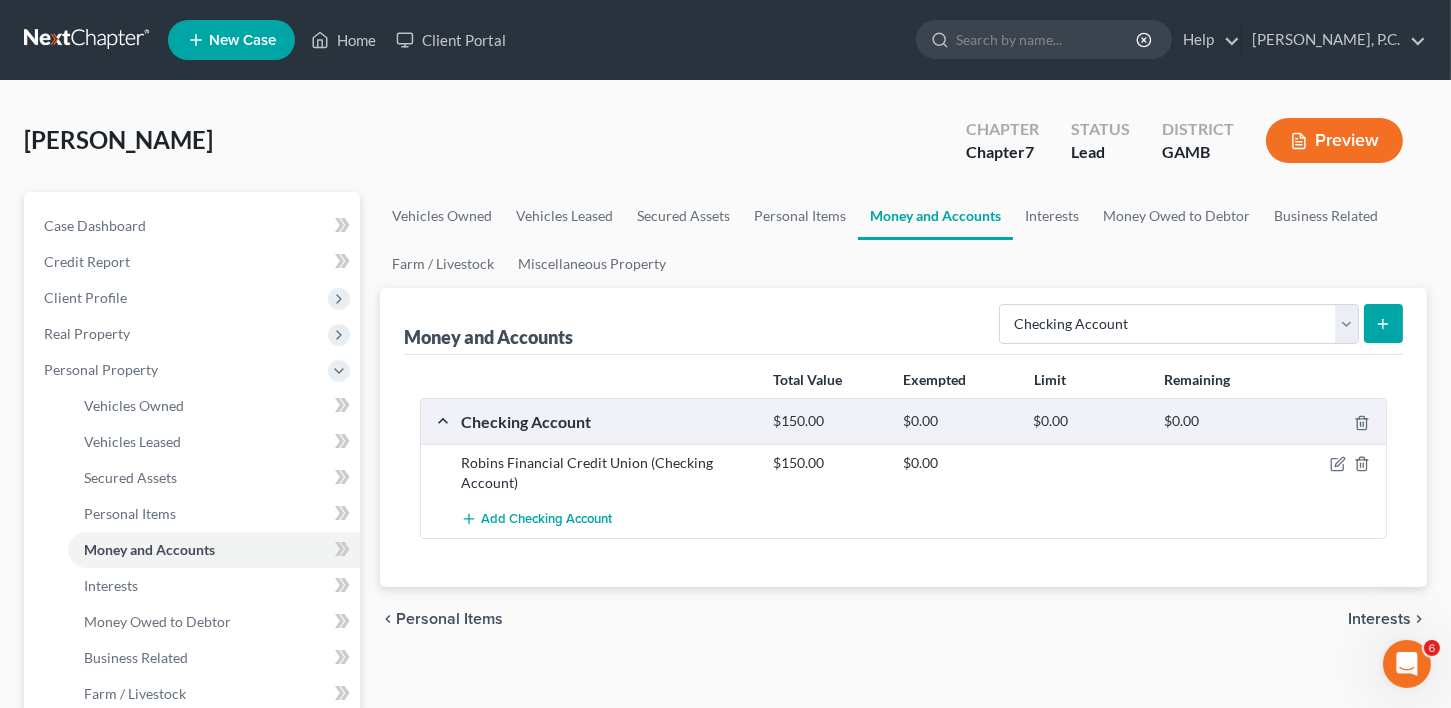 click at bounding box center (1383, 323) 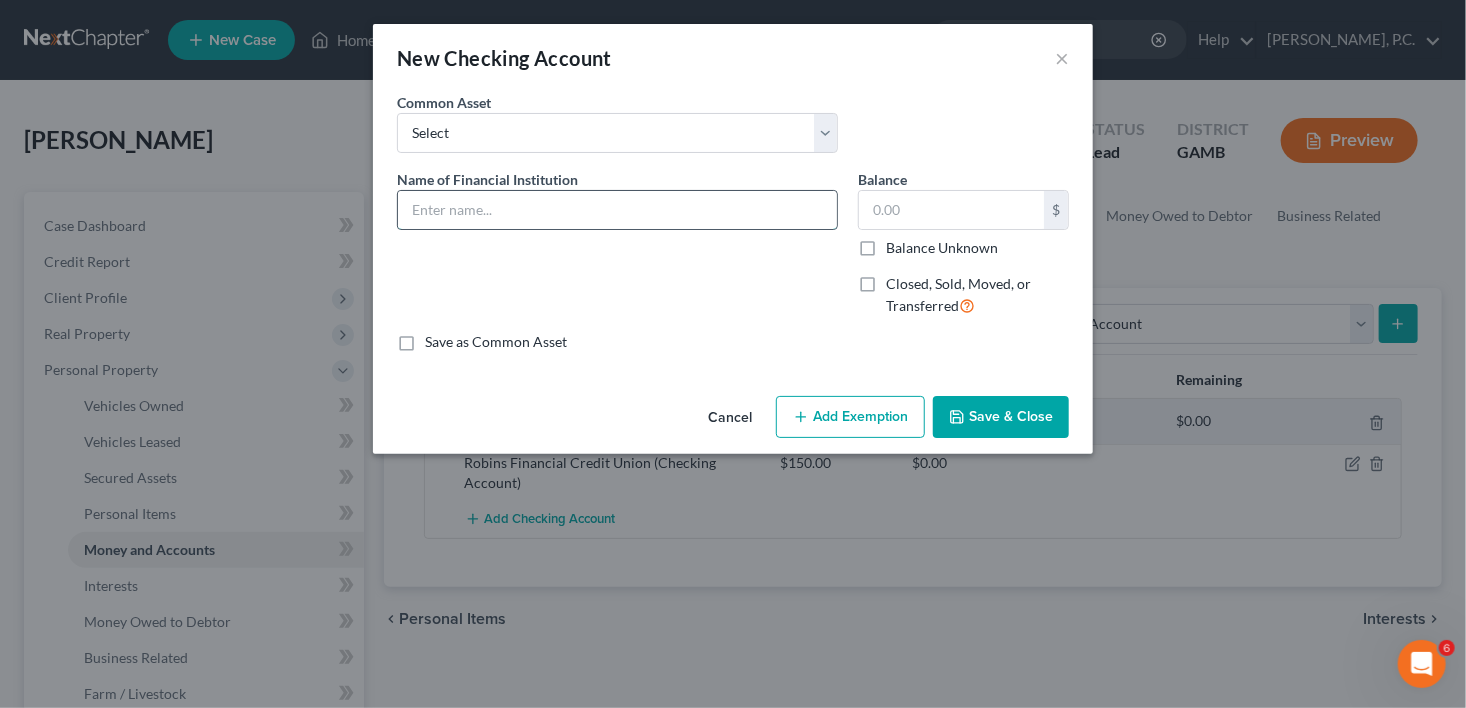 click at bounding box center [617, 210] 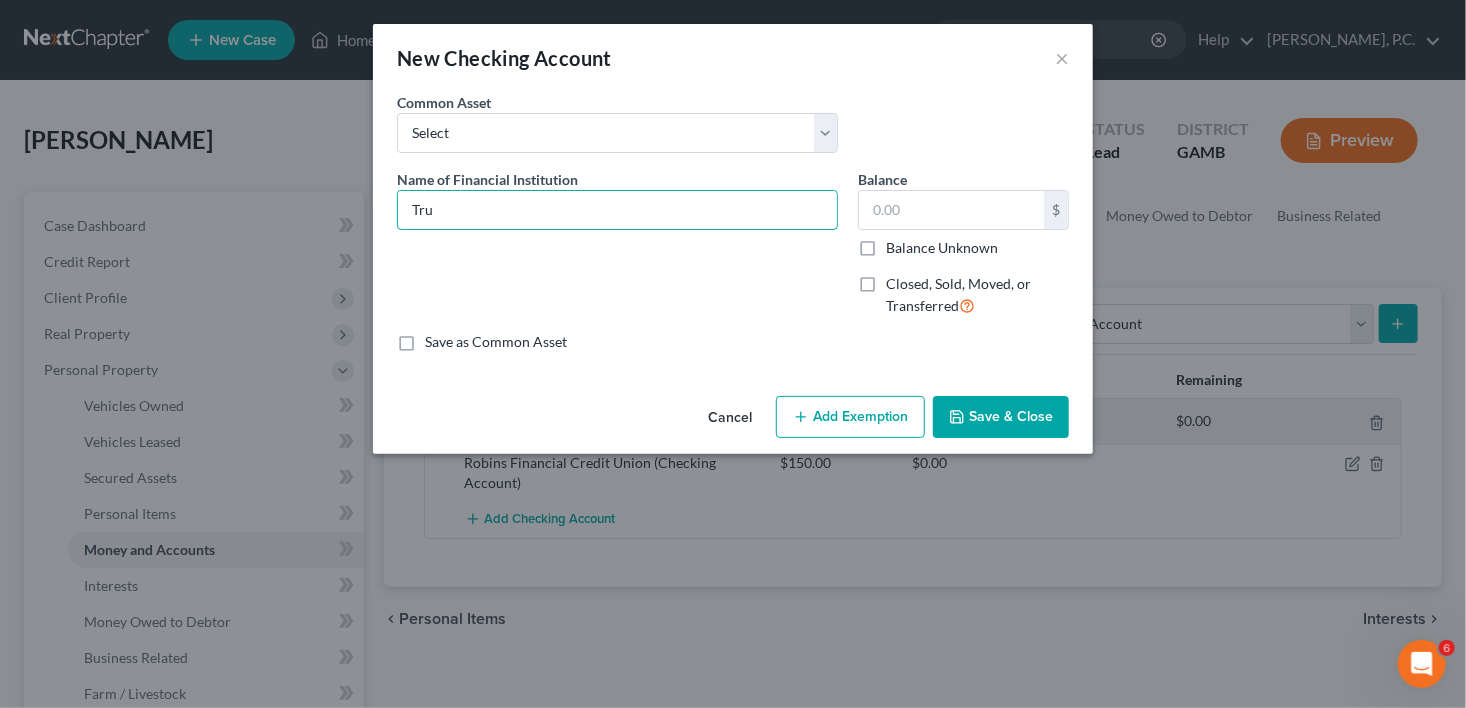 type on "Truist Bank fka BB&T" 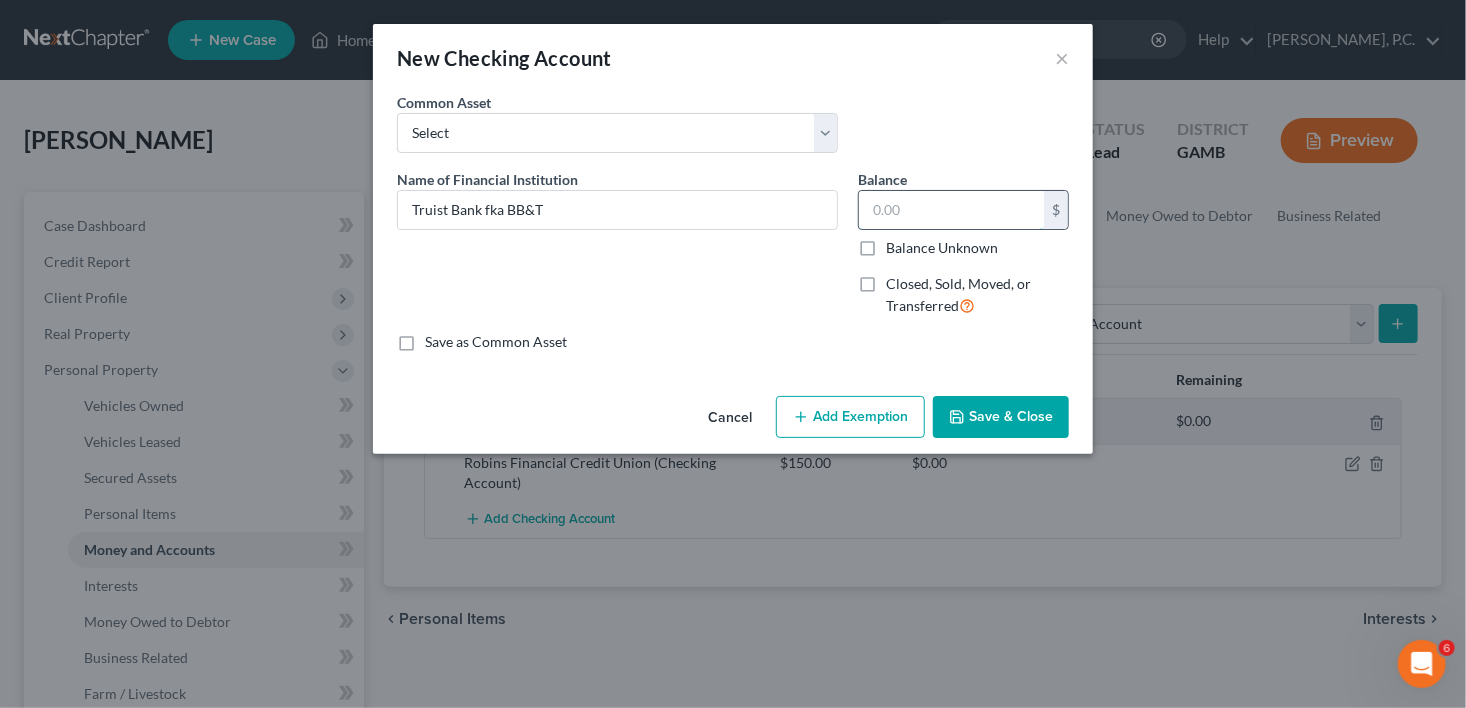 click at bounding box center (951, 210) 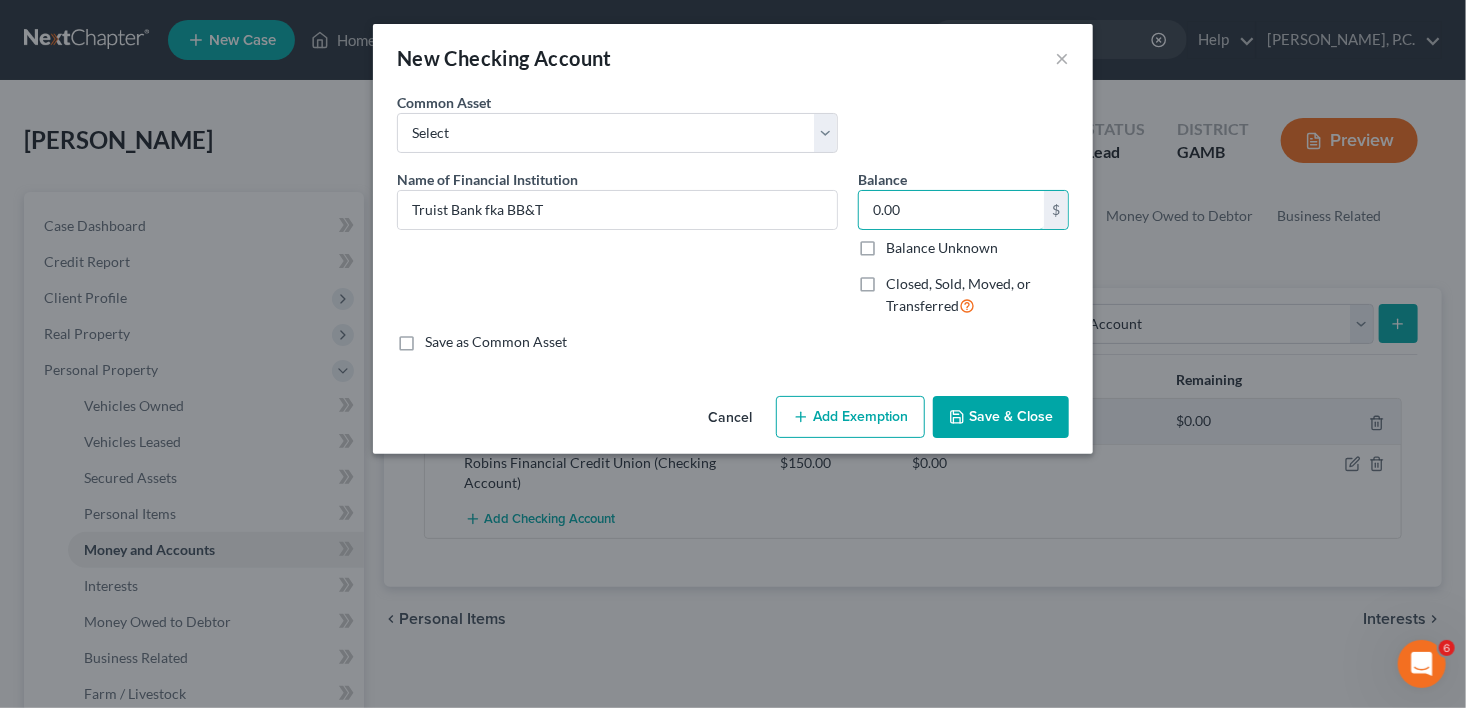 type on "0.00" 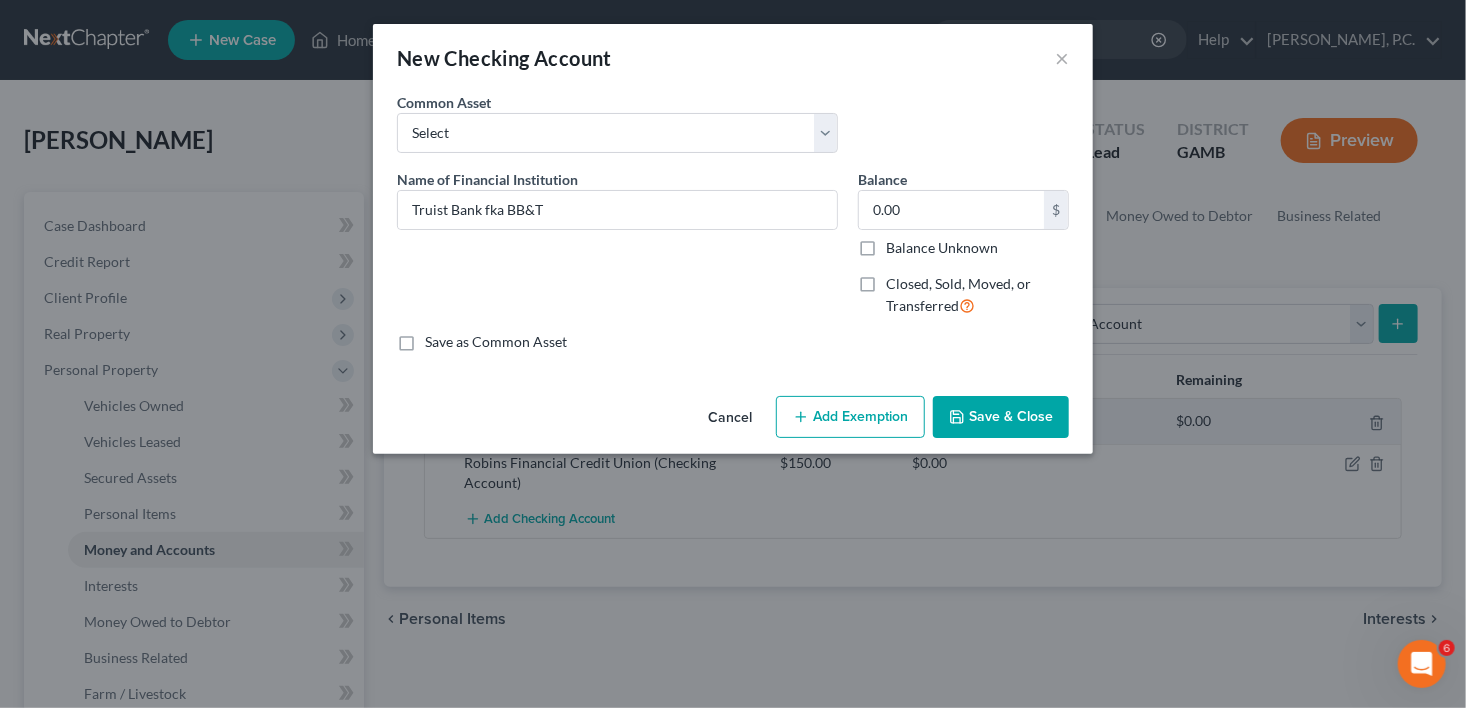 click on "Save & Close" at bounding box center (1001, 417) 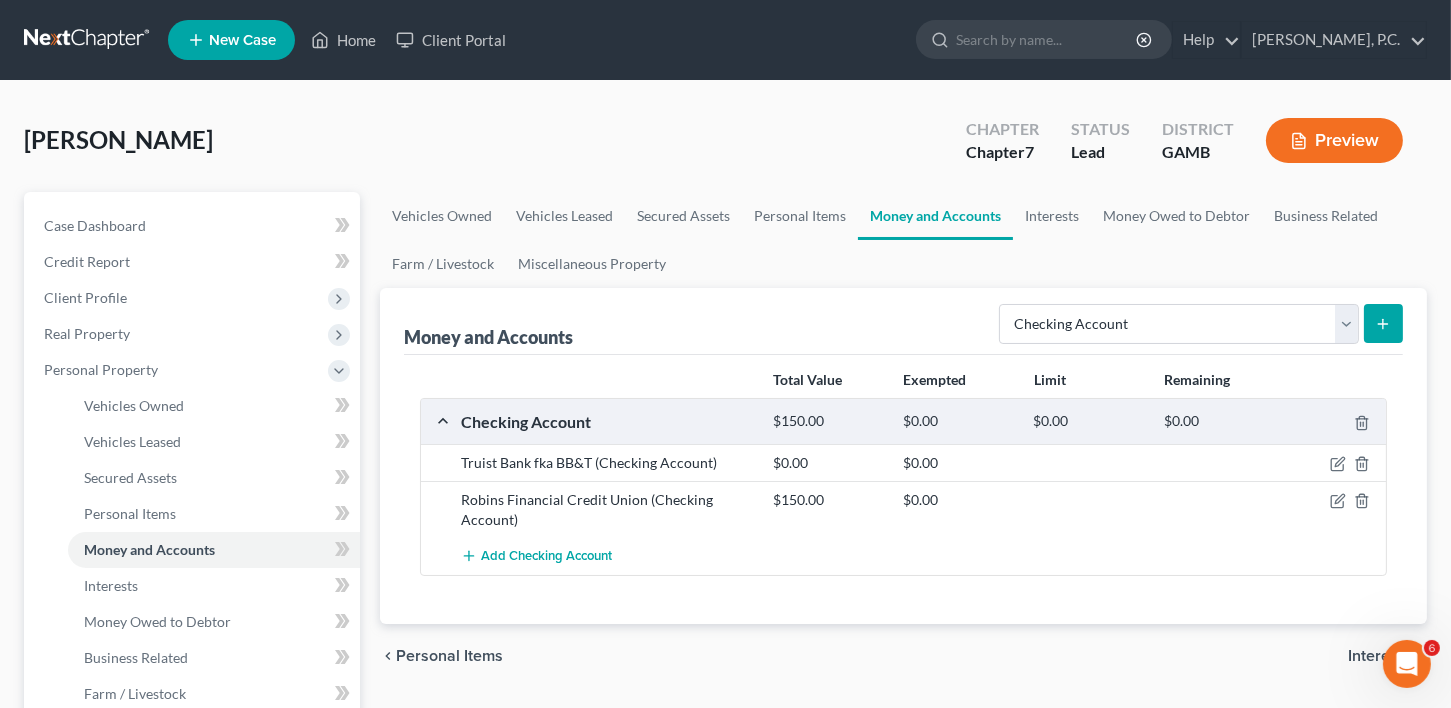 click 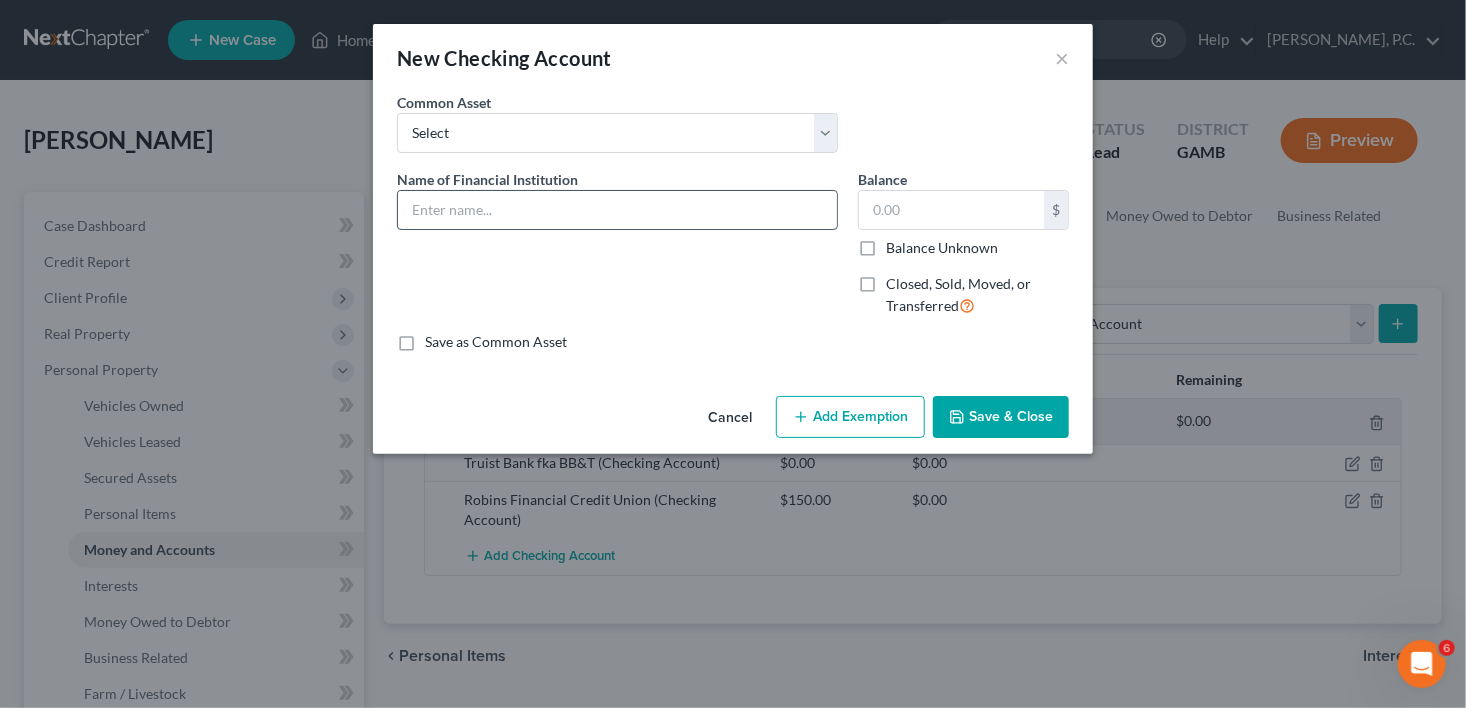 click at bounding box center [617, 210] 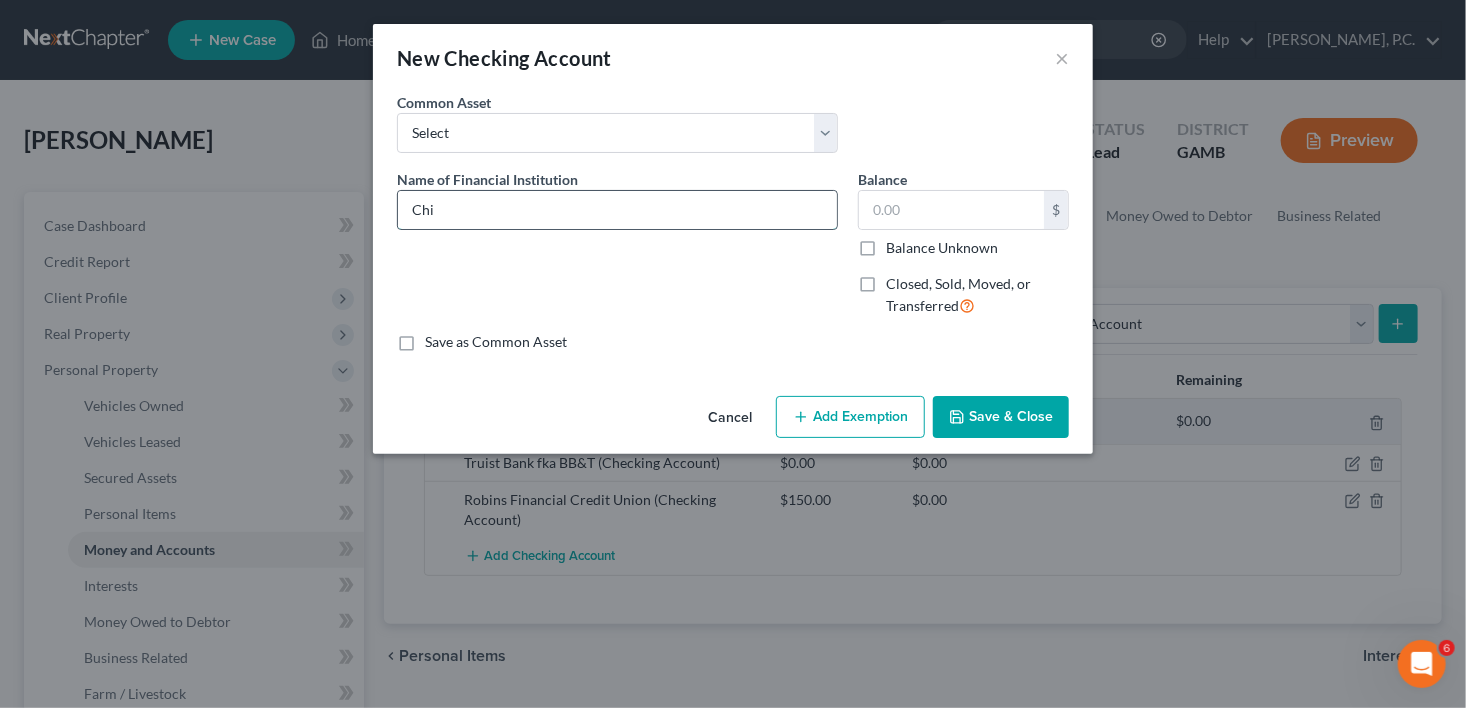 type on "Chime Bank" 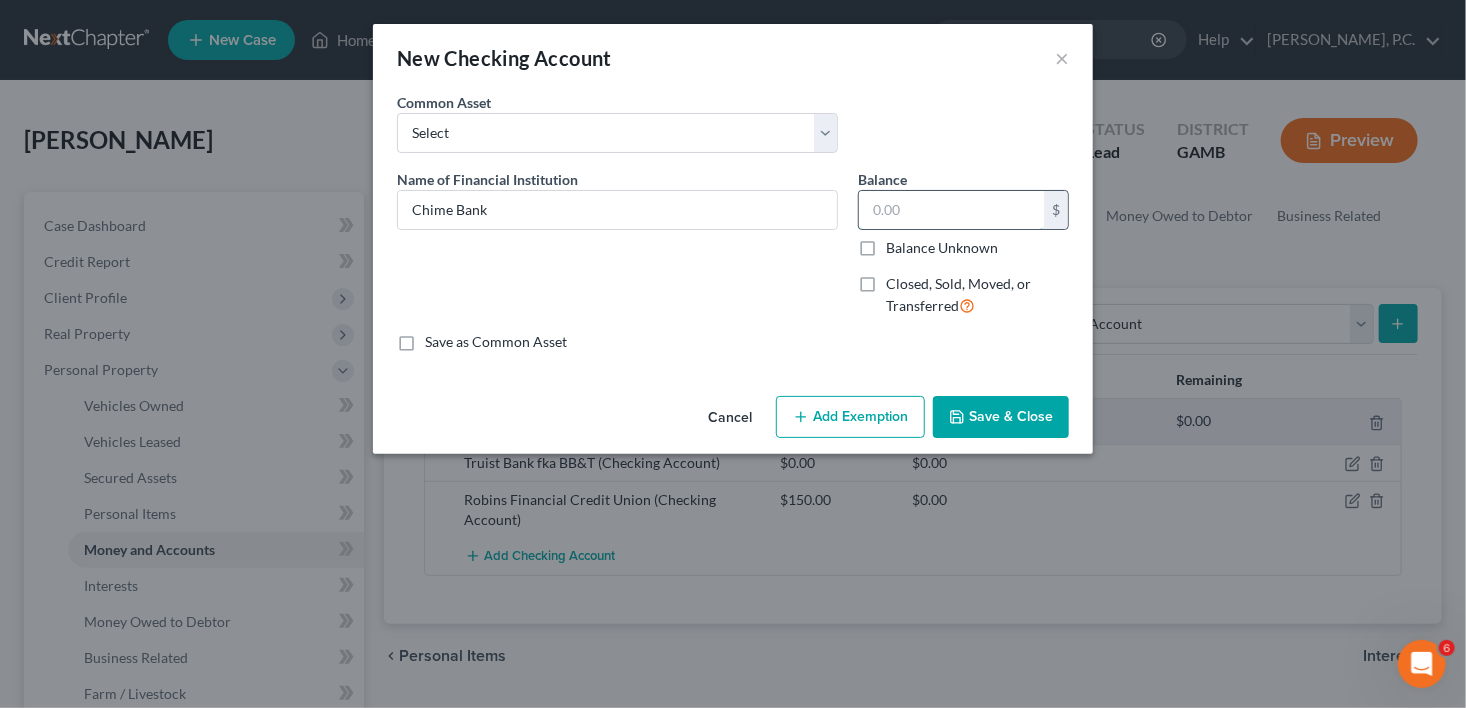 click at bounding box center (951, 210) 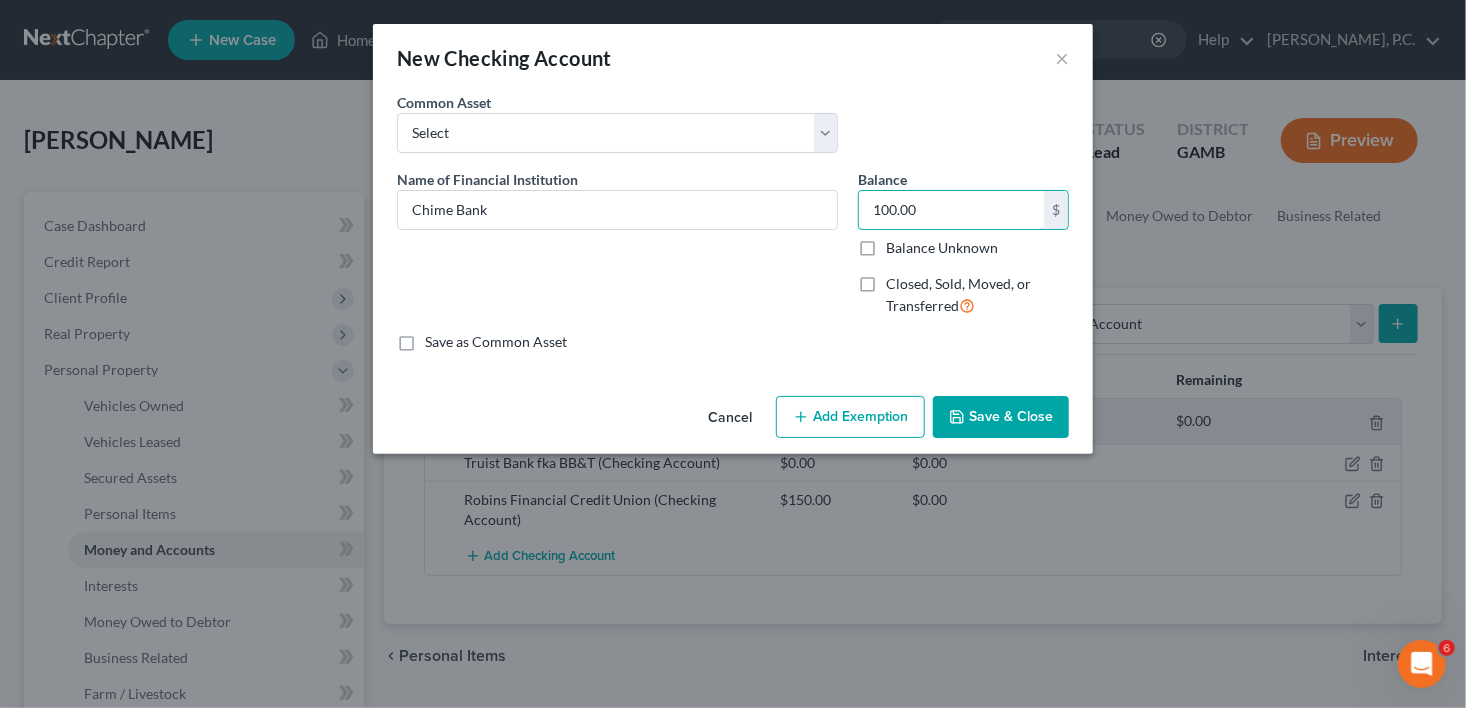 type on "100.00" 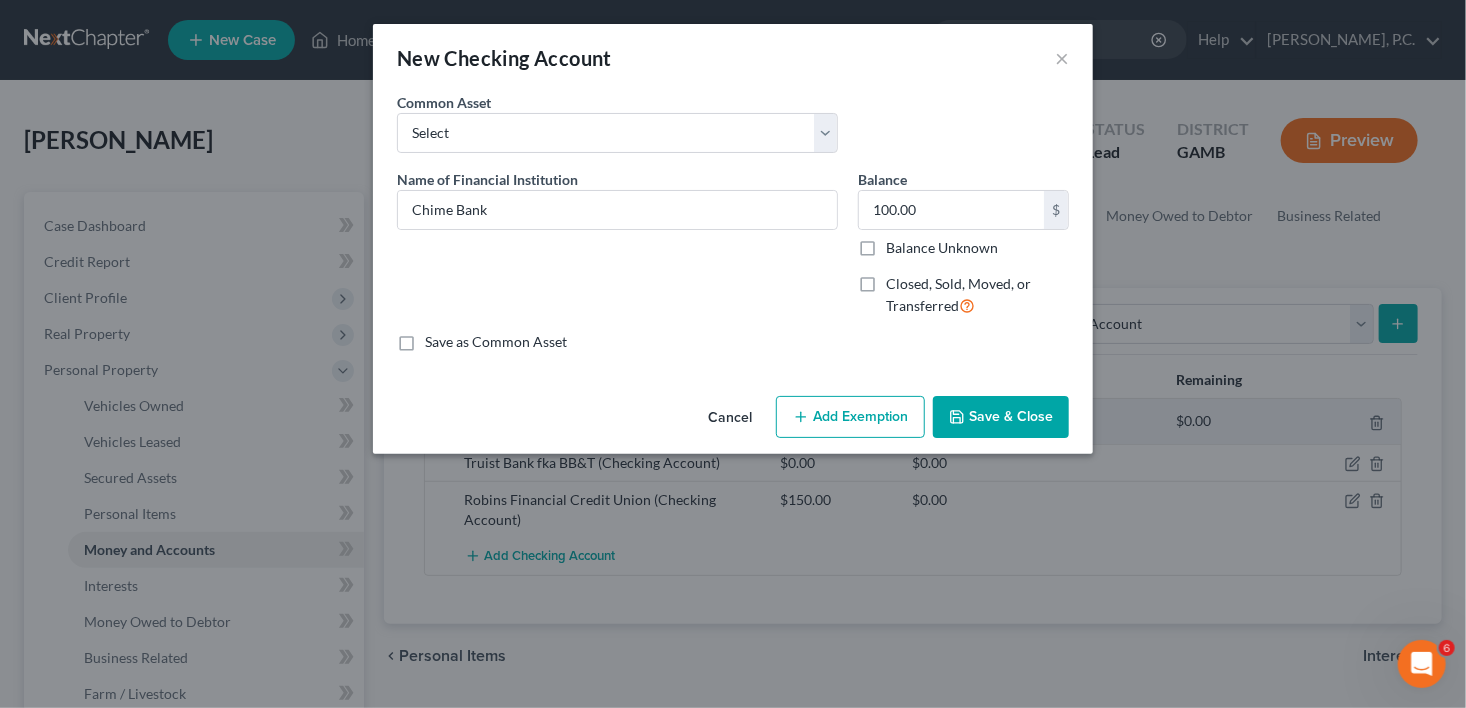 click on "Save & Close" at bounding box center [1001, 417] 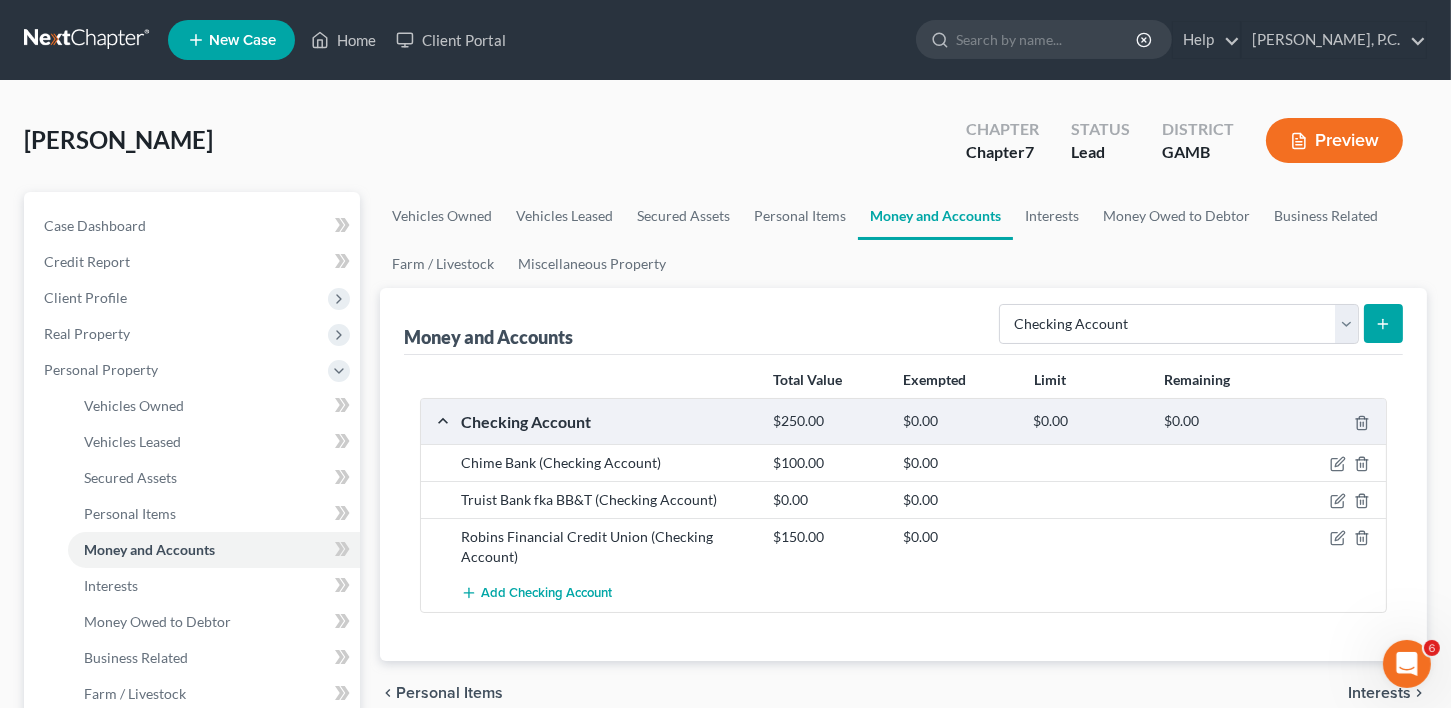 click at bounding box center [1383, 323] 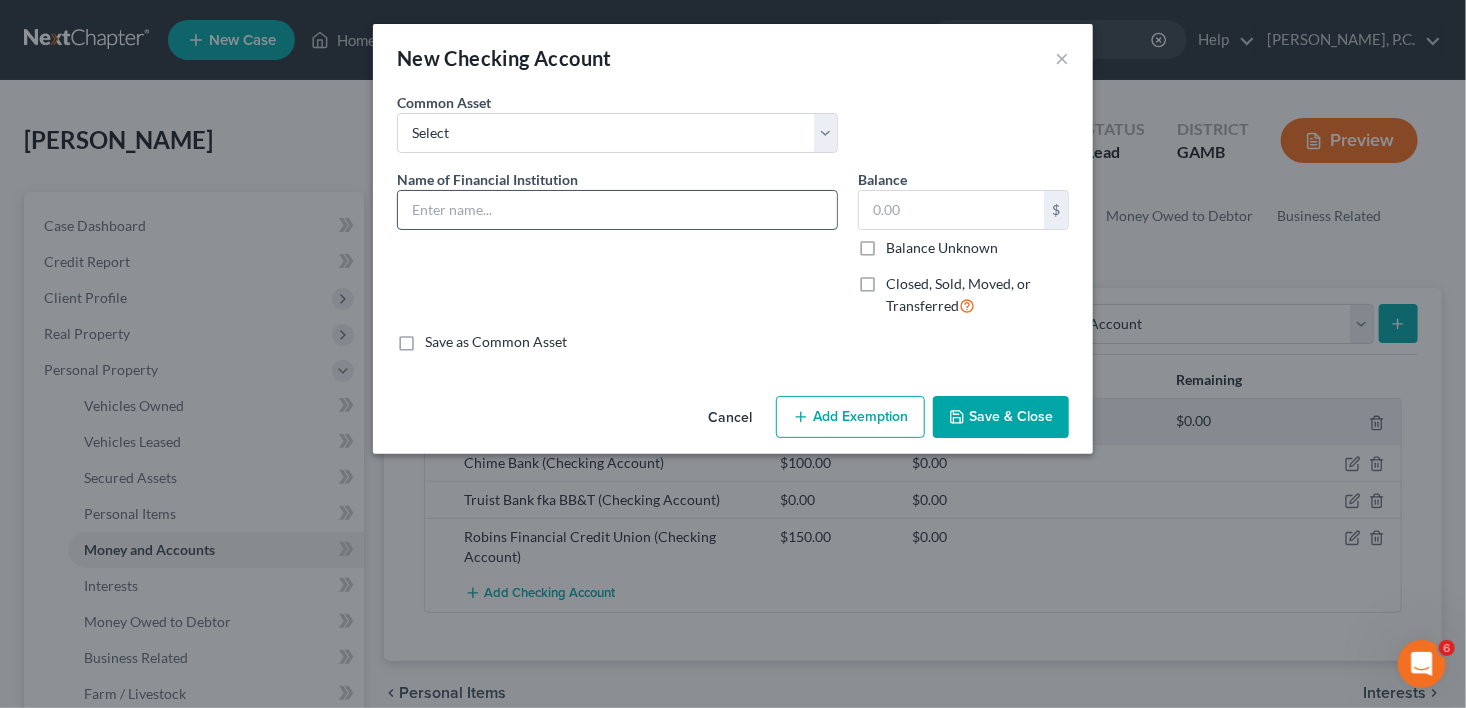 click at bounding box center (617, 210) 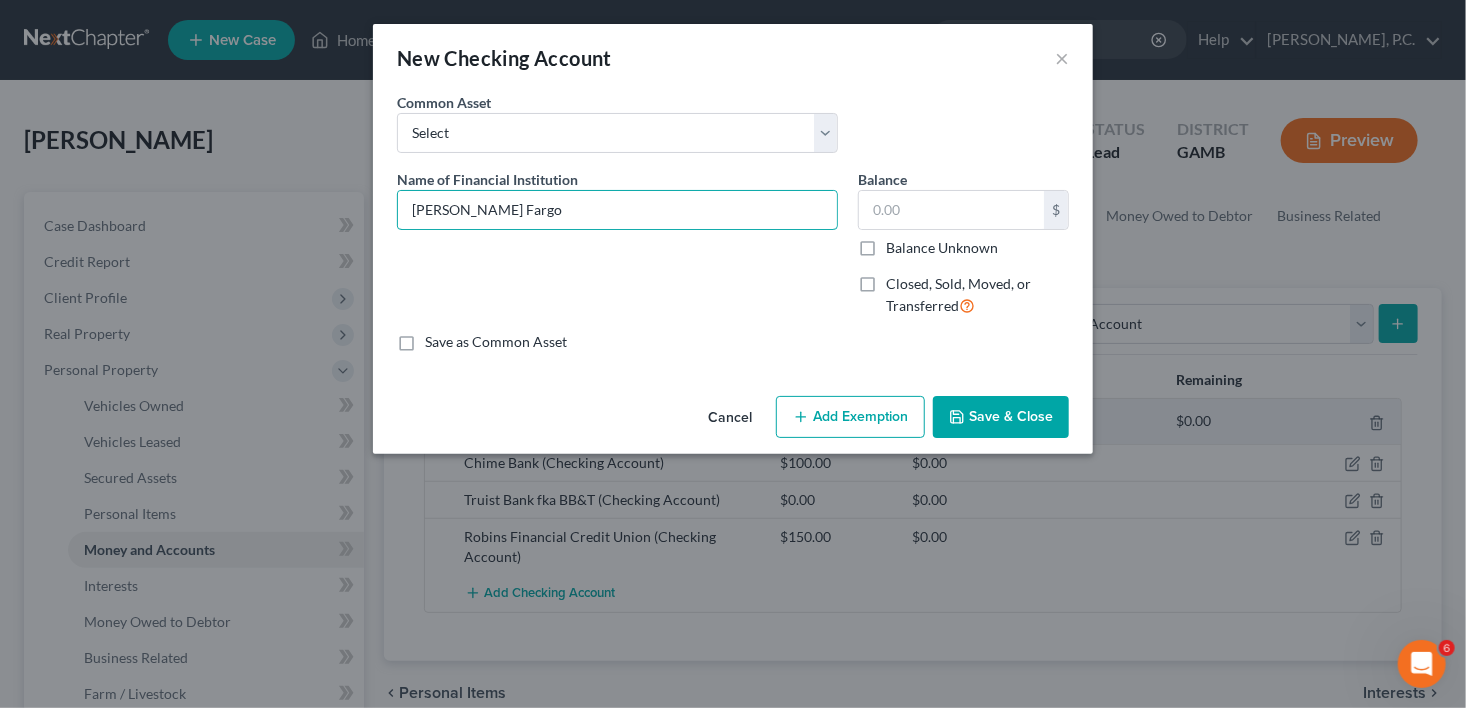 type on "[PERSON_NAME] Fargo Bank" 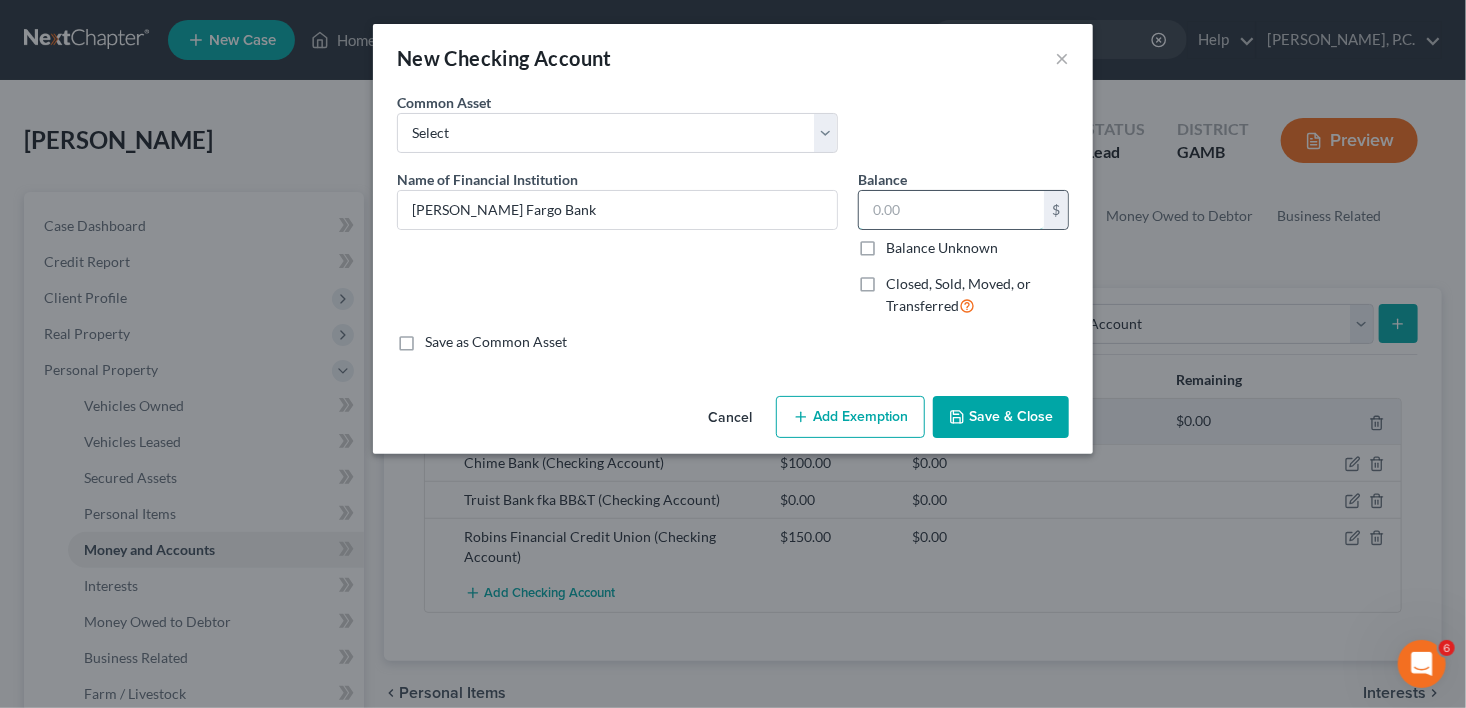 click at bounding box center (951, 210) 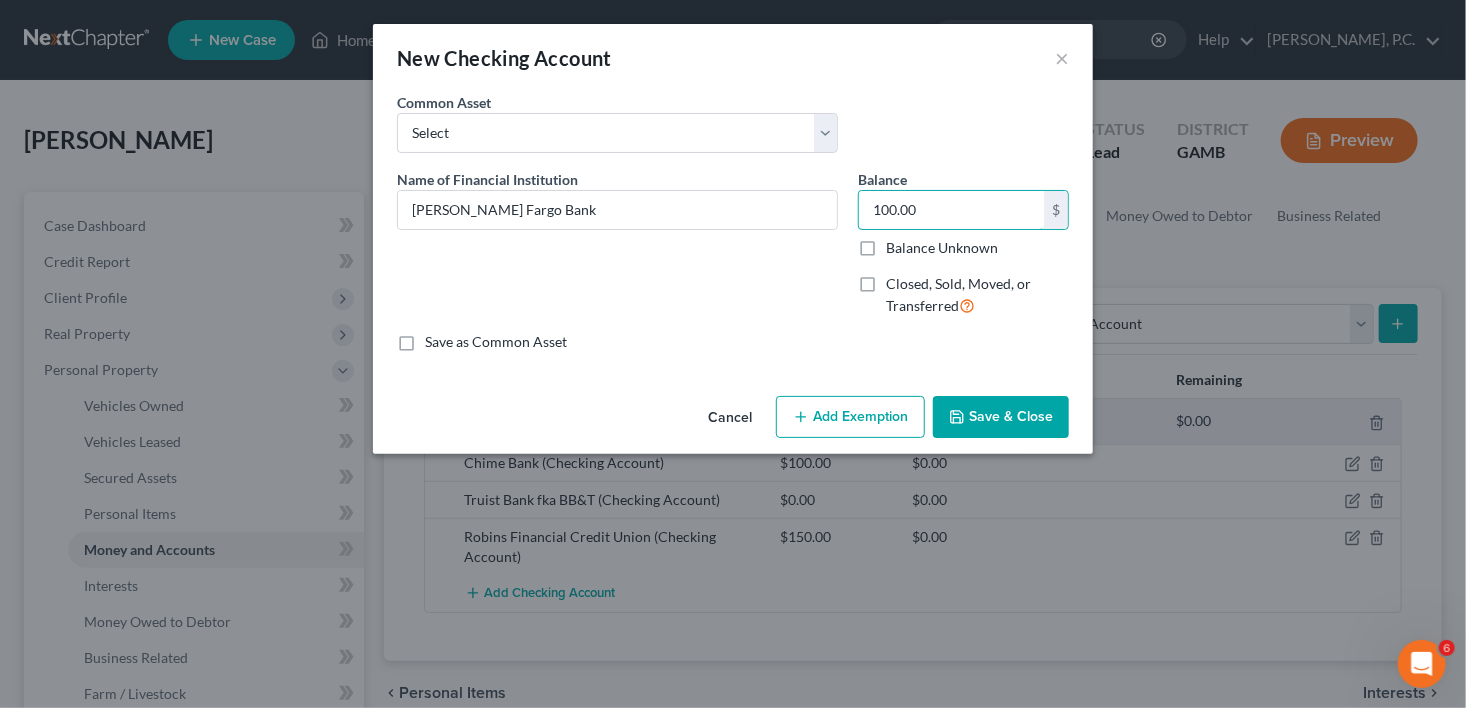 type on "100.00" 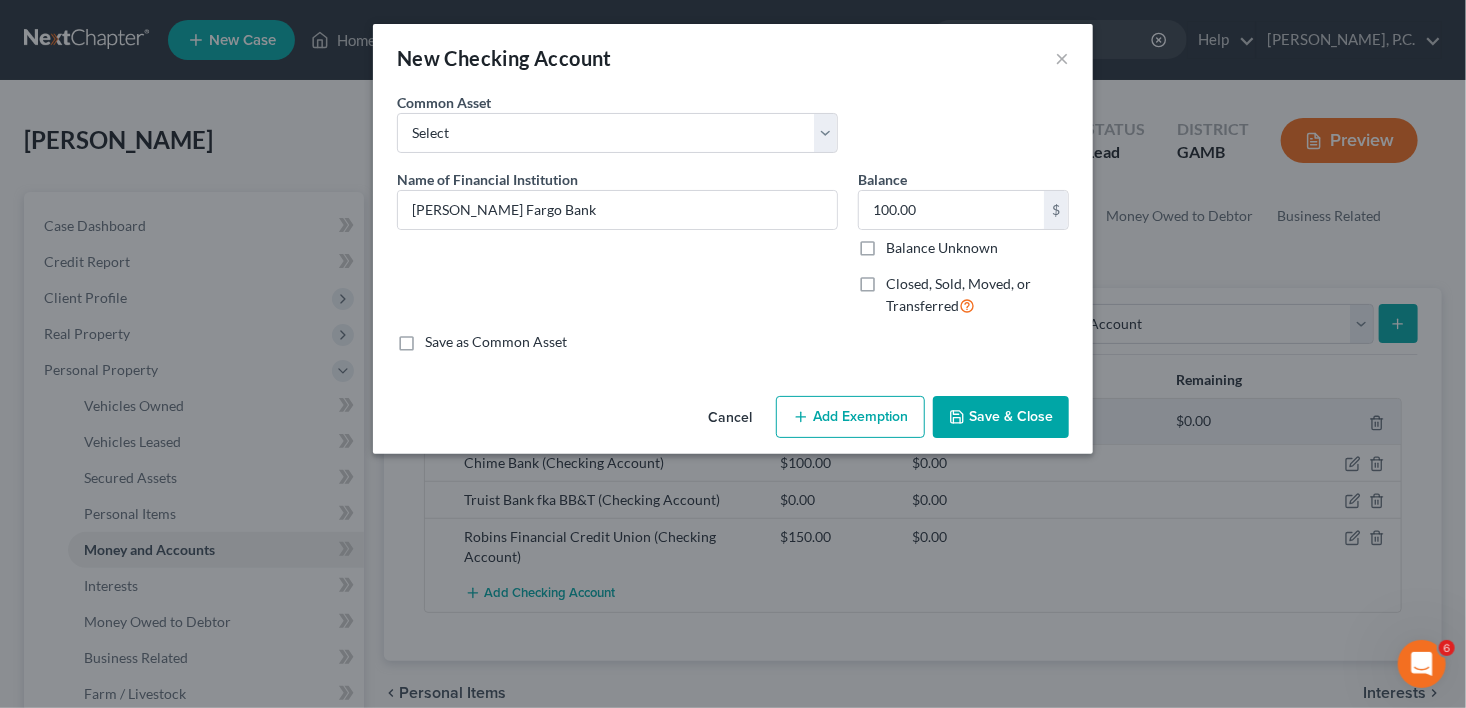 click on "Save & Close" at bounding box center [1001, 417] 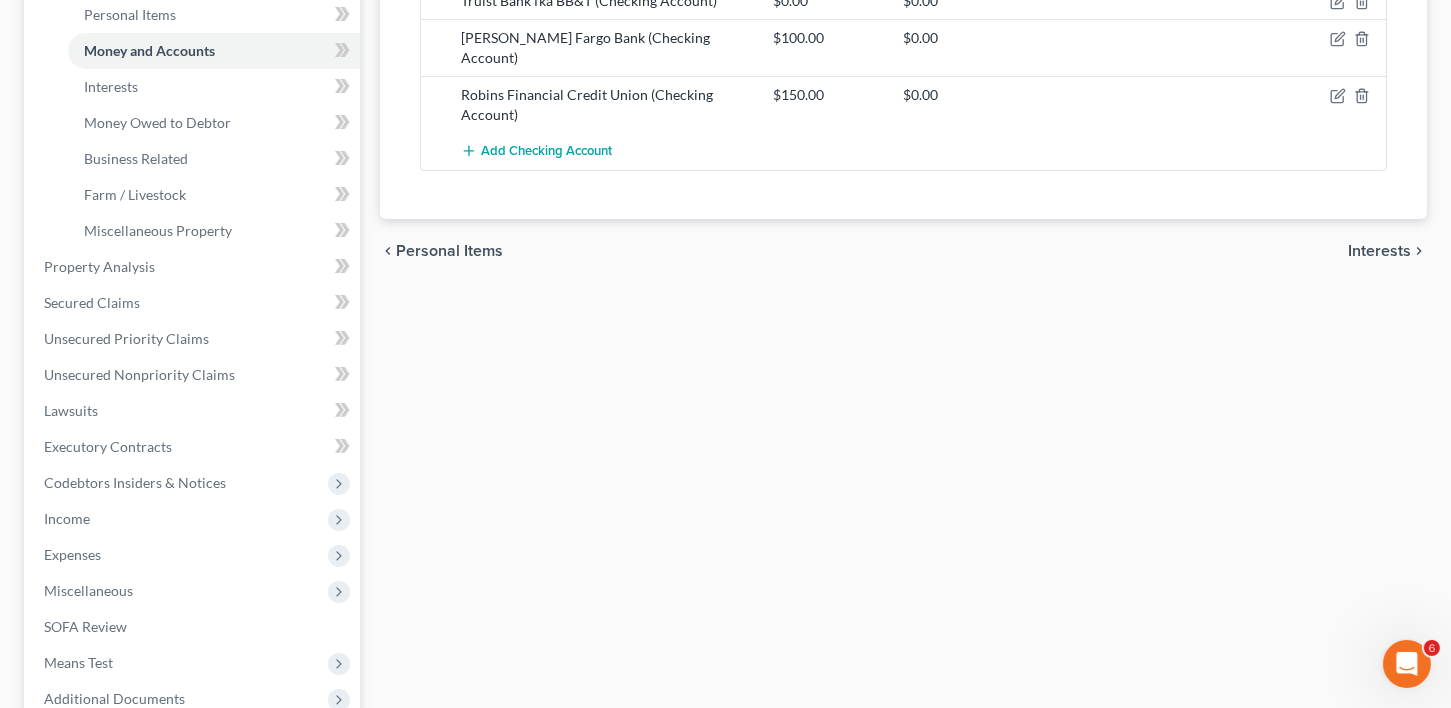 scroll, scrollTop: 521, scrollLeft: 0, axis: vertical 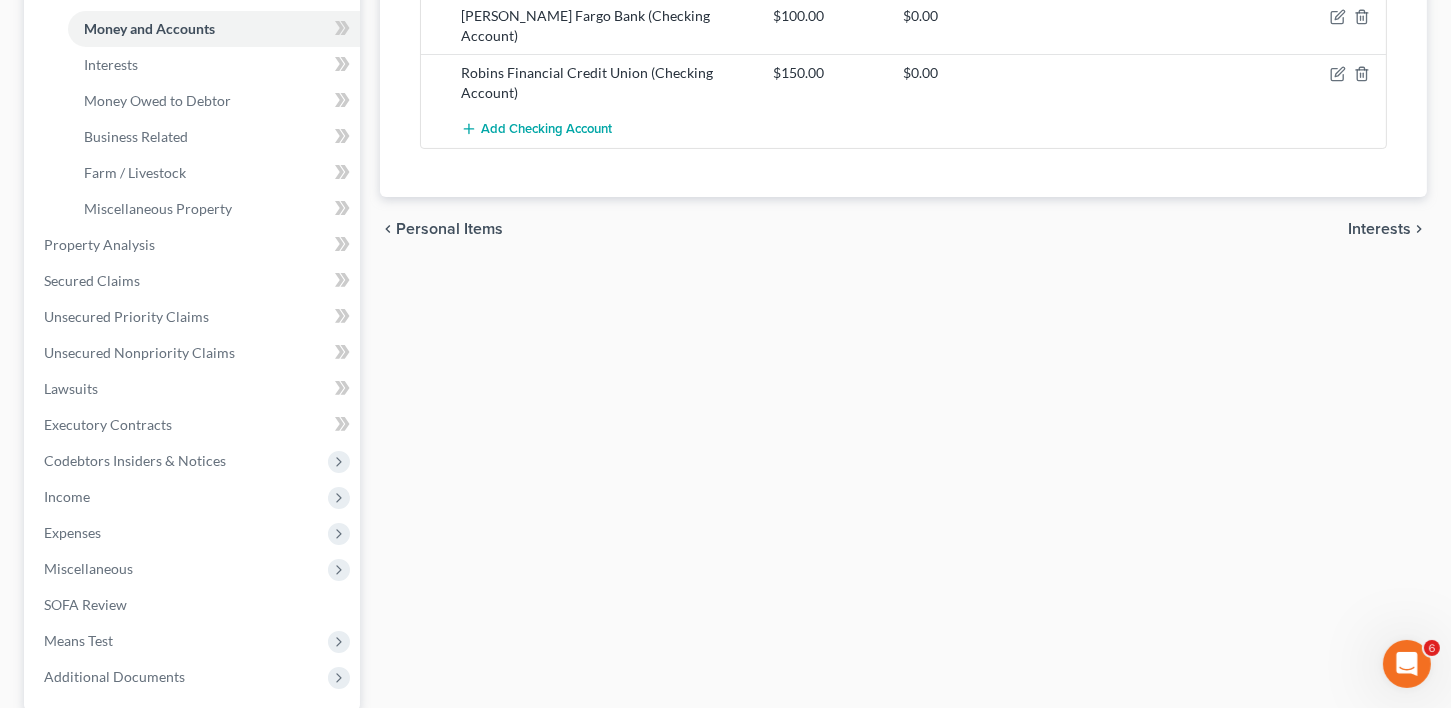 click on "chevron_left
Personal Items
Interests
chevron_right" at bounding box center (903, 229) 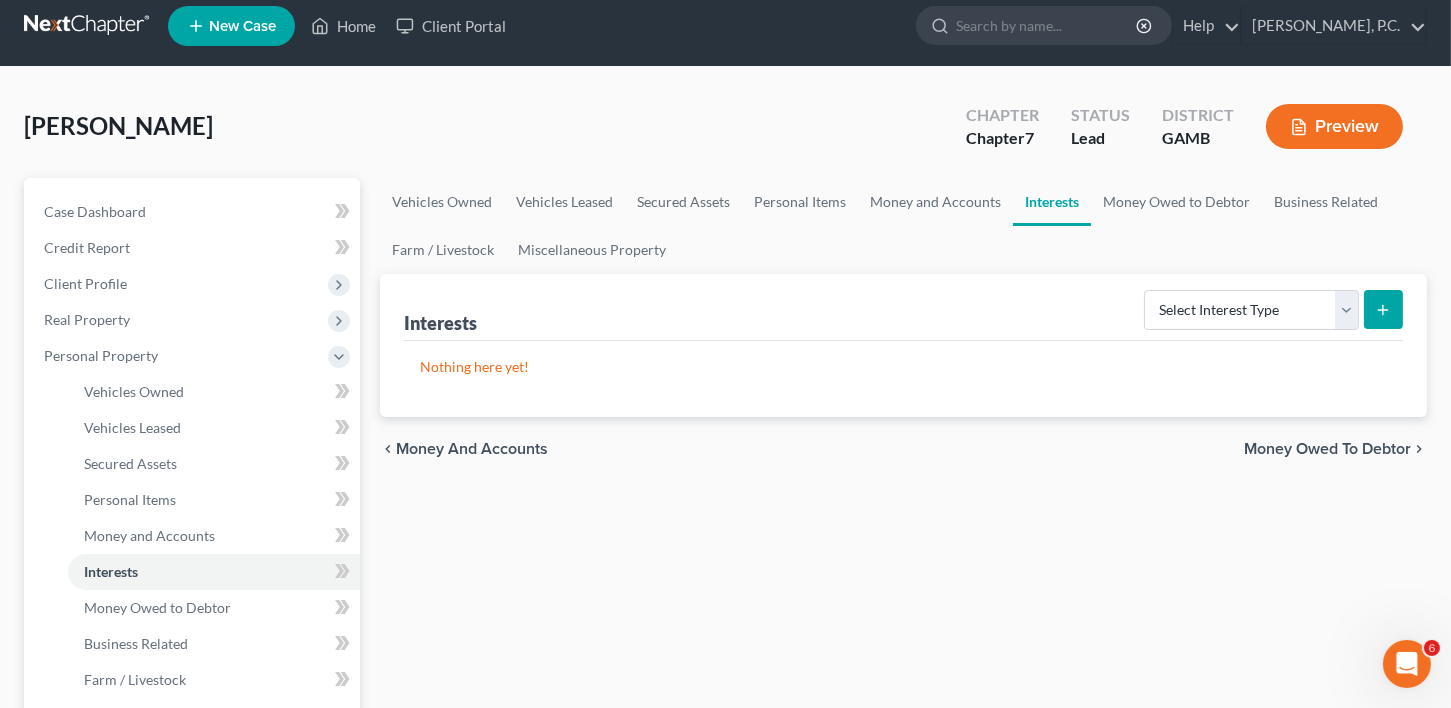 scroll, scrollTop: 0, scrollLeft: 0, axis: both 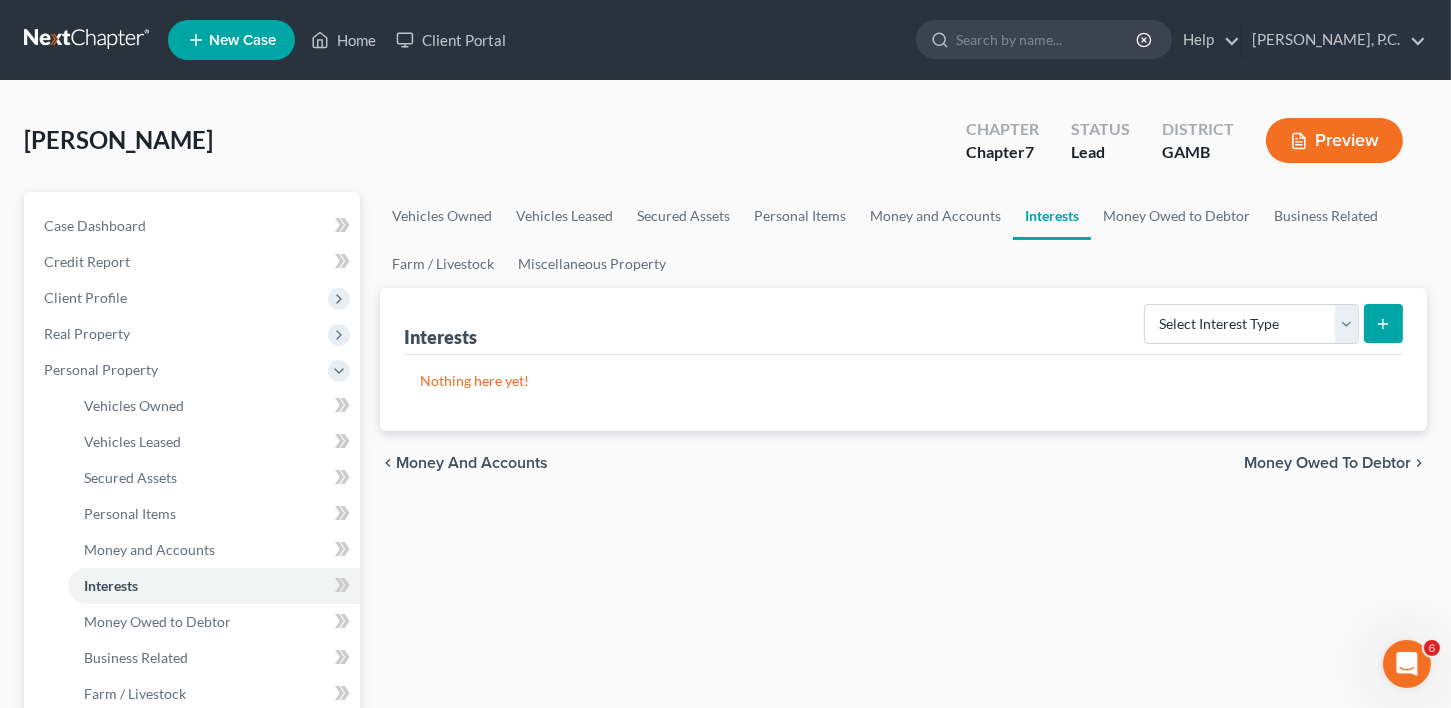 type 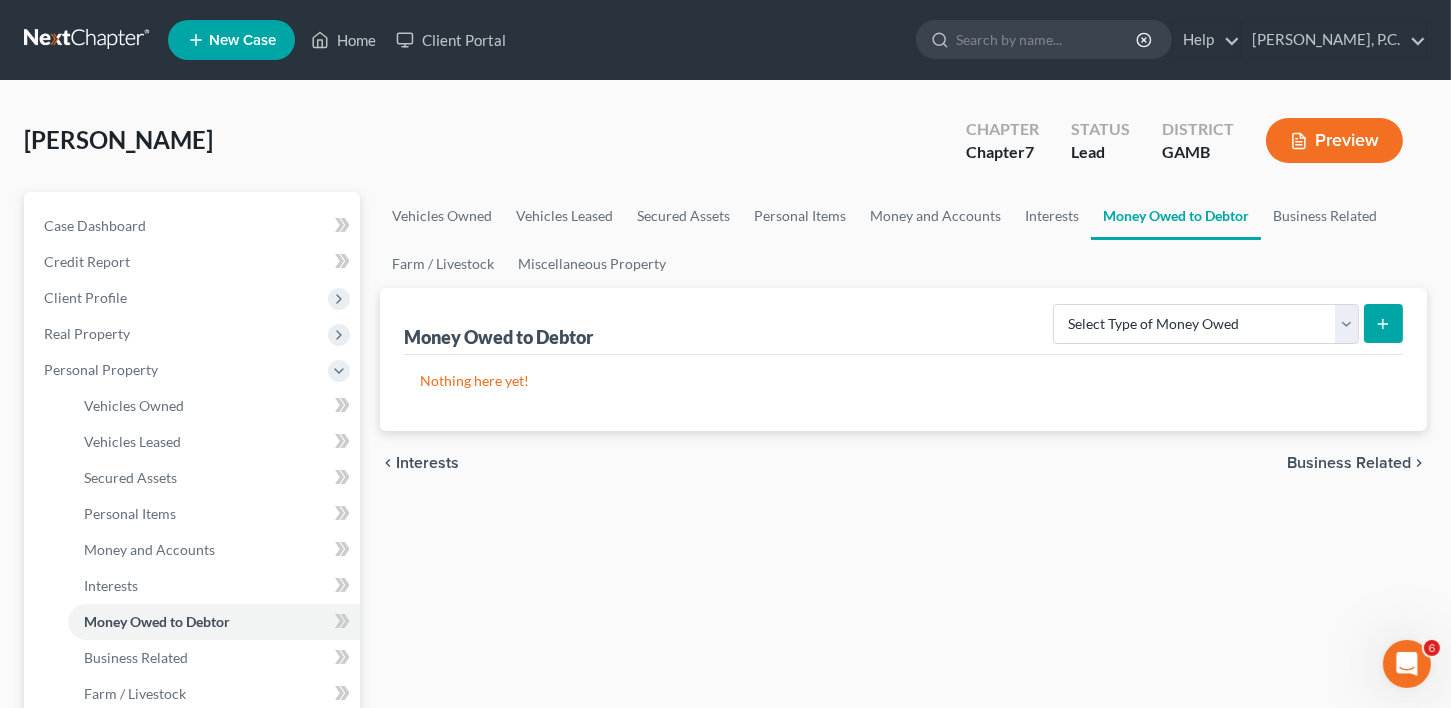 click on "Business Related" at bounding box center (1349, 463) 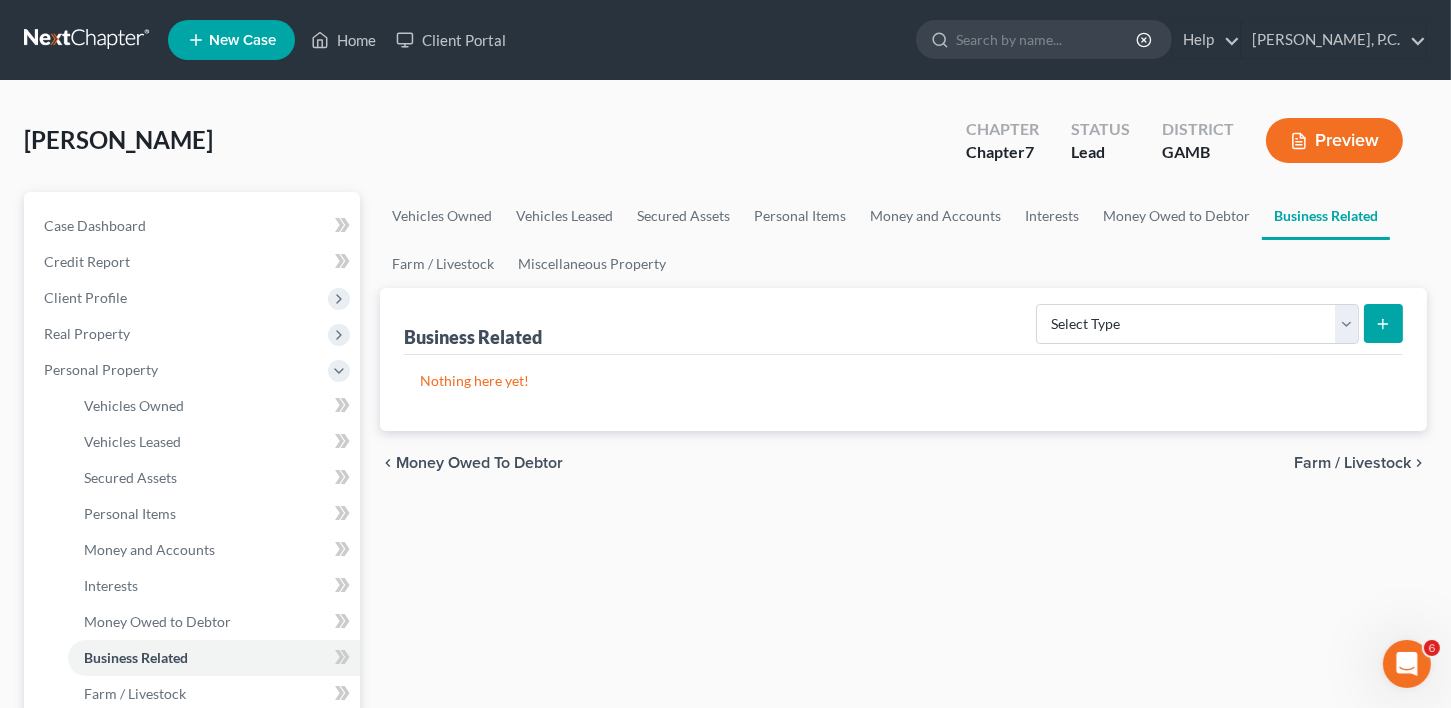 click on "Farm / Livestock" at bounding box center [1352, 463] 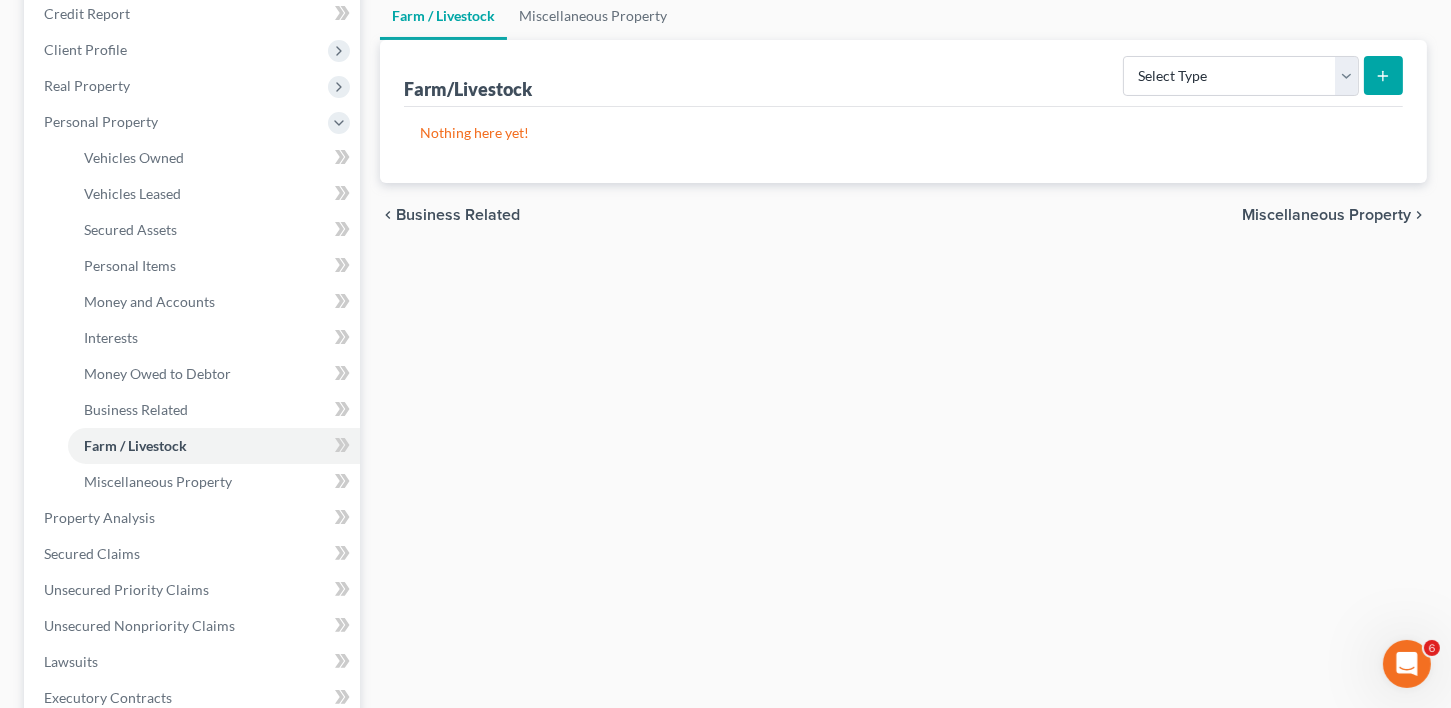 scroll, scrollTop: 258, scrollLeft: 0, axis: vertical 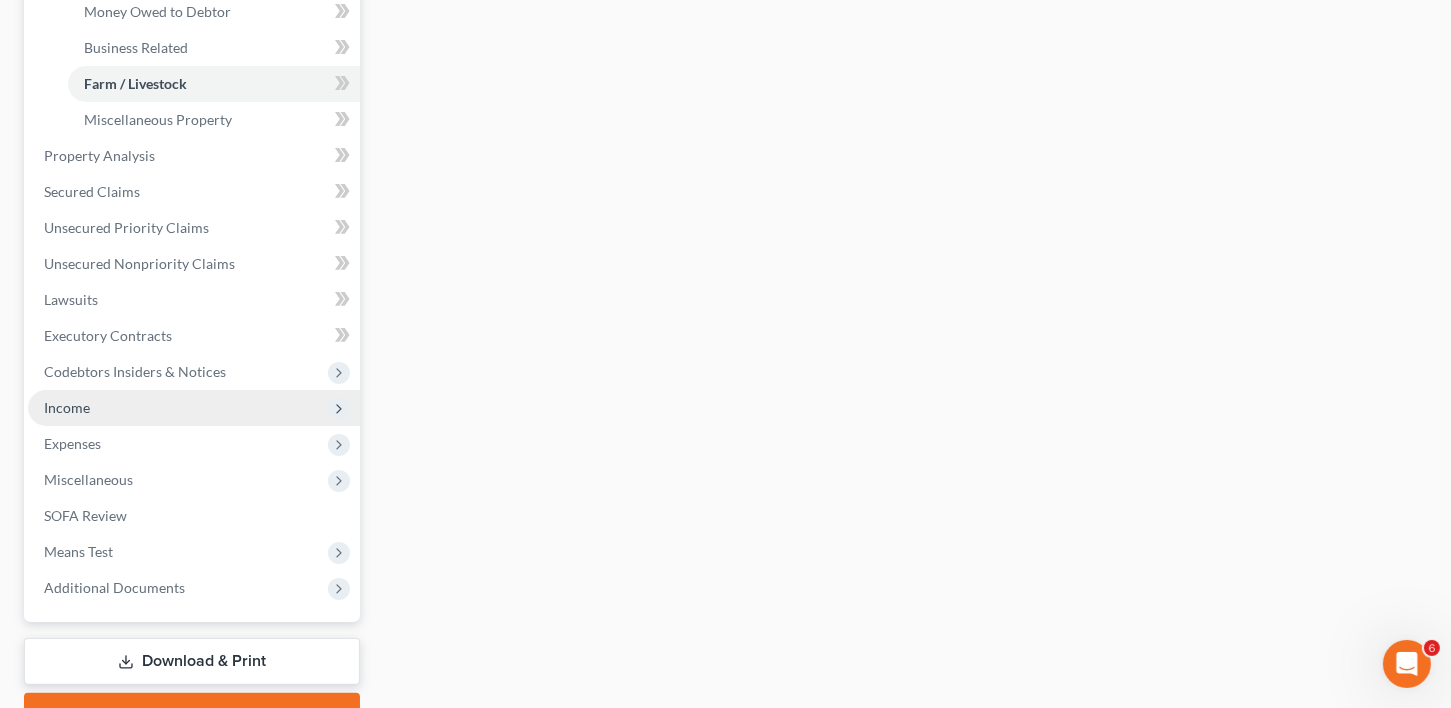 click on "Income" at bounding box center (194, 408) 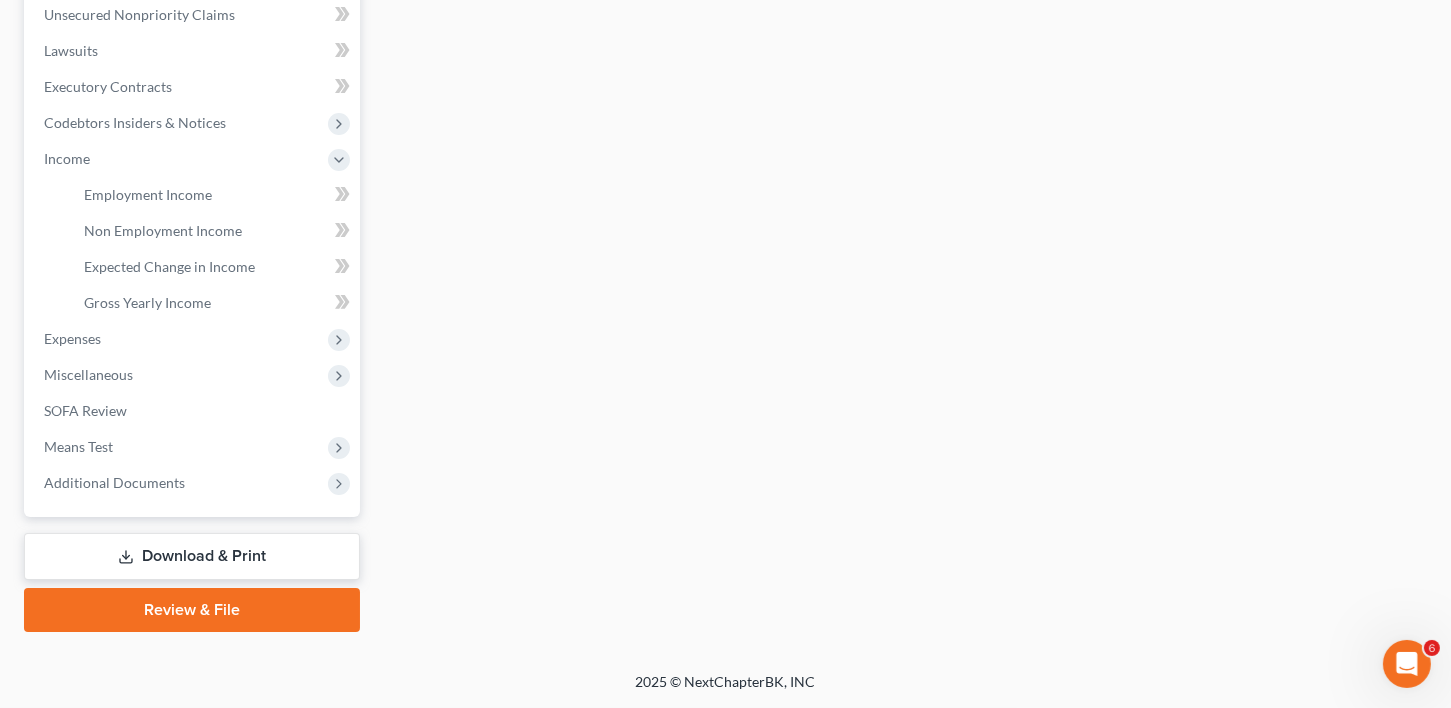 scroll, scrollTop: 496, scrollLeft: 0, axis: vertical 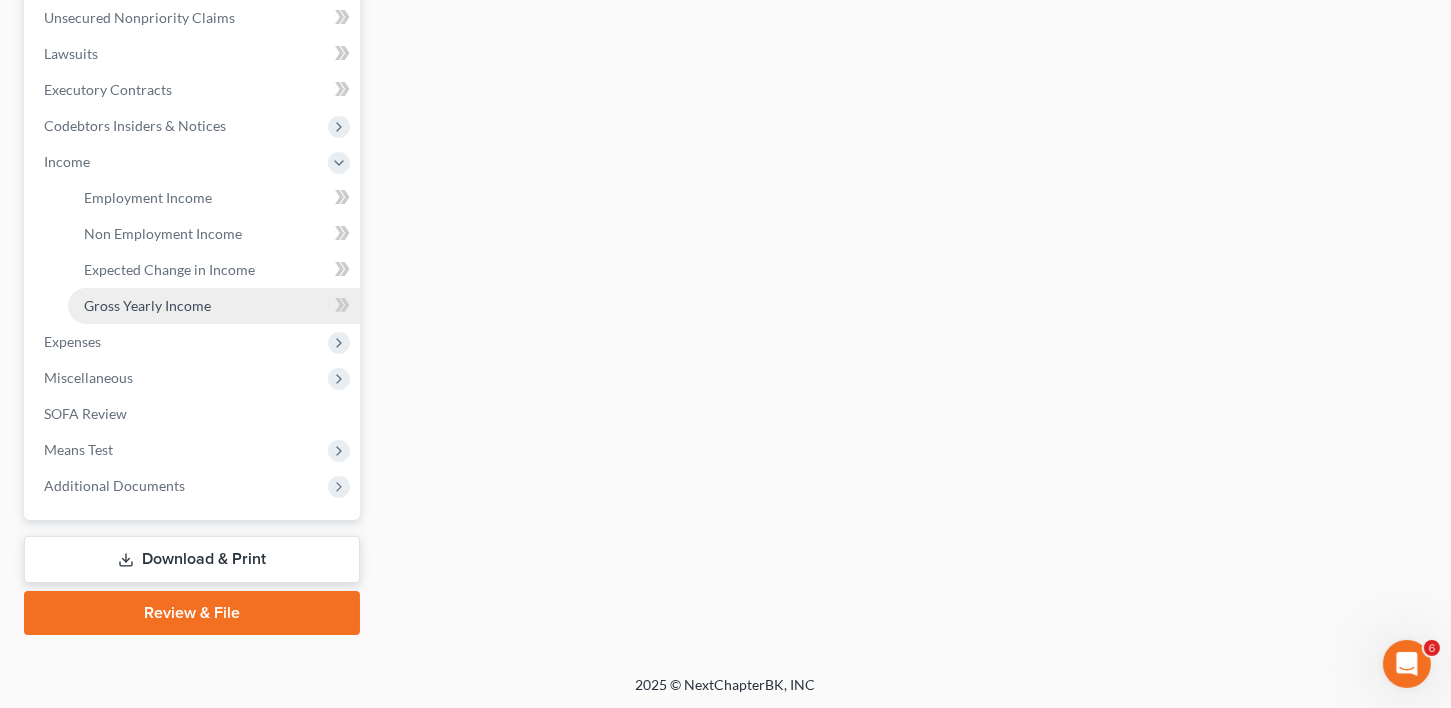 click on "Gross Yearly Income" at bounding box center [147, 305] 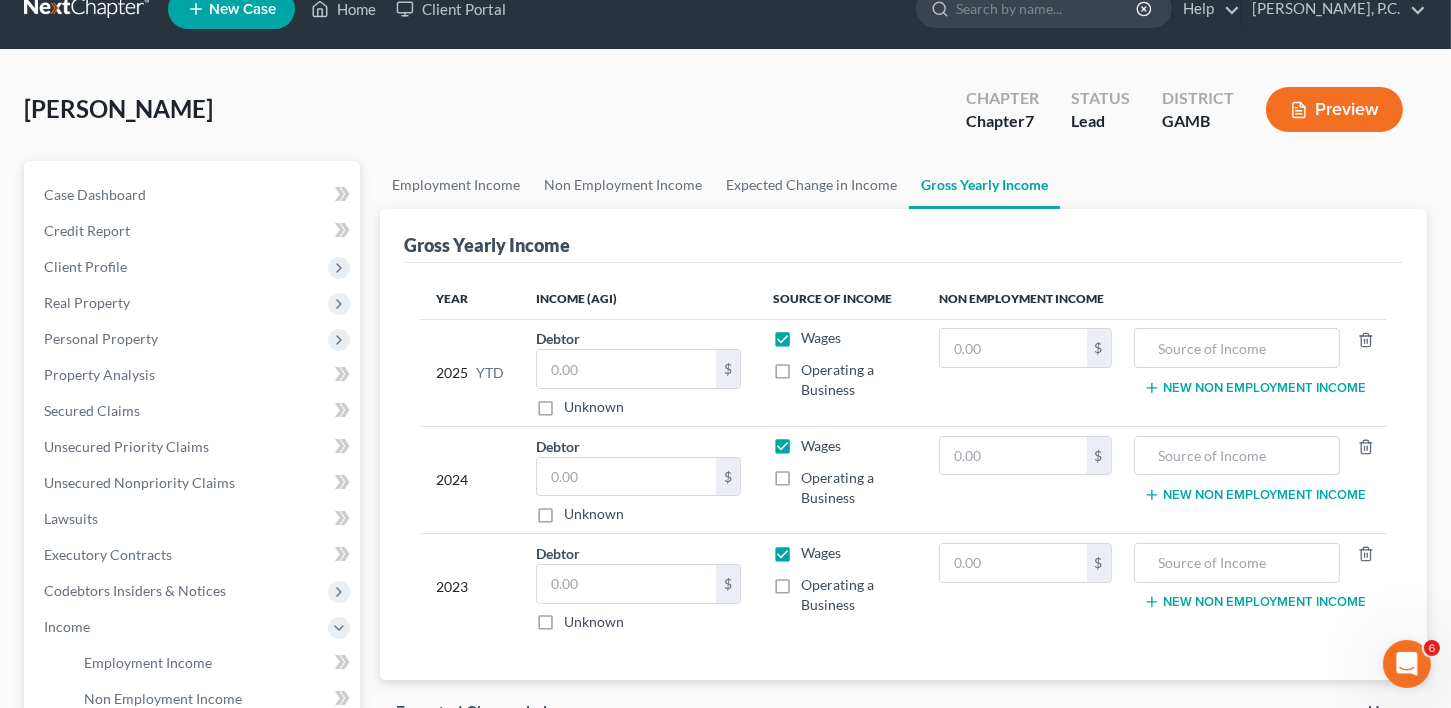 scroll, scrollTop: 0, scrollLeft: 0, axis: both 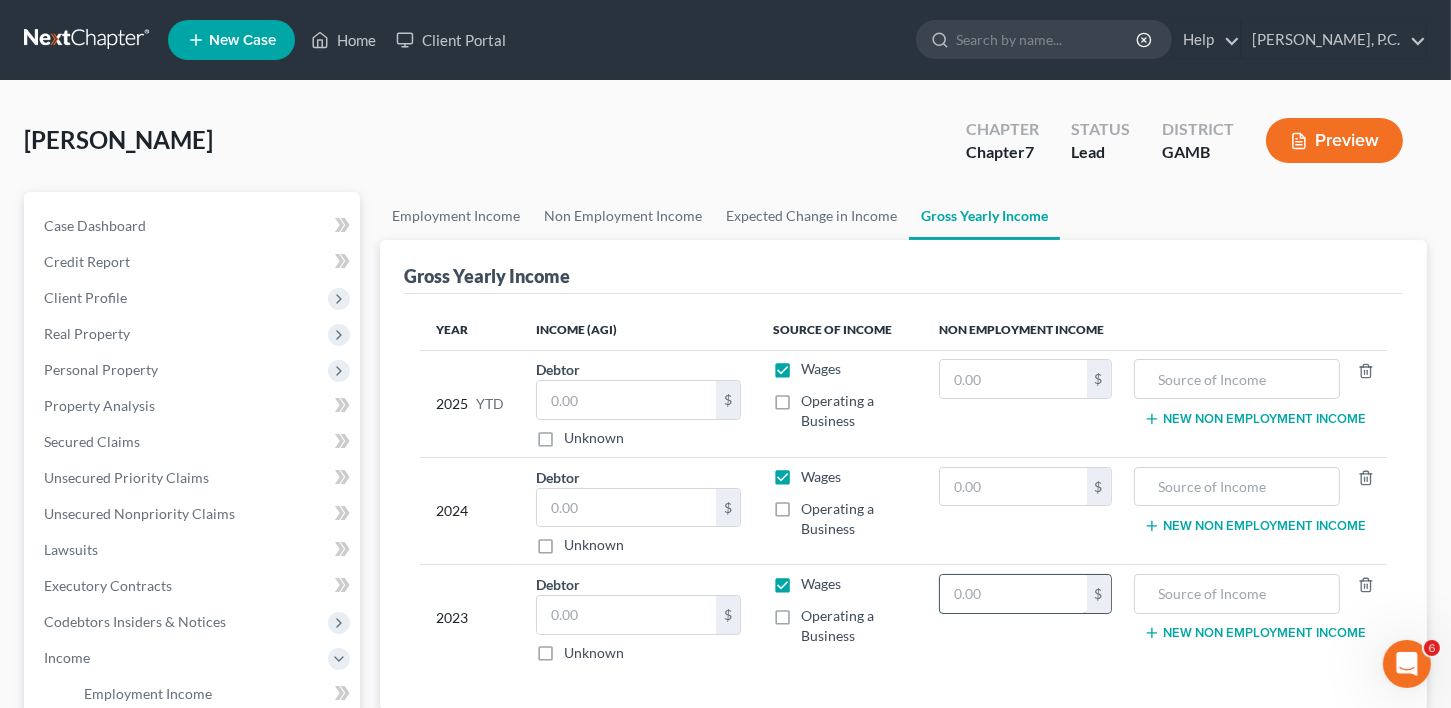 click at bounding box center (1013, 594) 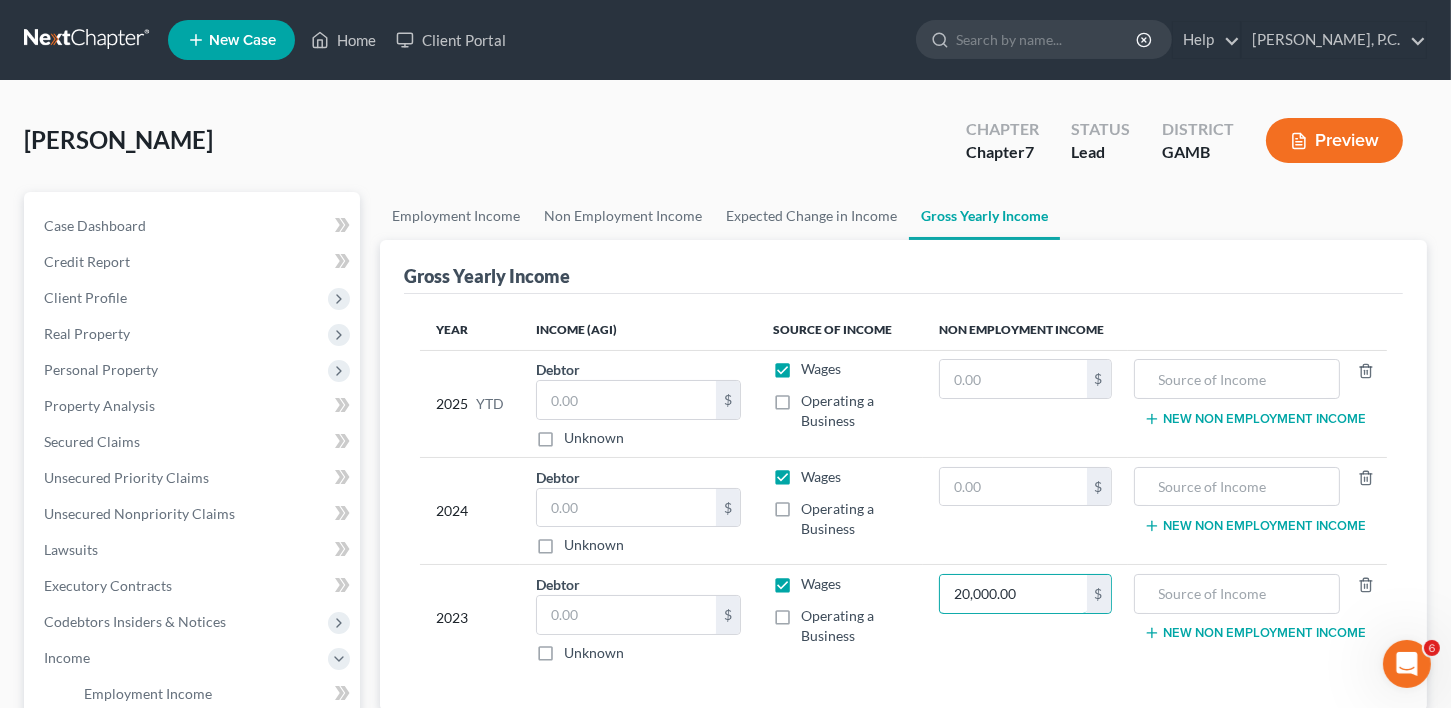 type on "20,000.00" 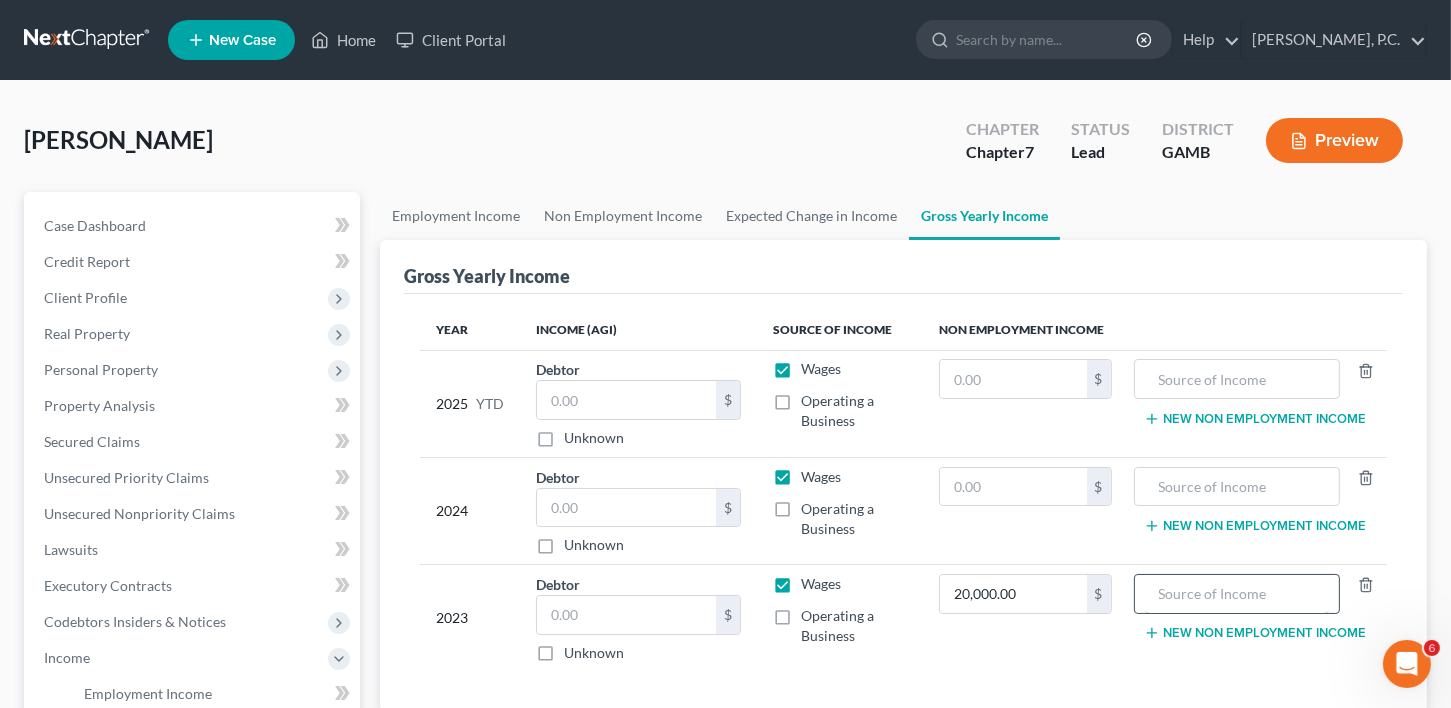 click on "New Non Employment Income" at bounding box center (1257, 618) 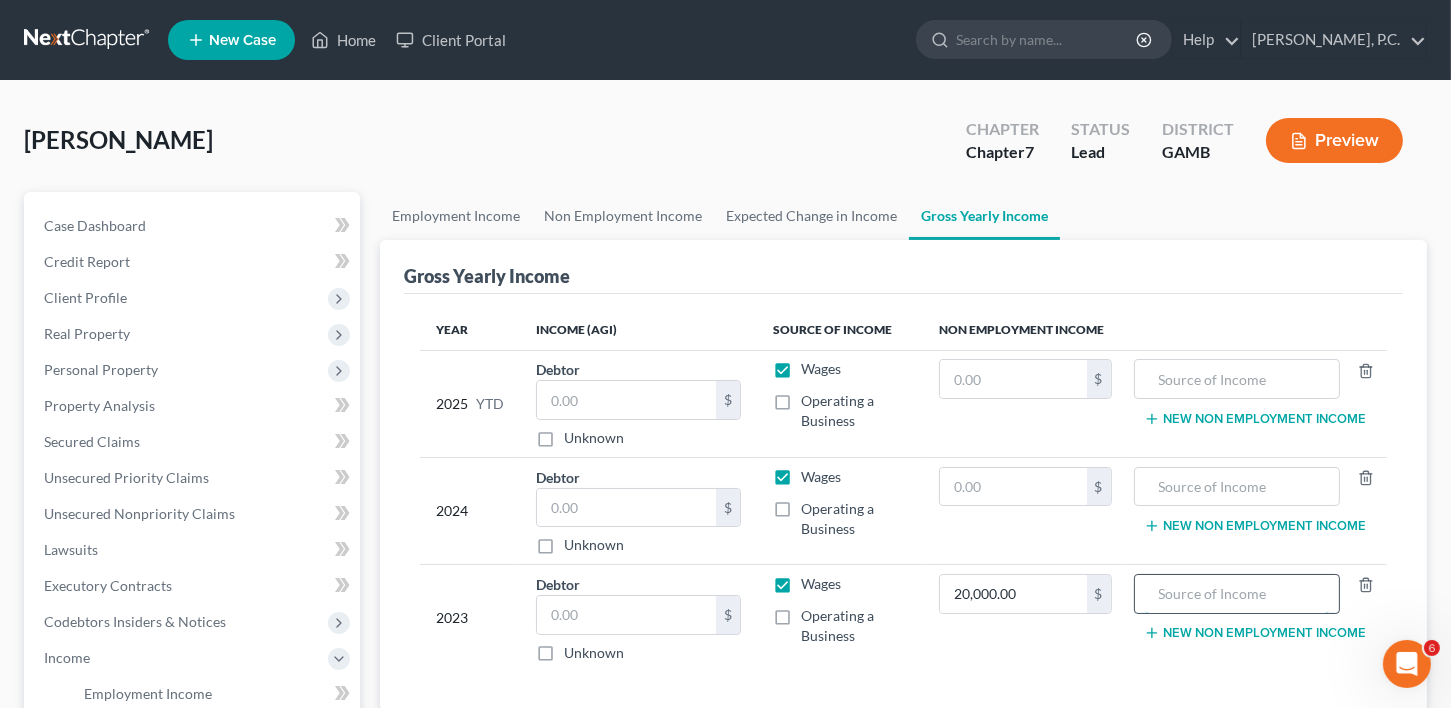 drag, startPoint x: 1202, startPoint y: 609, endPoint x: 1182, endPoint y: 591, distance: 26.907248 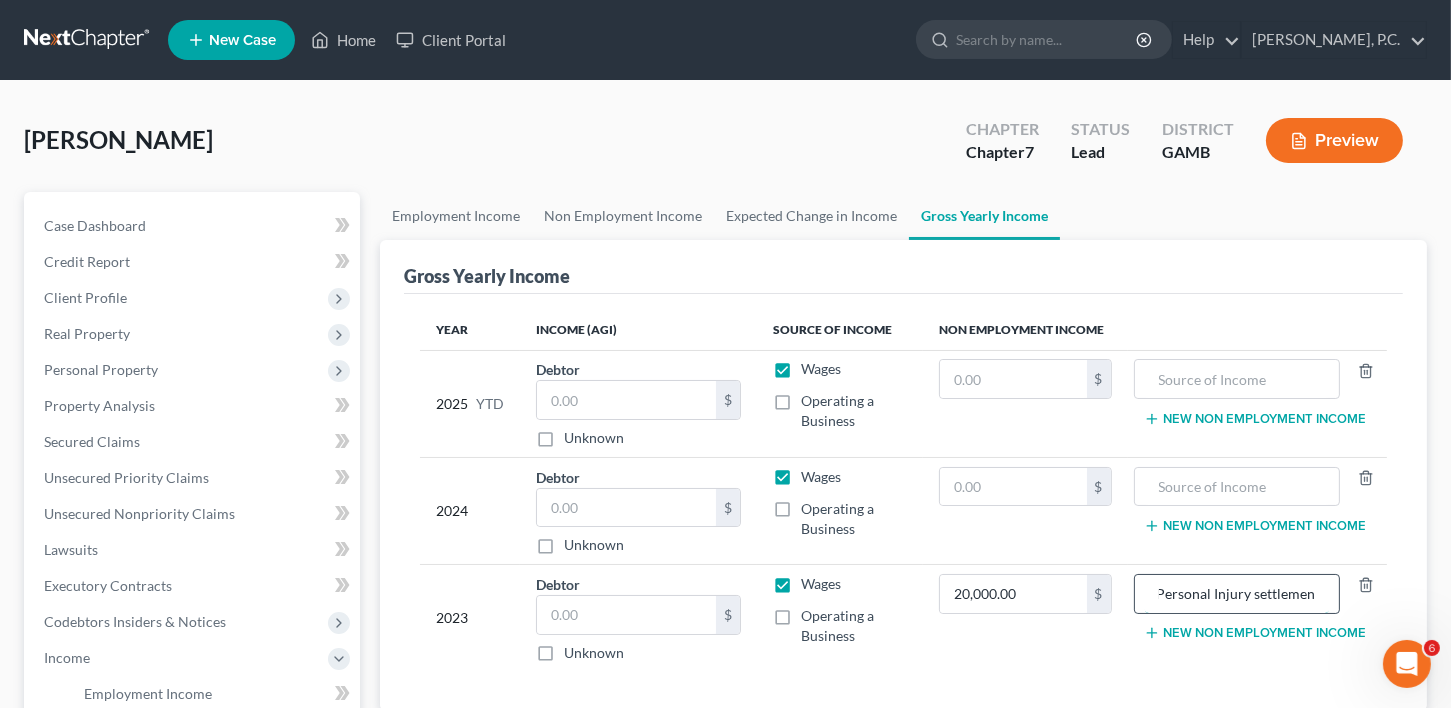scroll, scrollTop: 0, scrollLeft: 7, axis: horizontal 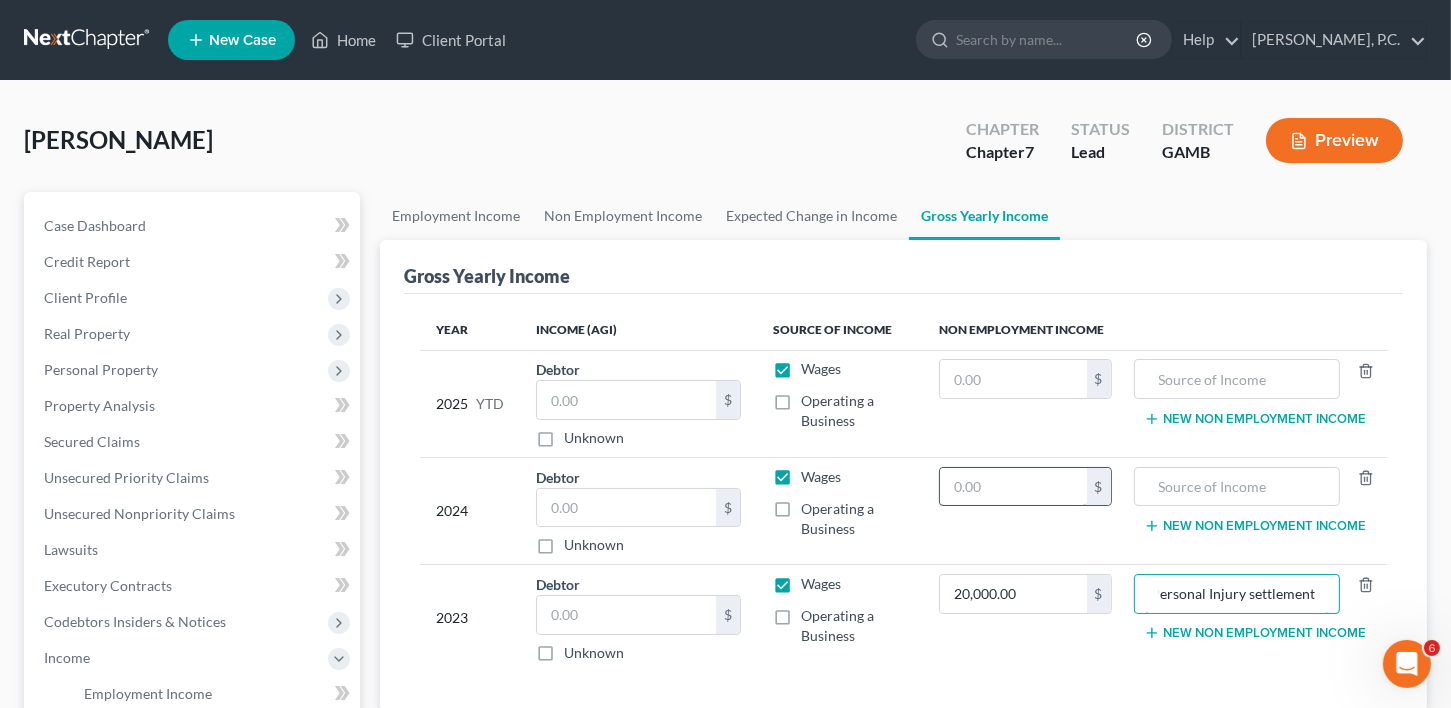 type on "Personal Injury settlement" 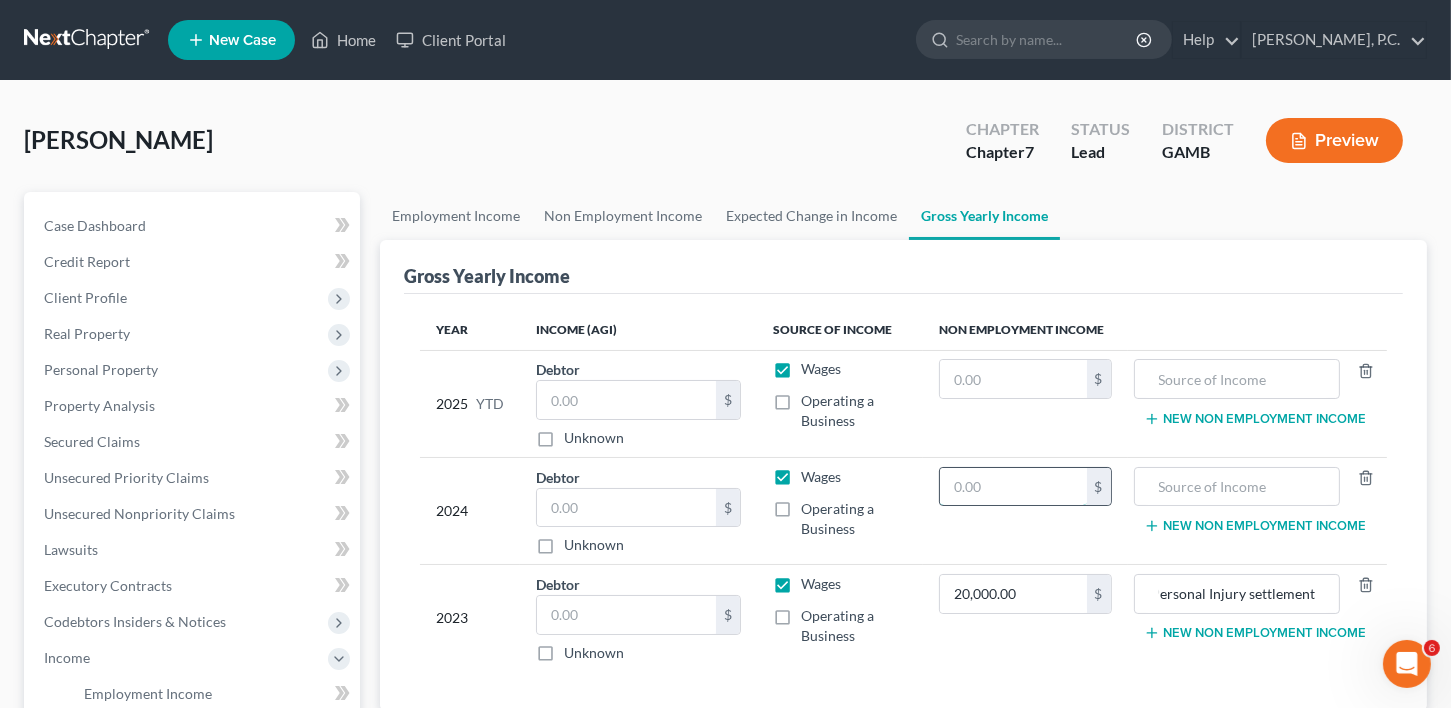 click at bounding box center (1013, 487) 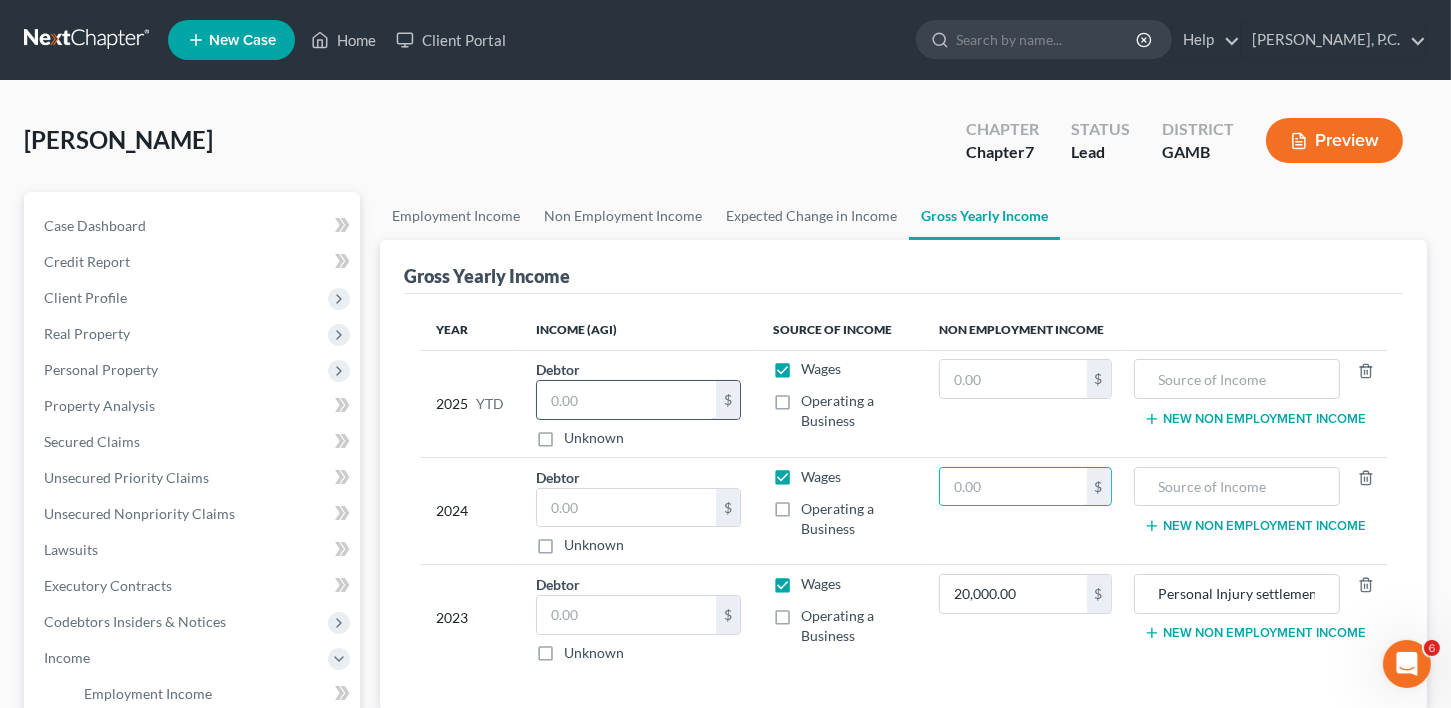 click at bounding box center (627, 400) 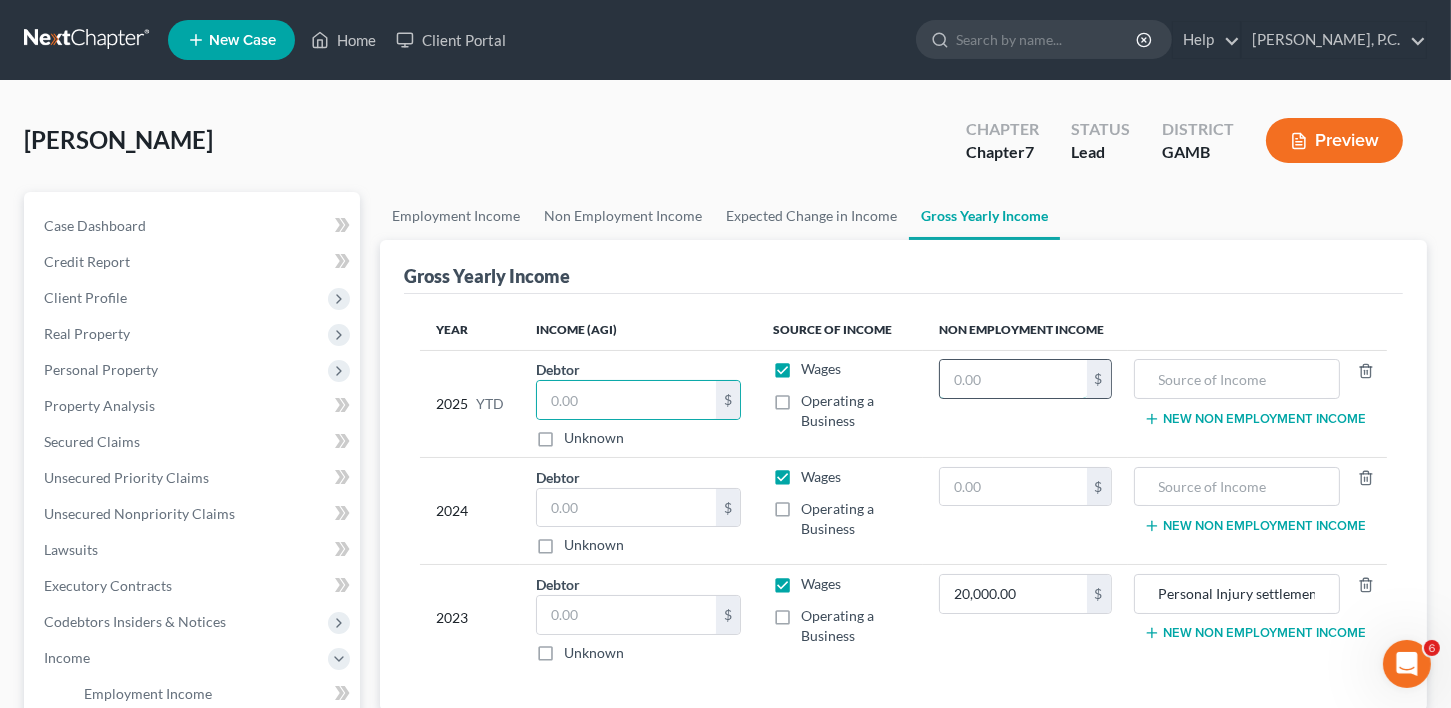 click at bounding box center [1013, 379] 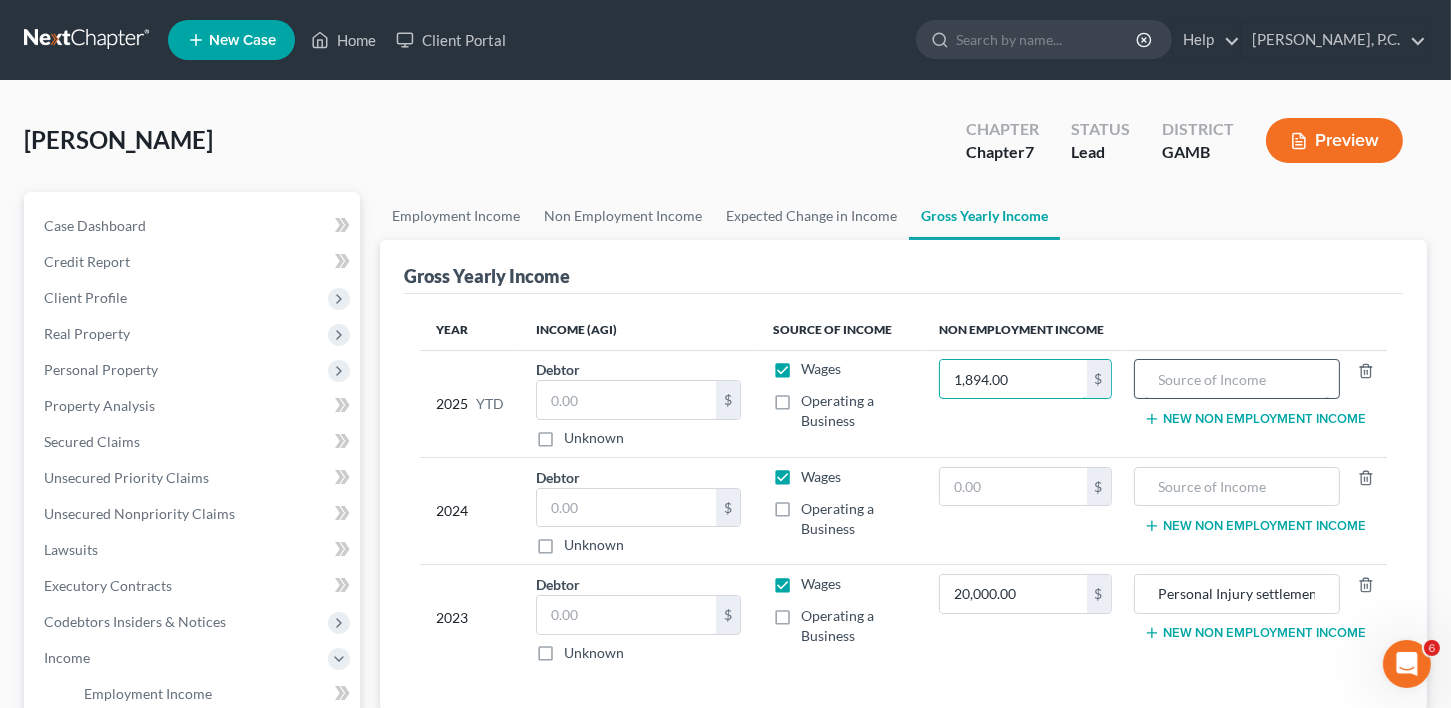 type on "1,894.00" 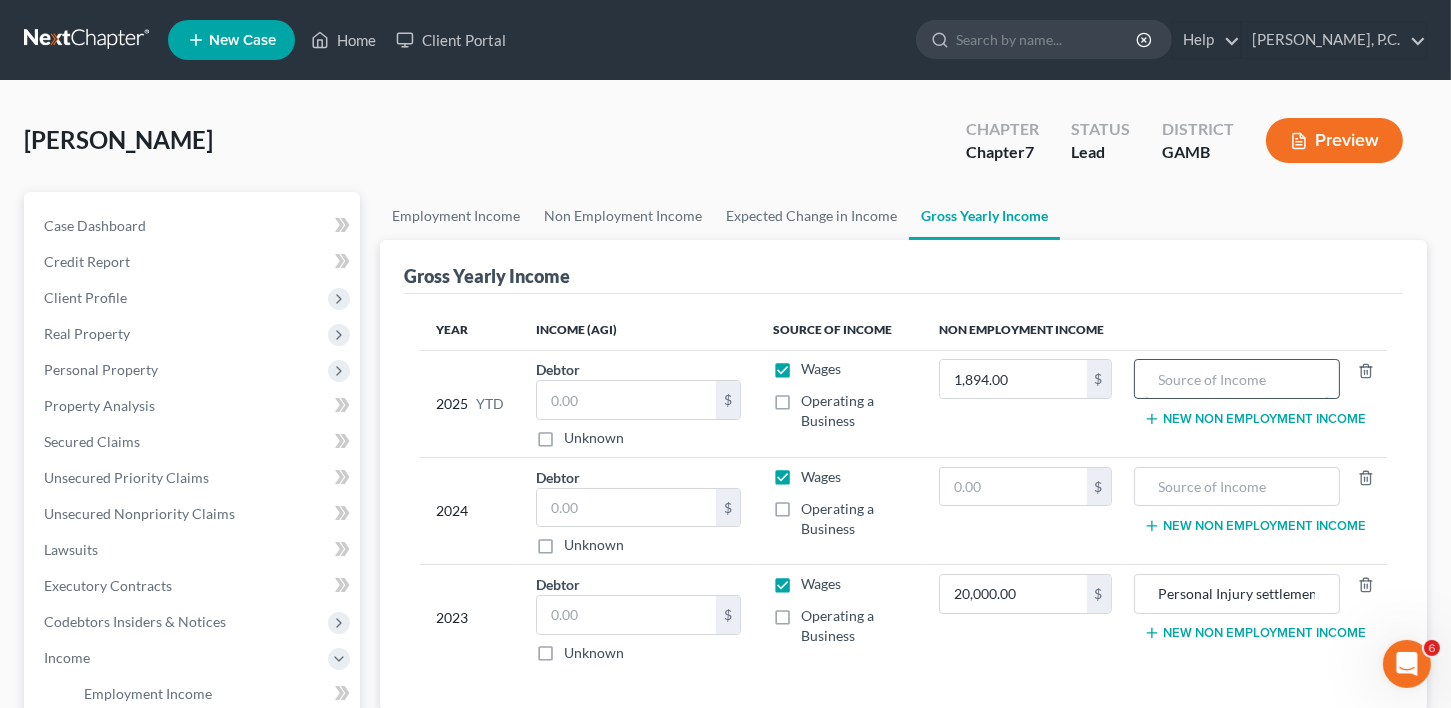 click at bounding box center [1237, 379] 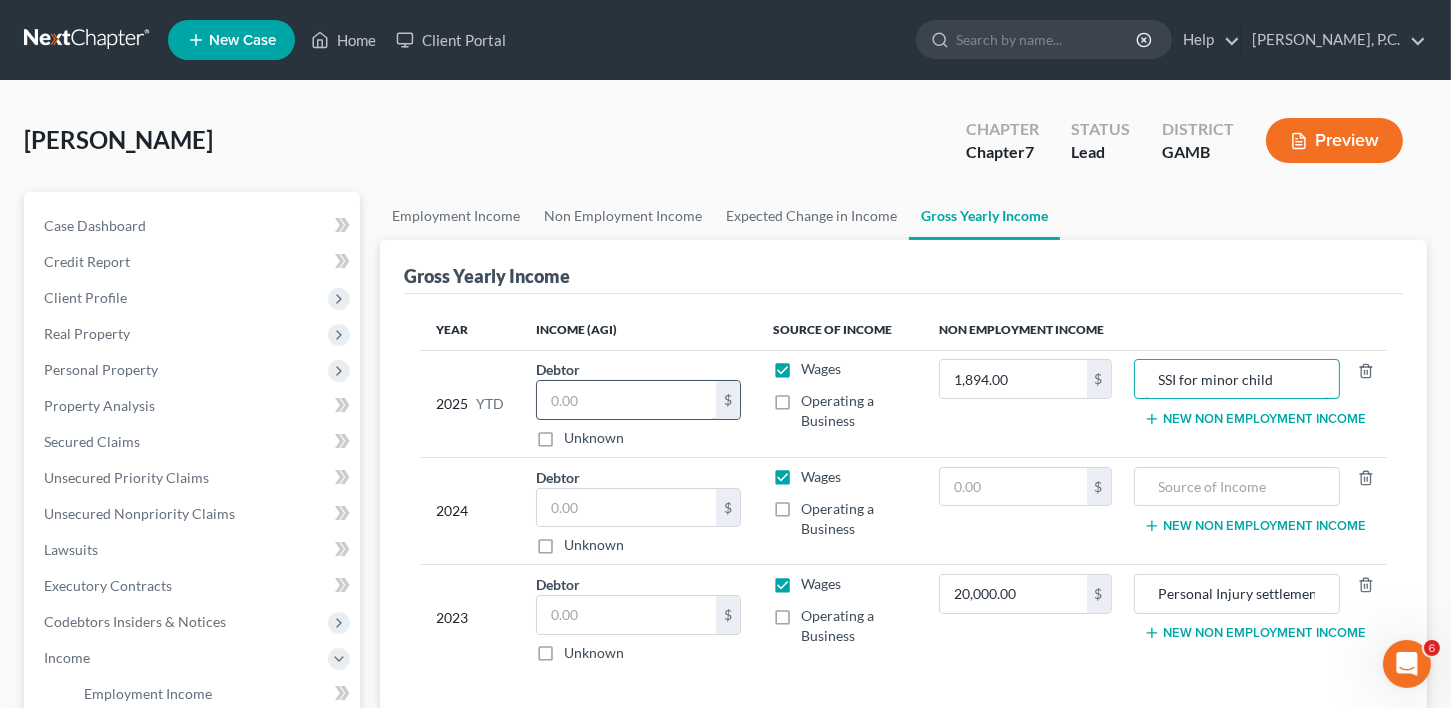 type on "SSI for minor child" 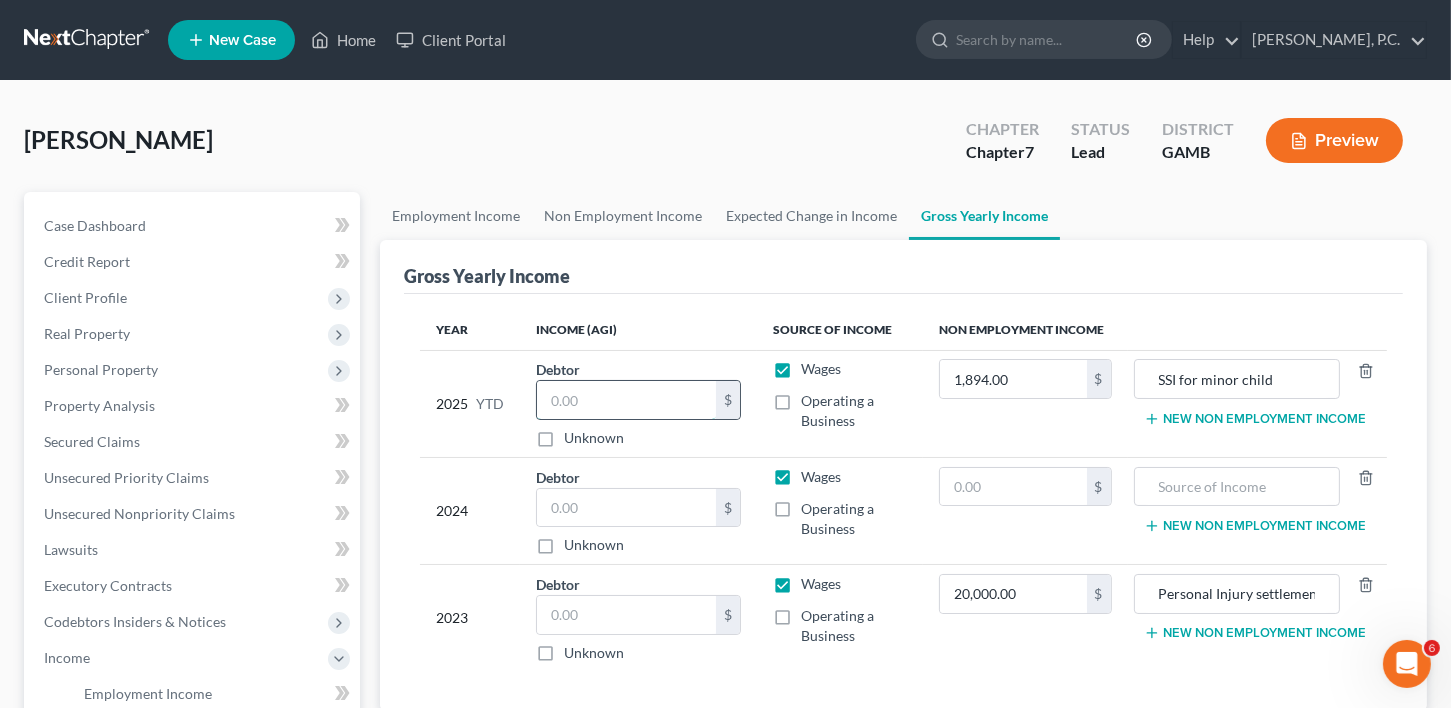 click at bounding box center (627, 400) 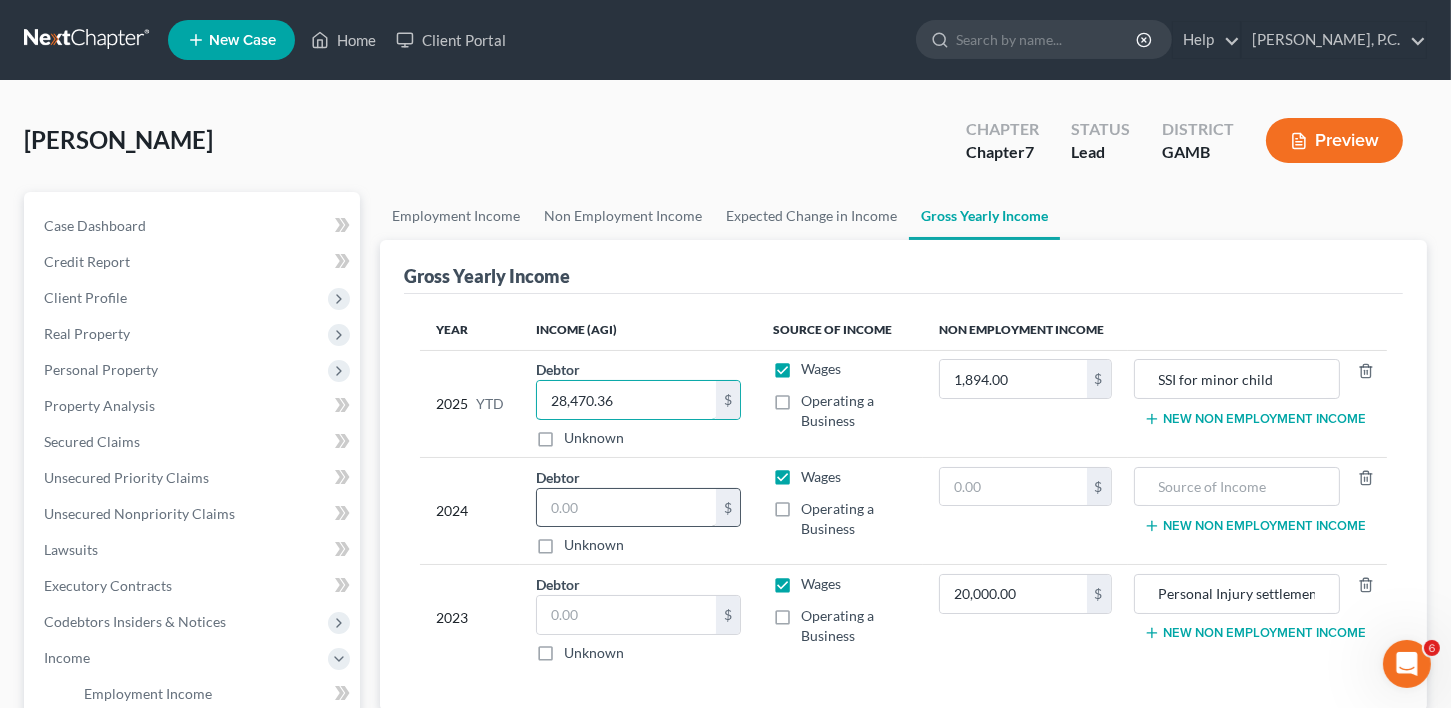 type on "28,470.36" 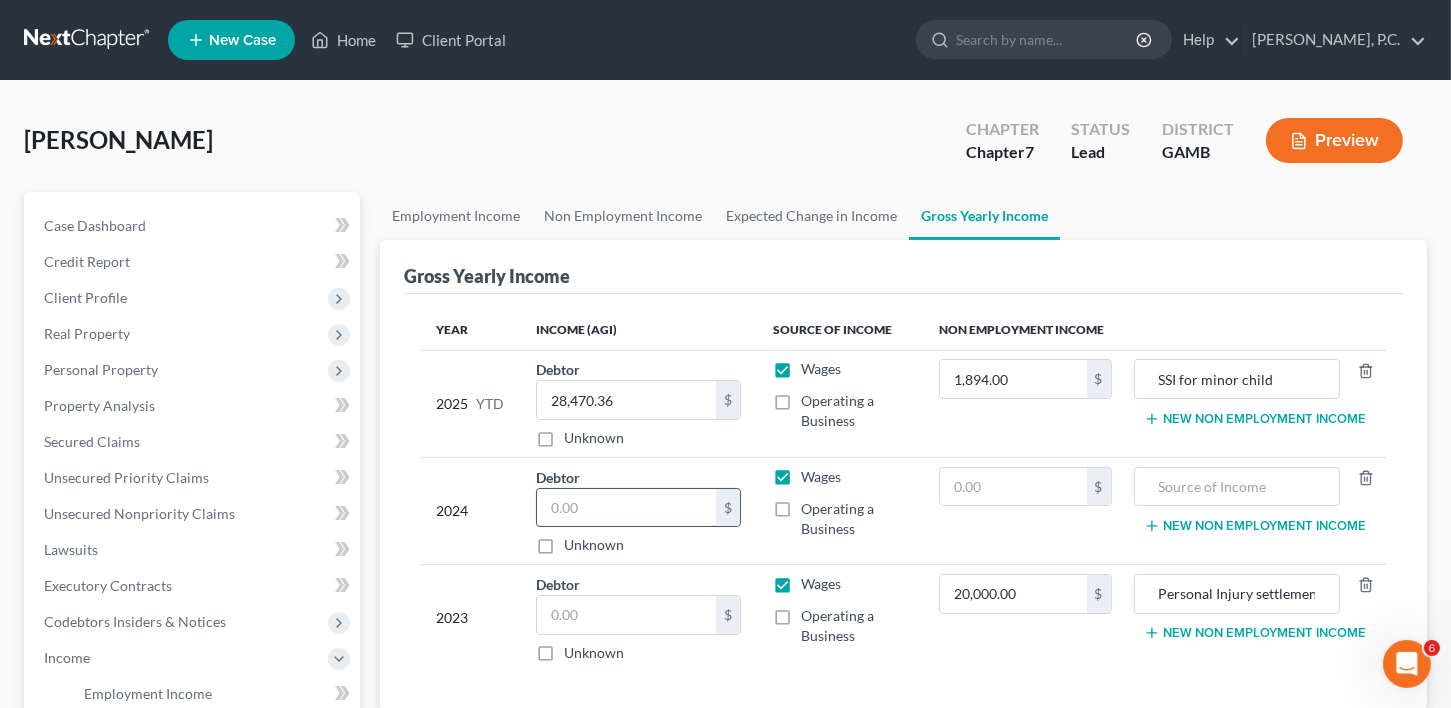 click at bounding box center (627, 508) 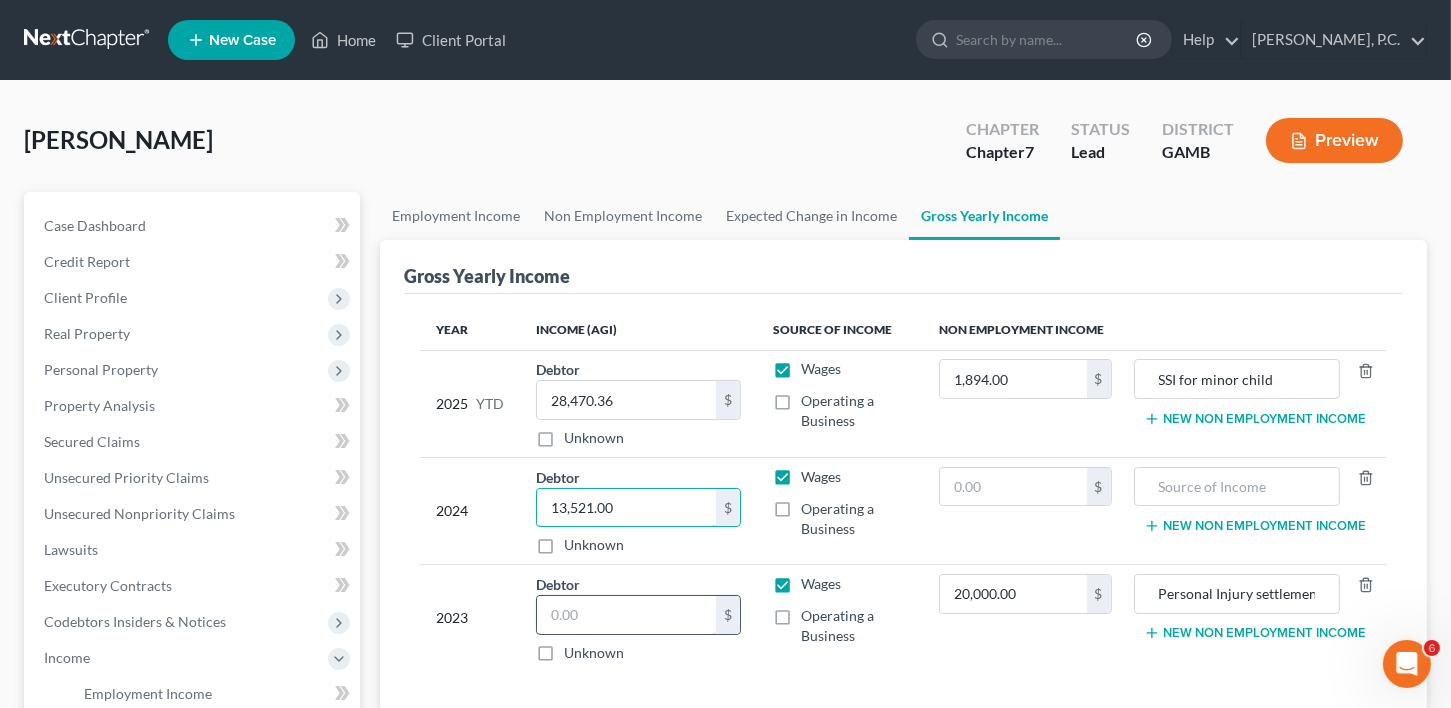 type on "13,521.00" 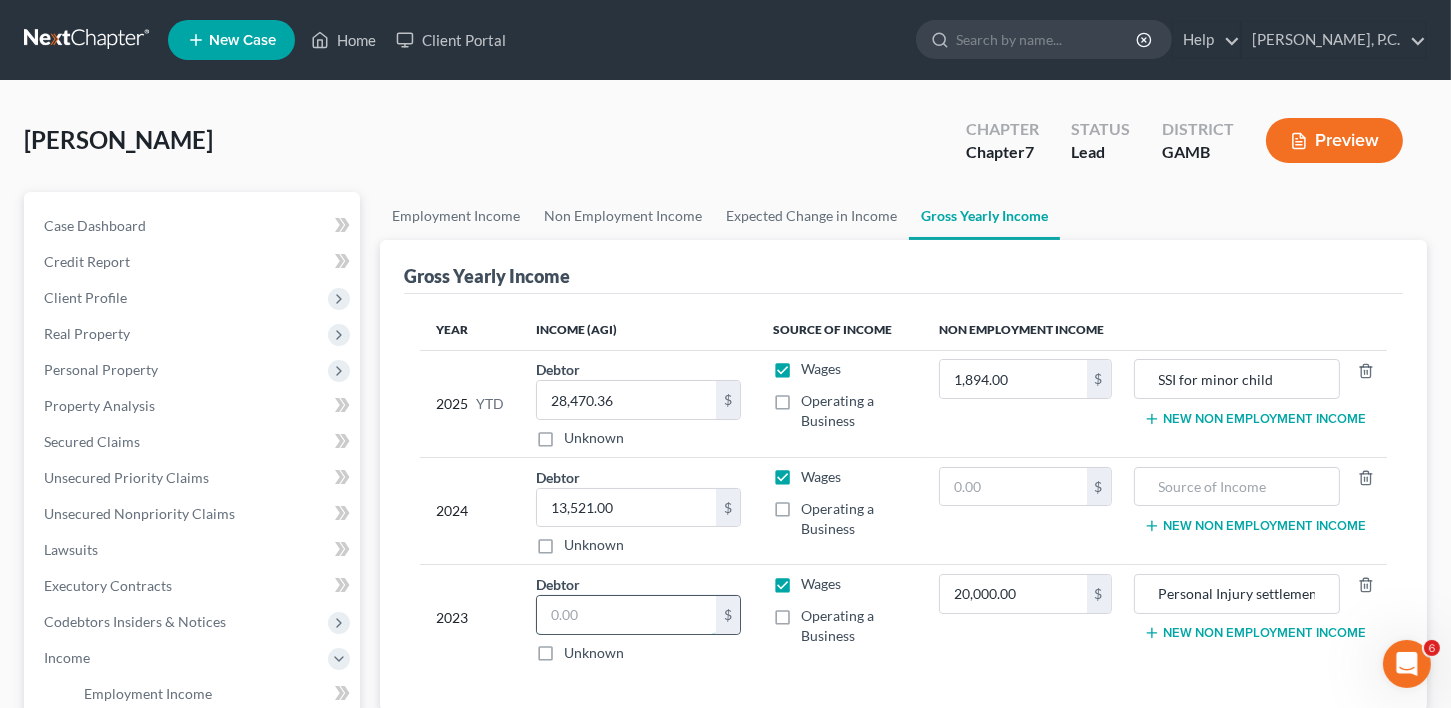 click at bounding box center (627, 615) 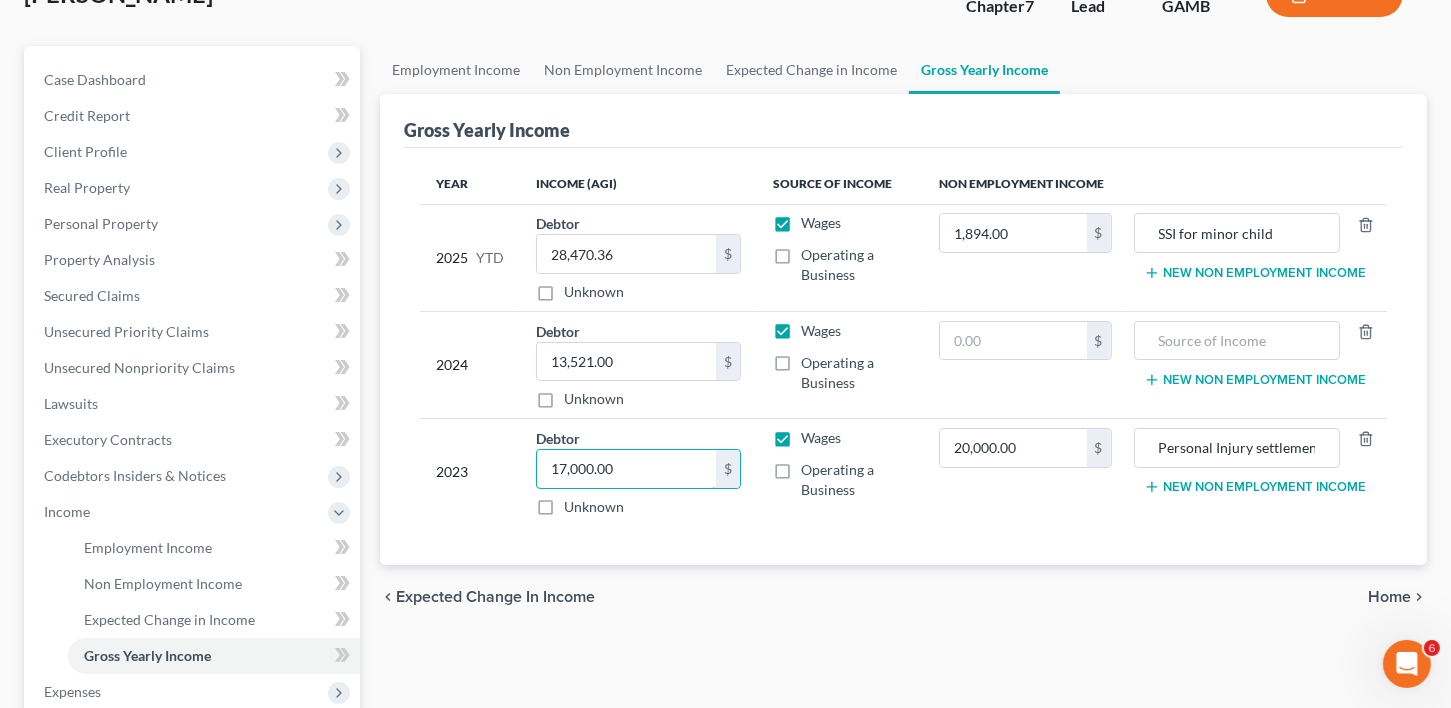 scroll, scrollTop: 148, scrollLeft: 0, axis: vertical 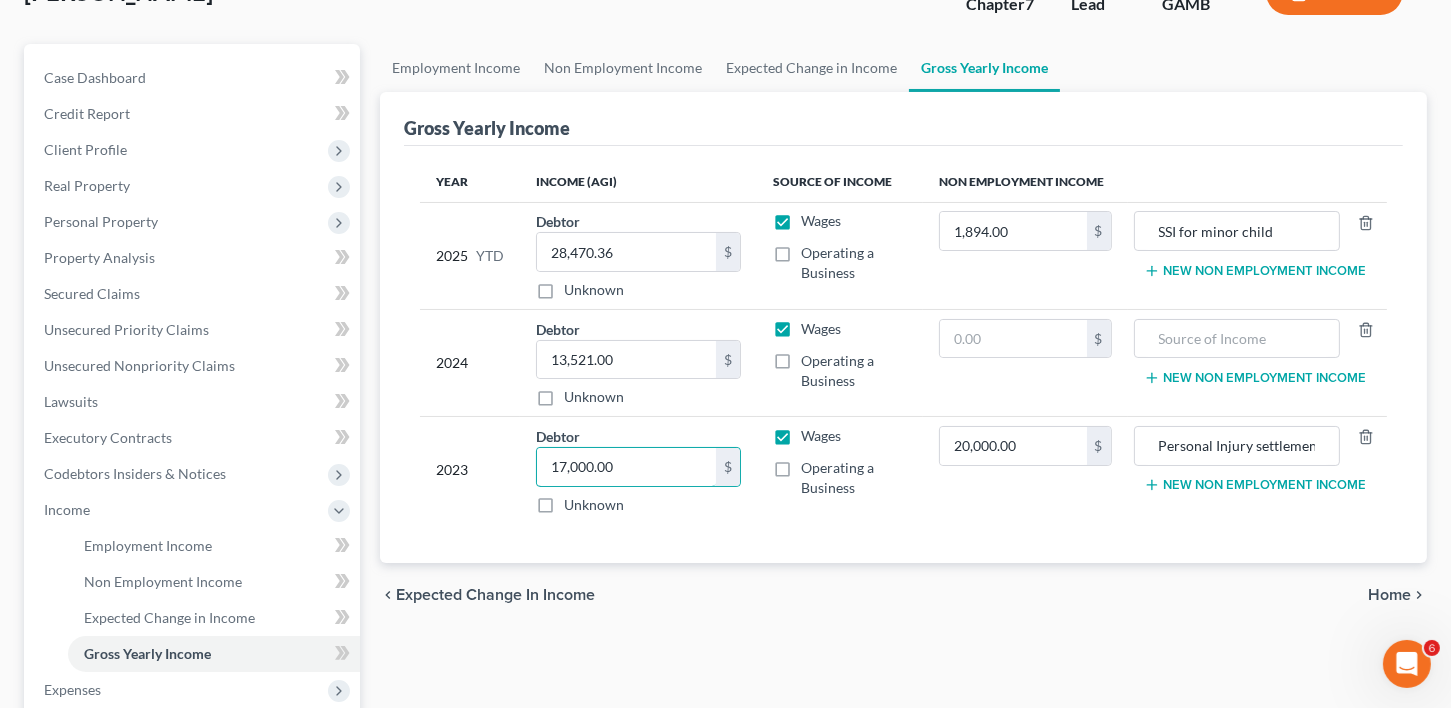 type on "17,000.00" 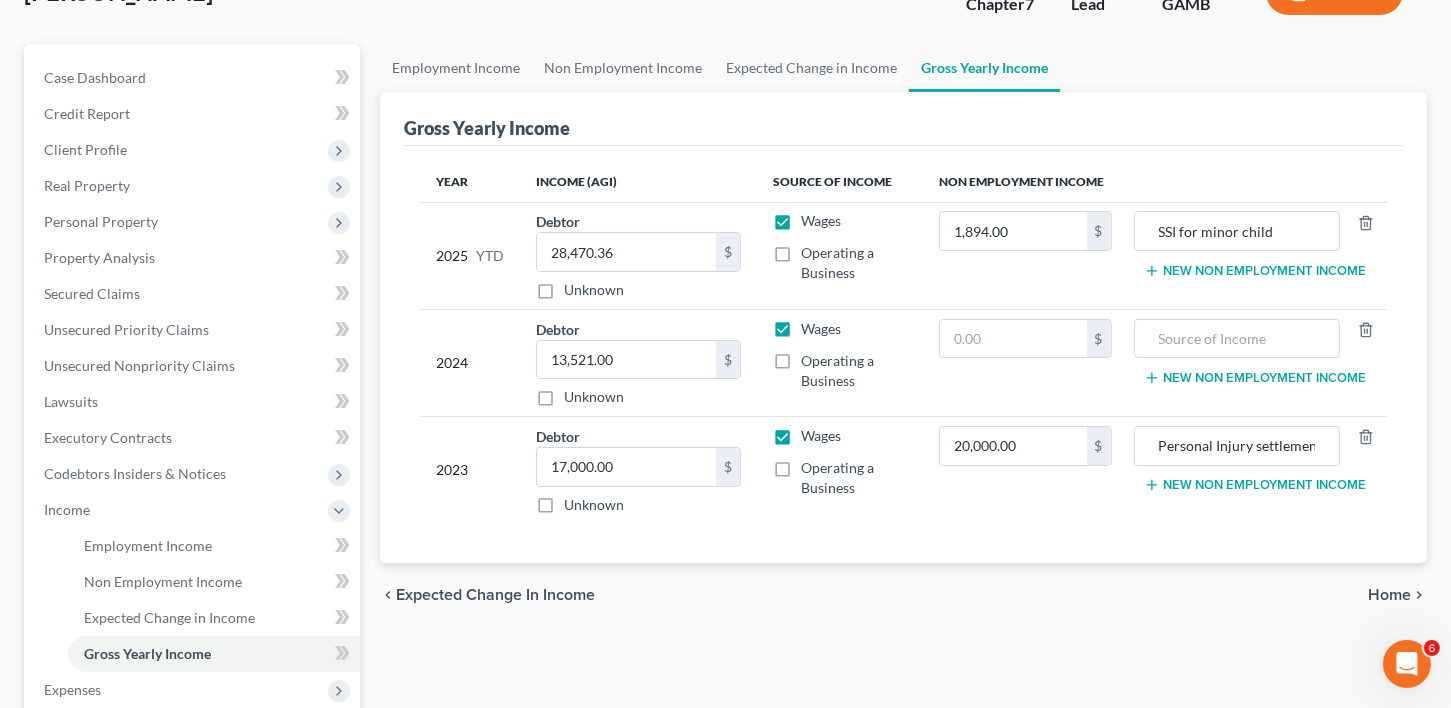 click on "Home" at bounding box center (1389, 595) 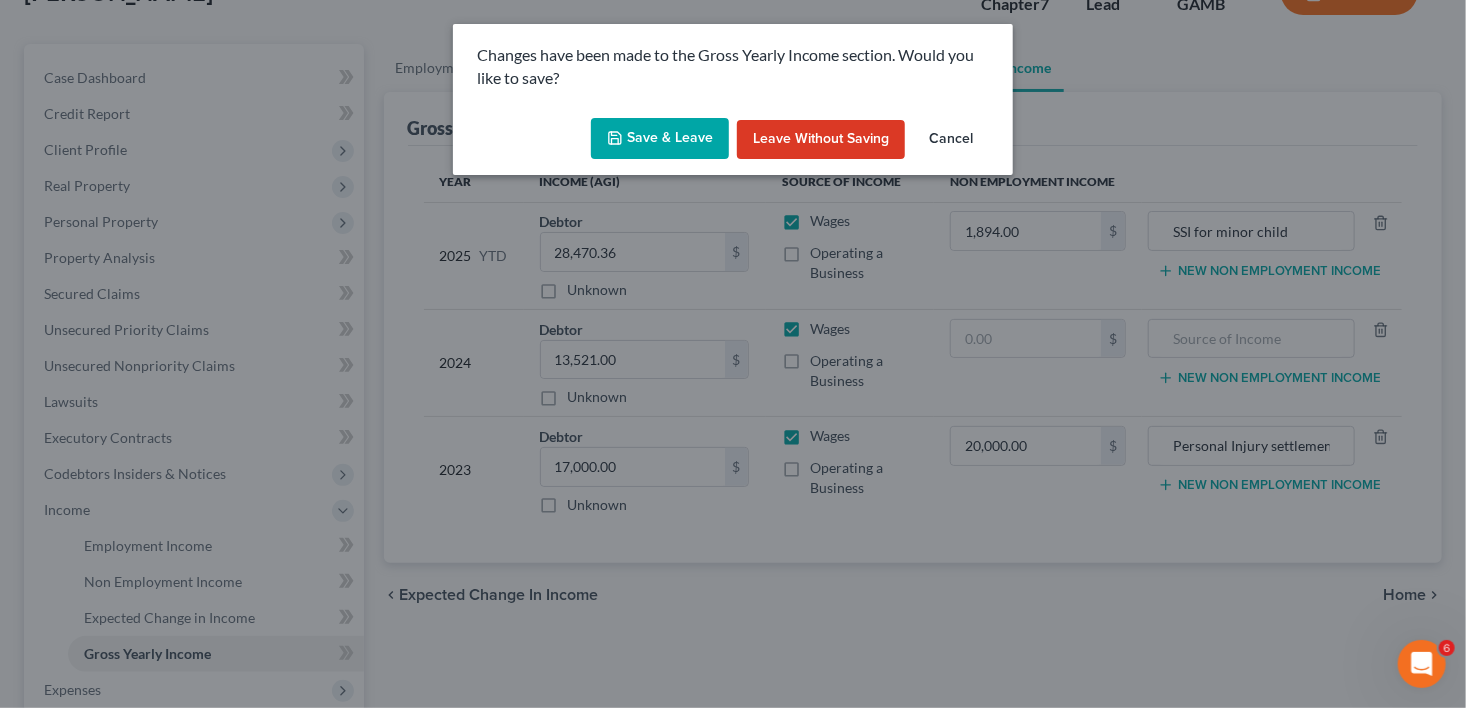 click on "Save & Leave" at bounding box center (660, 139) 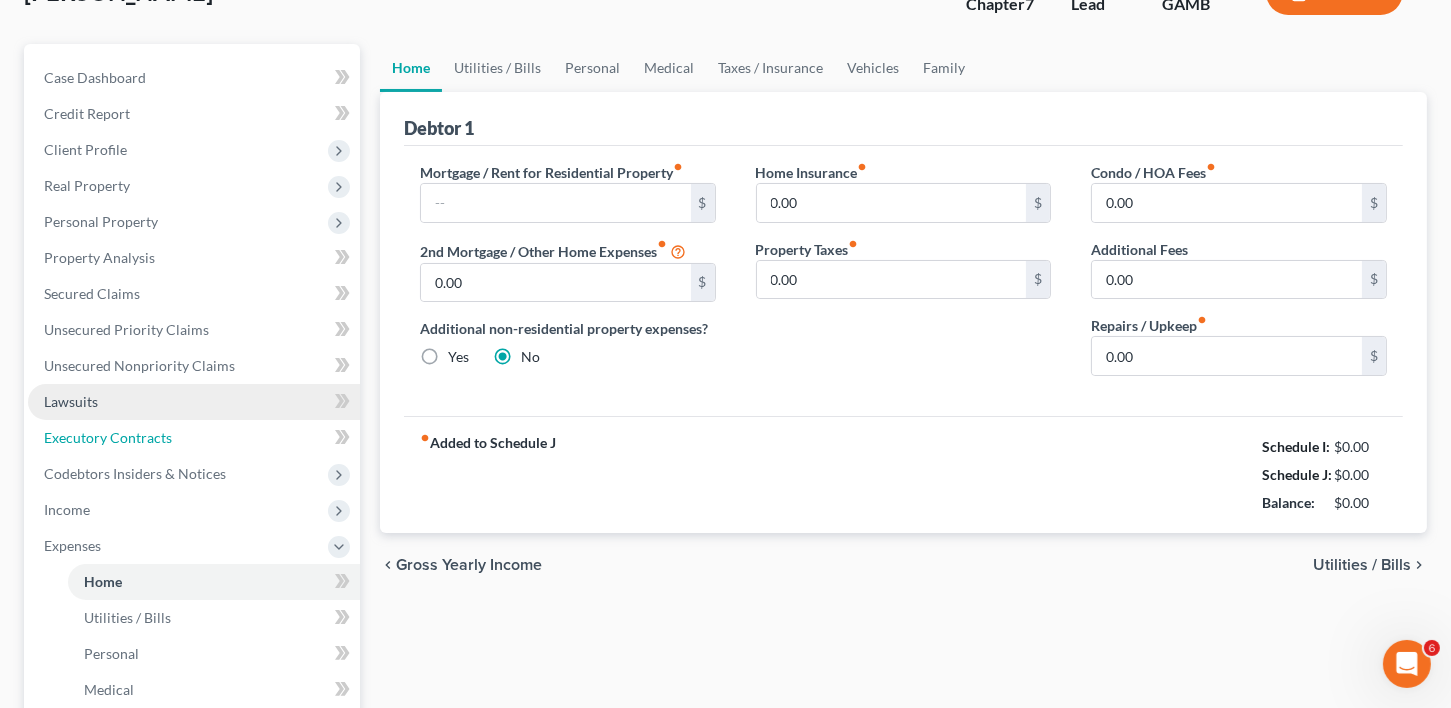 scroll, scrollTop: 0, scrollLeft: 0, axis: both 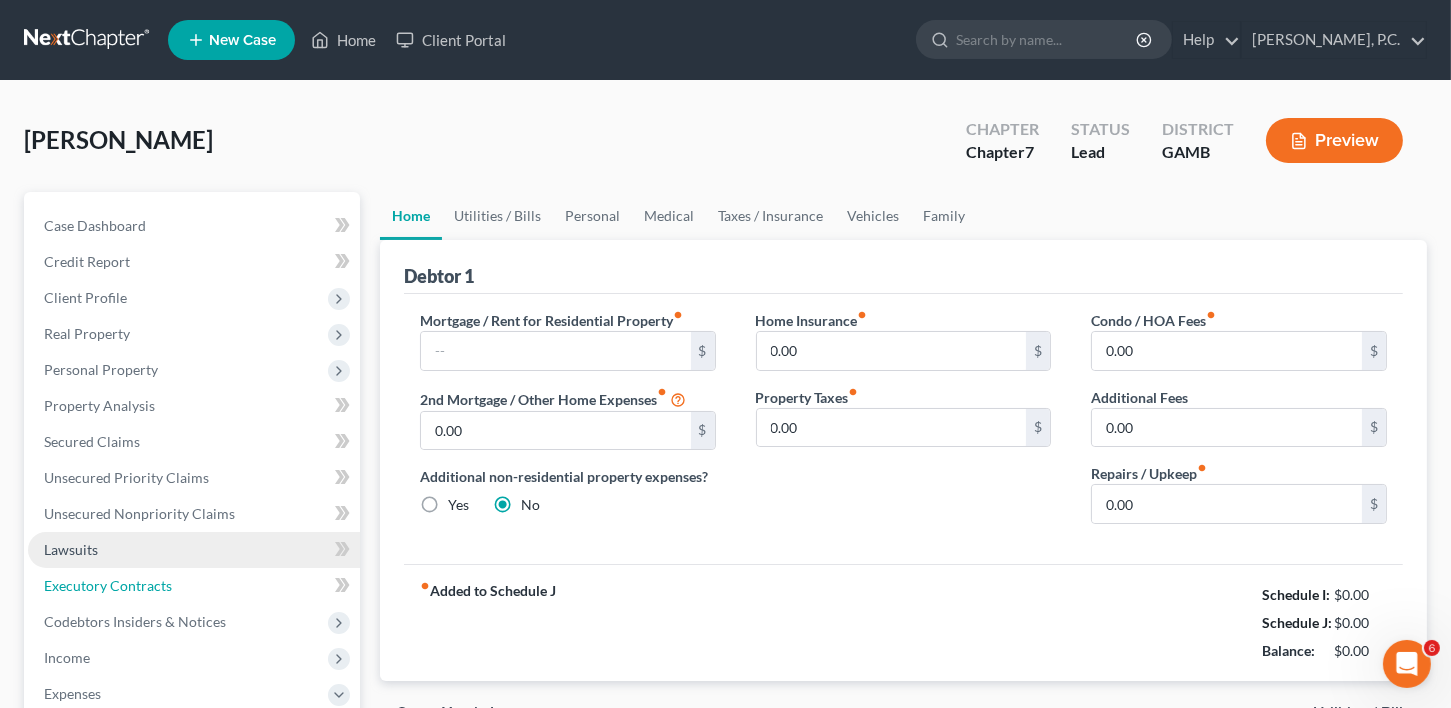 click on "Case Dashboard
Payments
Invoices
Payments
Payments
Credit Report
Client Profile" at bounding box center (194, 658) 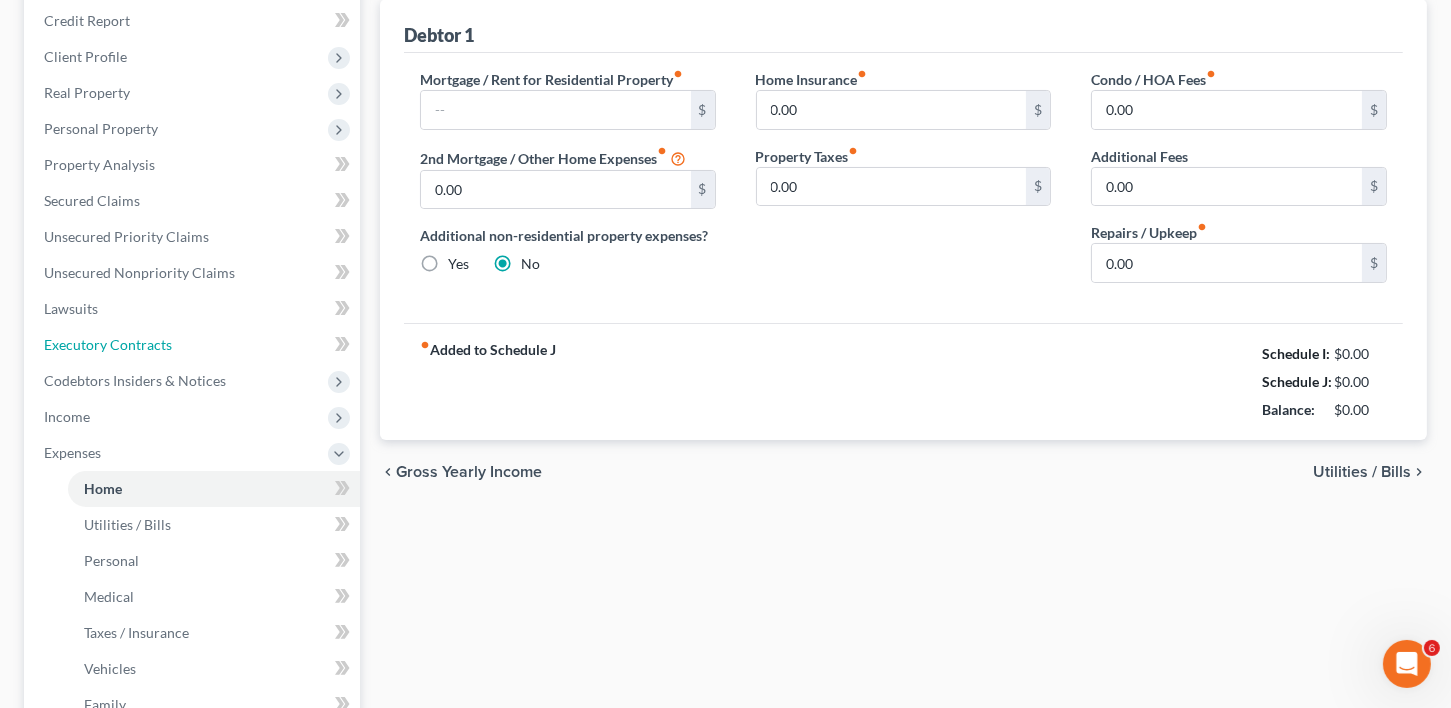 scroll, scrollTop: 337, scrollLeft: 0, axis: vertical 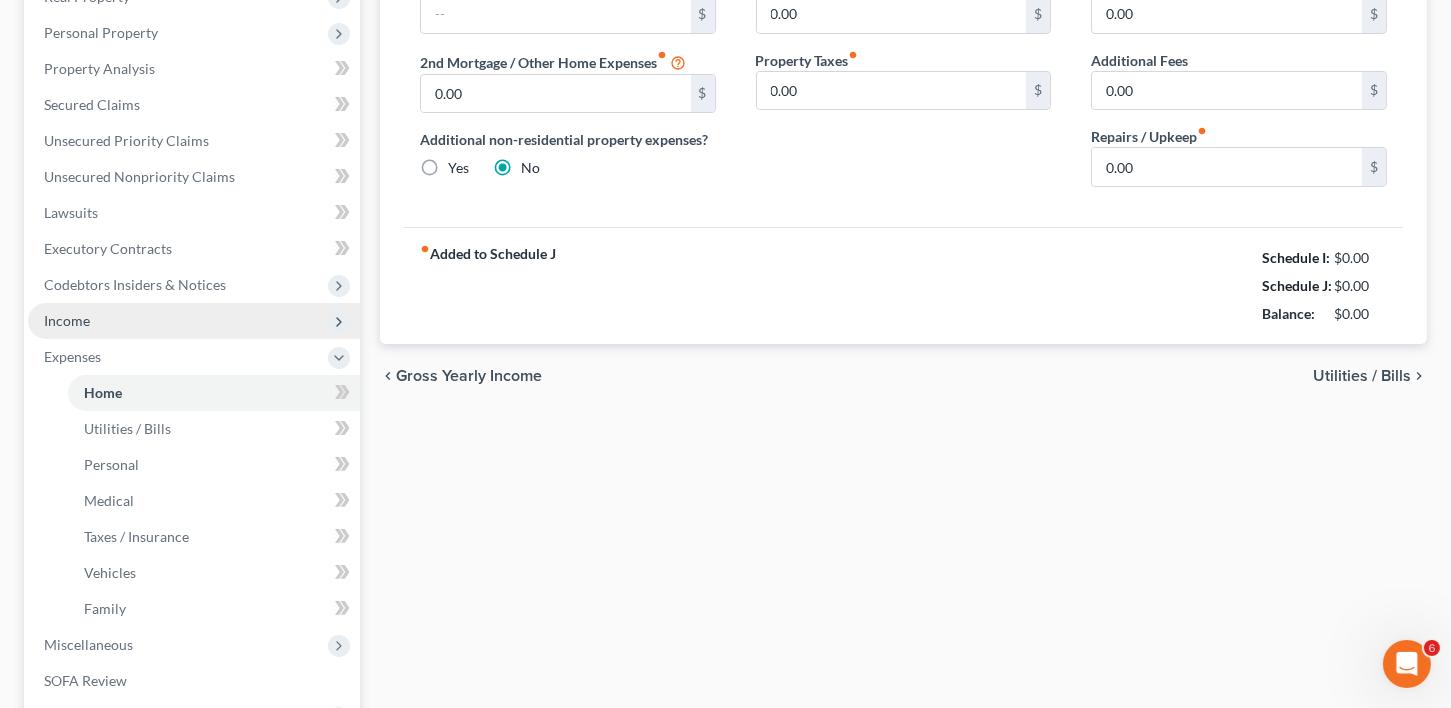 click on "Income" at bounding box center (67, 320) 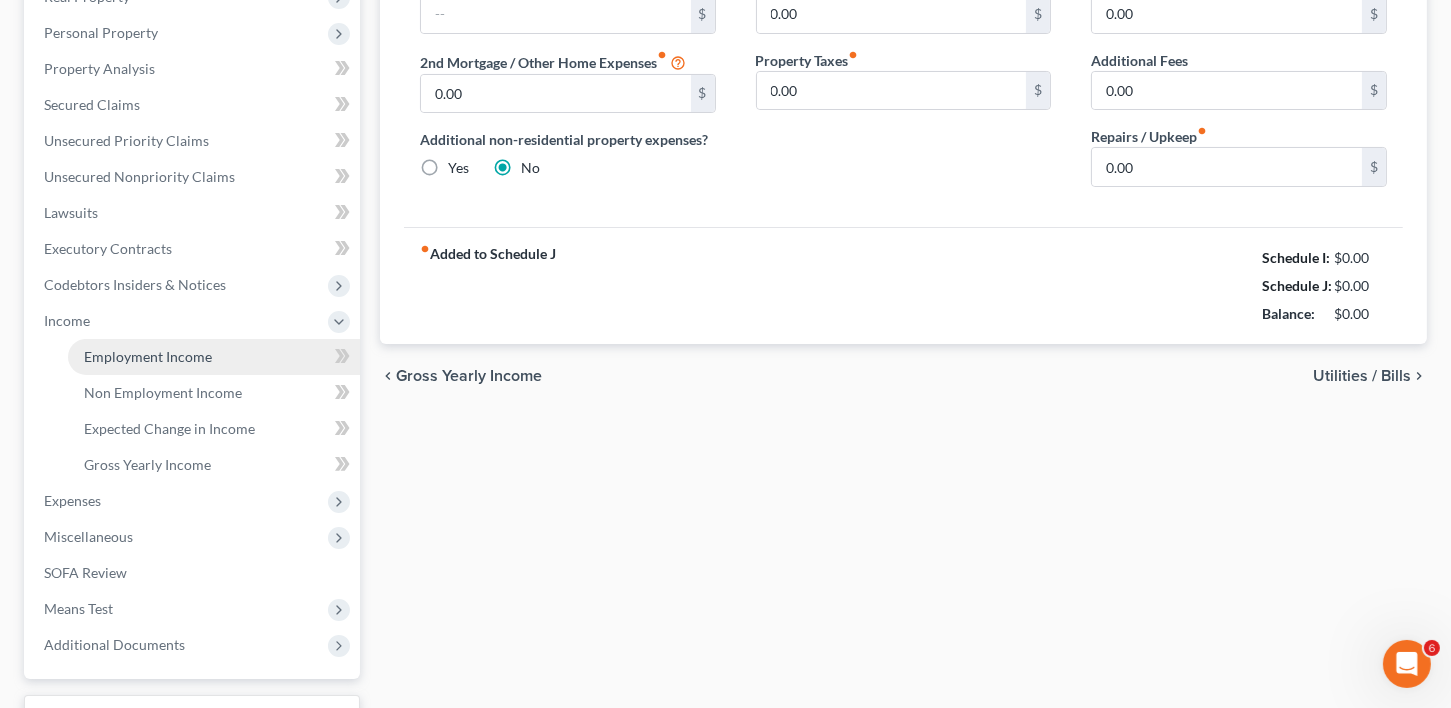 click on "Employment Income" at bounding box center (148, 356) 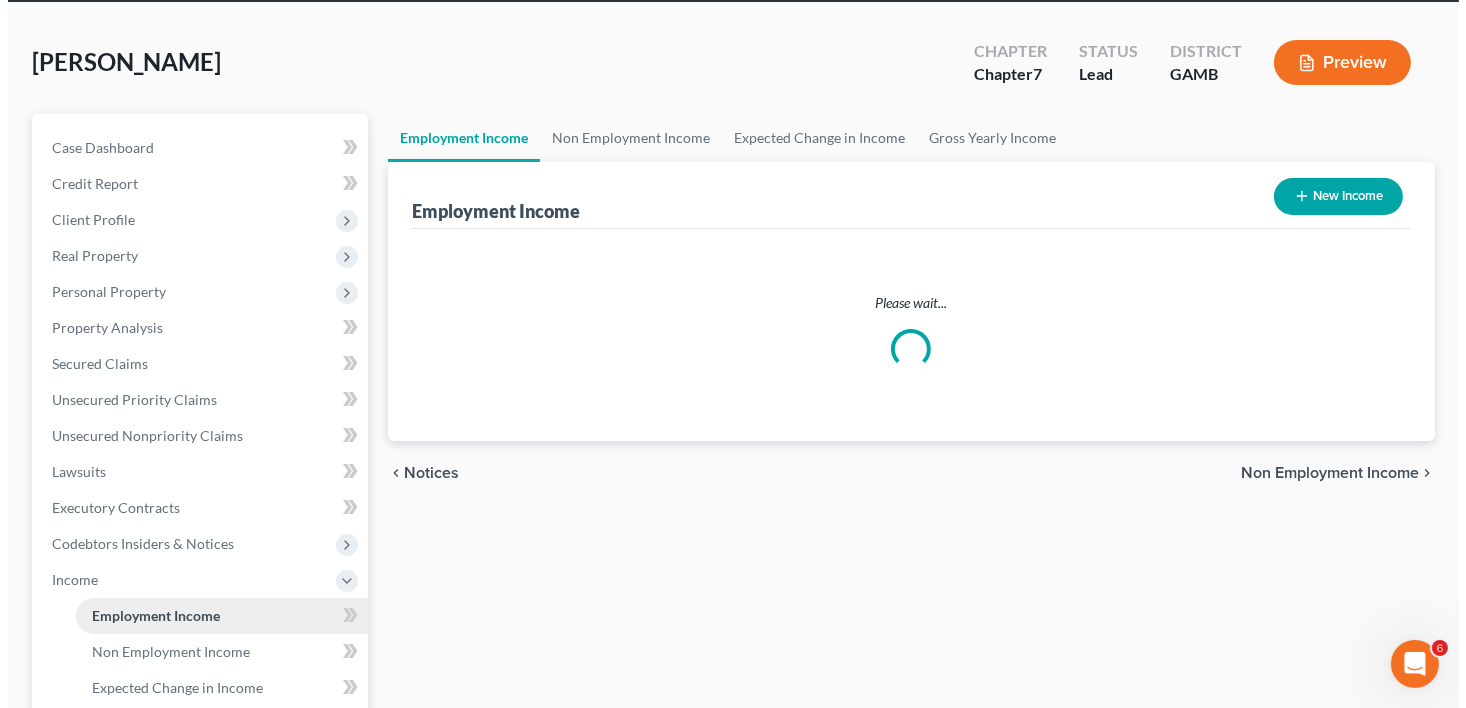 scroll, scrollTop: 0, scrollLeft: 0, axis: both 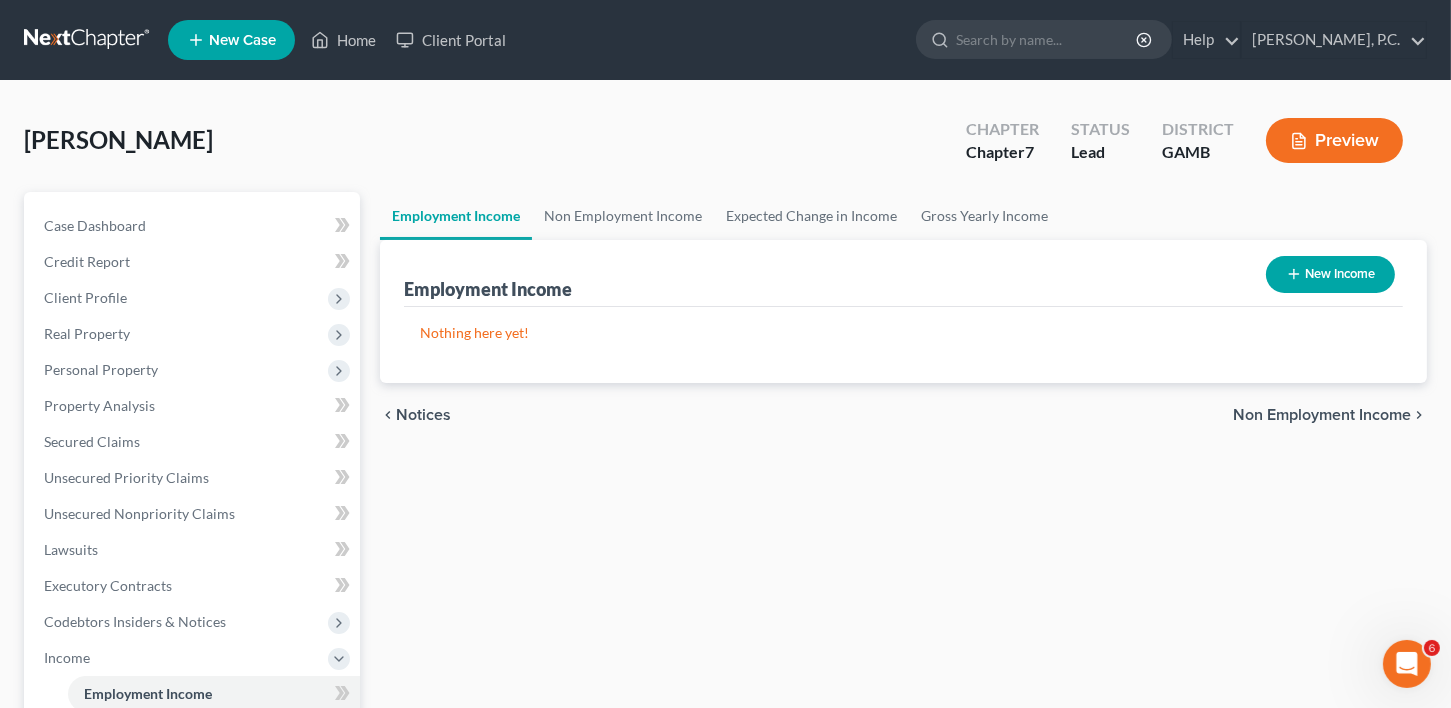 click on "New Income" at bounding box center (1330, 274) 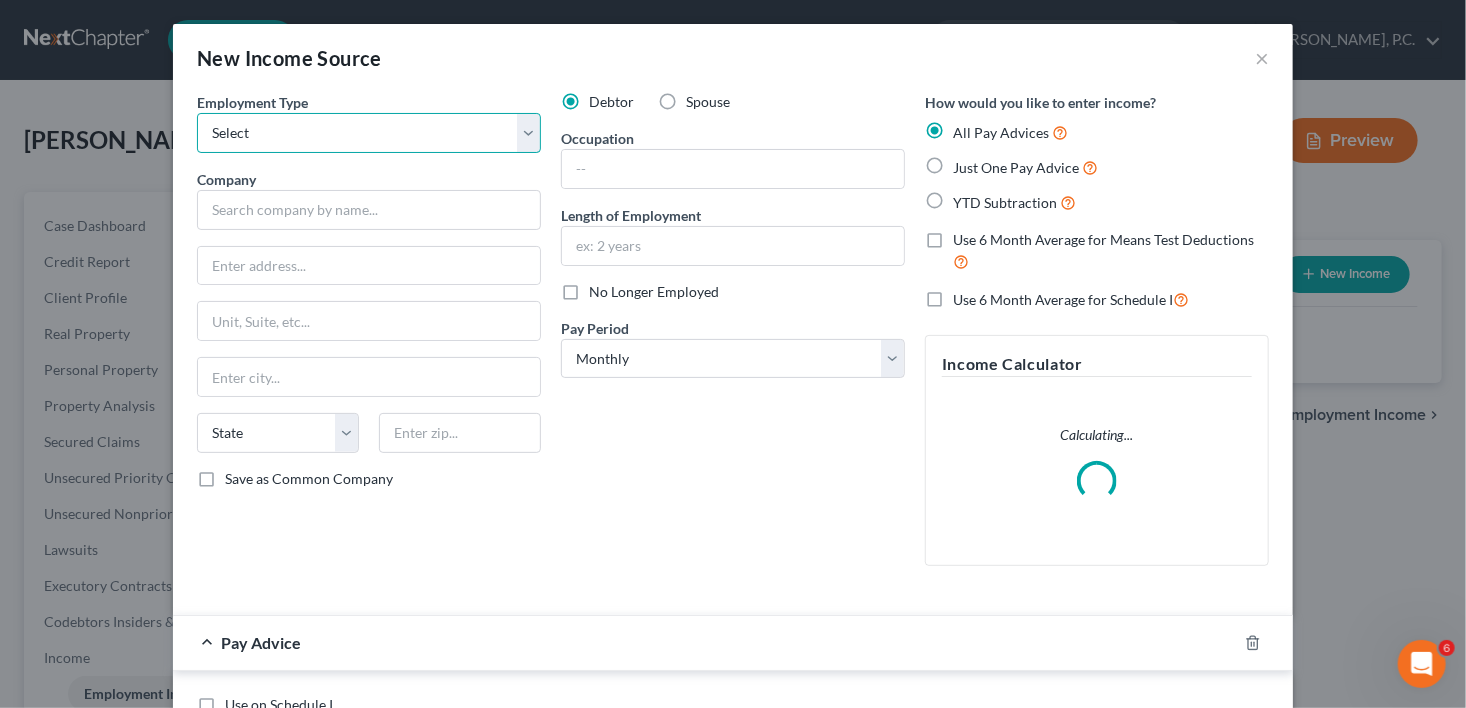 drag, startPoint x: 261, startPoint y: 138, endPoint x: 266, endPoint y: 151, distance: 13.928389 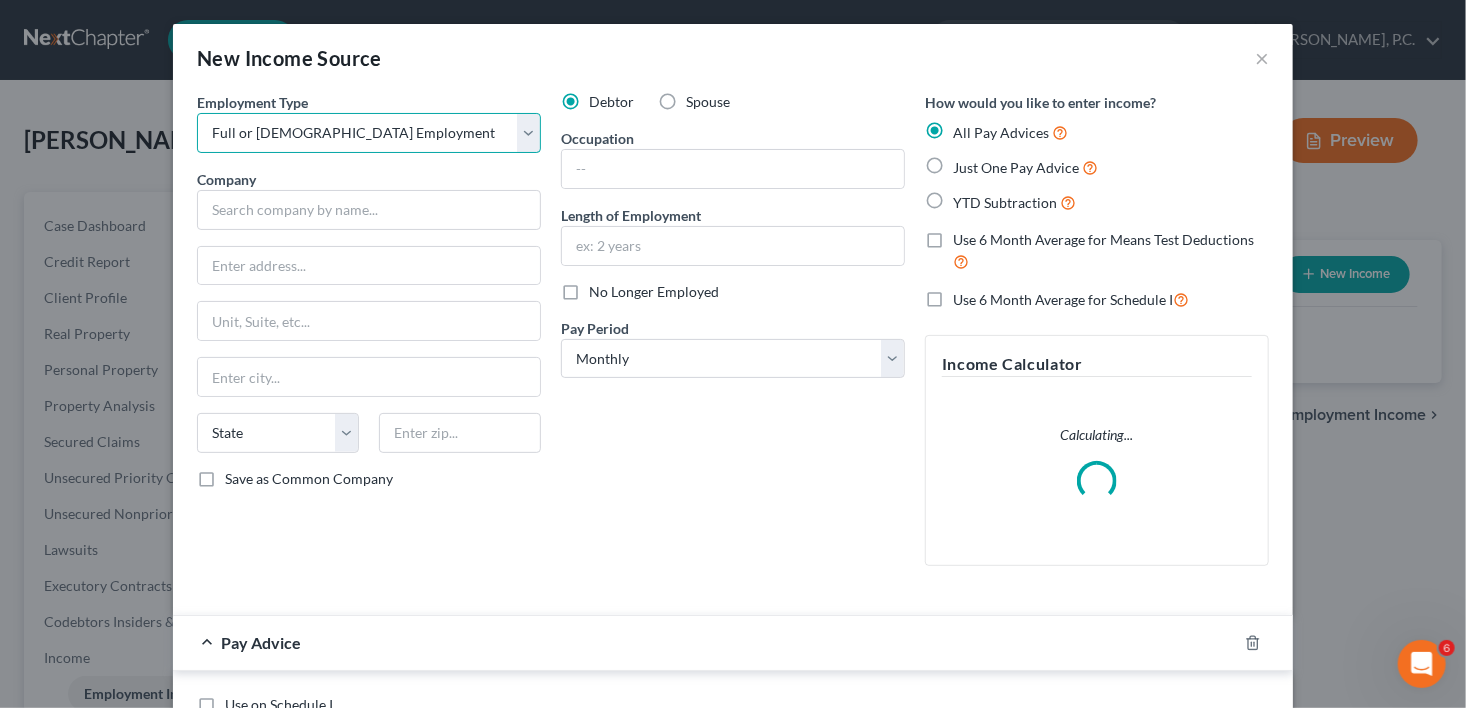 click on "Select Full or [DEMOGRAPHIC_DATA] Employment Self Employment" at bounding box center [369, 133] 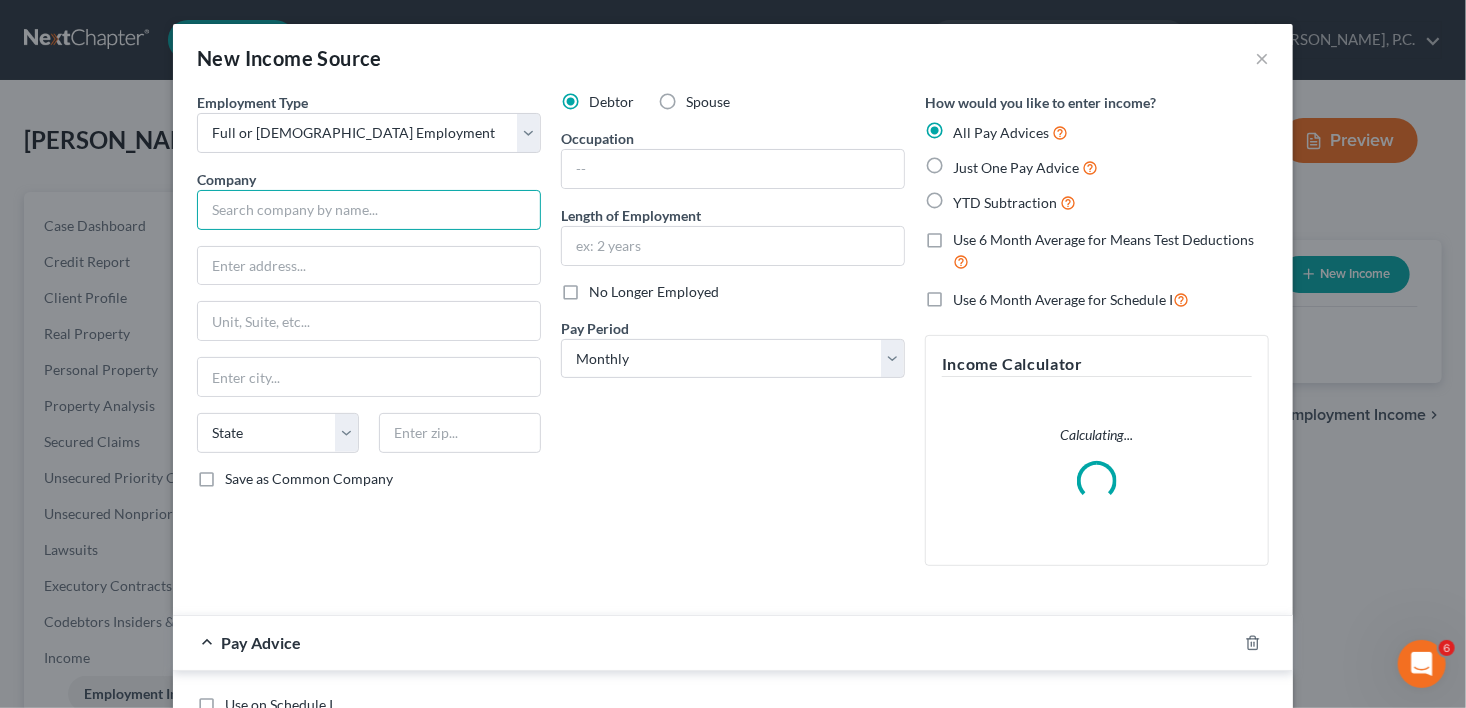 click at bounding box center (369, 210) 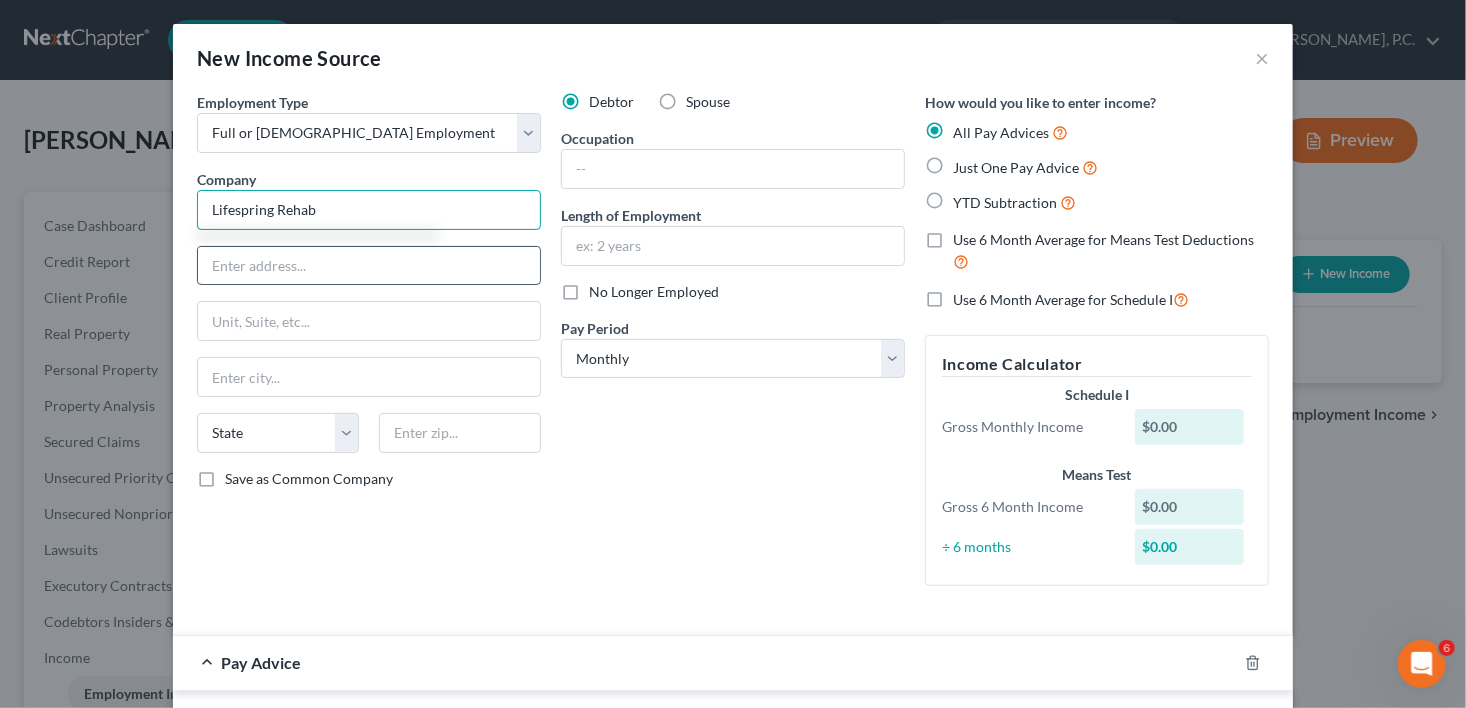 type on "Lifespring Rehab" 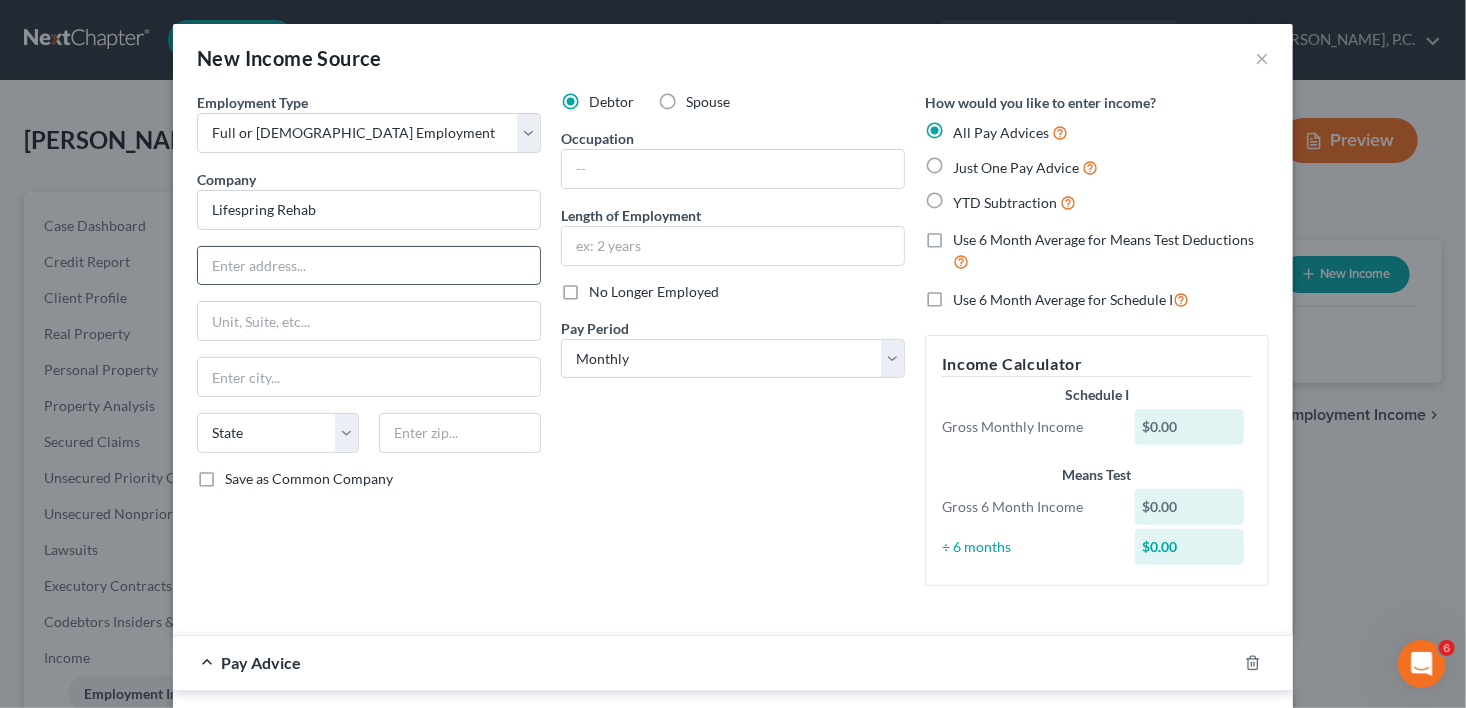 click at bounding box center [369, 266] 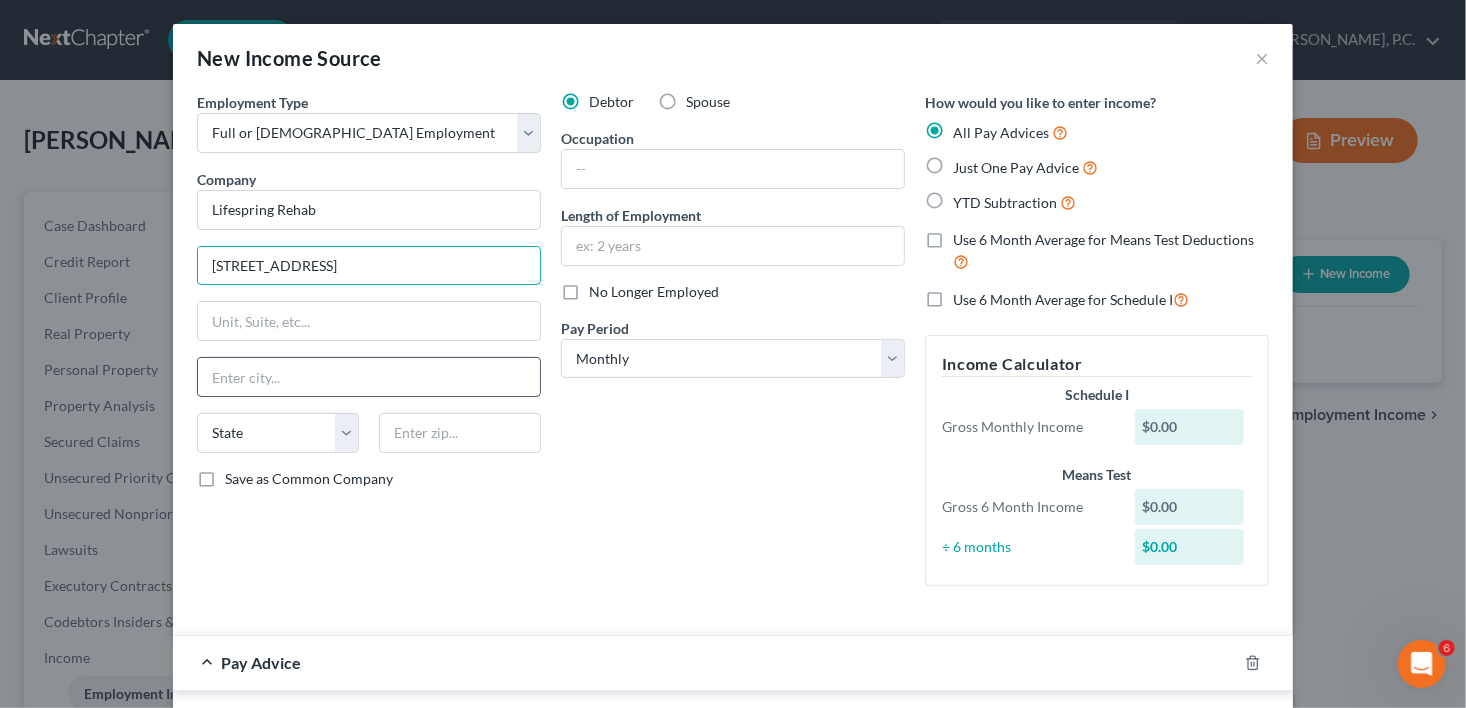 type on "[STREET_ADDRESS]" 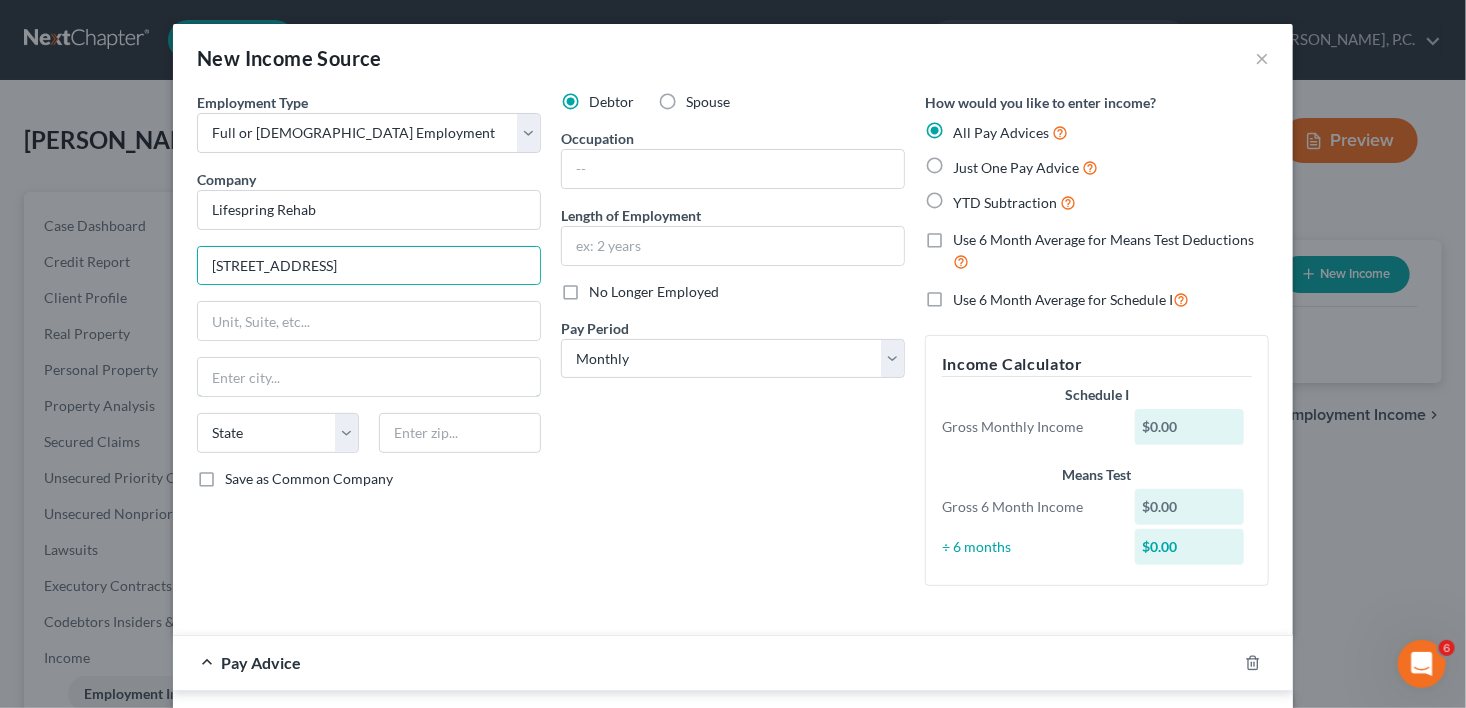 click at bounding box center [369, 377] 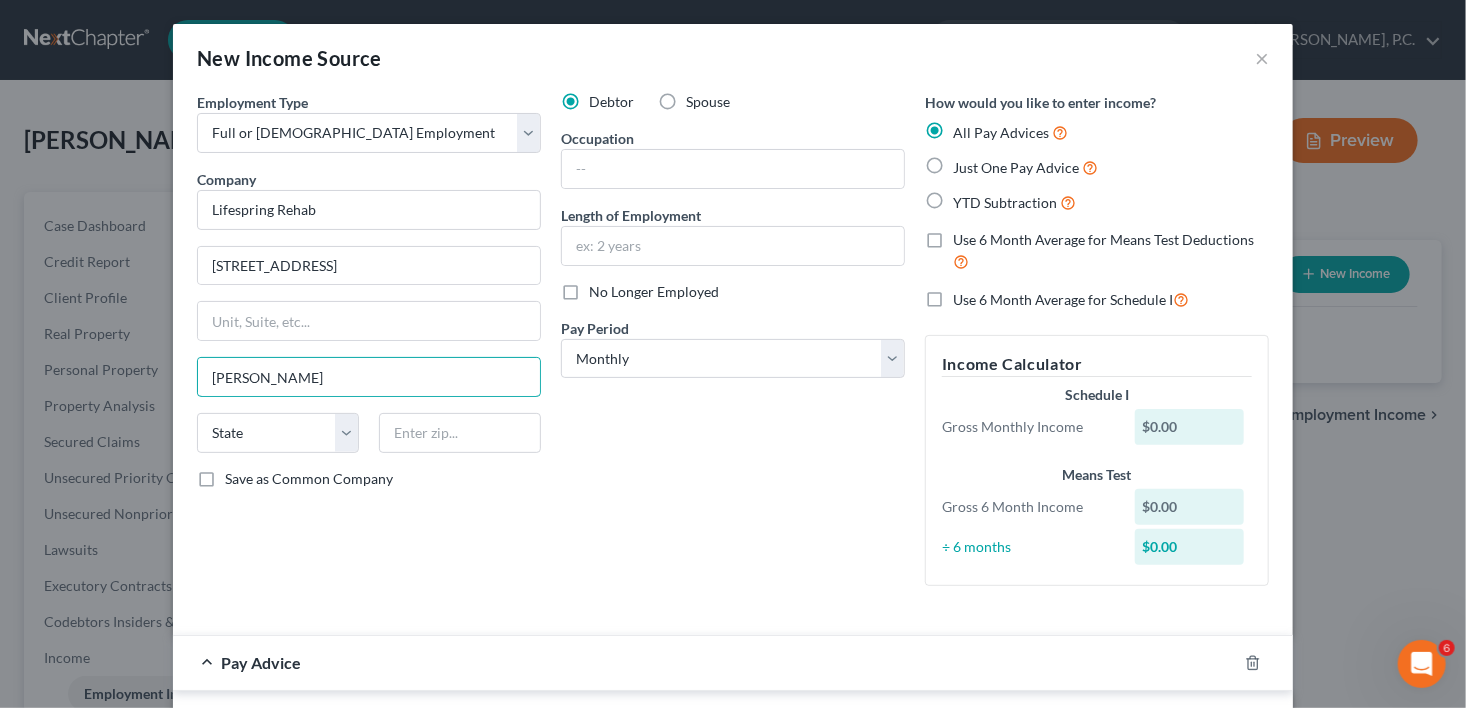 type on "[PERSON_NAME]" 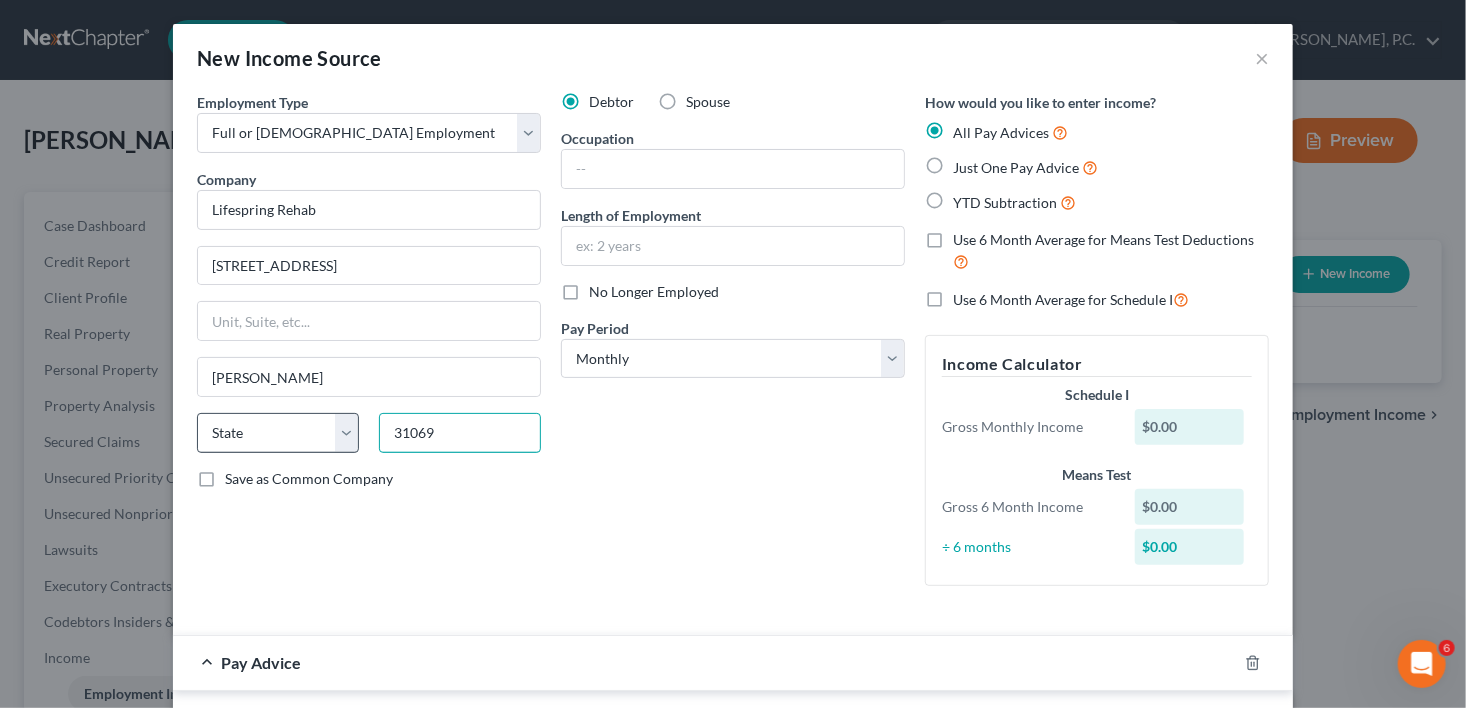 type on "31069" 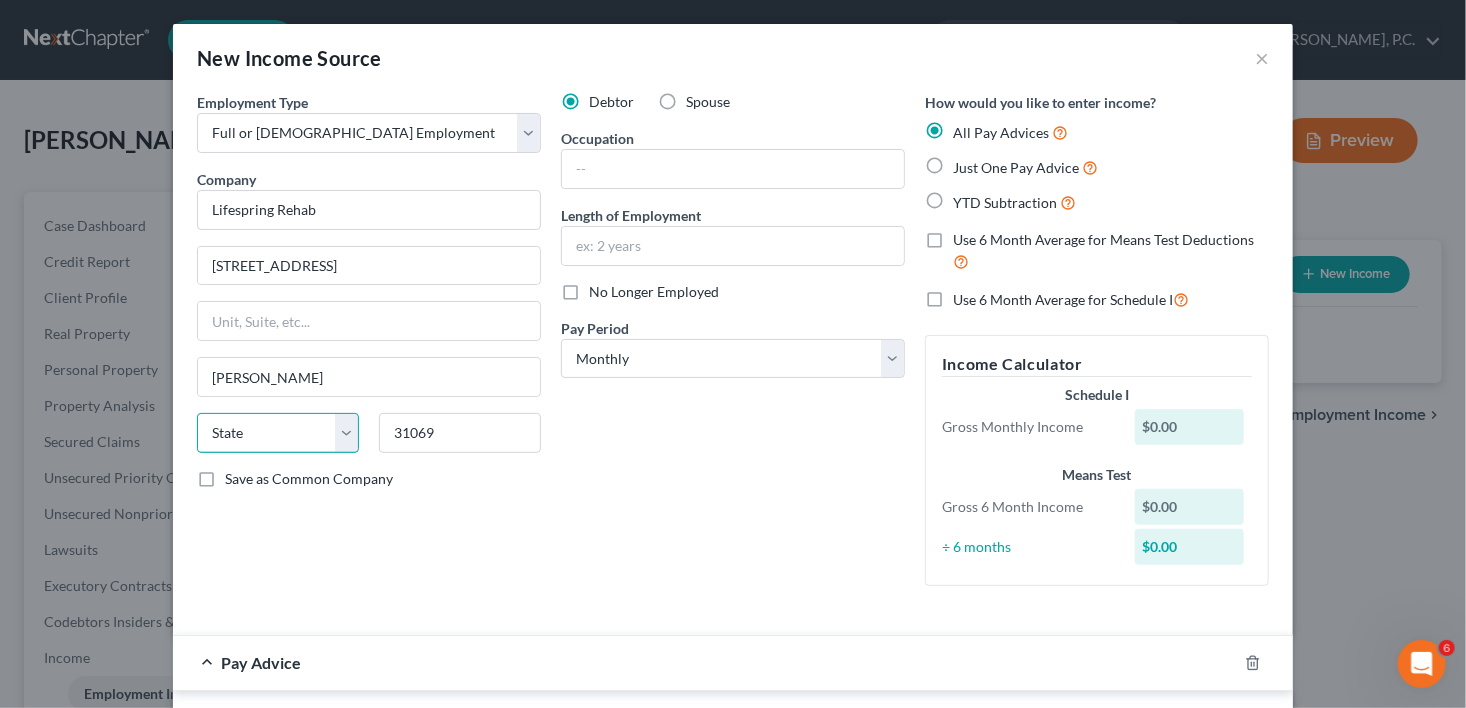 drag, startPoint x: 202, startPoint y: 419, endPoint x: 212, endPoint y: 425, distance: 11.661903 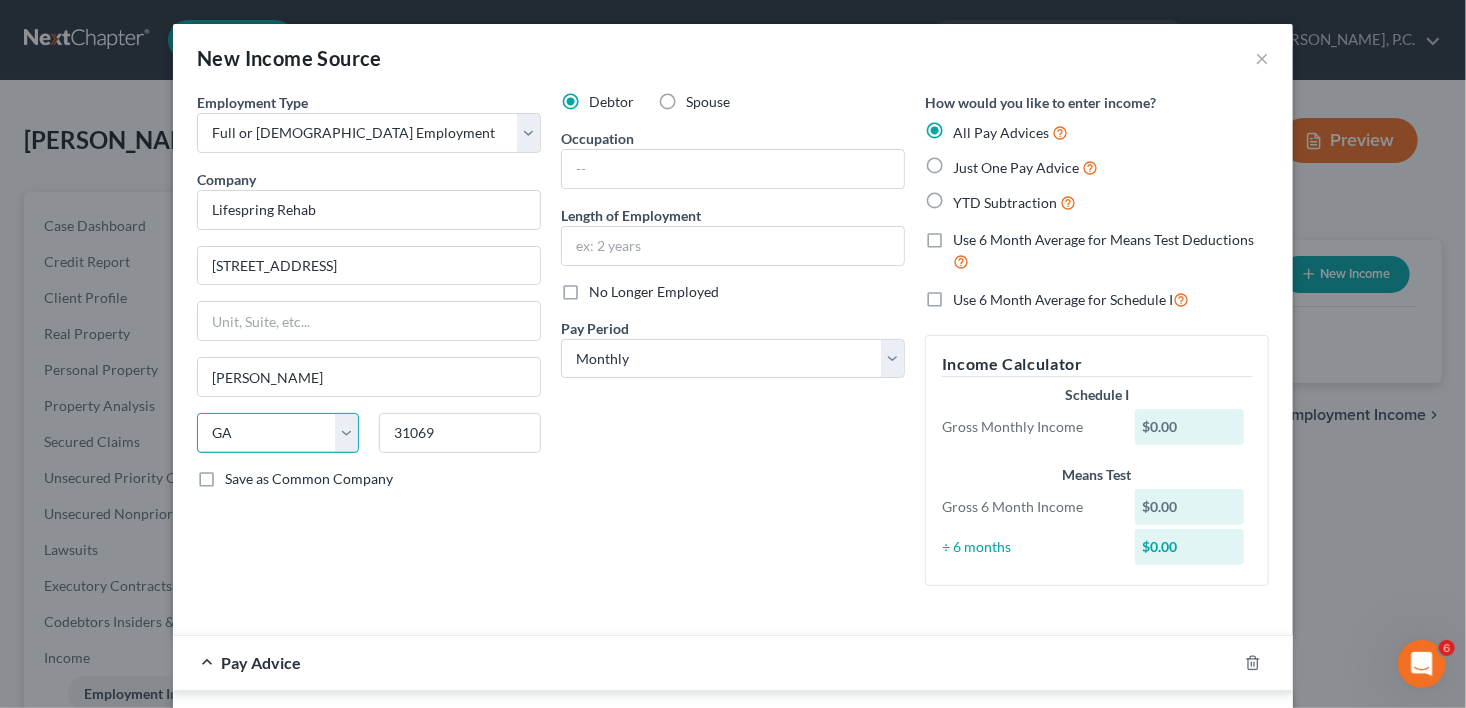 click on "State [US_STATE] AK AR AZ CA CO CT DE DC [GEOGRAPHIC_DATA] [GEOGRAPHIC_DATA] GU HI ID IL IN [GEOGRAPHIC_DATA] [GEOGRAPHIC_DATA] [GEOGRAPHIC_DATA] LA ME MD [GEOGRAPHIC_DATA] [GEOGRAPHIC_DATA] [GEOGRAPHIC_DATA] [GEOGRAPHIC_DATA] [GEOGRAPHIC_DATA] MT NC [GEOGRAPHIC_DATA] [GEOGRAPHIC_DATA] [GEOGRAPHIC_DATA] NH [GEOGRAPHIC_DATA] [GEOGRAPHIC_DATA] [GEOGRAPHIC_DATA] [GEOGRAPHIC_DATA] [GEOGRAPHIC_DATA] [GEOGRAPHIC_DATA] [GEOGRAPHIC_DATA] PR RI SC SD [GEOGRAPHIC_DATA] [GEOGRAPHIC_DATA] [GEOGRAPHIC_DATA] VI [GEOGRAPHIC_DATA] [GEOGRAPHIC_DATA] [GEOGRAPHIC_DATA] WV WI WY" at bounding box center (278, 433) 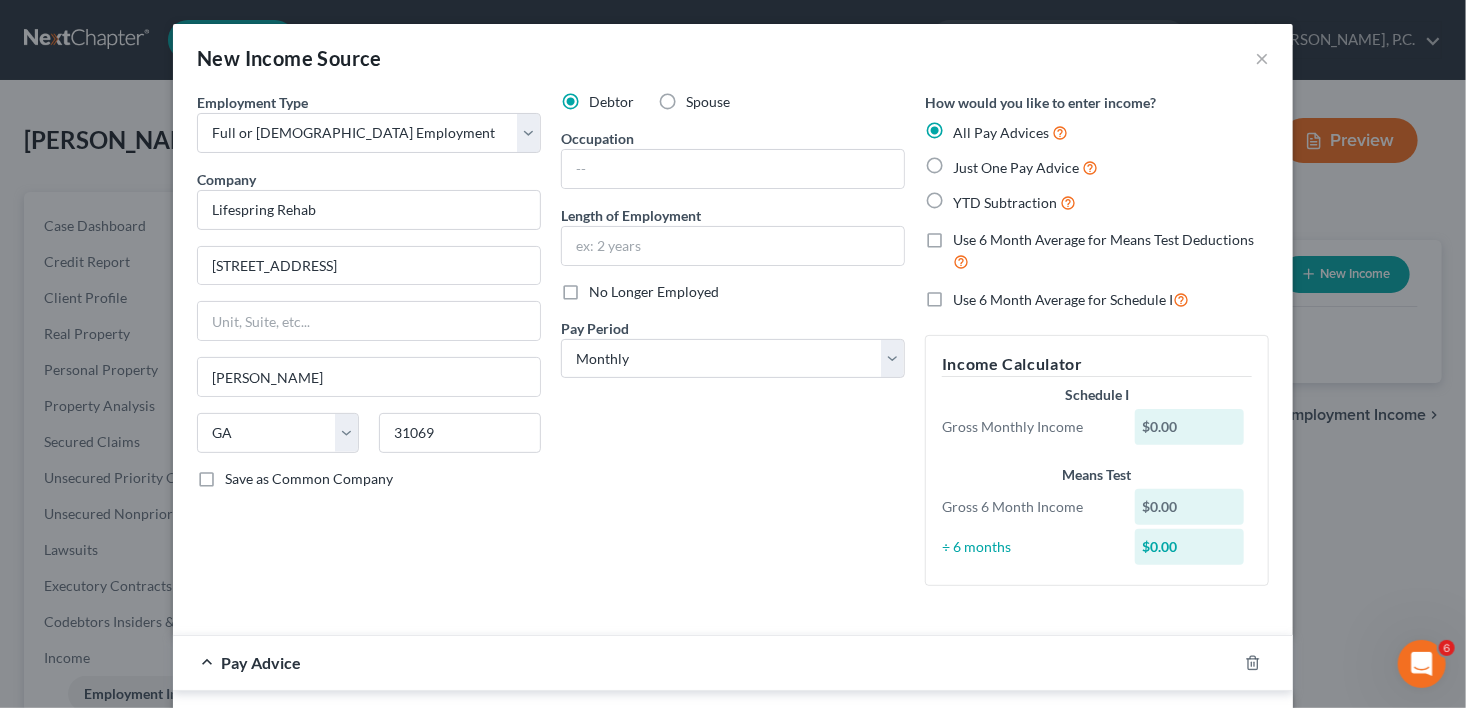 click on "Save as Common Company" at bounding box center (309, 479) 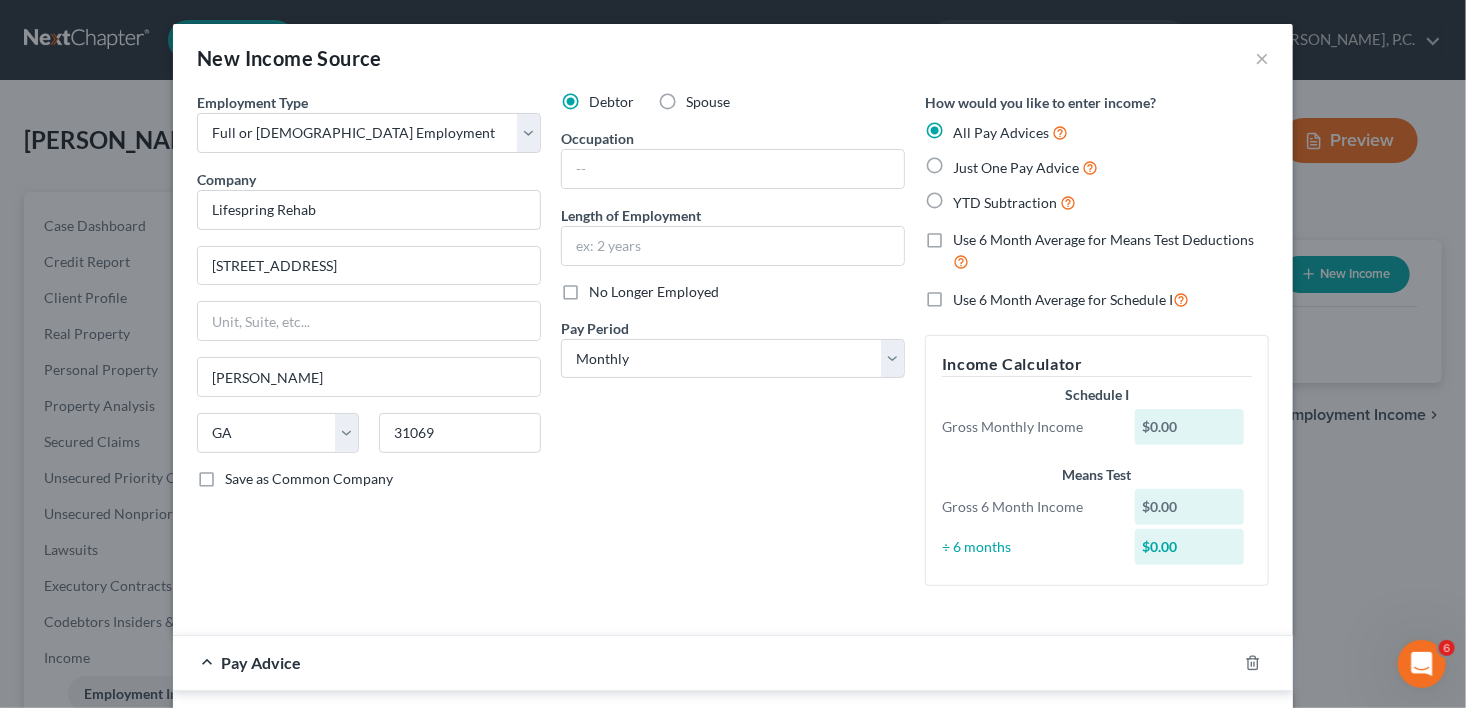 click on "Save as Common Company" at bounding box center [239, 475] 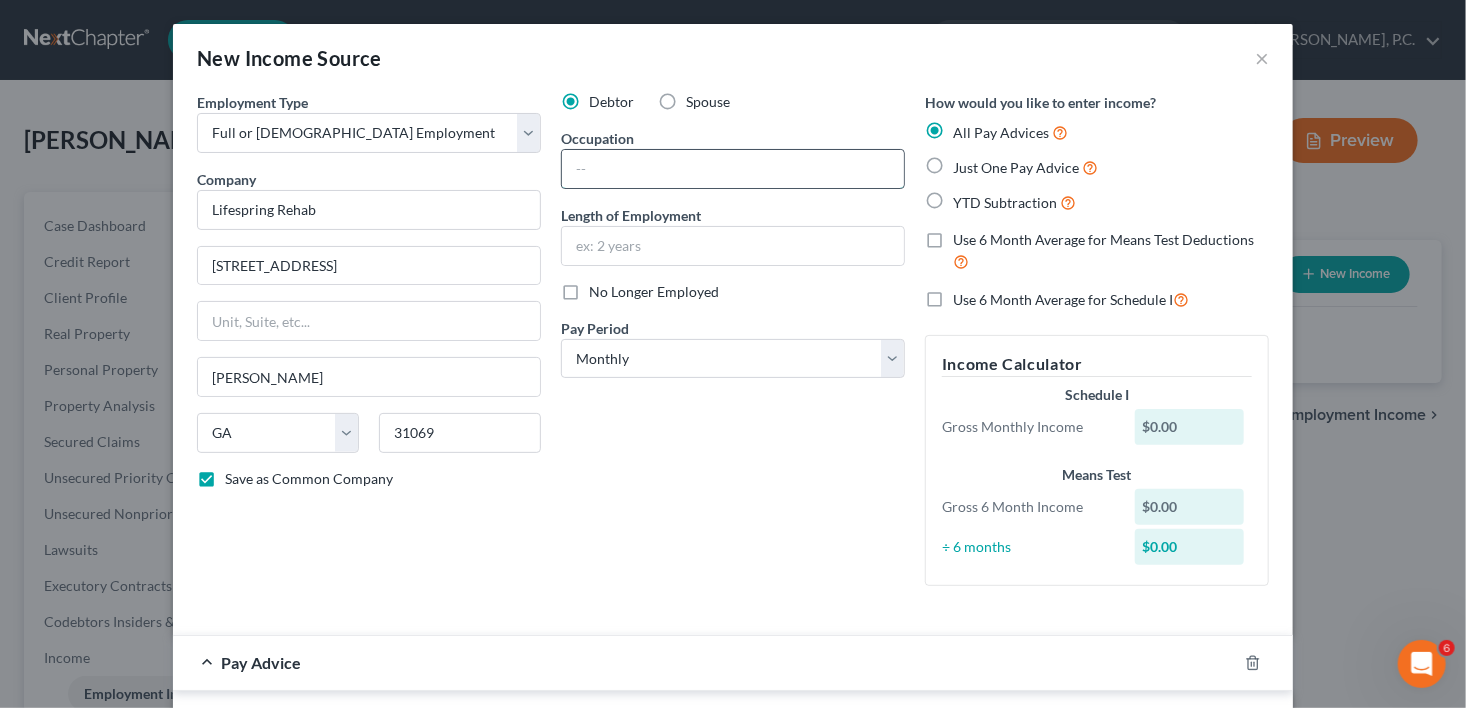 click at bounding box center (733, 169) 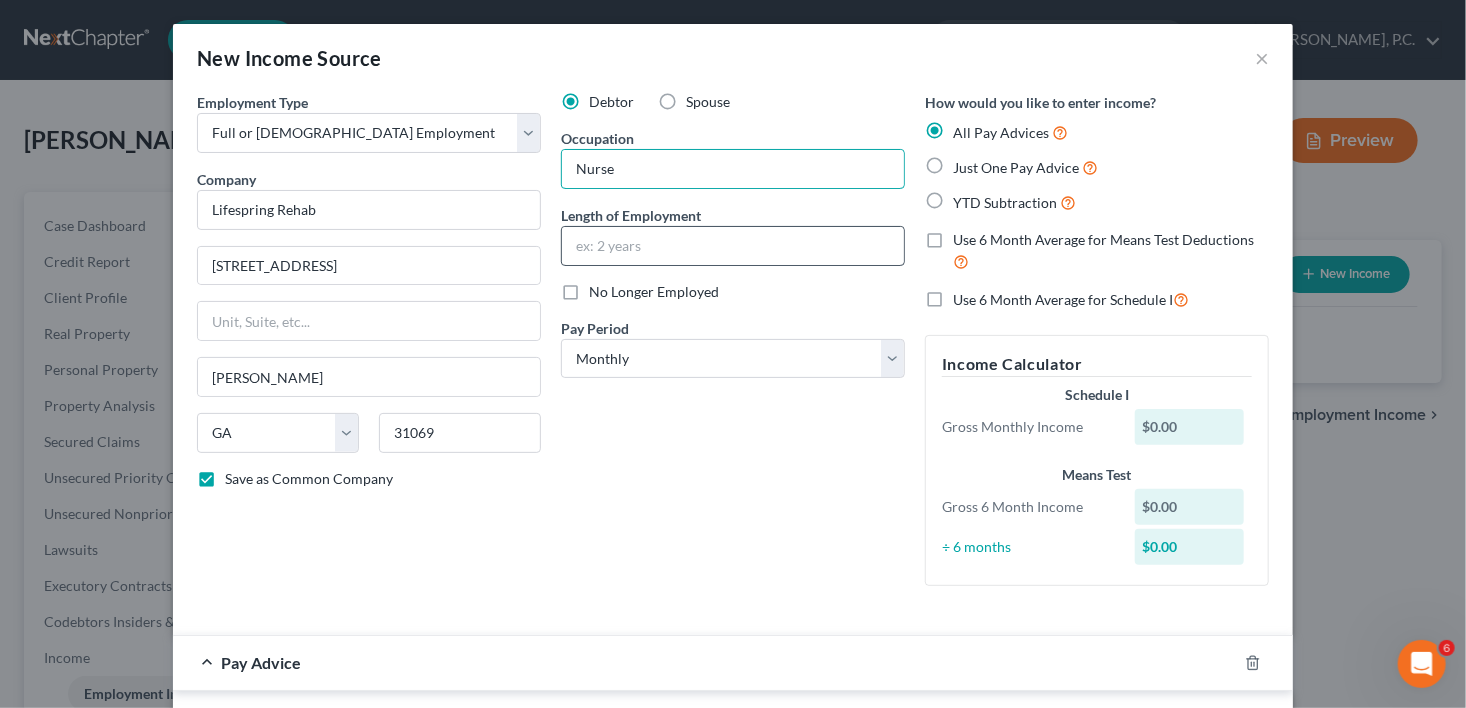 type on "Nurse" 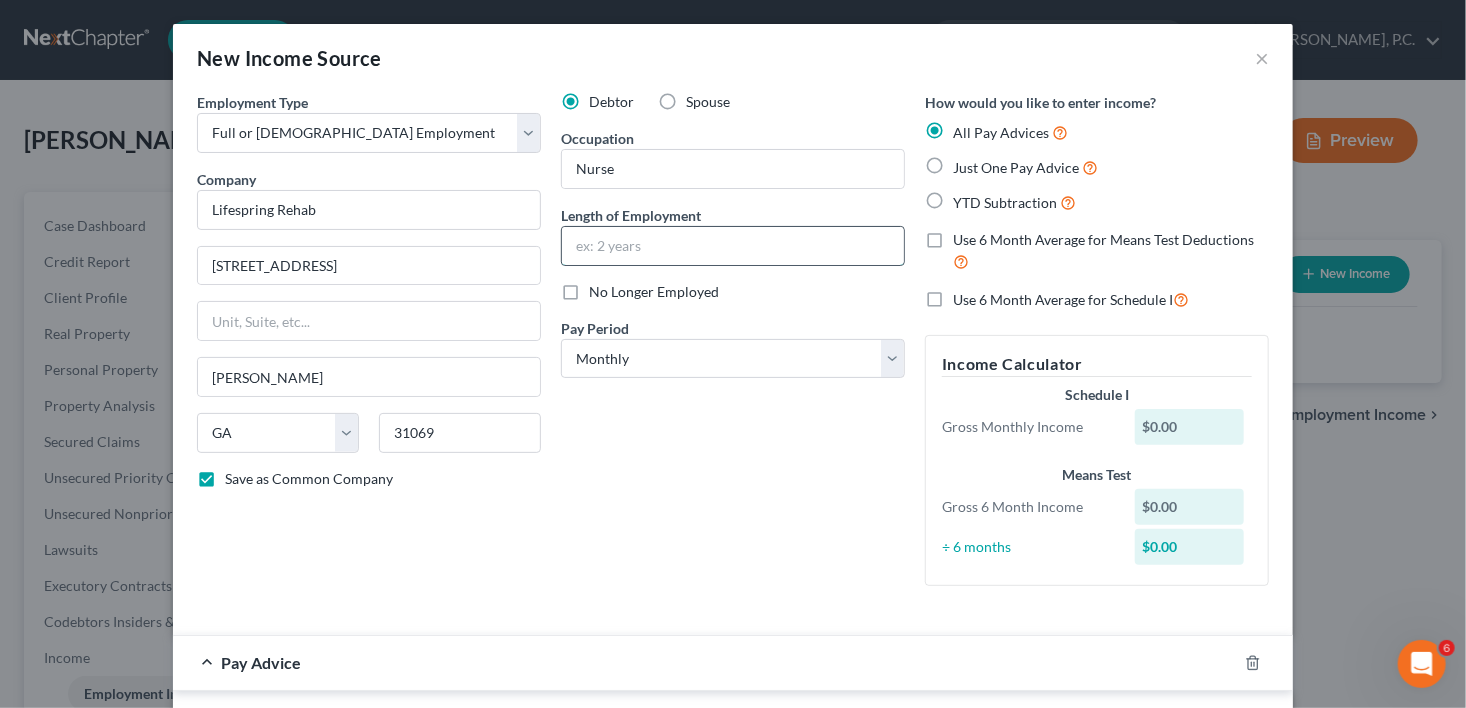 click at bounding box center (733, 246) 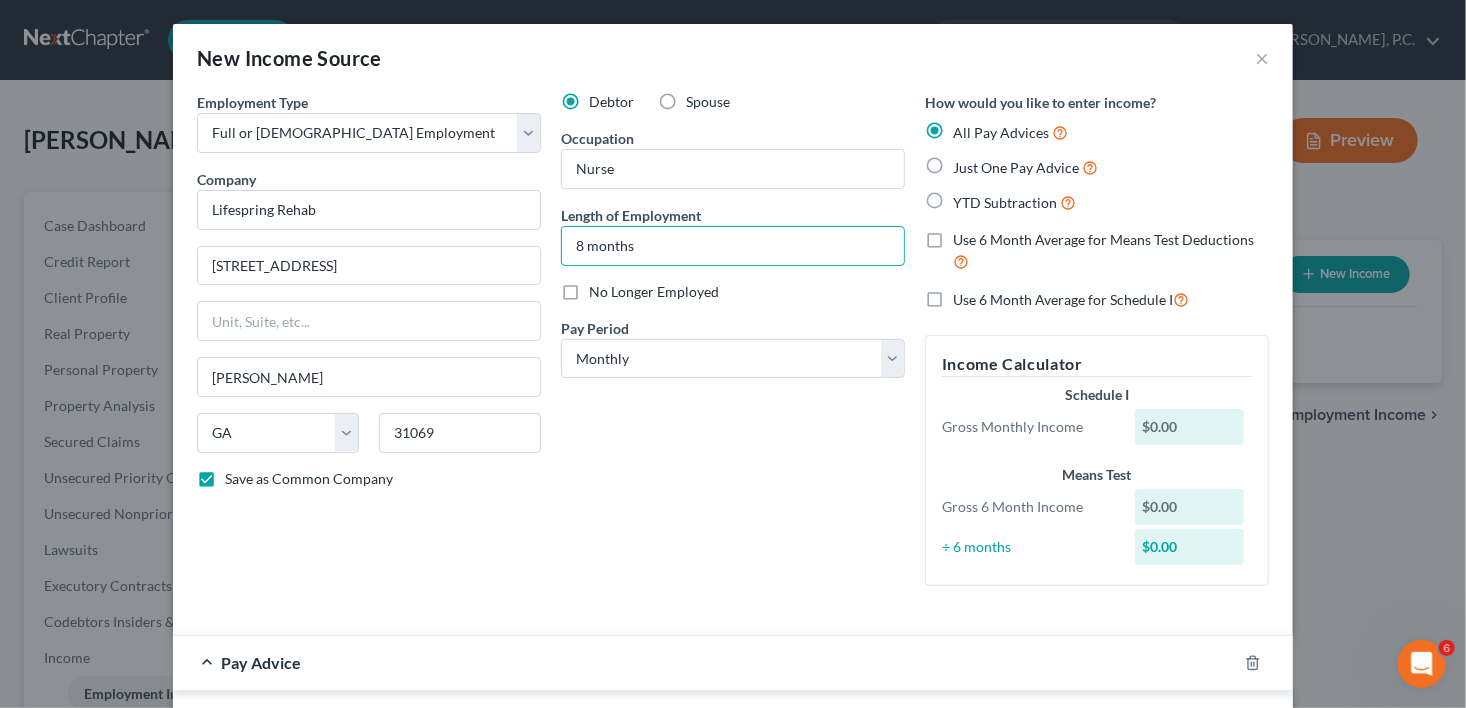 type on "8 months" 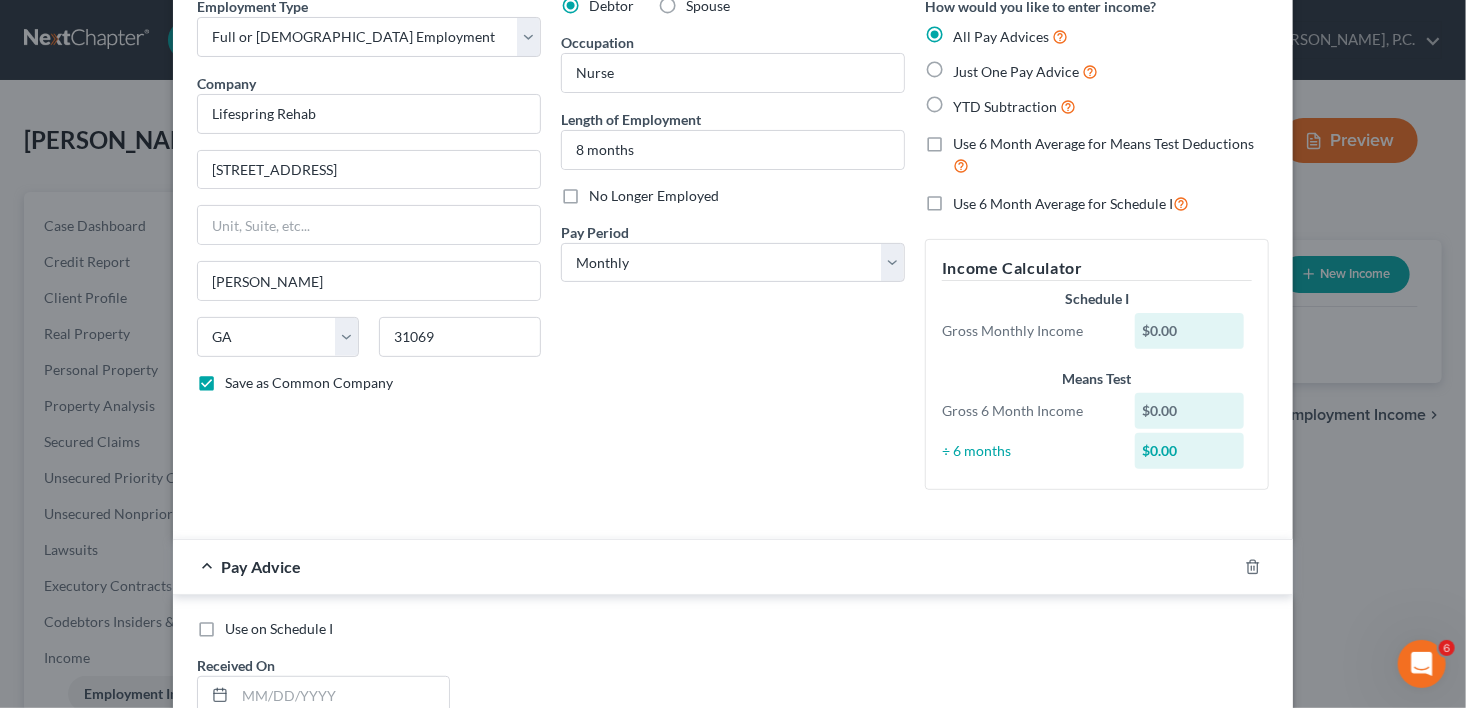 scroll, scrollTop: 122, scrollLeft: 0, axis: vertical 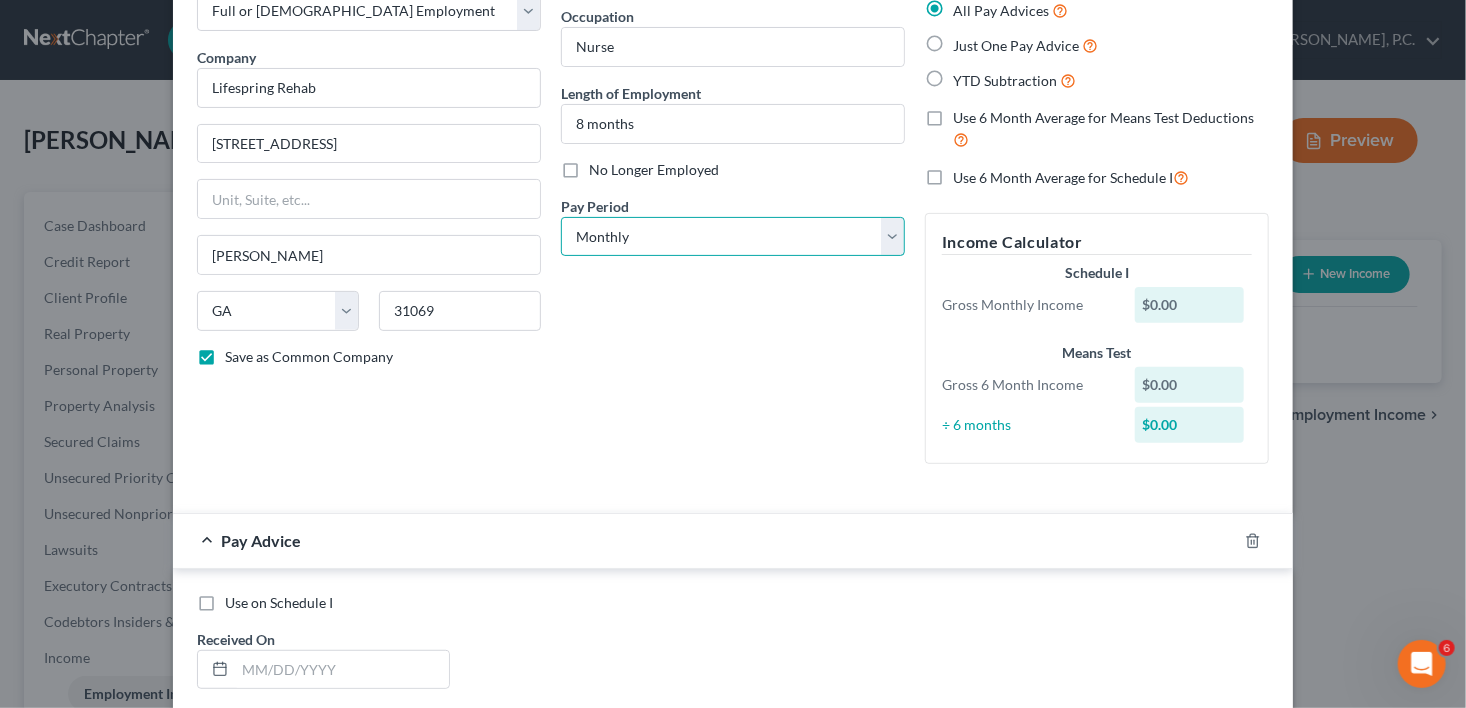 click on "Select Monthly Twice Monthly Every Other Week Weekly" at bounding box center [733, 237] 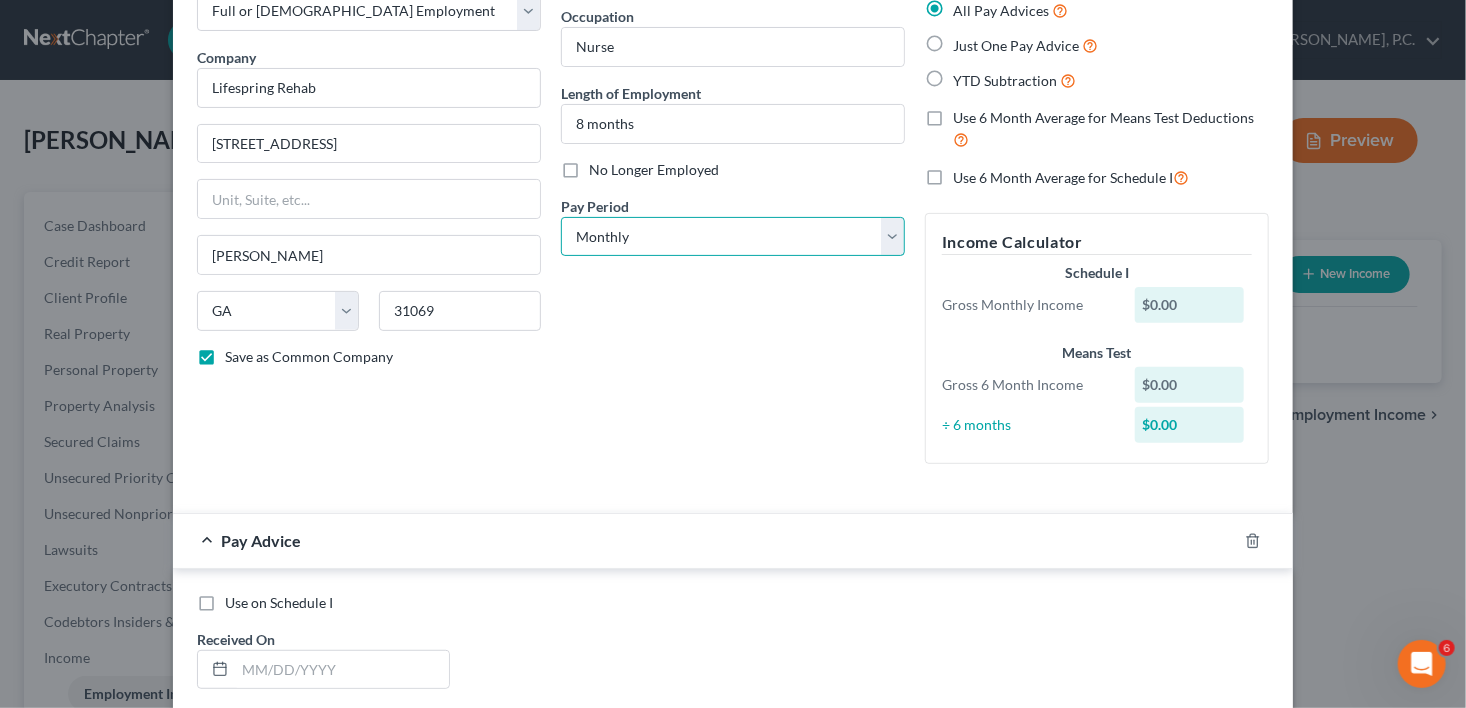 select on "2" 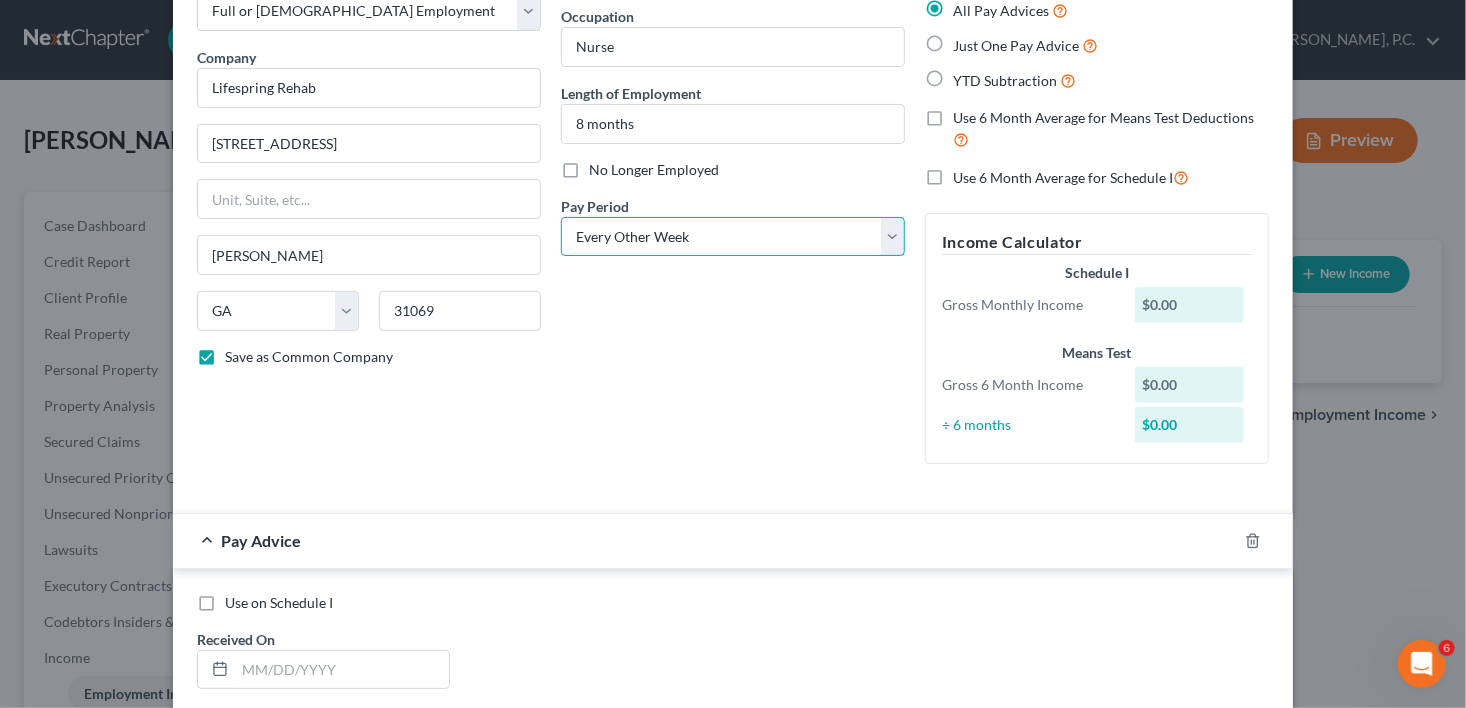 click on "Select Monthly Twice Monthly Every Other Week Weekly" at bounding box center [733, 237] 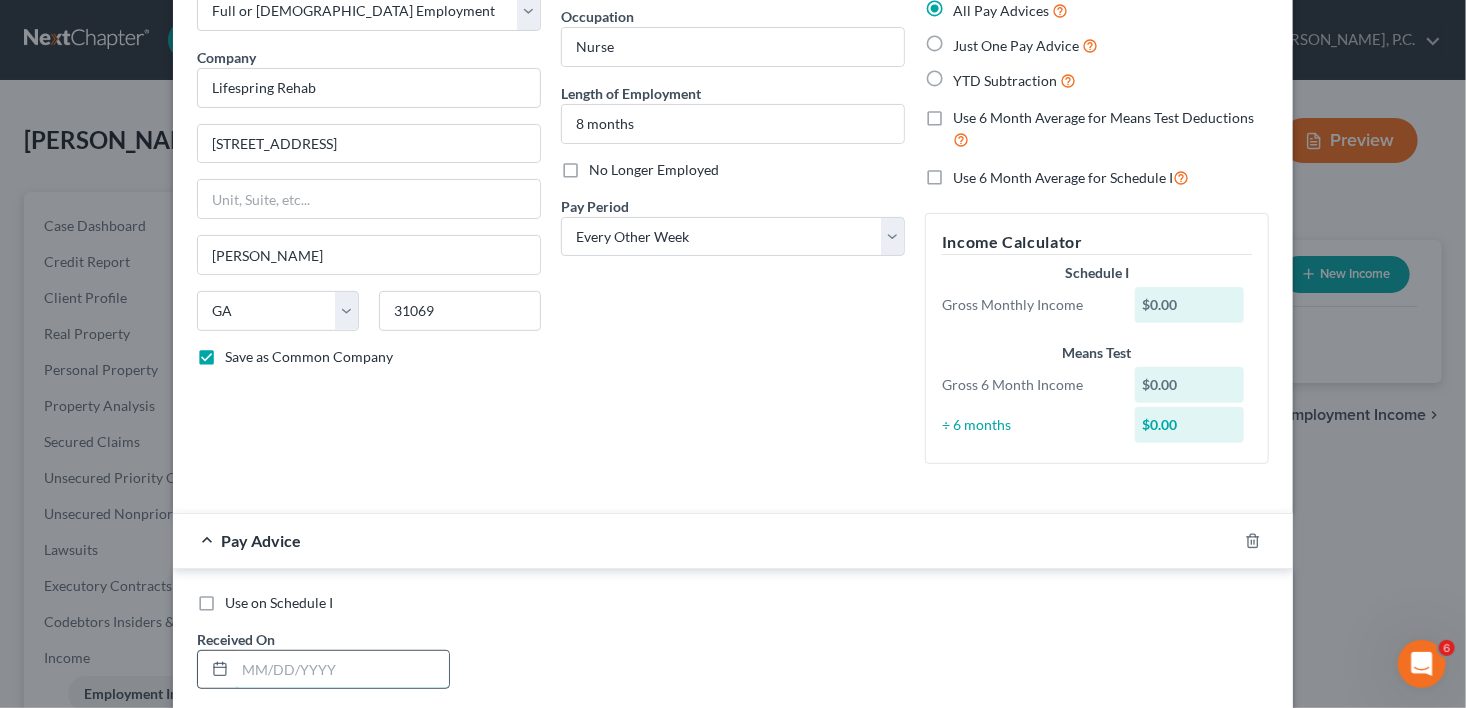 click at bounding box center (342, 670) 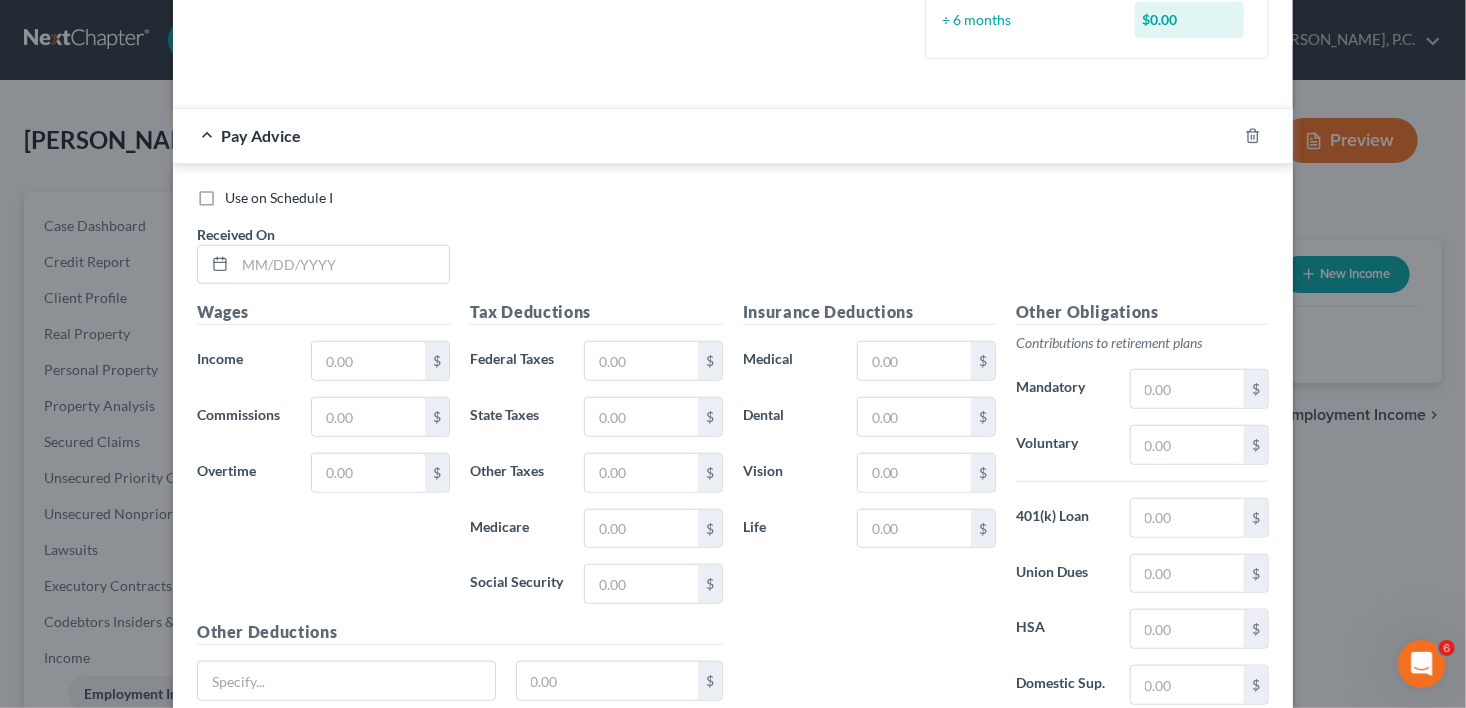 scroll, scrollTop: 574, scrollLeft: 0, axis: vertical 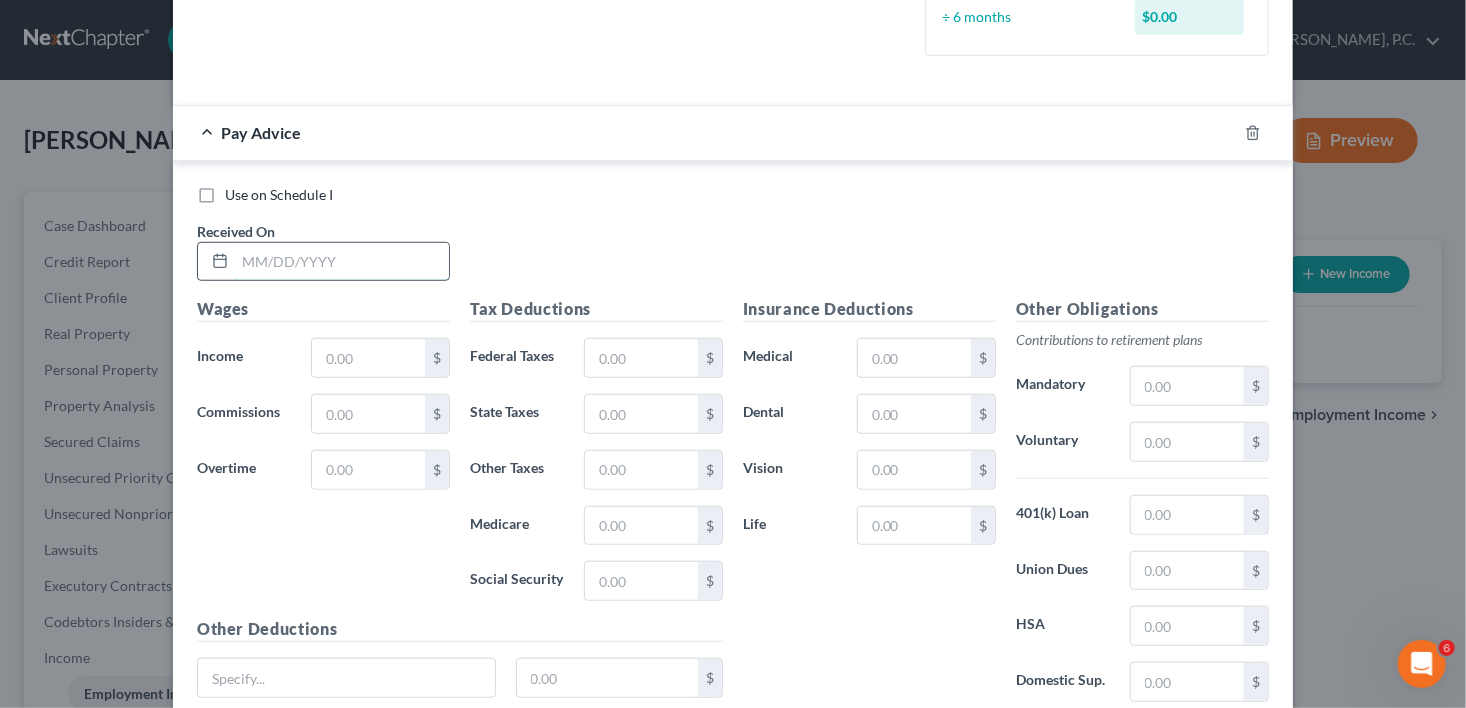 click at bounding box center (342, 262) 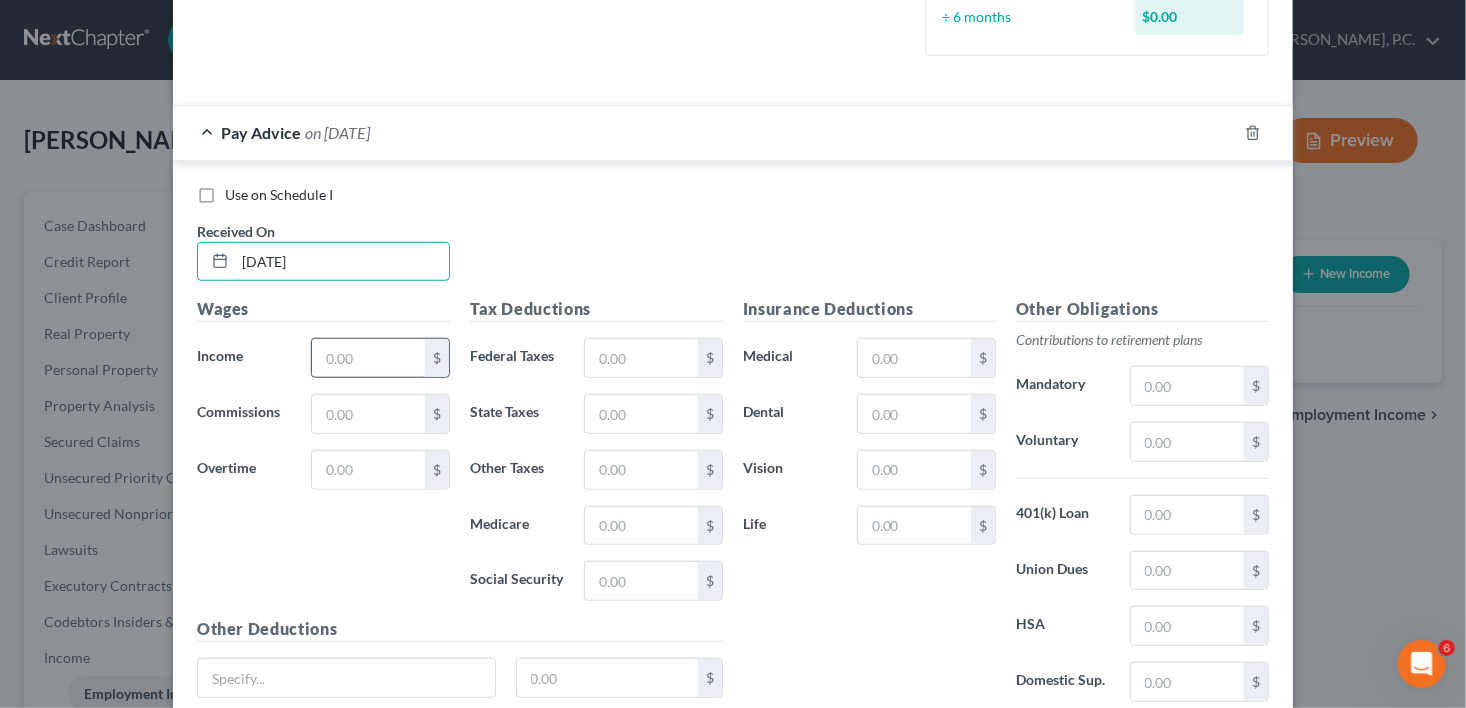 type on "[DATE]" 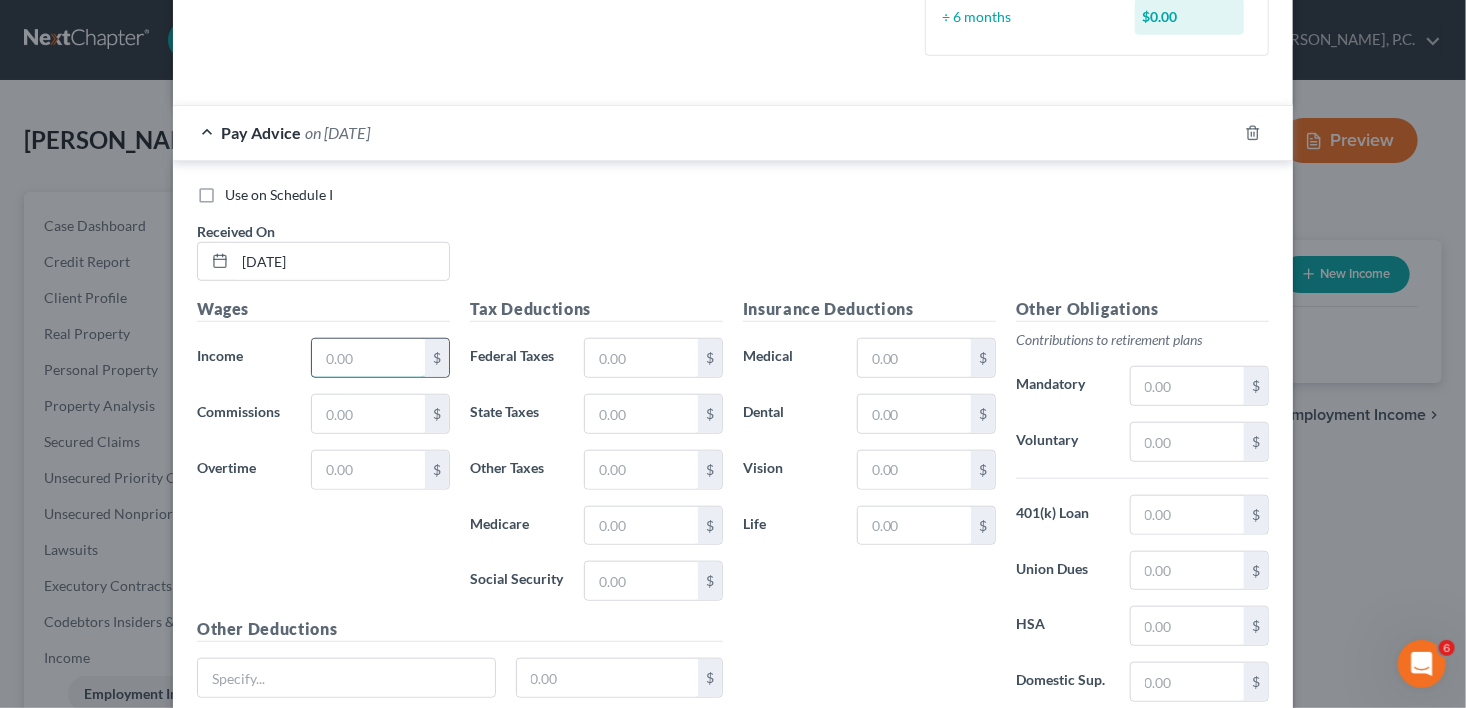 click at bounding box center [368, 358] 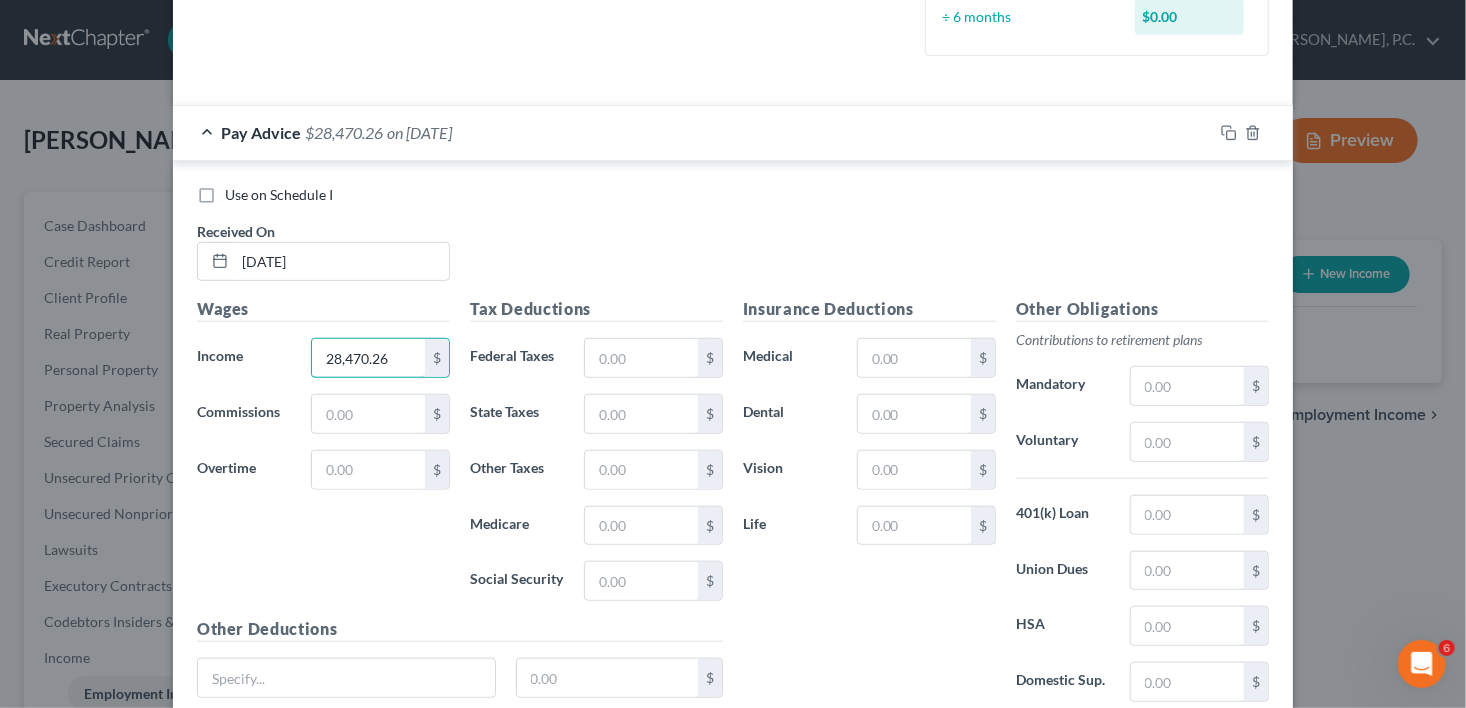 drag, startPoint x: 383, startPoint y: 358, endPoint x: 293, endPoint y: 364, distance: 90.199776 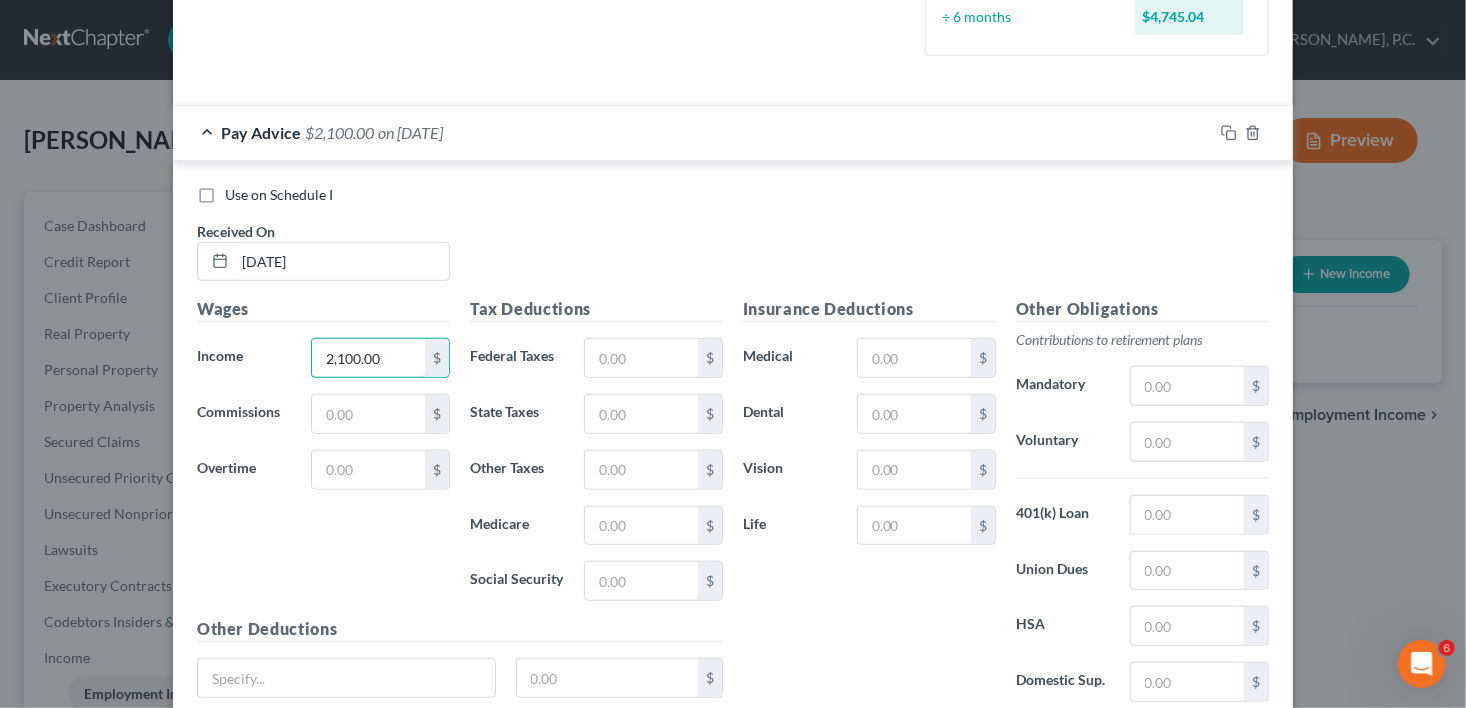 type on "2,100.00" 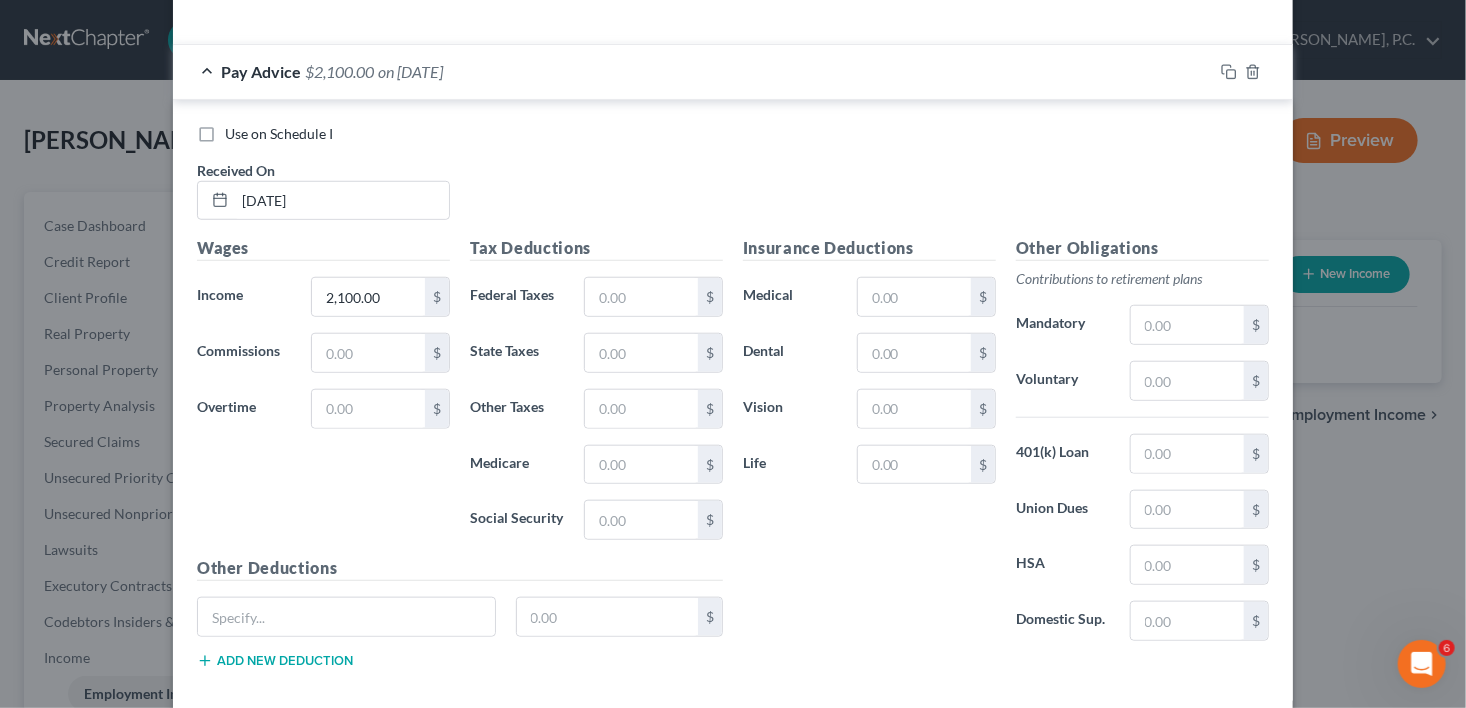 scroll, scrollTop: 732, scrollLeft: 0, axis: vertical 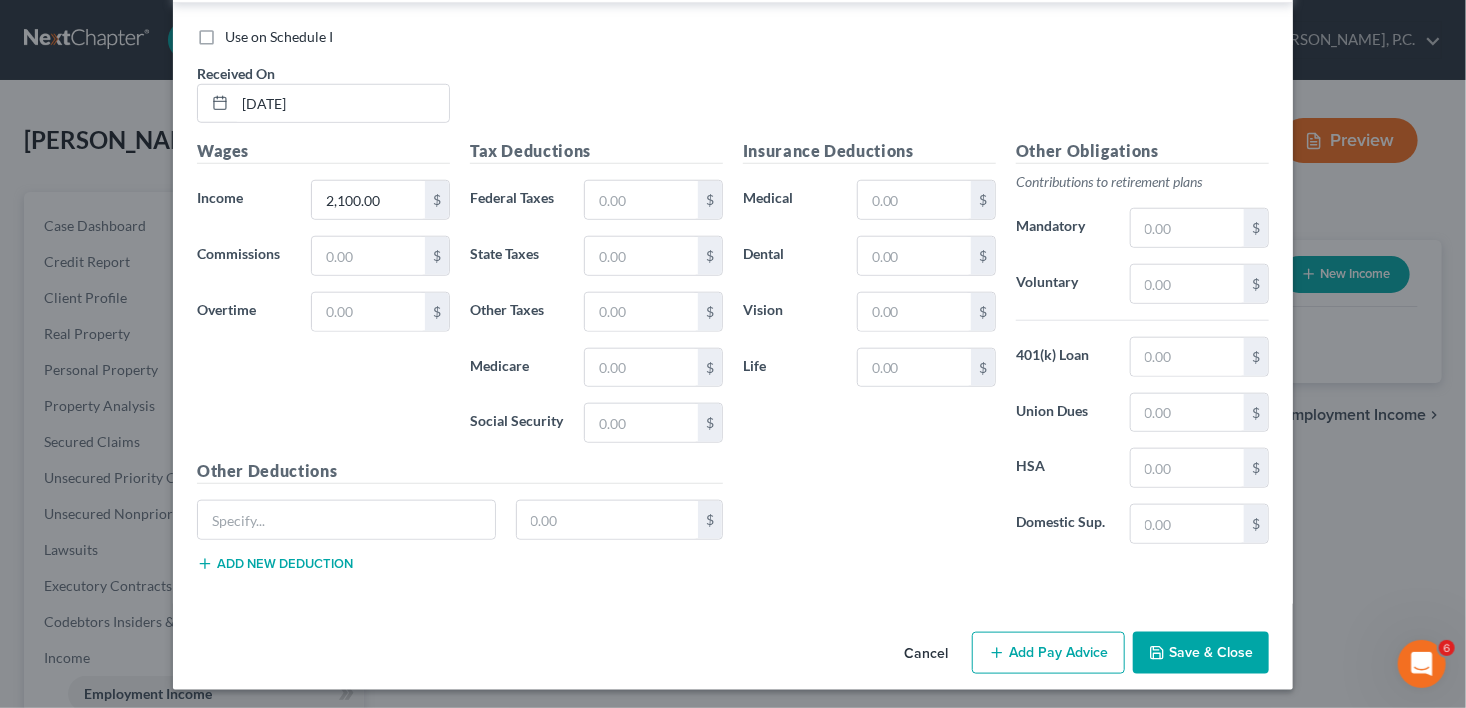 click on "Cancel Add Pay Advice Save & Close" at bounding box center [733, 657] 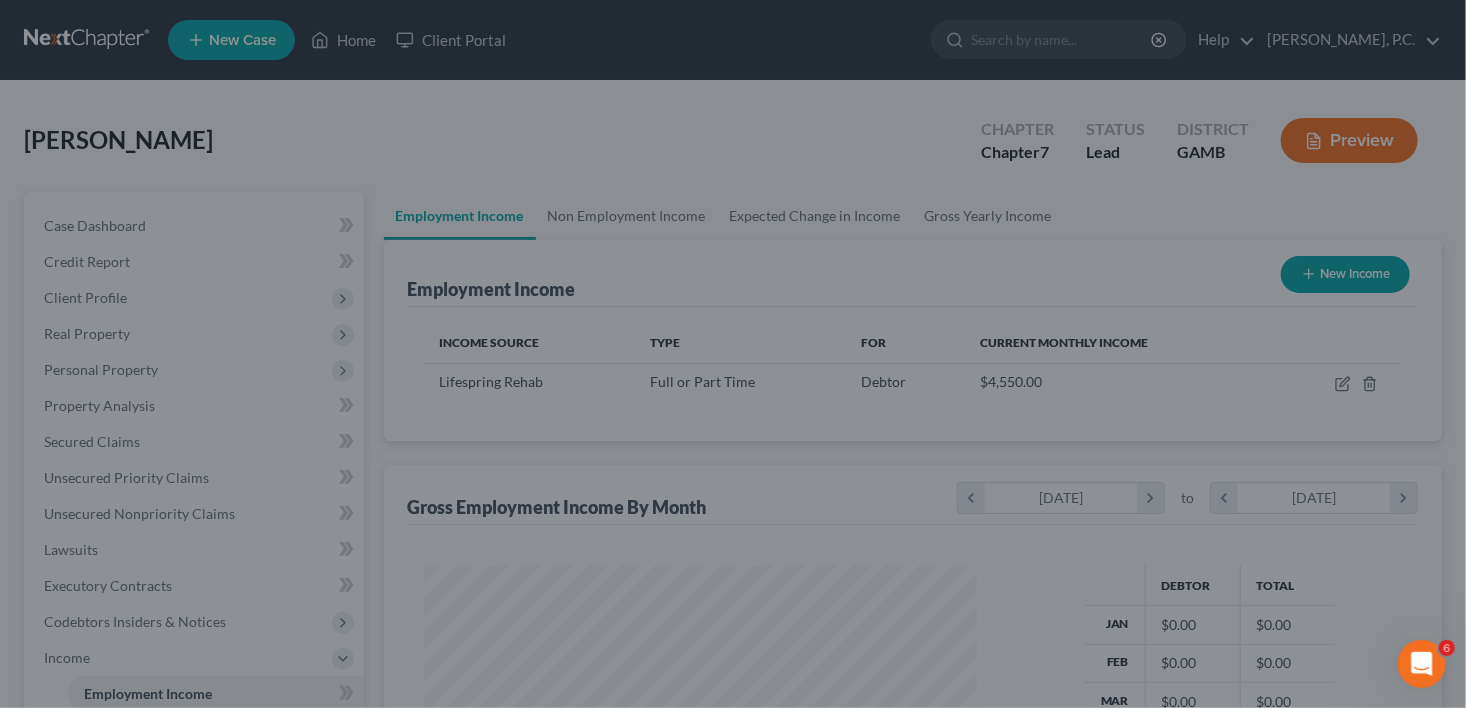 scroll, scrollTop: 999643, scrollLeft: 999412, axis: both 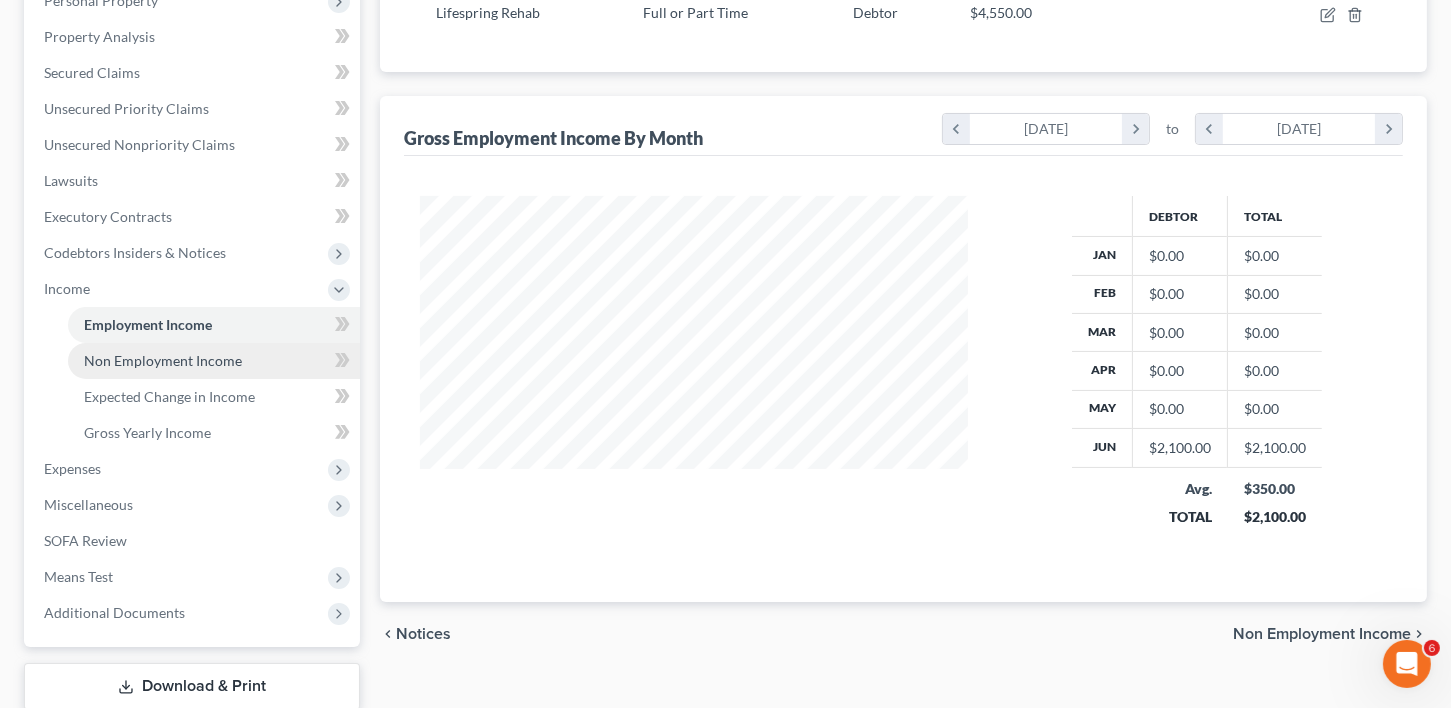 click on "Non Employment Income" at bounding box center (163, 360) 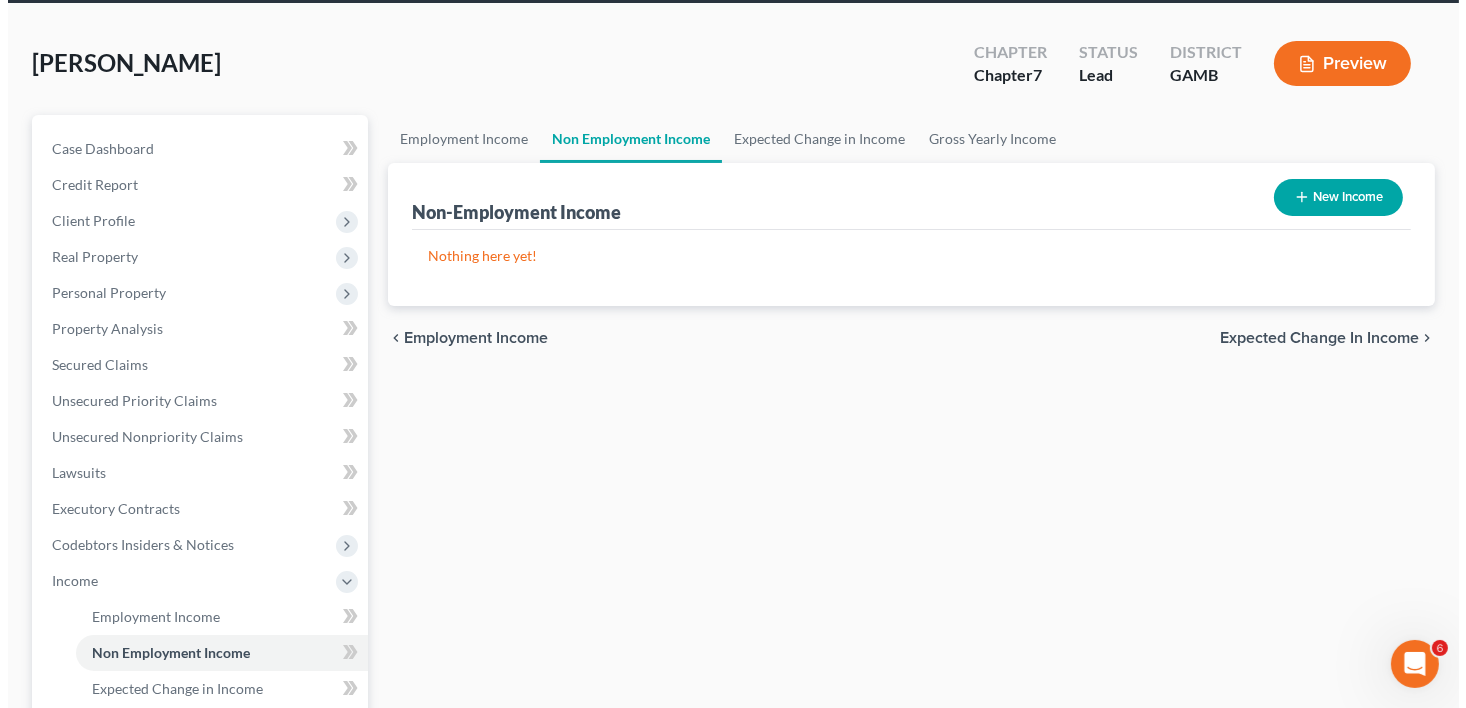 scroll, scrollTop: 0, scrollLeft: 0, axis: both 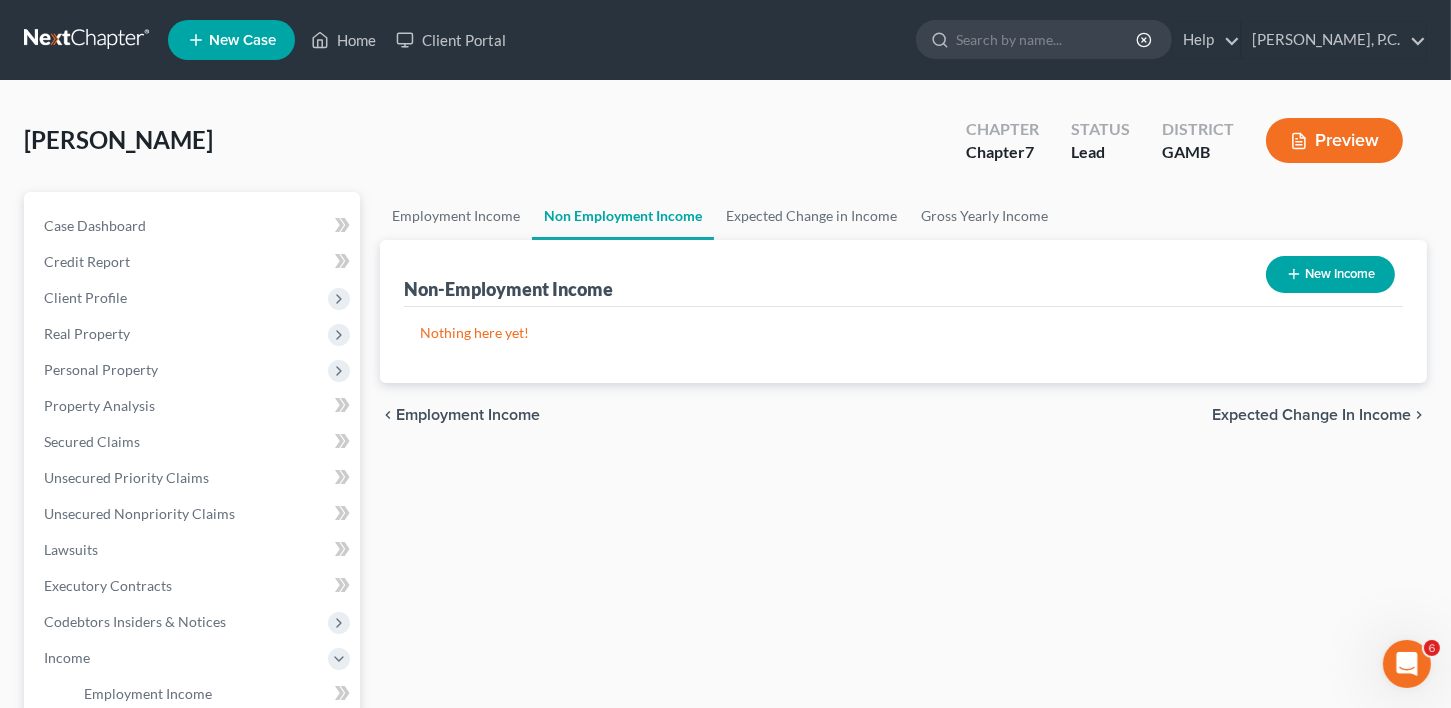 click on "New Income" at bounding box center (1330, 274) 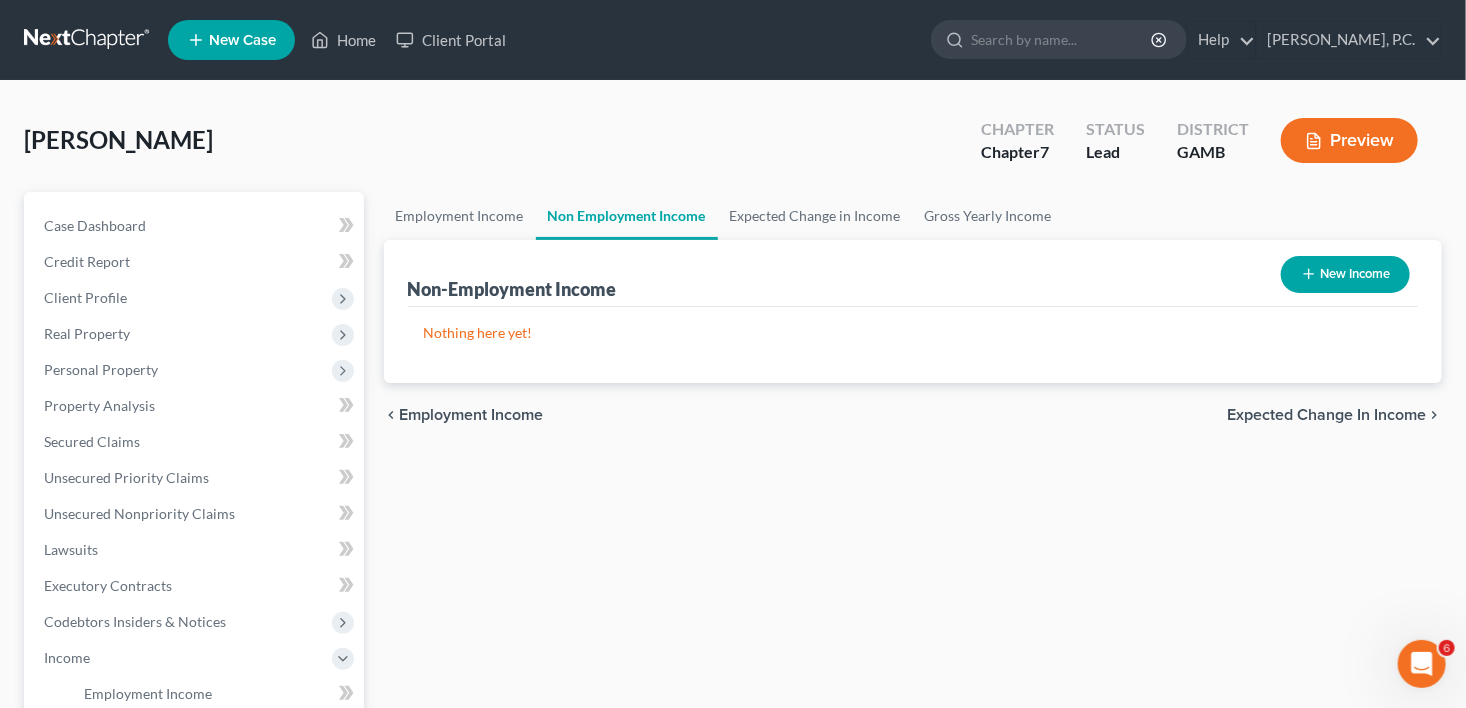 select on "0" 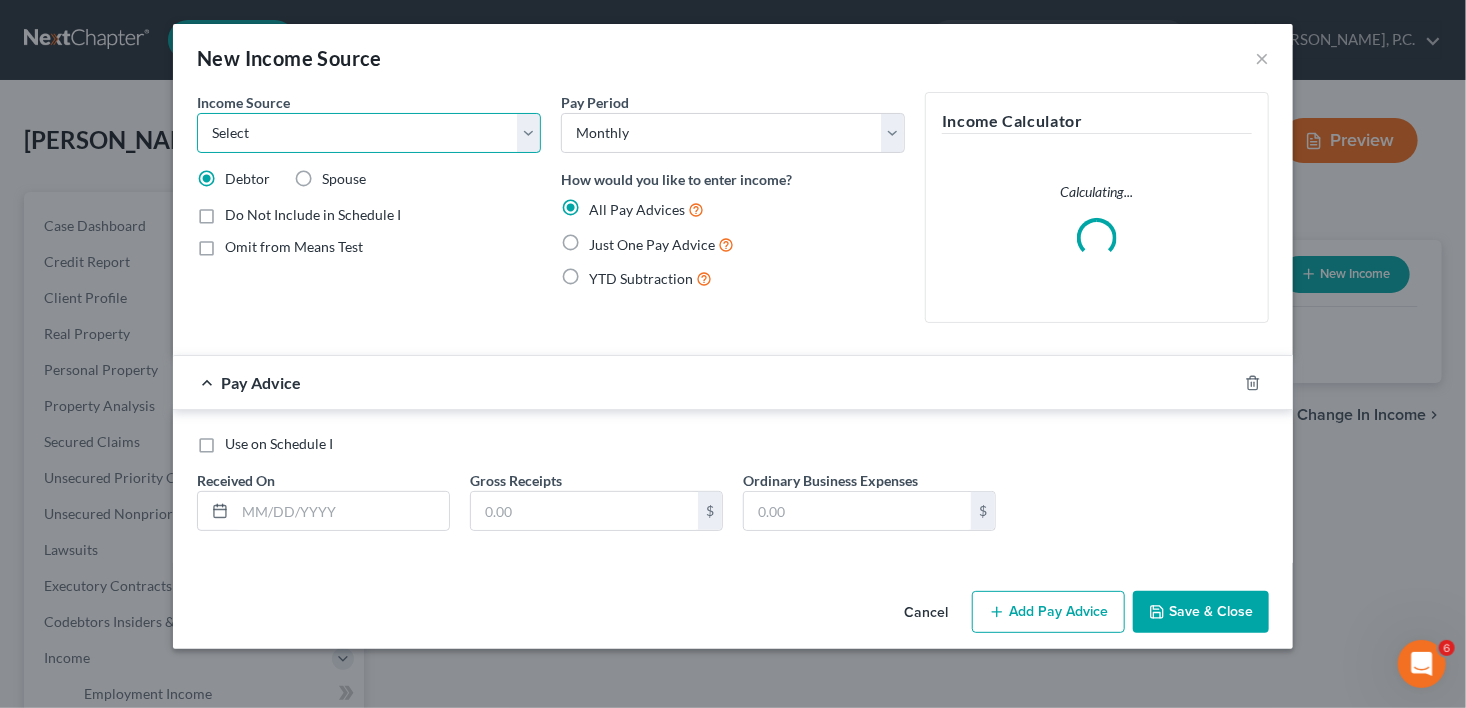 click on "Select Unemployment Disability (from employer) Pension Retirement Social Security / Social Security Disability Other Government Assistance Interests, Dividends or Royalties Child / Family Support Contributions to Household Property / Rental Business, Professional or Farm Alimony / Maintenance Payments Military Disability Benefits Other Monthly Income" at bounding box center (369, 133) 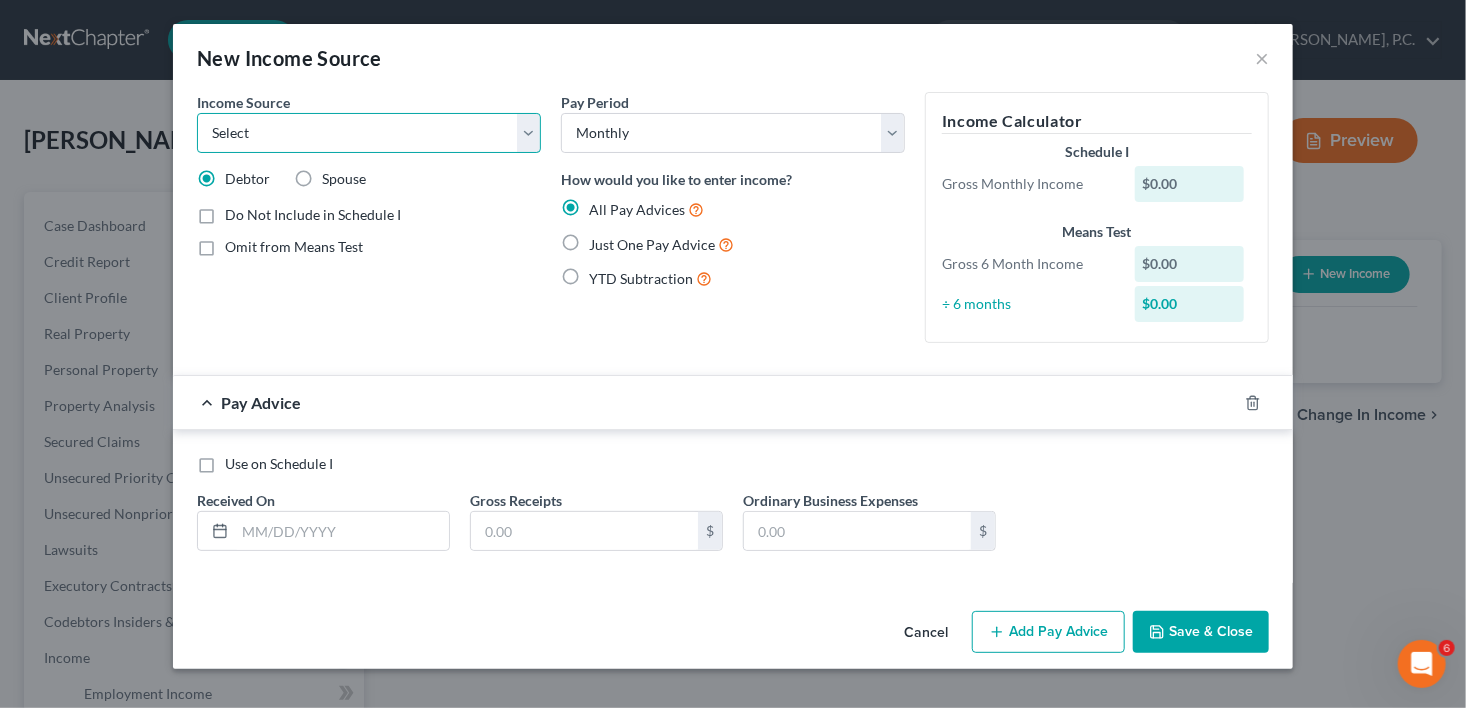 select on "4" 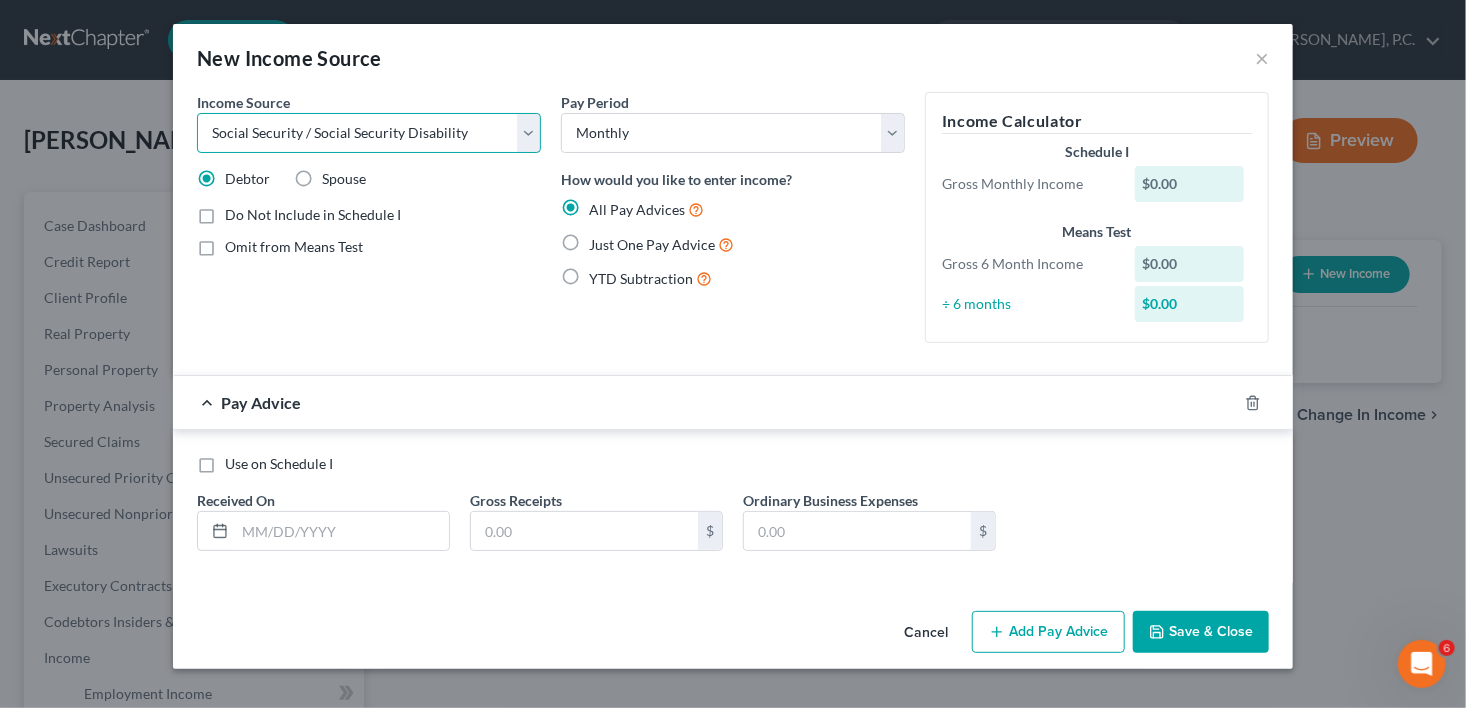 click on "Select Unemployment Disability (from employer) Pension Retirement Social Security / Social Security Disability Other Government Assistance Interests, Dividends or Royalties Child / Family Support Contributions to Household Property / Rental Business, Professional or Farm Alimony / Maintenance Payments Military Disability Benefits Other Monthly Income" at bounding box center [369, 133] 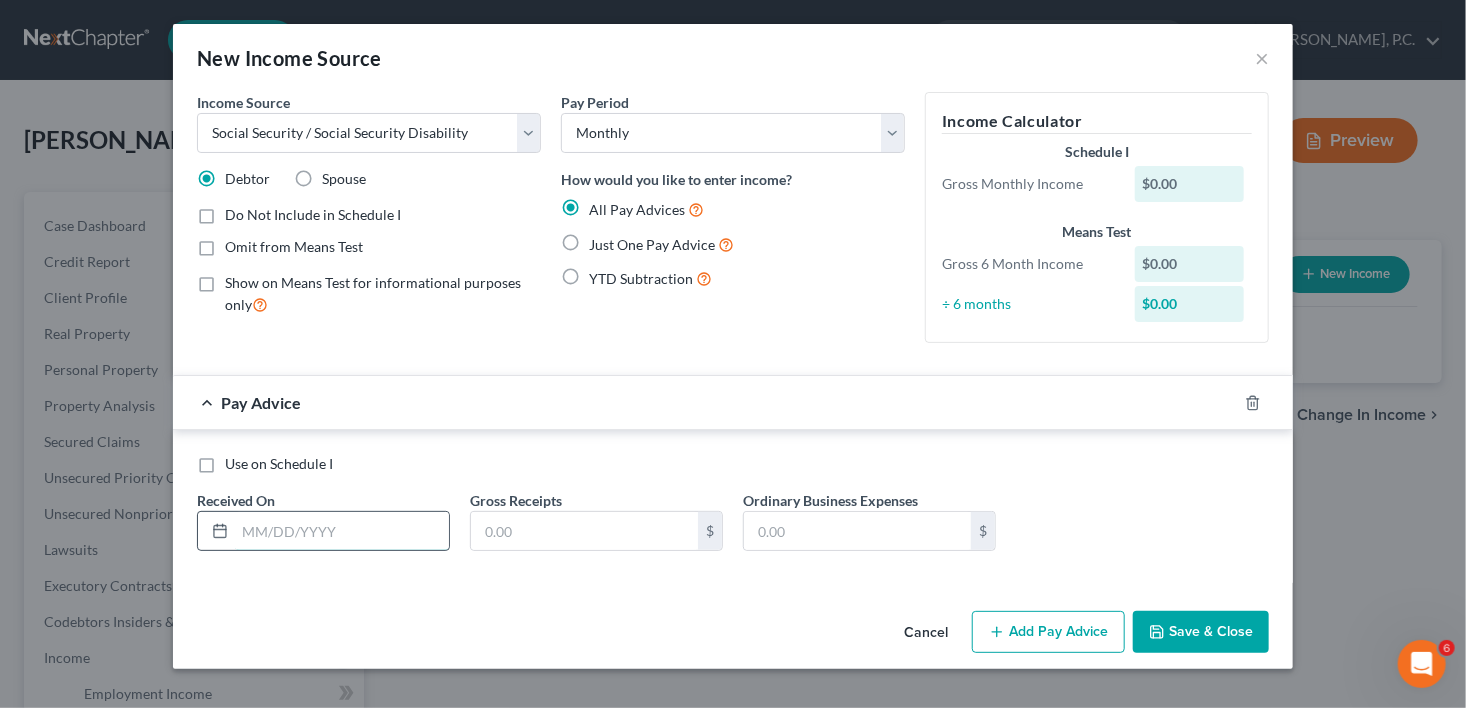 click at bounding box center [342, 531] 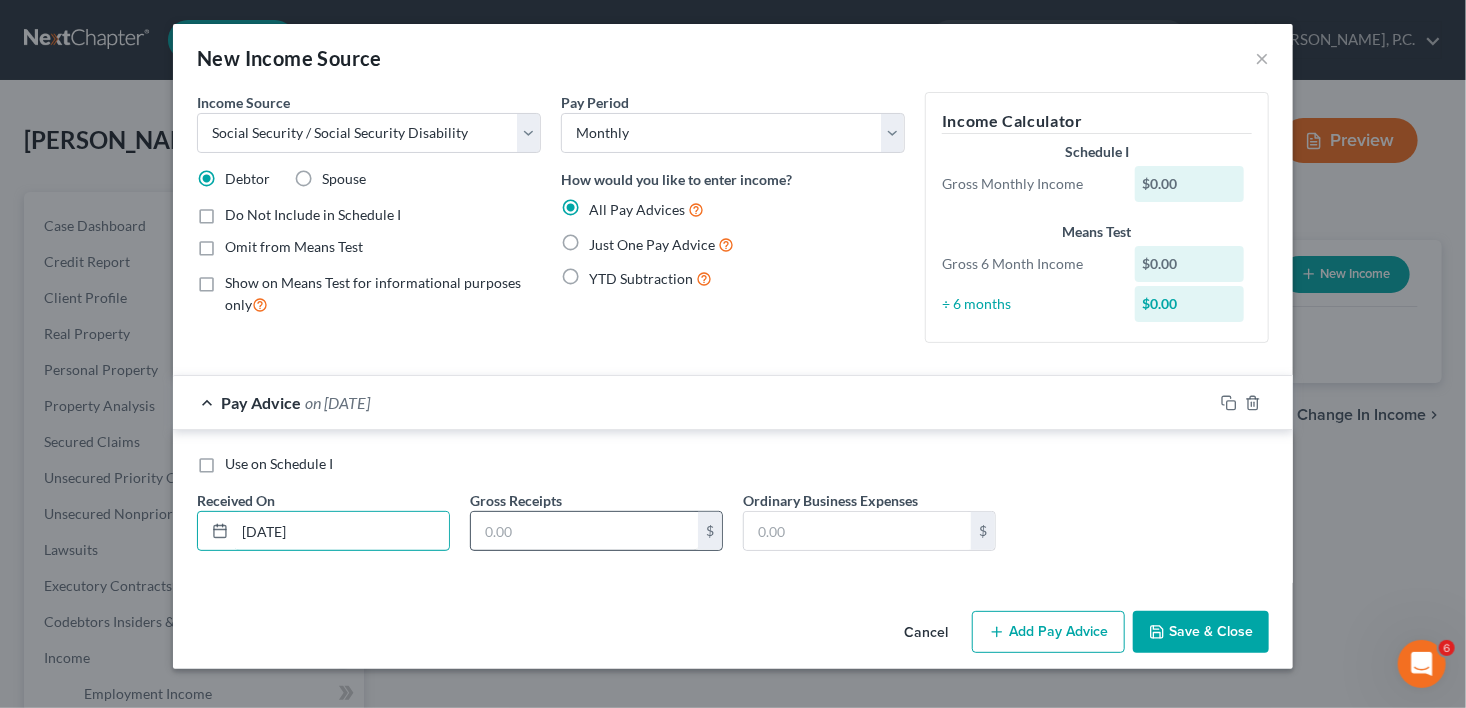 type on "[DATE]" 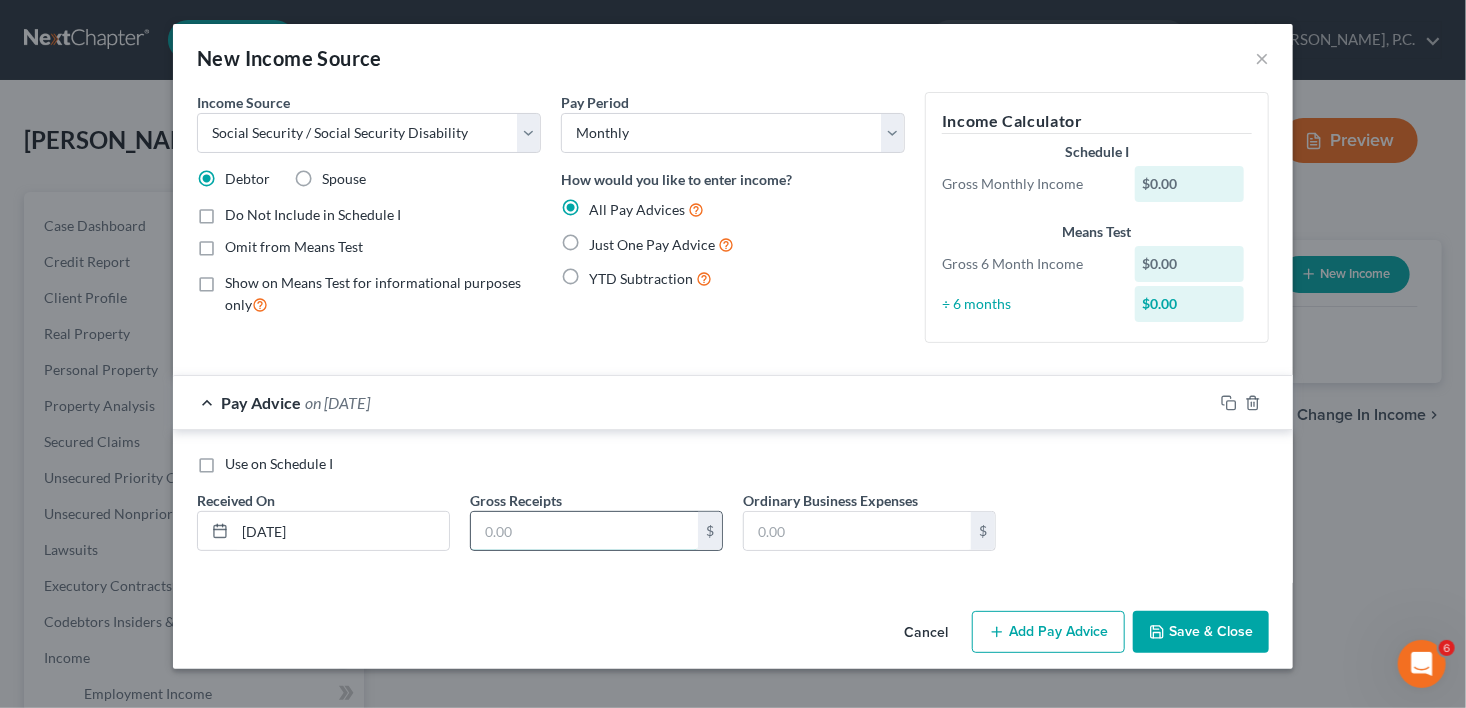 click at bounding box center (584, 531) 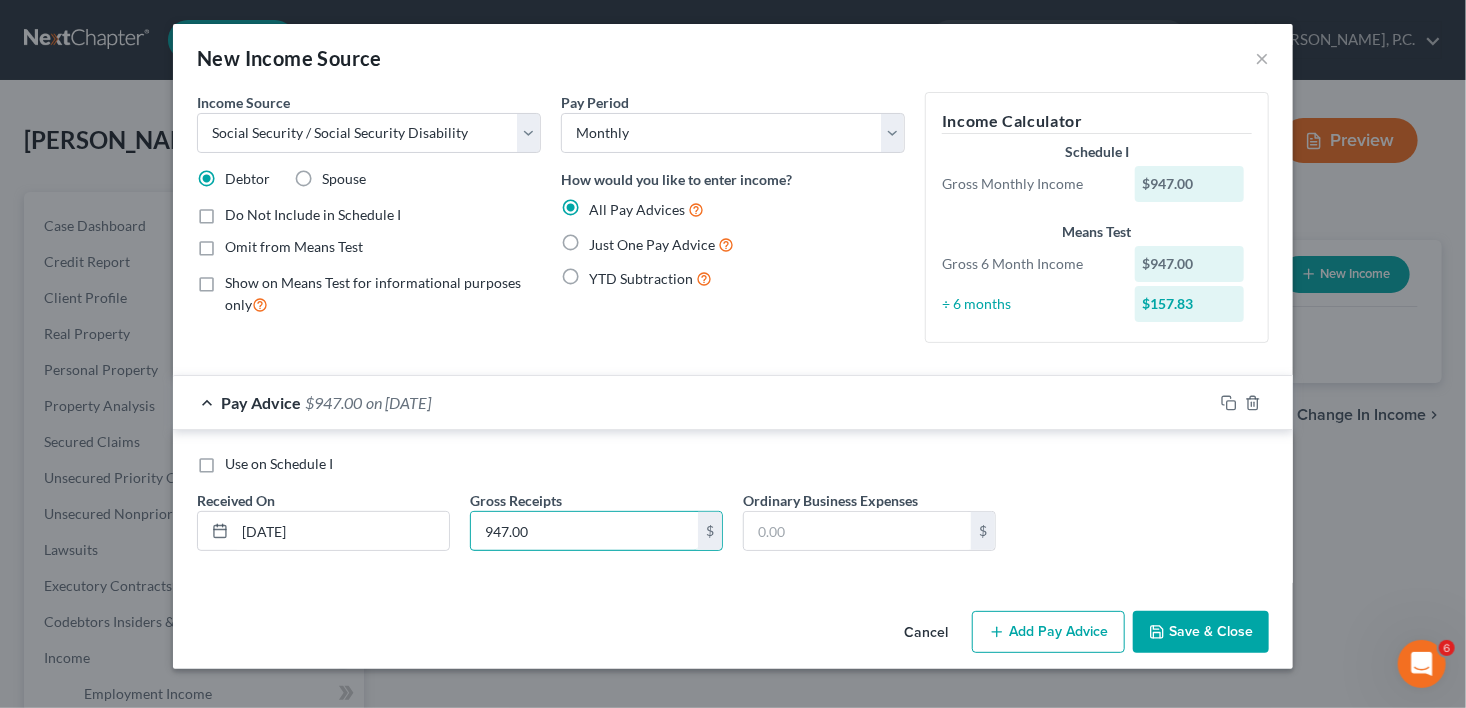 type on "947.00" 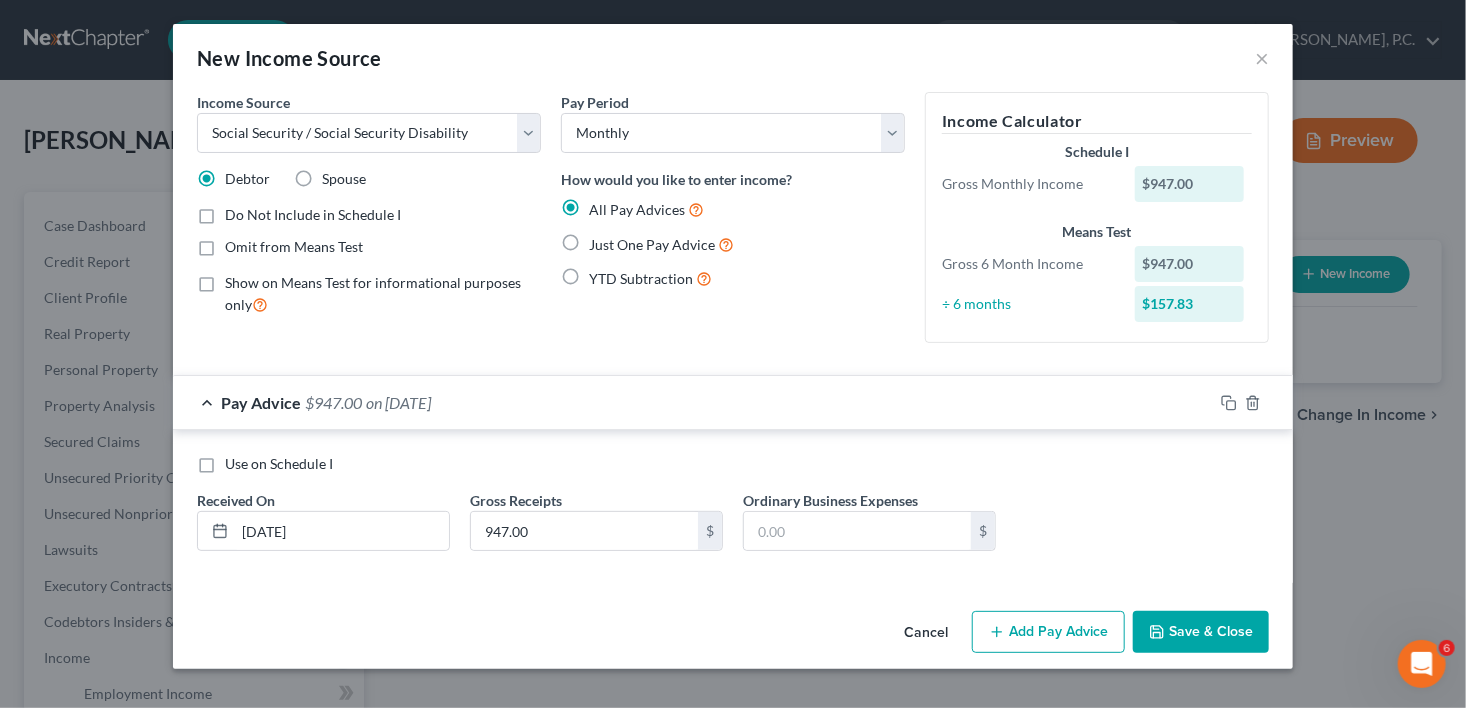 click on "Save & Close" at bounding box center [1201, 632] 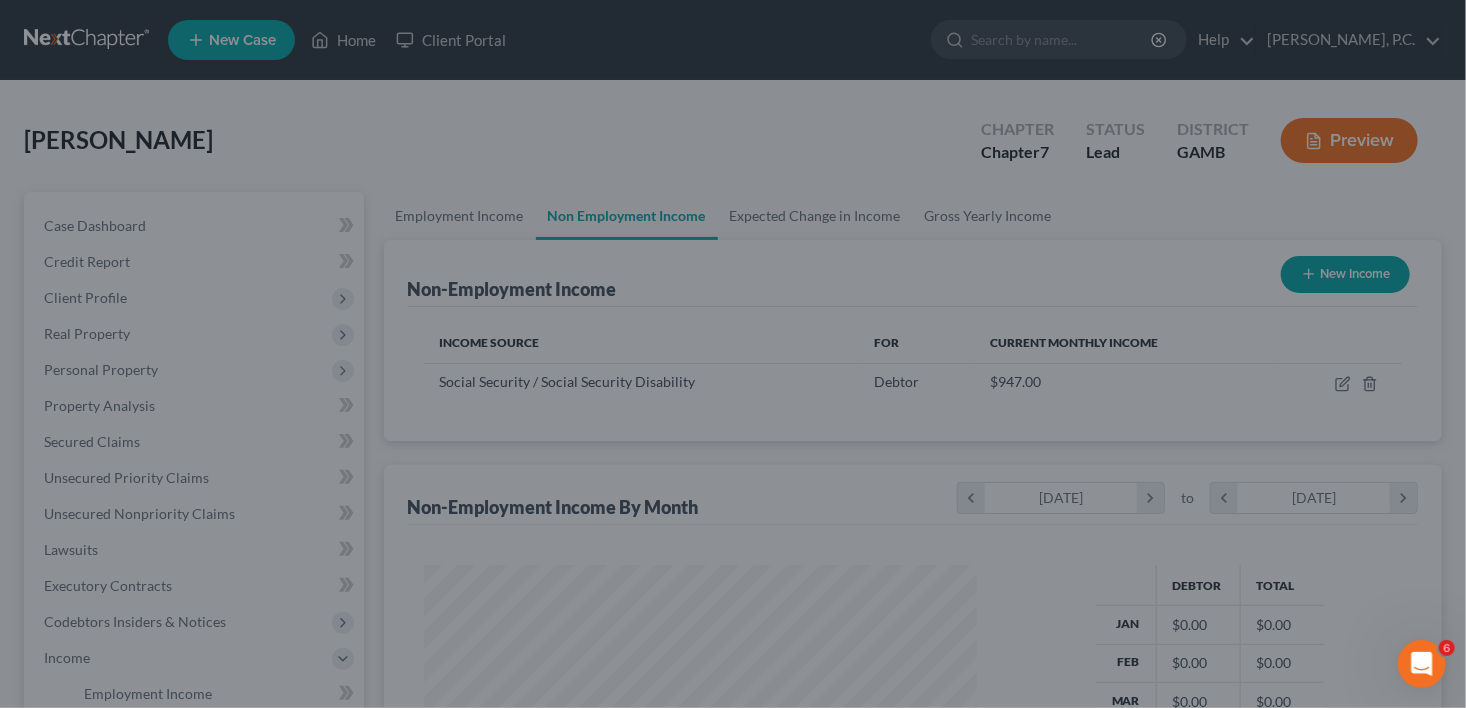 scroll, scrollTop: 999643, scrollLeft: 999412, axis: both 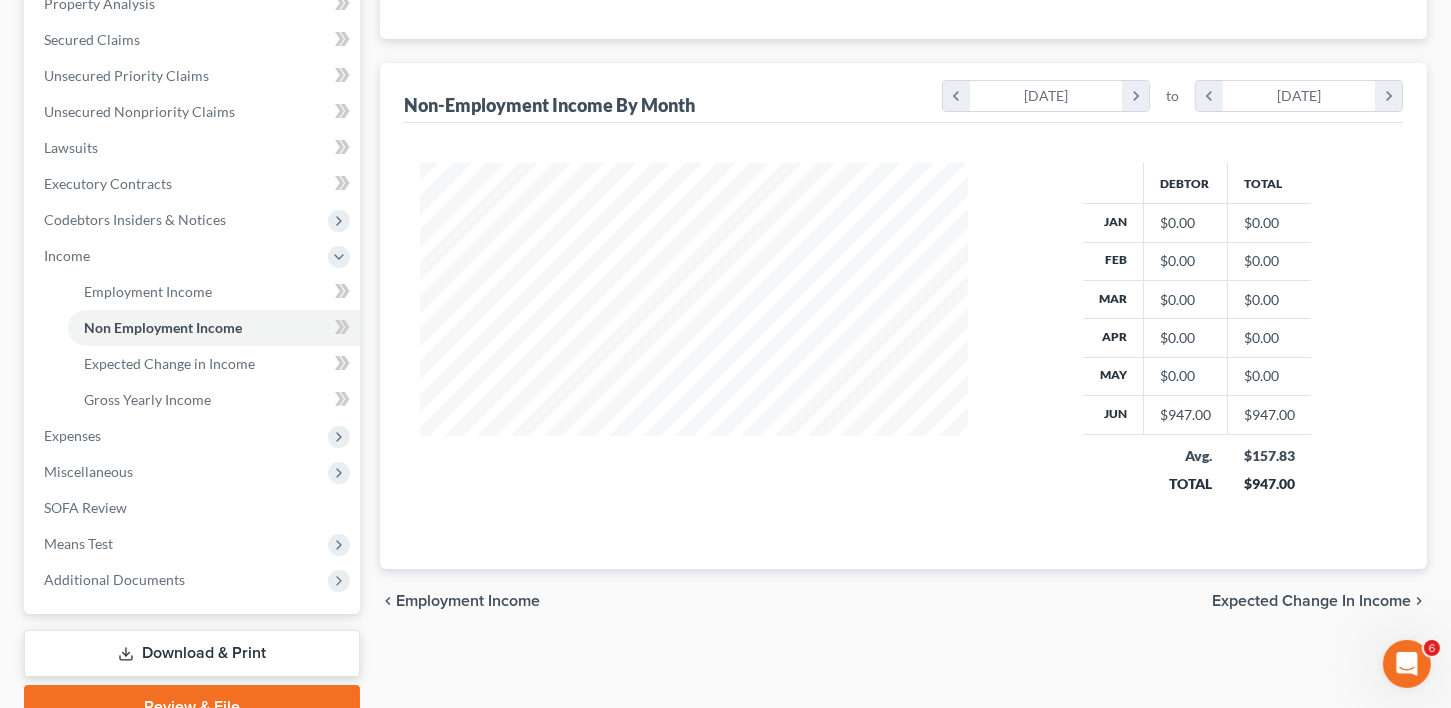 click on "Expected Change in Income" at bounding box center (1311, 601) 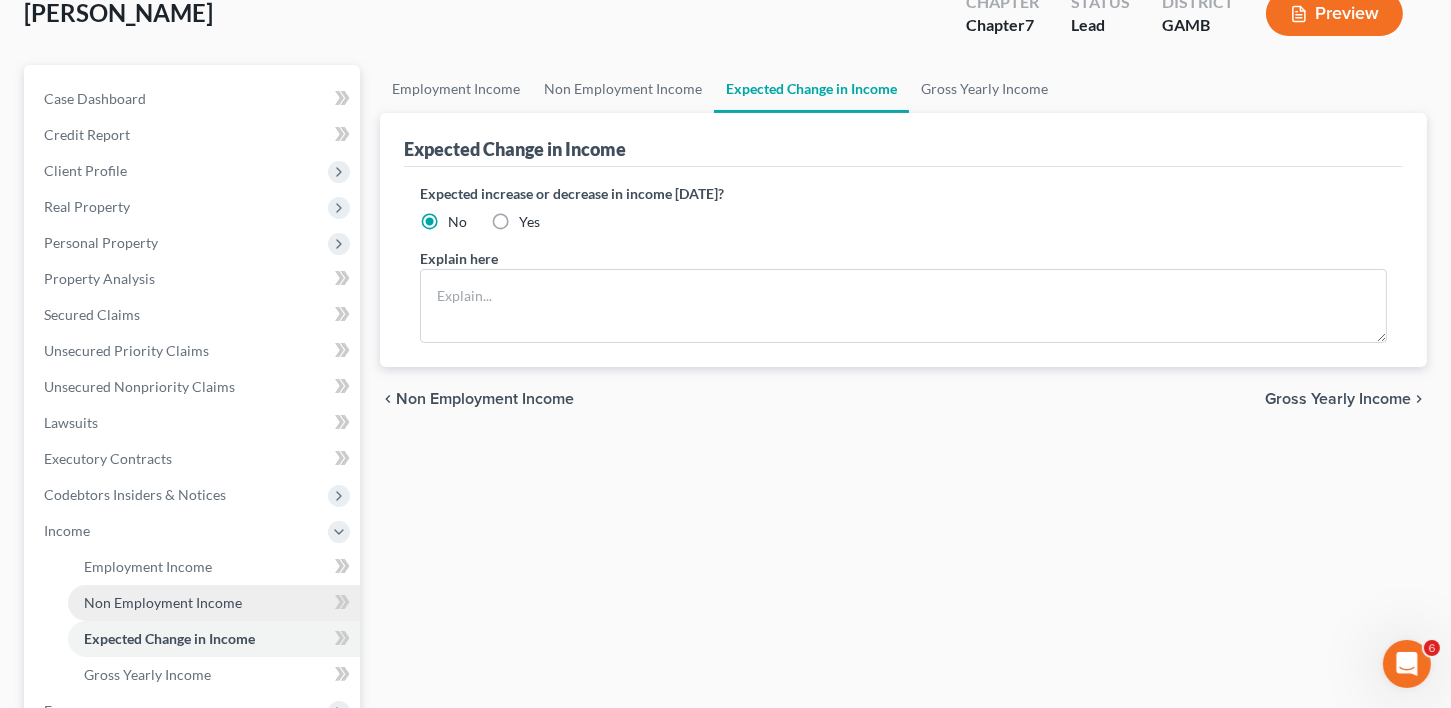 scroll, scrollTop: 0, scrollLeft: 0, axis: both 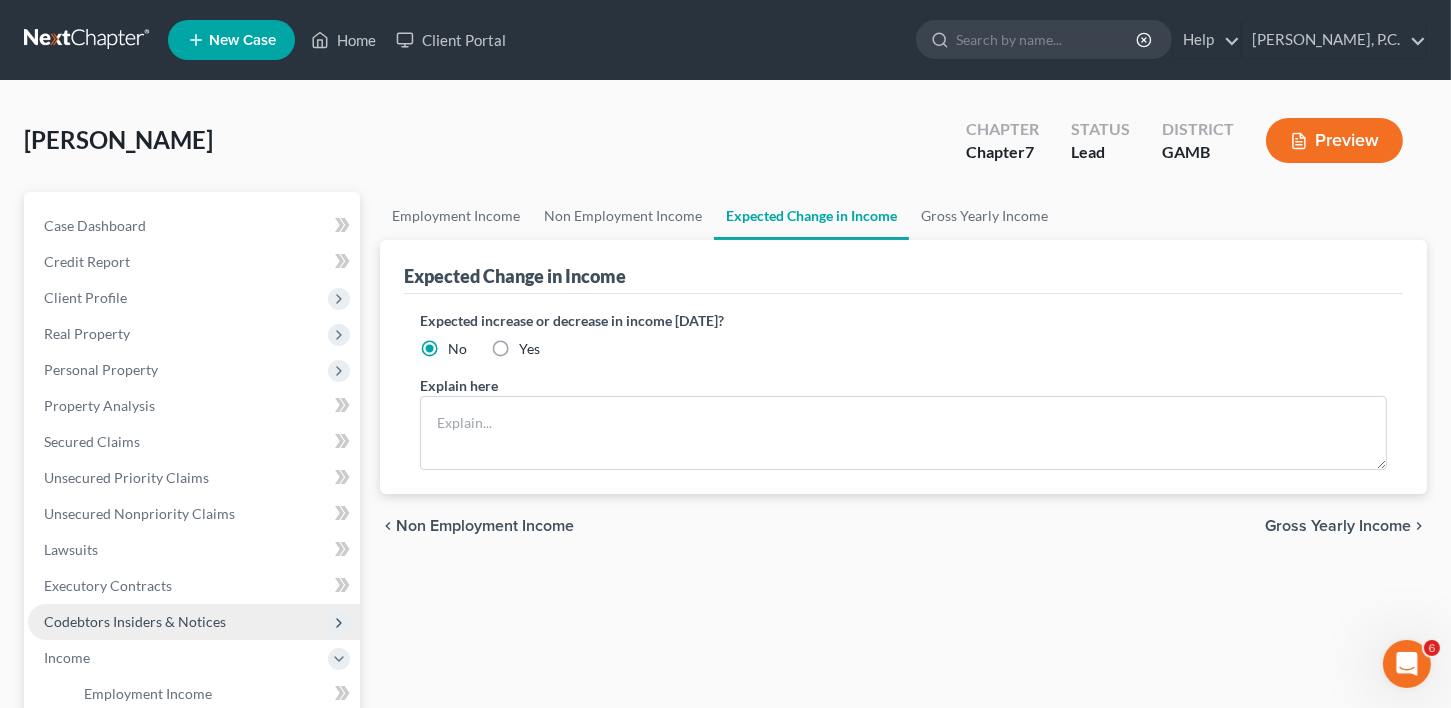 click on "Codebtors Insiders & Notices" at bounding box center [135, 621] 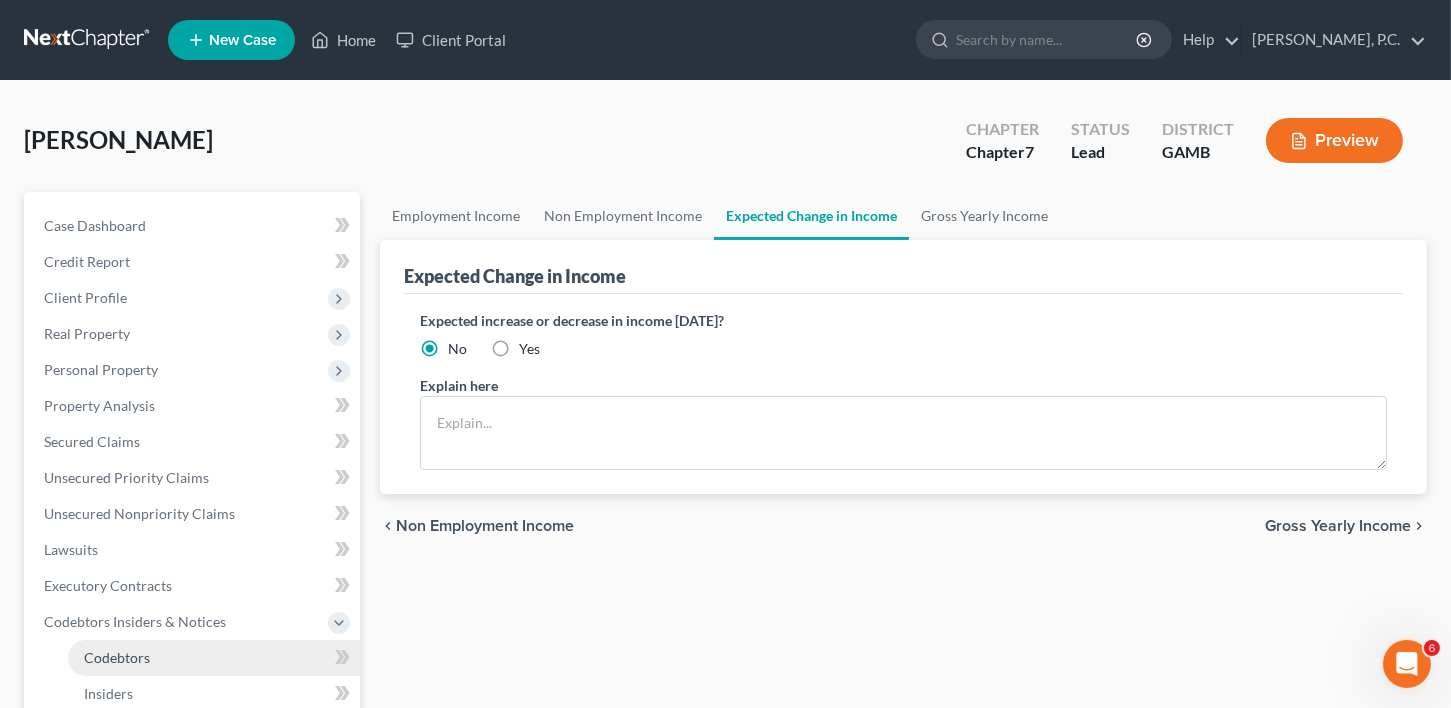 click on "Codebtors" at bounding box center (117, 657) 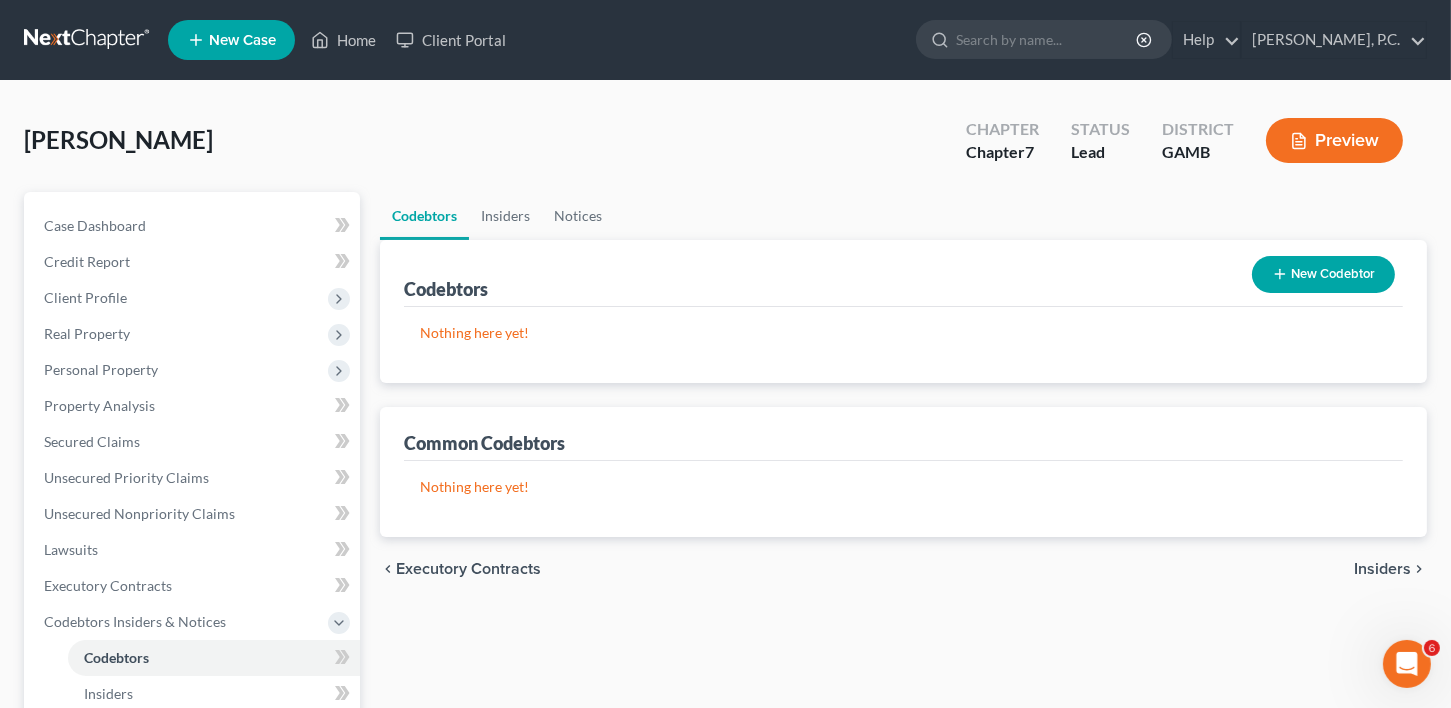 click on "New Codebtor" at bounding box center (1323, 274) 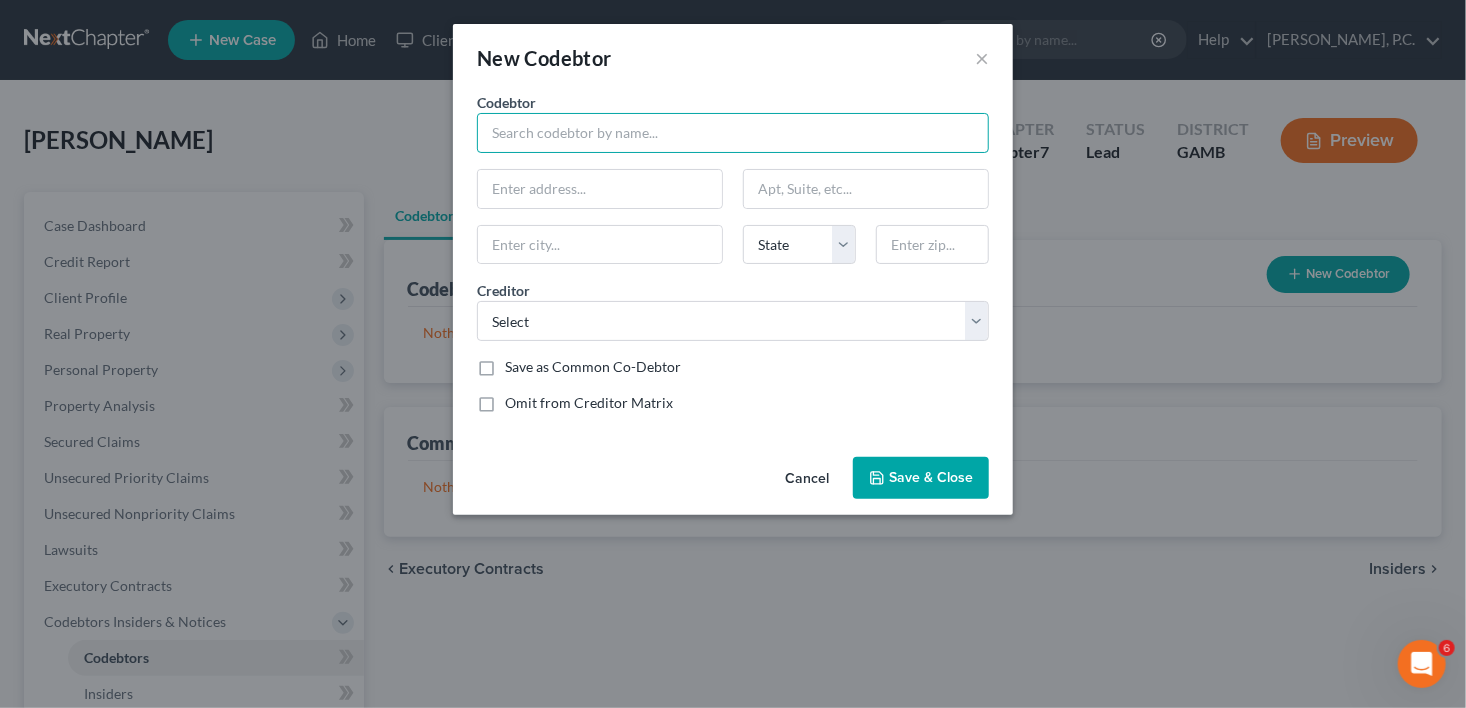 click at bounding box center [733, 133] 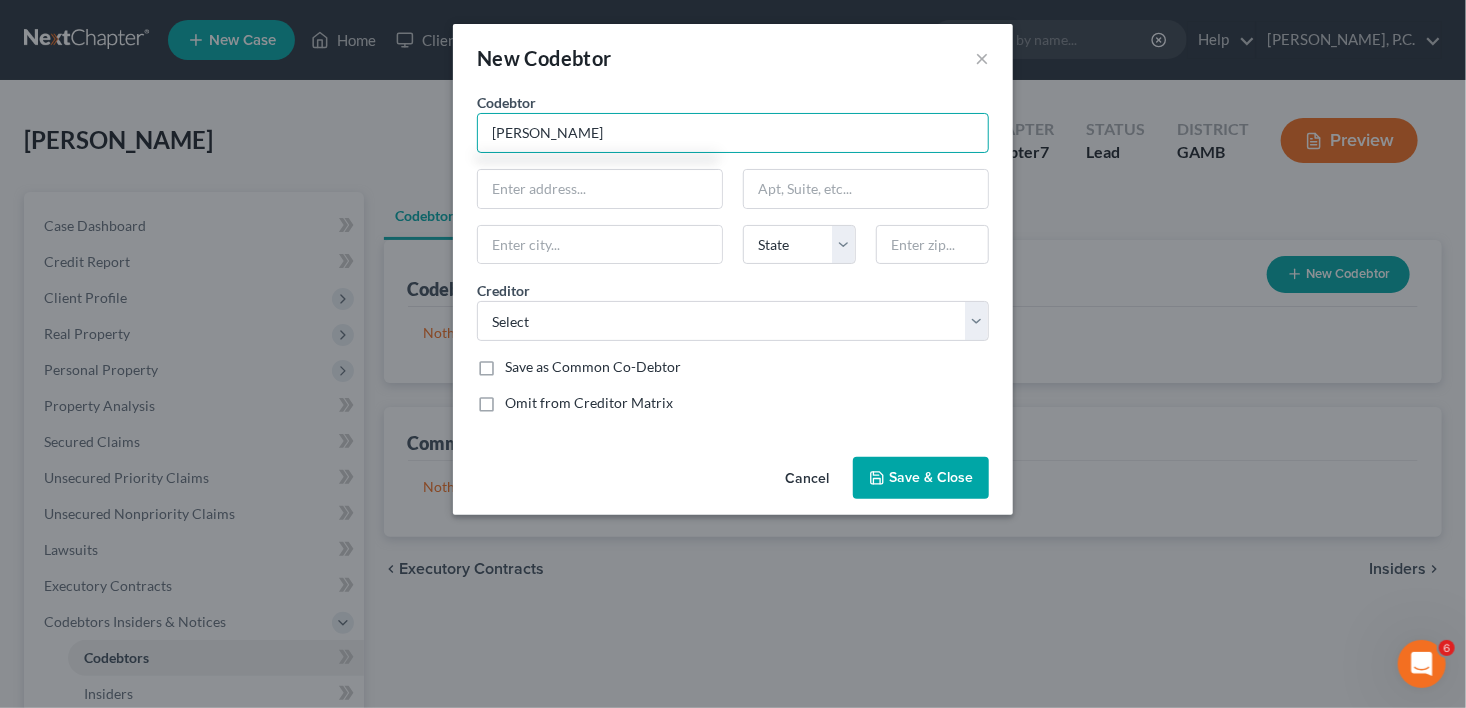 type on "[PERSON_NAME]" 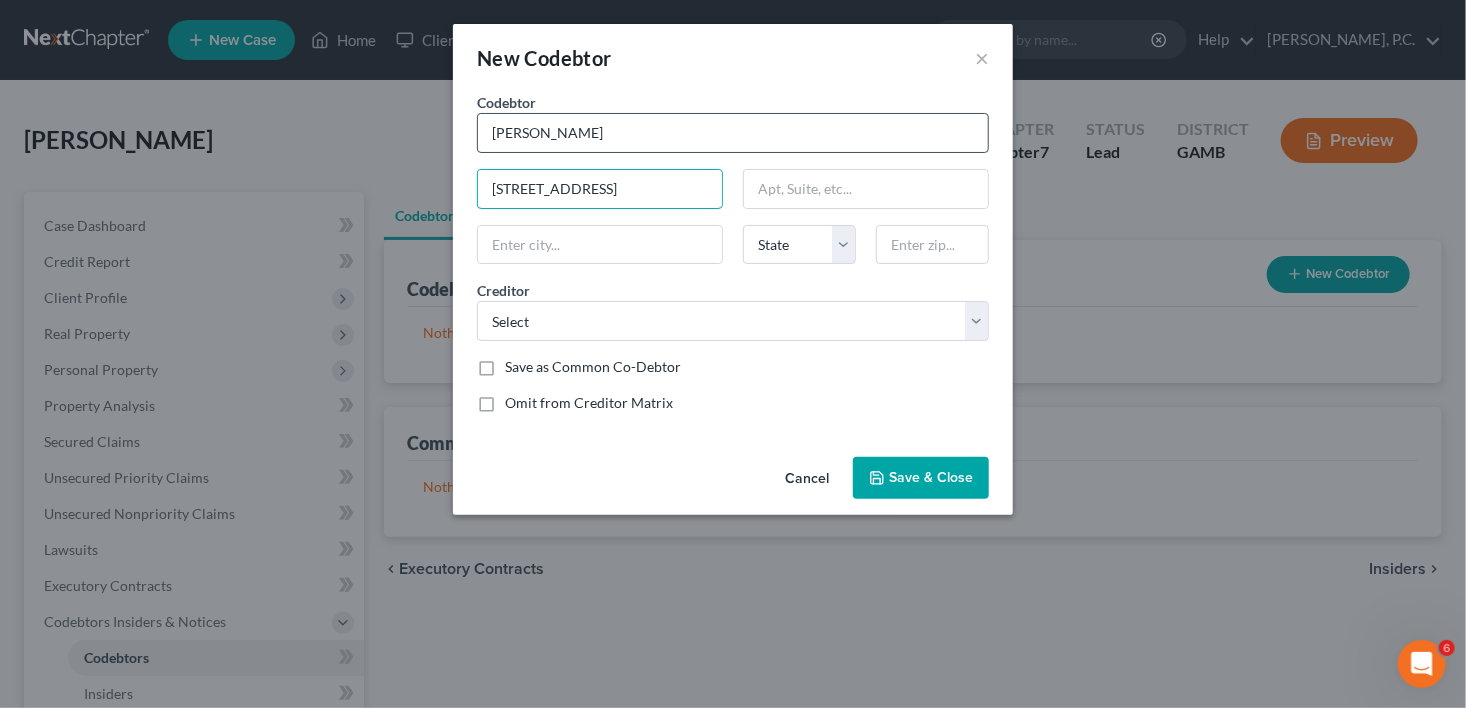 type on "[STREET_ADDRESS]" 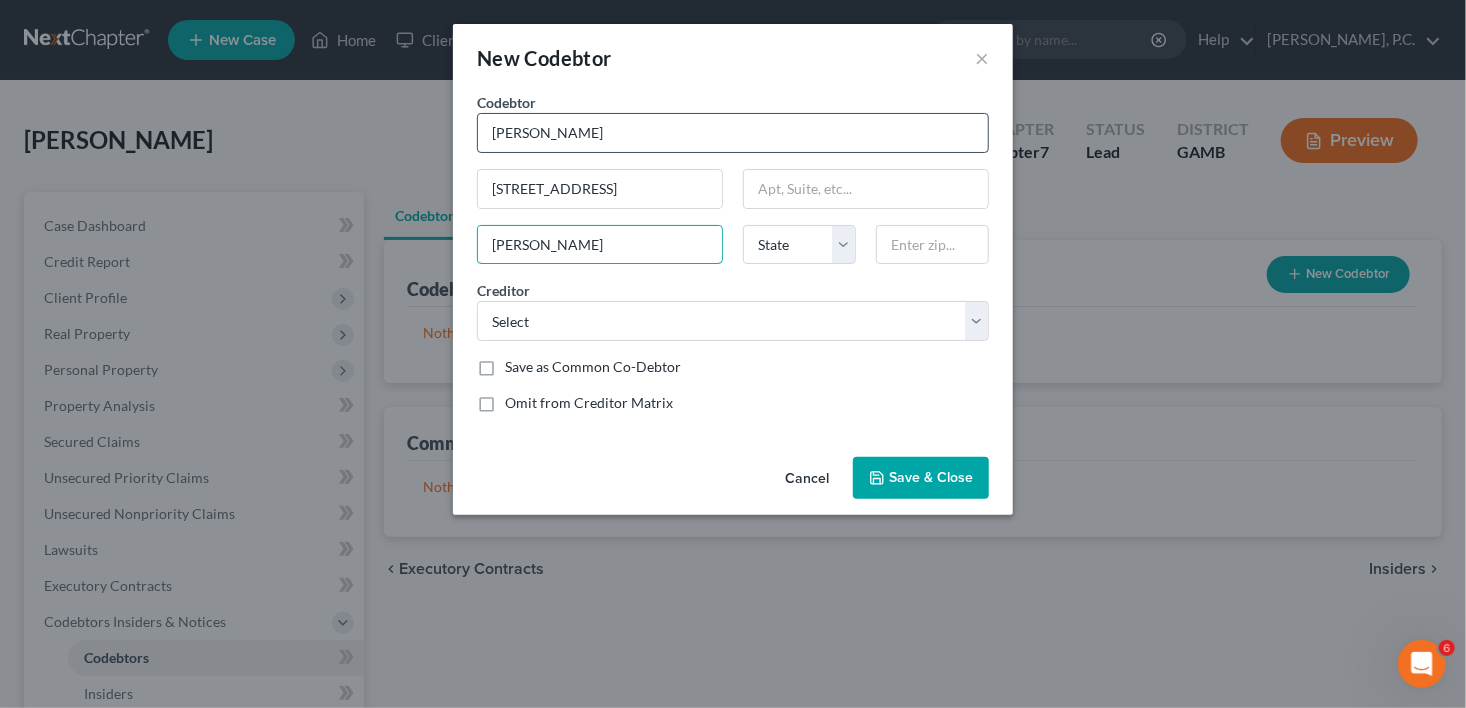 type on "[PERSON_NAME]" 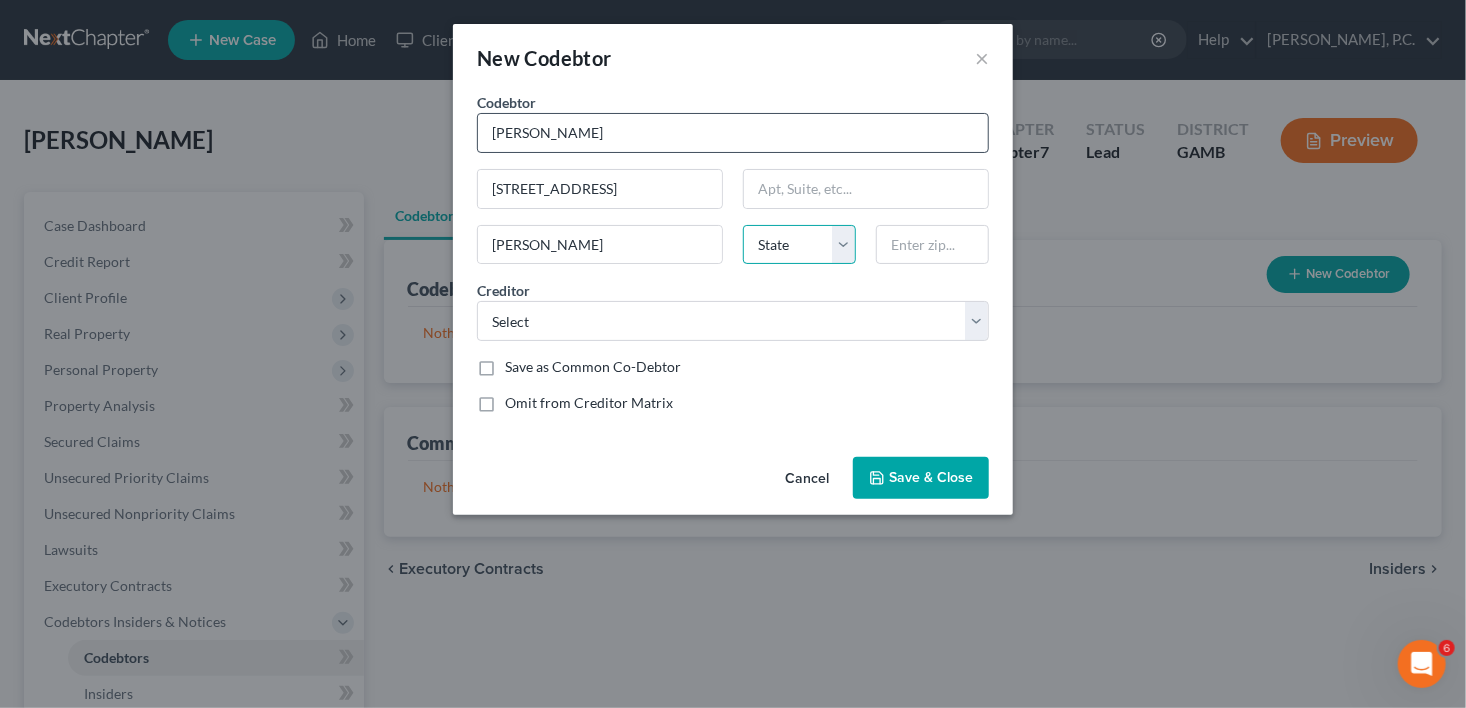select on "10" 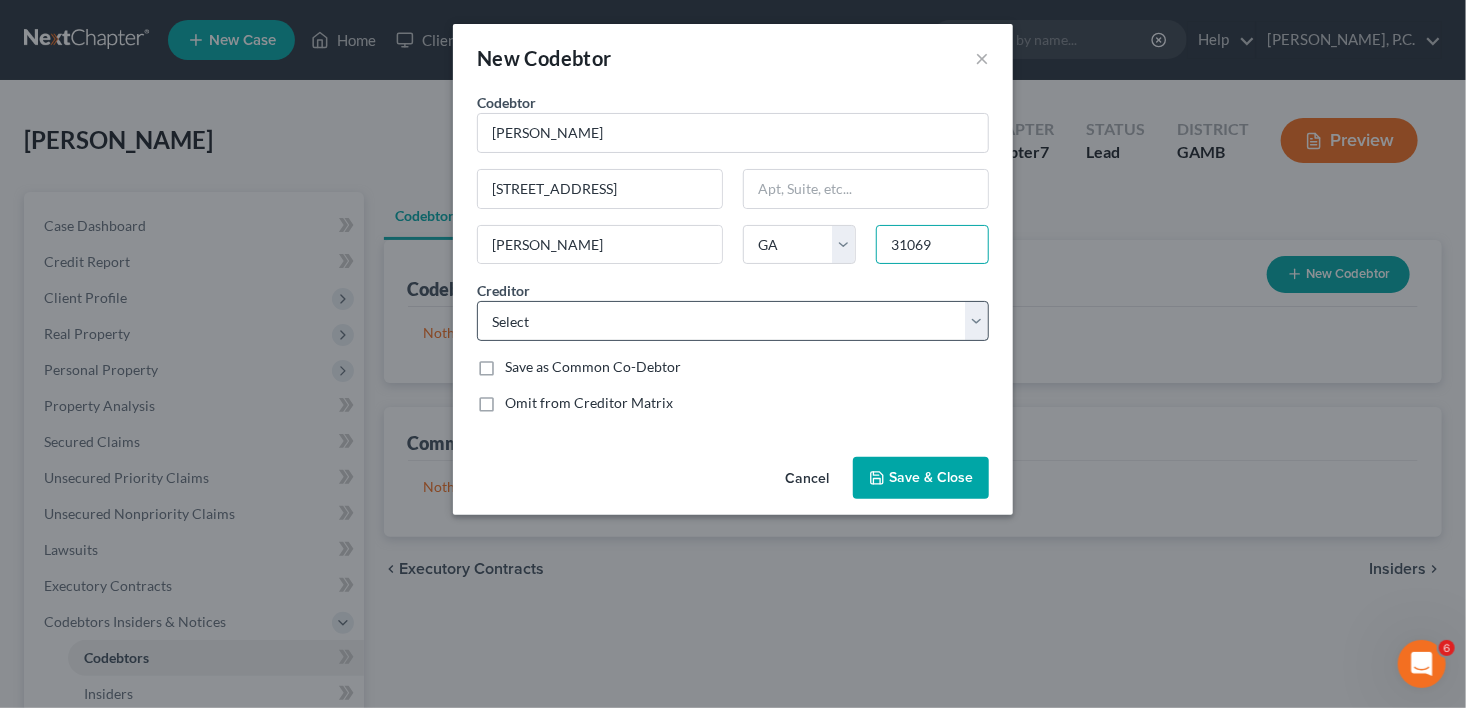 type on "31069" 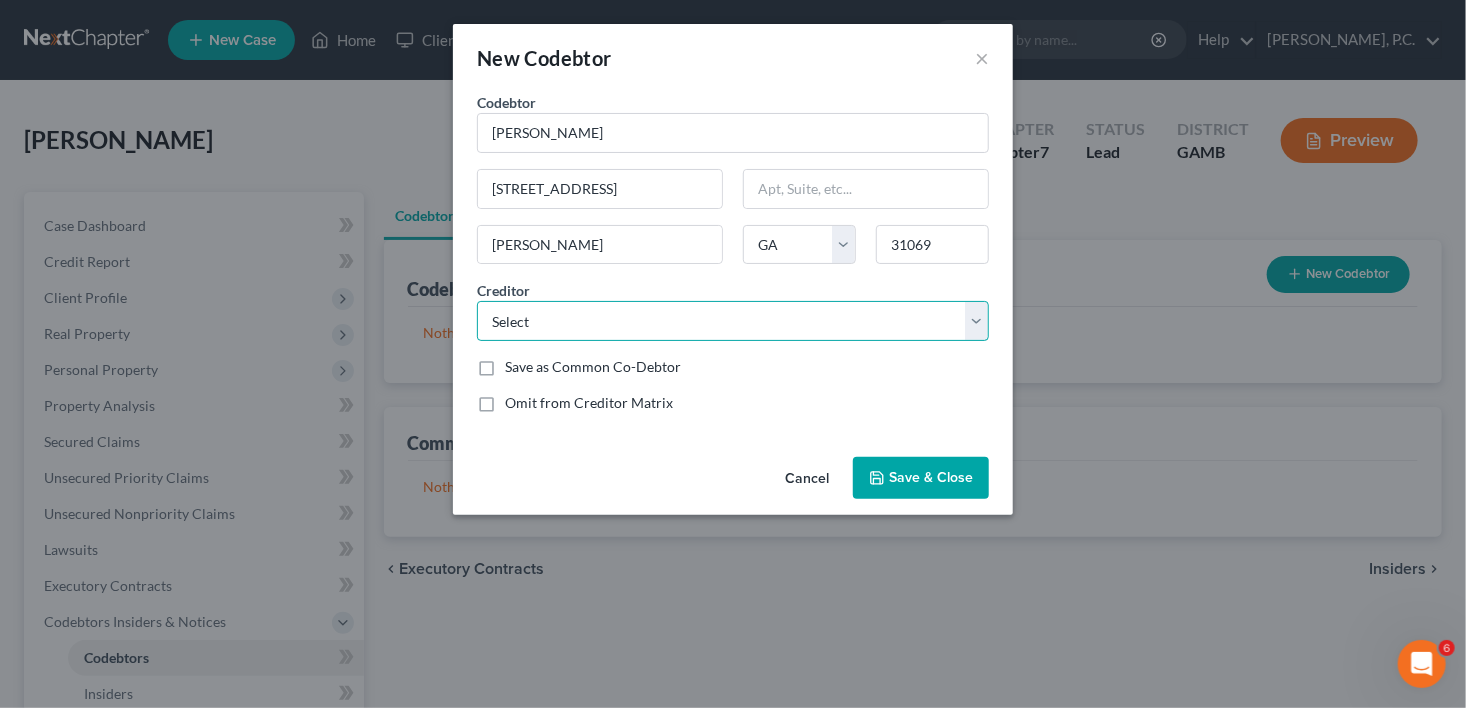 click on "Select [PERSON_NAME] Furniture Capital One Auto Finance" at bounding box center (733, 321) 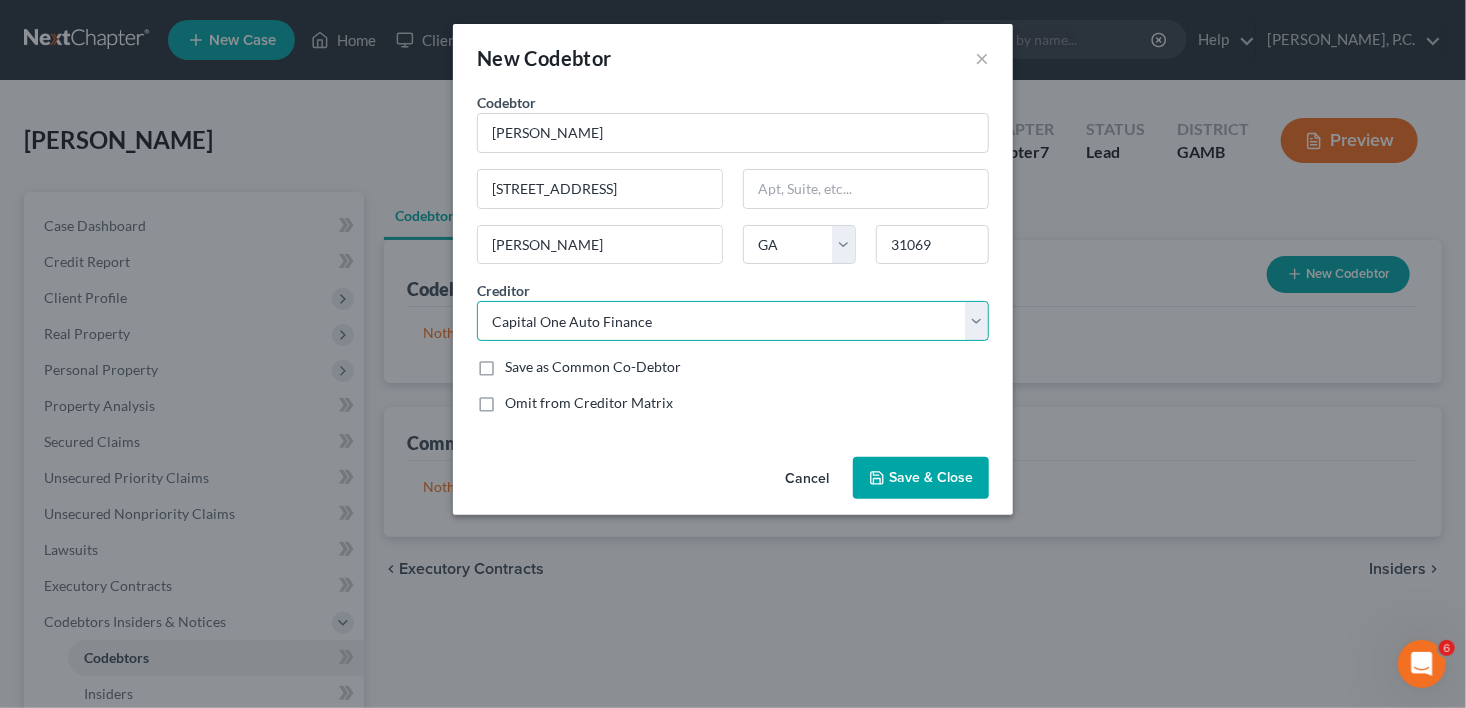 click on "Select [PERSON_NAME] Furniture Capital One Auto Finance" at bounding box center [733, 321] 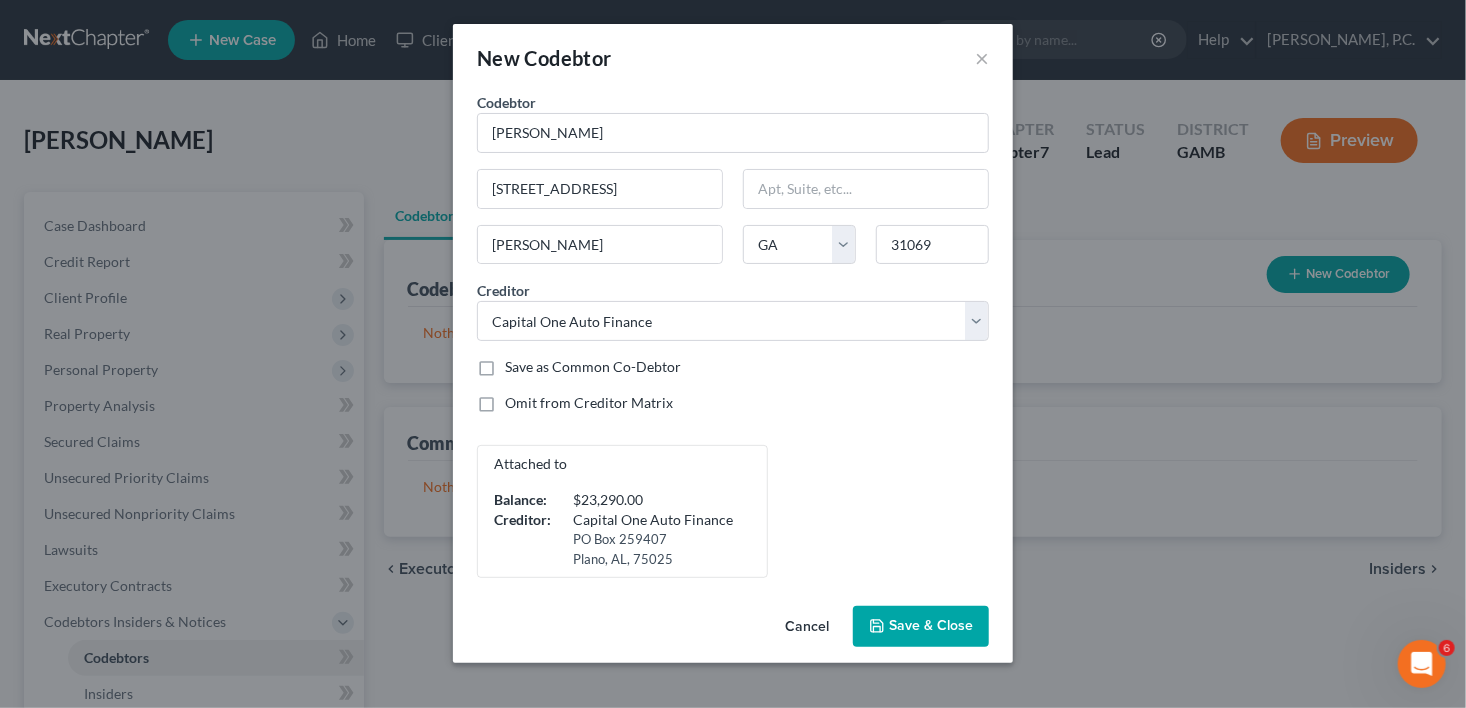 click on "Save as Common Co-Debtor" at bounding box center [593, 367] 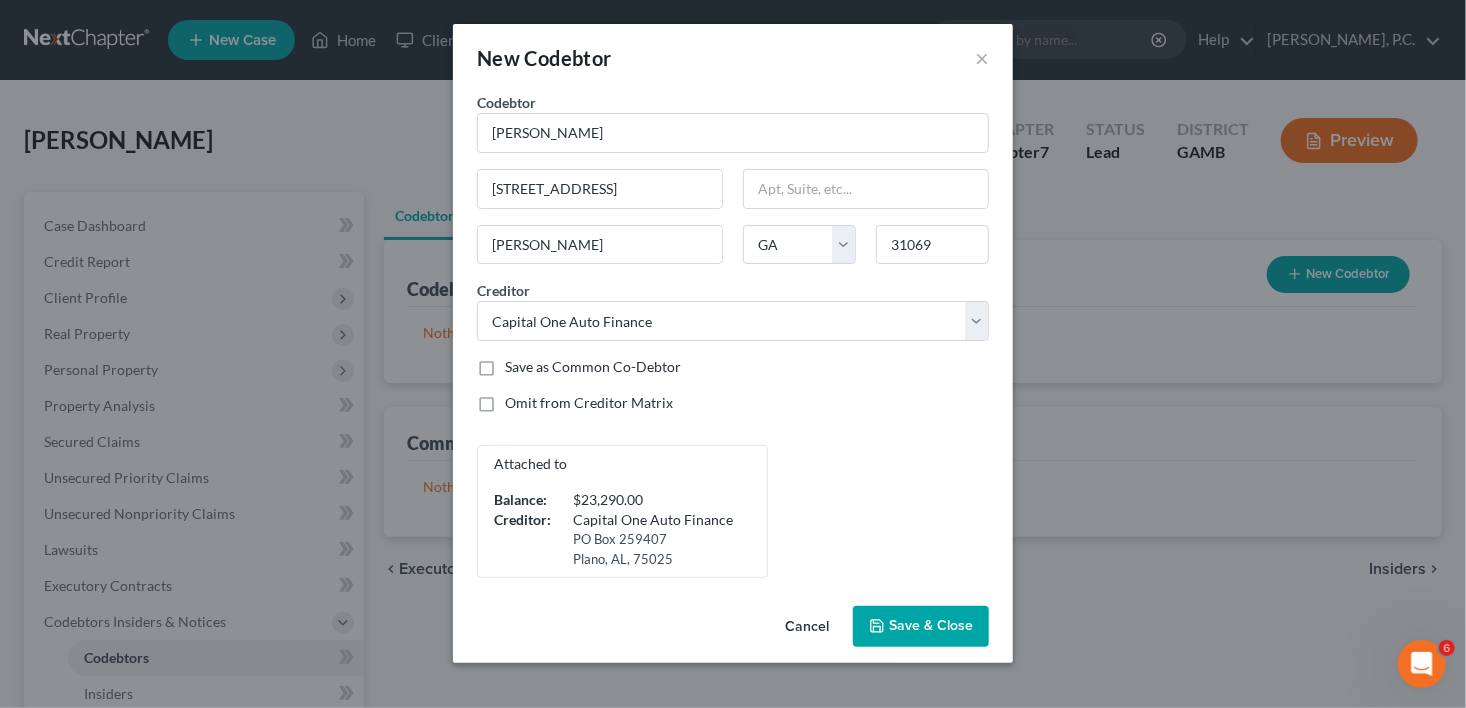 click on "Save as Common Co-Debtor" at bounding box center (519, 363) 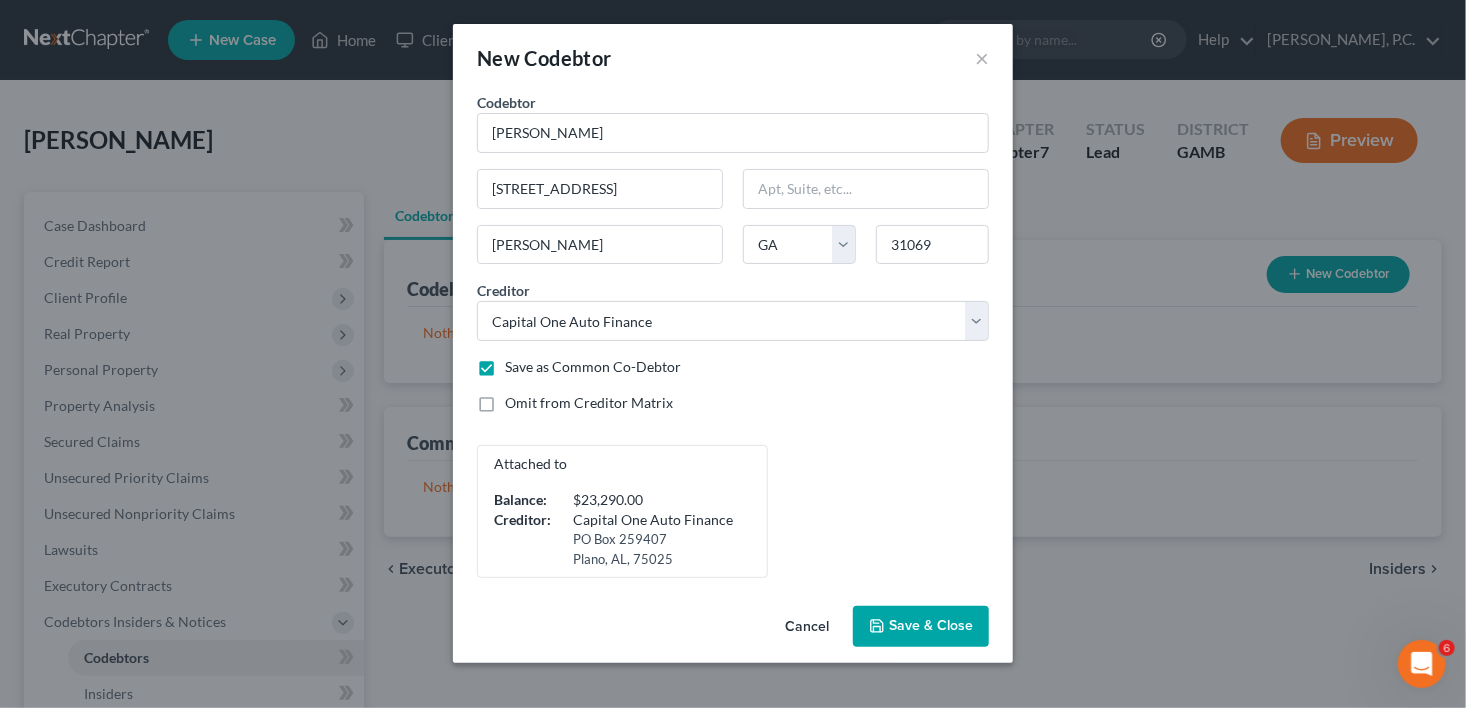 click on "Save & Close" at bounding box center (931, 626) 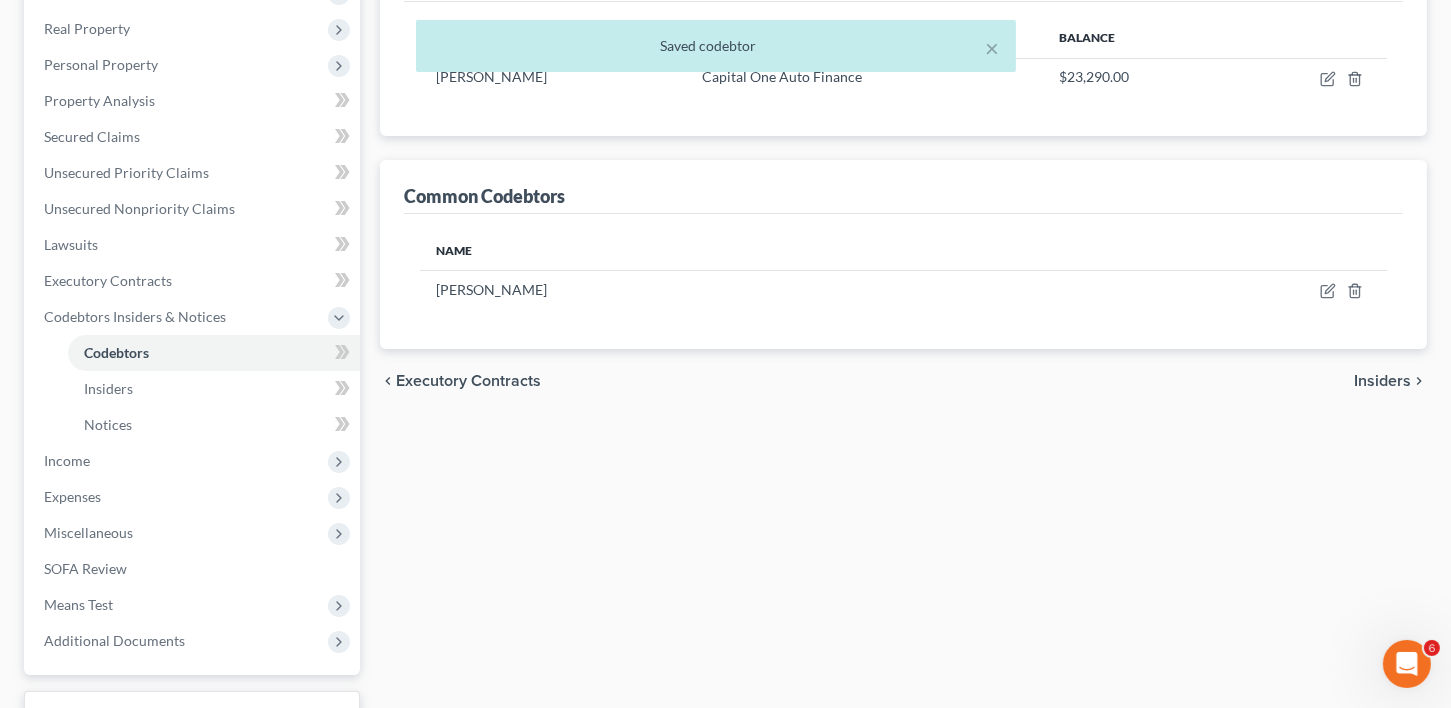 scroll, scrollTop: 325, scrollLeft: 0, axis: vertical 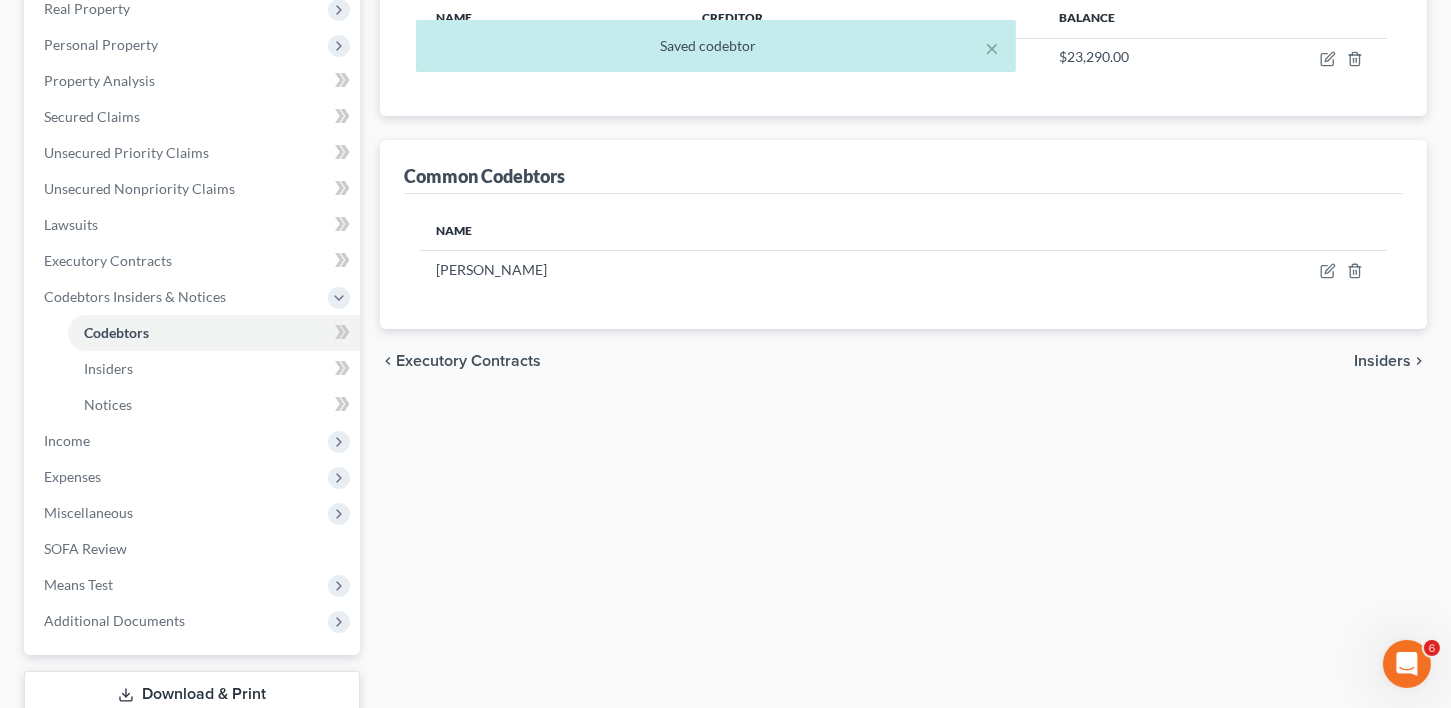click on "Insiders" at bounding box center (1382, 361) 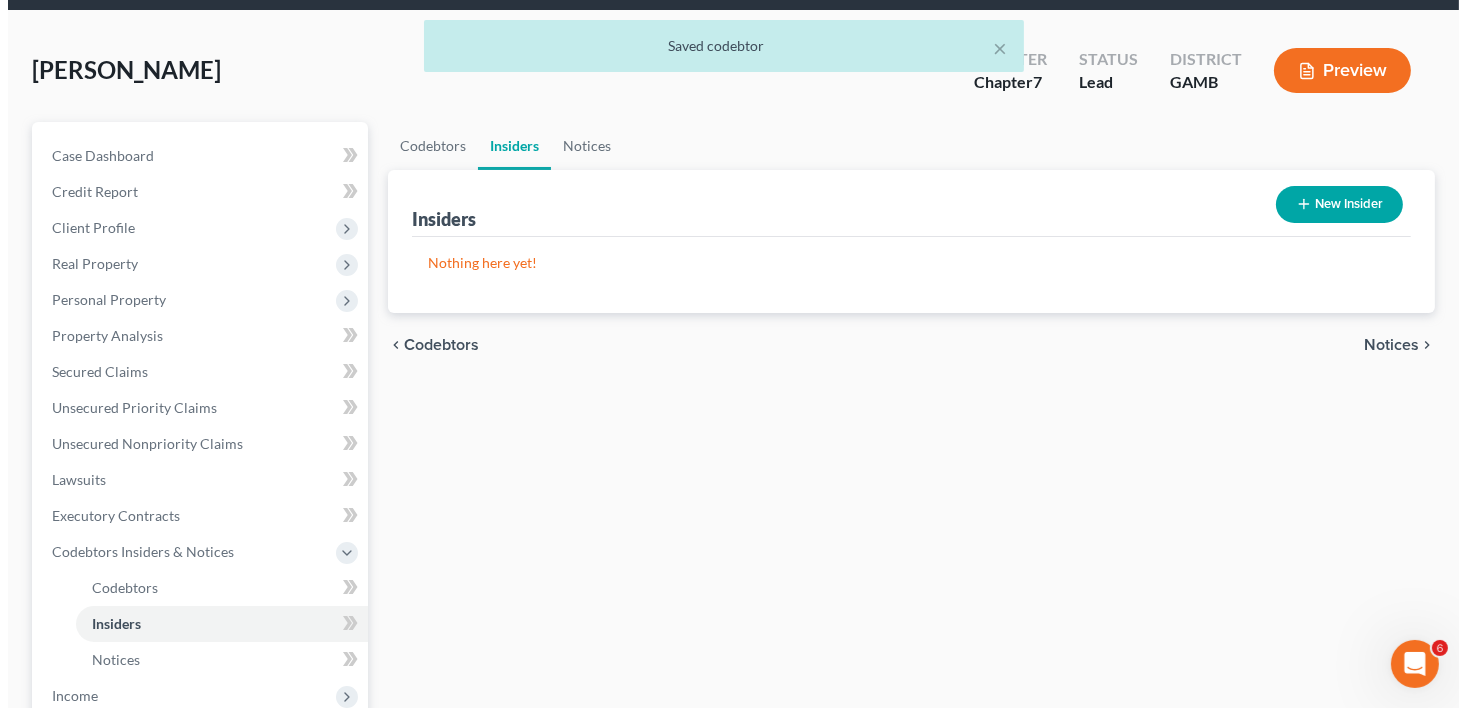 scroll, scrollTop: 0, scrollLeft: 0, axis: both 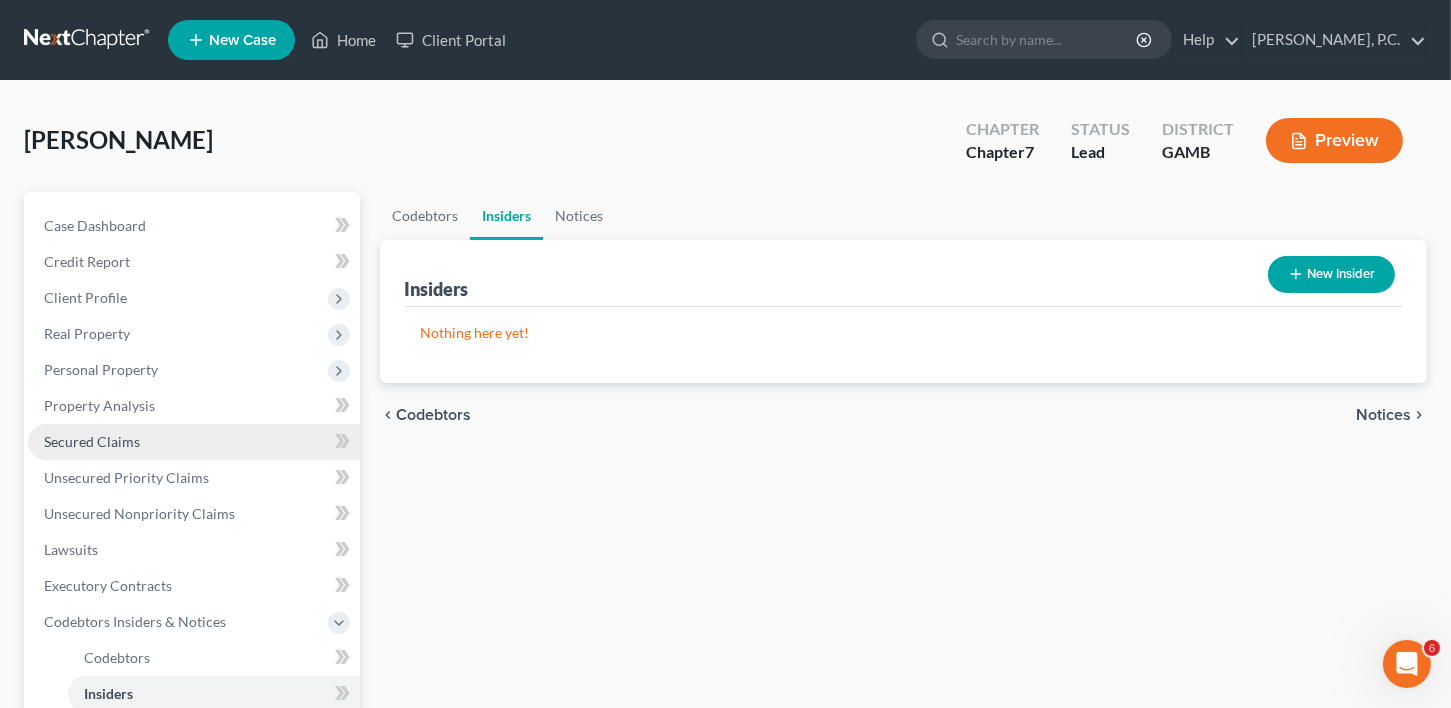 click on "Secured Claims" at bounding box center (92, 441) 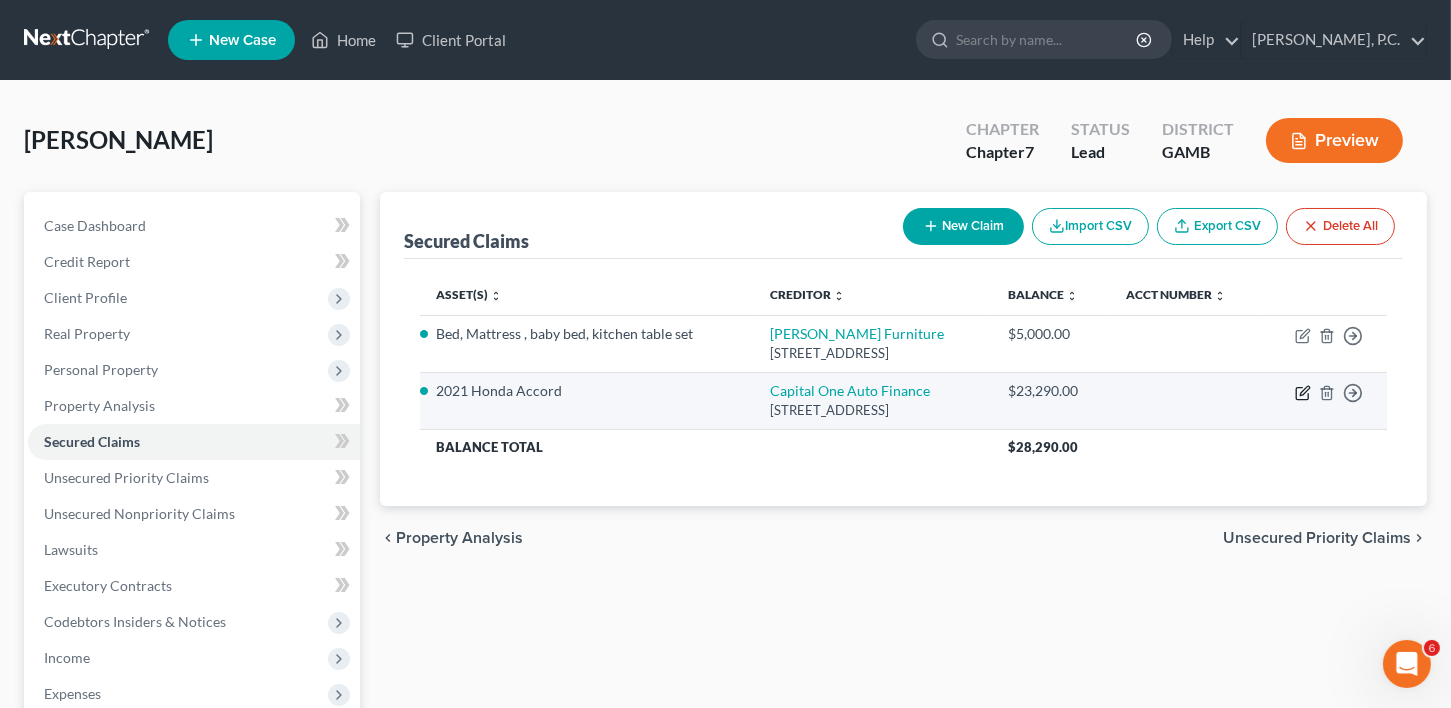 click 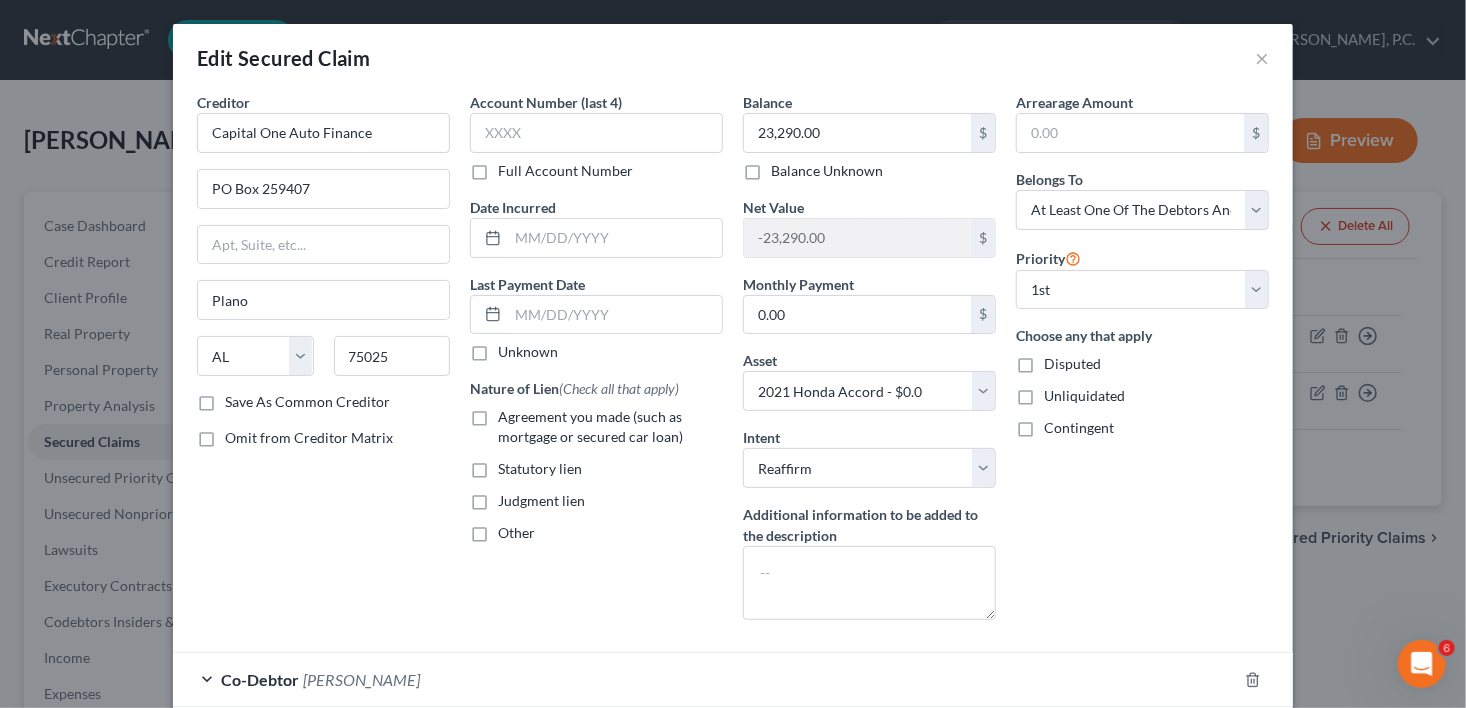 click on "Agreement you made (such as mortgage or secured car loan)" at bounding box center (610, 427) 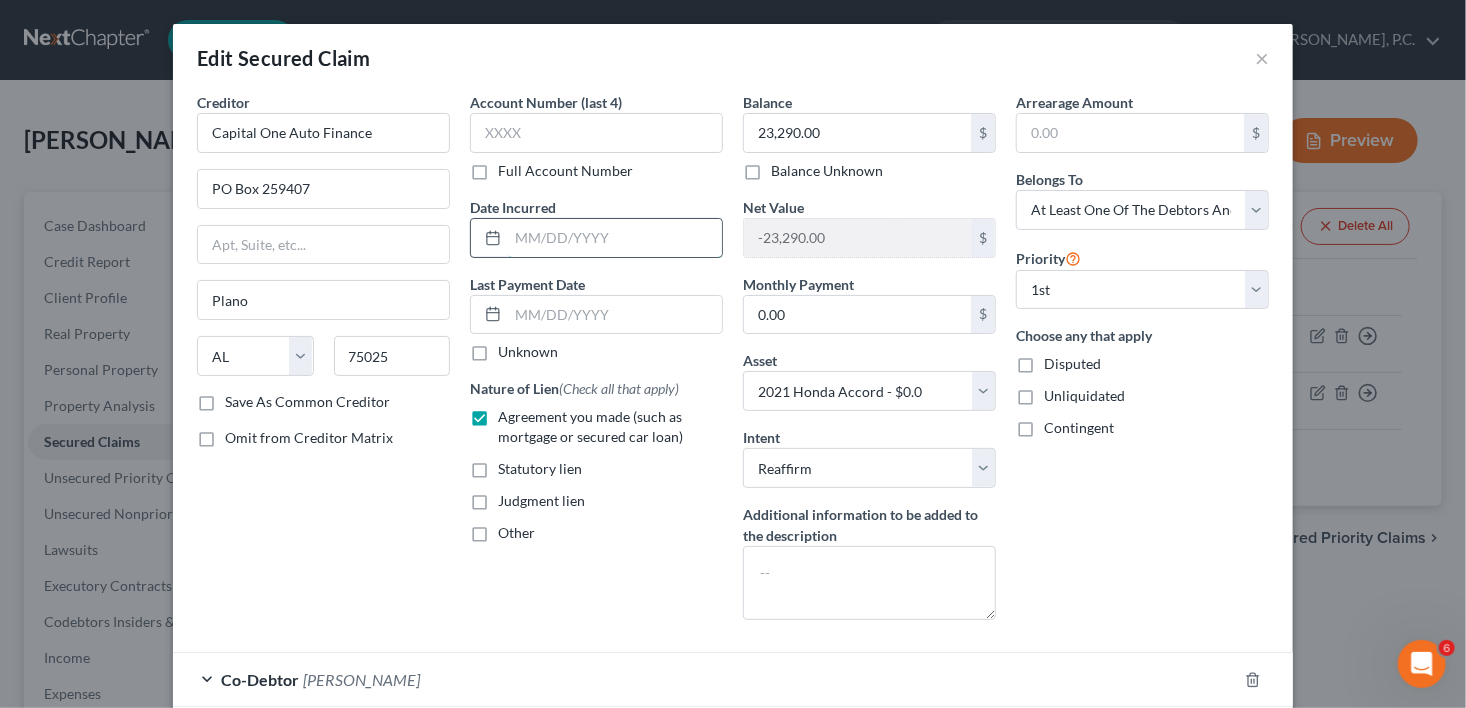 click at bounding box center [615, 238] 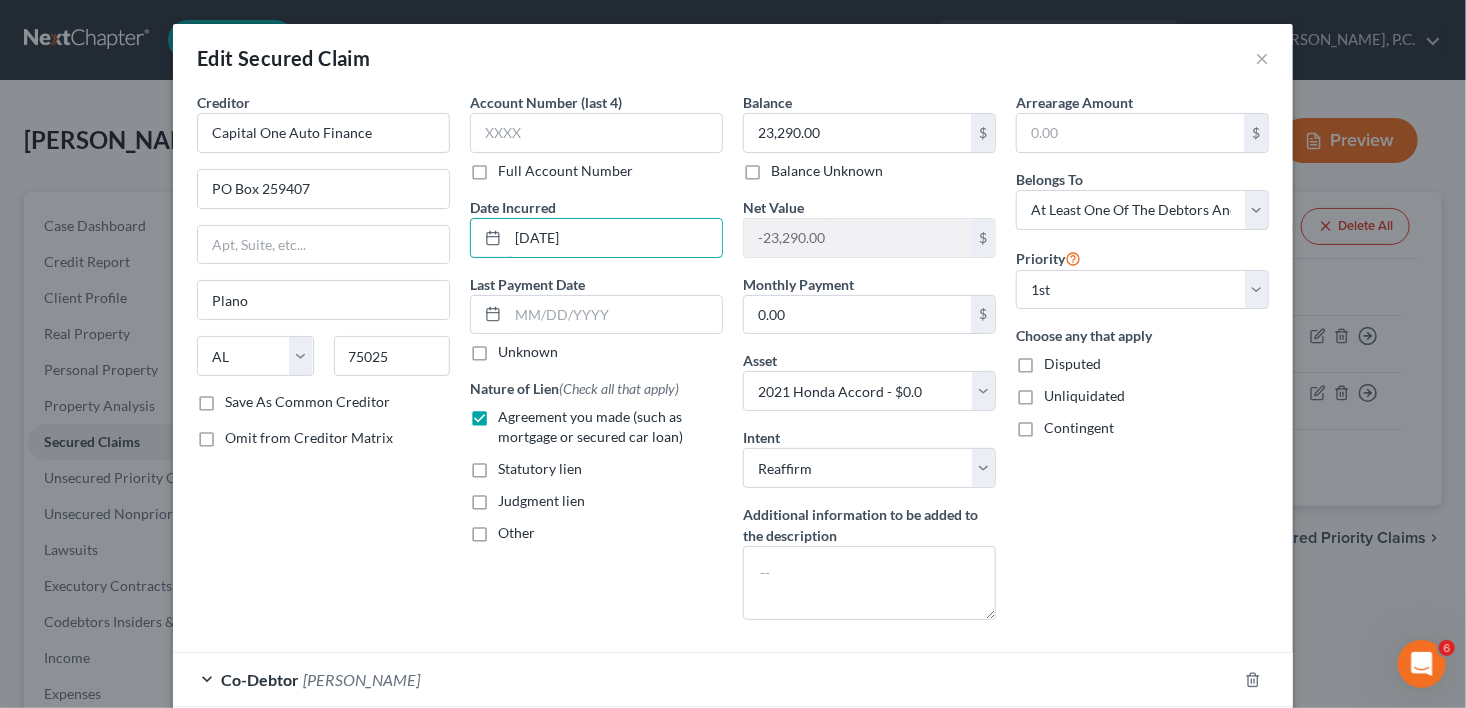 type on "[DATE]" 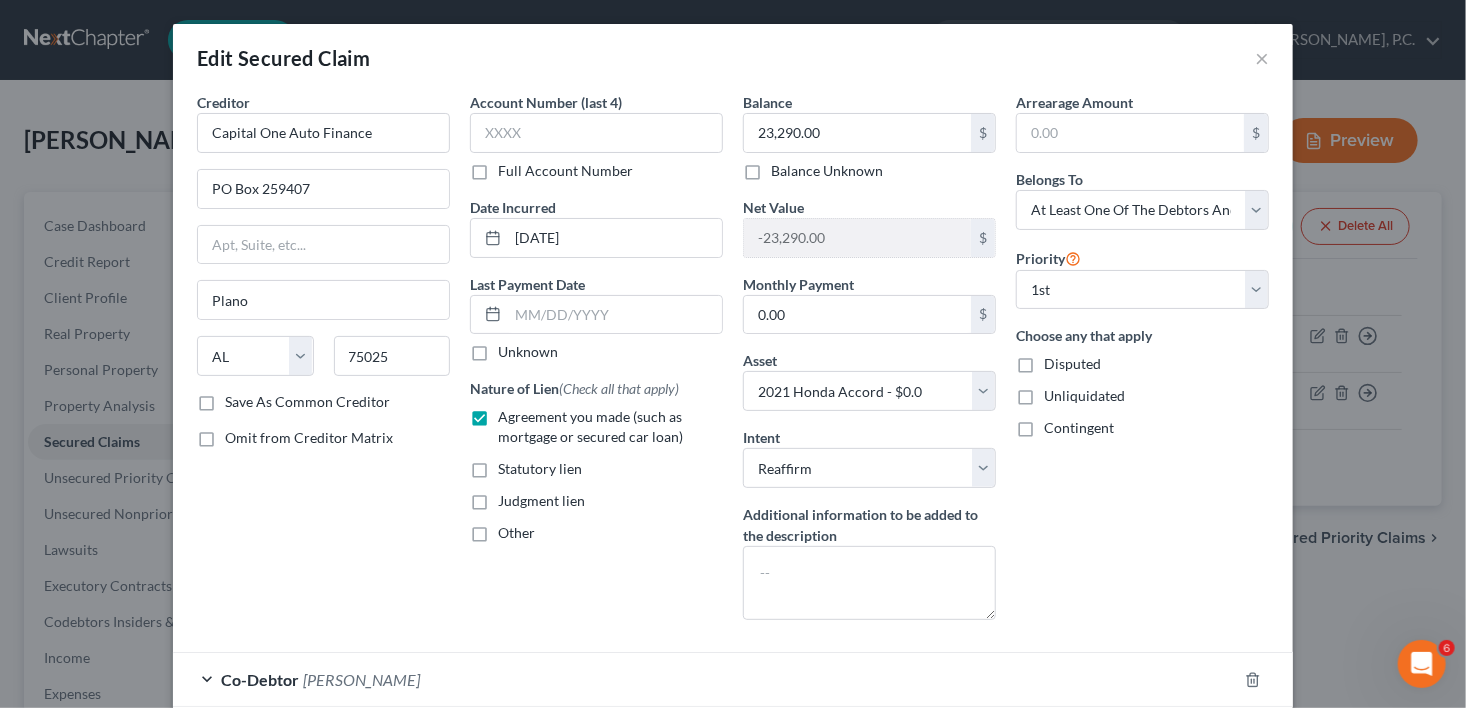 scroll, scrollTop: 163, scrollLeft: 0, axis: vertical 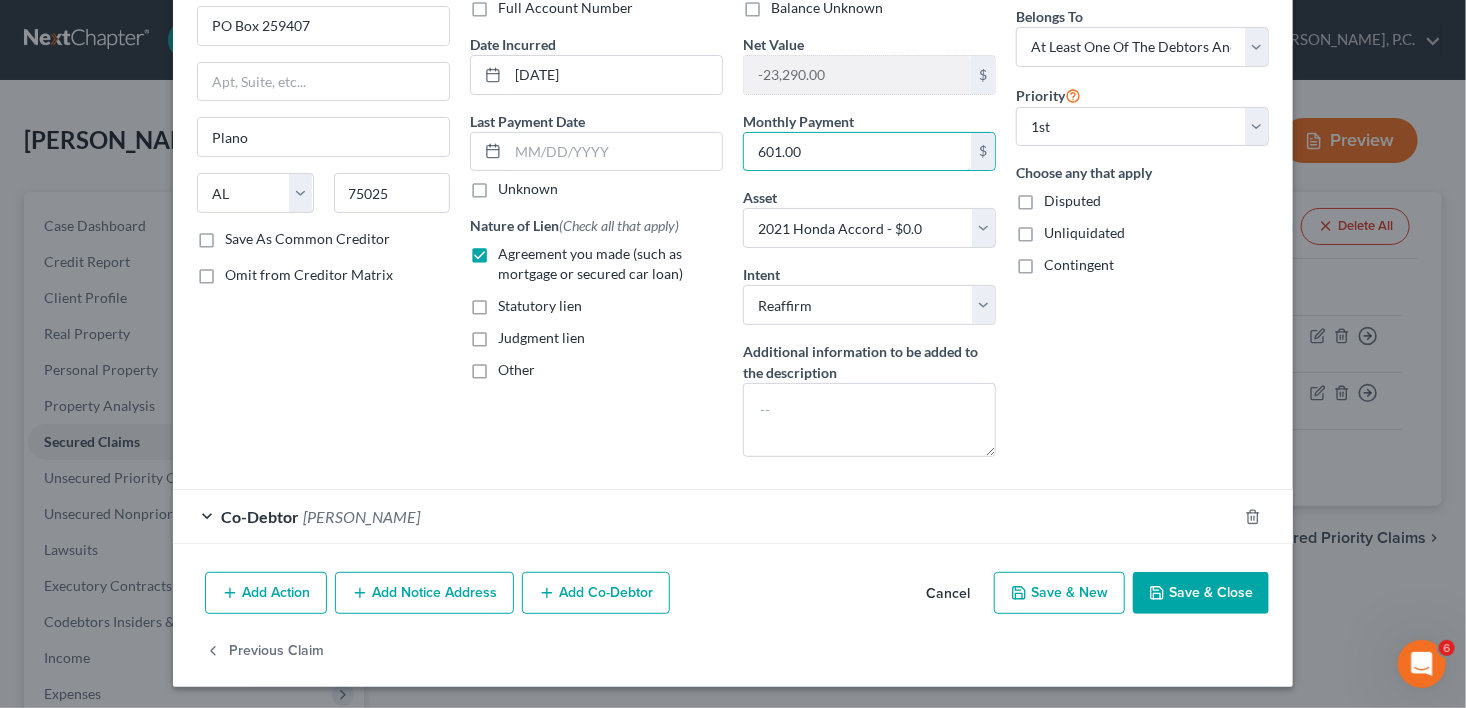 type on "601.00" 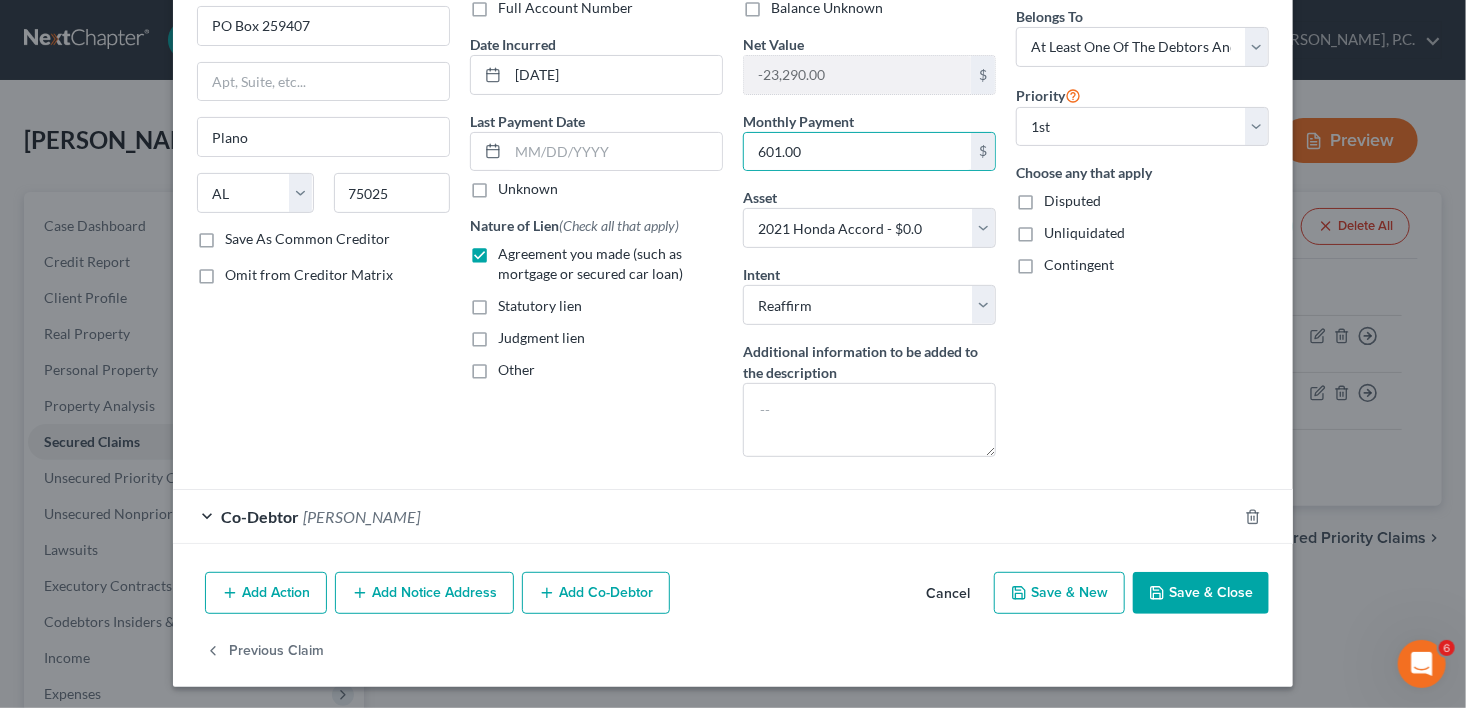 click on "Save & Close" at bounding box center [1201, 593] 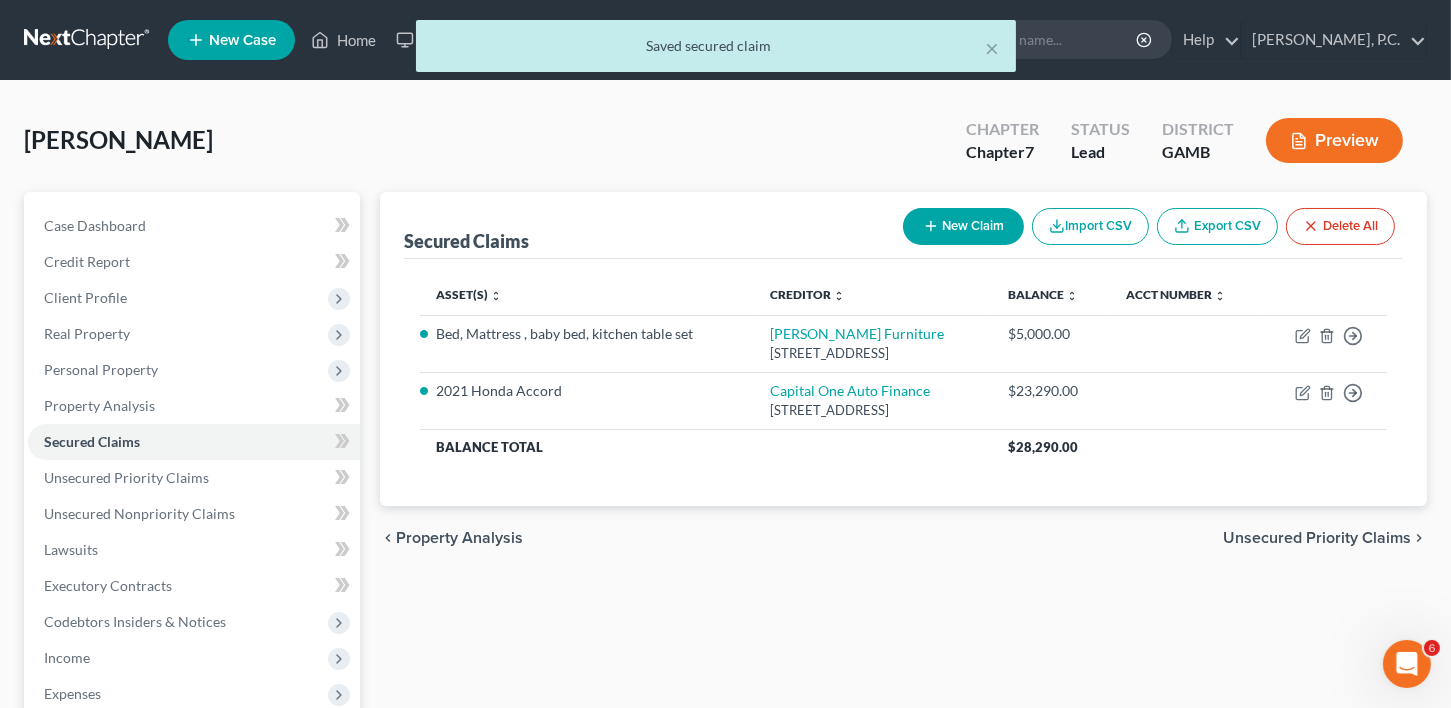 click on "Unsecured Priority Claims" at bounding box center [1317, 538] 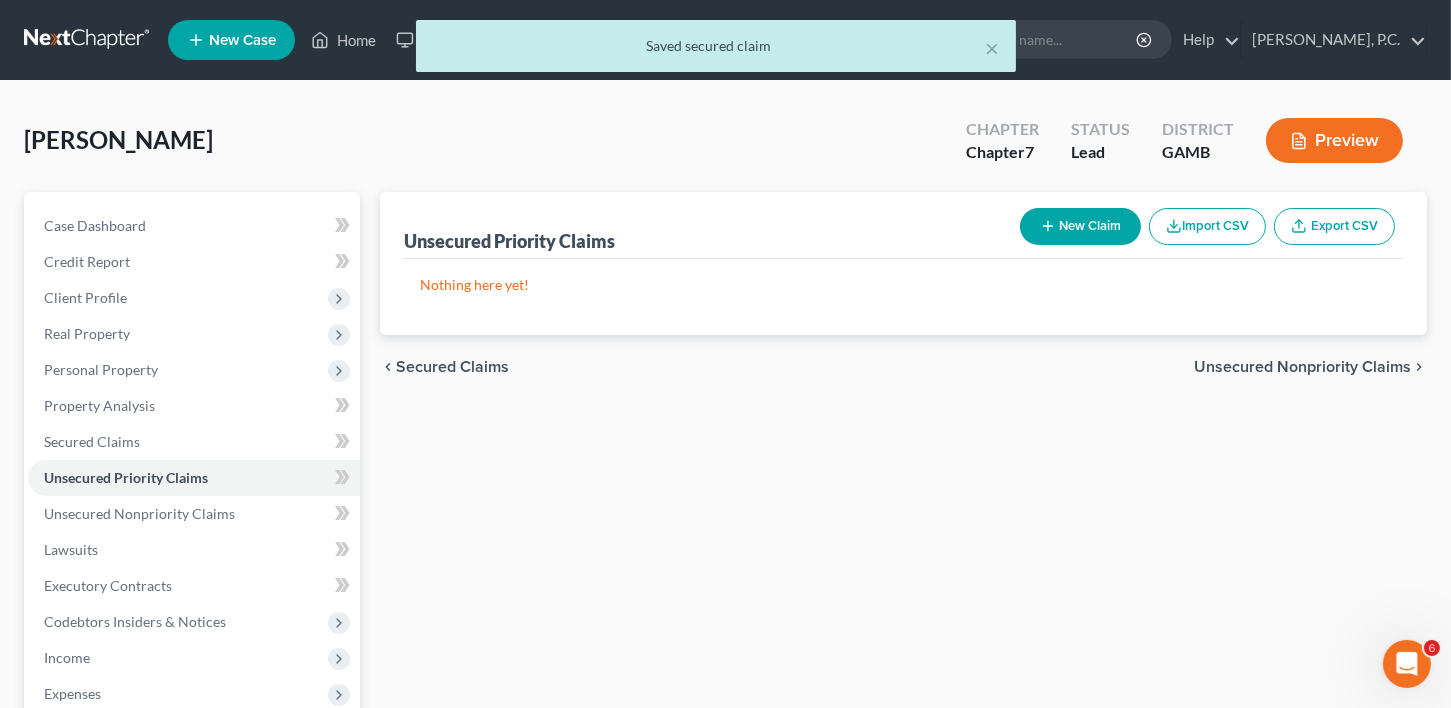 click on "Unsecured Nonpriority Claims" at bounding box center [1302, 367] 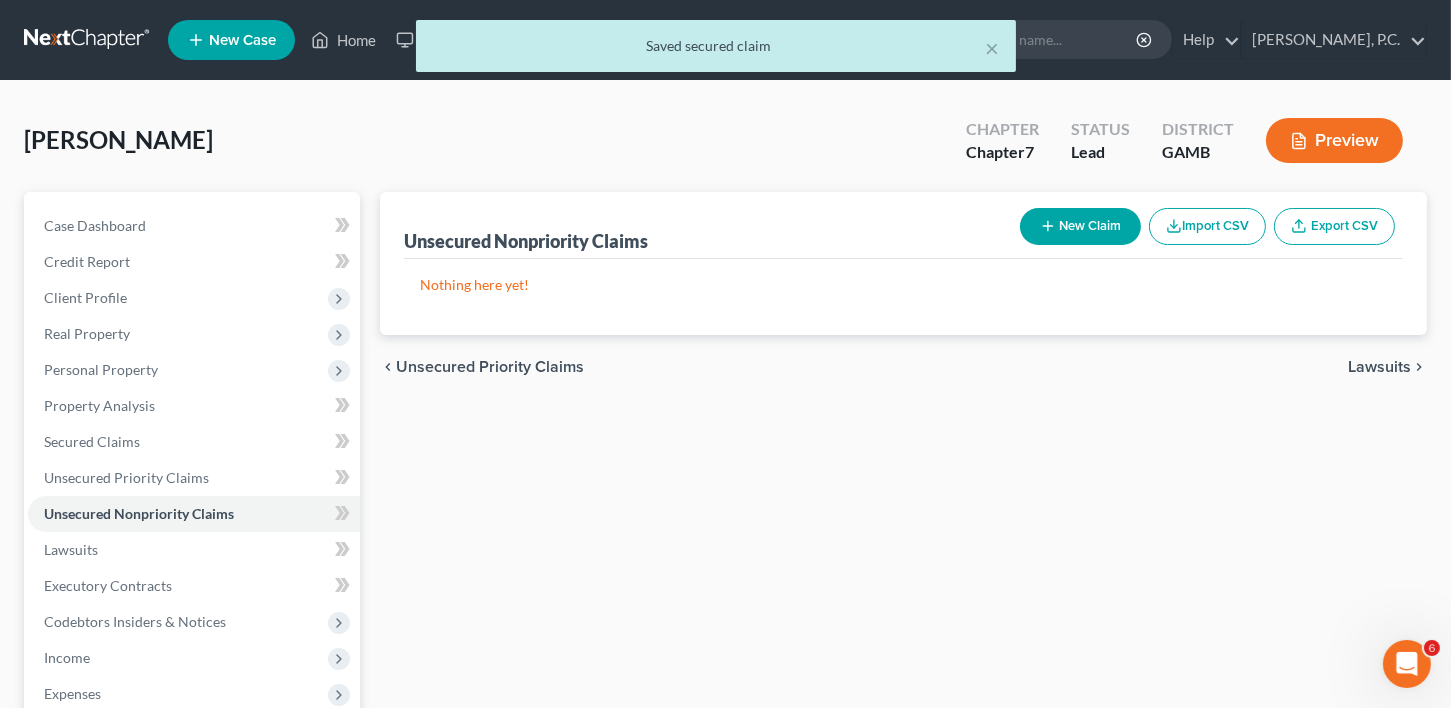 click on "New Claim" at bounding box center [1080, 226] 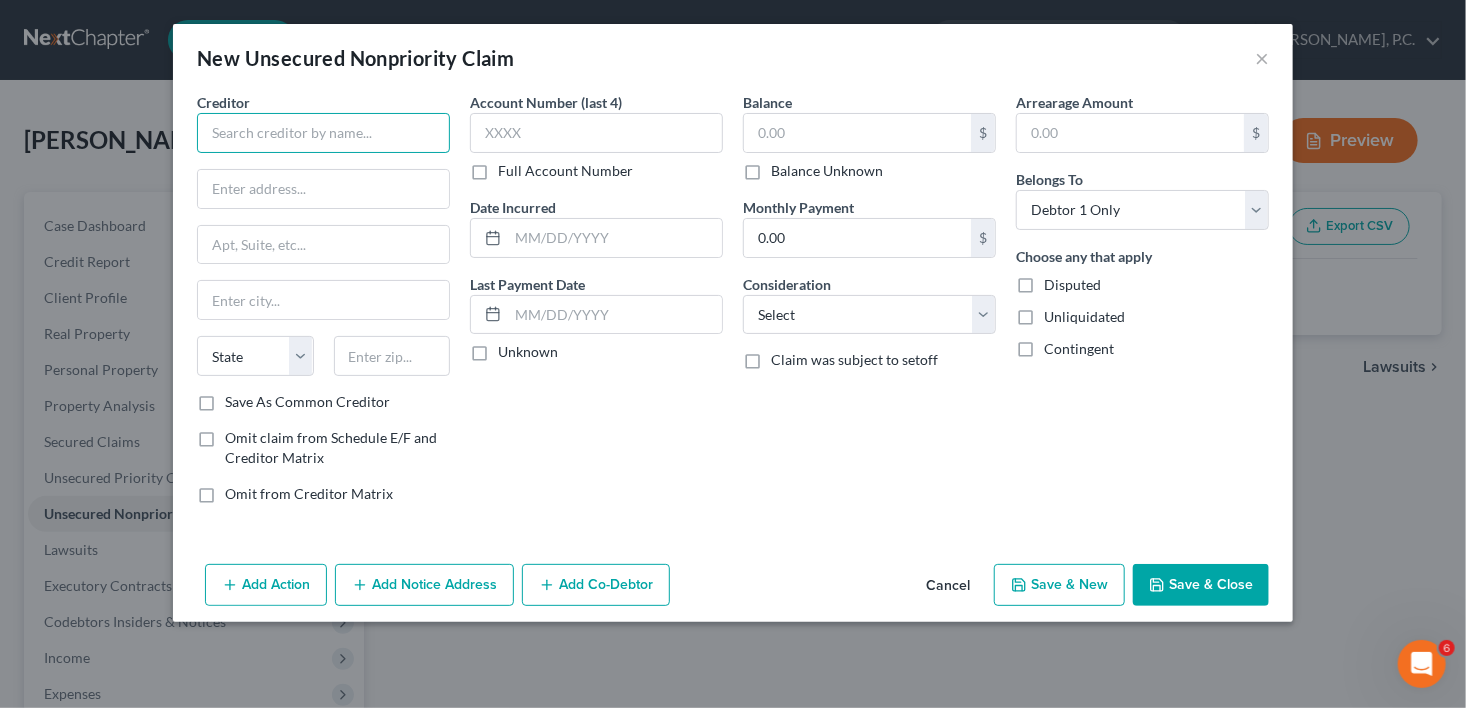 click at bounding box center (323, 133) 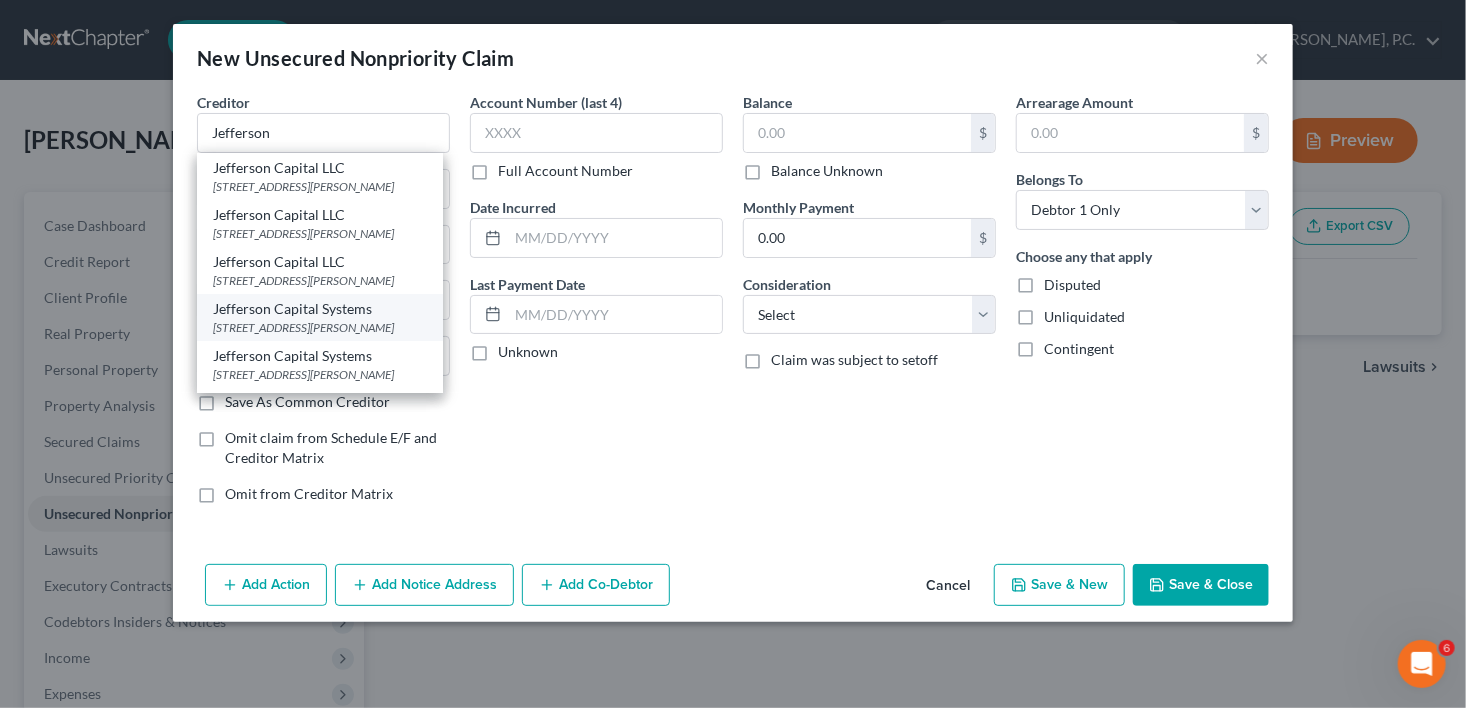 click on "Jefferson Capital Systems" at bounding box center (320, 309) 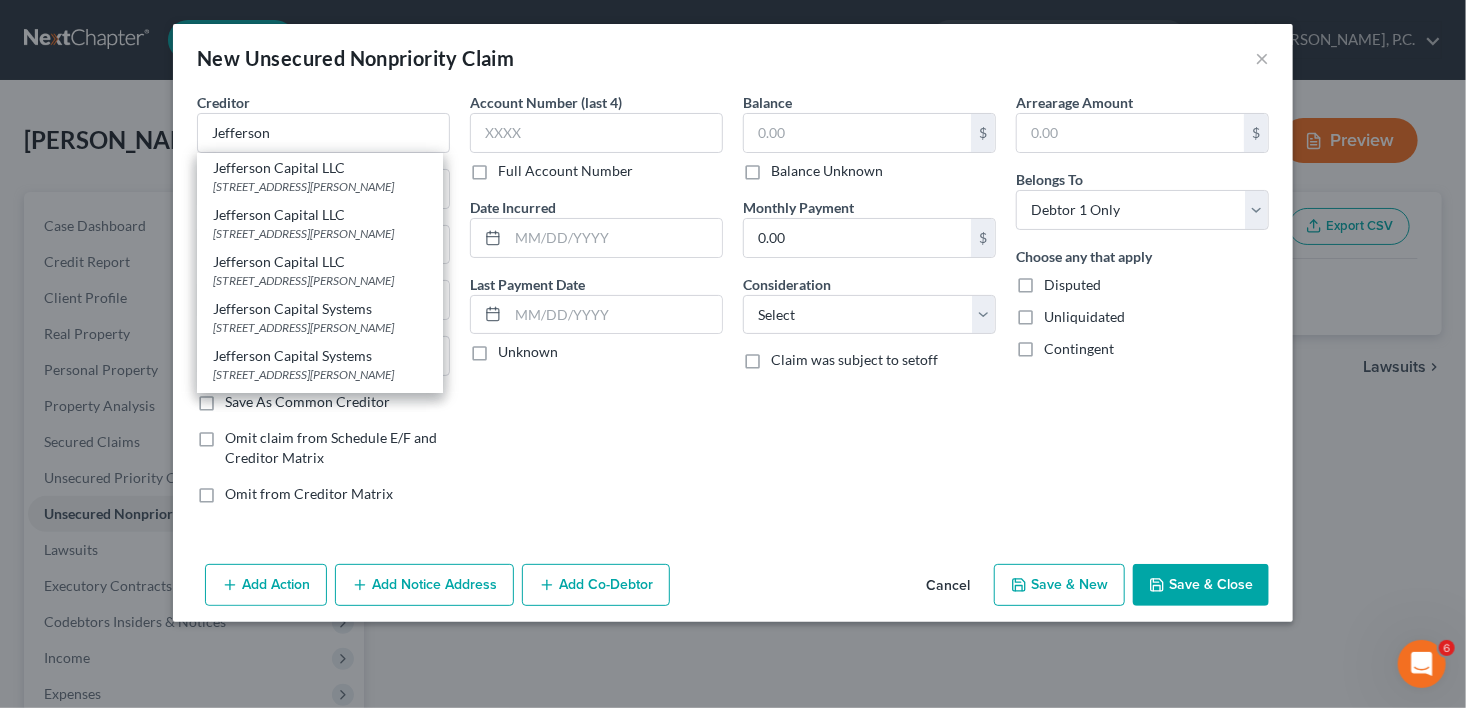 type on "Jefferson Capital Systems" 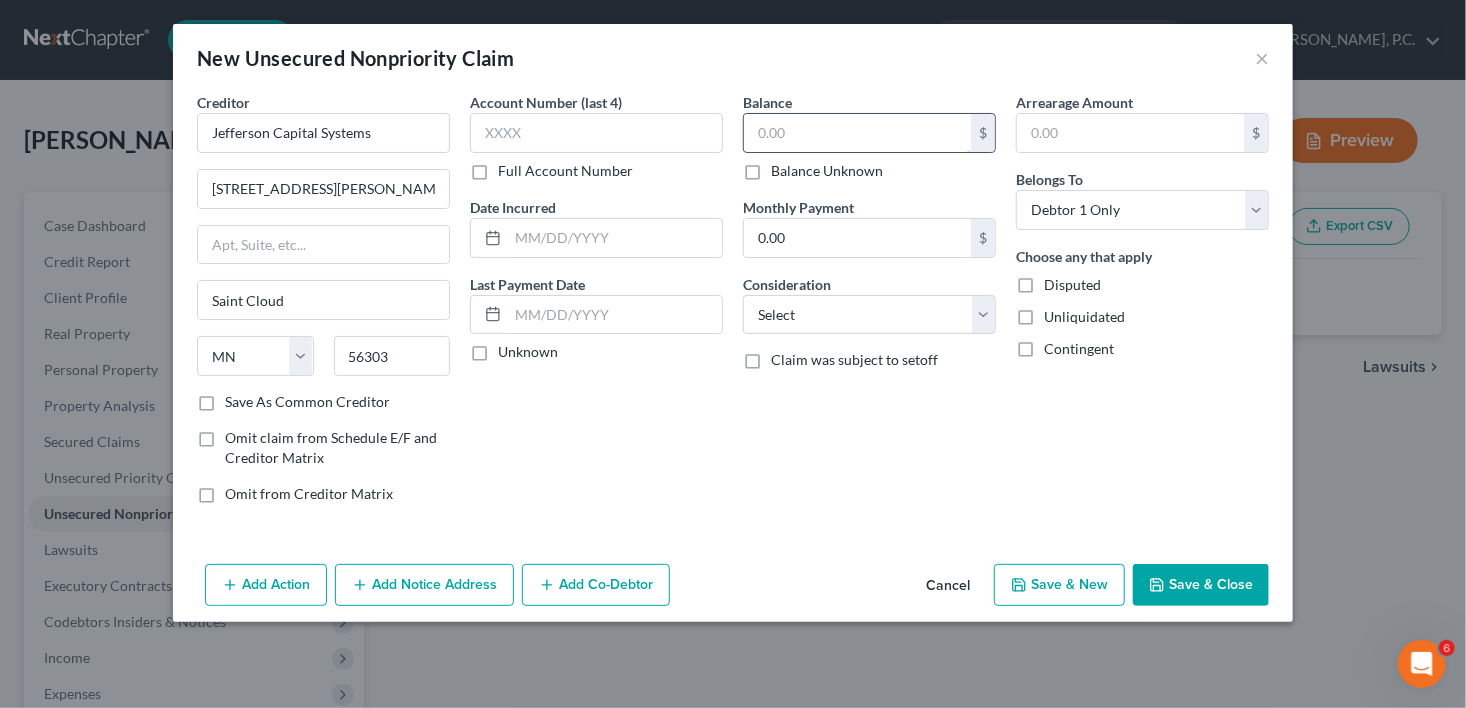 click at bounding box center [857, 133] 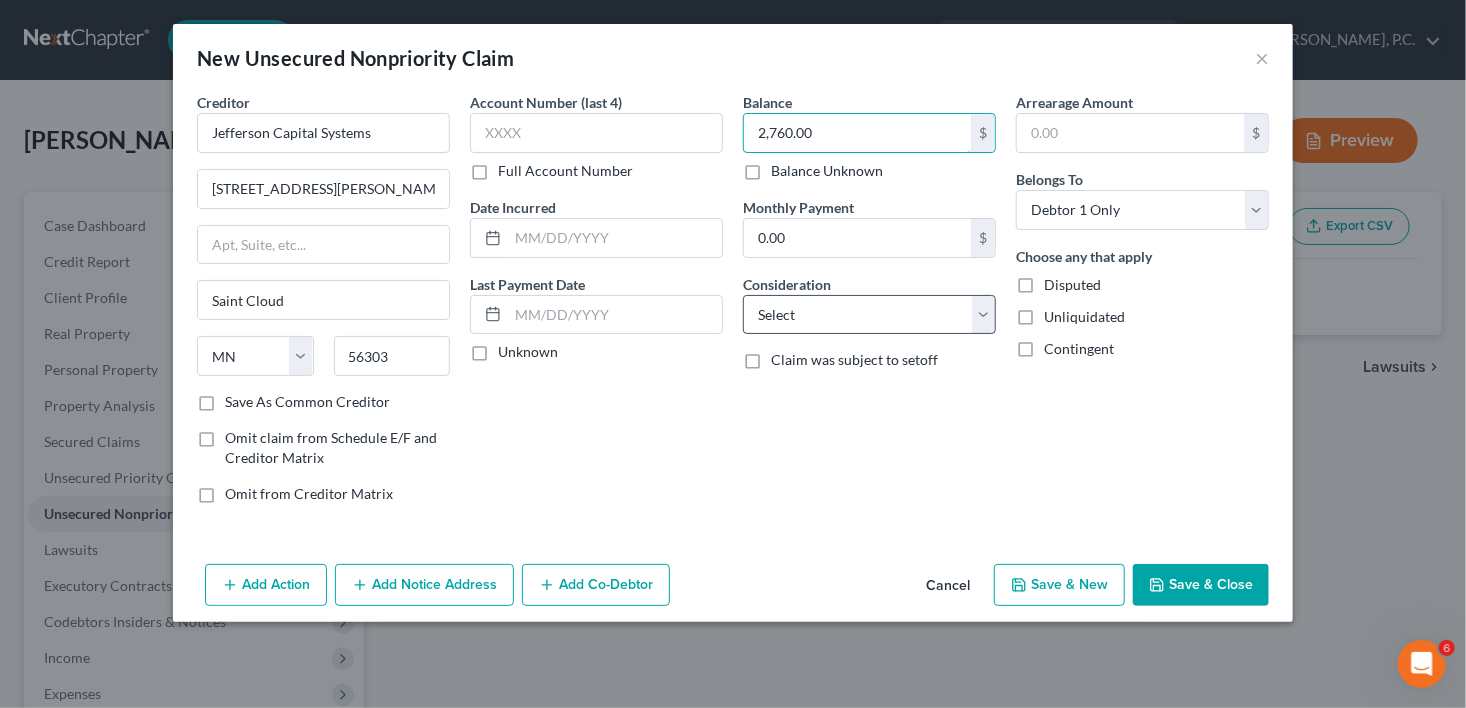 type on "2,760.00" 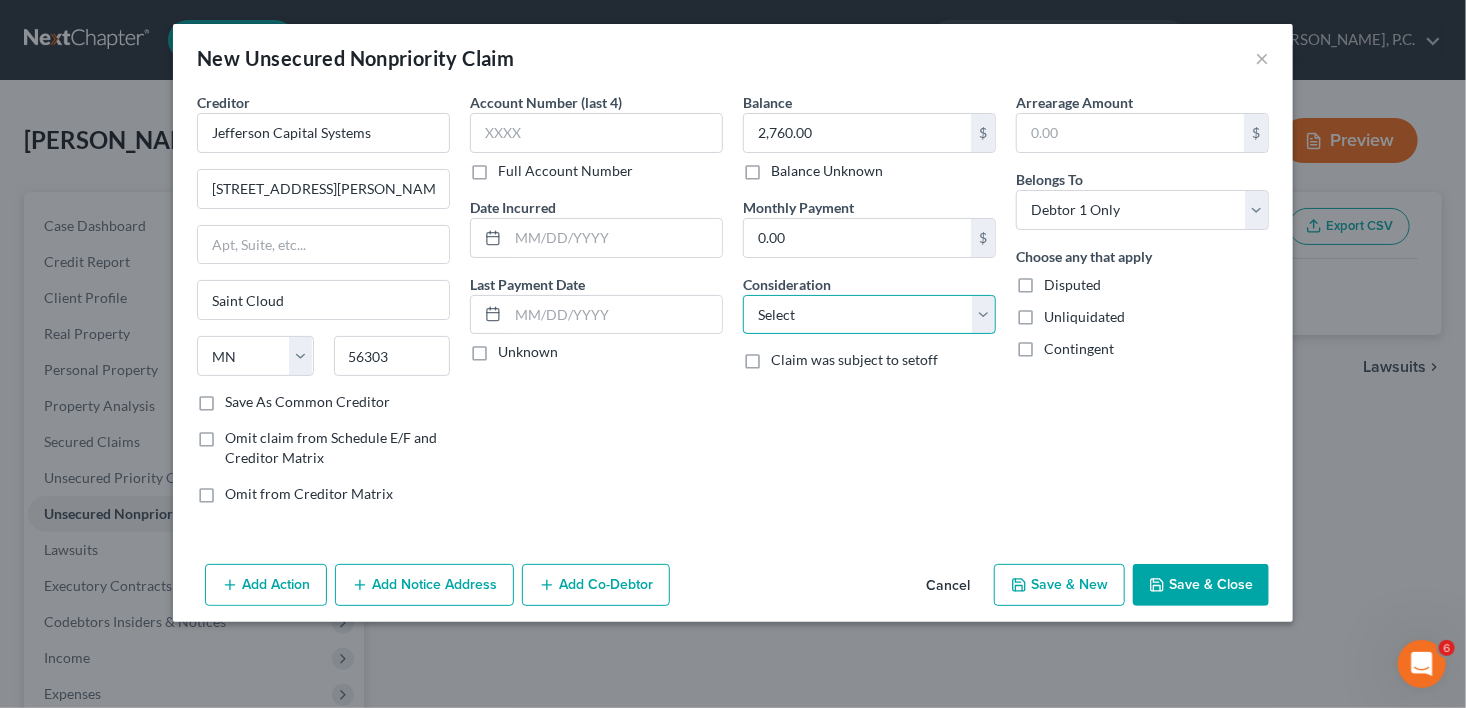 click on "Select Cable / Satellite Services Collection Agency Credit Card Debt Debt Counseling / Attorneys Deficiency Balance Domestic Support Obligations Home / Car Repairs Income Taxes Judgment Liens Medical Services Monies Loaned / Advanced Mortgage Obligation From Divorce Or Separation Obligation To Pensions Other Overdrawn Bank Account Promised To Help Pay Creditors Student Loans Suppliers And Vendors Telephone / Internet Services Utility Services" at bounding box center [869, 315] 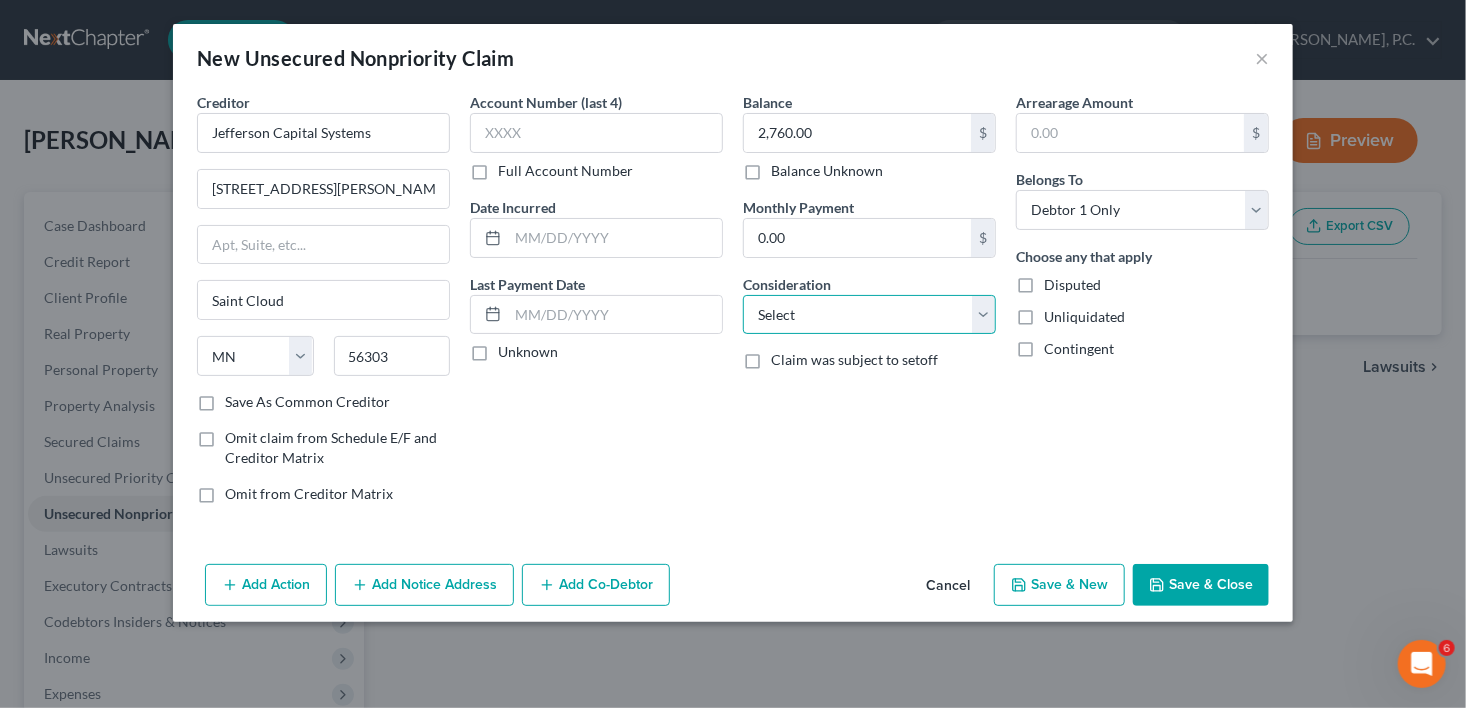 select on "1" 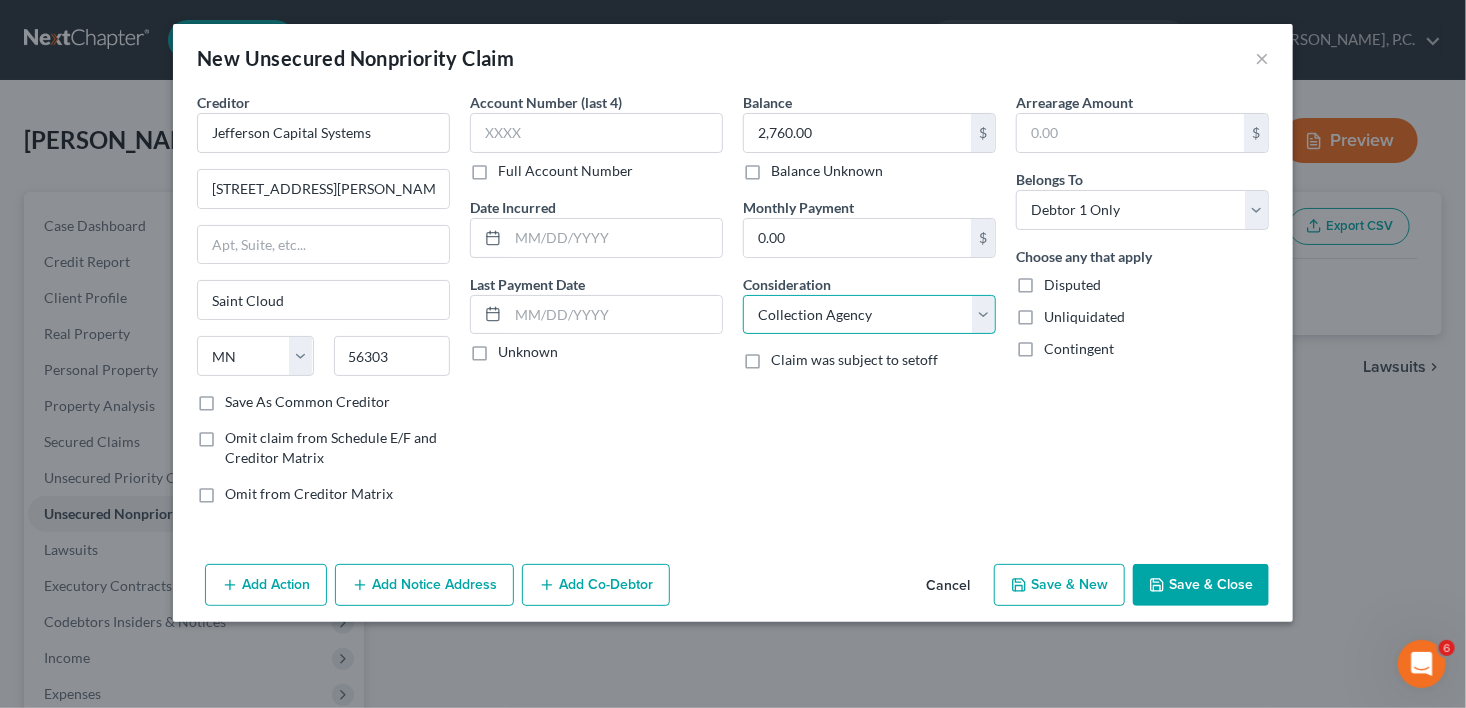 click on "Select Cable / Satellite Services Collection Agency Credit Card Debt Debt Counseling / Attorneys Deficiency Balance Domestic Support Obligations Home / Car Repairs Income Taxes Judgment Liens Medical Services Monies Loaned / Advanced Mortgage Obligation From Divorce Or Separation Obligation To Pensions Other Overdrawn Bank Account Promised To Help Pay Creditors Student Loans Suppliers And Vendors Telephone / Internet Services Utility Services" at bounding box center [869, 315] 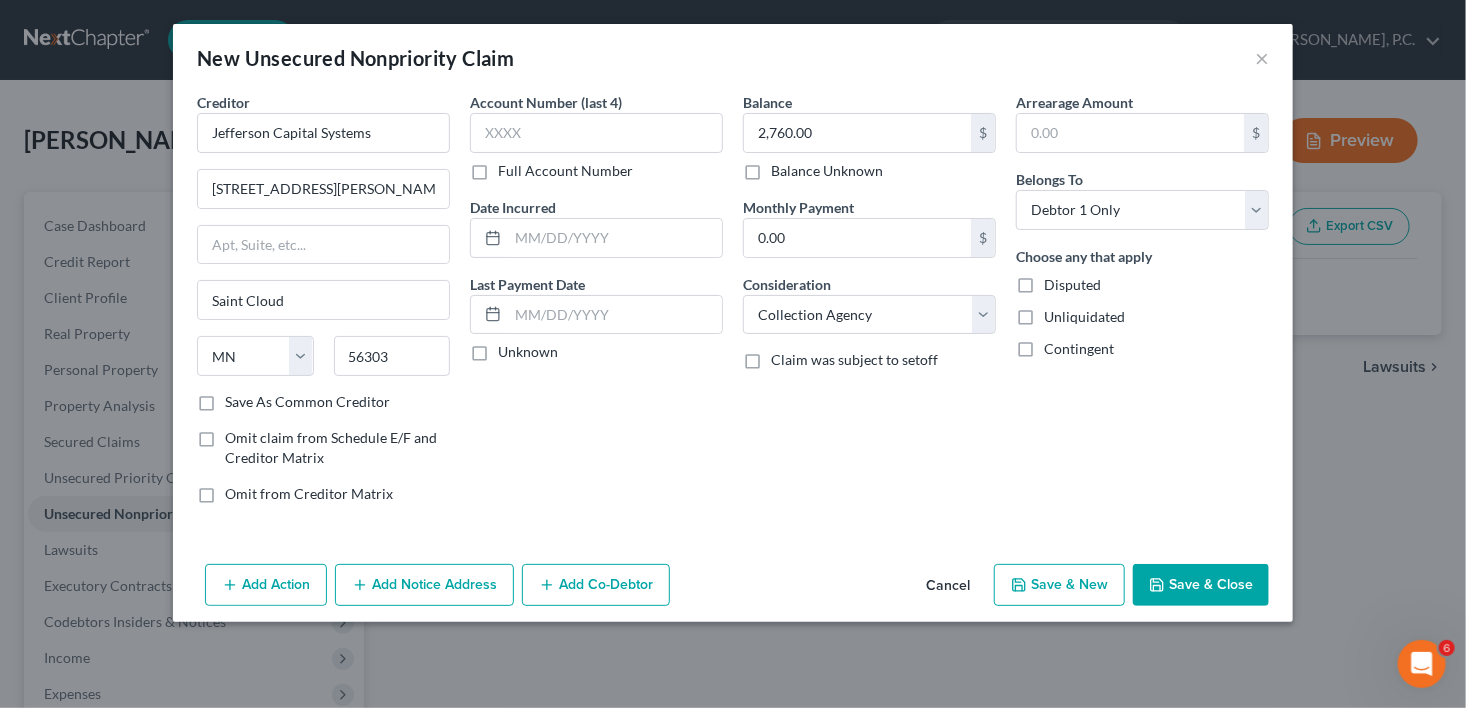 click on "Save & New" at bounding box center (1059, 585) 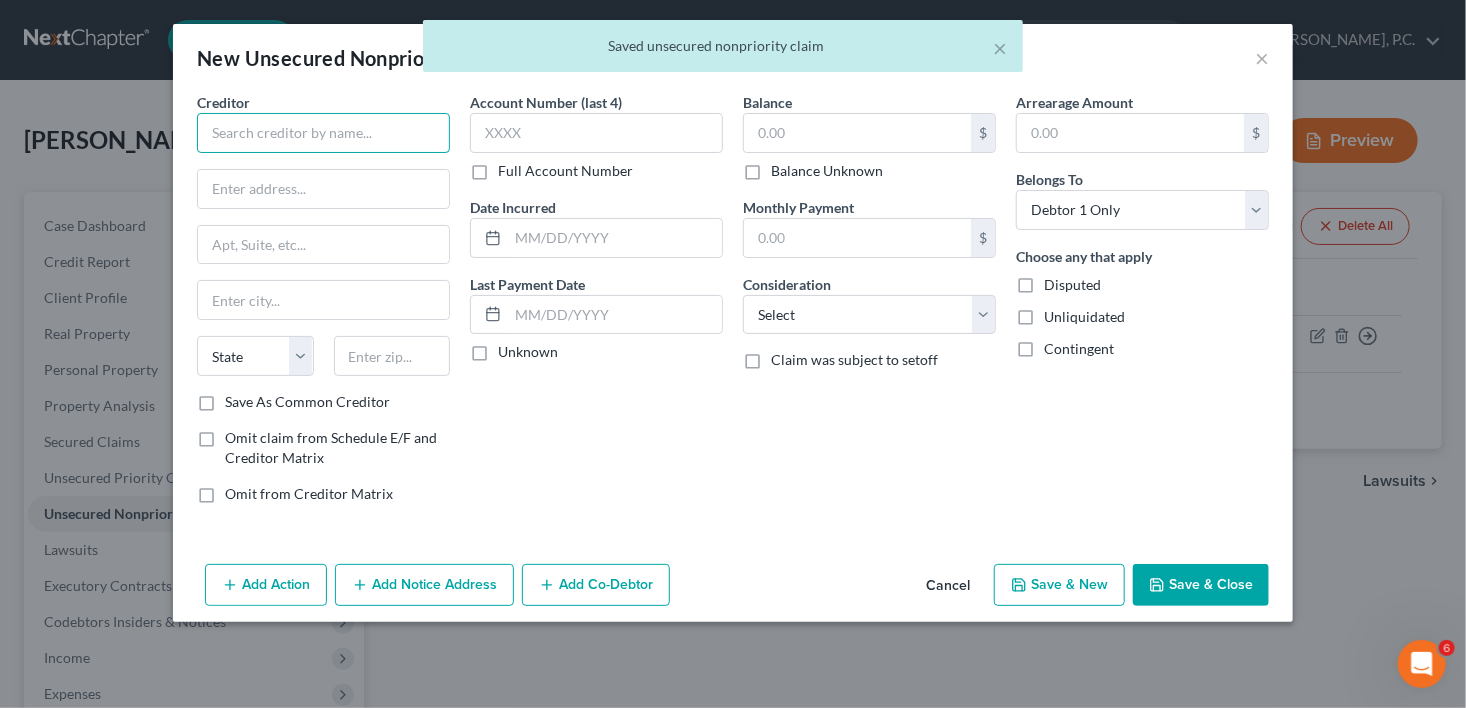 click at bounding box center [323, 133] 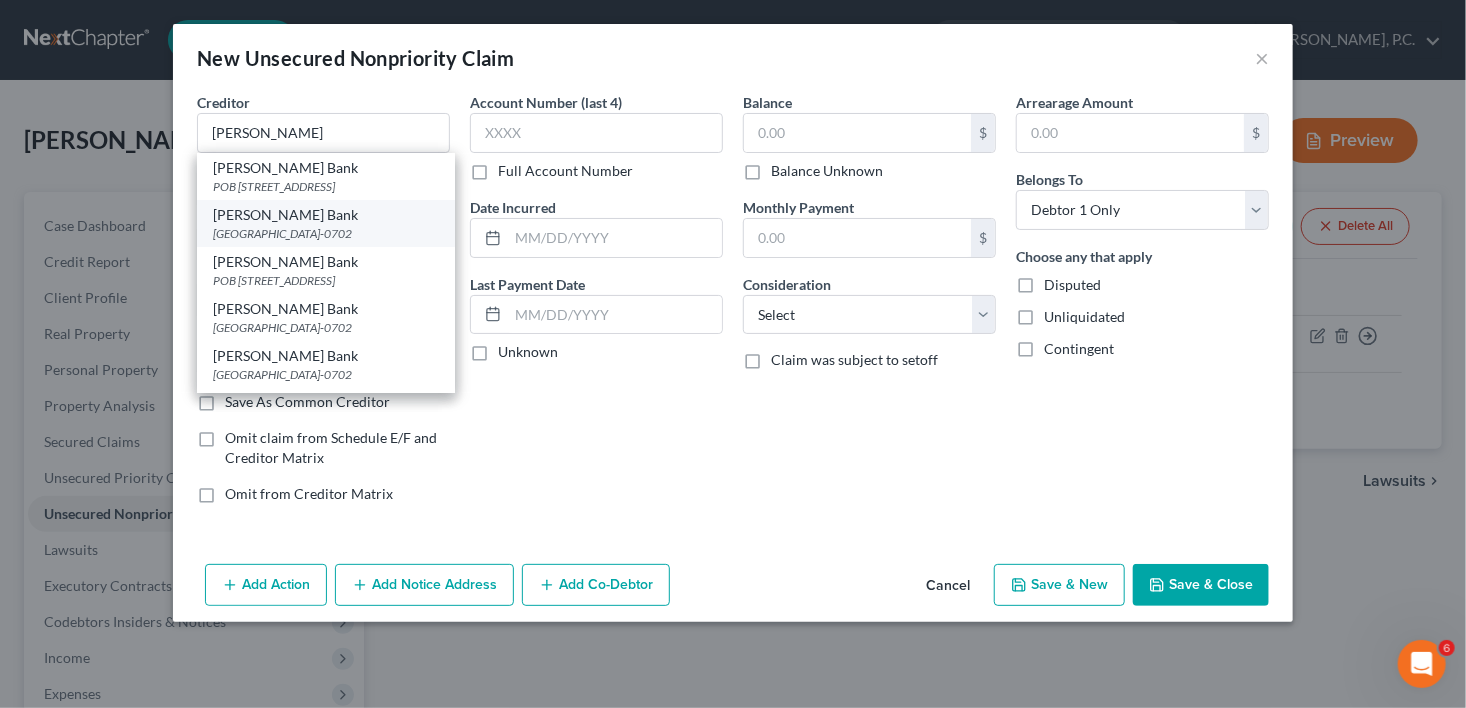 click on "[GEOGRAPHIC_DATA]-0702" at bounding box center (326, 233) 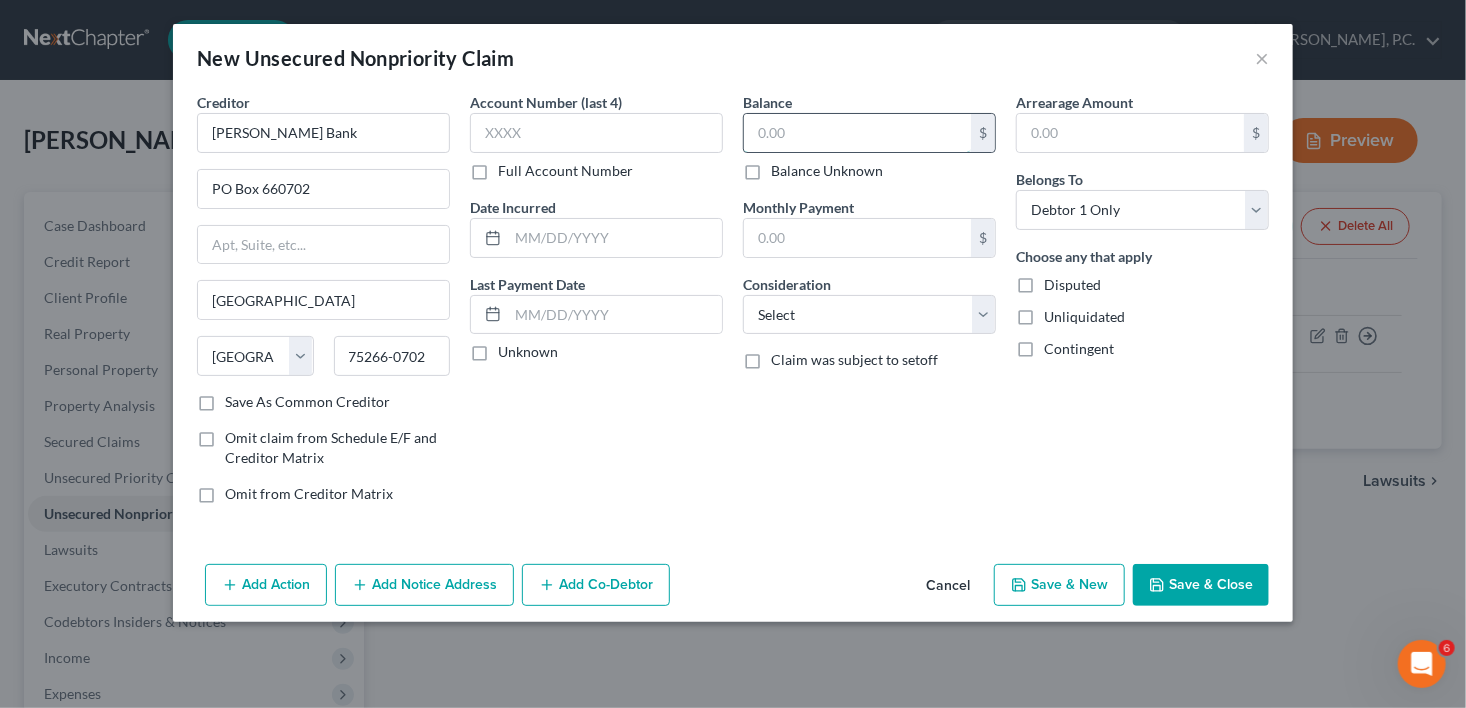 click at bounding box center (857, 133) 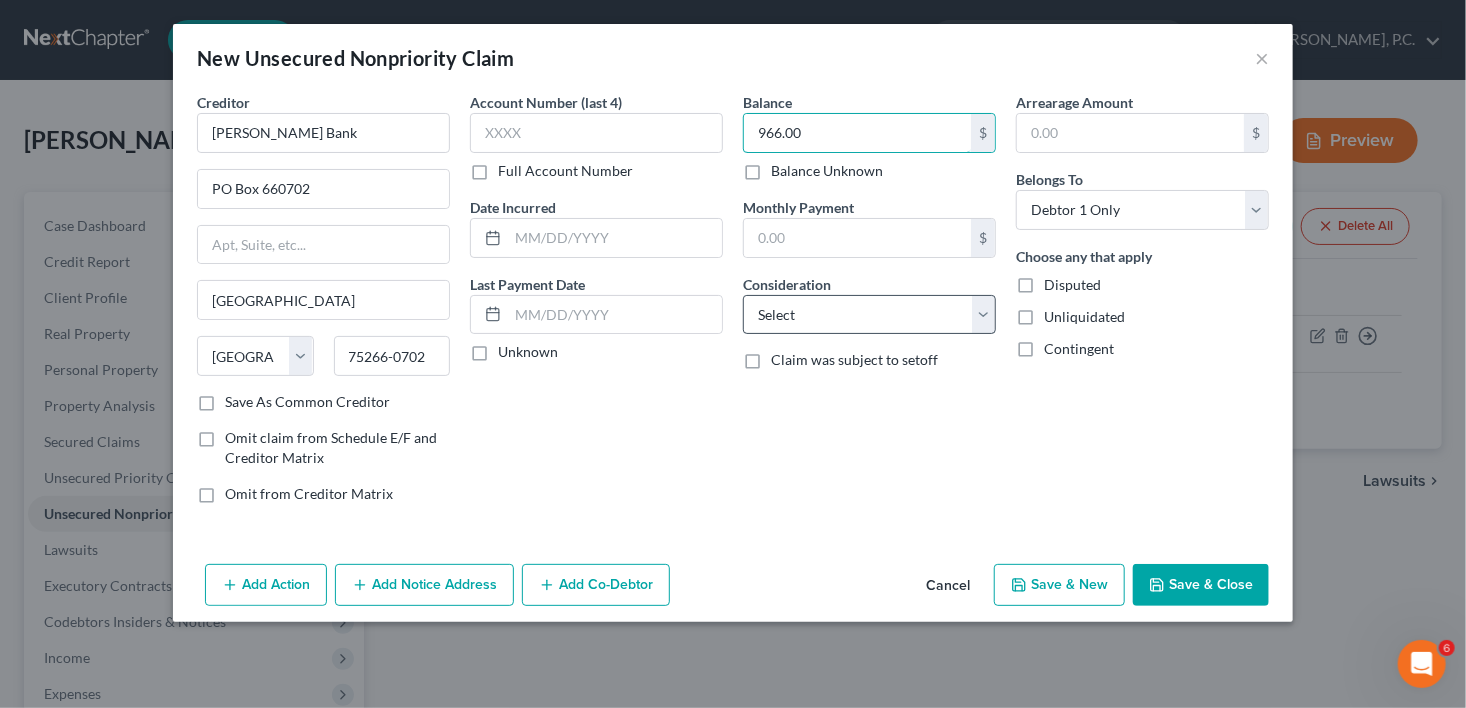 type on "966.00" 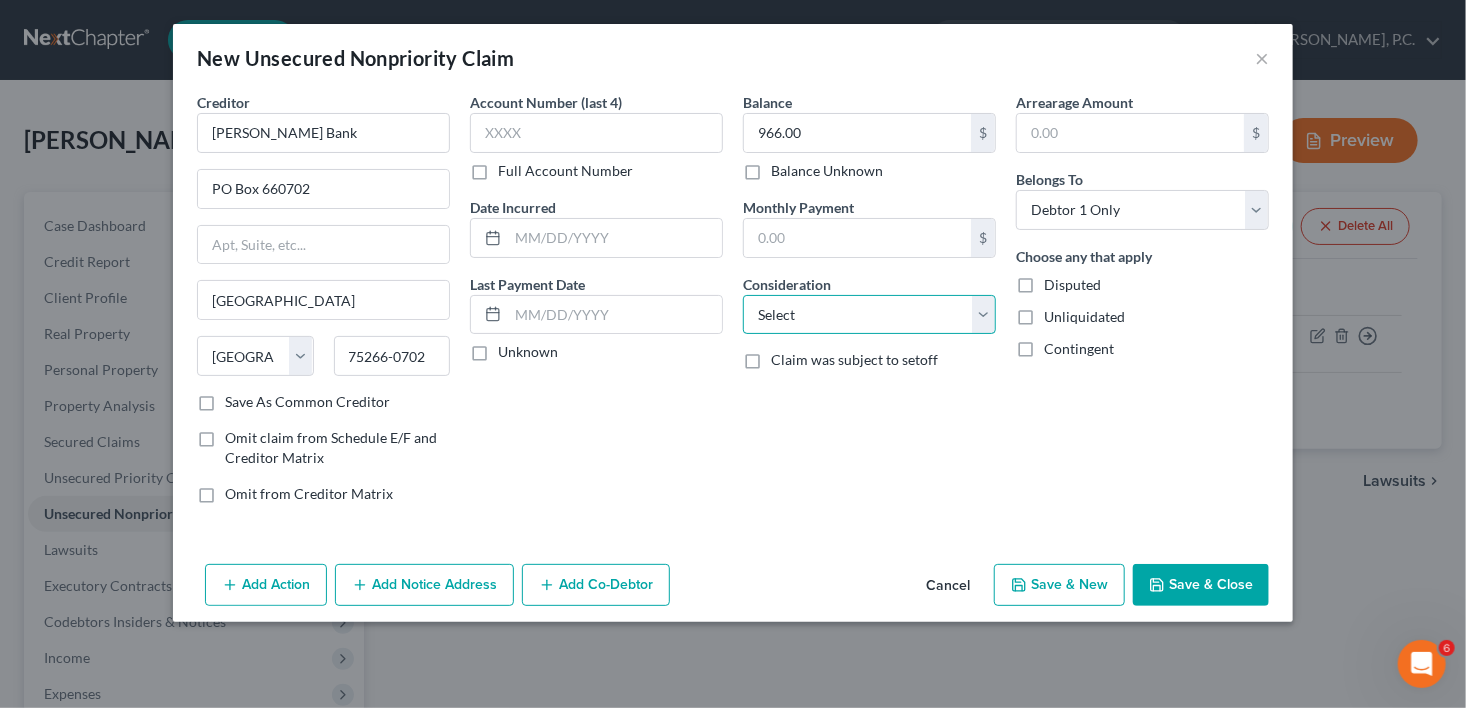 click on "Select Cable / Satellite Services Collection Agency Credit Card Debt Debt Counseling / Attorneys Deficiency Balance Domestic Support Obligations Home / Car Repairs Income Taxes Judgment Liens Medical Services Monies Loaned / Advanced Mortgage Obligation From Divorce Or Separation Obligation To Pensions Other Overdrawn Bank Account Promised To Help Pay Creditors Student Loans Suppliers And Vendors Telephone / Internet Services Utility Services" at bounding box center (869, 315) 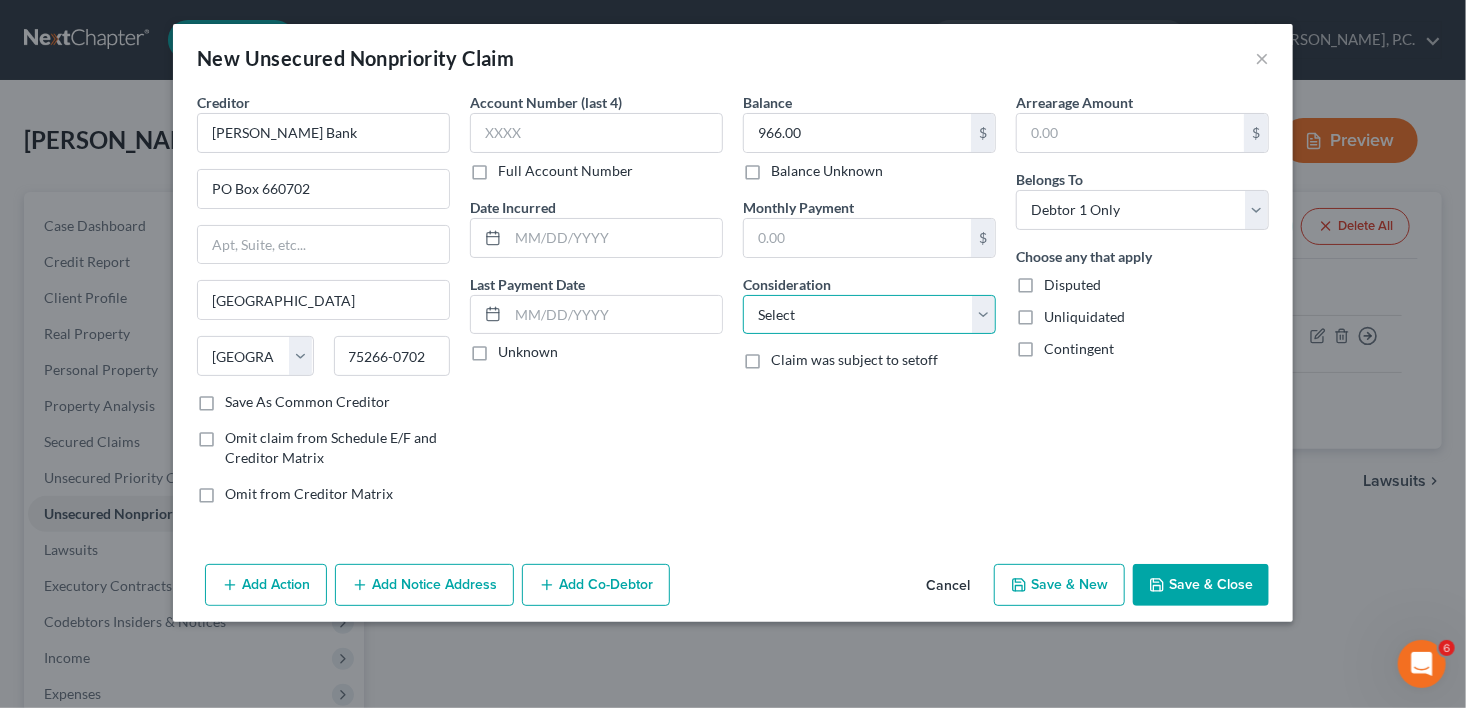 select on "2" 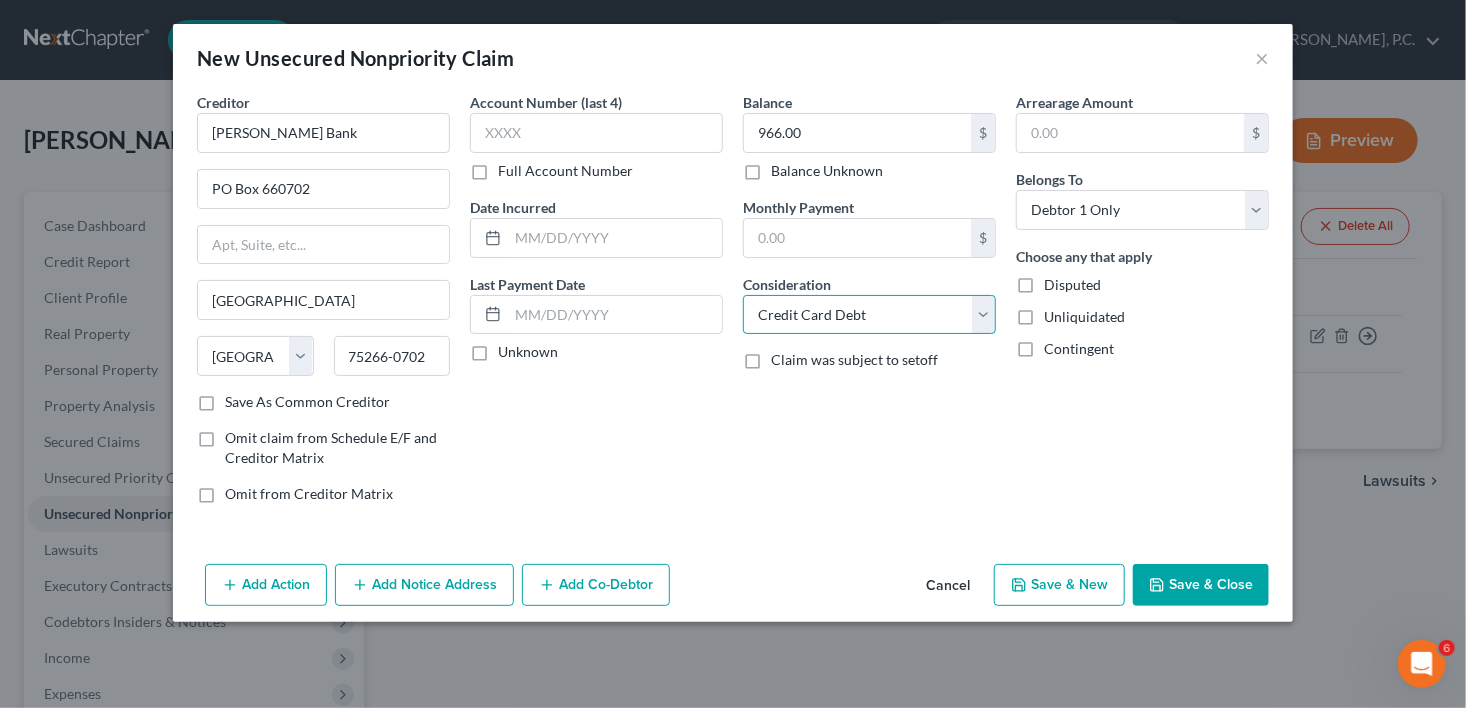 click on "Select Cable / Satellite Services Collection Agency Credit Card Debt Debt Counseling / Attorneys Deficiency Balance Domestic Support Obligations Home / Car Repairs Income Taxes Judgment Liens Medical Services Monies Loaned / Advanced Mortgage Obligation From Divorce Or Separation Obligation To Pensions Other Overdrawn Bank Account Promised To Help Pay Creditors Student Loans Suppliers And Vendors Telephone / Internet Services Utility Services" at bounding box center [869, 315] 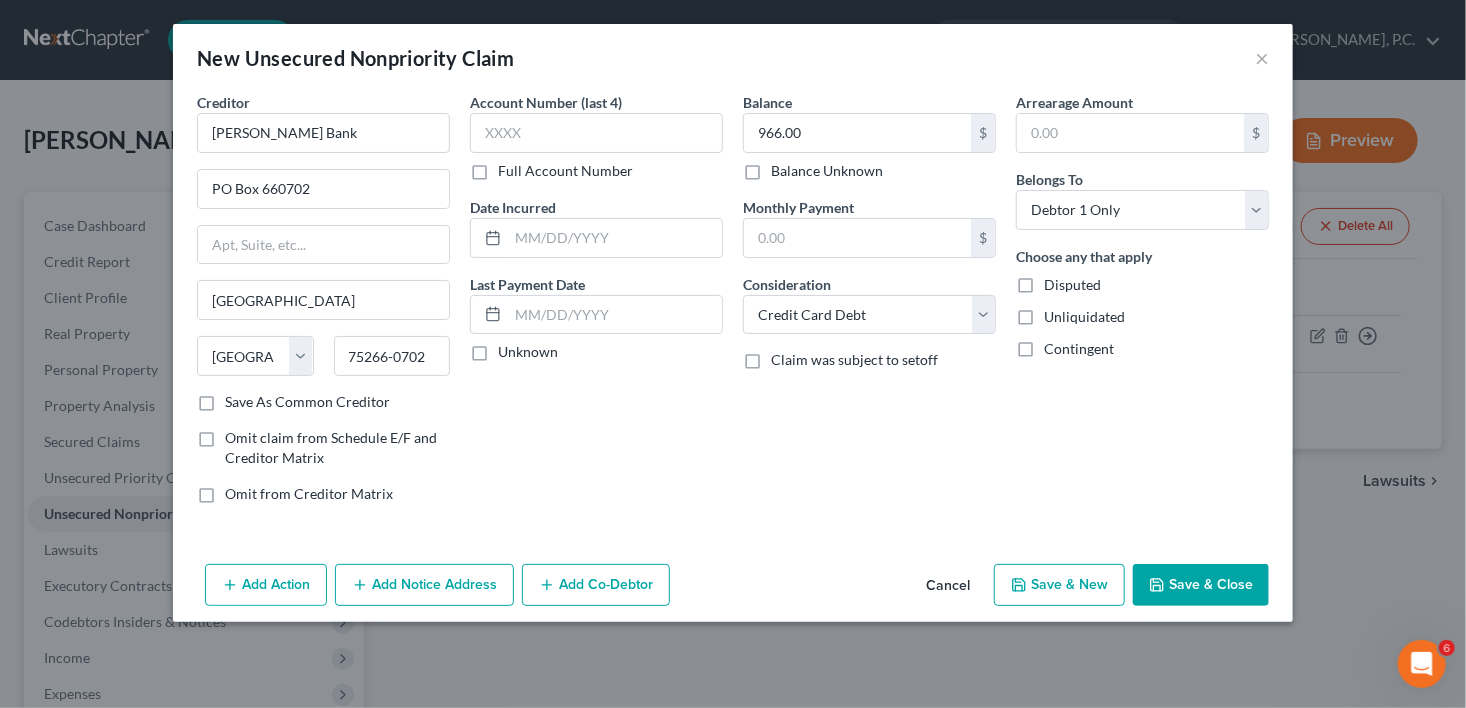 click on "Save & New" at bounding box center (1059, 585) 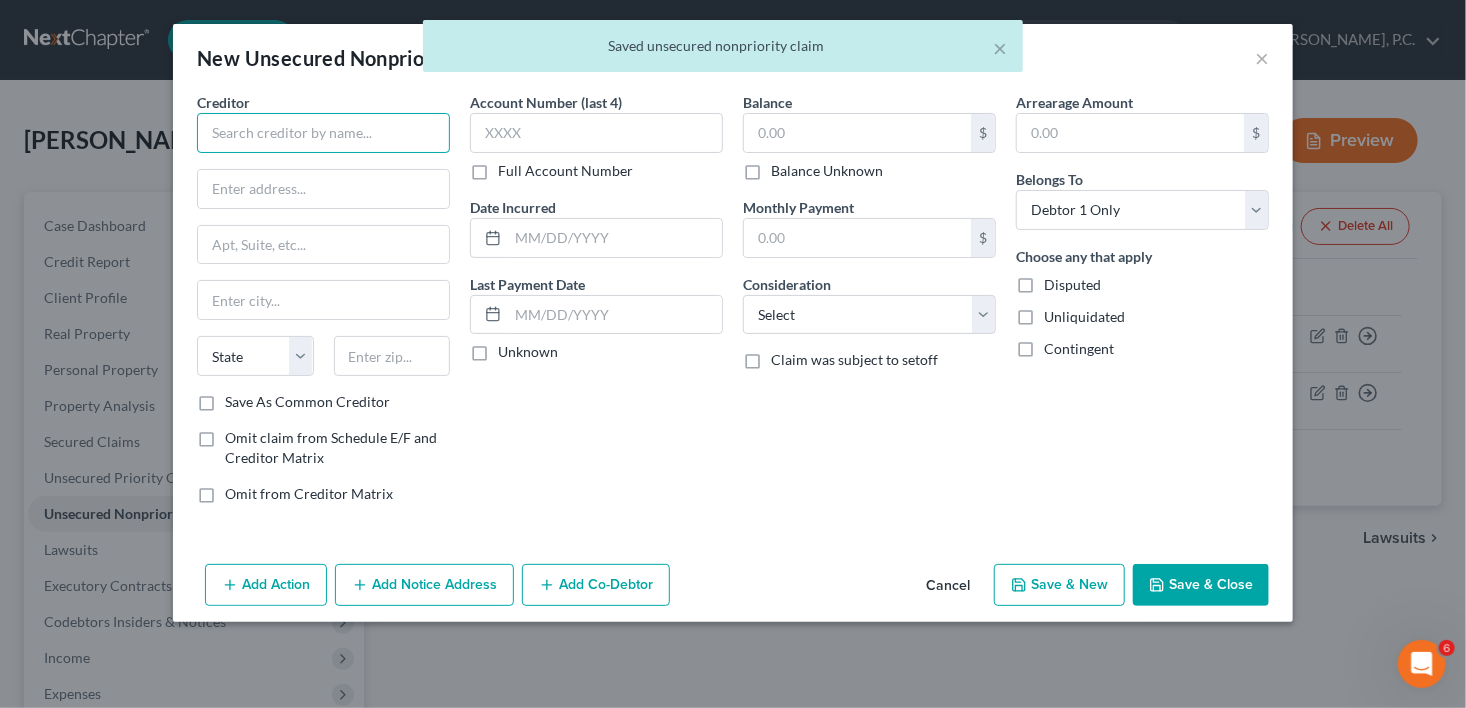 click at bounding box center (323, 133) 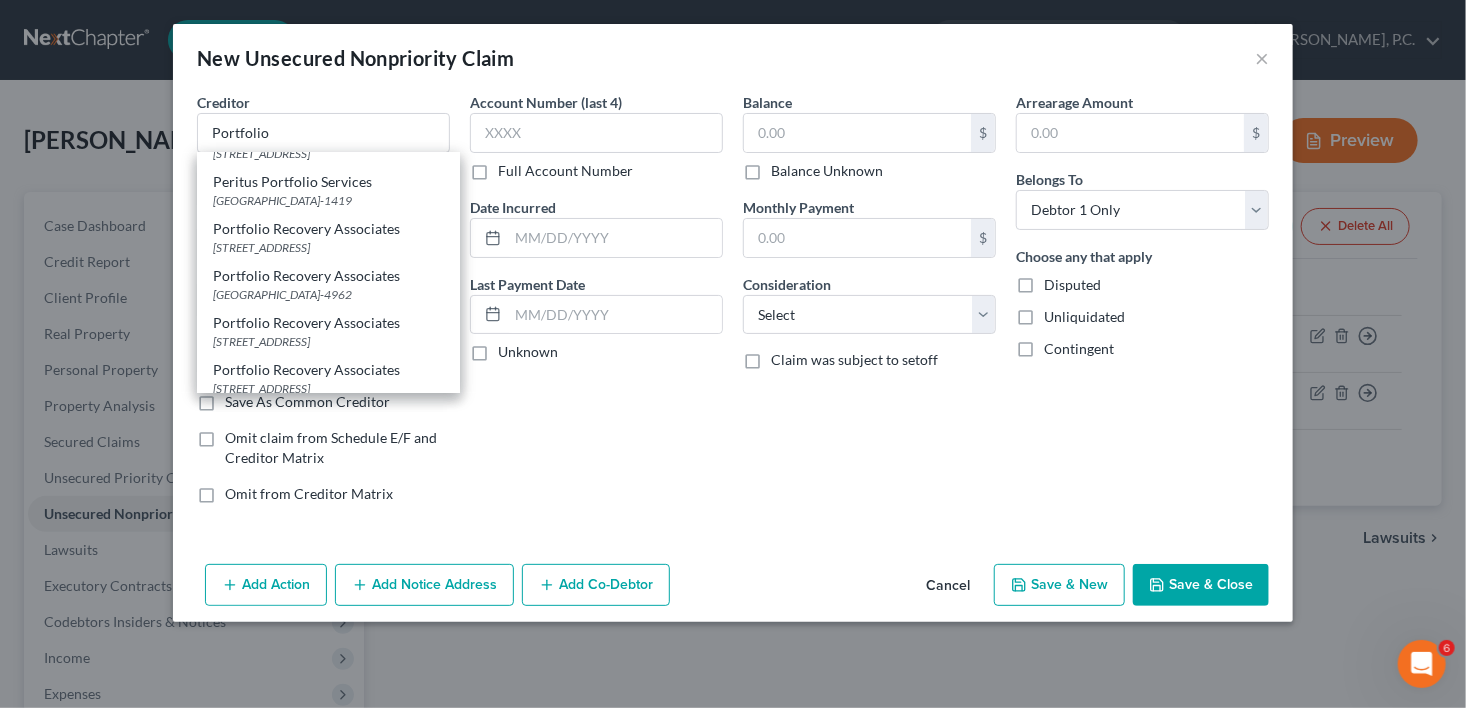 scroll, scrollTop: 774, scrollLeft: 0, axis: vertical 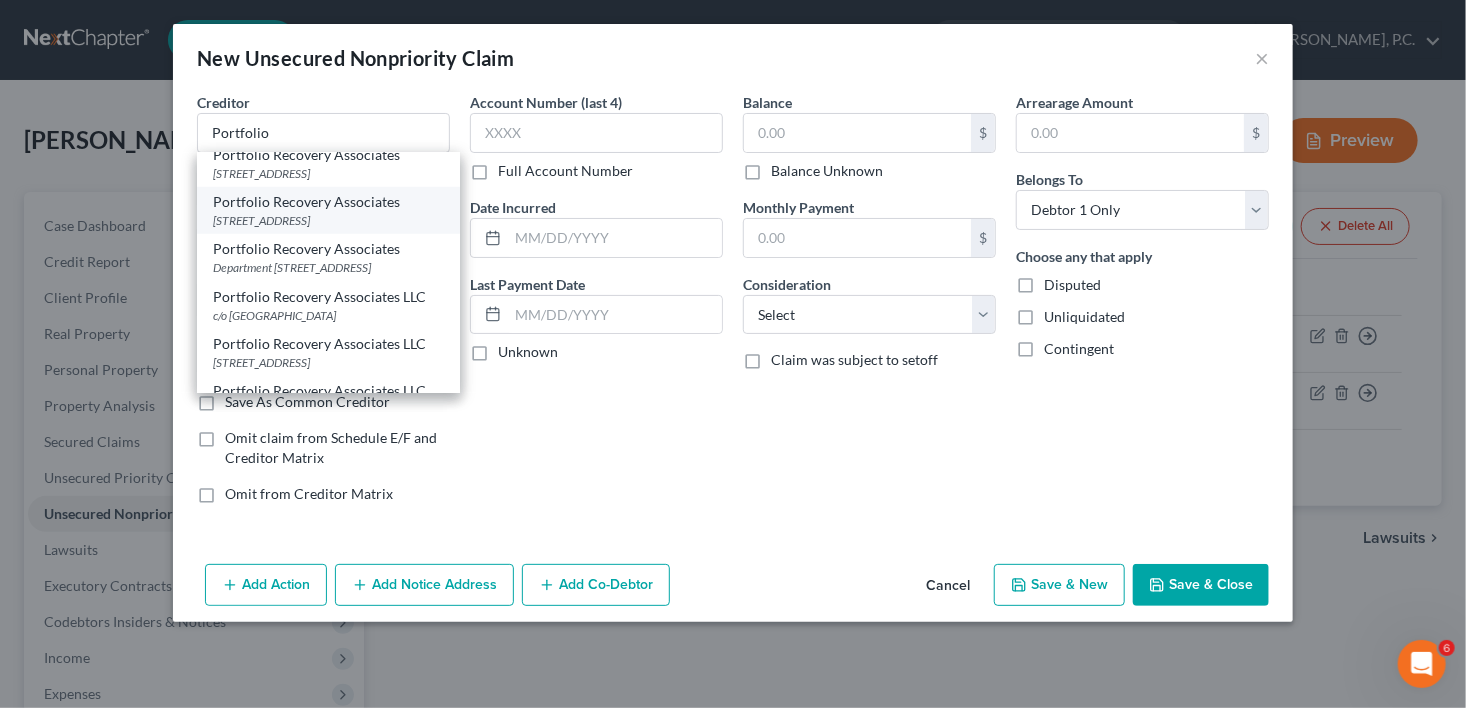 click on "[STREET_ADDRESS]" at bounding box center (328, 220) 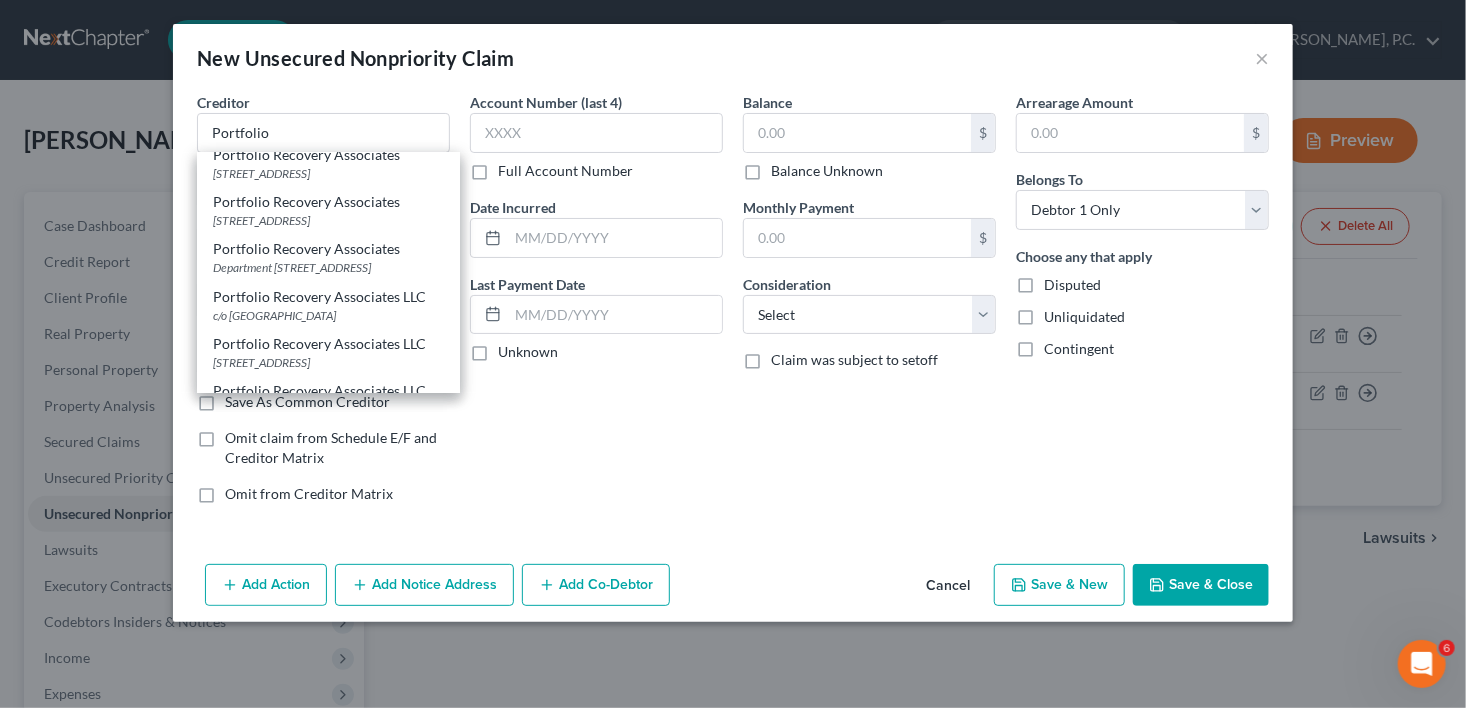 type on "Portfolio Recovery Associates" 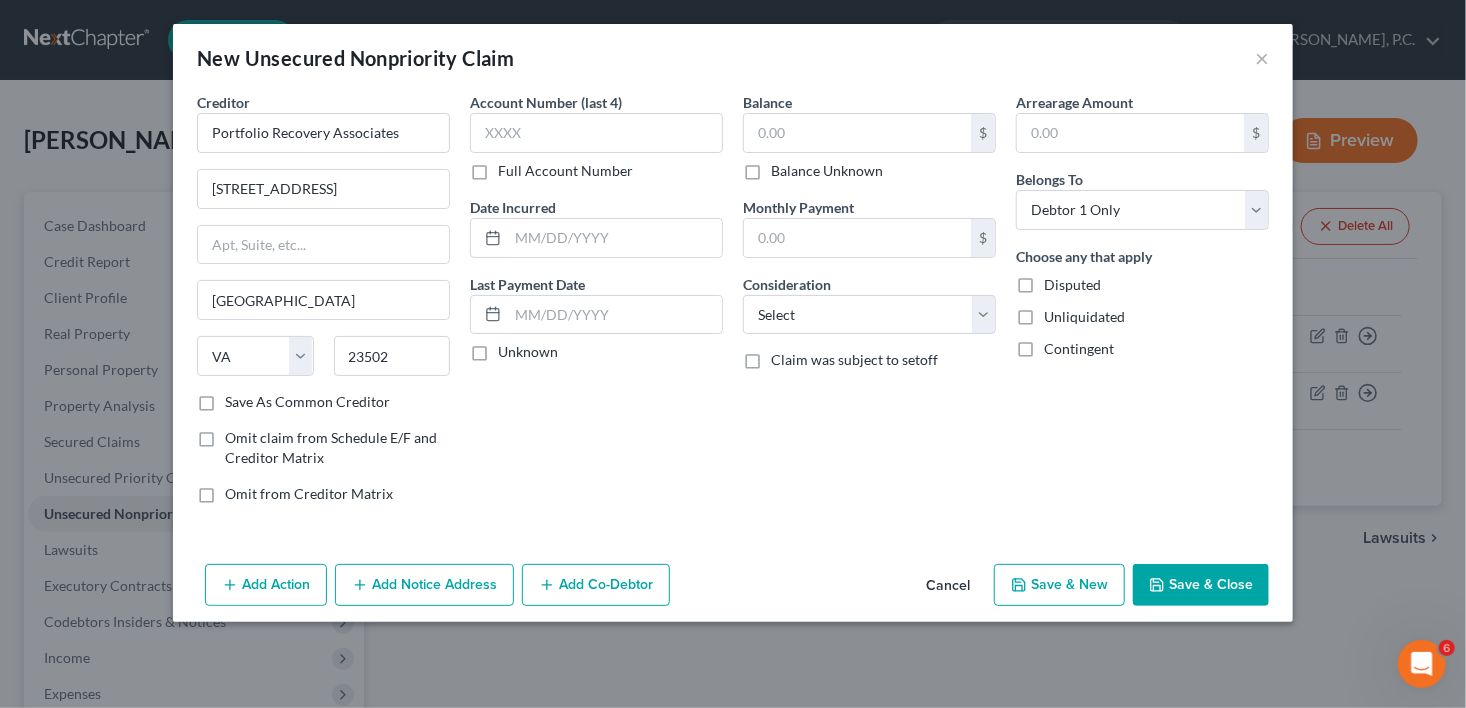 scroll, scrollTop: 0, scrollLeft: 0, axis: both 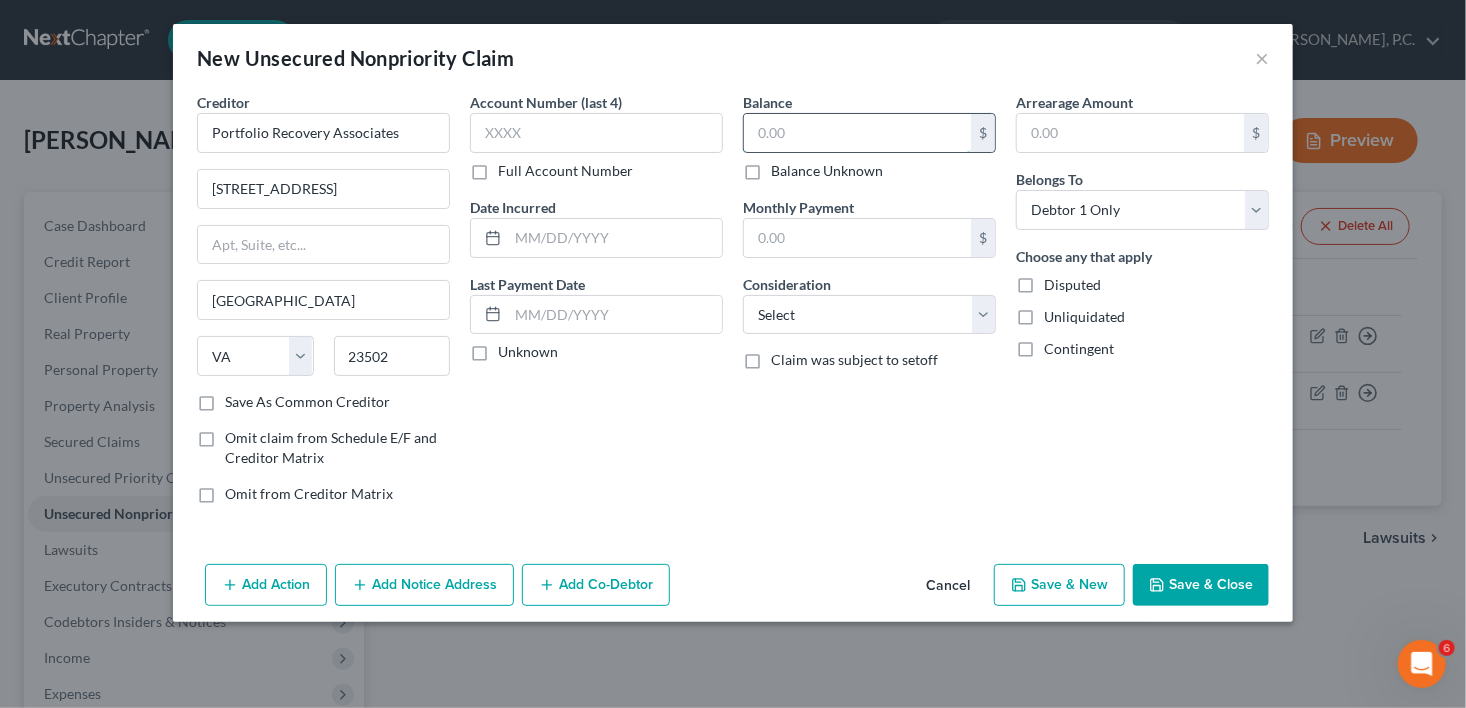 click at bounding box center (857, 133) 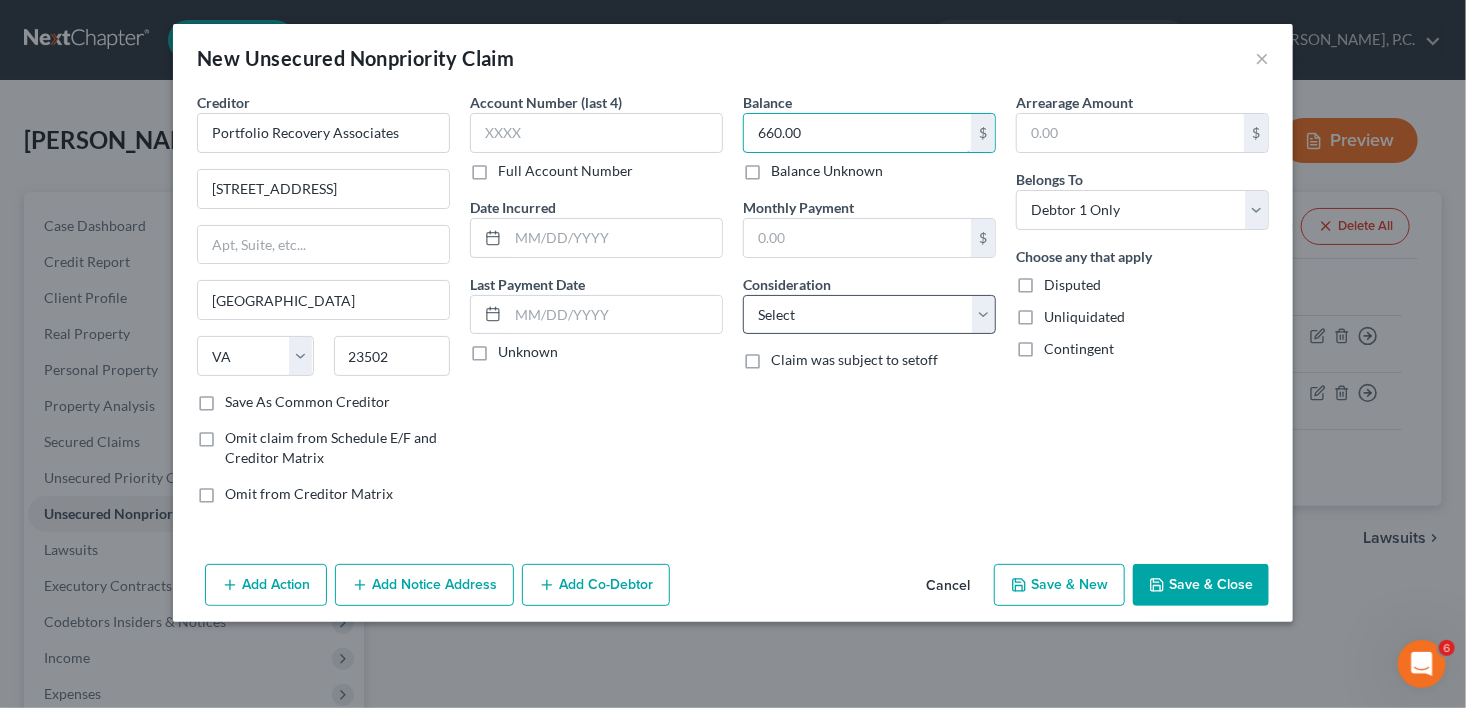 type on "660.00" 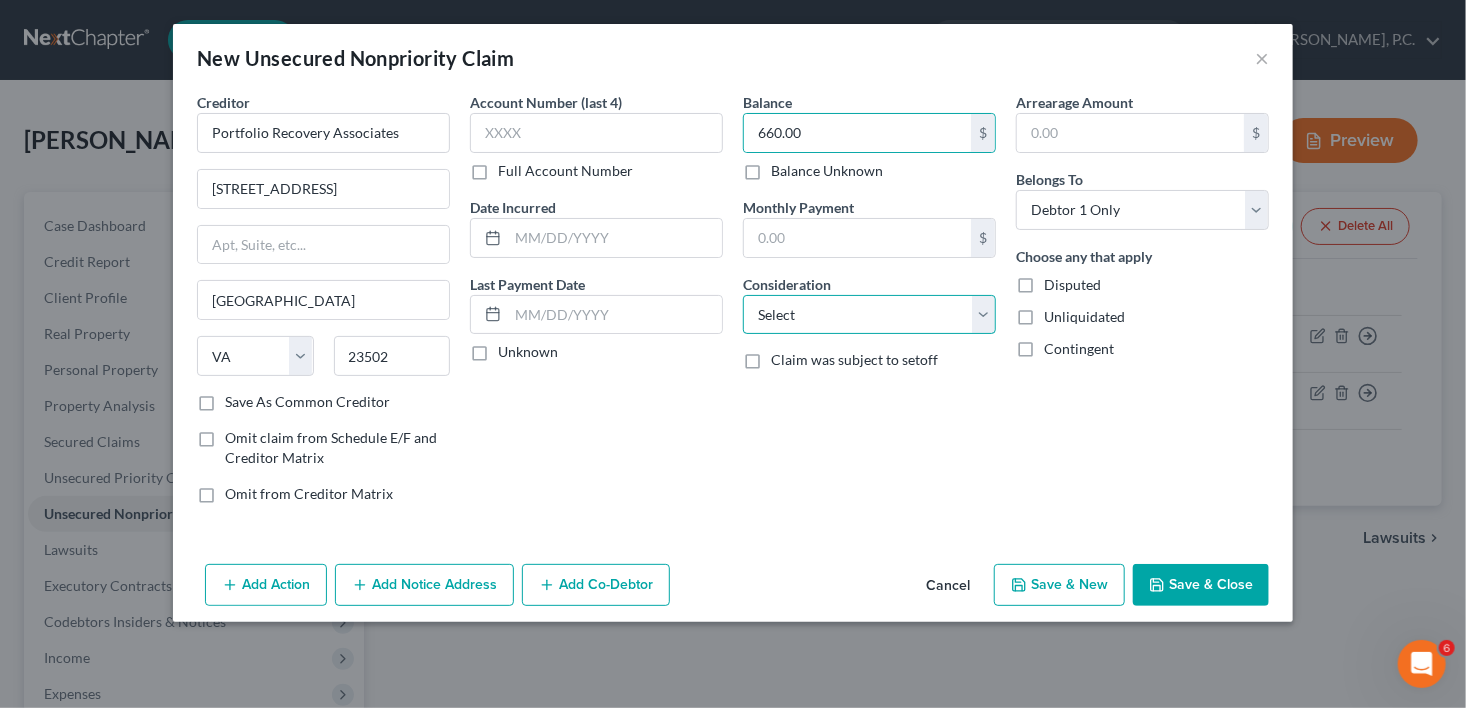 click on "Select Cable / Satellite Services Collection Agency Credit Card Debt Debt Counseling / Attorneys Deficiency Balance Domestic Support Obligations Home / Car Repairs Income Taxes Judgment Liens Medical Services Monies Loaned / Advanced Mortgage Obligation From Divorce Or Separation Obligation To Pensions Other Overdrawn Bank Account Promised To Help Pay Creditors Student Loans Suppliers And Vendors Telephone / Internet Services Utility Services" at bounding box center [869, 315] 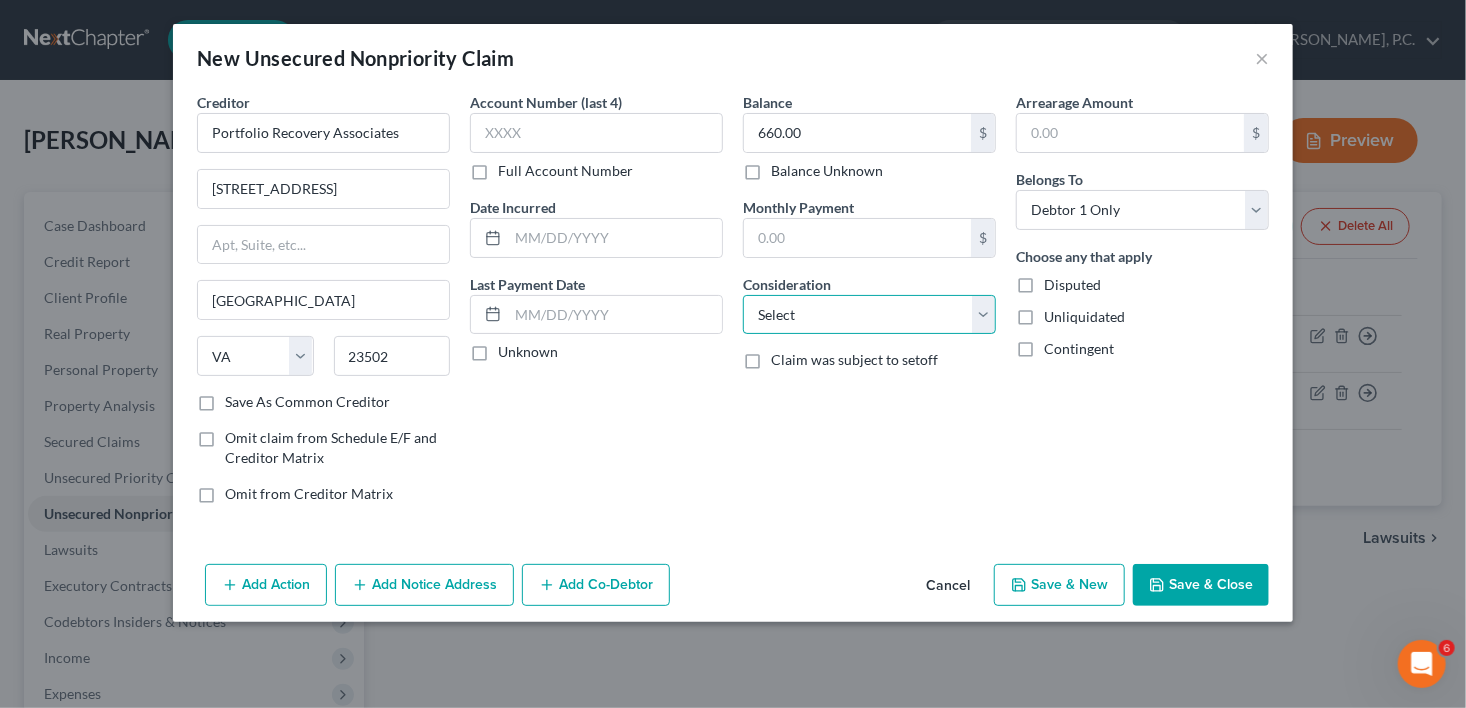 select on "1" 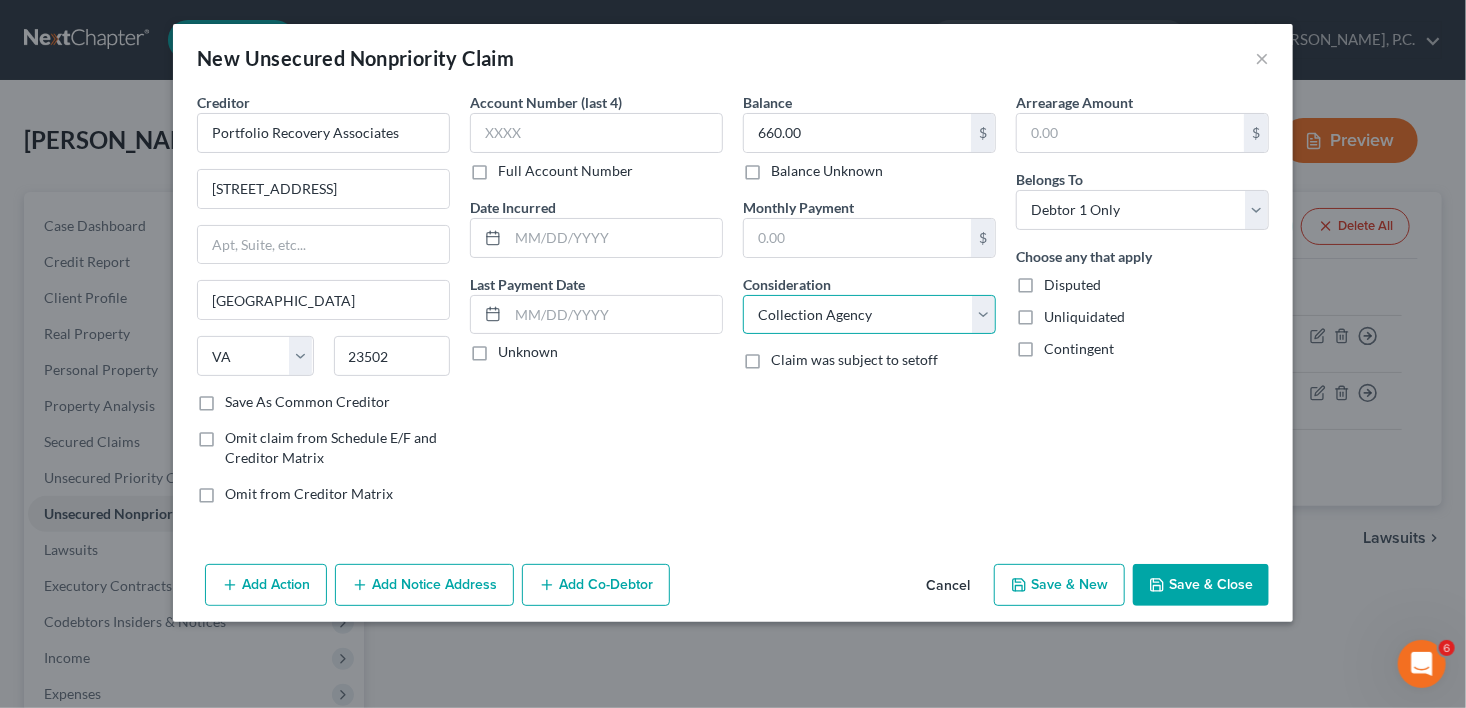 click on "Select Cable / Satellite Services Collection Agency Credit Card Debt Debt Counseling / Attorneys Deficiency Balance Domestic Support Obligations Home / Car Repairs Income Taxes Judgment Liens Medical Services Monies Loaned / Advanced Mortgage Obligation From Divorce Or Separation Obligation To Pensions Other Overdrawn Bank Account Promised To Help Pay Creditors Student Loans Suppliers And Vendors Telephone / Internet Services Utility Services" at bounding box center [869, 315] 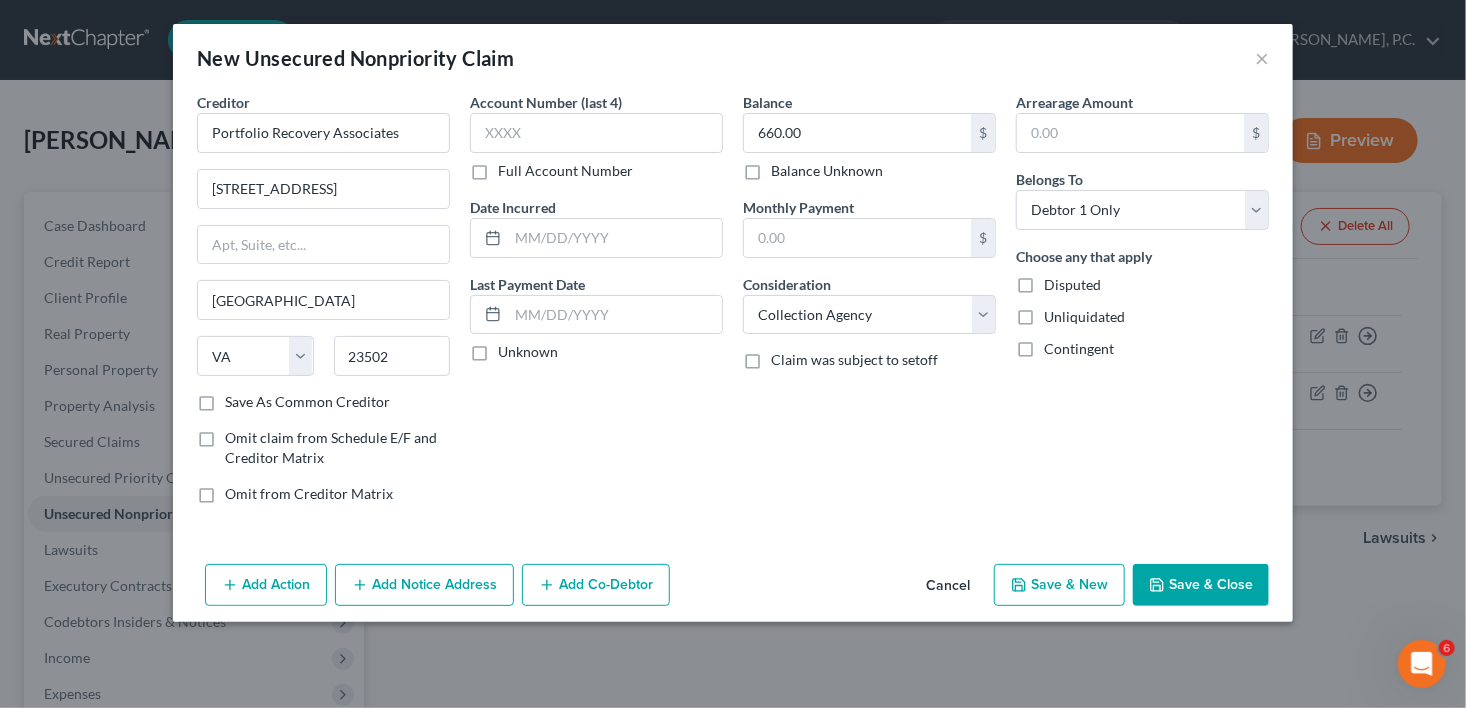 click on "Save & New" at bounding box center [1059, 585] 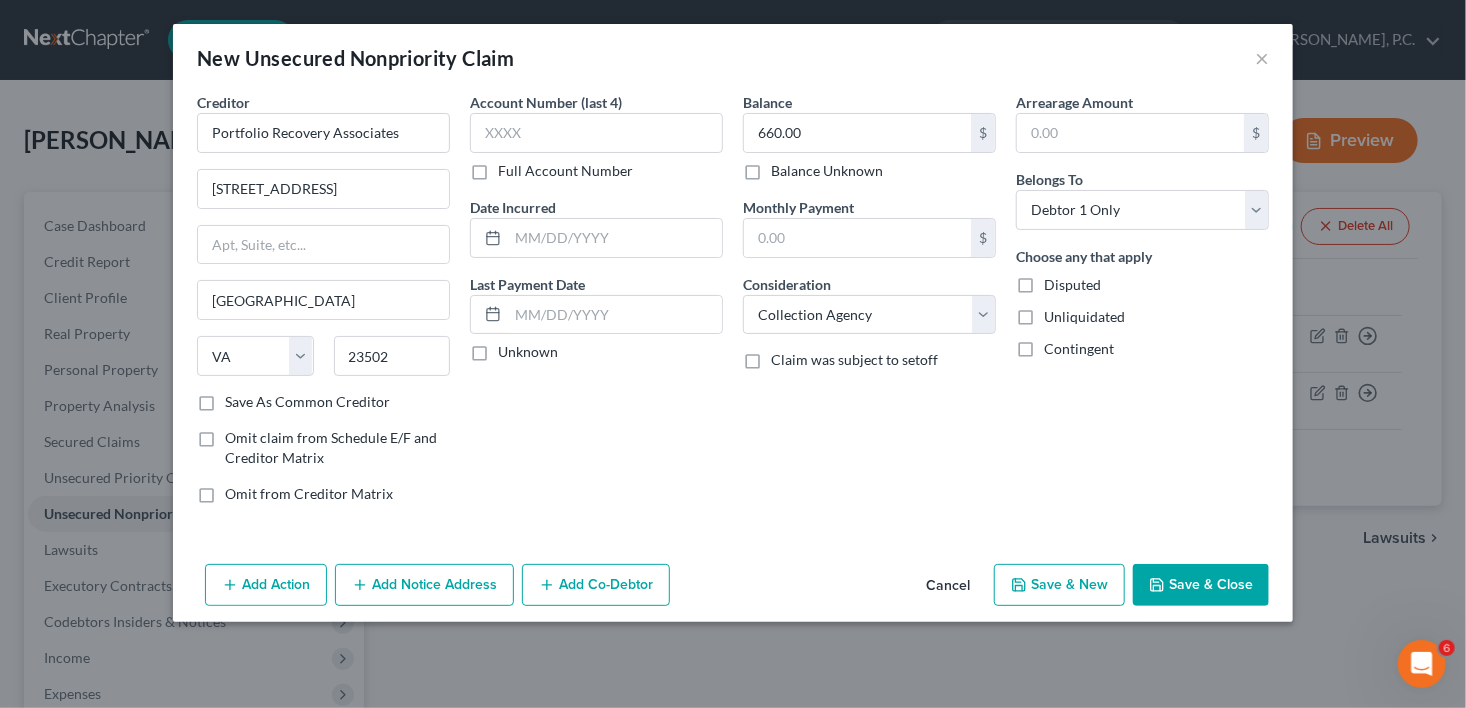 select on "0" 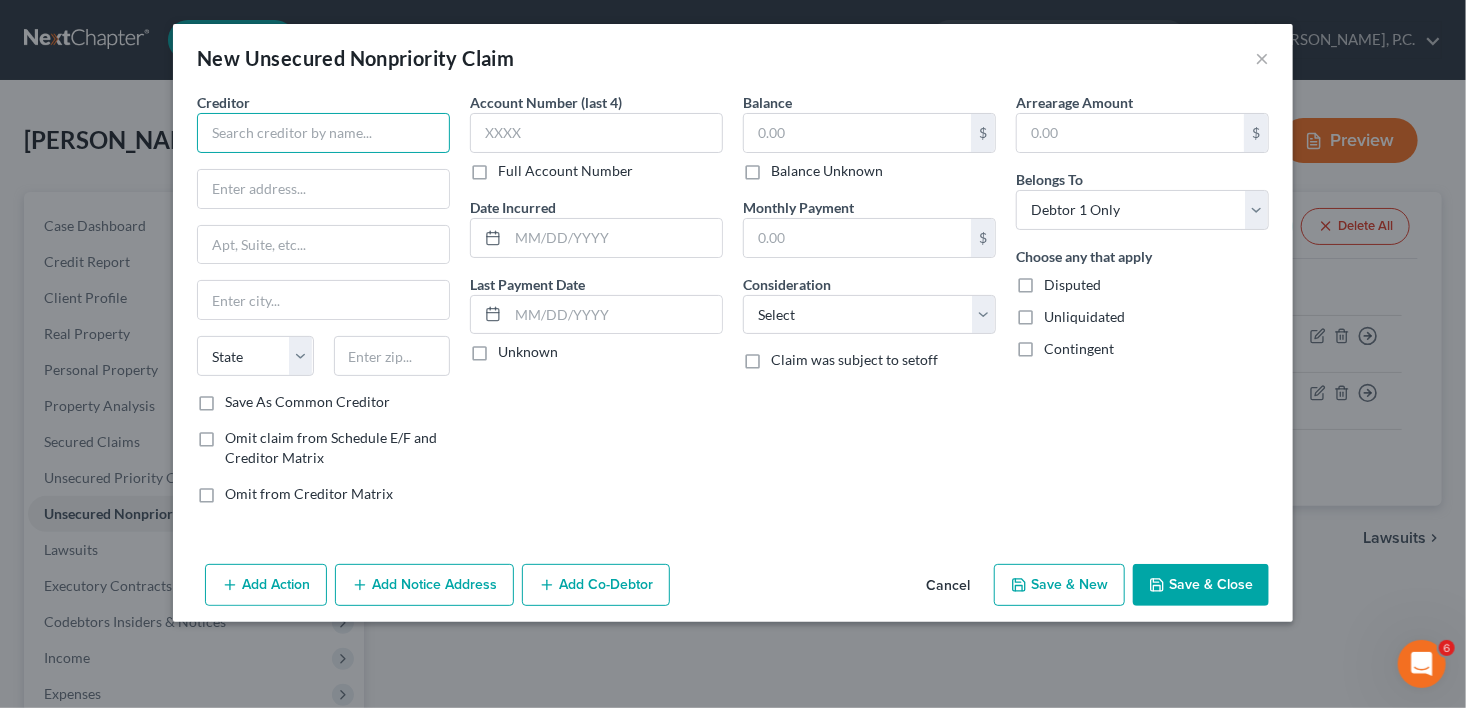 click at bounding box center (323, 133) 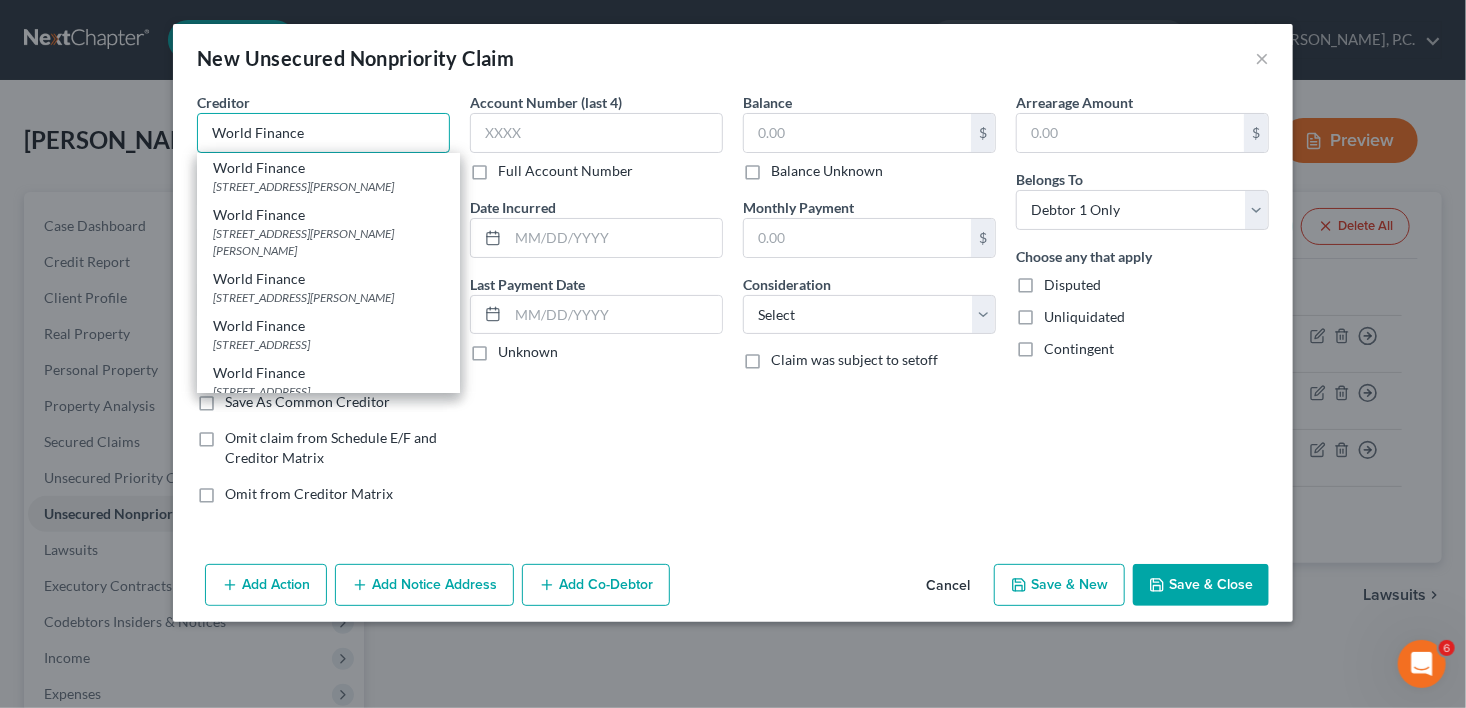 type on "World Finance" 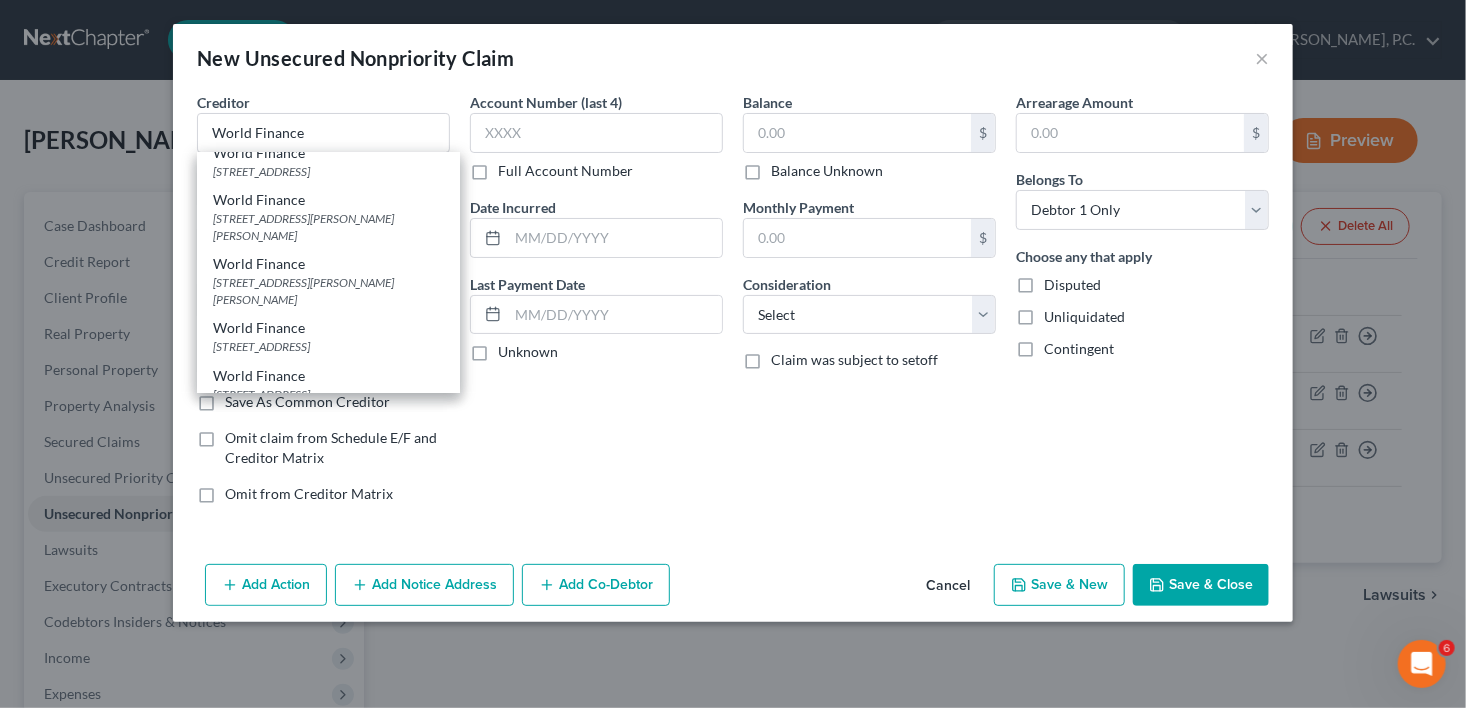 scroll, scrollTop: 987, scrollLeft: 0, axis: vertical 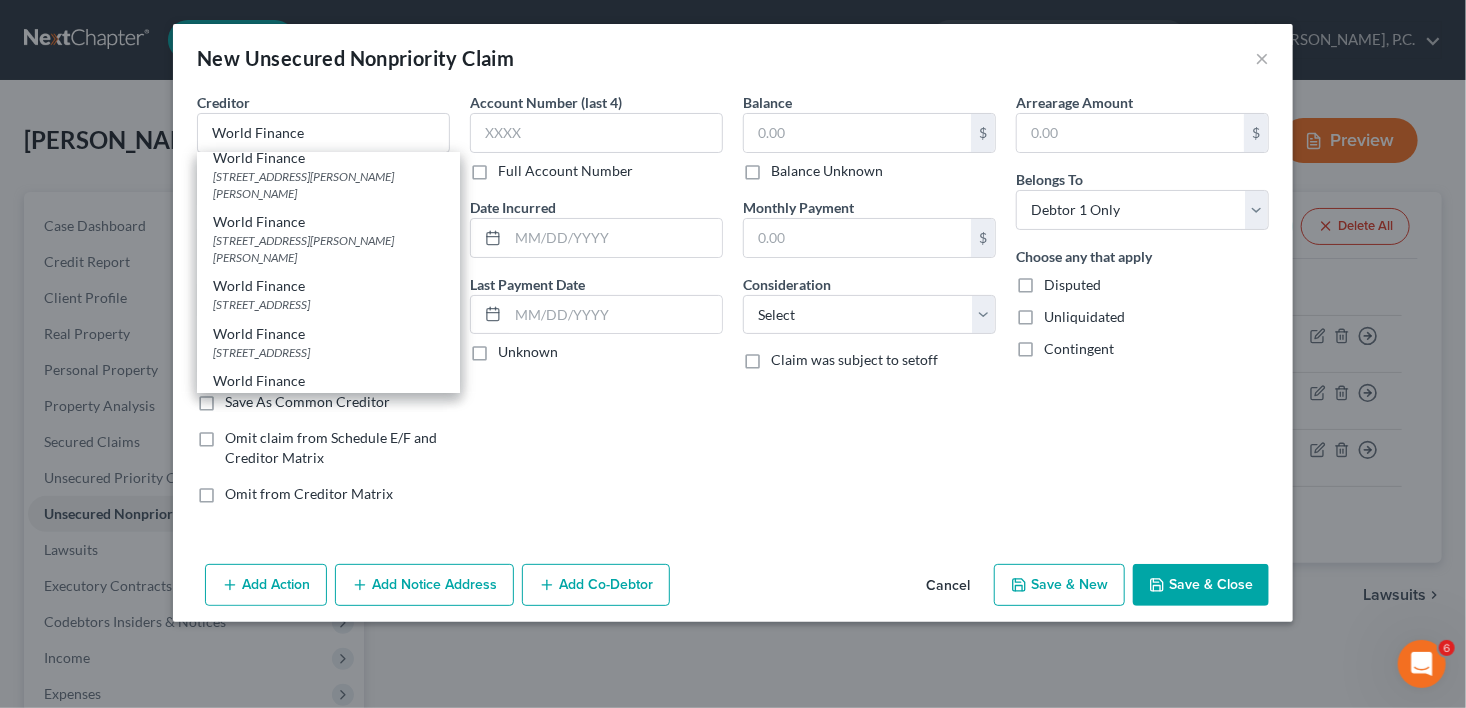 click on "[STREET_ADDRESS]" at bounding box center (328, -13) 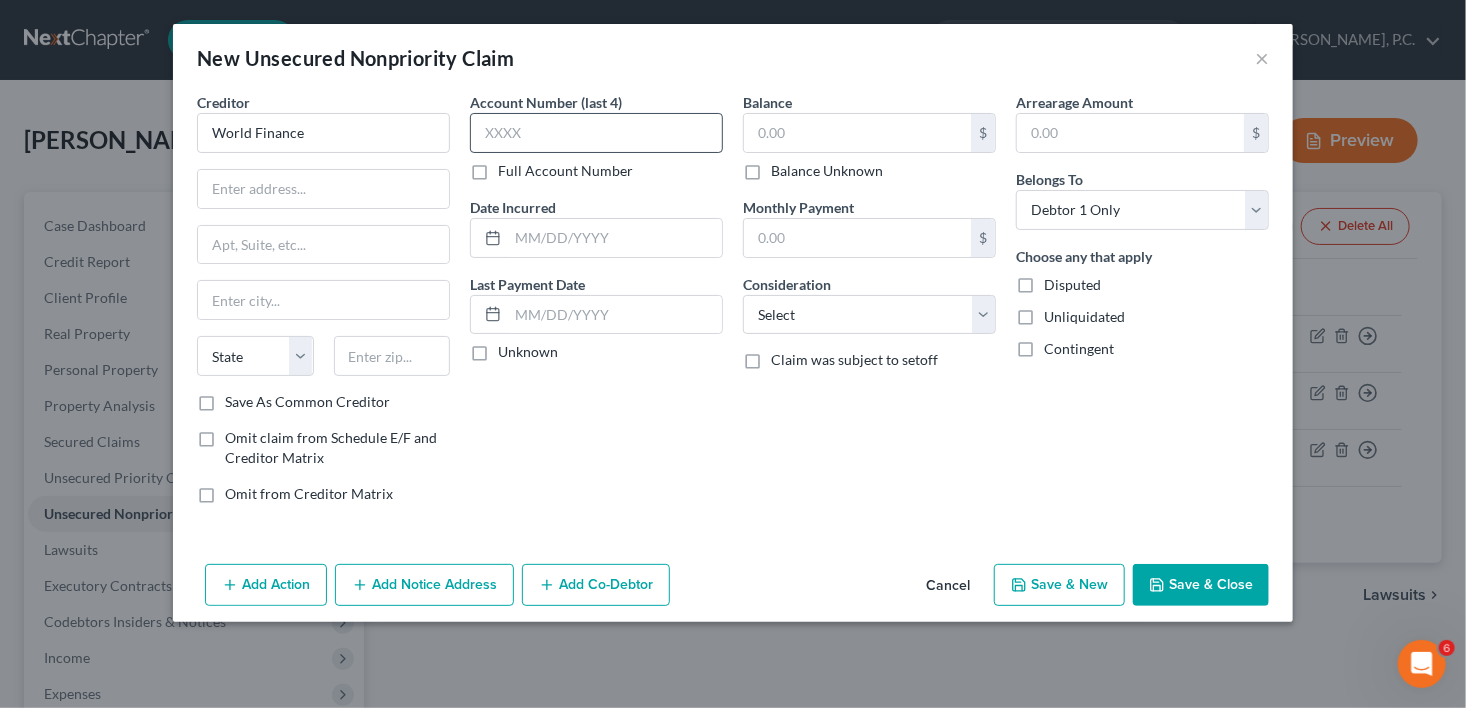 type on "PO Box 6429" 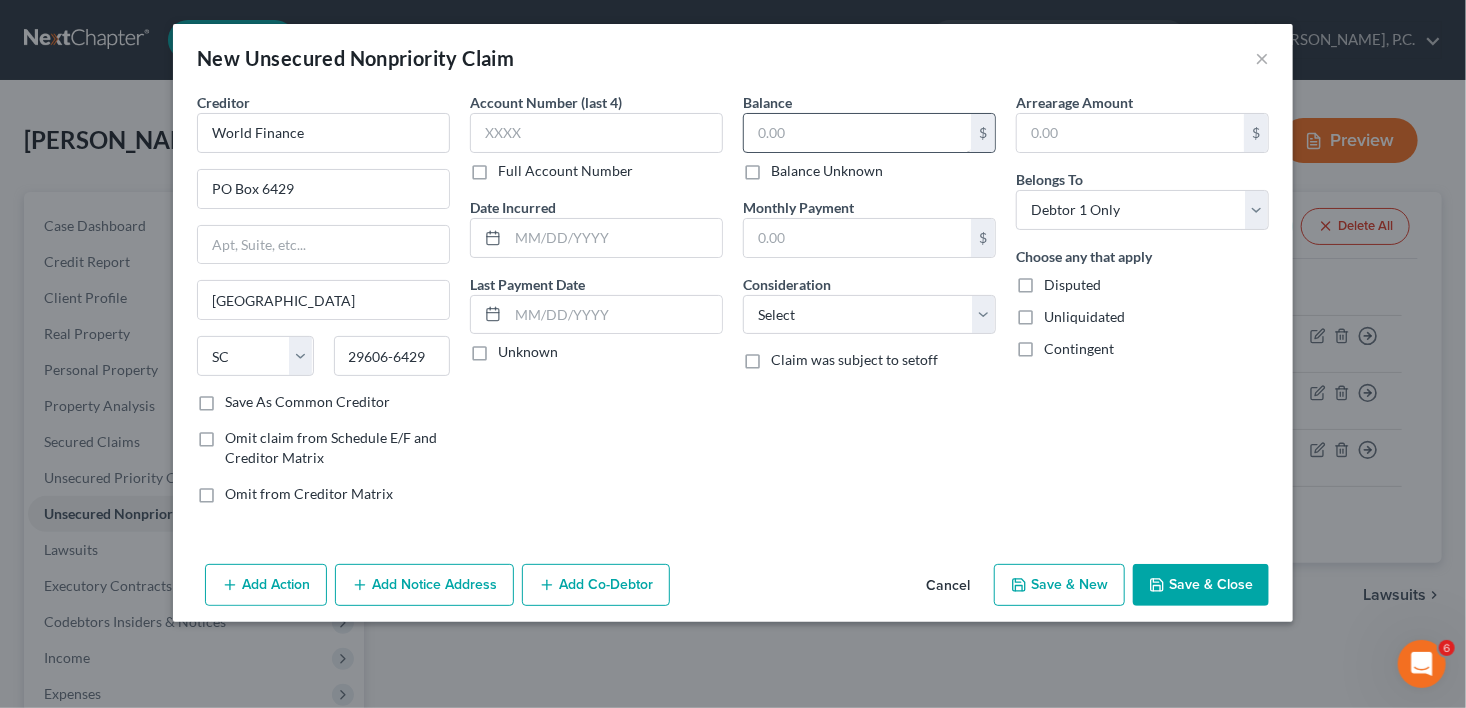 scroll, scrollTop: 0, scrollLeft: 0, axis: both 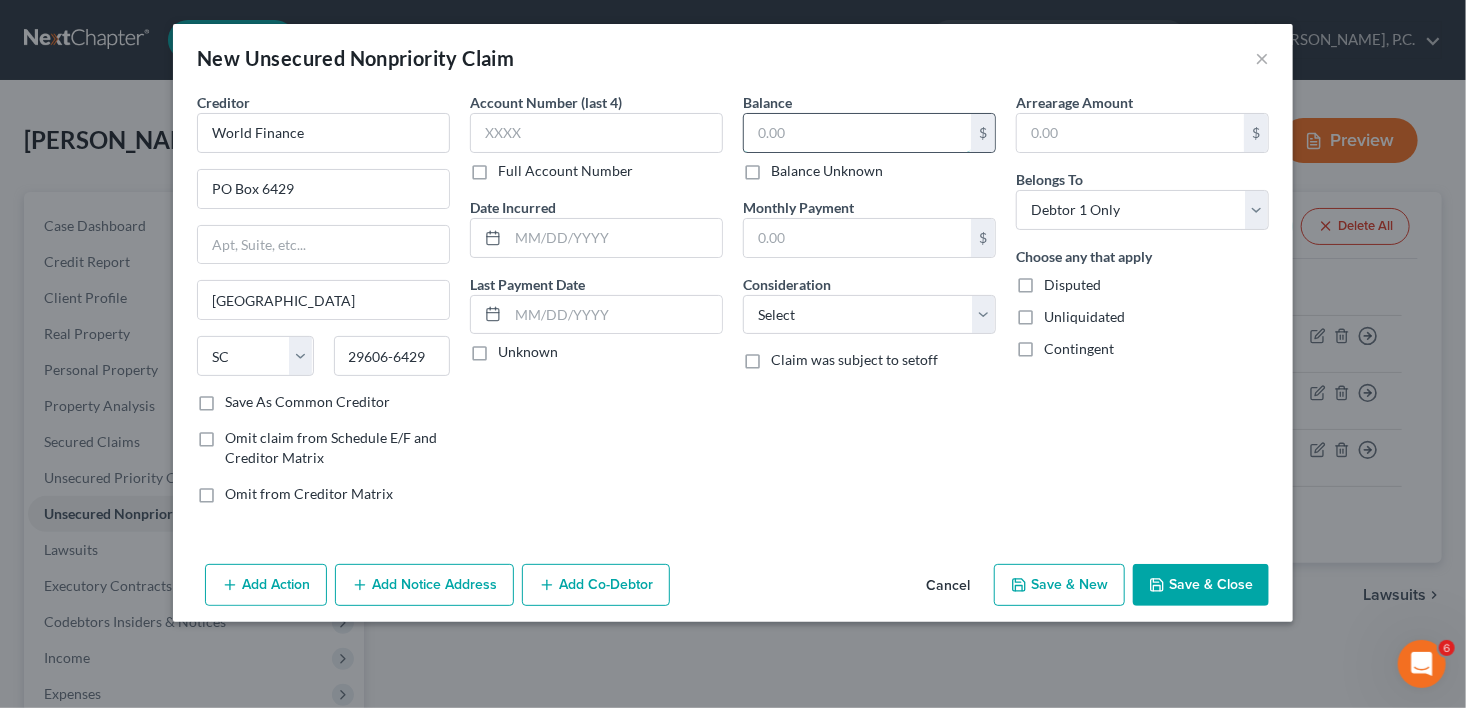 click at bounding box center (857, 133) 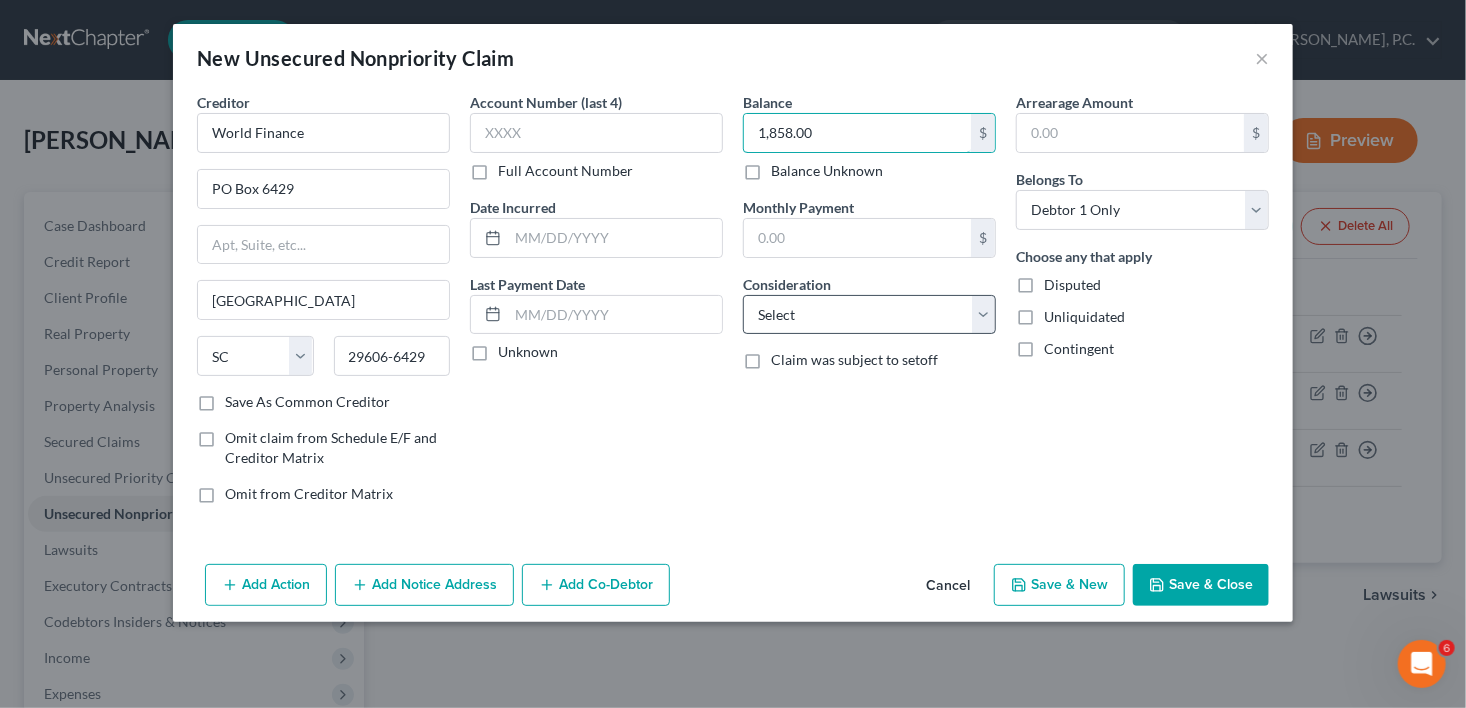 type on "1,858.00" 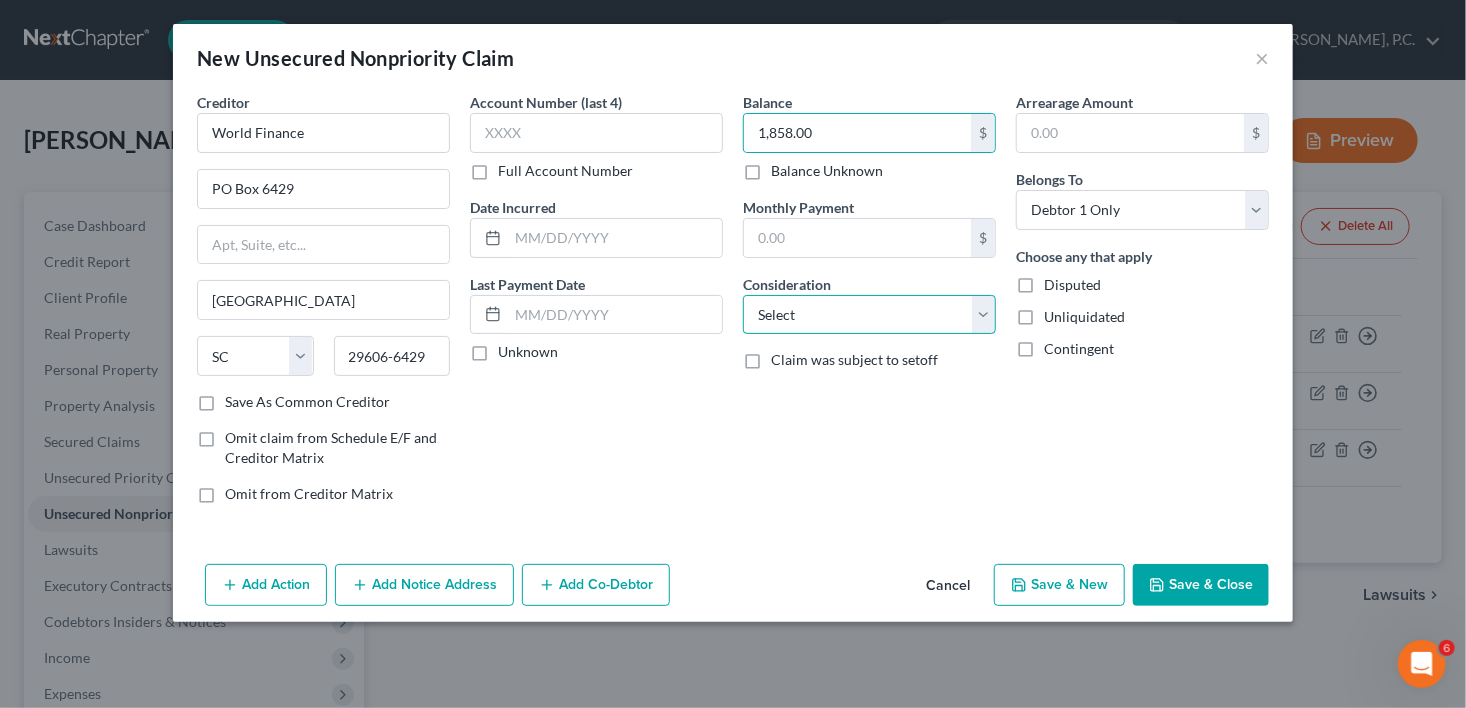 click on "Select Cable / Satellite Services Collection Agency Credit Card Debt Debt Counseling / Attorneys Deficiency Balance Domestic Support Obligations Home / Car Repairs Income Taxes Judgment Liens Medical Services Monies Loaned / Advanced Mortgage Obligation From Divorce Or Separation Obligation To Pensions Other Overdrawn Bank Account Promised To Help Pay Creditors Student Loans Suppliers And Vendors Telephone / Internet Services Utility Services" at bounding box center [869, 315] 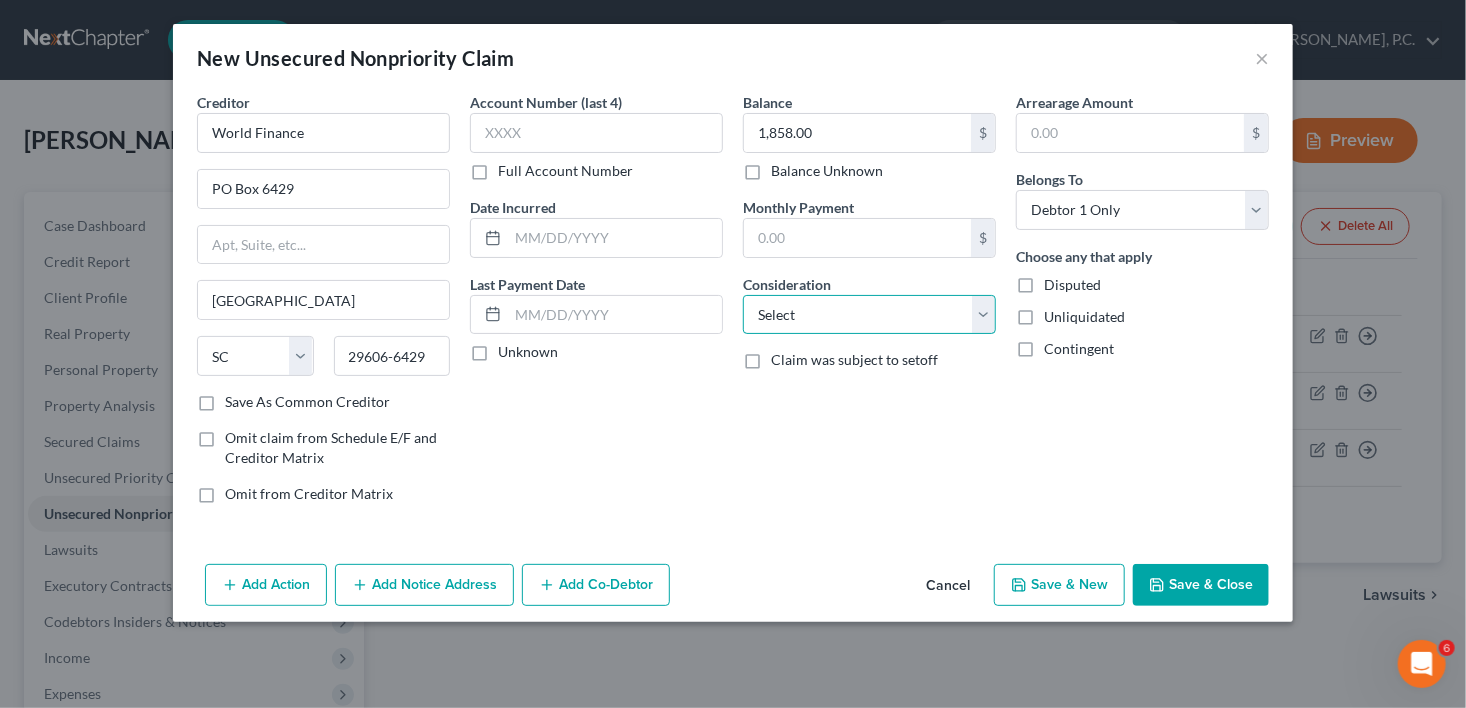 select on "10" 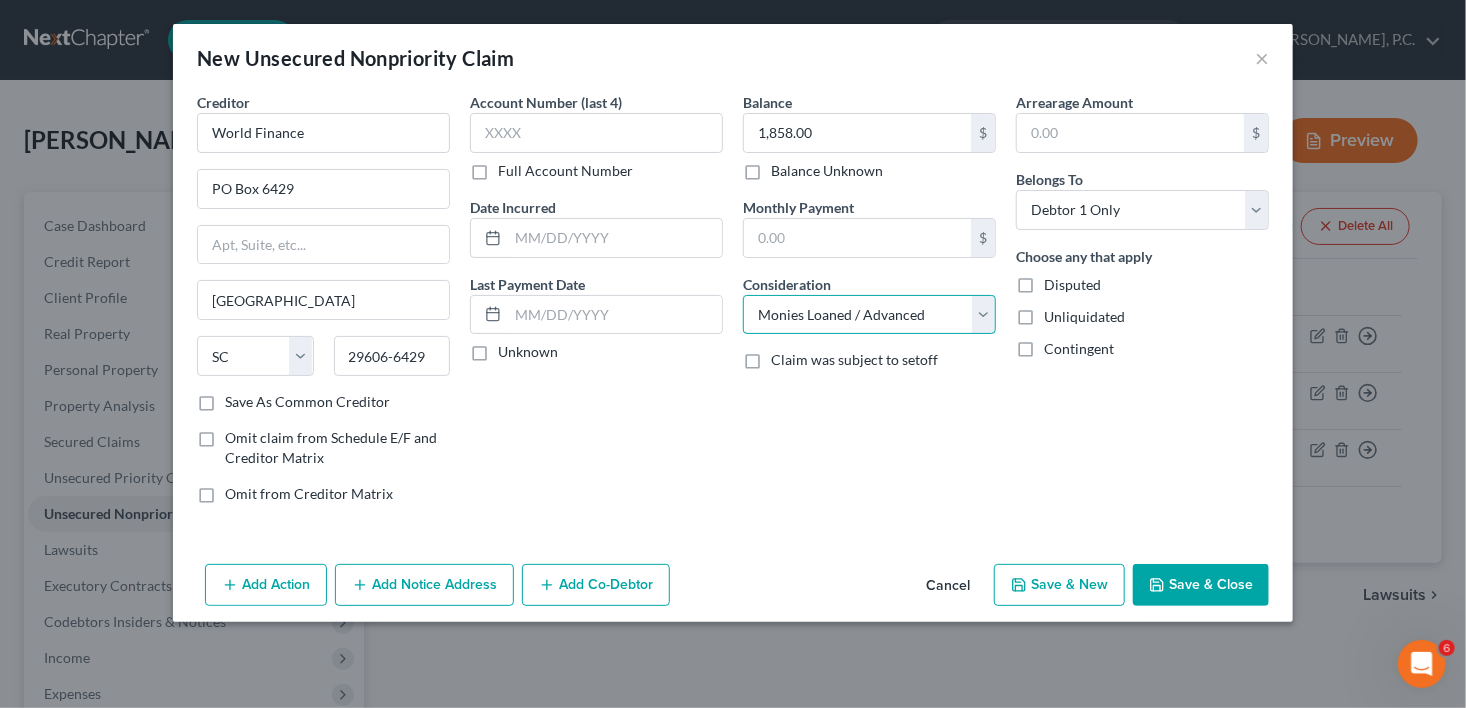 click on "Select Cable / Satellite Services Collection Agency Credit Card Debt Debt Counseling / Attorneys Deficiency Balance Domestic Support Obligations Home / Car Repairs Income Taxes Judgment Liens Medical Services Monies Loaned / Advanced Mortgage Obligation From Divorce Or Separation Obligation To Pensions Other Overdrawn Bank Account Promised To Help Pay Creditors Student Loans Suppliers And Vendors Telephone / Internet Services Utility Services" at bounding box center (869, 315) 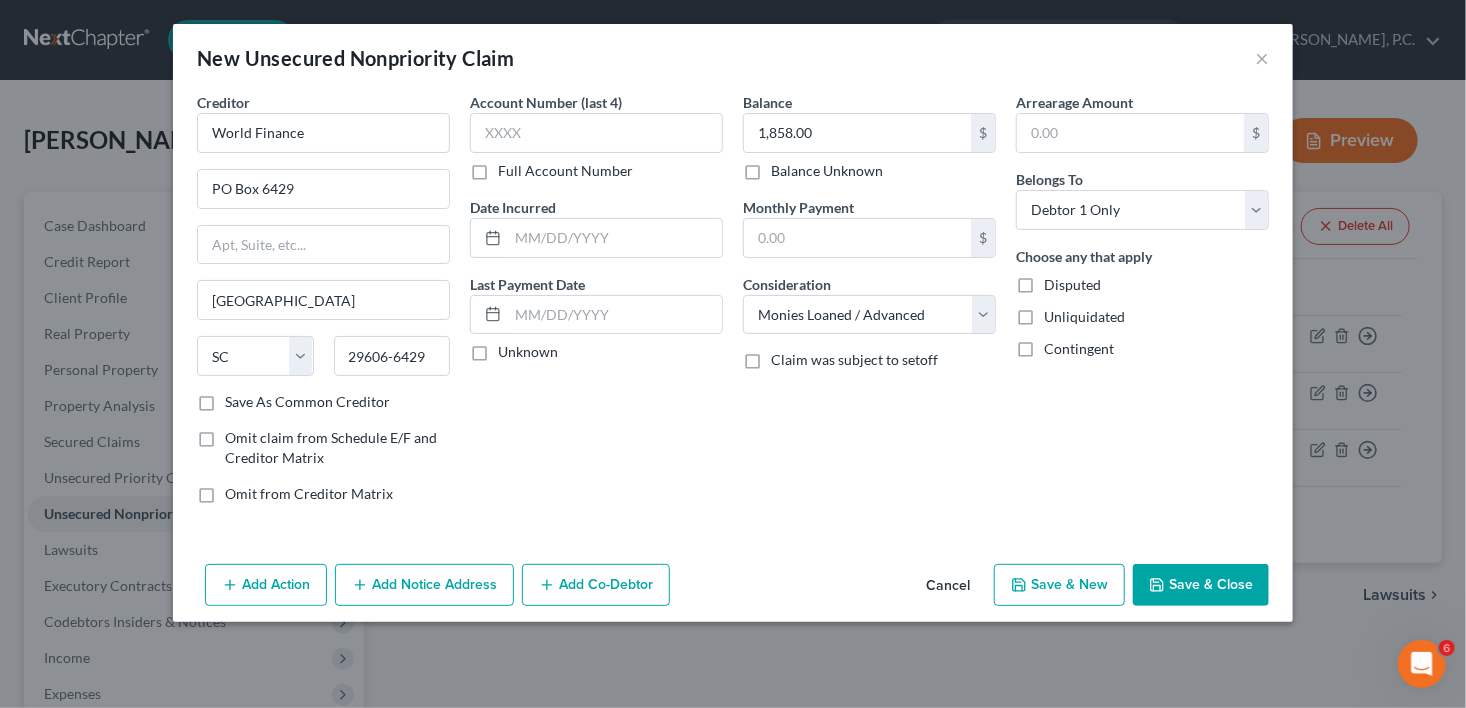 click on "Save & New" at bounding box center [1059, 585] 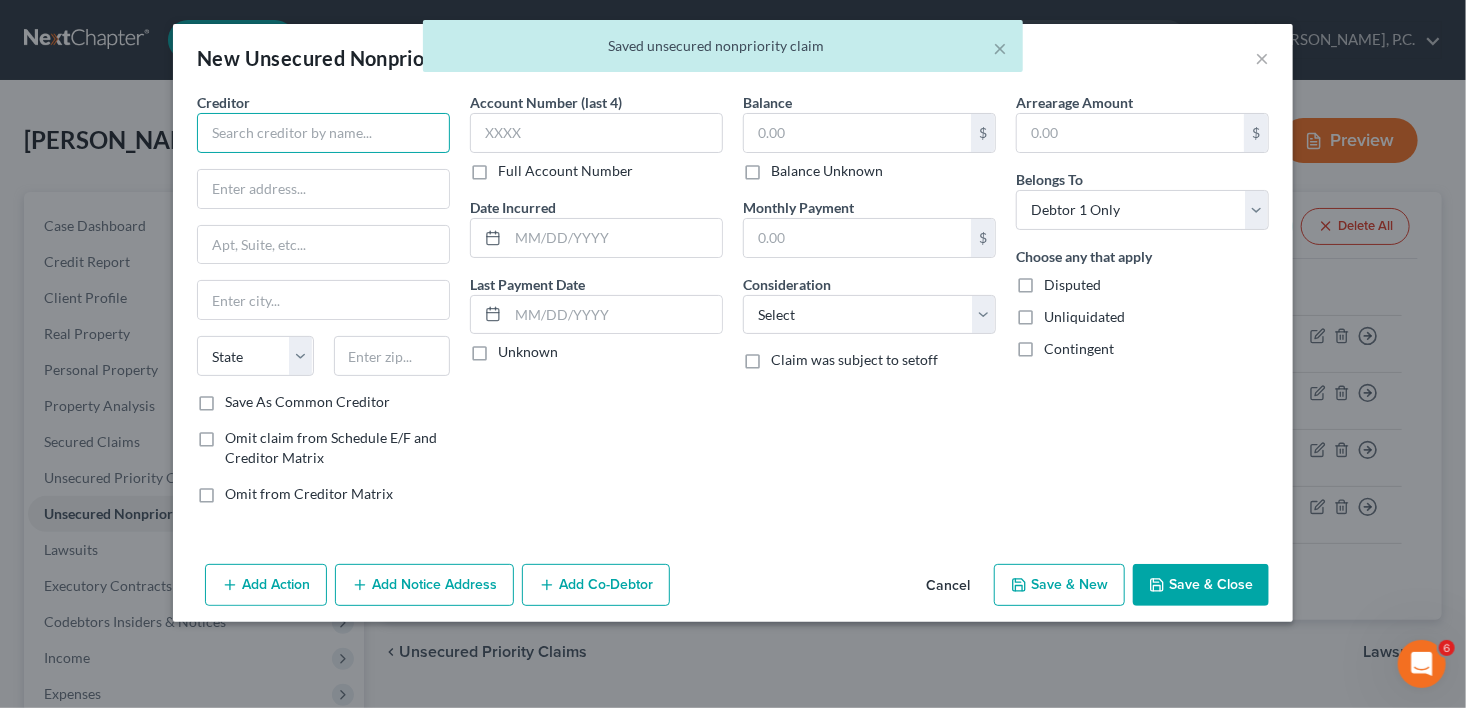 click at bounding box center [323, 133] 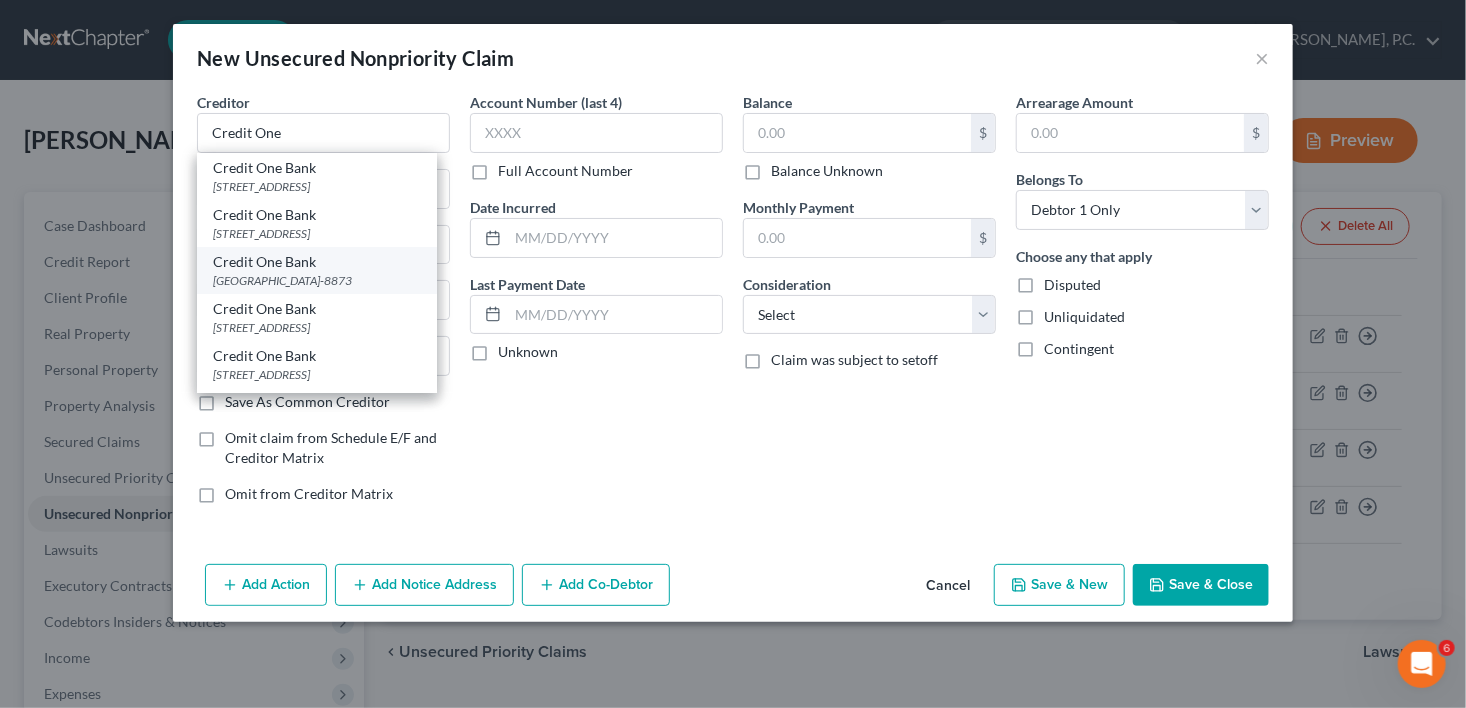click on "[GEOGRAPHIC_DATA]-8873" at bounding box center (317, 280) 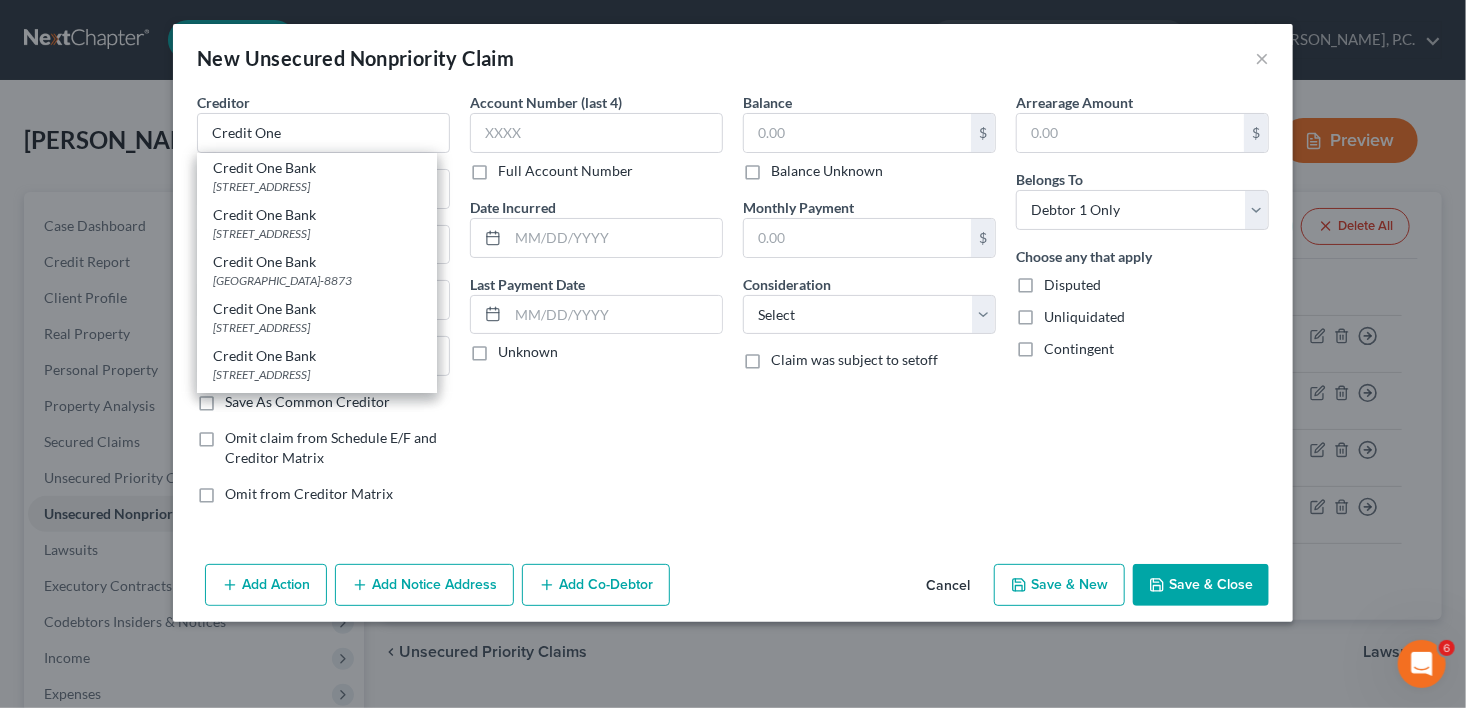 type on "Credit One Bank" 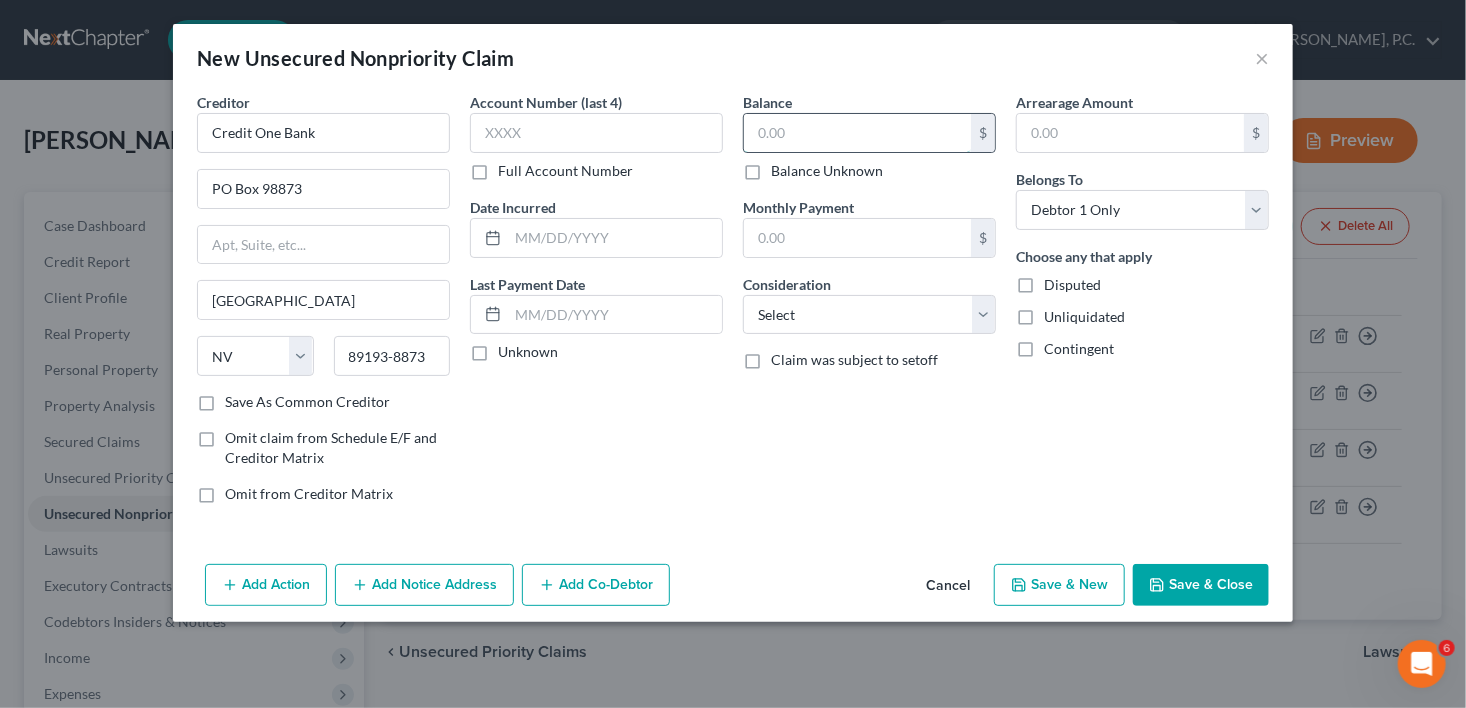 click at bounding box center [857, 133] 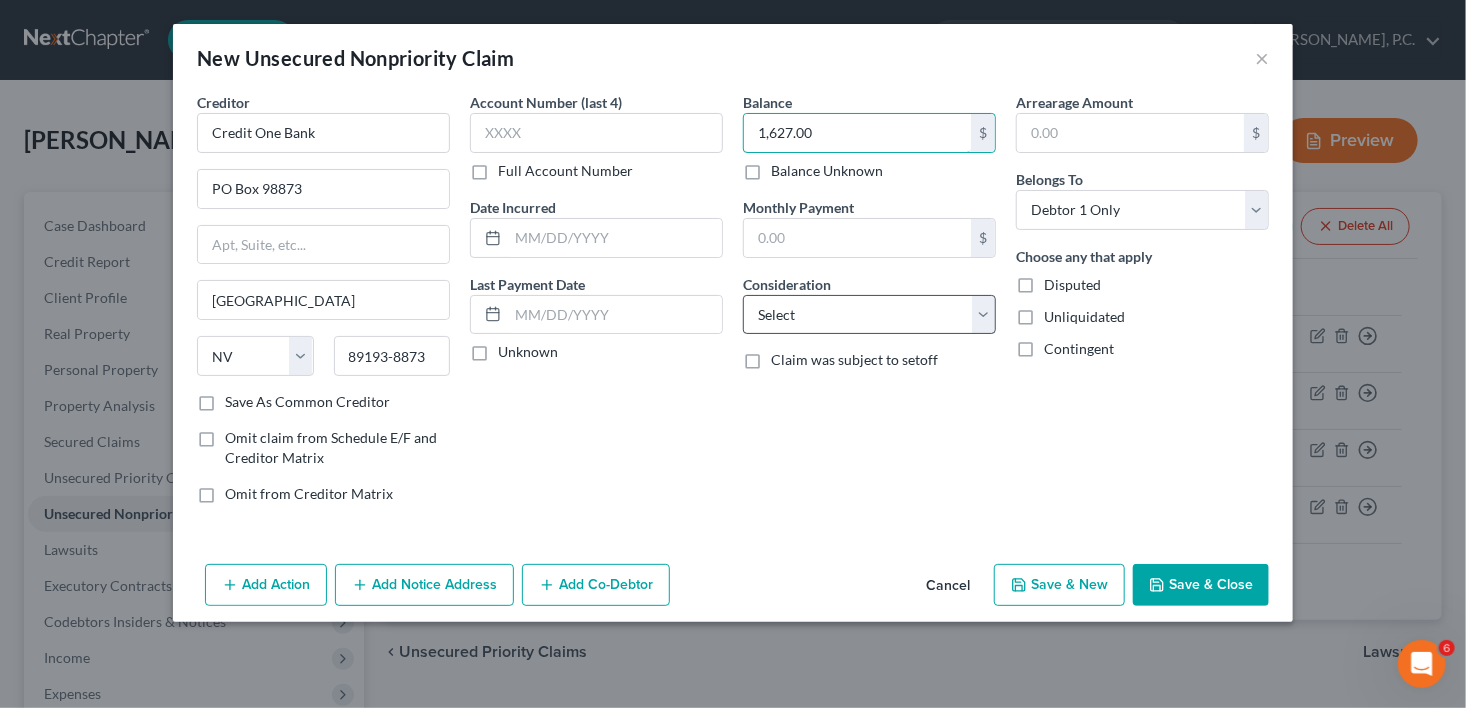 type on "1,627.00" 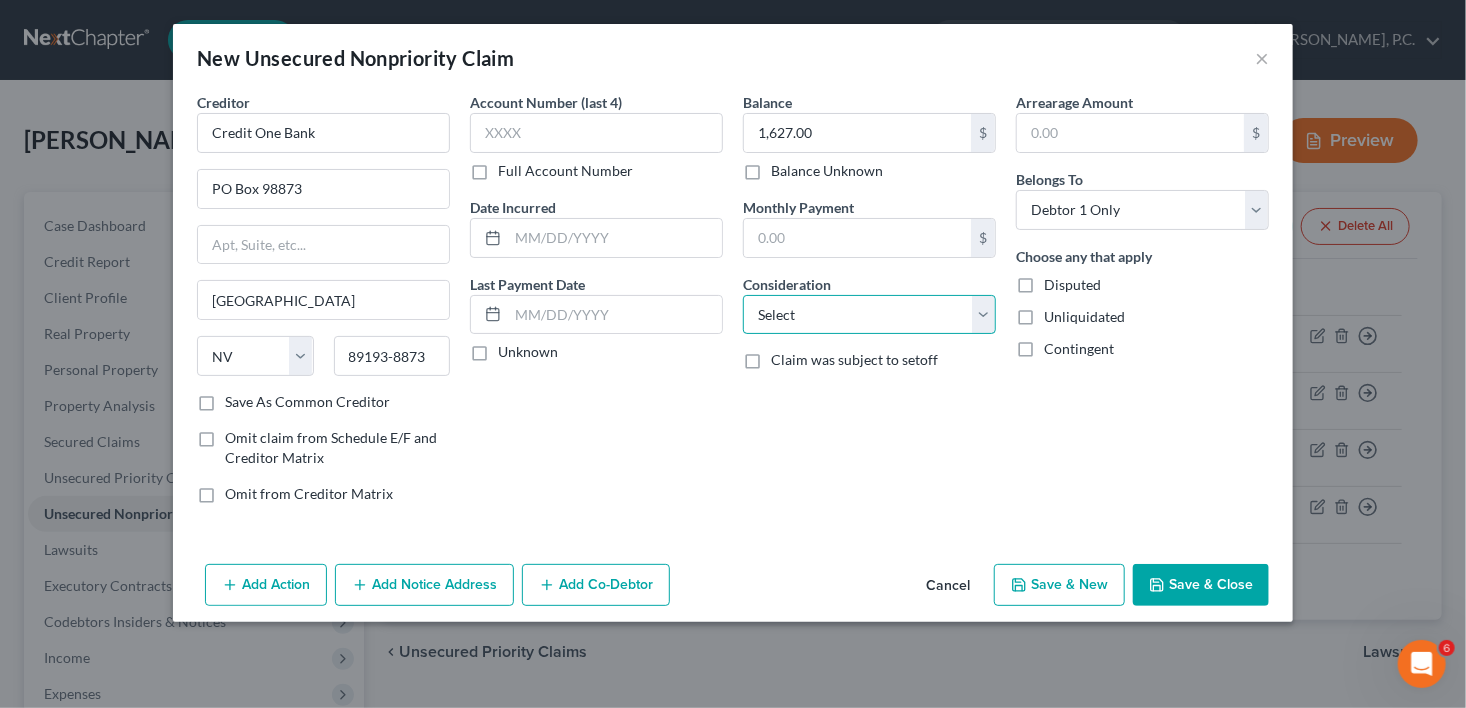 drag, startPoint x: 790, startPoint y: 324, endPoint x: 787, endPoint y: 297, distance: 27.166155 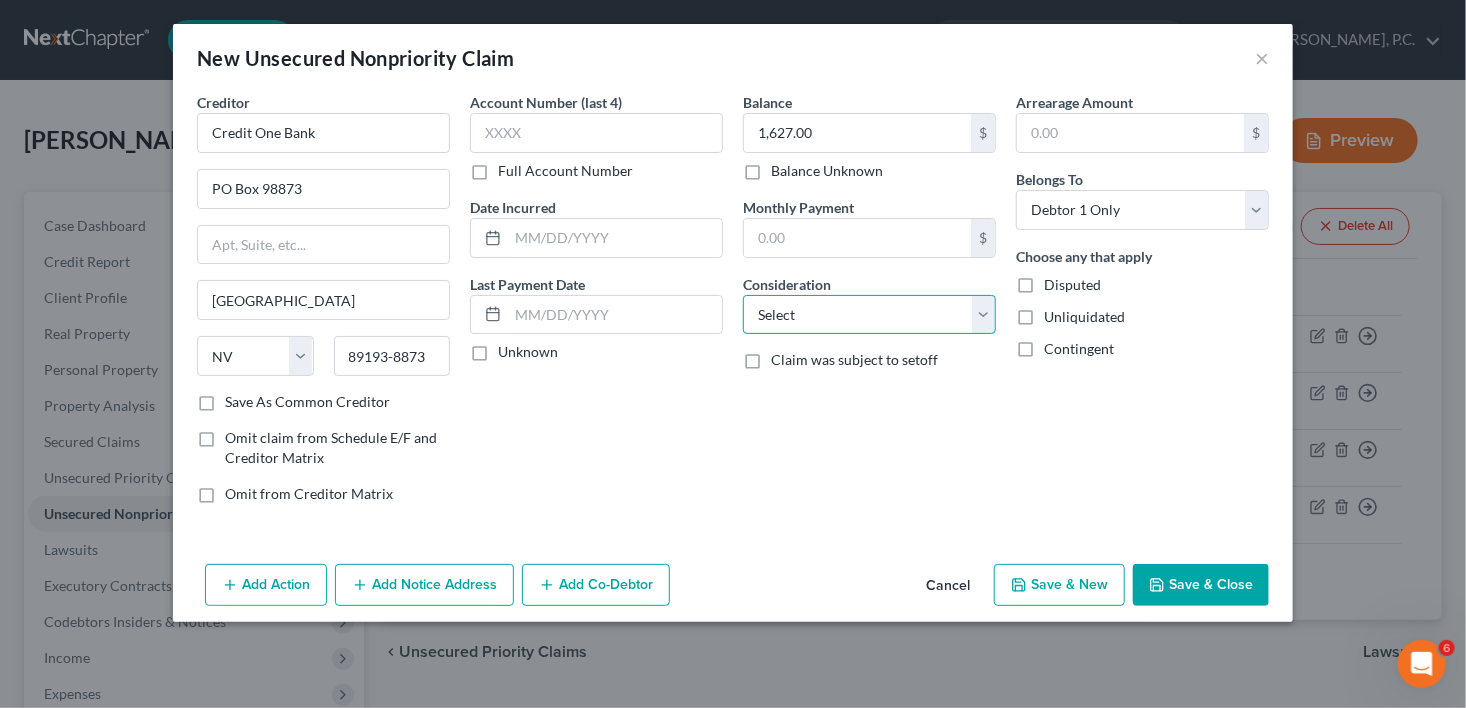 select on "2" 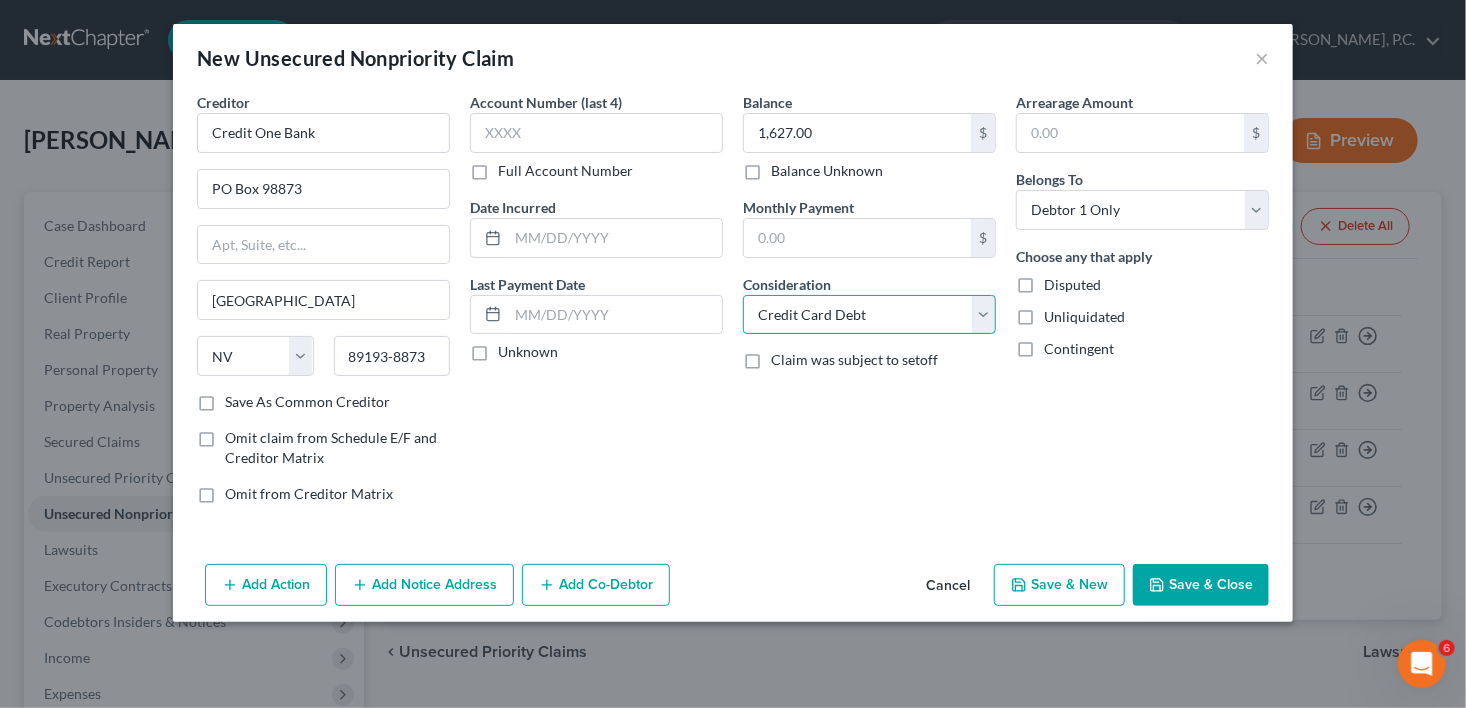 click on "Select Cable / Satellite Services Collection Agency Credit Card Debt Debt Counseling / Attorneys Deficiency Balance Domestic Support Obligations Home / Car Repairs Income Taxes Judgment Liens Medical Services Monies Loaned / Advanced Mortgage Obligation From Divorce Or Separation Obligation To Pensions Other Overdrawn Bank Account Promised To Help Pay Creditors Student Loans Suppliers And Vendors Telephone / Internet Services Utility Services" at bounding box center [869, 315] 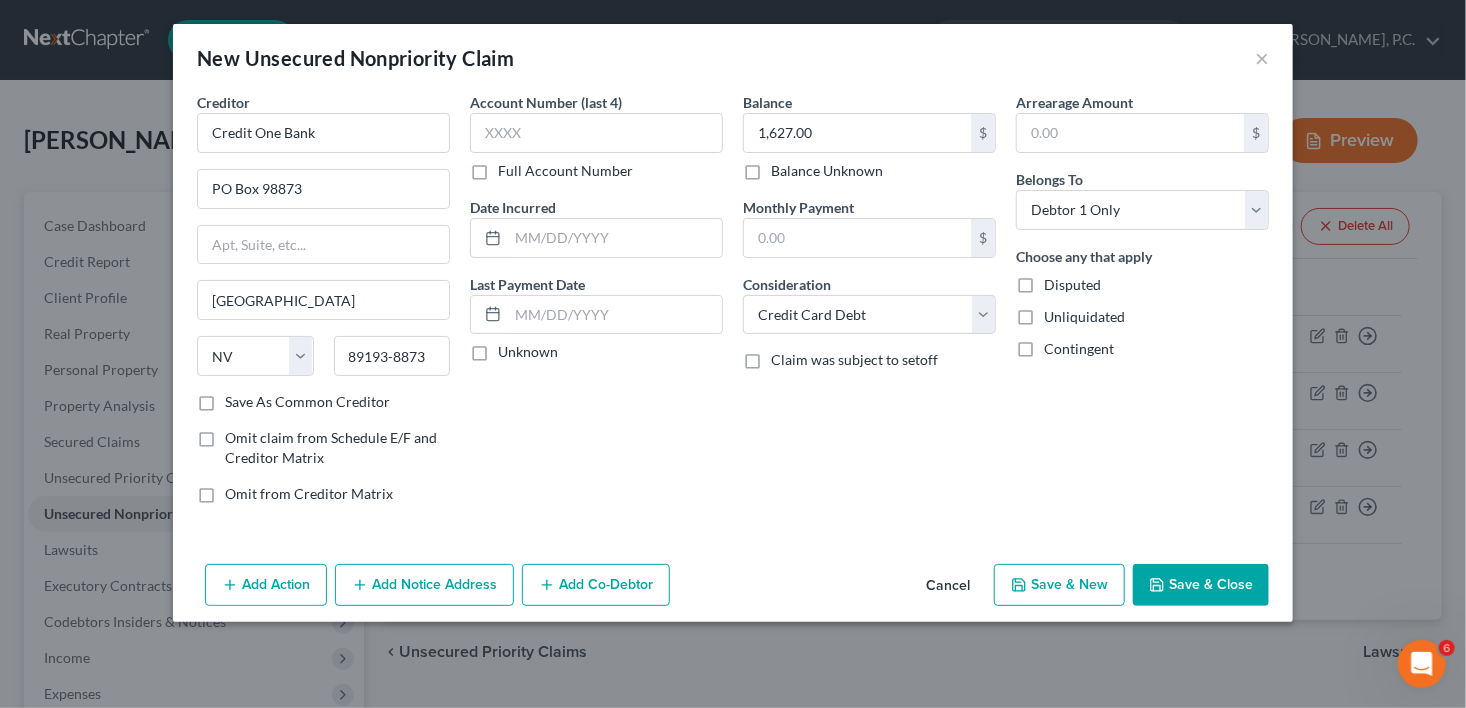 click 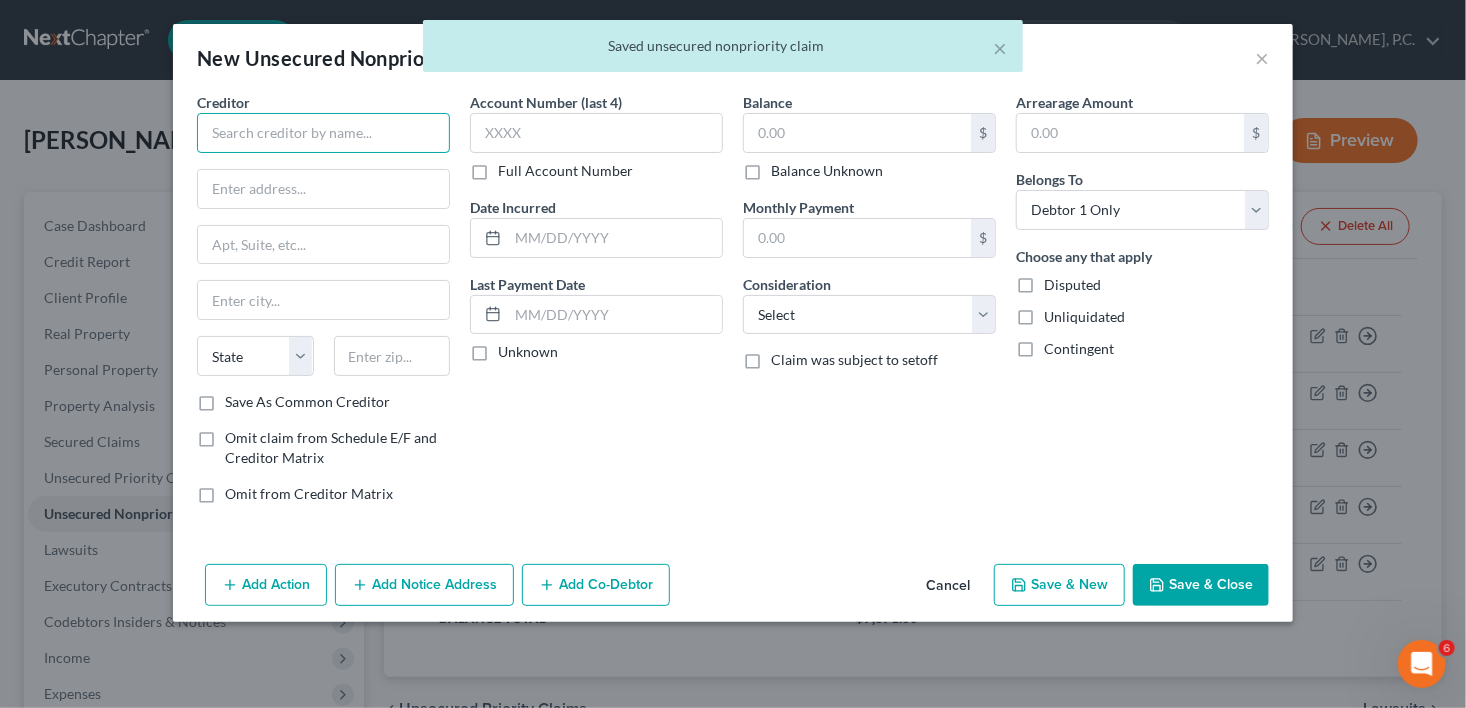 click at bounding box center [323, 133] 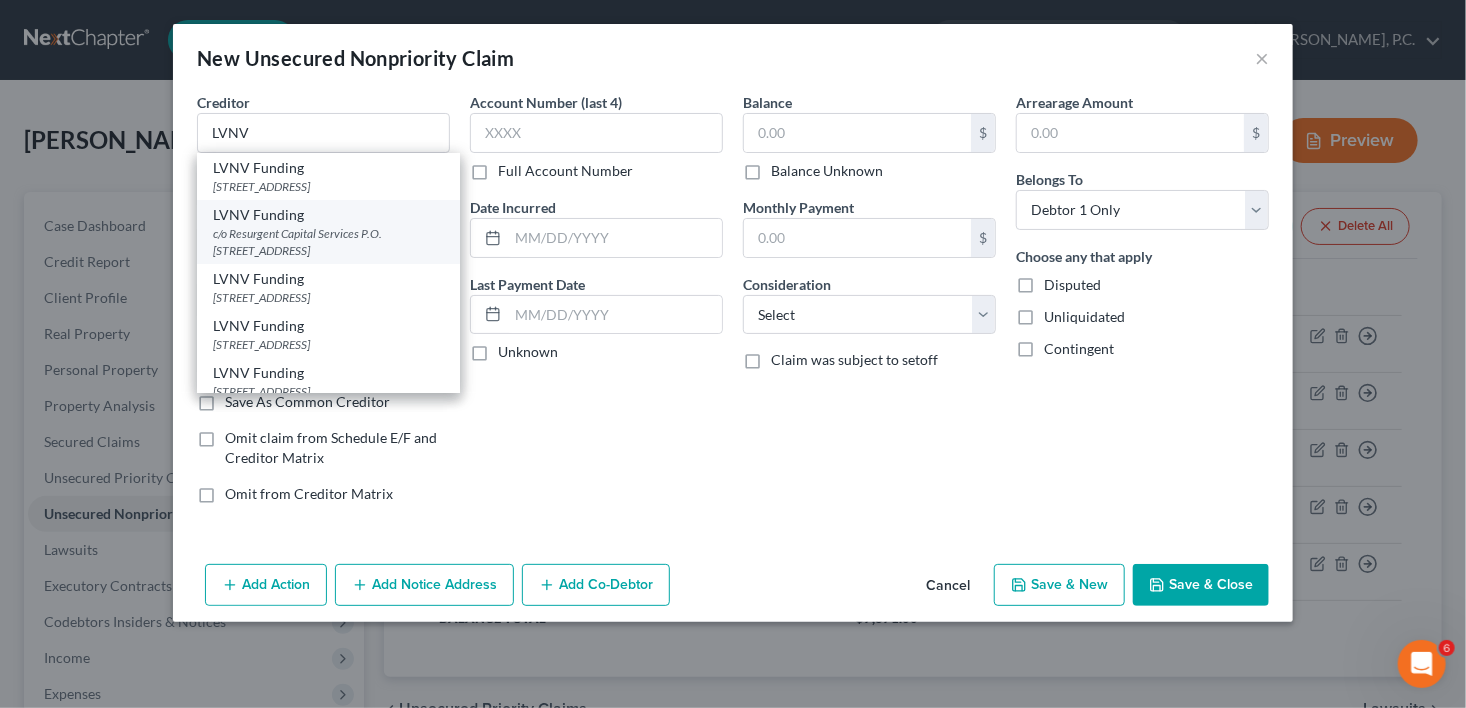 click on "c/o Resurgent Capital Services P.O. [STREET_ADDRESS]" at bounding box center (328, 242) 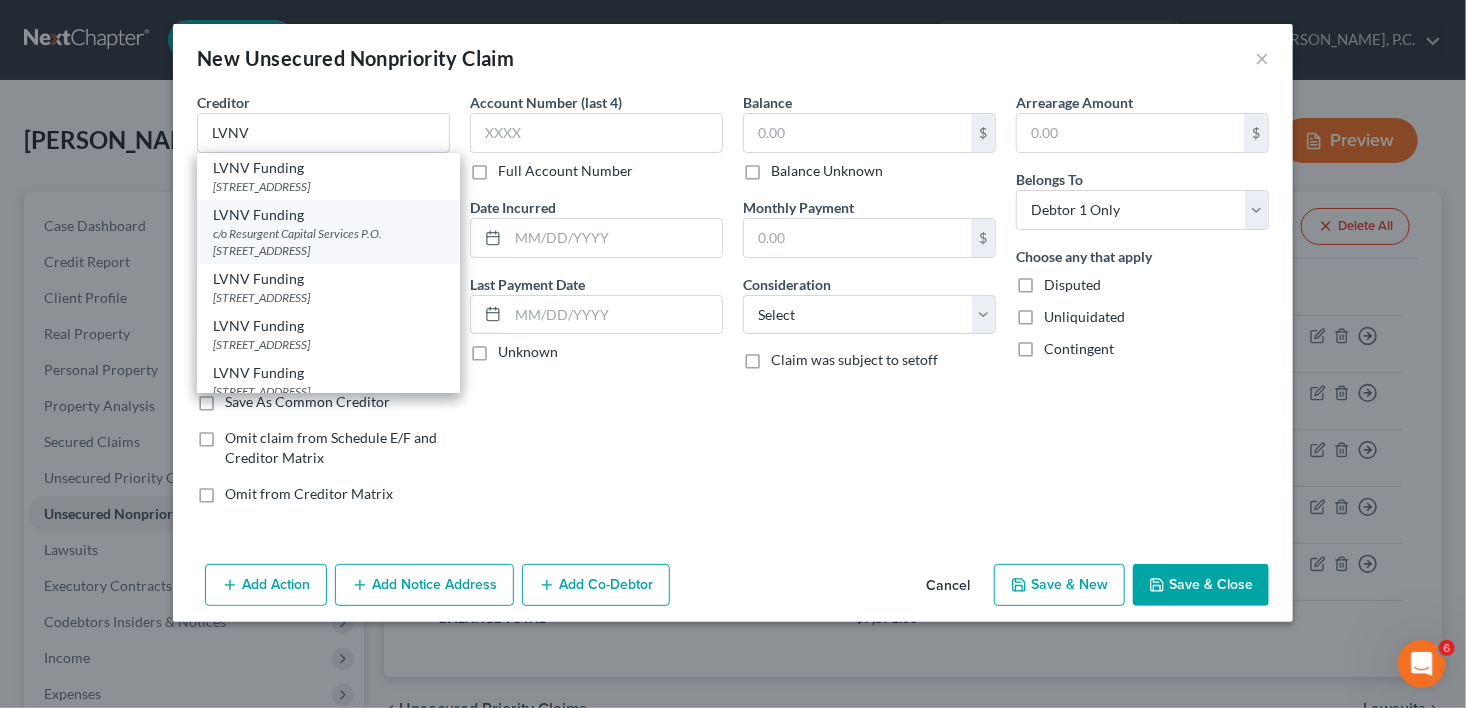 type on "29603" 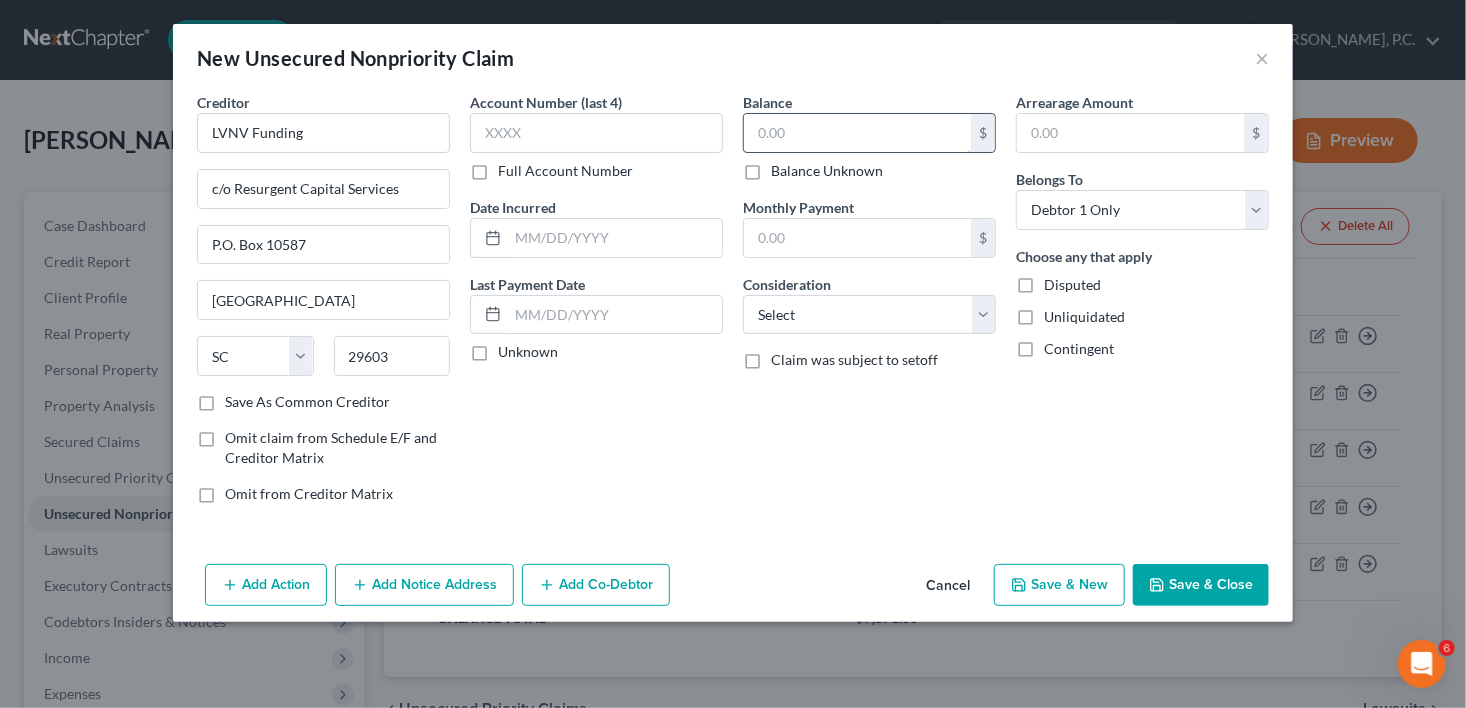 click at bounding box center (857, 133) 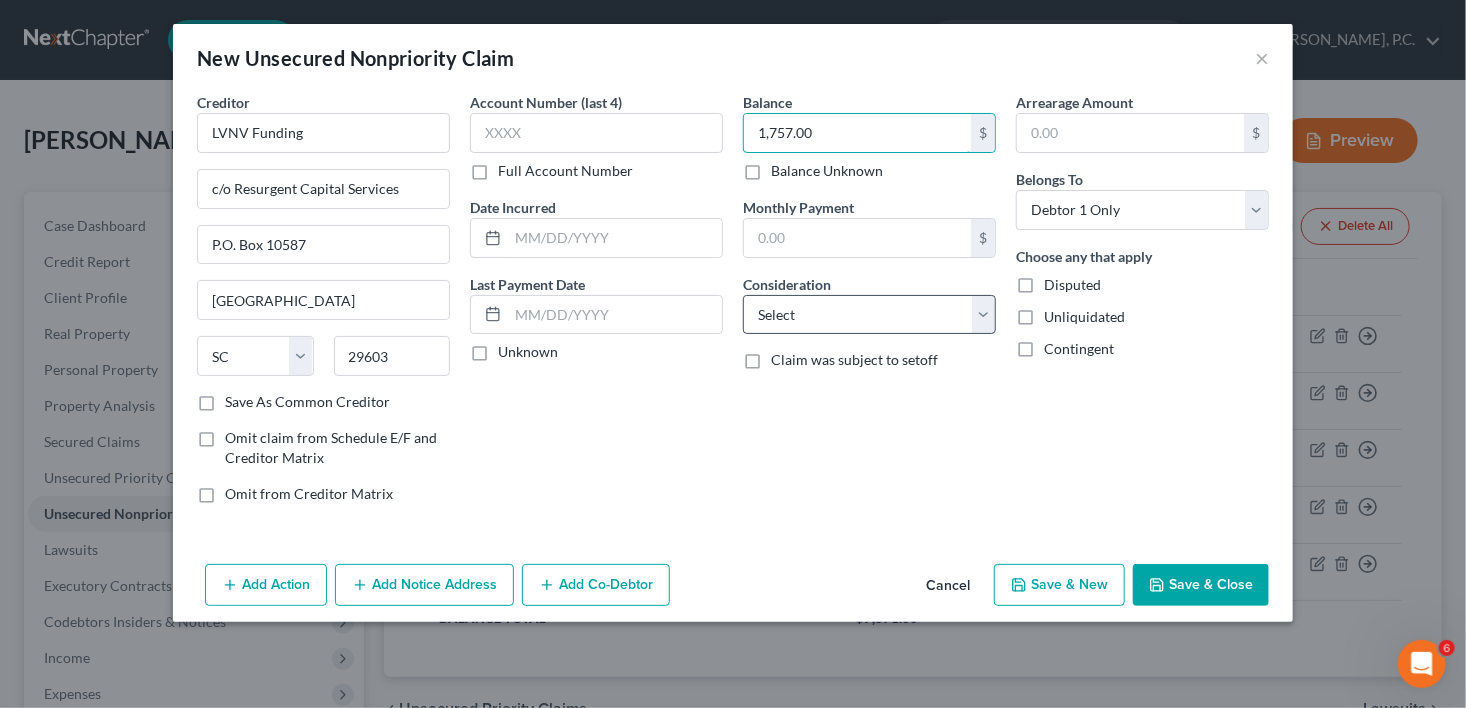 type on "1,757.00" 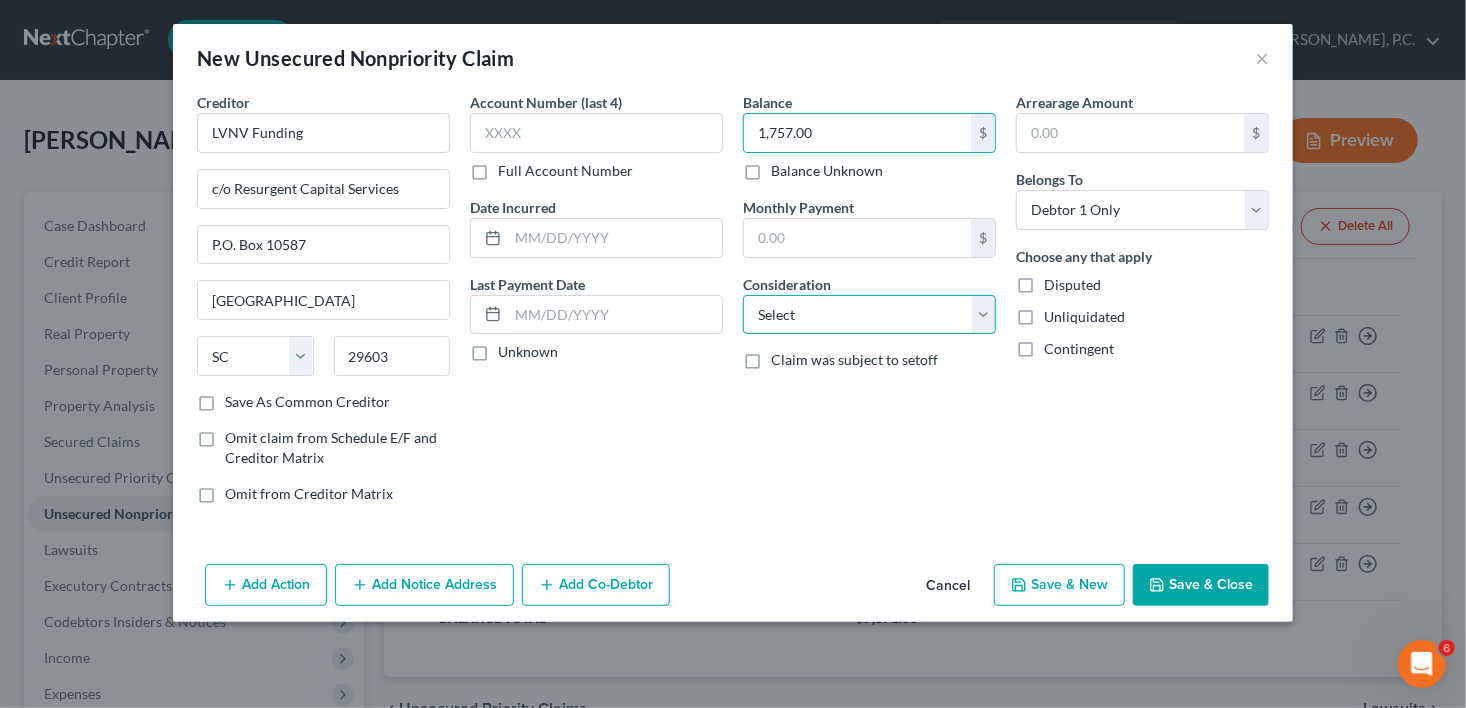 click on "Select Cable / Satellite Services Collection Agency Credit Card Debt Debt Counseling / Attorneys Deficiency Balance Domestic Support Obligations Home / Car Repairs Income Taxes Judgment Liens Medical Services Monies Loaned / Advanced Mortgage Obligation From Divorce Or Separation Obligation To Pensions Other Overdrawn Bank Account Promised To Help Pay Creditors Student Loans Suppliers And Vendors Telephone / Internet Services Utility Services" at bounding box center [869, 315] 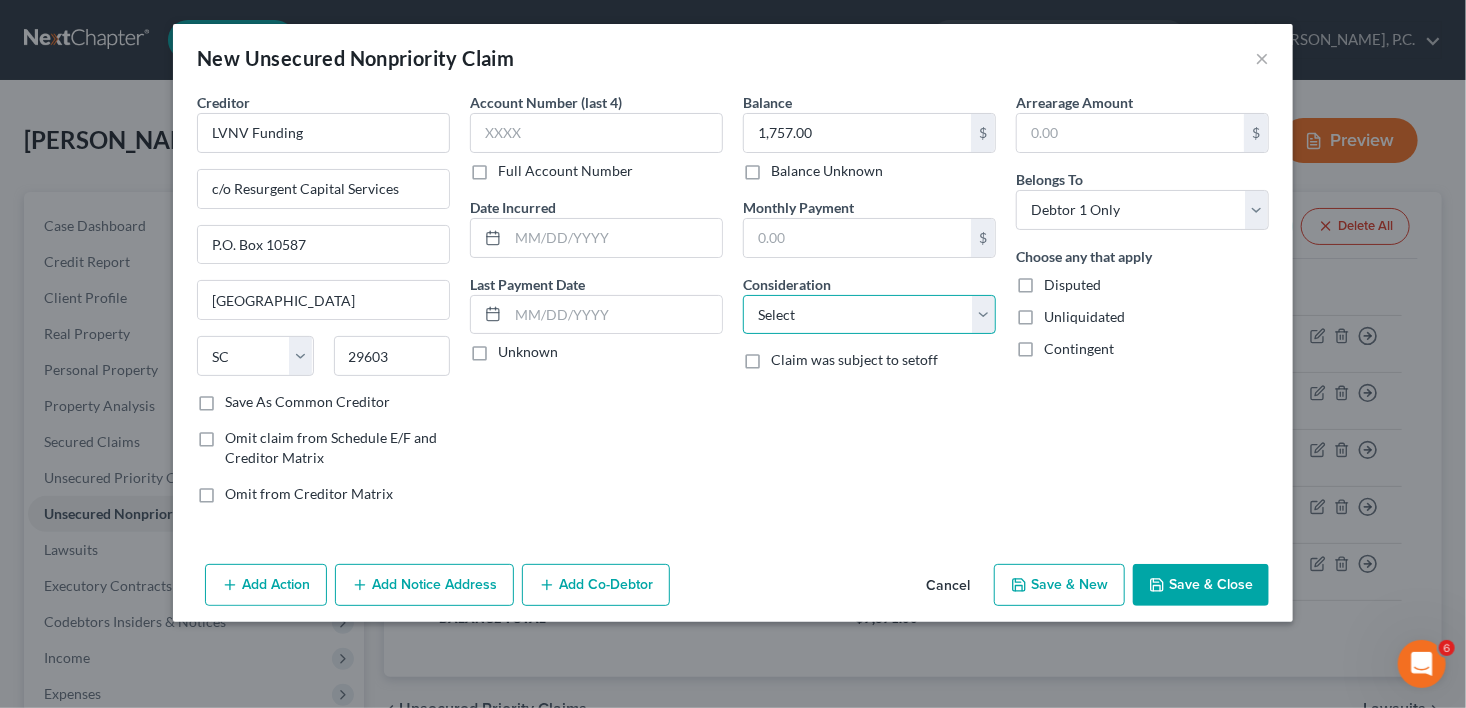 select on "1" 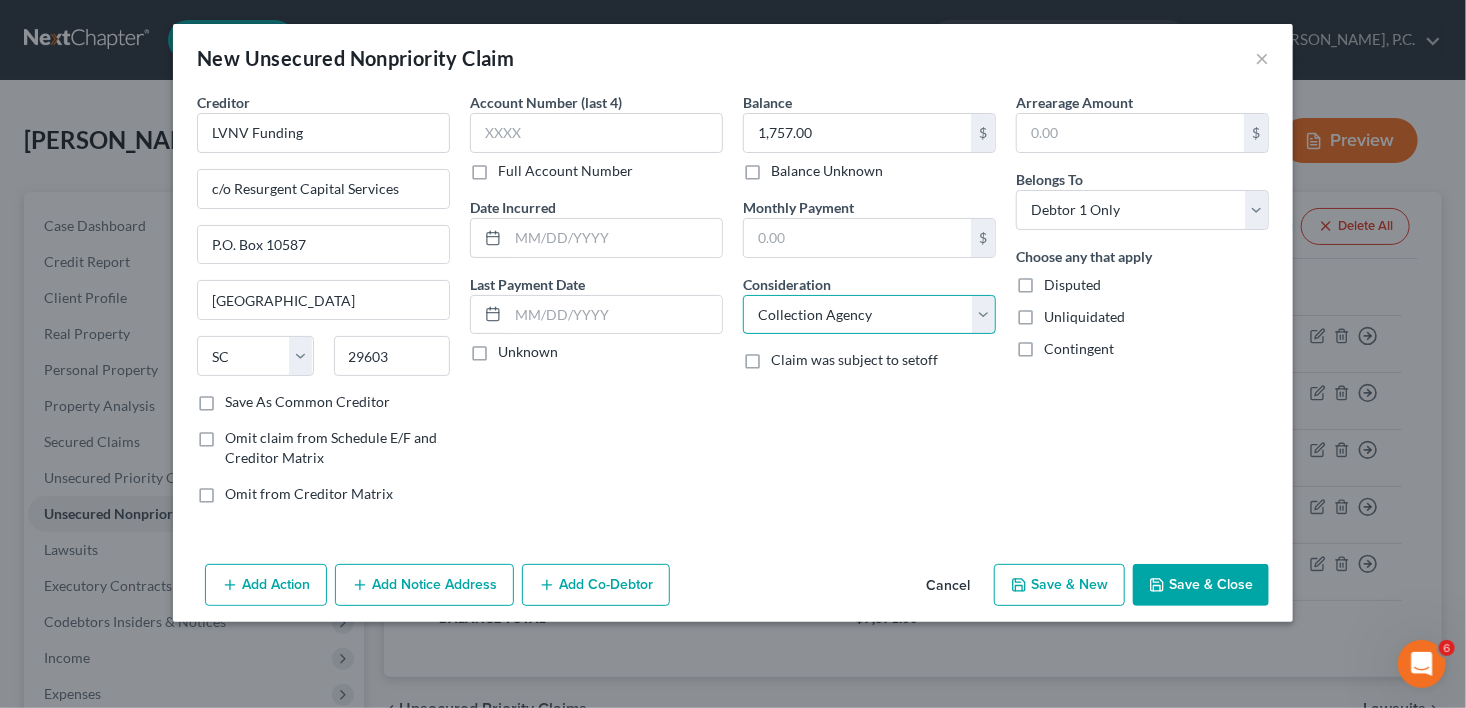 click on "Select Cable / Satellite Services Collection Agency Credit Card Debt Debt Counseling / Attorneys Deficiency Balance Domestic Support Obligations Home / Car Repairs Income Taxes Judgment Liens Medical Services Monies Loaned / Advanced Mortgage Obligation From Divorce Or Separation Obligation To Pensions Other Overdrawn Bank Account Promised To Help Pay Creditors Student Loans Suppliers And Vendors Telephone / Internet Services Utility Services" at bounding box center [869, 315] 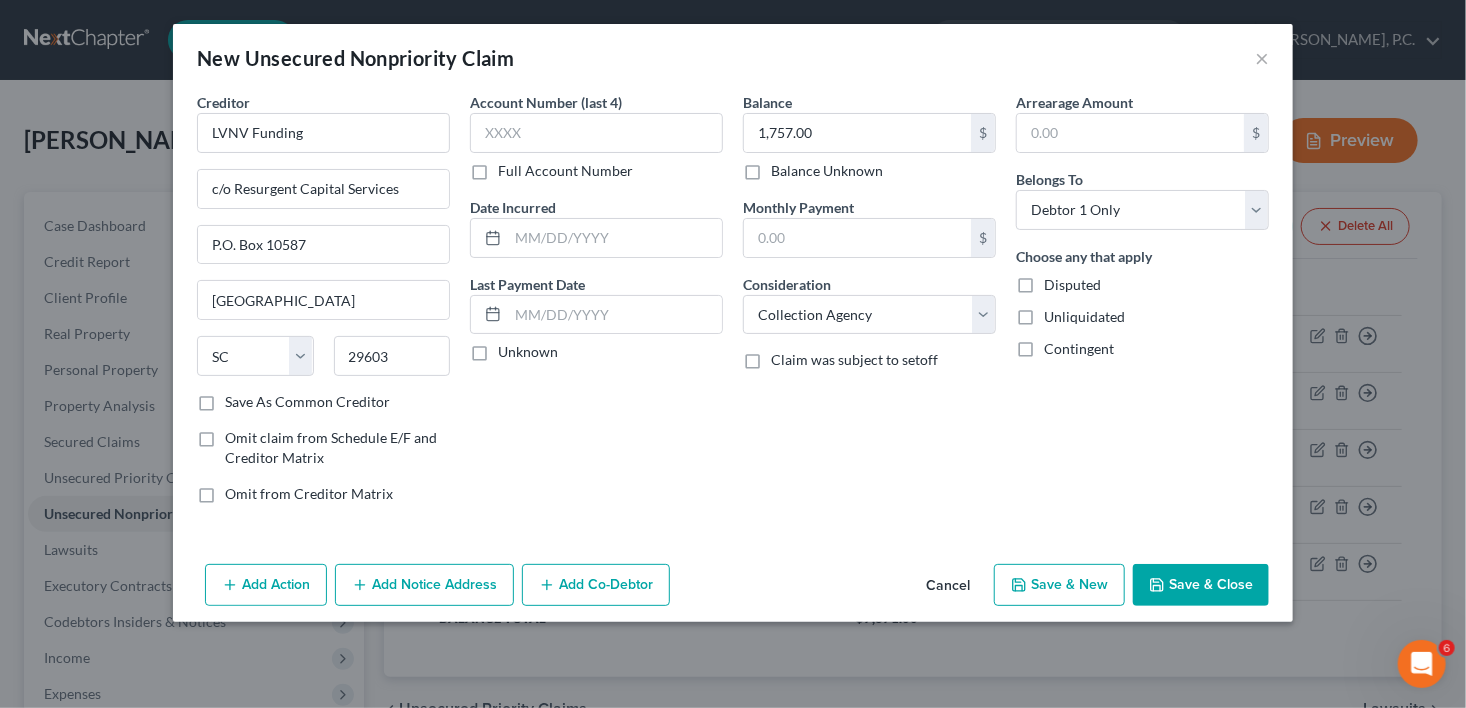 click on "Save & New" at bounding box center (1059, 585) 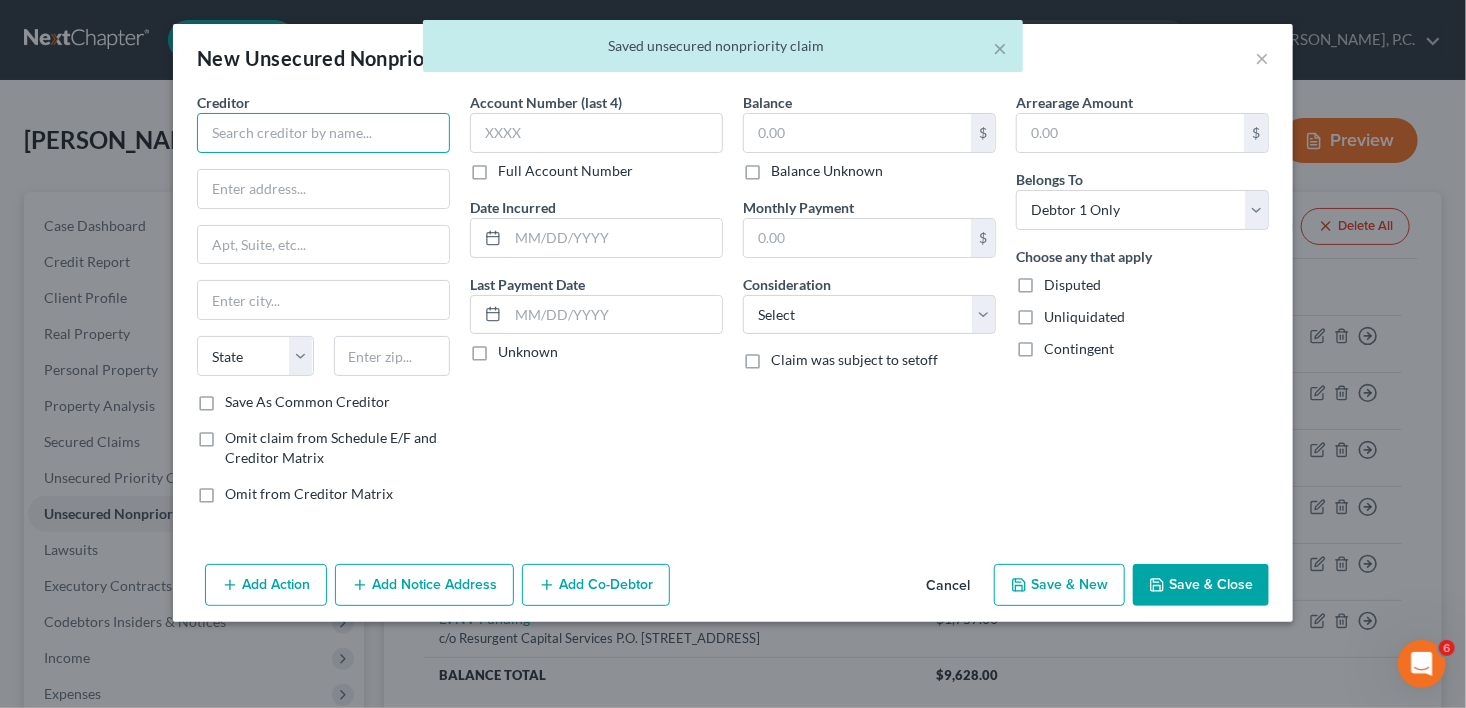 click at bounding box center (323, 133) 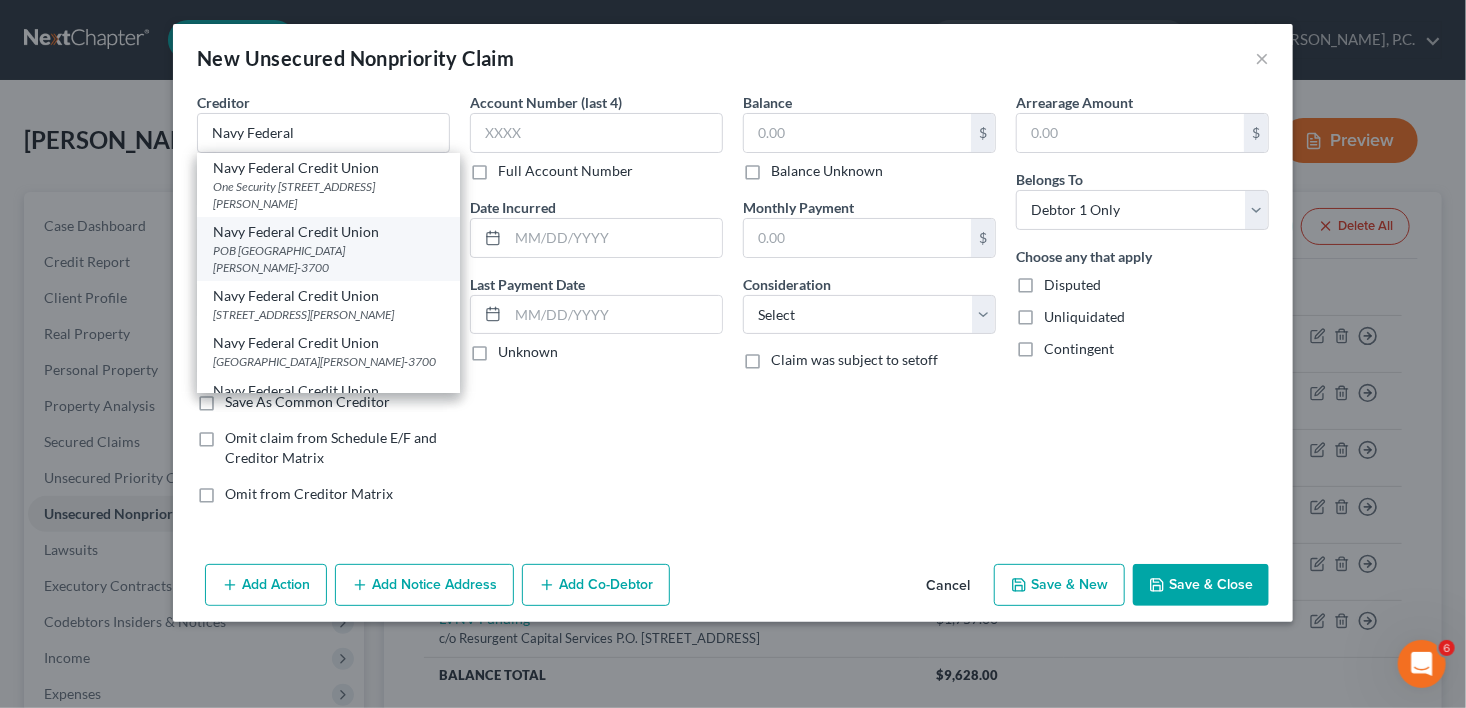 click on "POB [GEOGRAPHIC_DATA][PERSON_NAME]-3700" at bounding box center (328, 259) 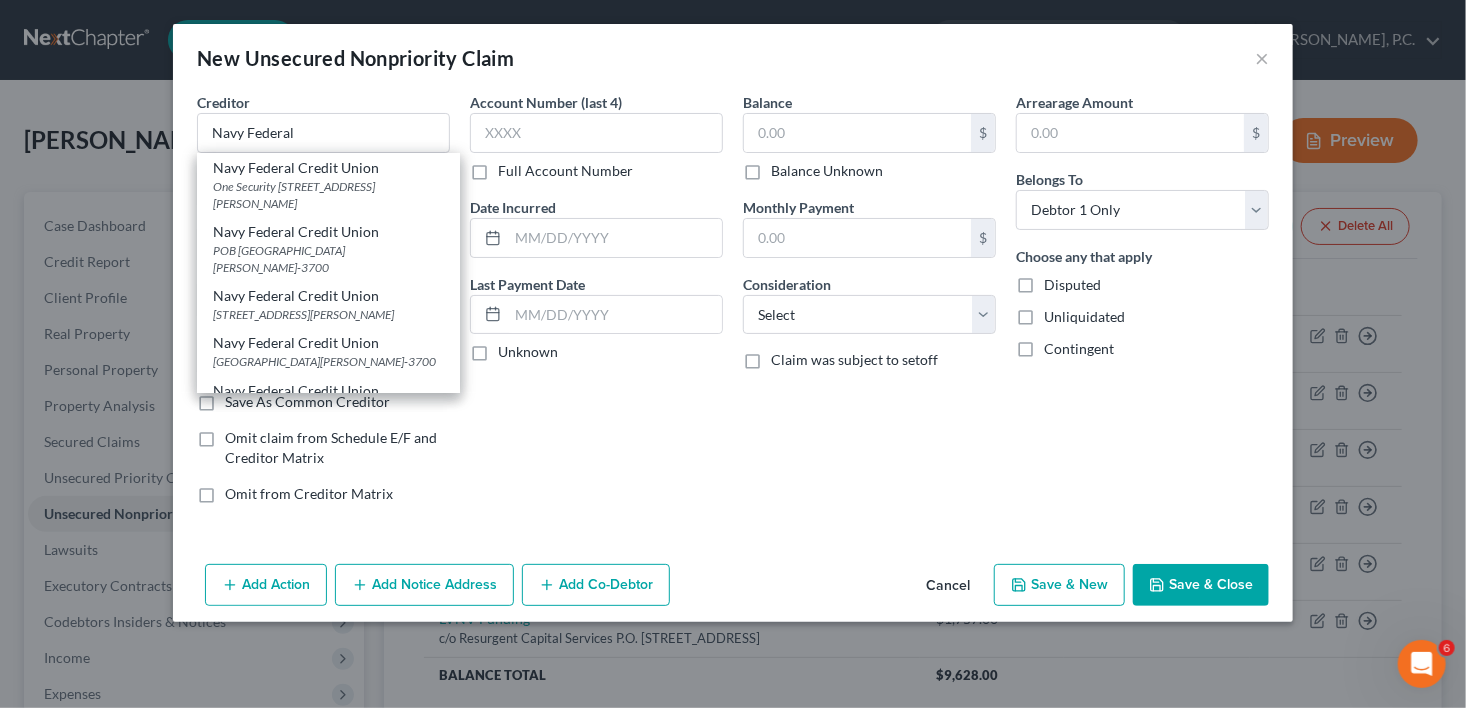 type on "Navy Federal Credit Union" 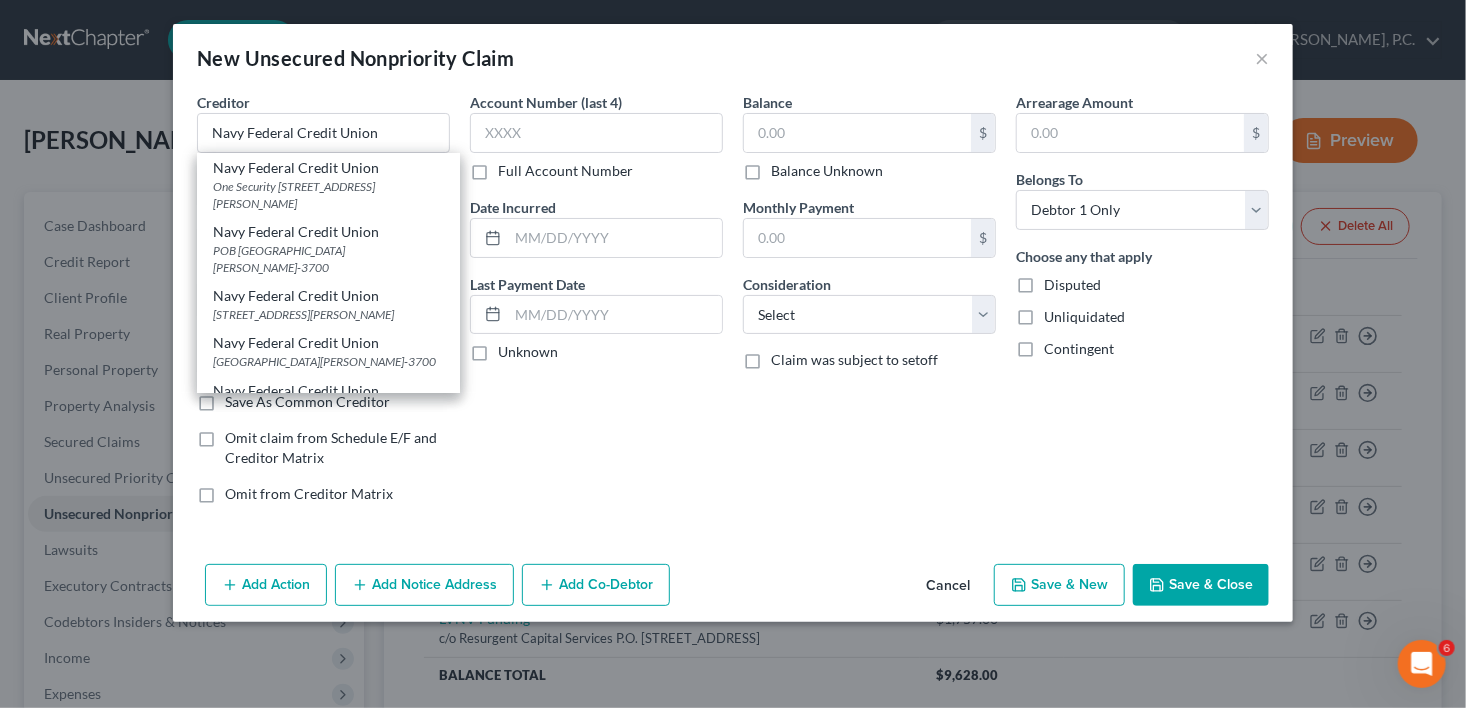 select on "48" 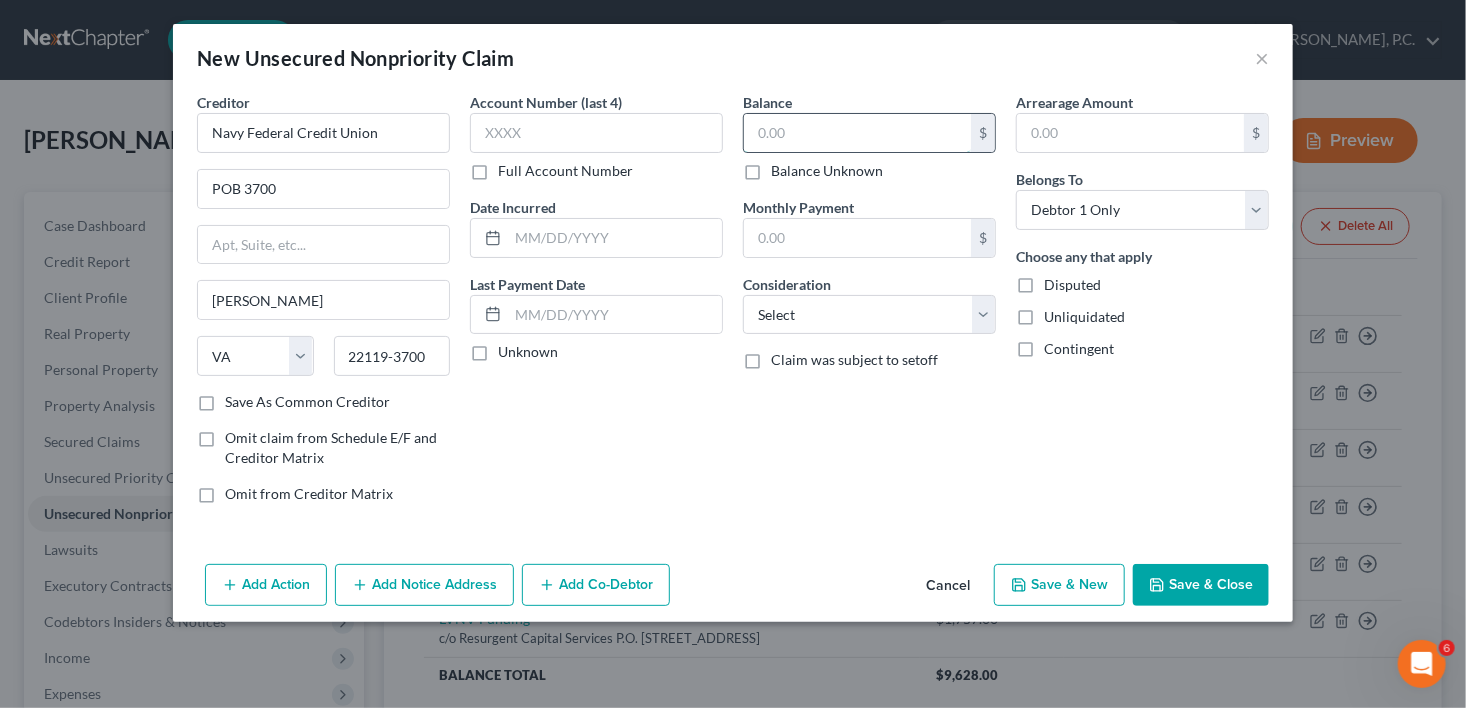 click at bounding box center (857, 133) 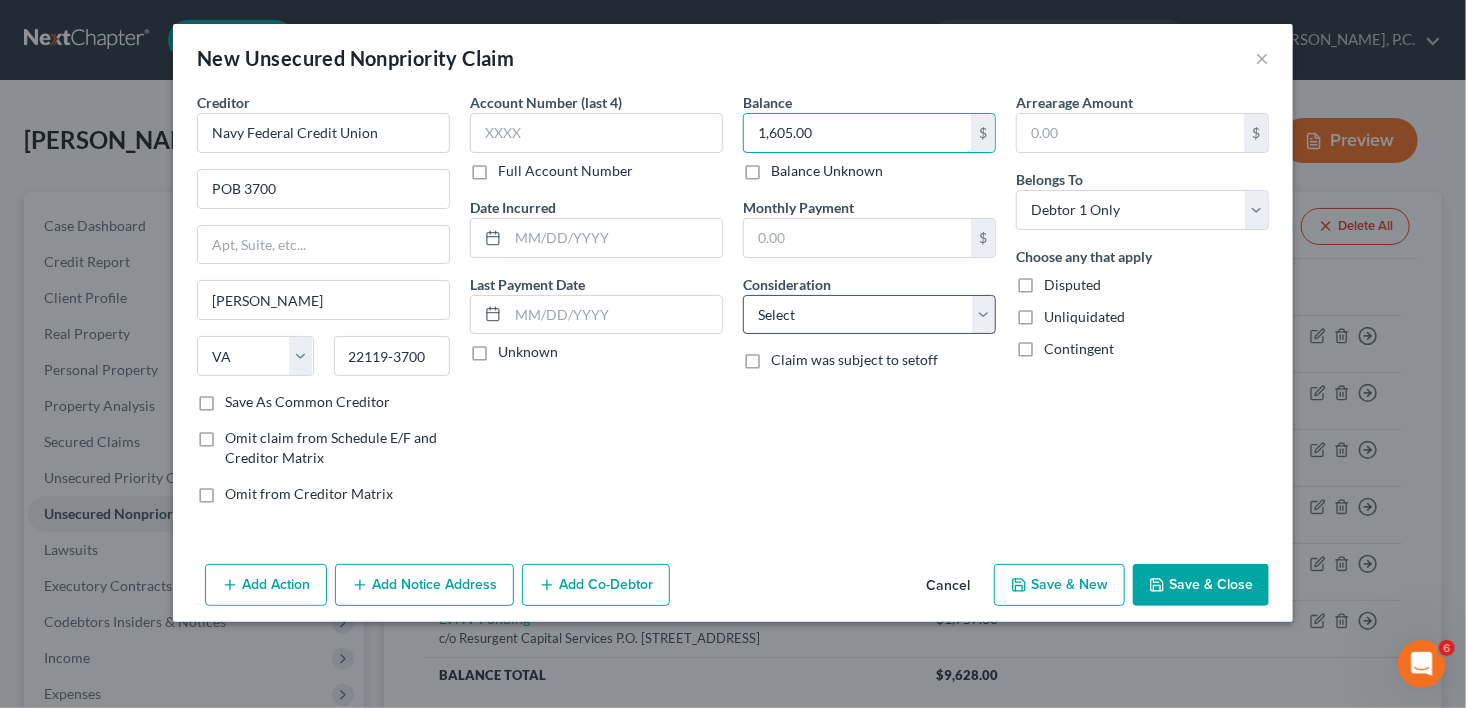 type on "1,605.00" 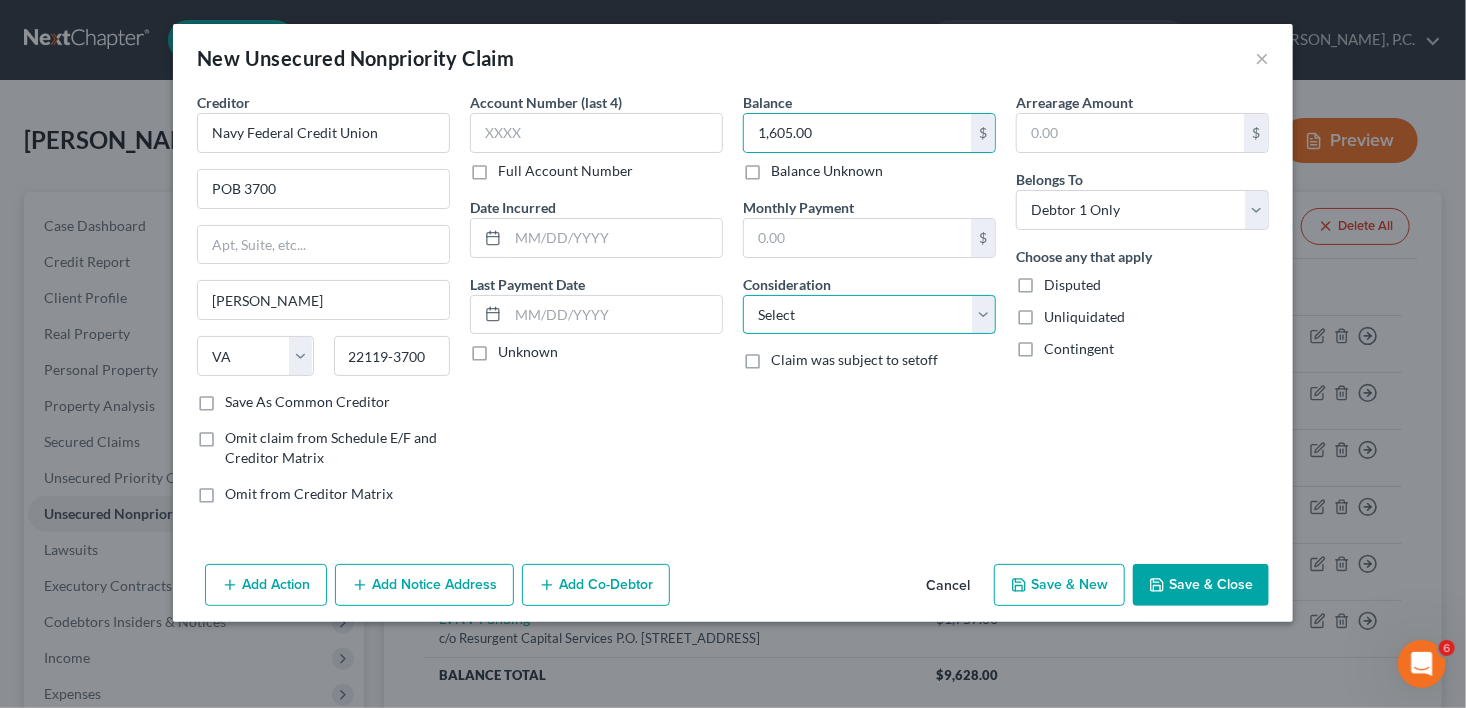 click on "Select Cable / Satellite Services Collection Agency Credit Card Debt Debt Counseling / Attorneys Deficiency Balance Domestic Support Obligations Home / Car Repairs Income Taxes Judgment Liens Medical Services Monies Loaned / Advanced Mortgage Obligation From Divorce Or Separation Obligation To Pensions Other Overdrawn Bank Account Promised To Help Pay Creditors Student Loans Suppliers And Vendors Telephone / Internet Services Utility Services" at bounding box center (869, 315) 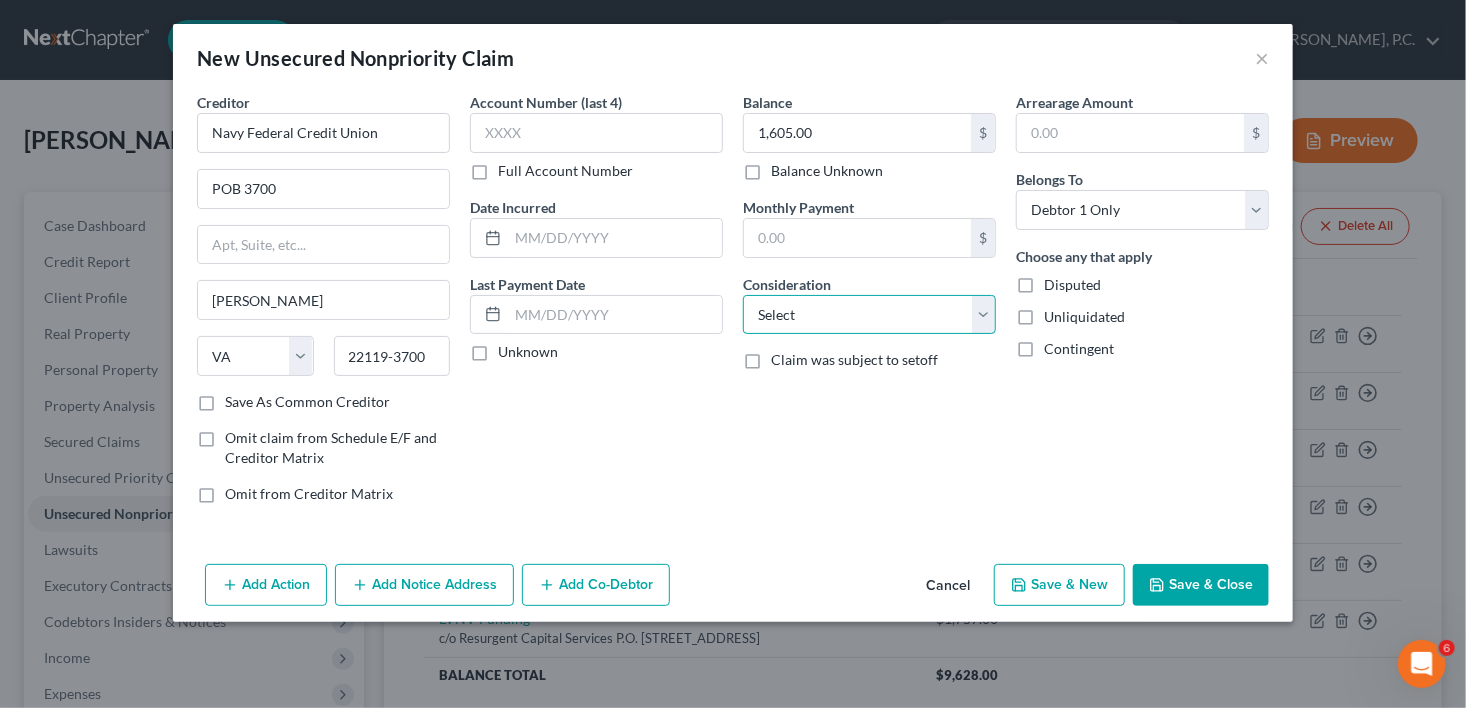 select on "10" 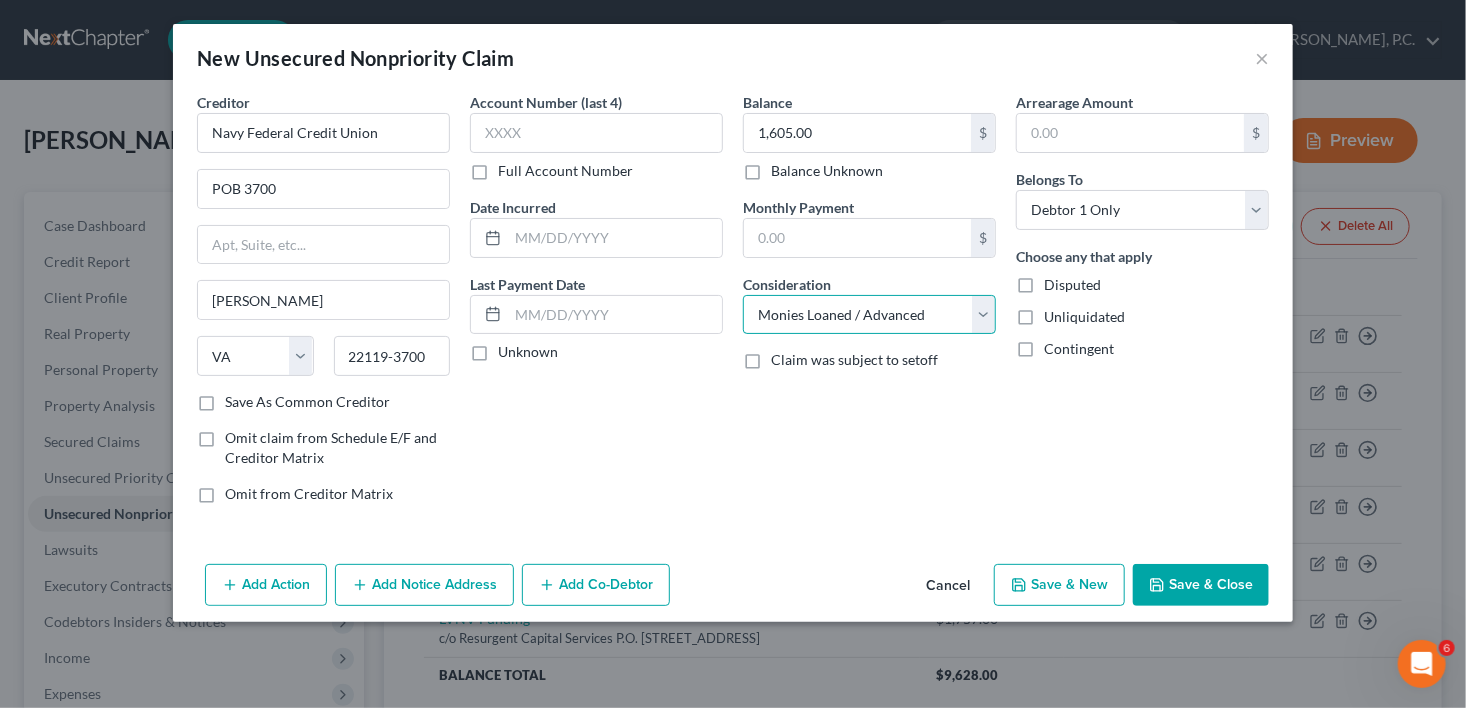 click on "Select Cable / Satellite Services Collection Agency Credit Card Debt Debt Counseling / Attorneys Deficiency Balance Domestic Support Obligations Home / Car Repairs Income Taxes Judgment Liens Medical Services Monies Loaned / Advanced Mortgage Obligation From Divorce Or Separation Obligation To Pensions Other Overdrawn Bank Account Promised To Help Pay Creditors Student Loans Suppliers And Vendors Telephone / Internet Services Utility Services" at bounding box center [869, 315] 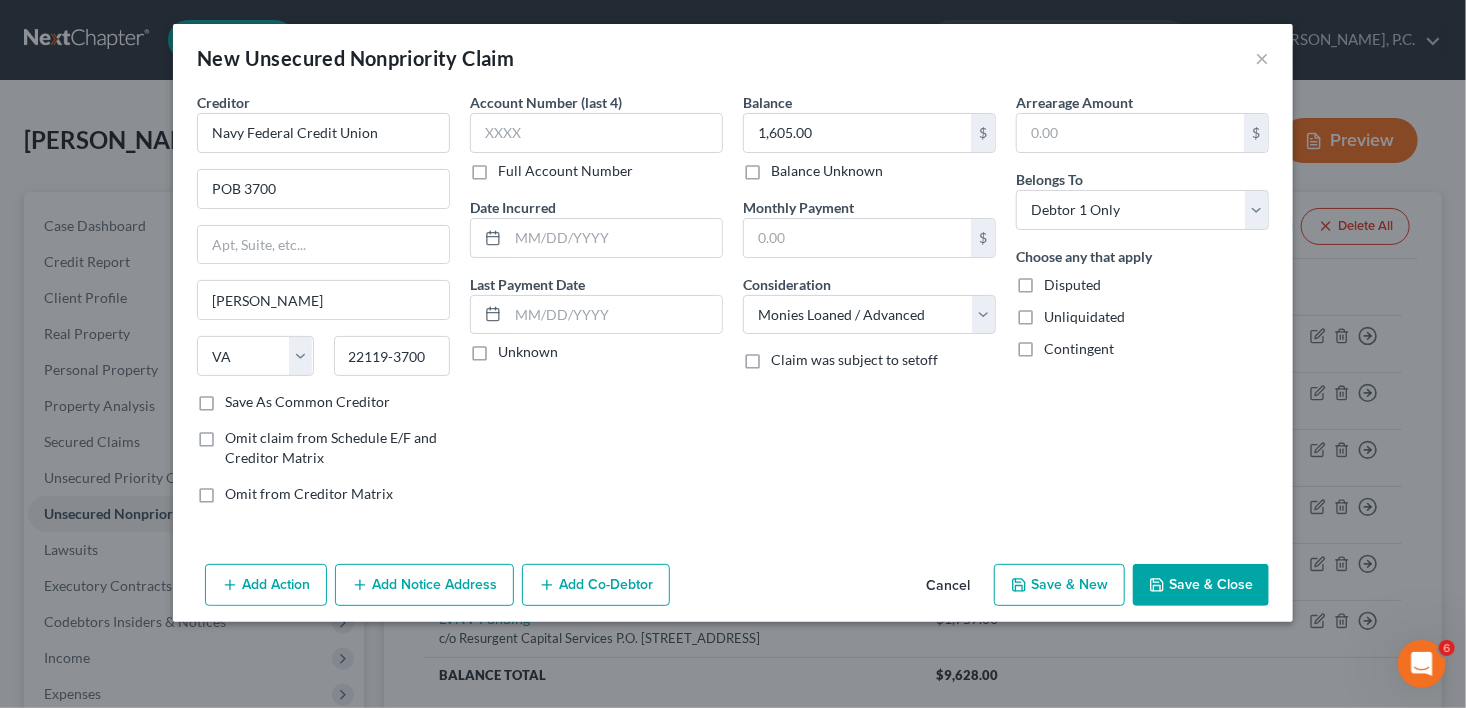 click on "Save & New" at bounding box center [1059, 585] 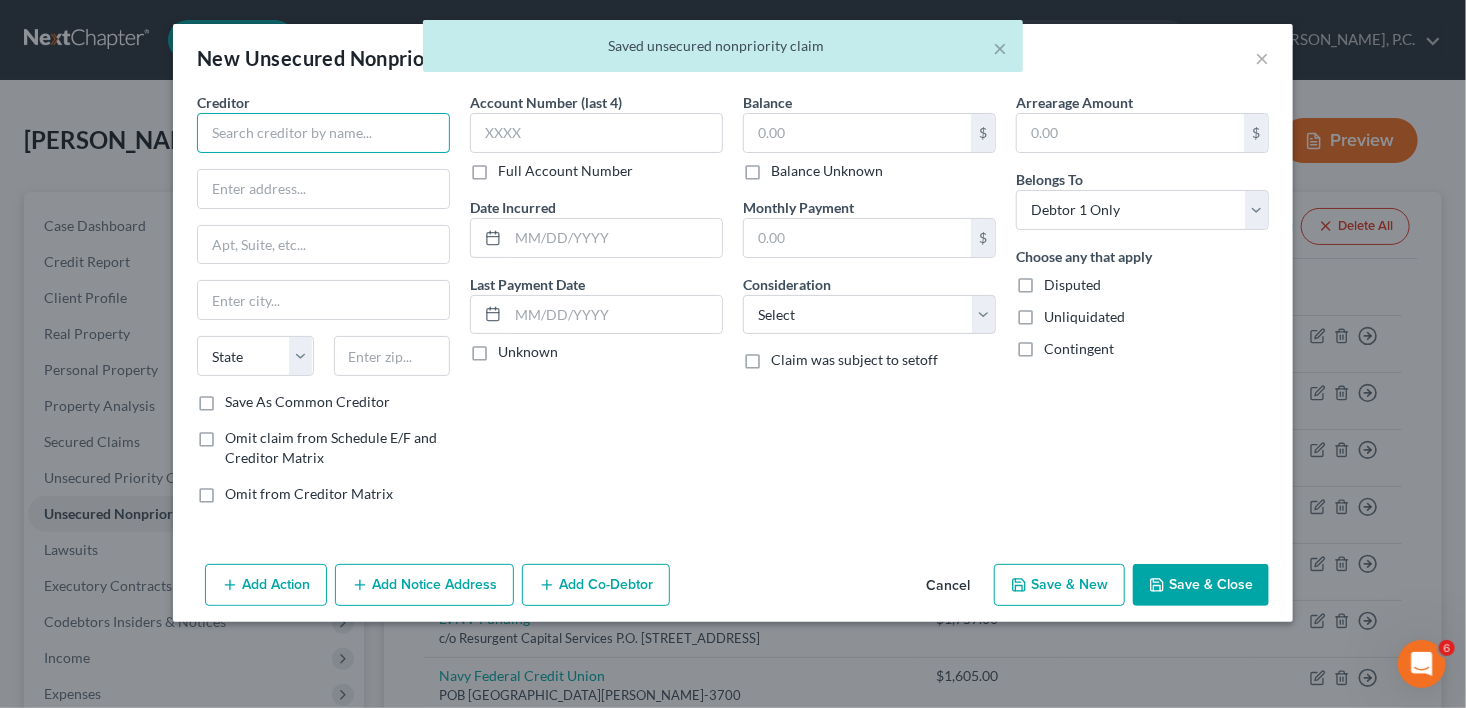 click at bounding box center [323, 133] 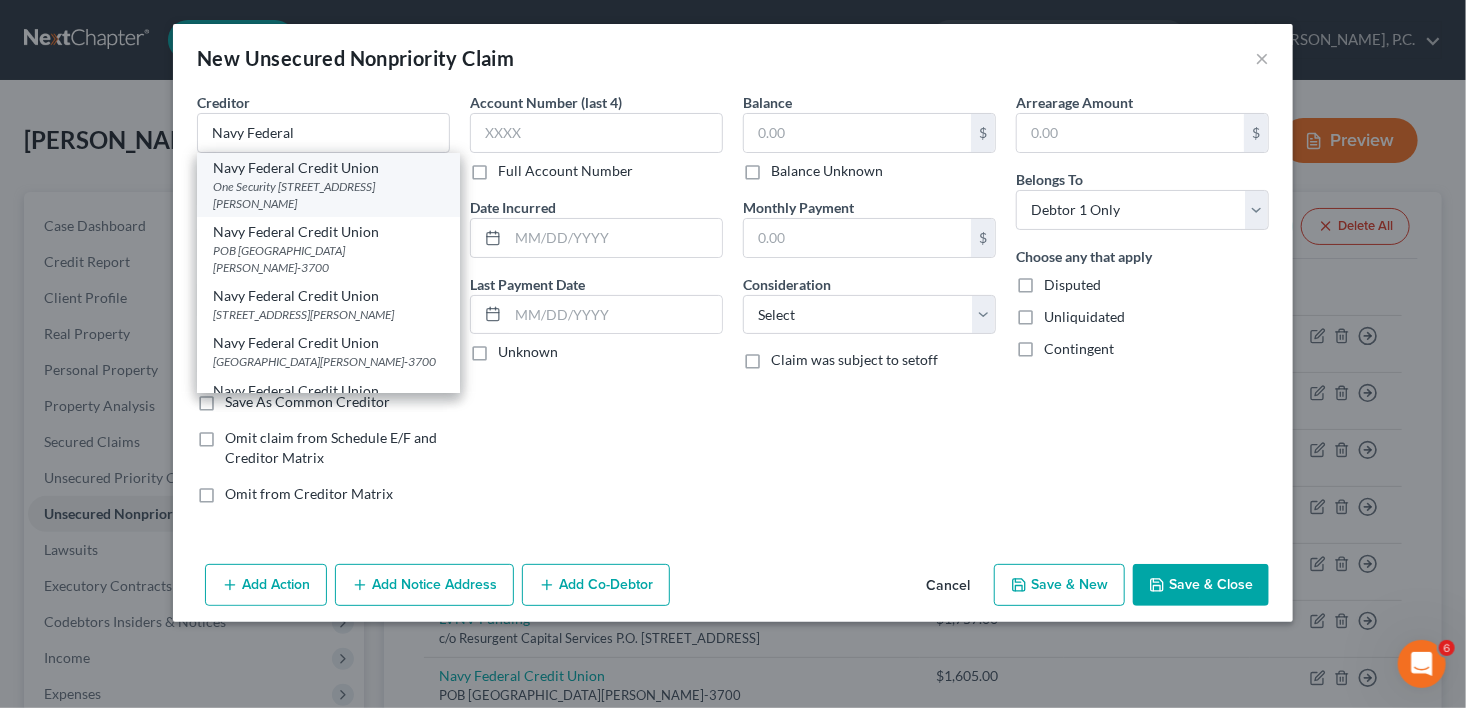 click on "One Security [STREET_ADDRESS][PERSON_NAME]" at bounding box center [328, 195] 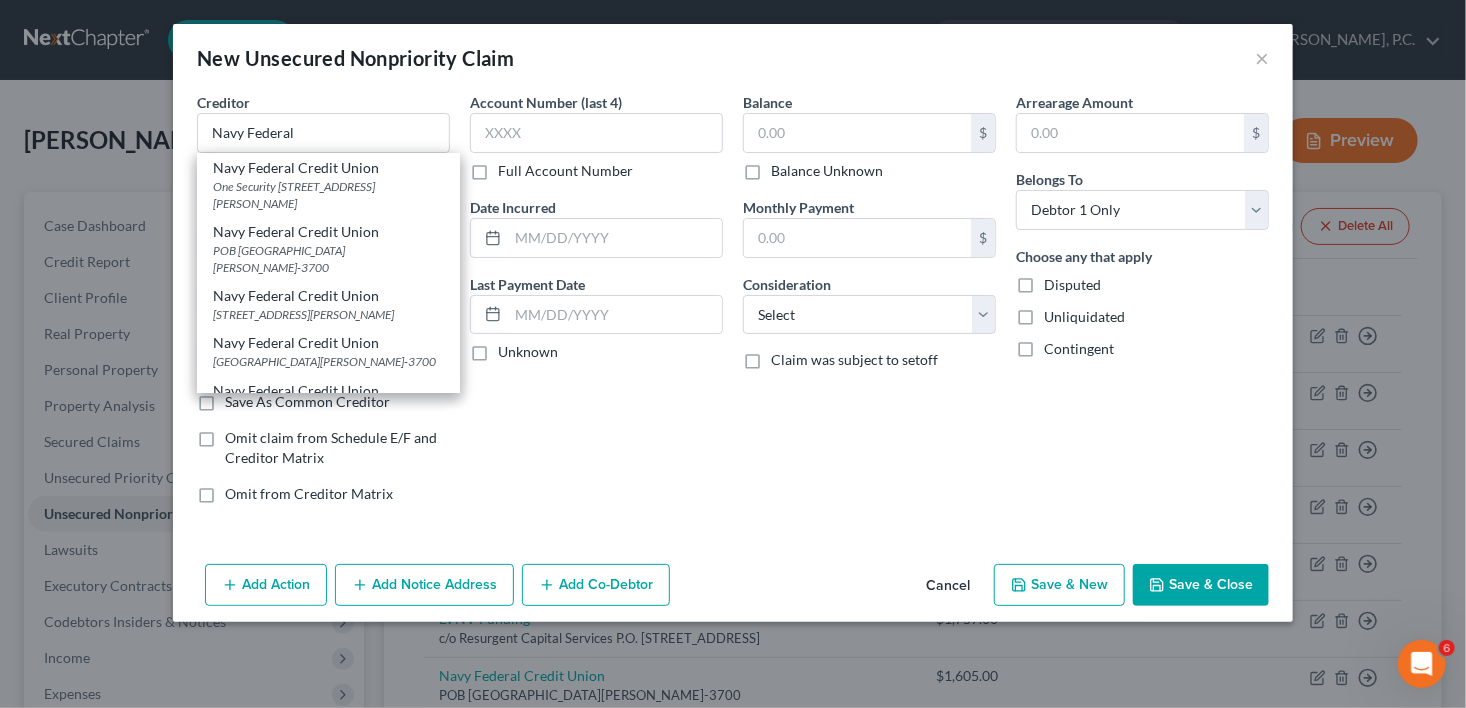 type on "Navy Federal Credit Union" 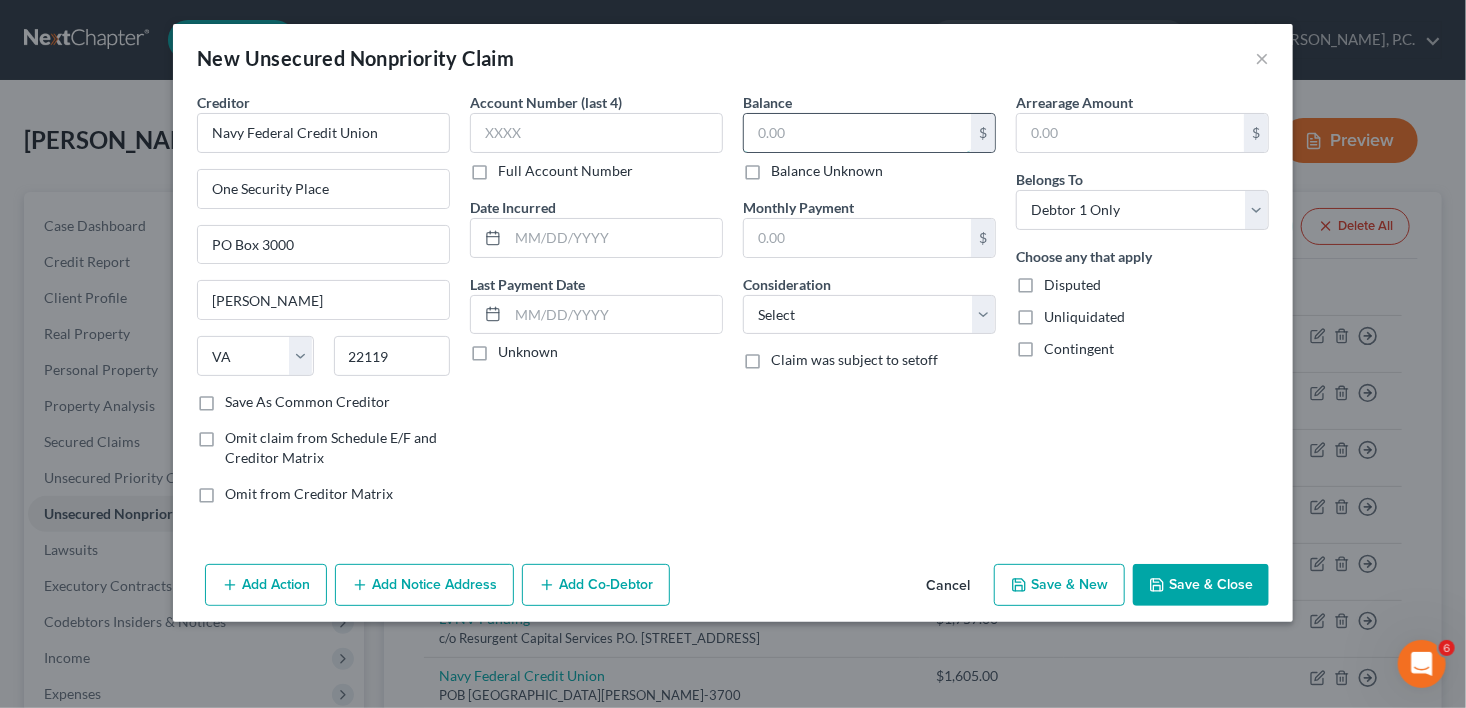click at bounding box center [857, 133] 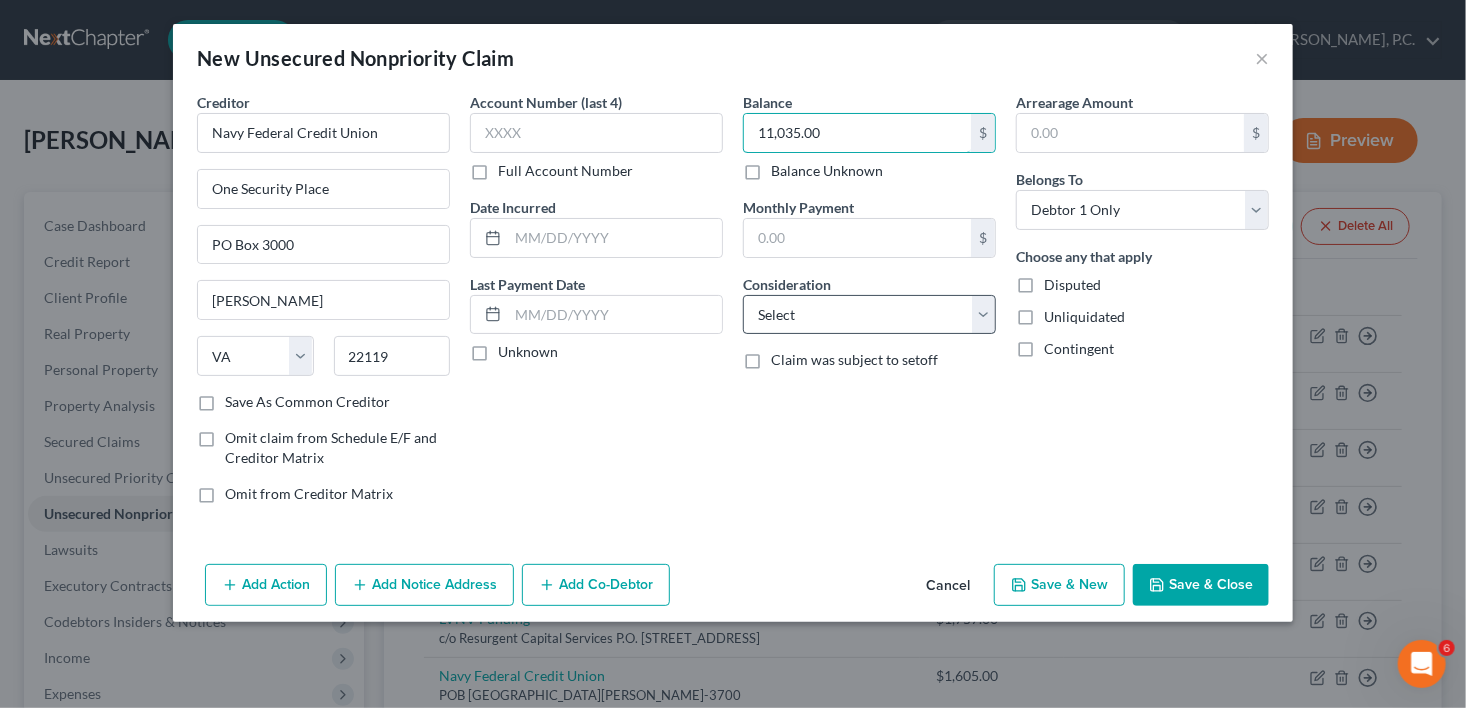 type on "11,035.00" 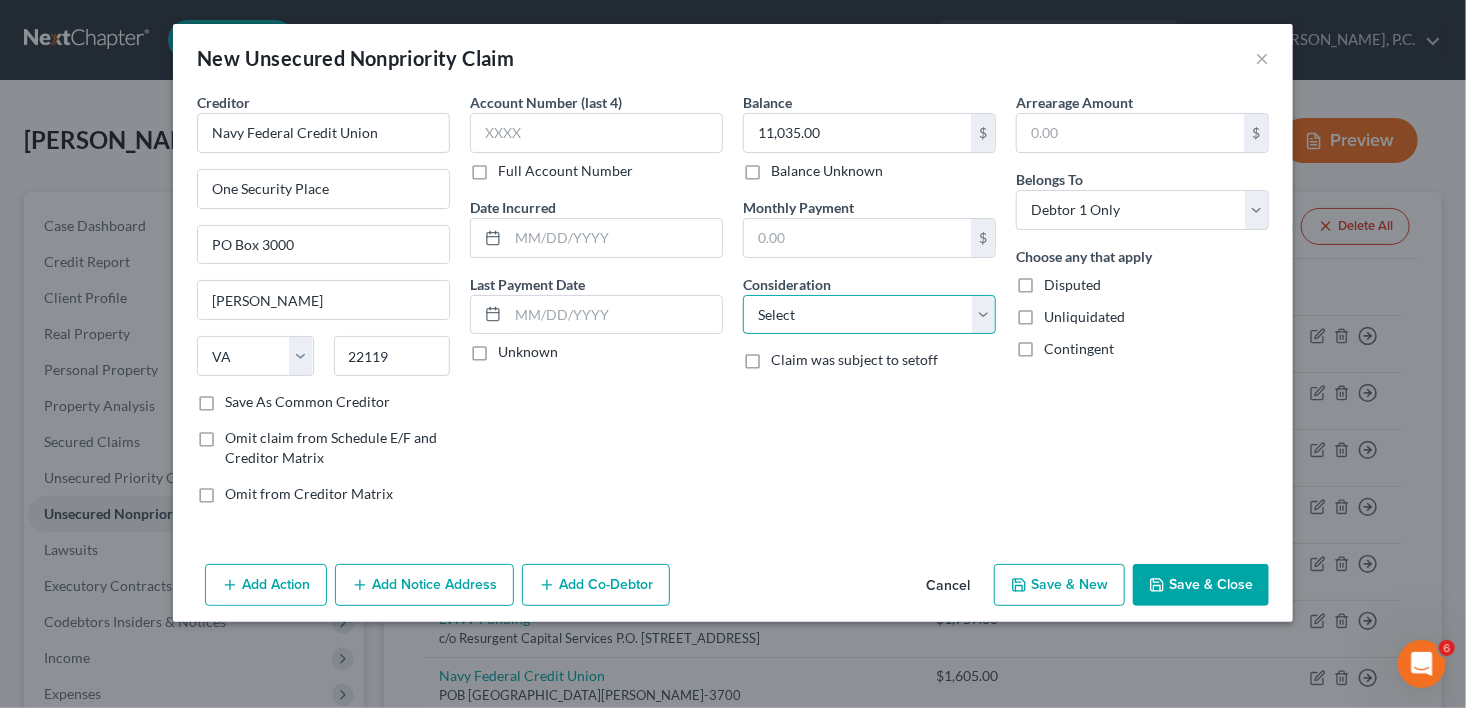 click on "Select Cable / Satellite Services Collection Agency Credit Card Debt Debt Counseling / Attorneys Deficiency Balance Domestic Support Obligations Home / Car Repairs Income Taxes Judgment Liens Medical Services Monies Loaned / Advanced Mortgage Obligation From Divorce Or Separation Obligation To Pensions Other Overdrawn Bank Account Promised To Help Pay Creditors Student Loans Suppliers And Vendors Telephone / Internet Services Utility Services" at bounding box center (869, 315) 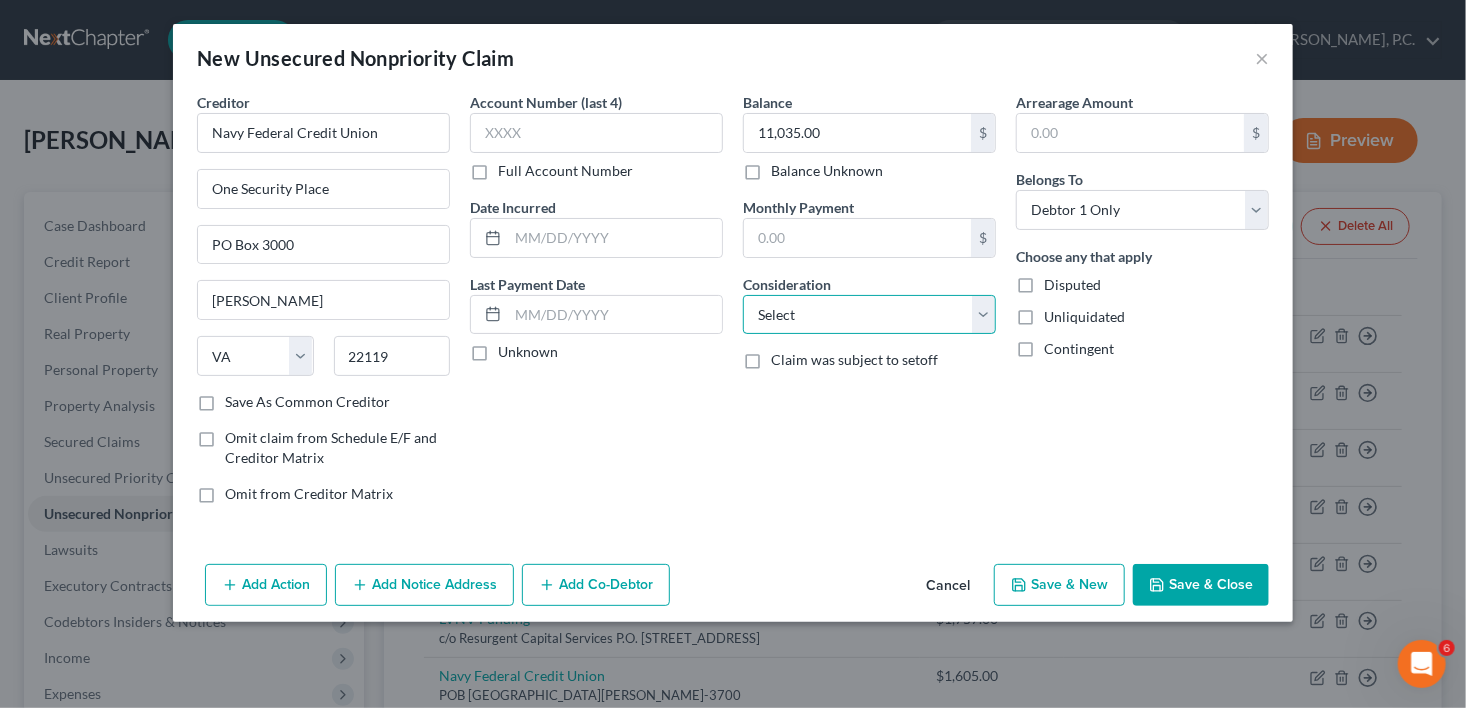 select on "2" 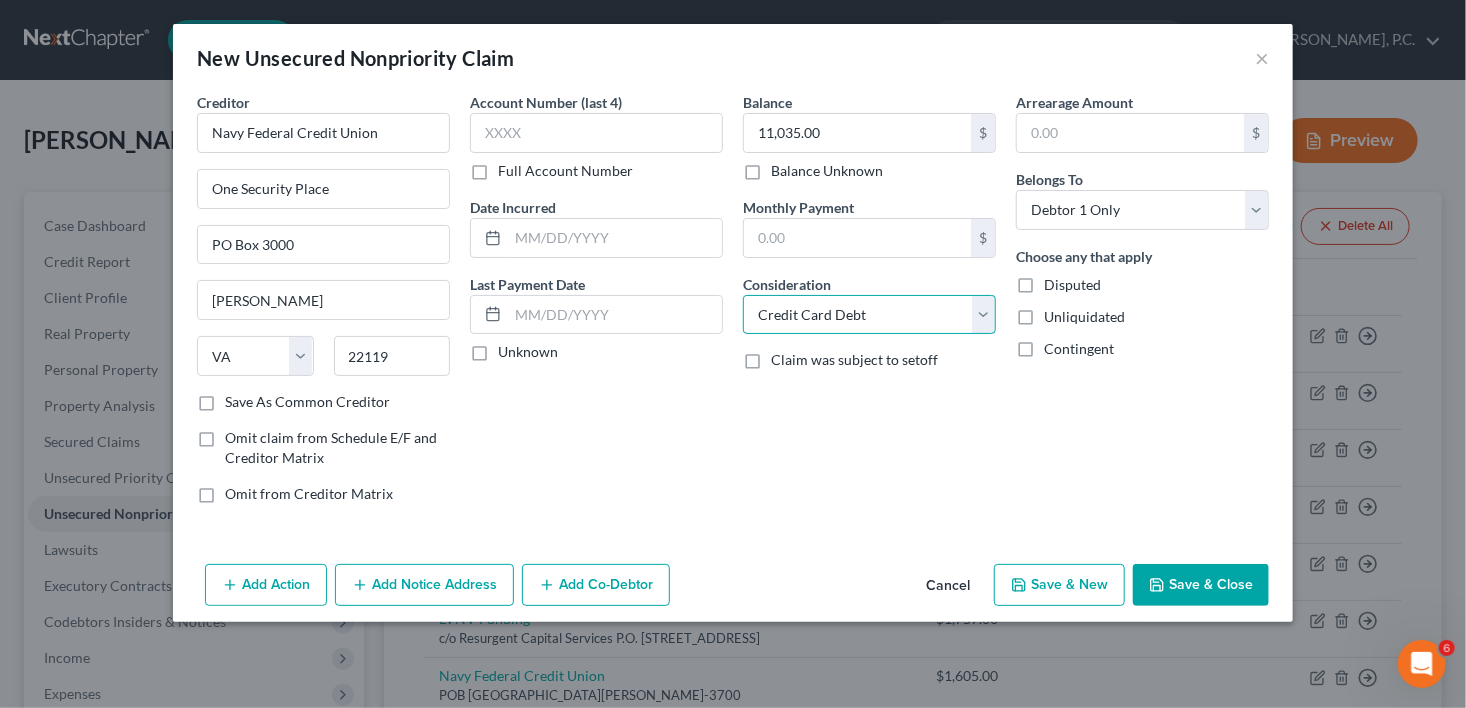 click on "Select Cable / Satellite Services Collection Agency Credit Card Debt Debt Counseling / Attorneys Deficiency Balance Domestic Support Obligations Home / Car Repairs Income Taxes Judgment Liens Medical Services Monies Loaned / Advanced Mortgage Obligation From Divorce Or Separation Obligation To Pensions Other Overdrawn Bank Account Promised To Help Pay Creditors Student Loans Suppliers And Vendors Telephone / Internet Services Utility Services" at bounding box center [869, 315] 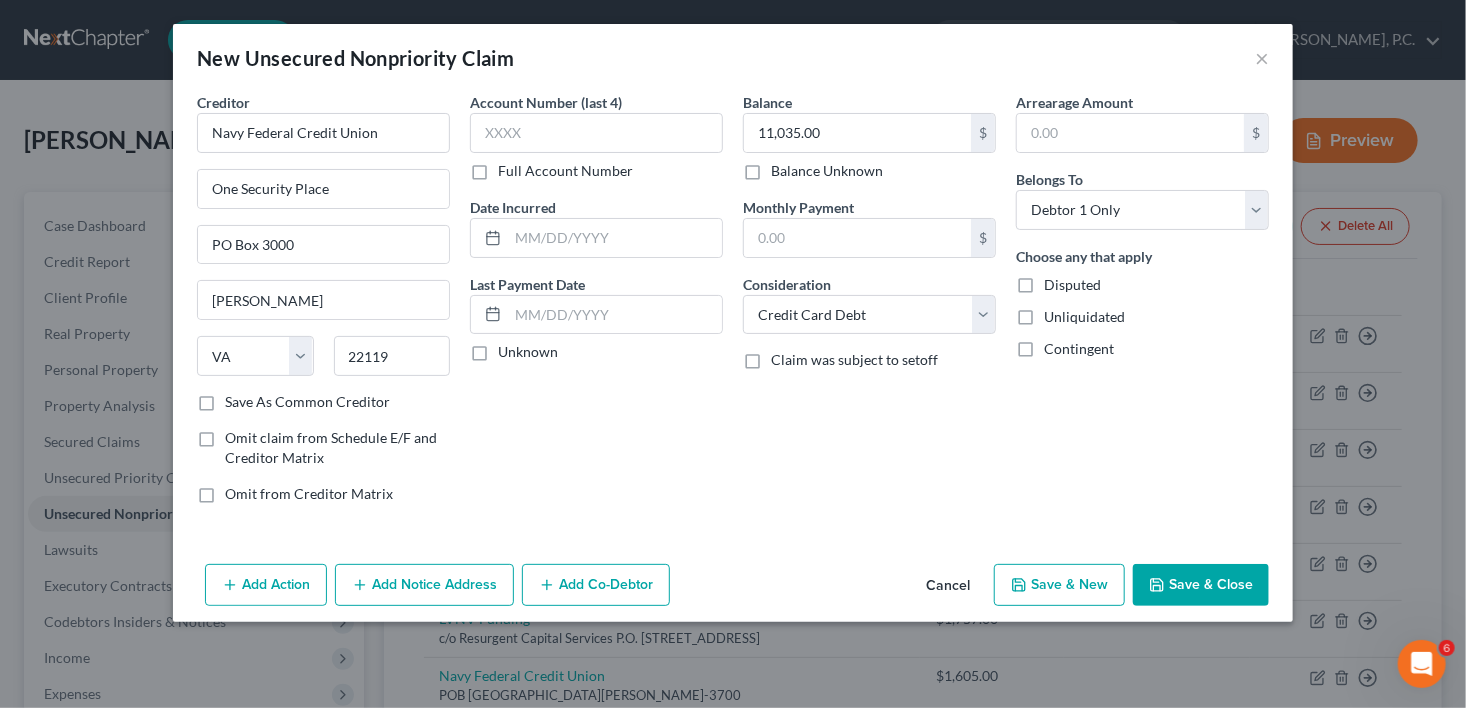 click 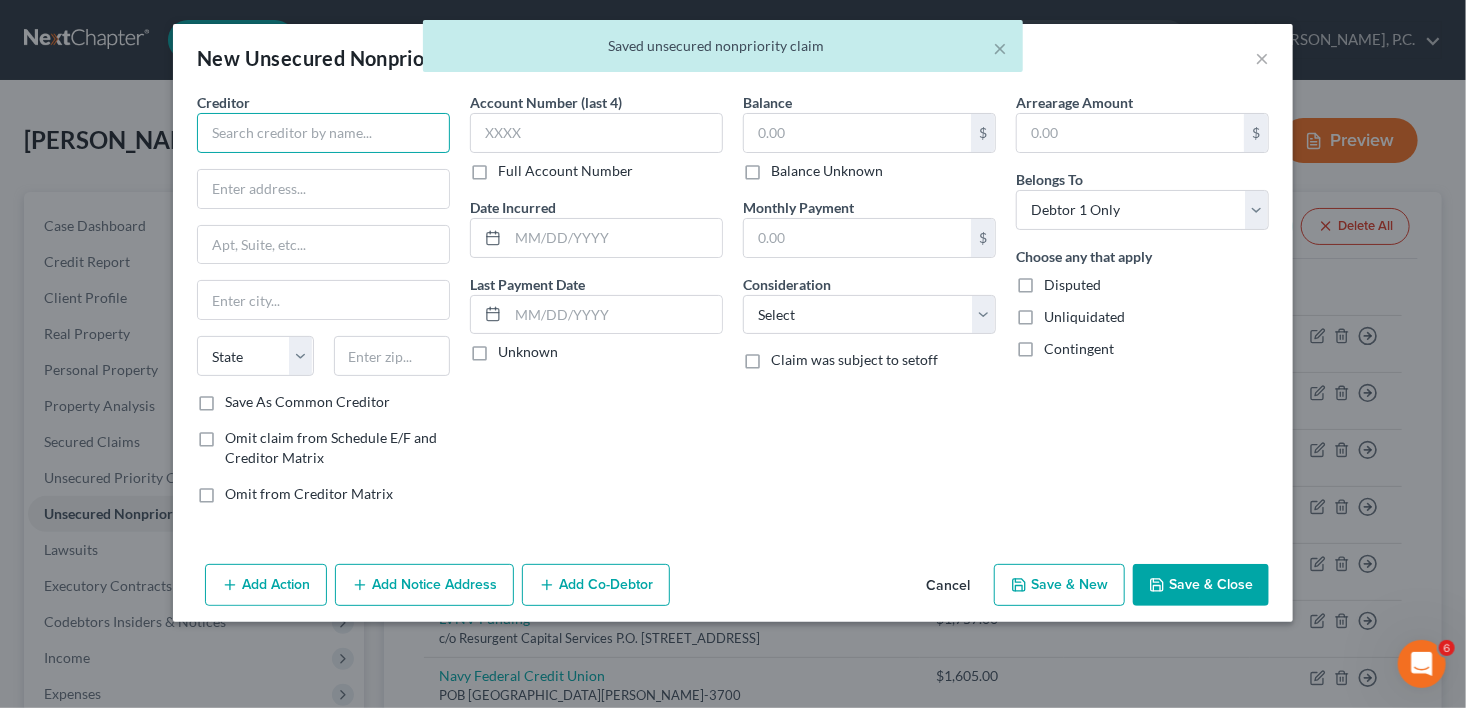 click at bounding box center (323, 133) 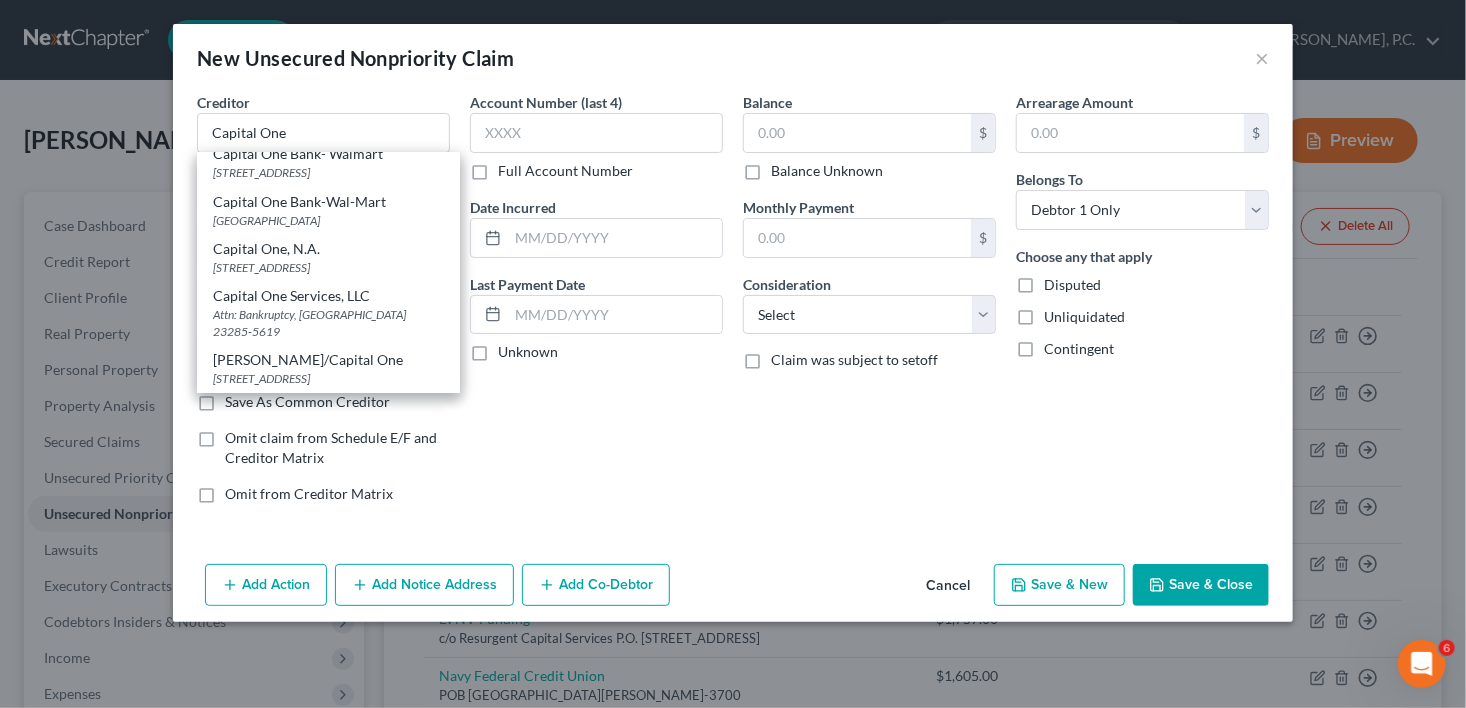scroll, scrollTop: 1190, scrollLeft: 0, axis: vertical 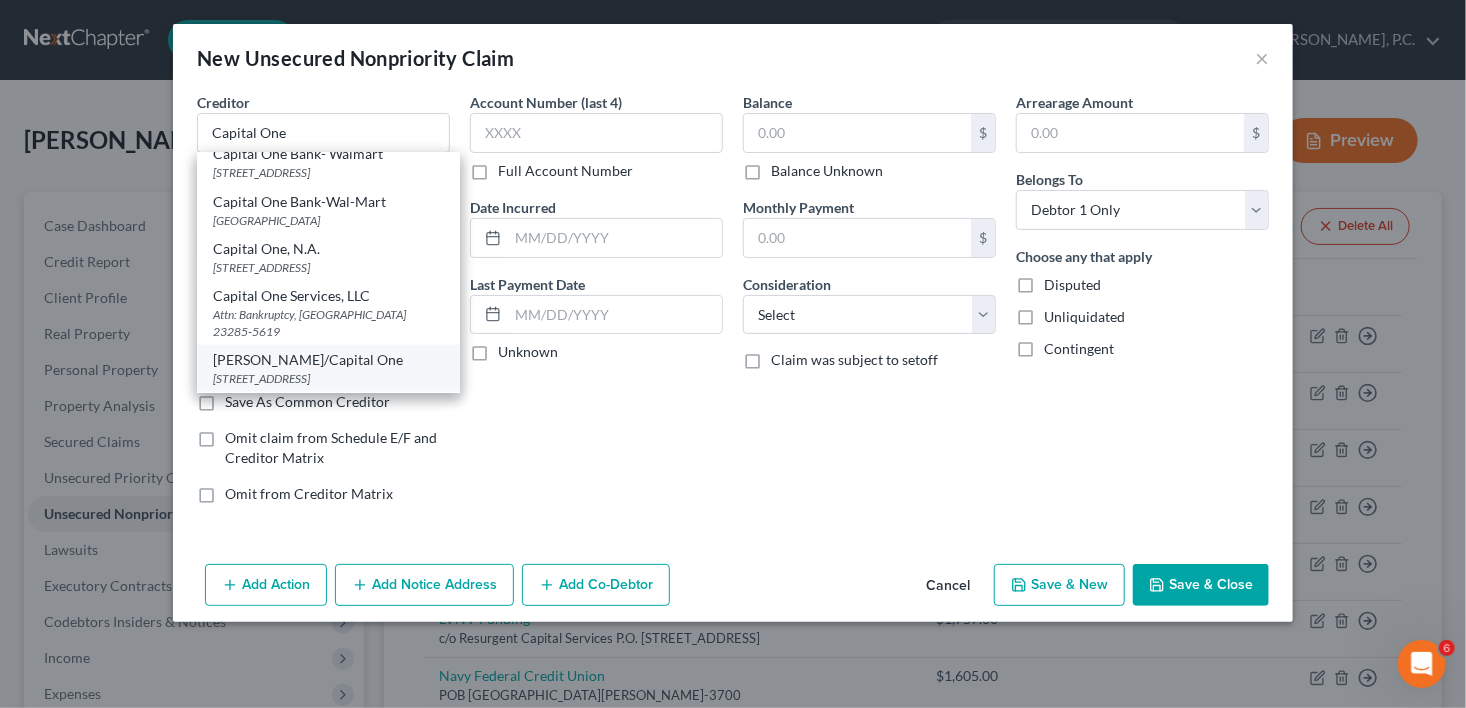 click on "[PERSON_NAME]/Capital One" at bounding box center [328, 360] 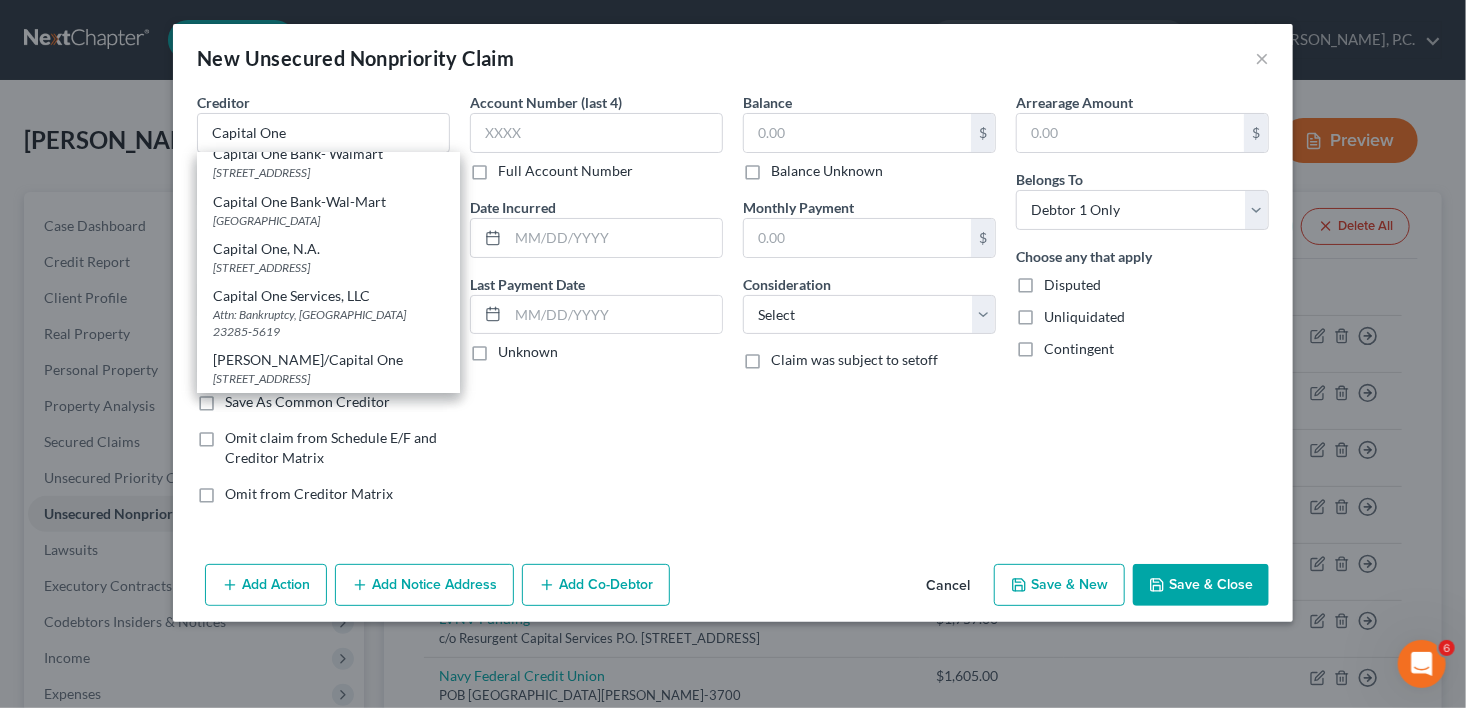 type on "[PERSON_NAME]/Capital One" 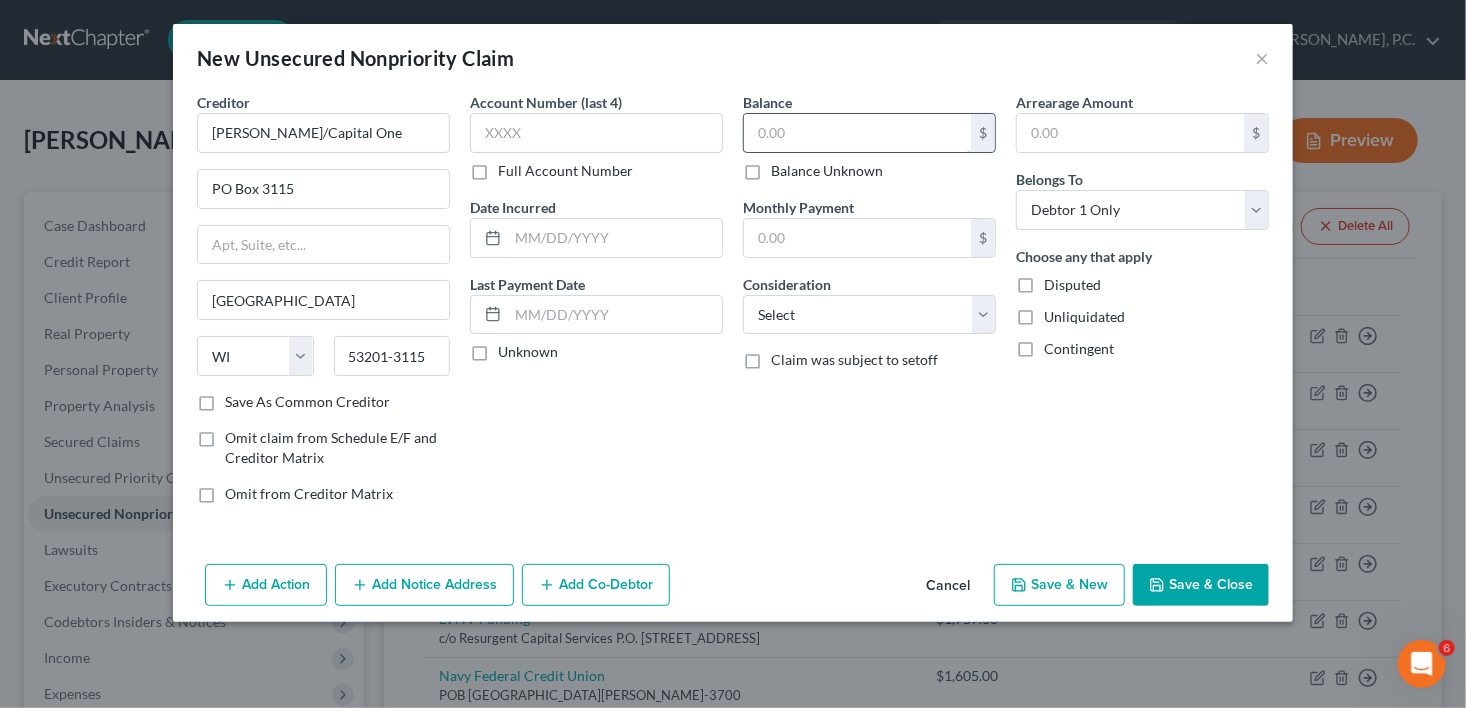 scroll, scrollTop: 0, scrollLeft: 0, axis: both 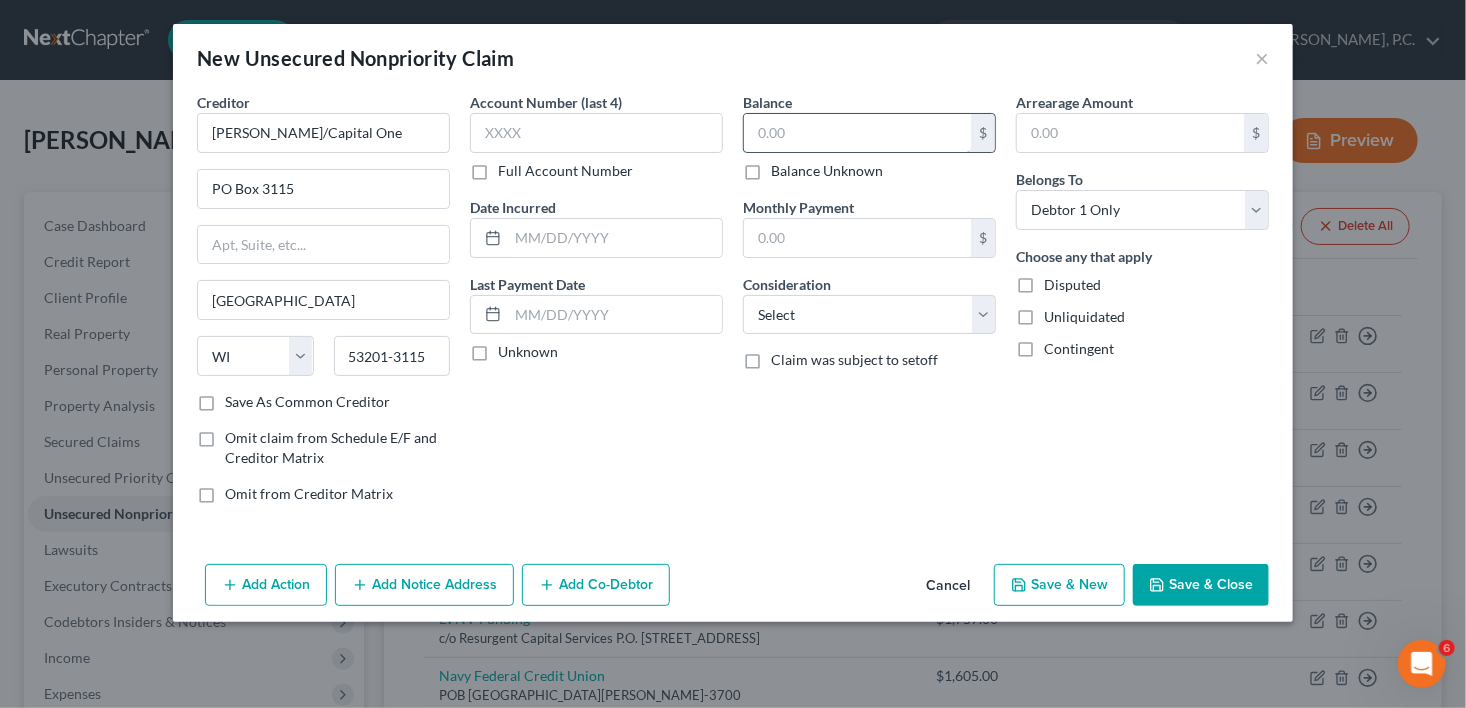 click at bounding box center [857, 133] 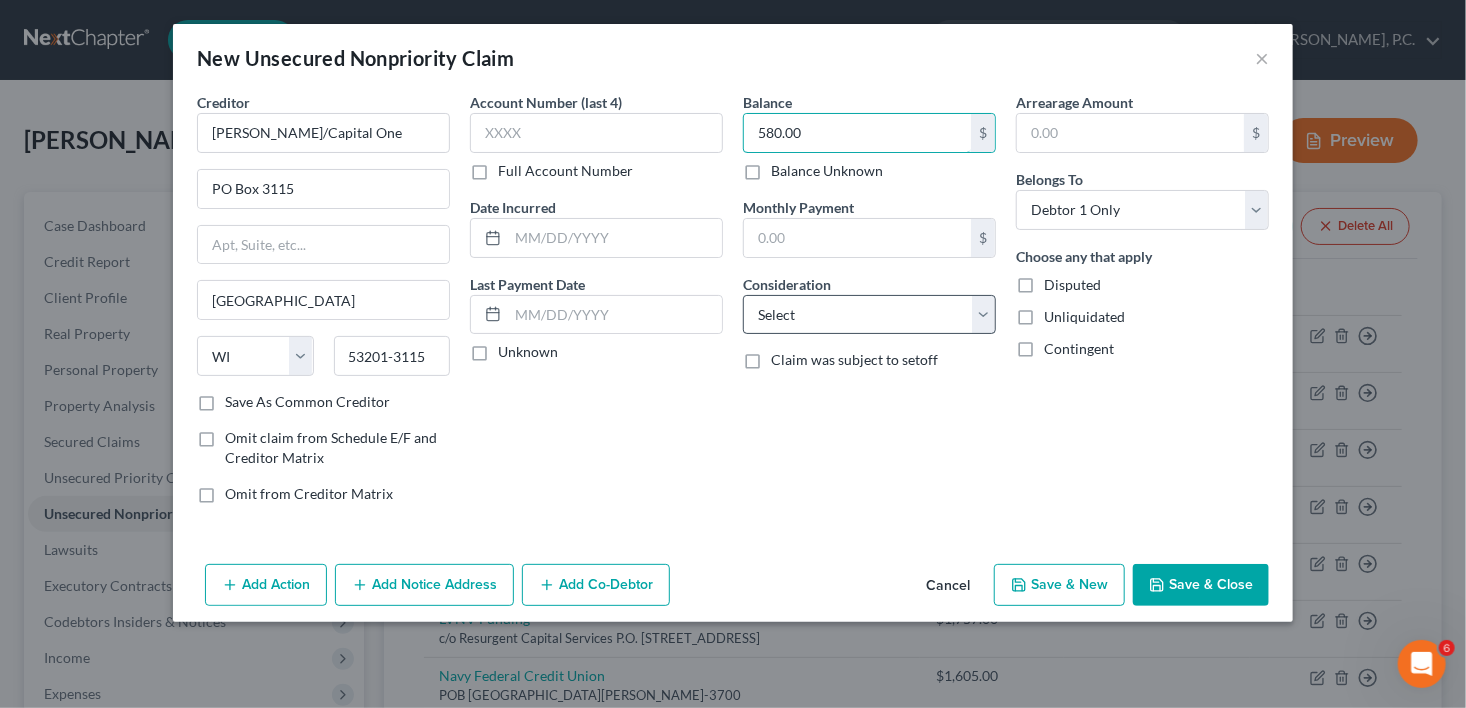 type on "580.00" 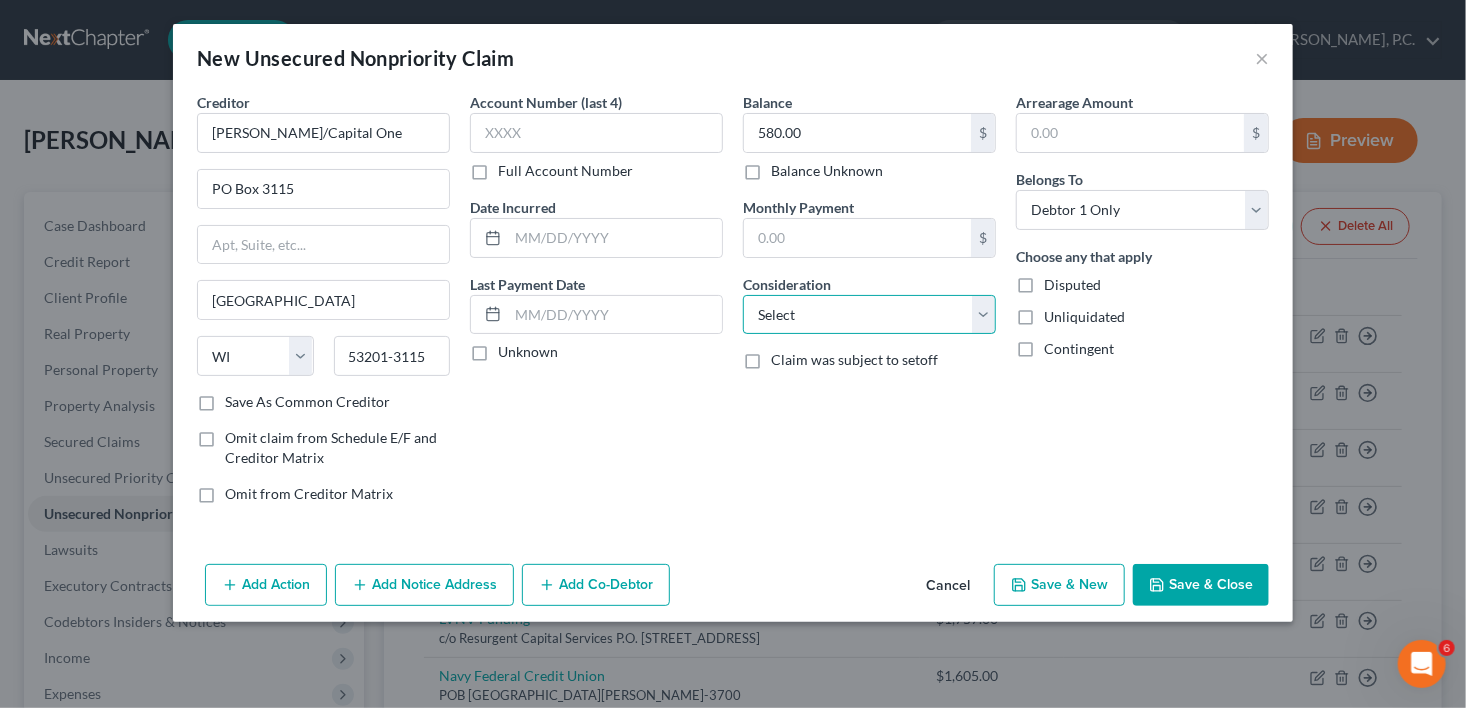 drag, startPoint x: 771, startPoint y: 317, endPoint x: 774, endPoint y: 303, distance: 14.3178215 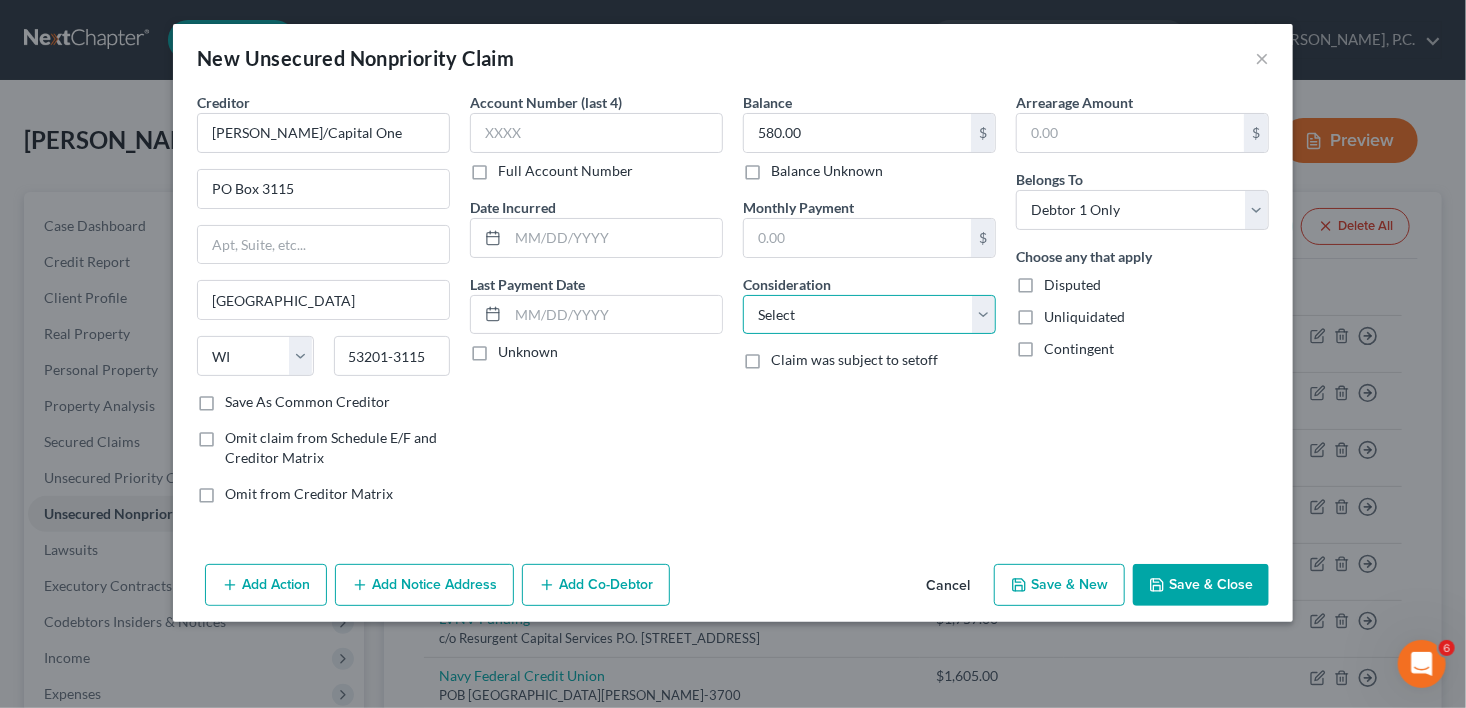 select on "2" 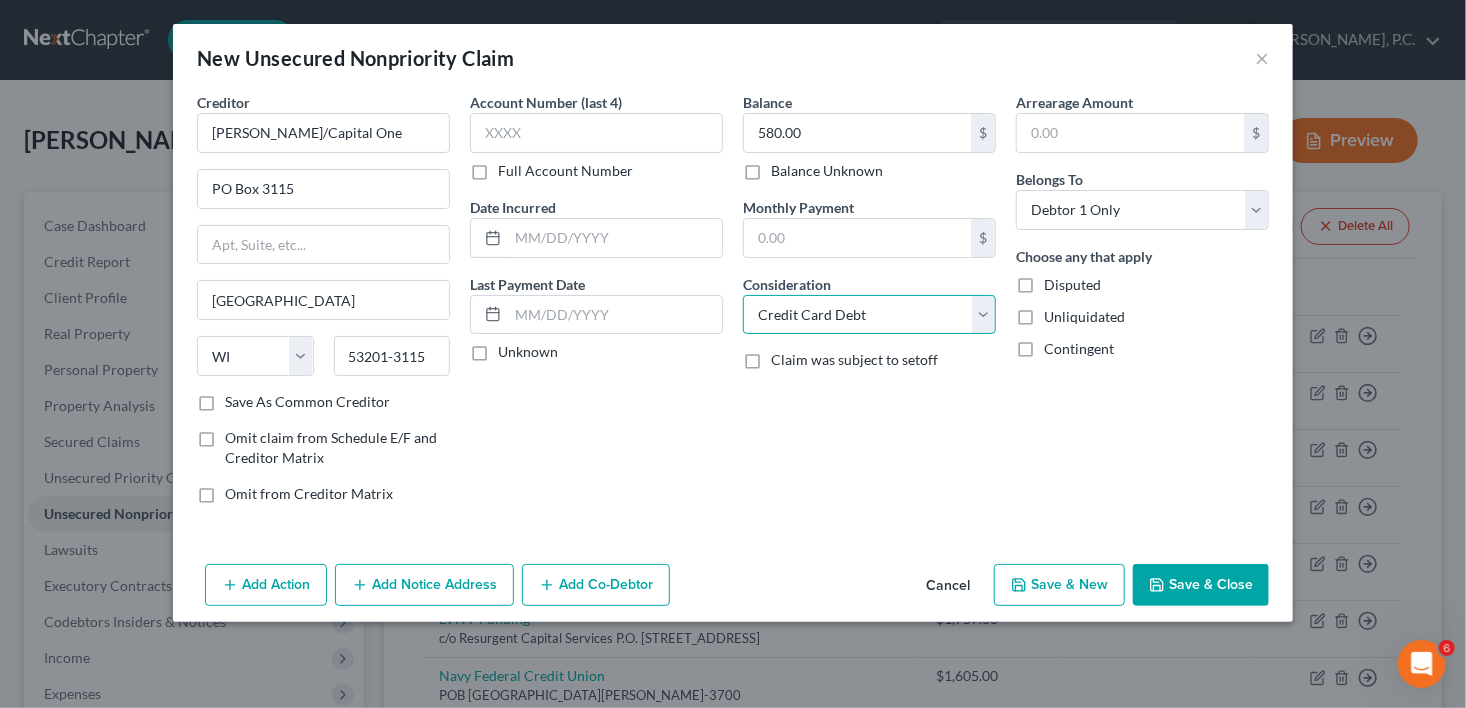 click on "Select Cable / Satellite Services Collection Agency Credit Card Debt Debt Counseling / Attorneys Deficiency Balance Domestic Support Obligations Home / Car Repairs Income Taxes Judgment Liens Medical Services Monies Loaned / Advanced Mortgage Obligation From Divorce Or Separation Obligation To Pensions Other Overdrawn Bank Account Promised To Help Pay Creditors Student Loans Suppliers And Vendors Telephone / Internet Services Utility Services" at bounding box center [869, 315] 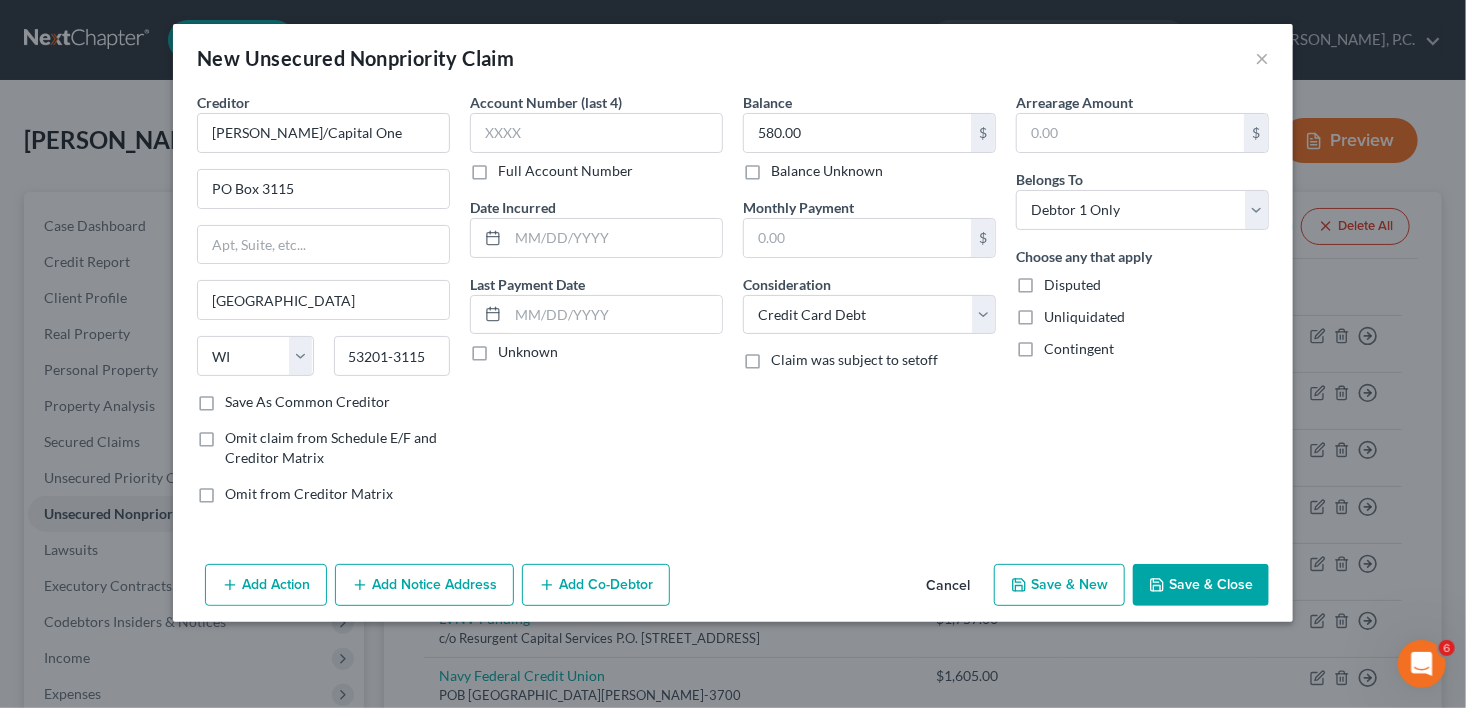 click on "Save & New" at bounding box center (1059, 585) 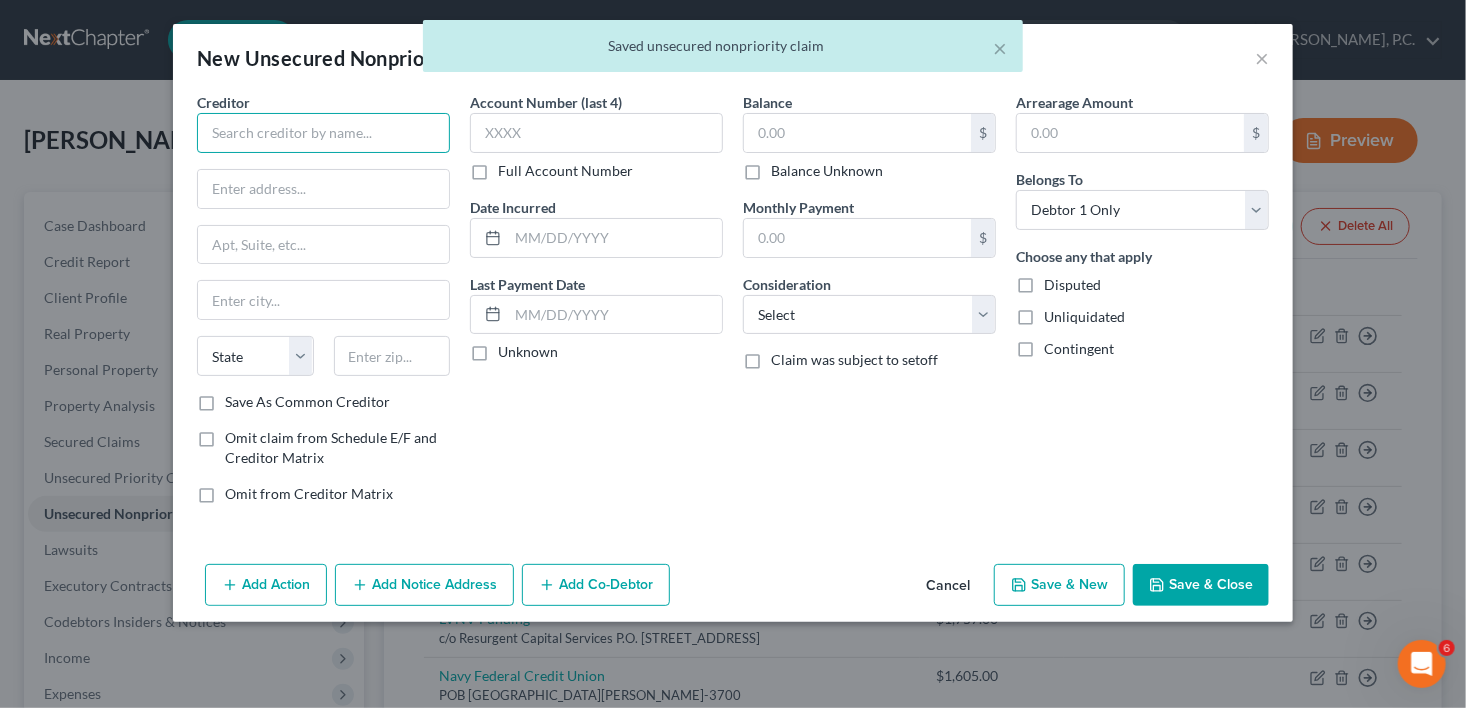 click at bounding box center [323, 133] 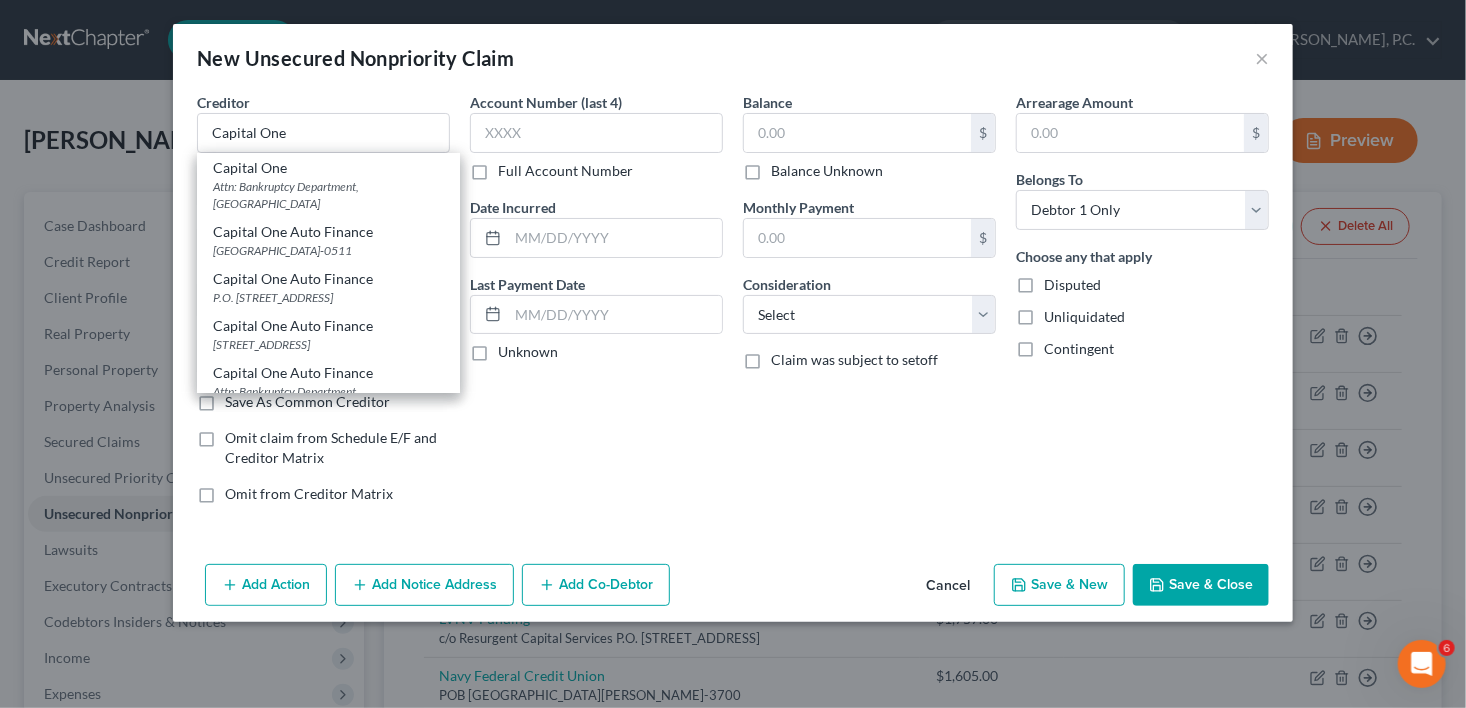 scroll, scrollTop: 412, scrollLeft: 0, axis: vertical 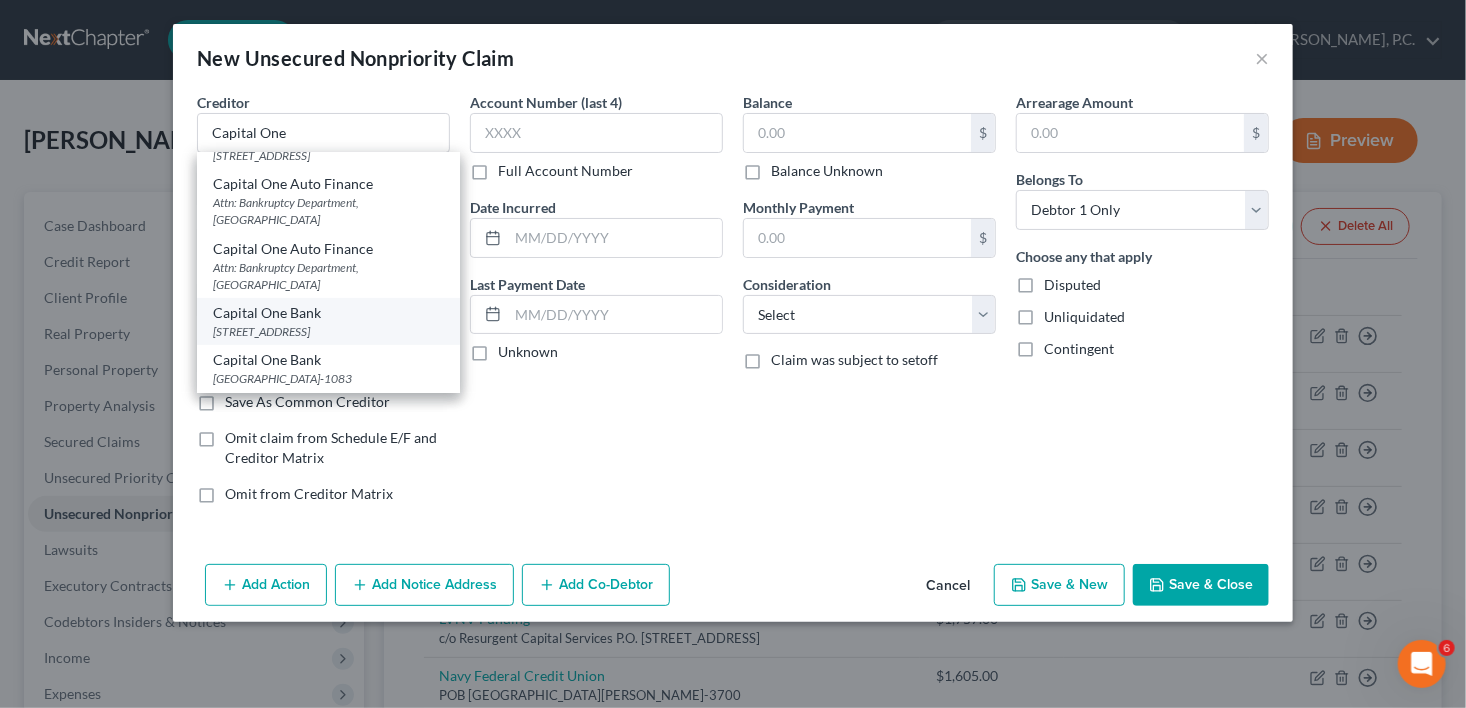 click on "[STREET_ADDRESS]" at bounding box center (328, 331) 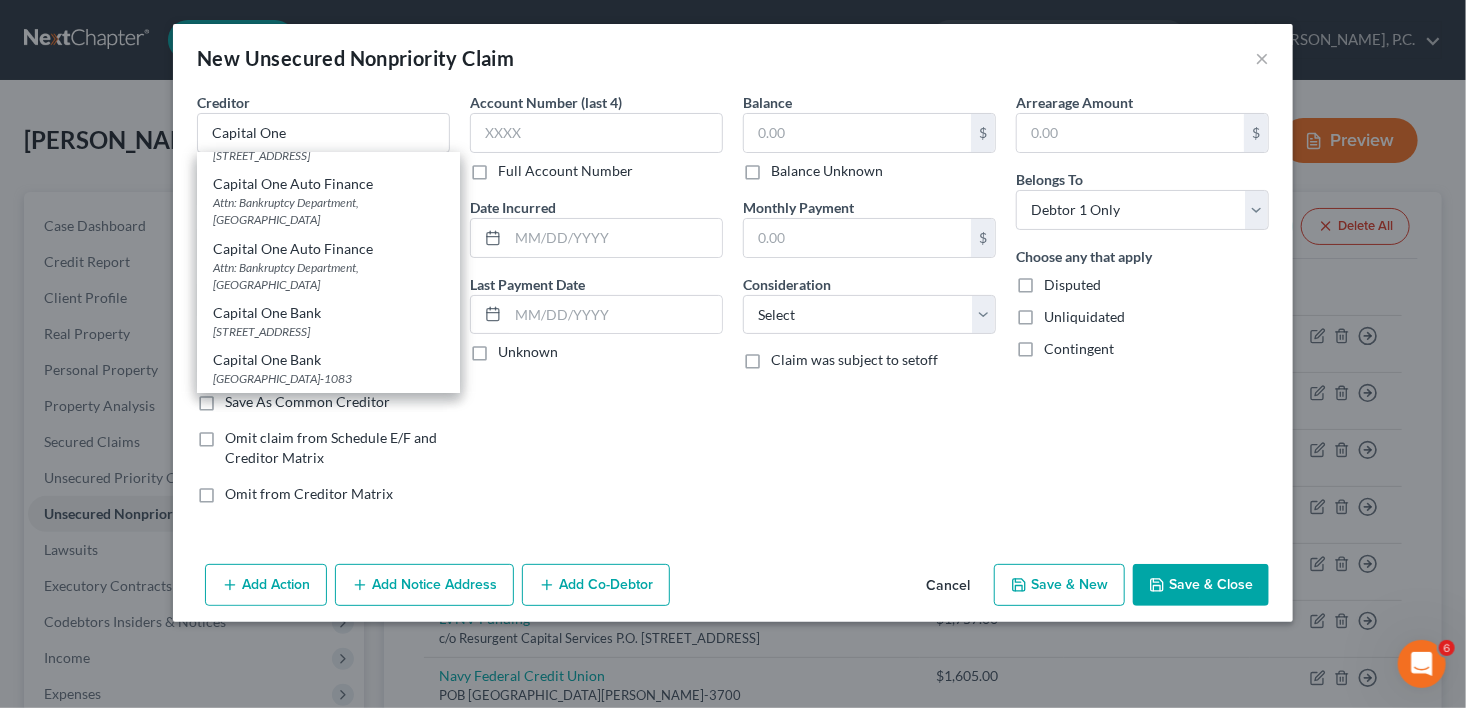 type on "Capital One Bank" 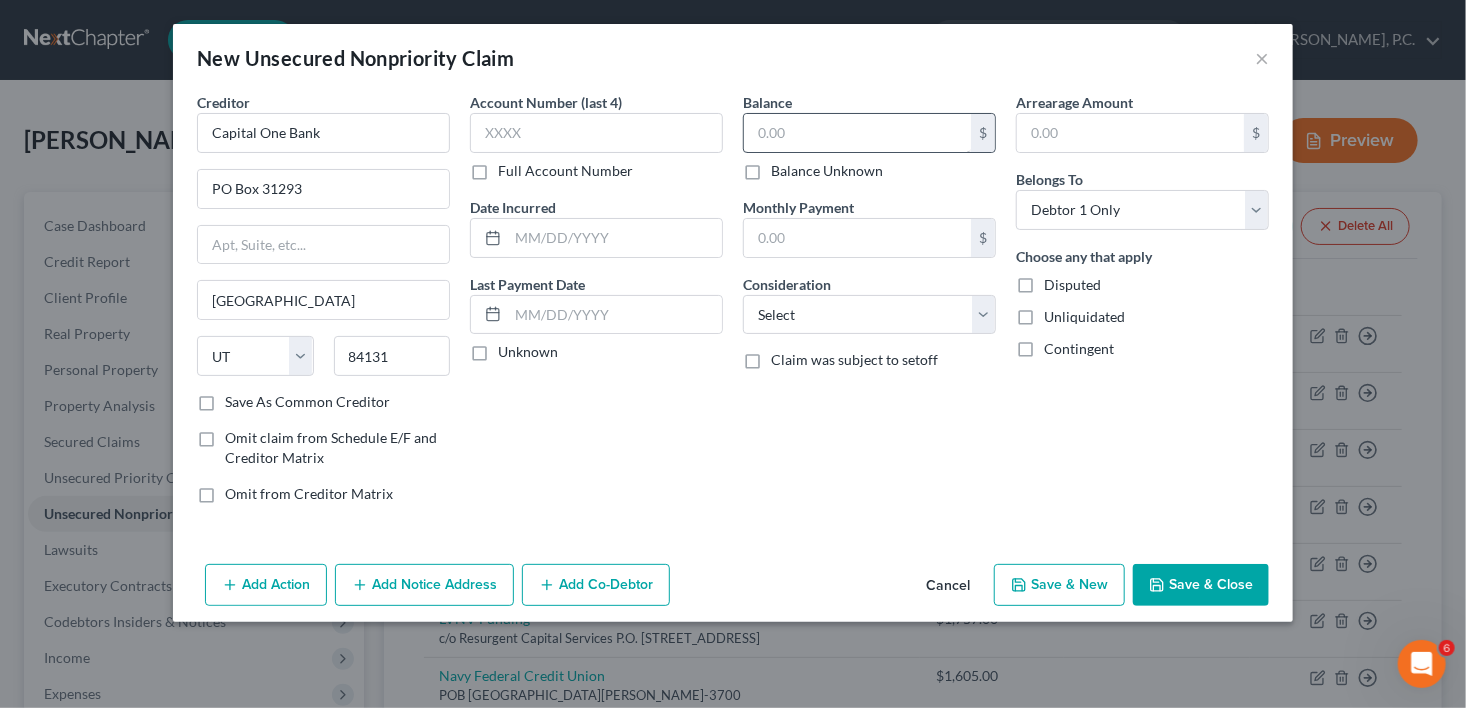 scroll, scrollTop: 0, scrollLeft: 0, axis: both 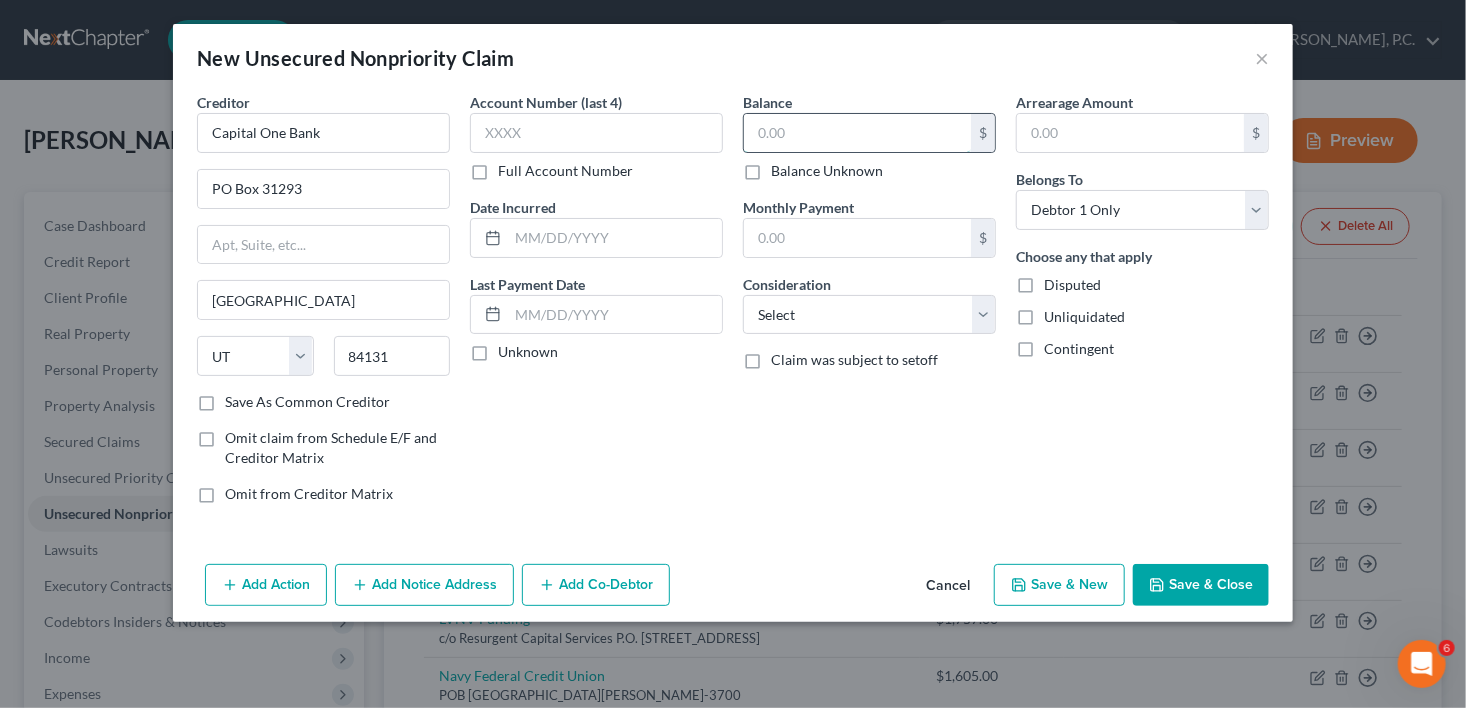 click at bounding box center [857, 133] 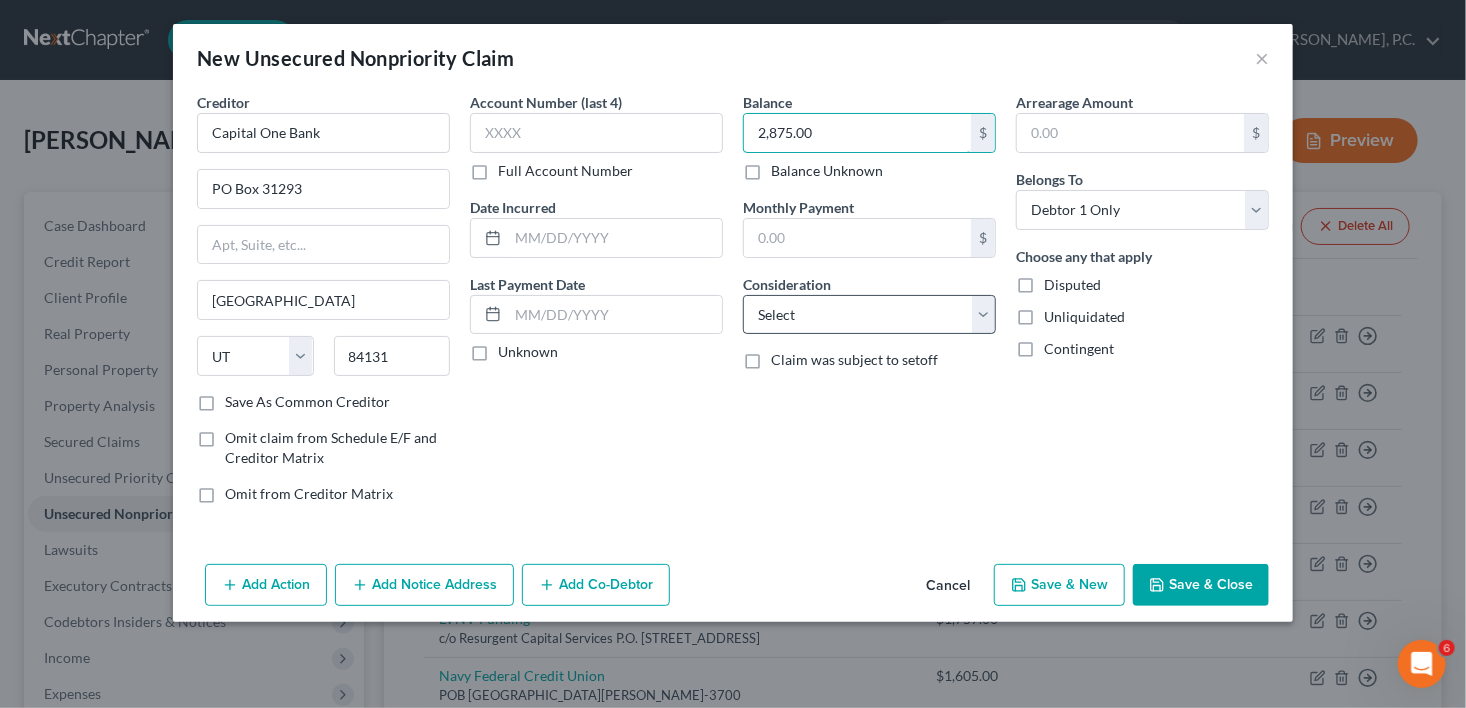 type on "2,875.00" 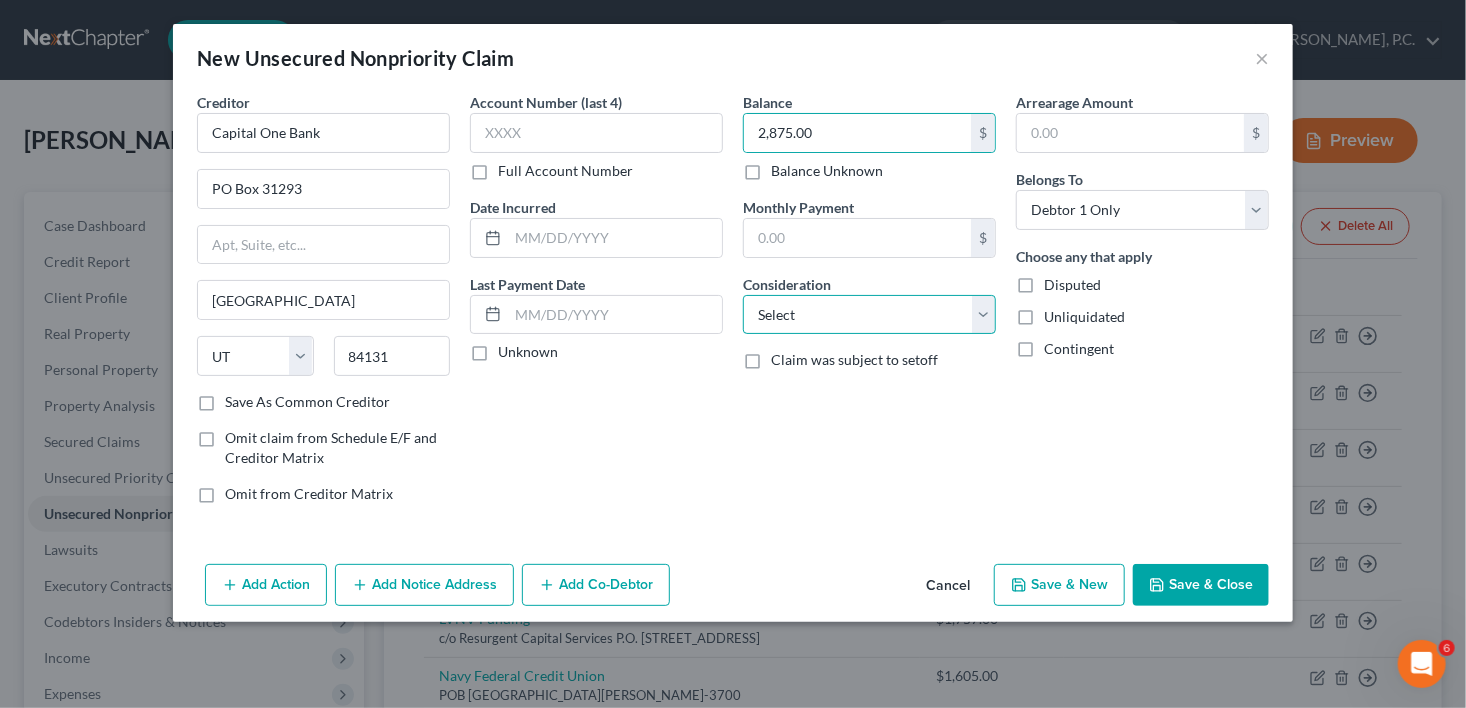 drag, startPoint x: 805, startPoint y: 319, endPoint x: 787, endPoint y: 299, distance: 26.907248 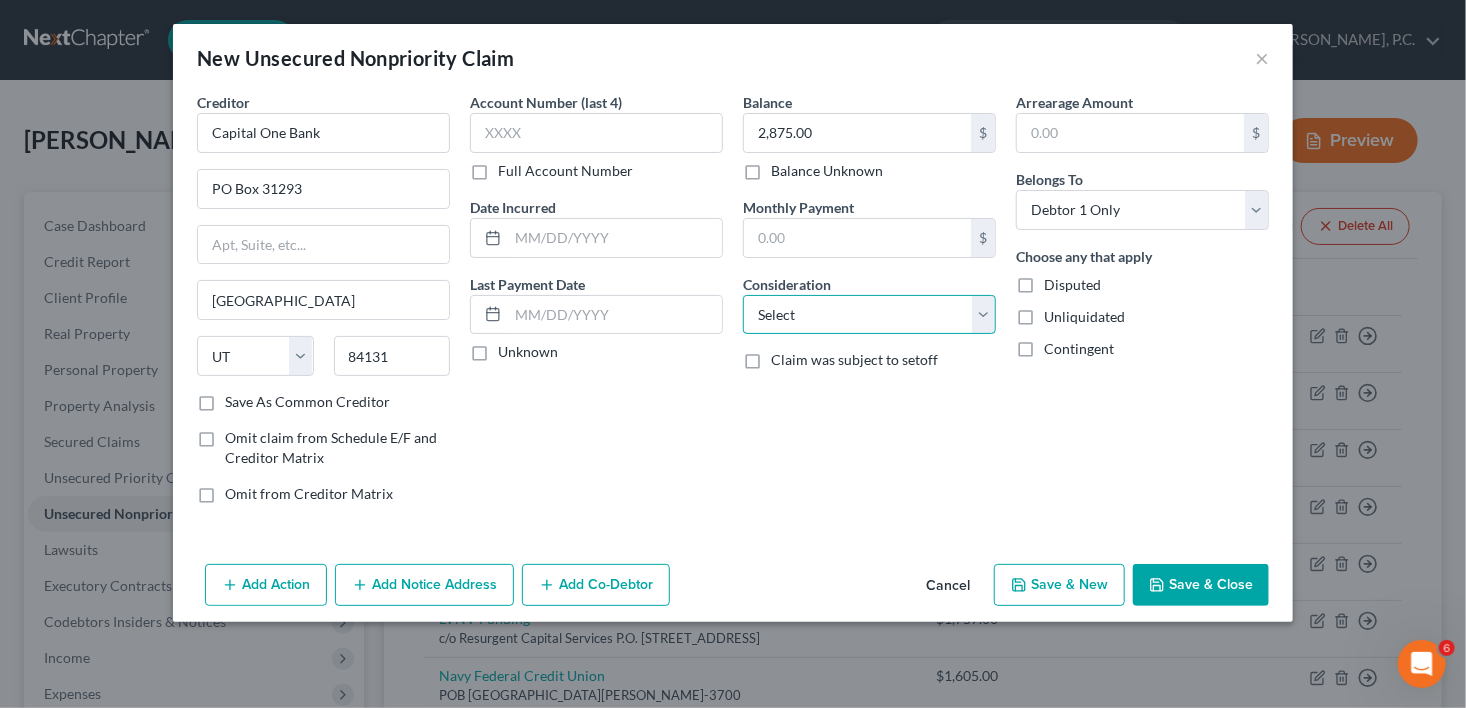 select on "2" 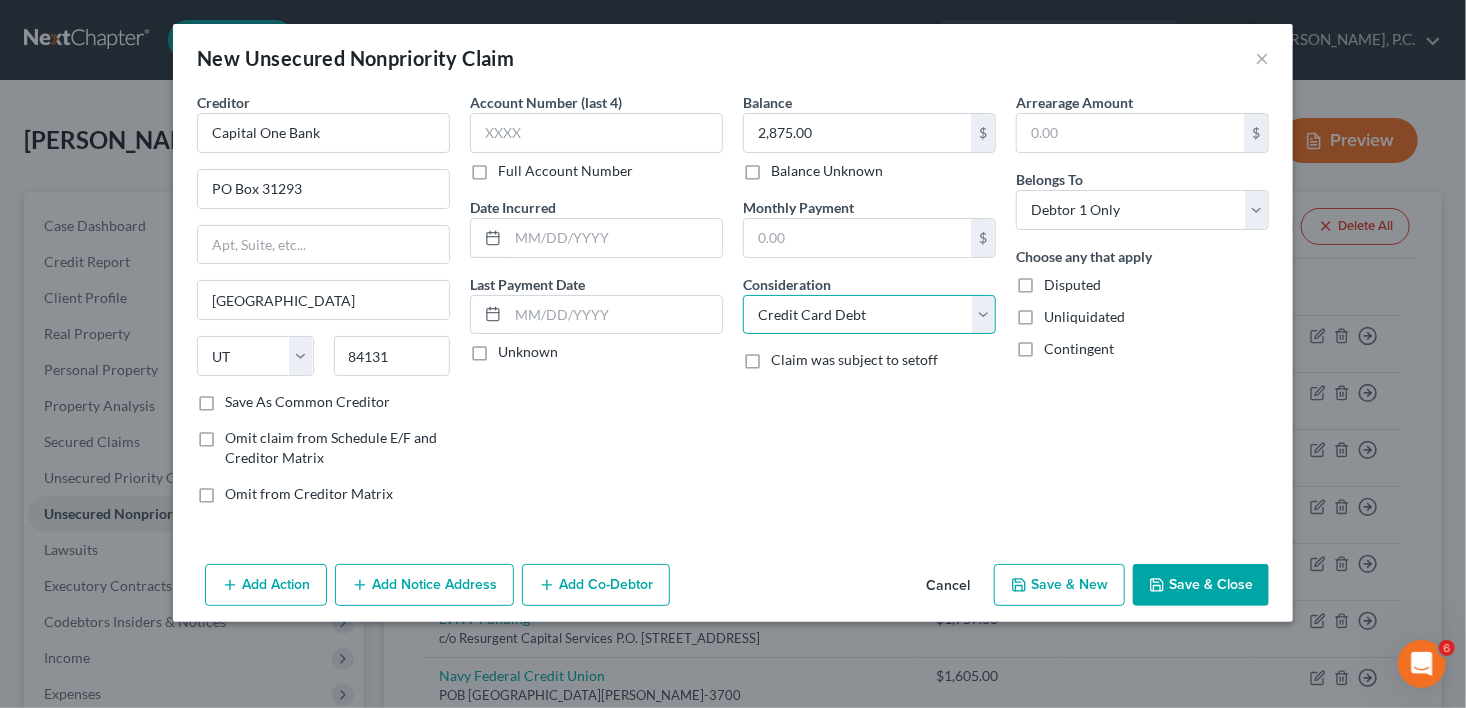 click on "Select Cable / Satellite Services Collection Agency Credit Card Debt Debt Counseling / Attorneys Deficiency Balance Domestic Support Obligations Home / Car Repairs Income Taxes Judgment Liens Medical Services Monies Loaned / Advanced Mortgage Obligation From Divorce Or Separation Obligation To Pensions Other Overdrawn Bank Account Promised To Help Pay Creditors Student Loans Suppliers And Vendors Telephone / Internet Services Utility Services" at bounding box center (869, 315) 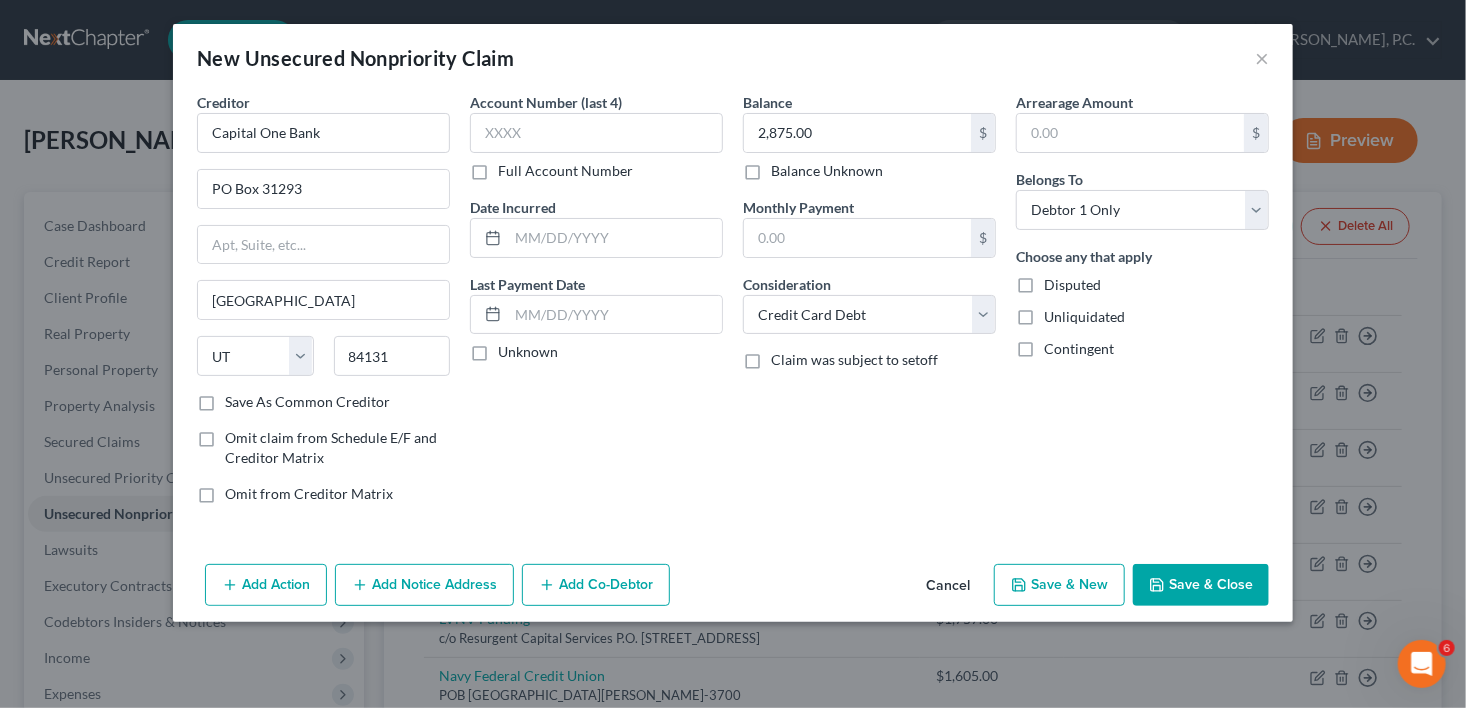 click on "Save & New" at bounding box center [1059, 585] 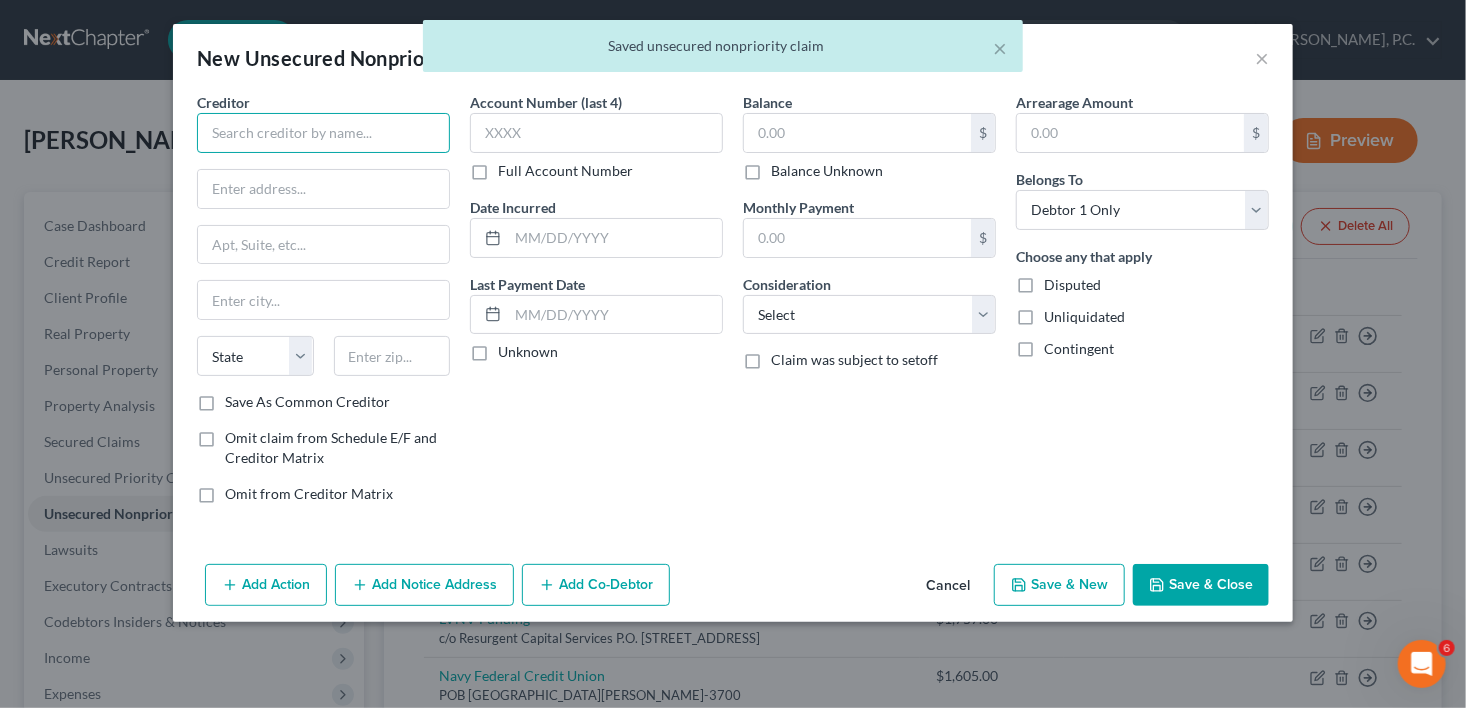 click at bounding box center (323, 133) 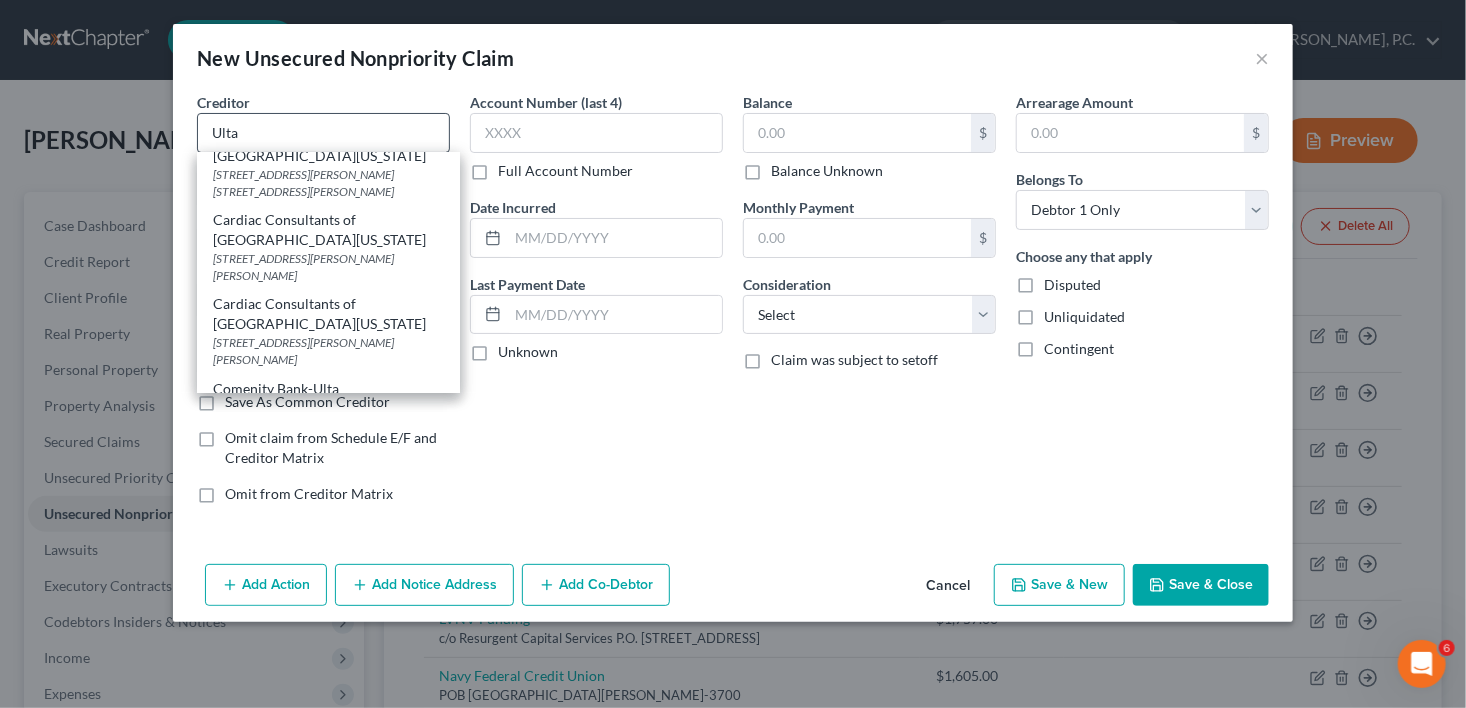 scroll, scrollTop: 0, scrollLeft: 0, axis: both 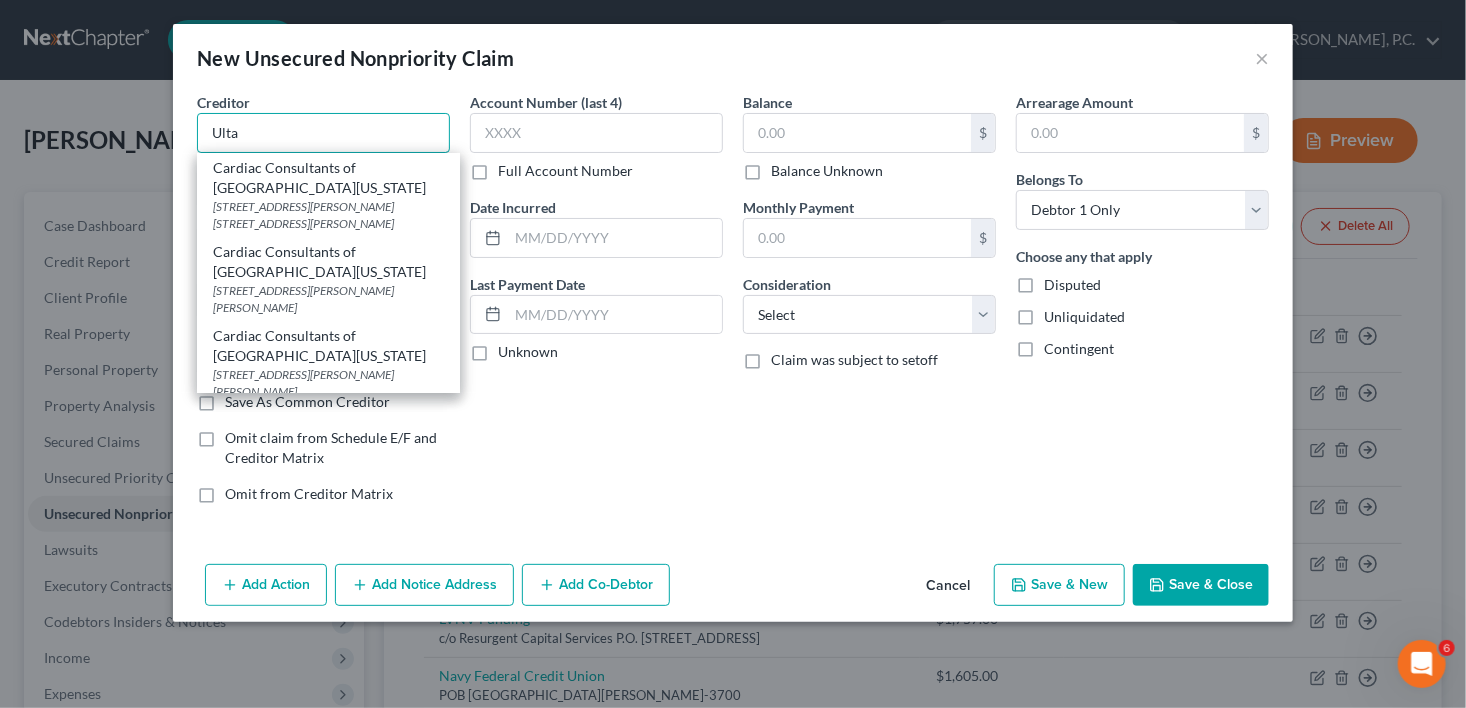 drag, startPoint x: 277, startPoint y: 113, endPoint x: 180, endPoint y: 132, distance: 98.84331 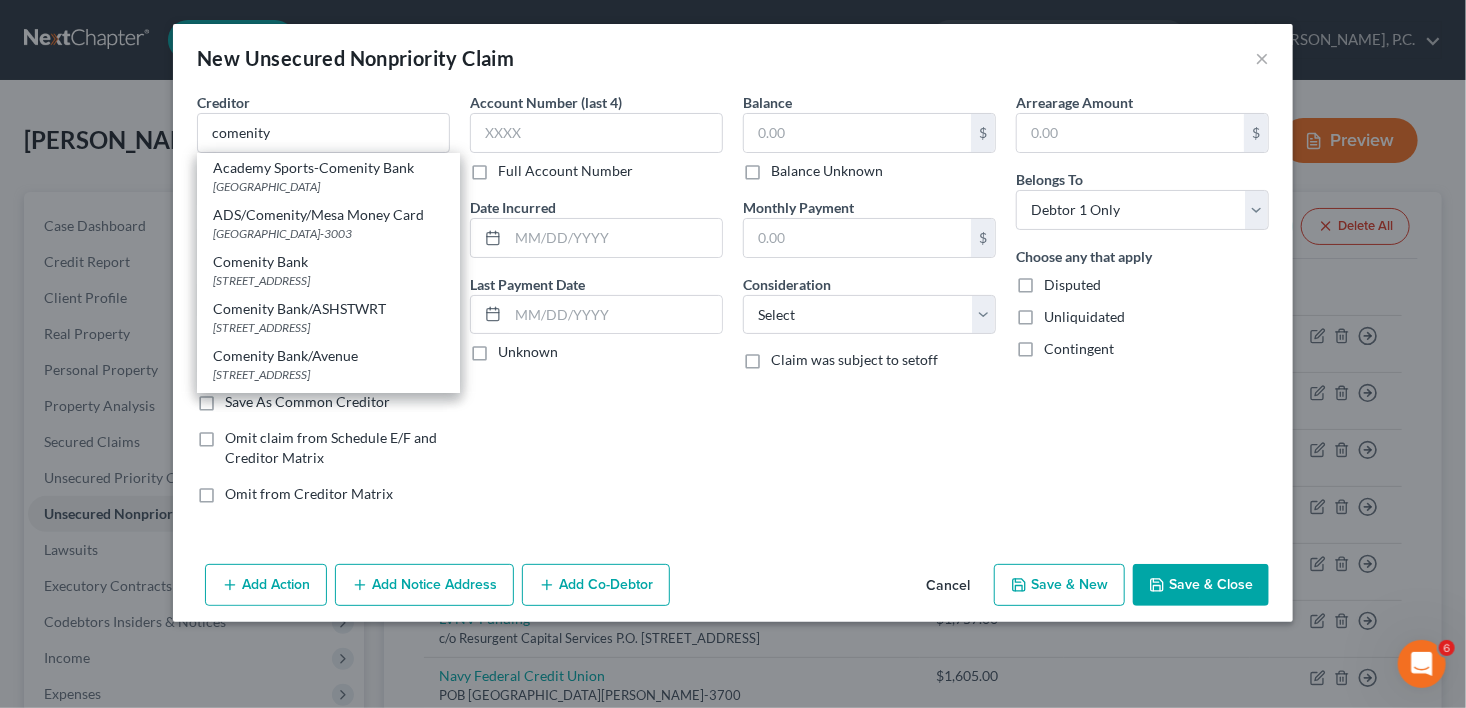 scroll, scrollTop: 116, scrollLeft: 0, axis: vertical 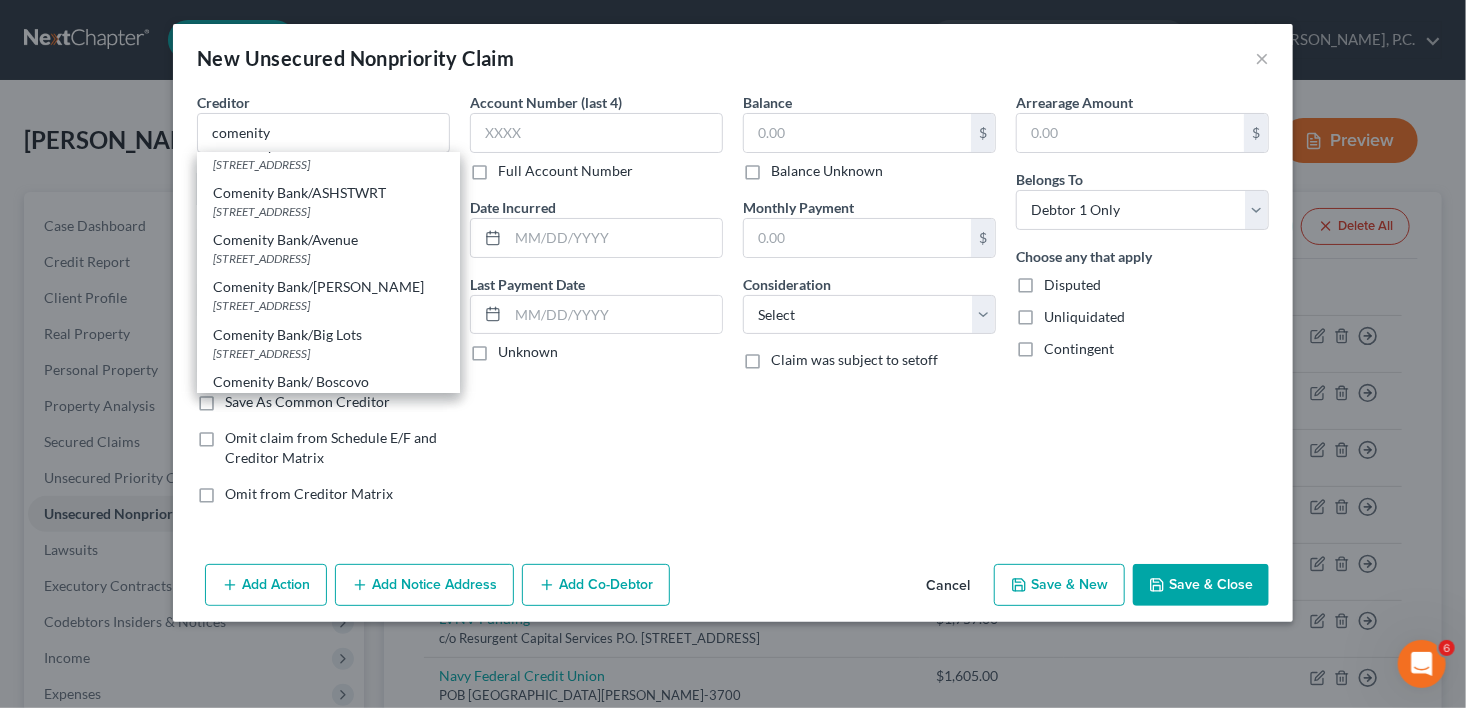 drag, startPoint x: 349, startPoint y: 178, endPoint x: 410, endPoint y: 170, distance: 61.522354 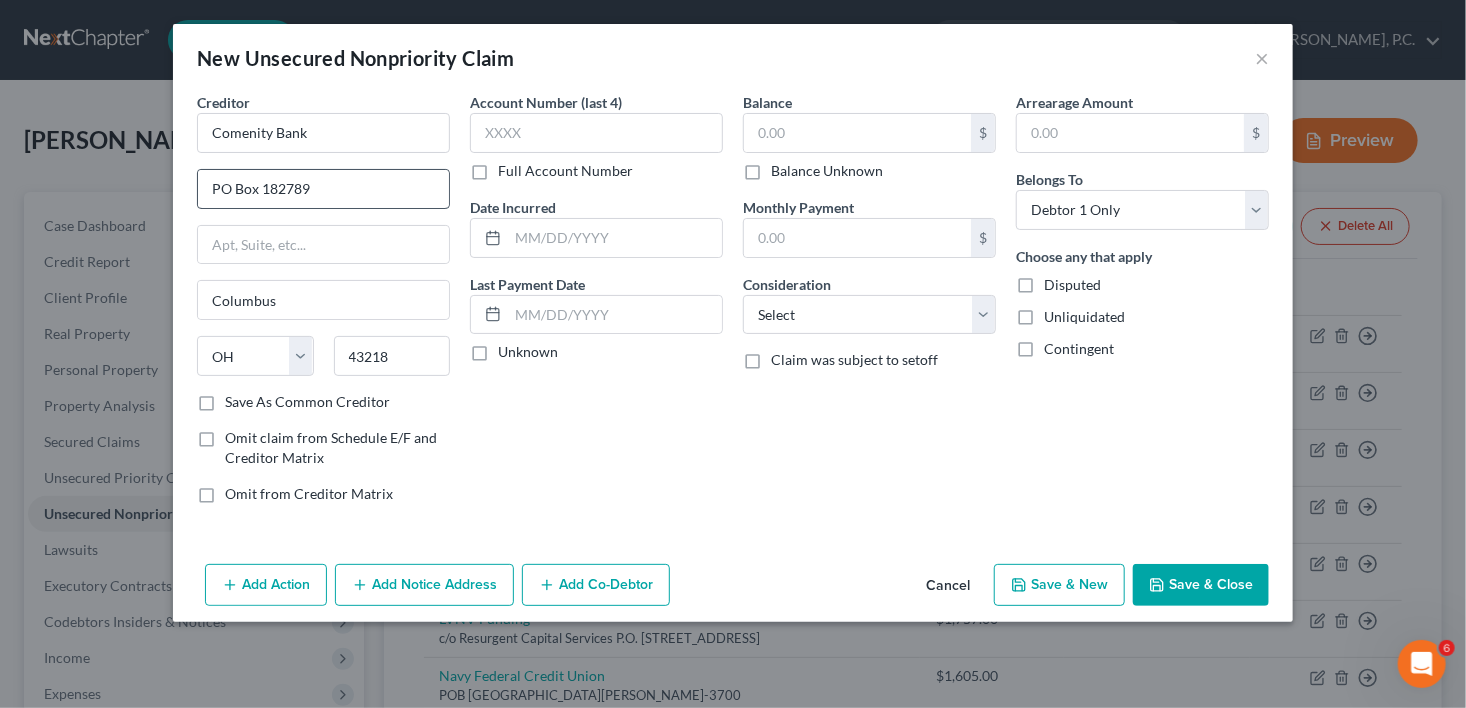 scroll, scrollTop: 0, scrollLeft: 0, axis: both 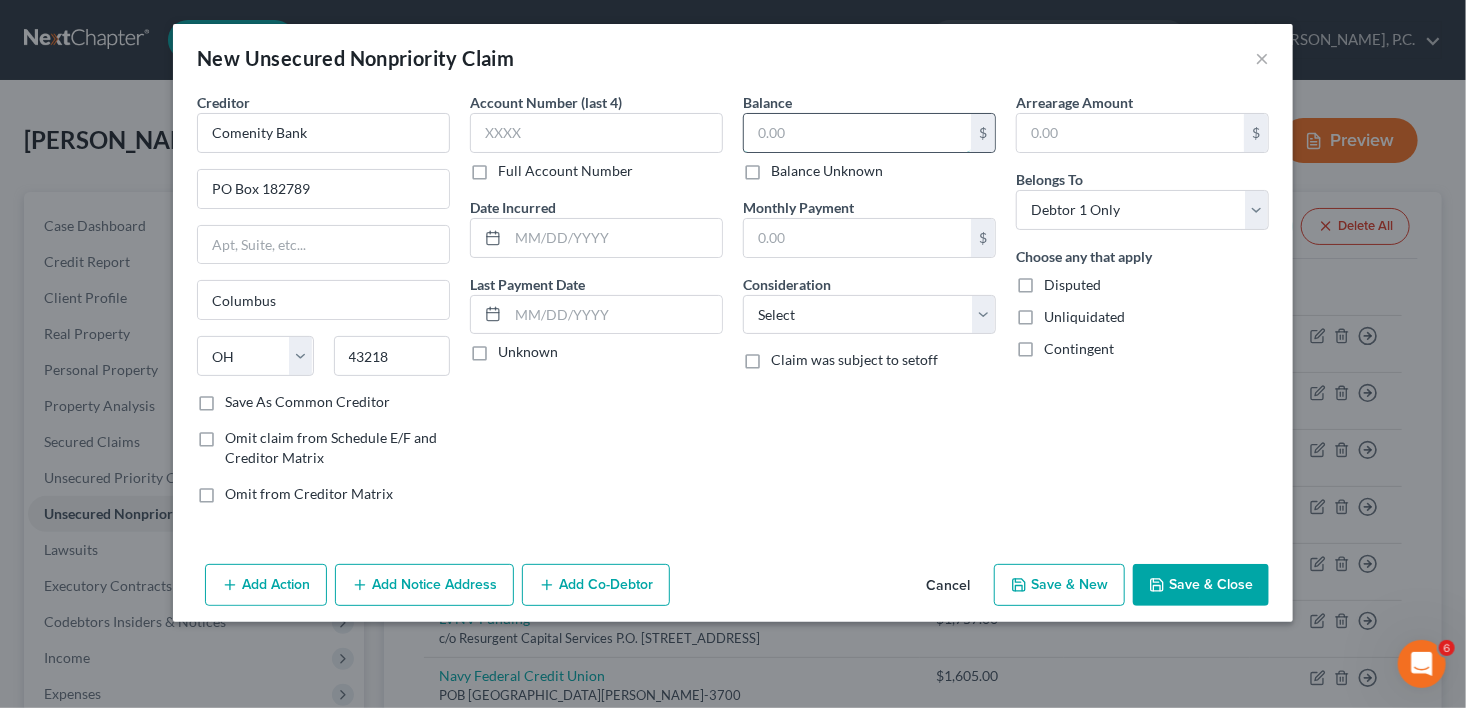 click at bounding box center [857, 133] 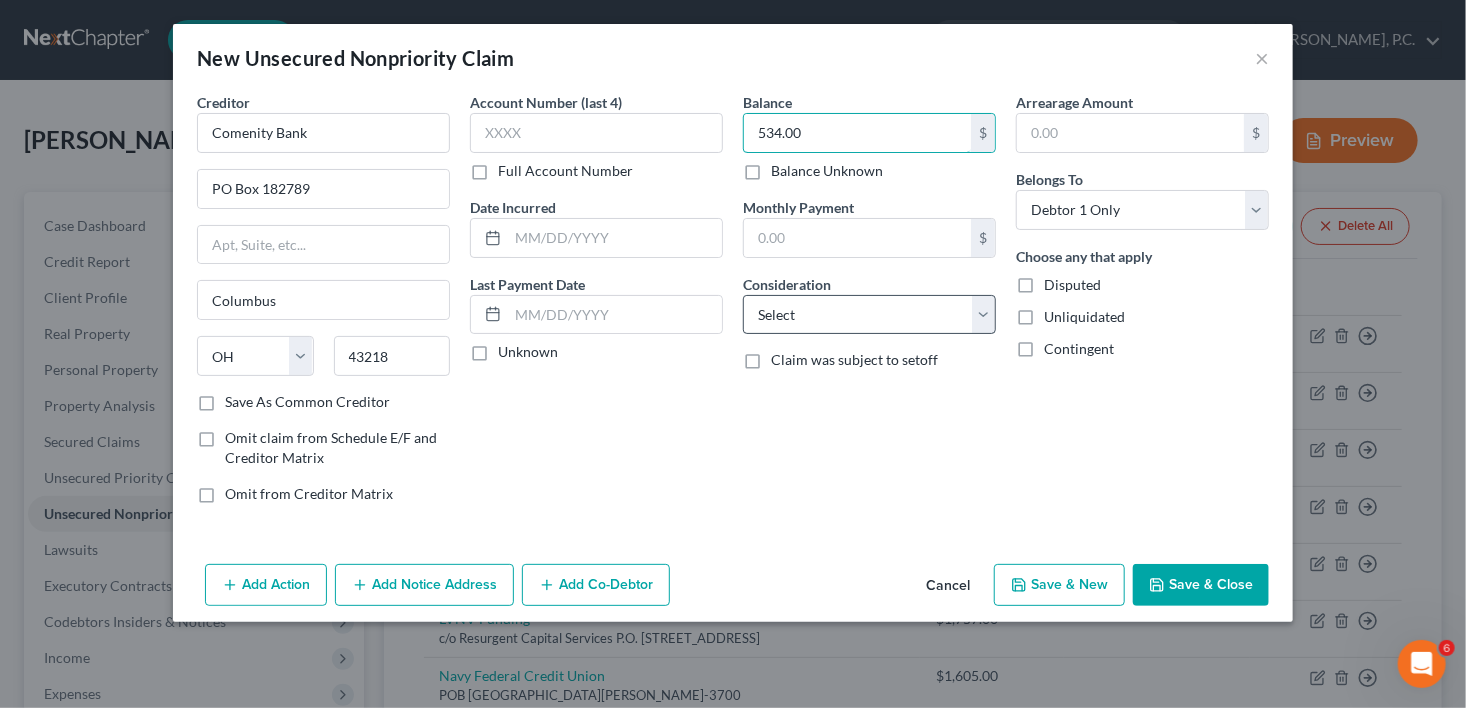 type on "534.00" 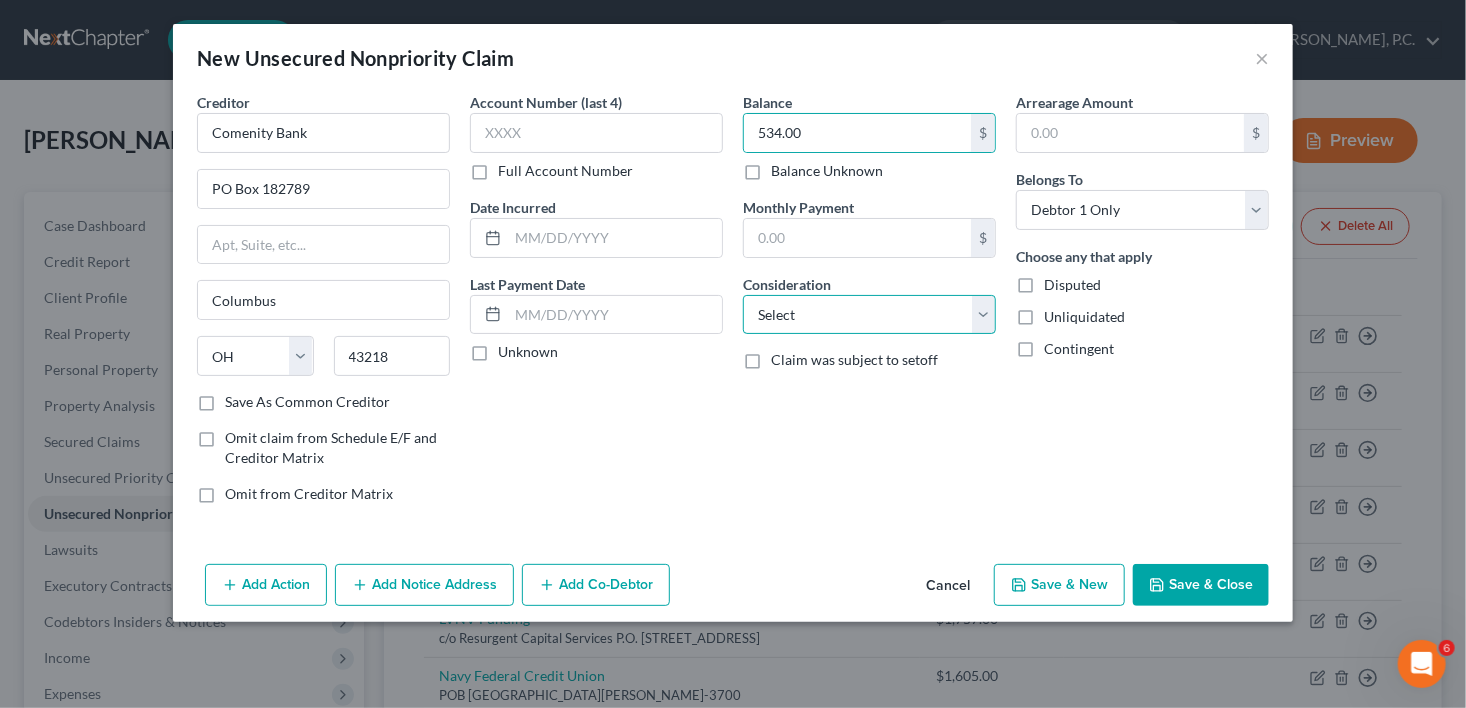 click on "Select Cable / Satellite Services Collection Agency Credit Card Debt Debt Counseling / Attorneys Deficiency Balance Domestic Support Obligations Home / Car Repairs Income Taxes Judgment Liens Medical Services Monies Loaned / Advanced Mortgage Obligation From Divorce Or Separation Obligation To Pensions Other Overdrawn Bank Account Promised To Help Pay Creditors Student Loans Suppliers And Vendors Telephone / Internet Services Utility Services" at bounding box center (869, 315) 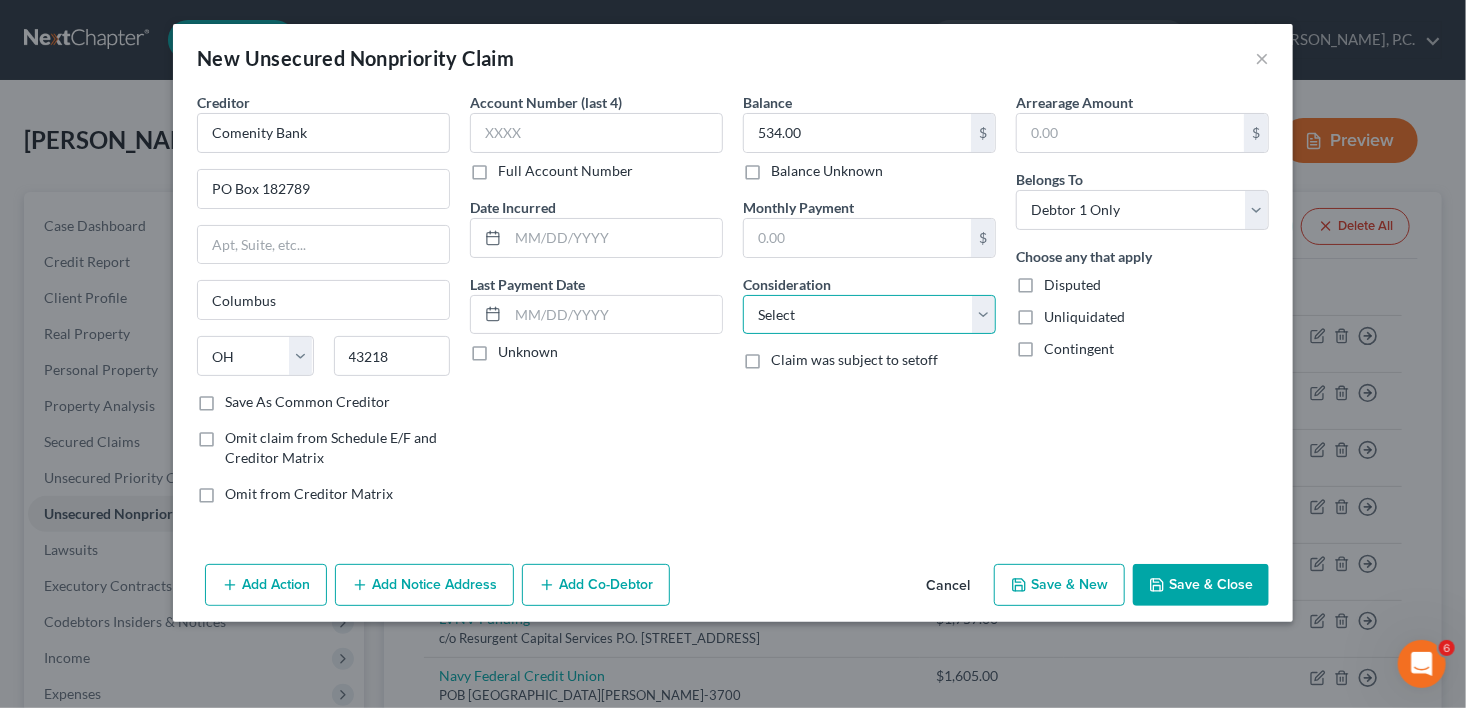 select on "2" 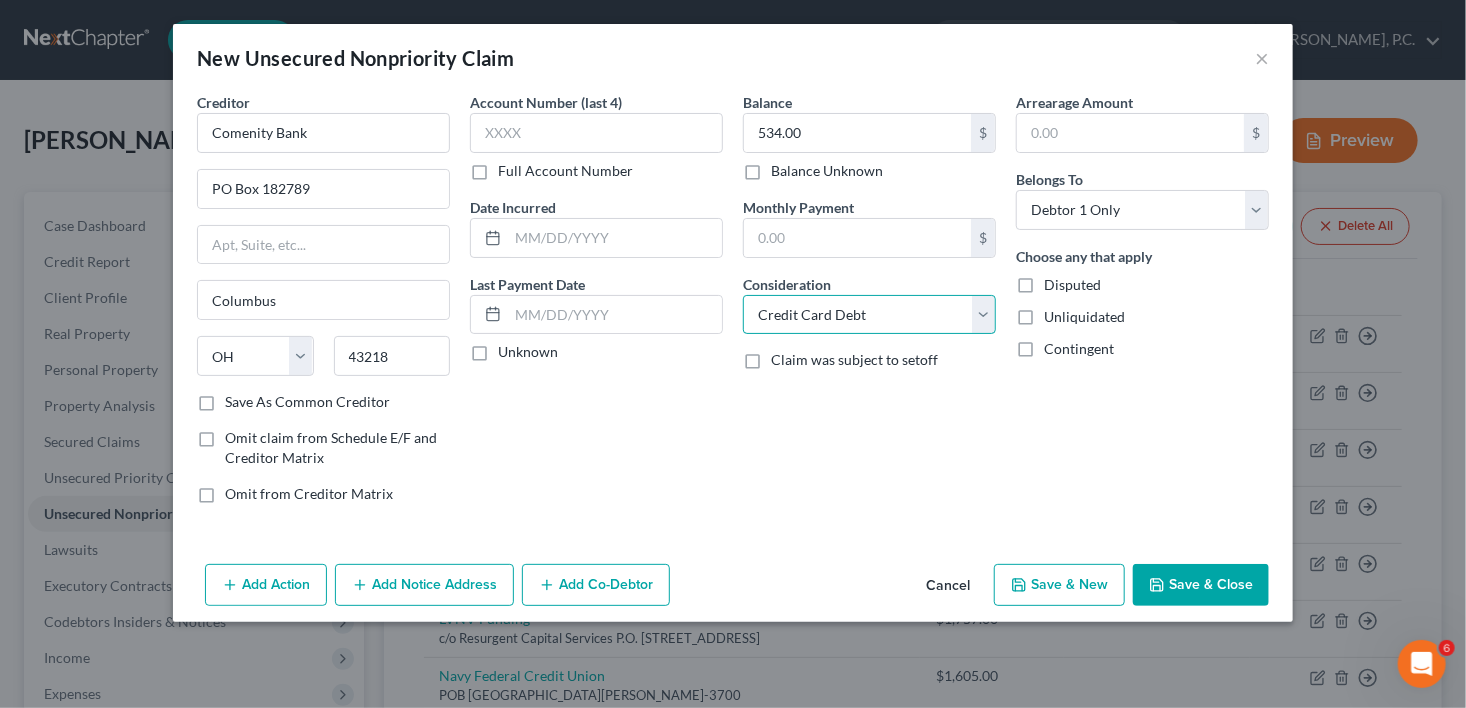 click on "Select Cable / Satellite Services Collection Agency Credit Card Debt Debt Counseling / Attorneys Deficiency Balance Domestic Support Obligations Home / Car Repairs Income Taxes Judgment Liens Medical Services Monies Loaned / Advanced Mortgage Obligation From Divorce Or Separation Obligation To Pensions Other Overdrawn Bank Account Promised To Help Pay Creditors Student Loans Suppliers And Vendors Telephone / Internet Services Utility Services" at bounding box center [869, 315] 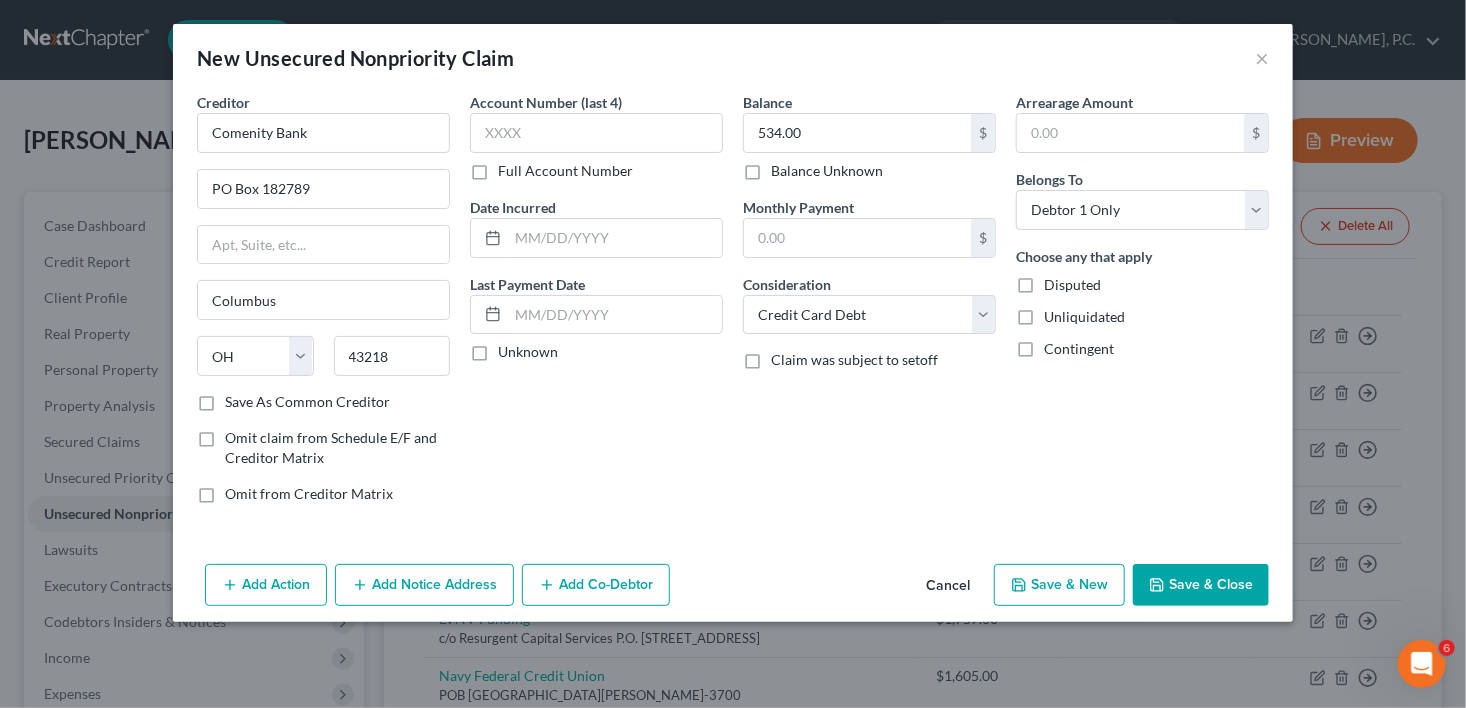 click on "Save & New" at bounding box center (1059, 585) 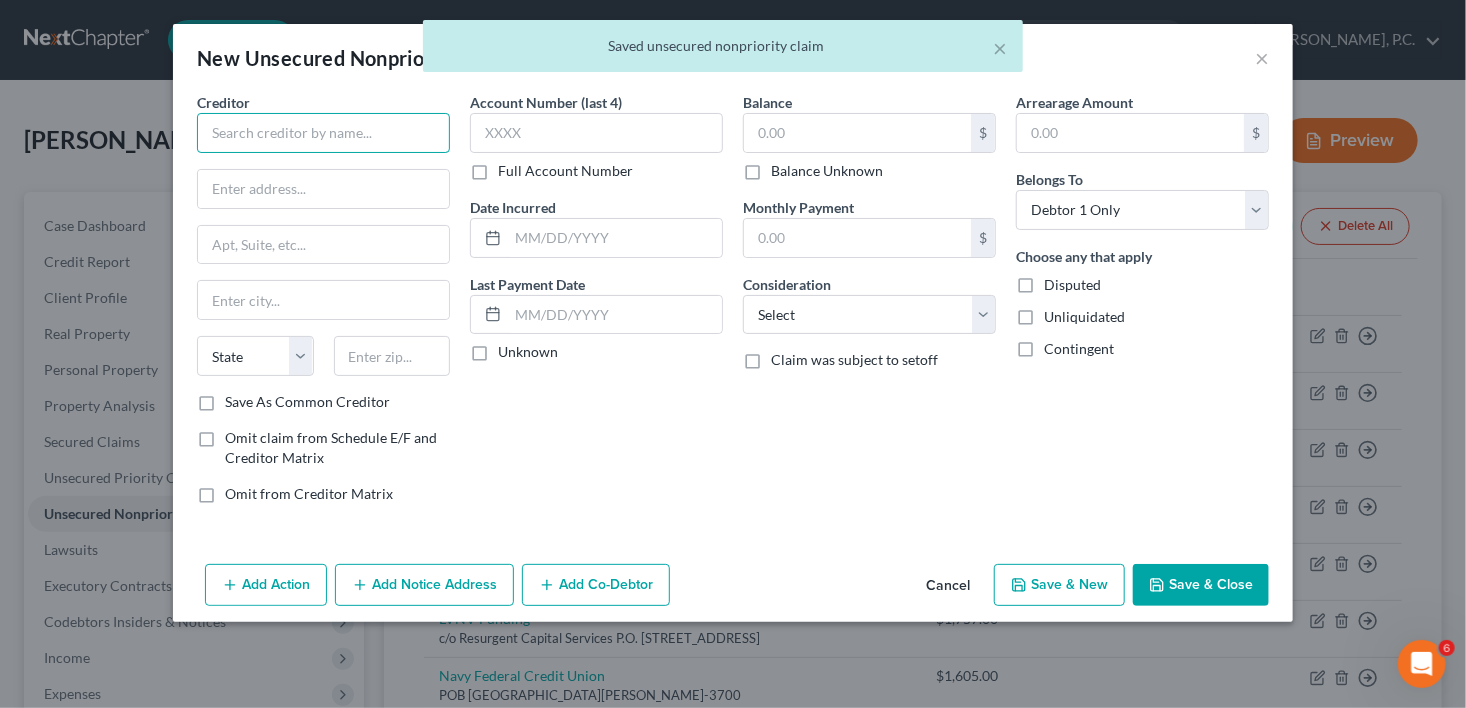 click at bounding box center (323, 133) 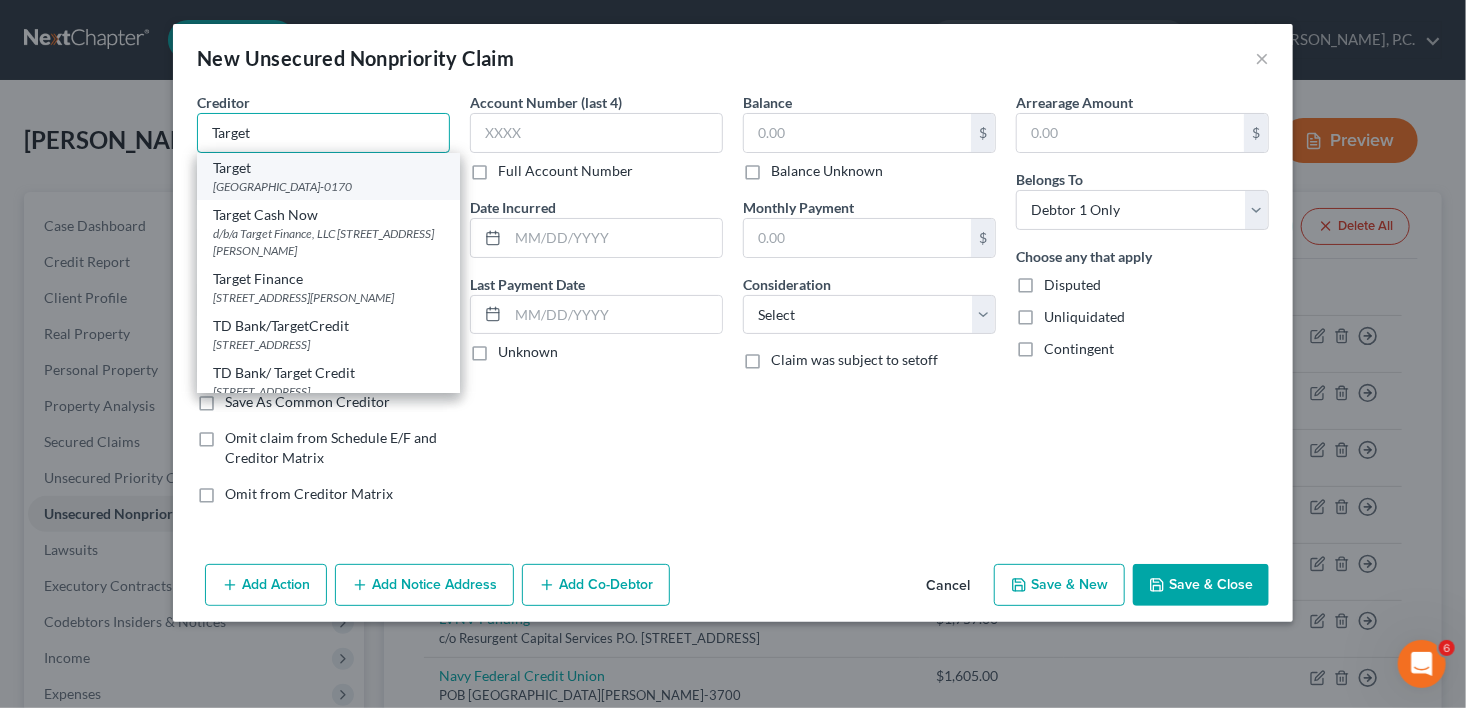 type on "Target" 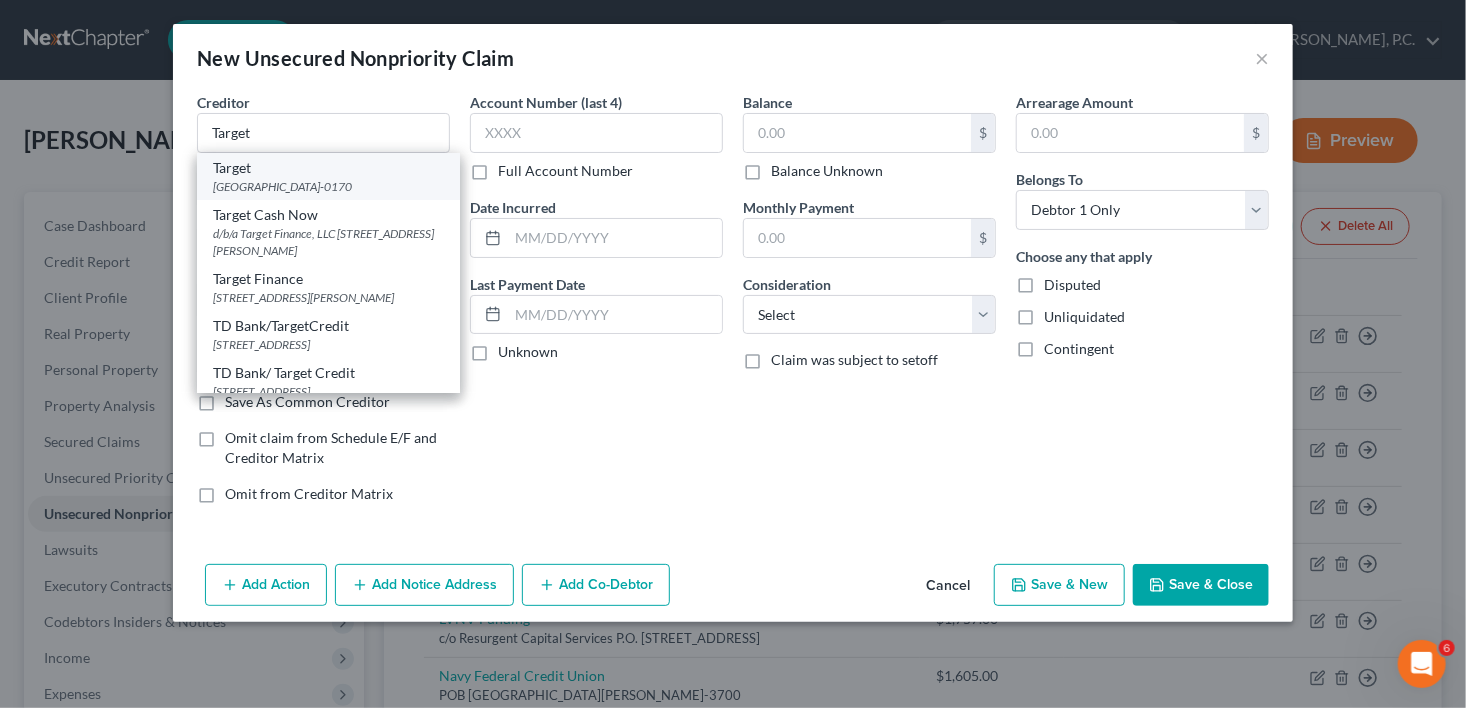 click on "[GEOGRAPHIC_DATA]-0170" at bounding box center [328, 186] 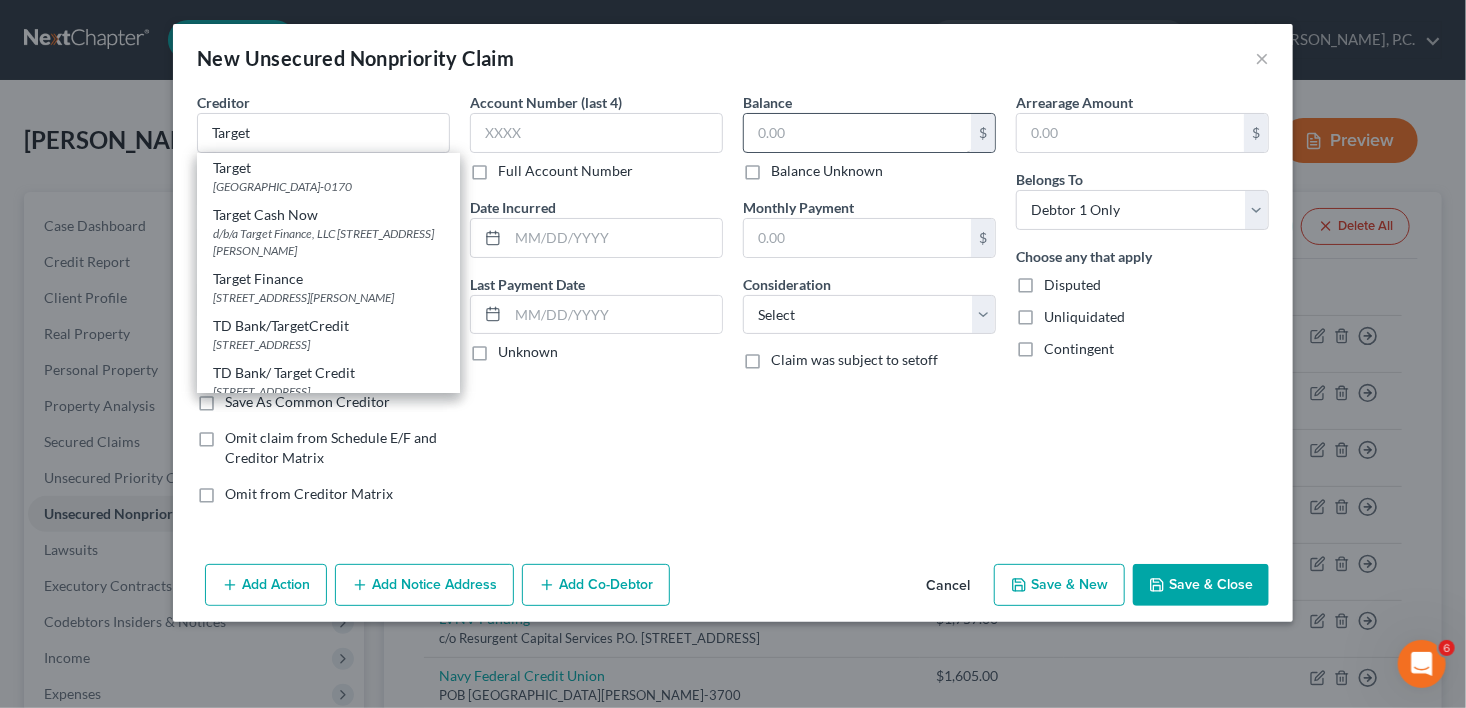 type on "PO Box 660170" 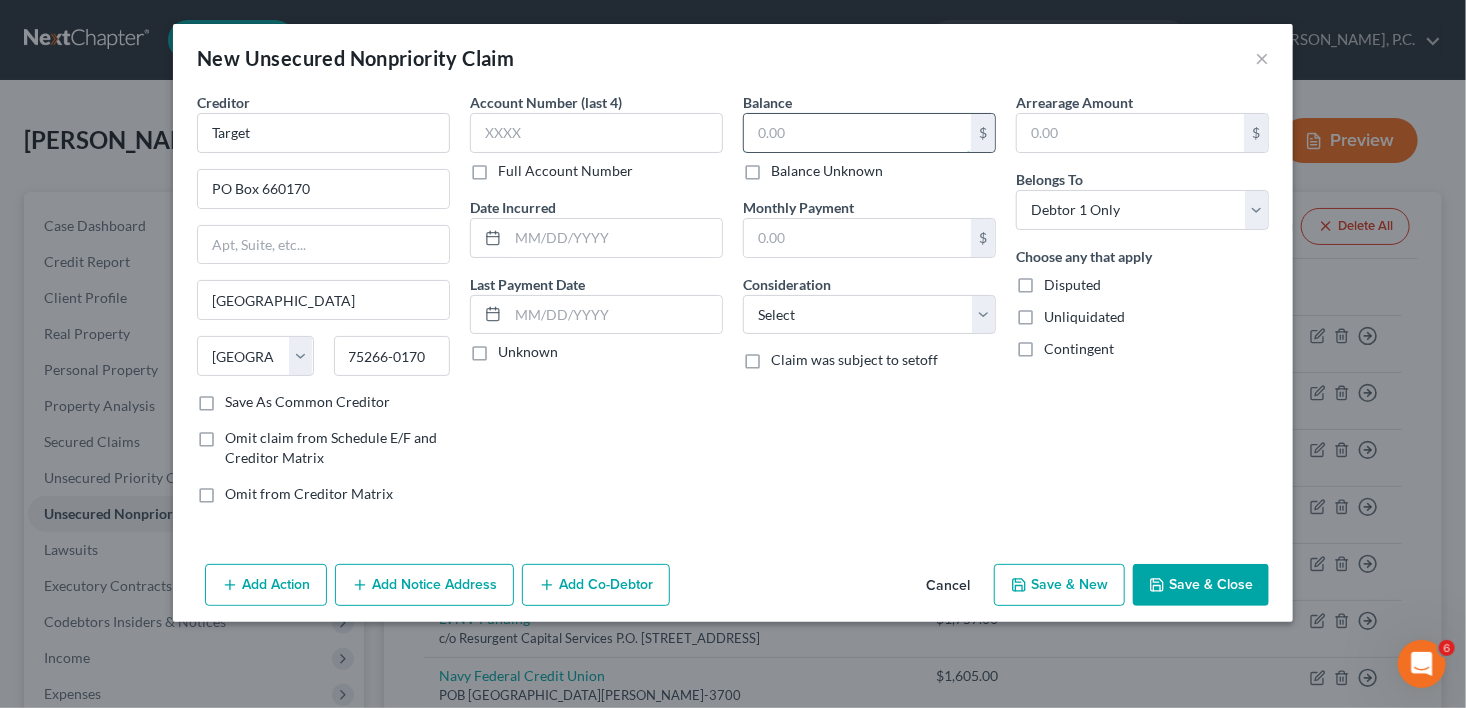 click at bounding box center [857, 133] 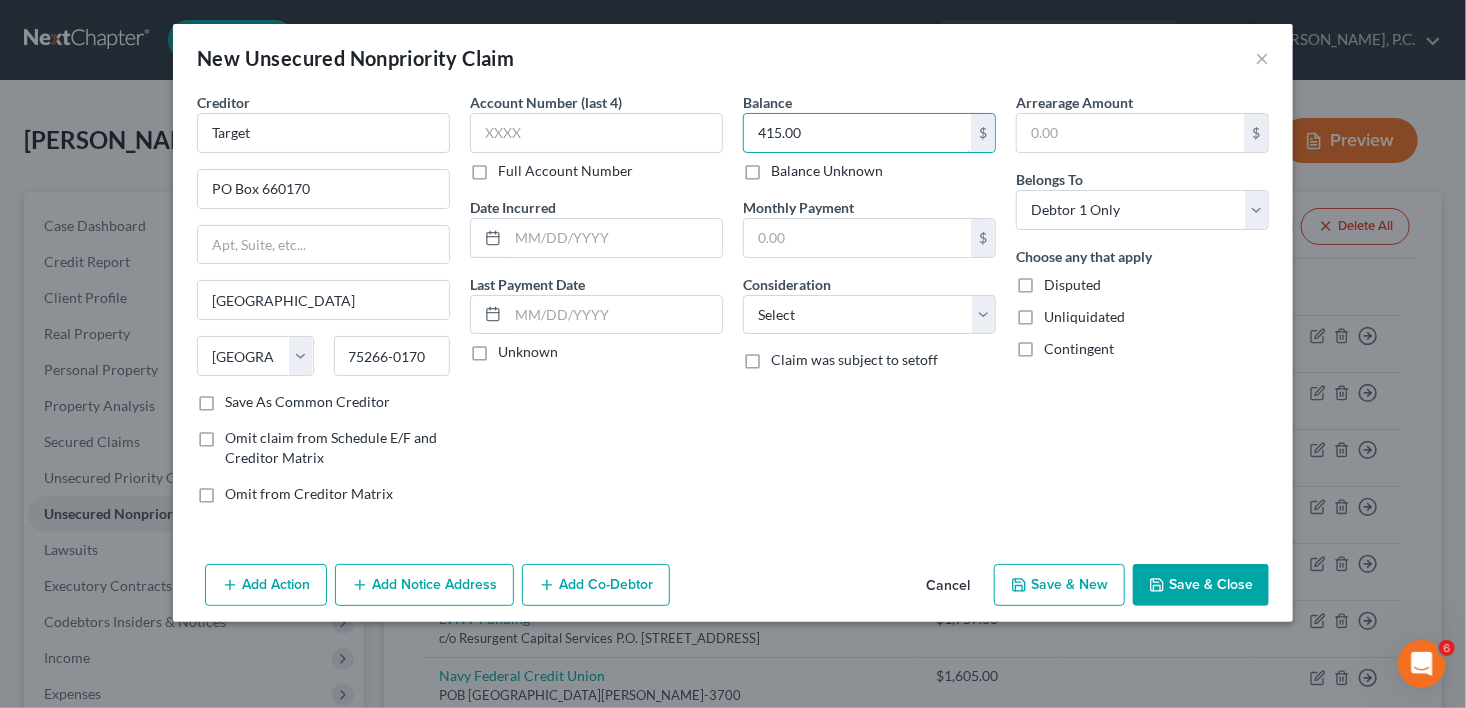 type on "415.00" 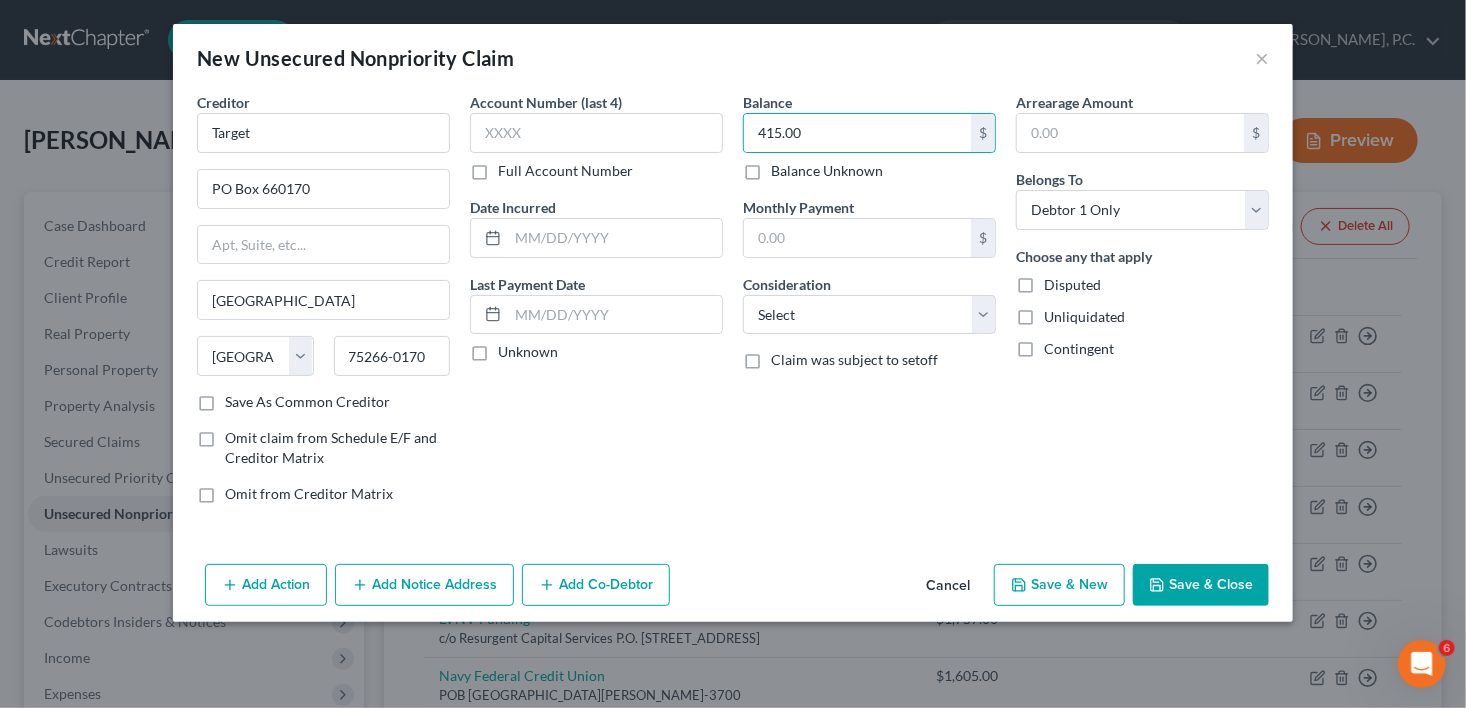 click on "Balance
415.00 $
Balance Unknown
Balance Undetermined
415.00 $
Balance Unknown
Monthly Payment $ Consideration Select Cable / Satellite Services Collection Agency Credit Card Debt Debt Counseling / Attorneys Deficiency Balance Domestic Support Obligations Home / Car Repairs Income Taxes Judgment Liens Medical Services Monies Loaned / Advanced Mortgage Obligation From Divorce Or Separation Obligation To Pensions Other Overdrawn Bank Account Promised To Help Pay Creditors Student Loans Suppliers And Vendors Telephone / Internet Services Utility Services Claim was subject to setoff" at bounding box center (869, 306) 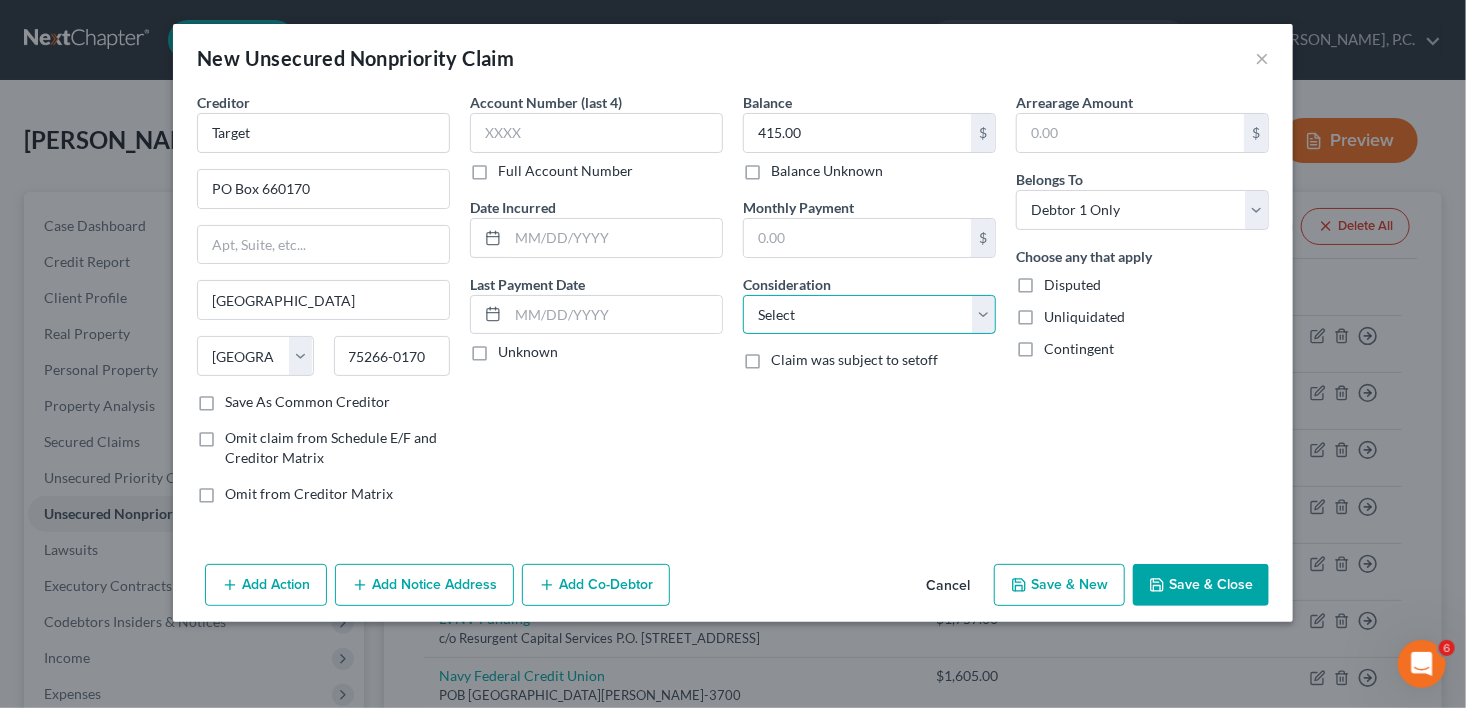 drag, startPoint x: 776, startPoint y: 311, endPoint x: 770, endPoint y: 294, distance: 18.027756 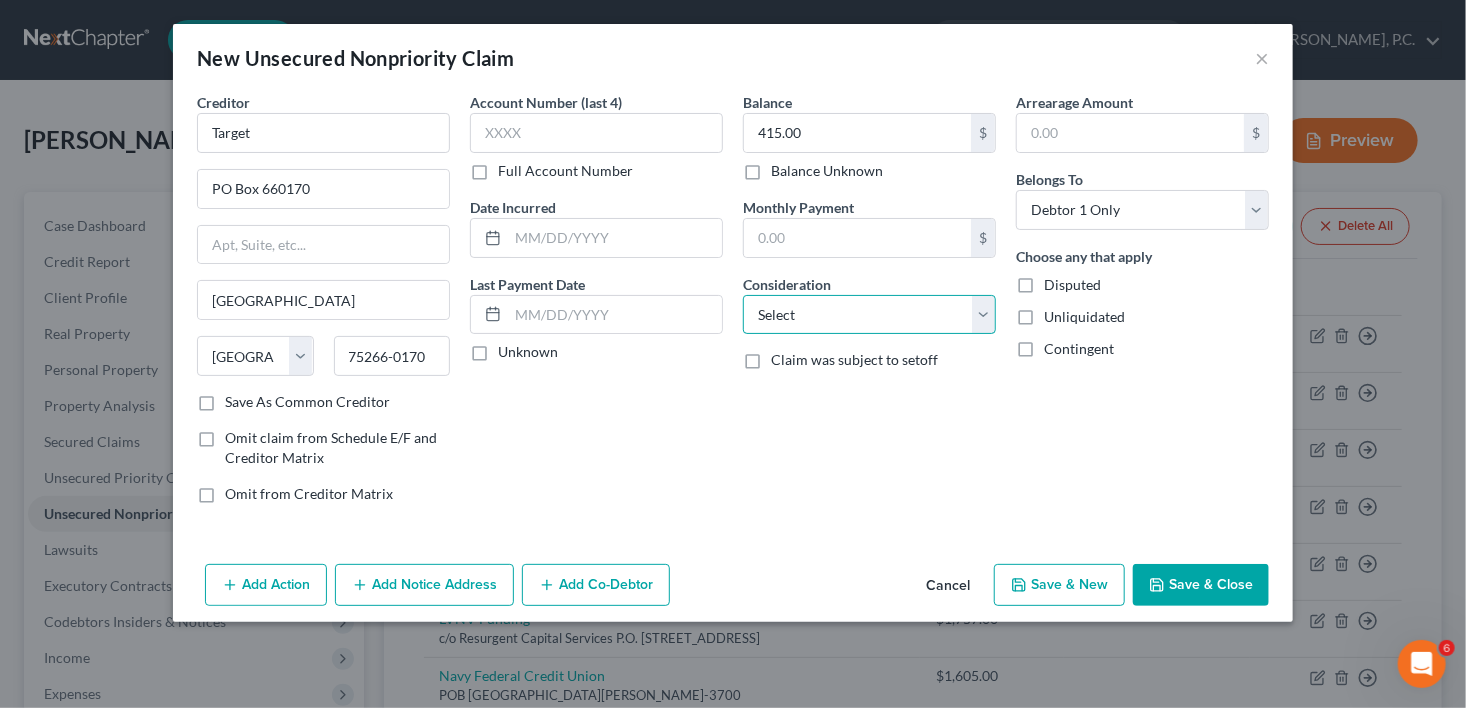 select on "2" 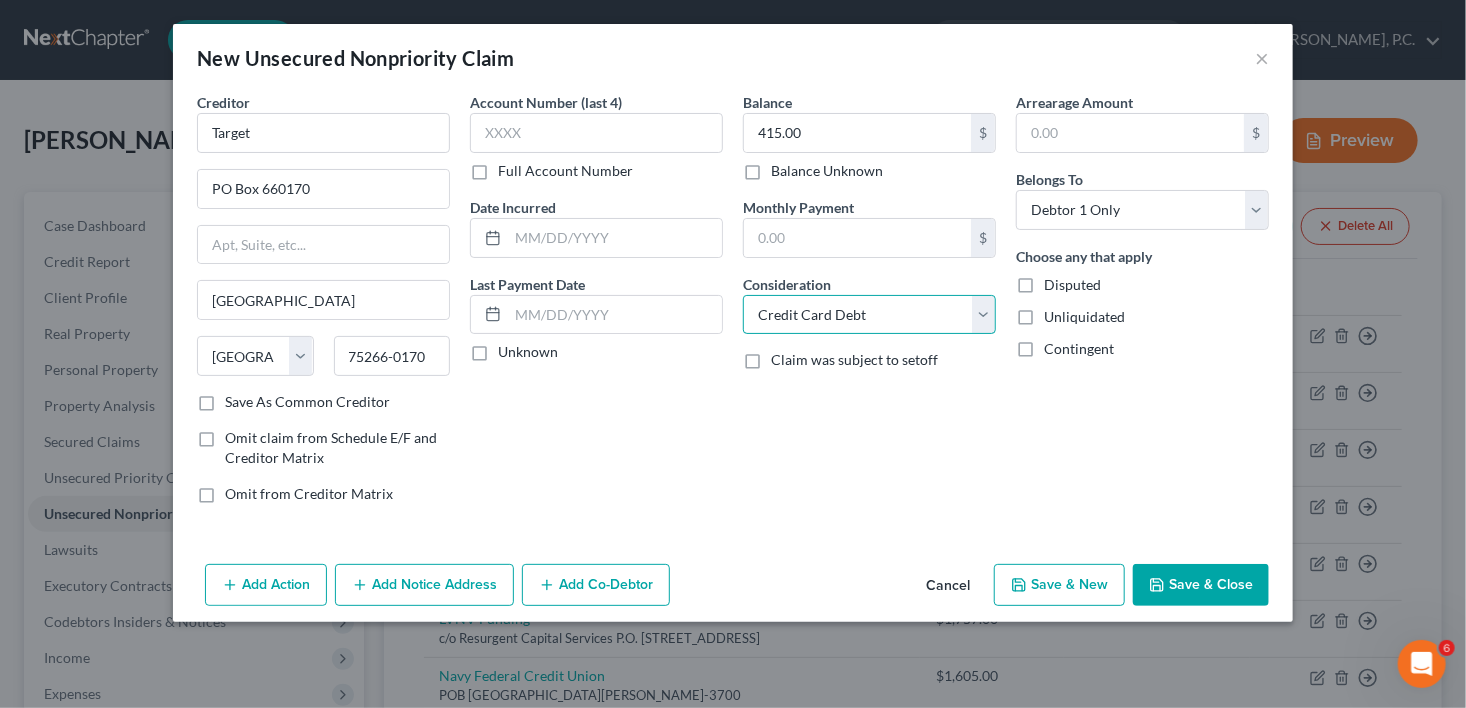 click on "Select Cable / Satellite Services Collection Agency Credit Card Debt Debt Counseling / Attorneys Deficiency Balance Domestic Support Obligations Home / Car Repairs Income Taxes Judgment Liens Medical Services Monies Loaned / Advanced Mortgage Obligation From Divorce Or Separation Obligation To Pensions Other Overdrawn Bank Account Promised To Help Pay Creditors Student Loans Suppliers And Vendors Telephone / Internet Services Utility Services" at bounding box center [869, 315] 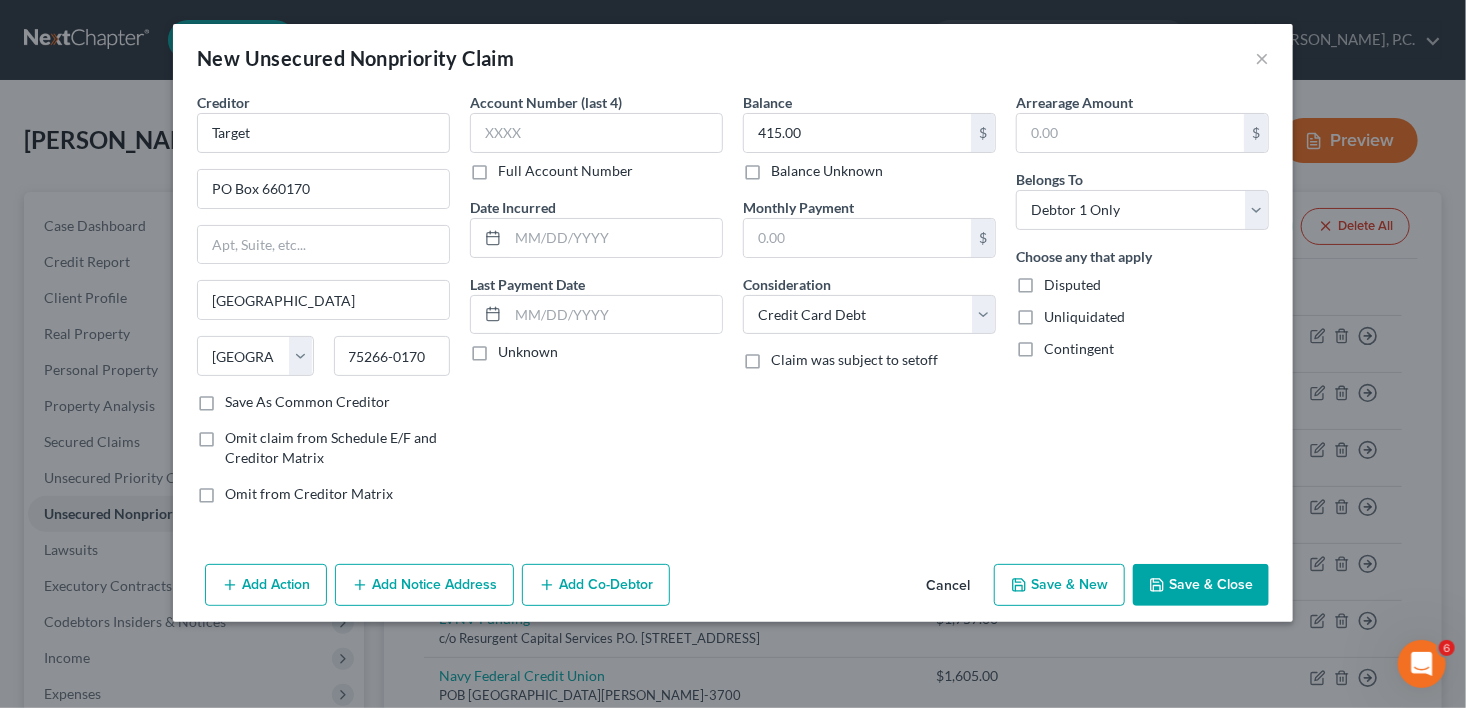 click on "Save & New" at bounding box center (1059, 585) 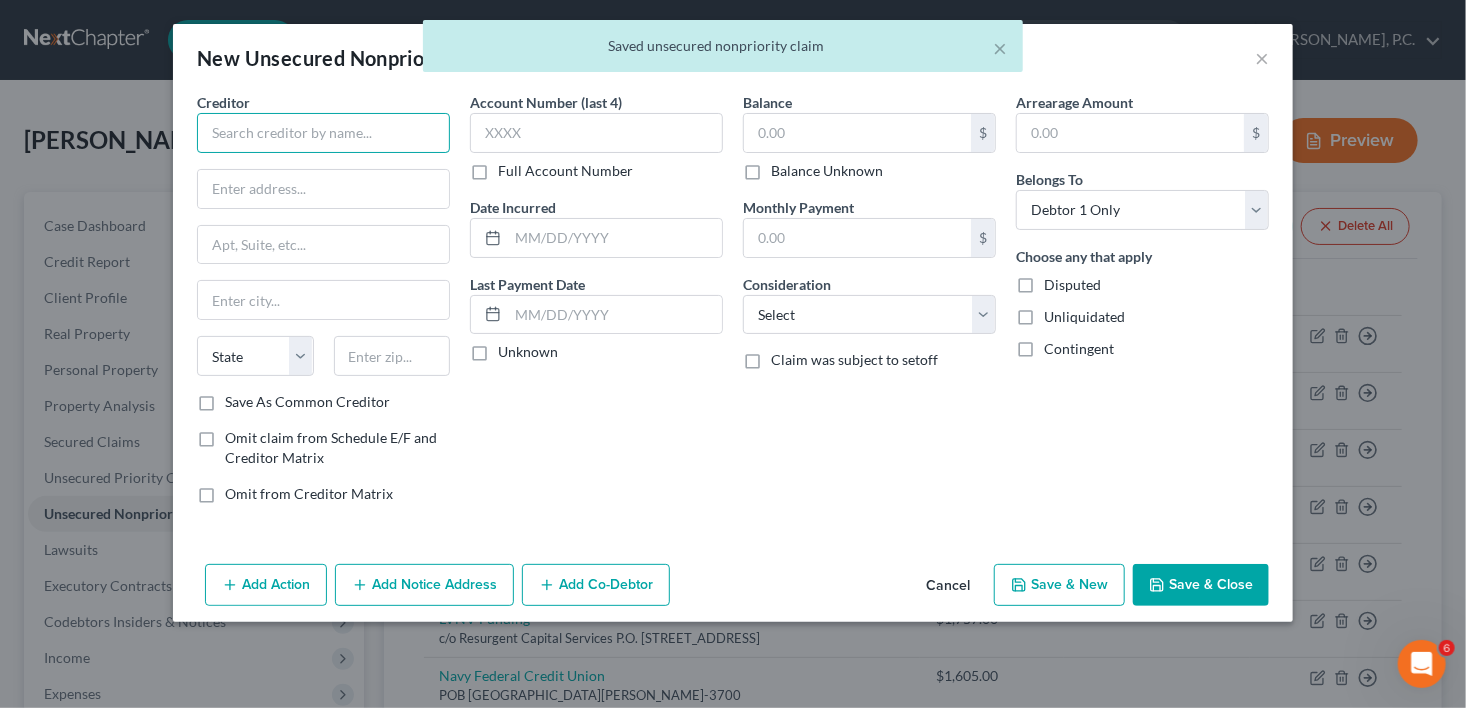 click at bounding box center [323, 133] 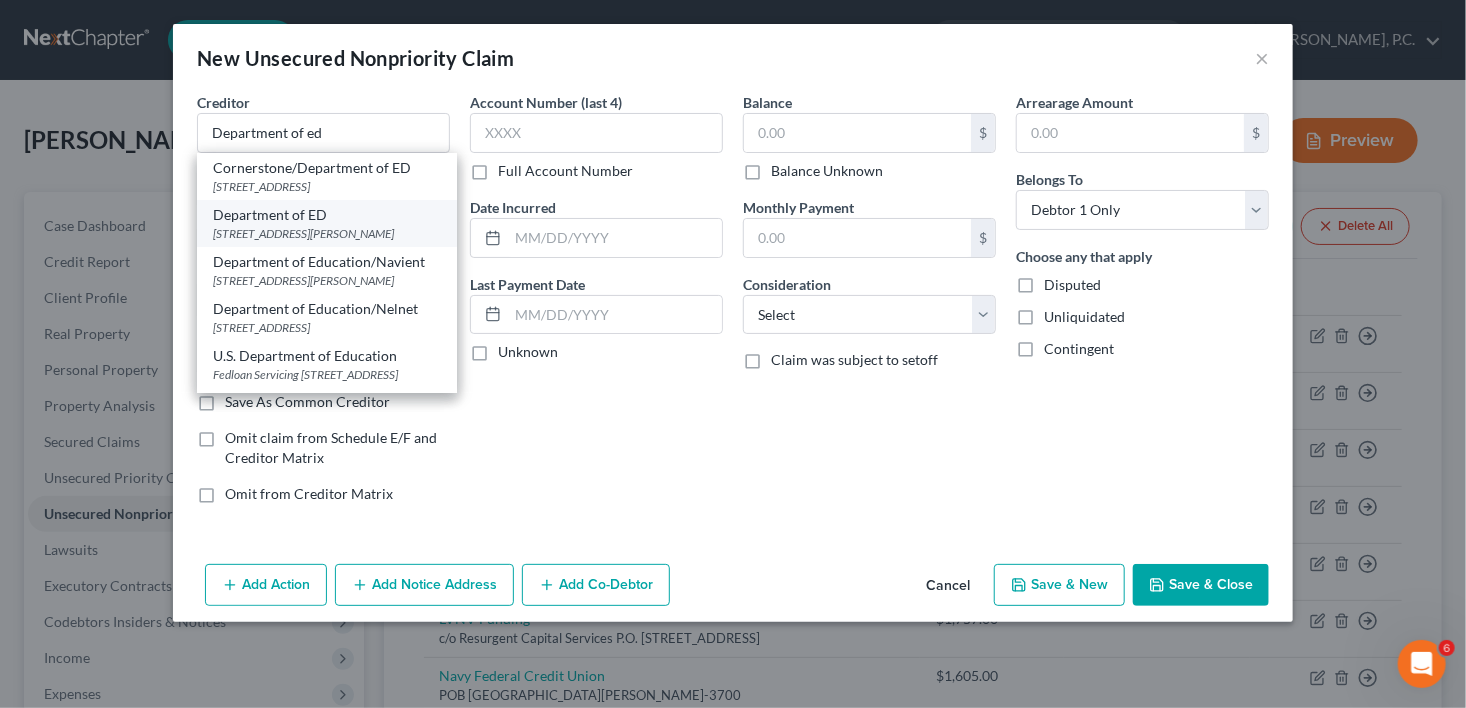 click on "[STREET_ADDRESS][PERSON_NAME]" at bounding box center (327, 233) 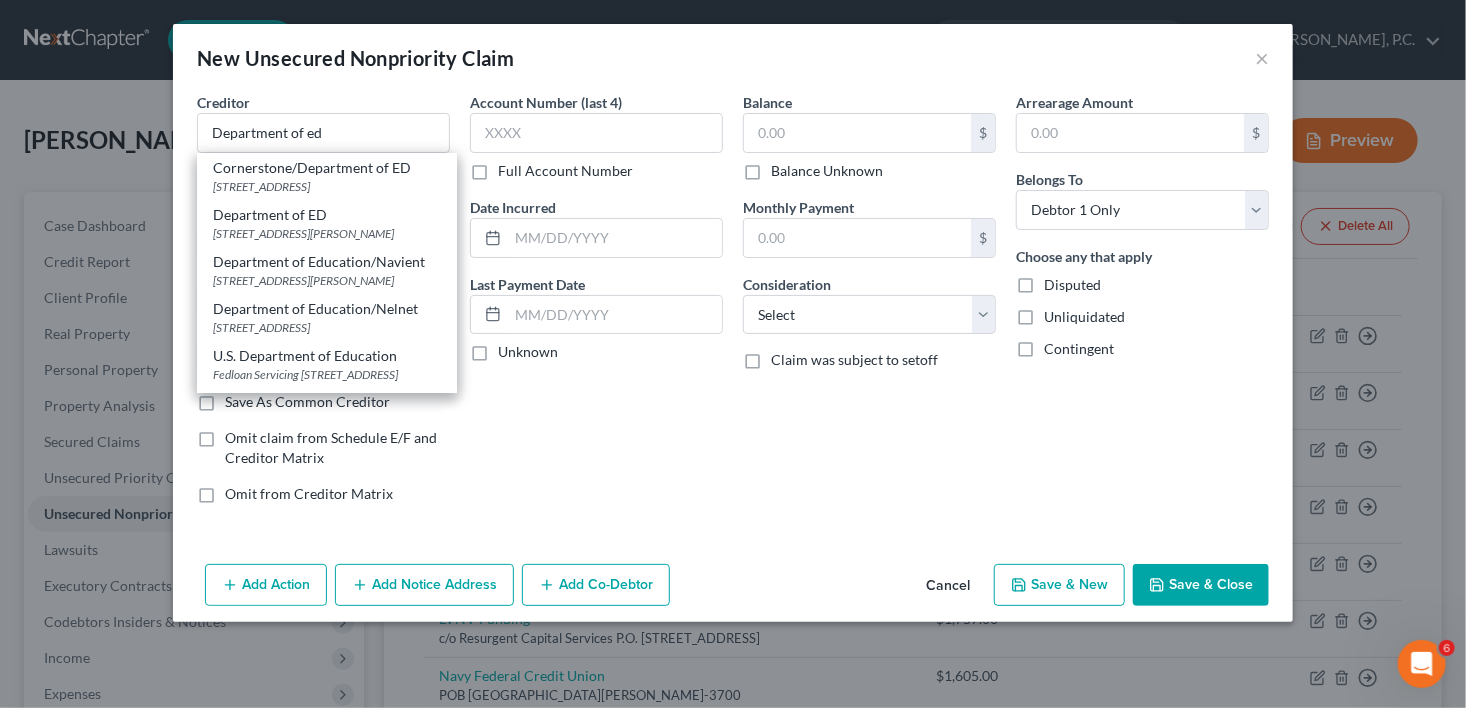 type on "Department of ED" 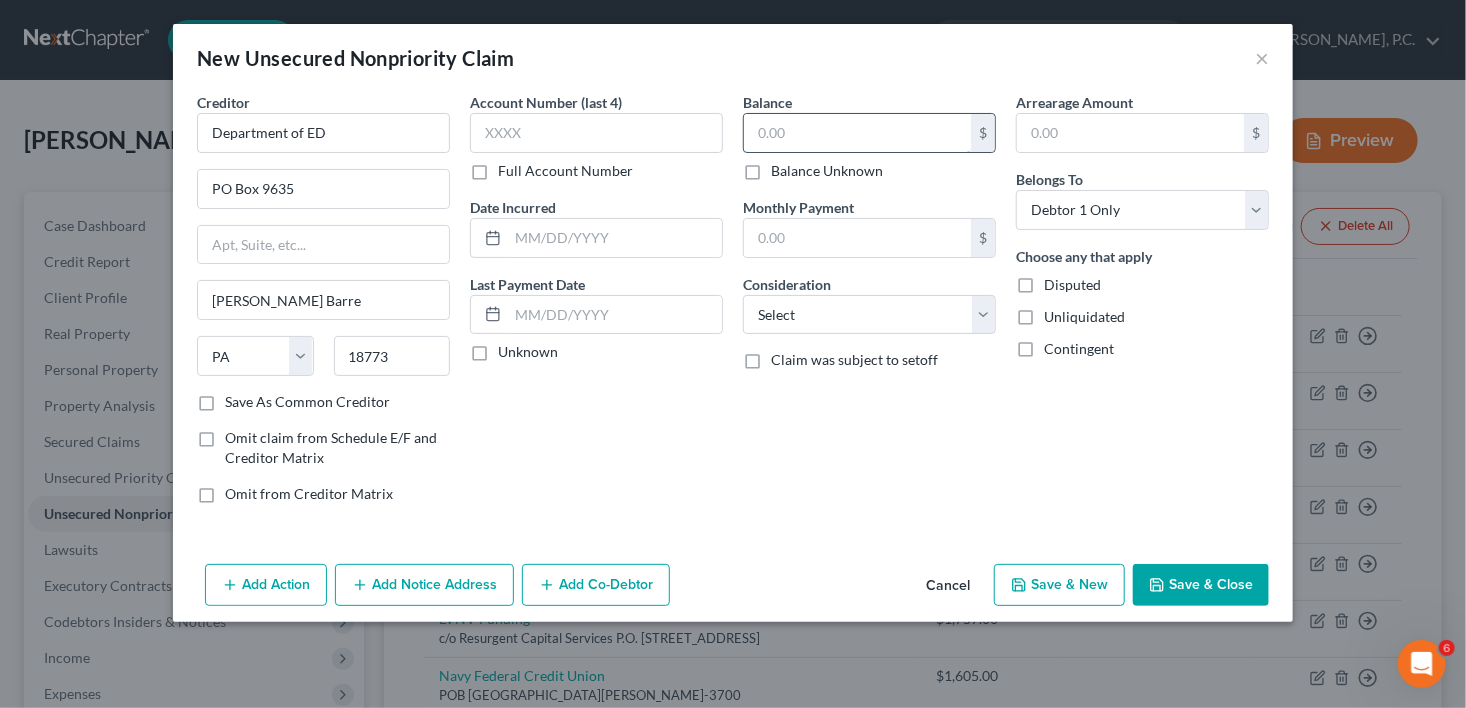 click at bounding box center (857, 133) 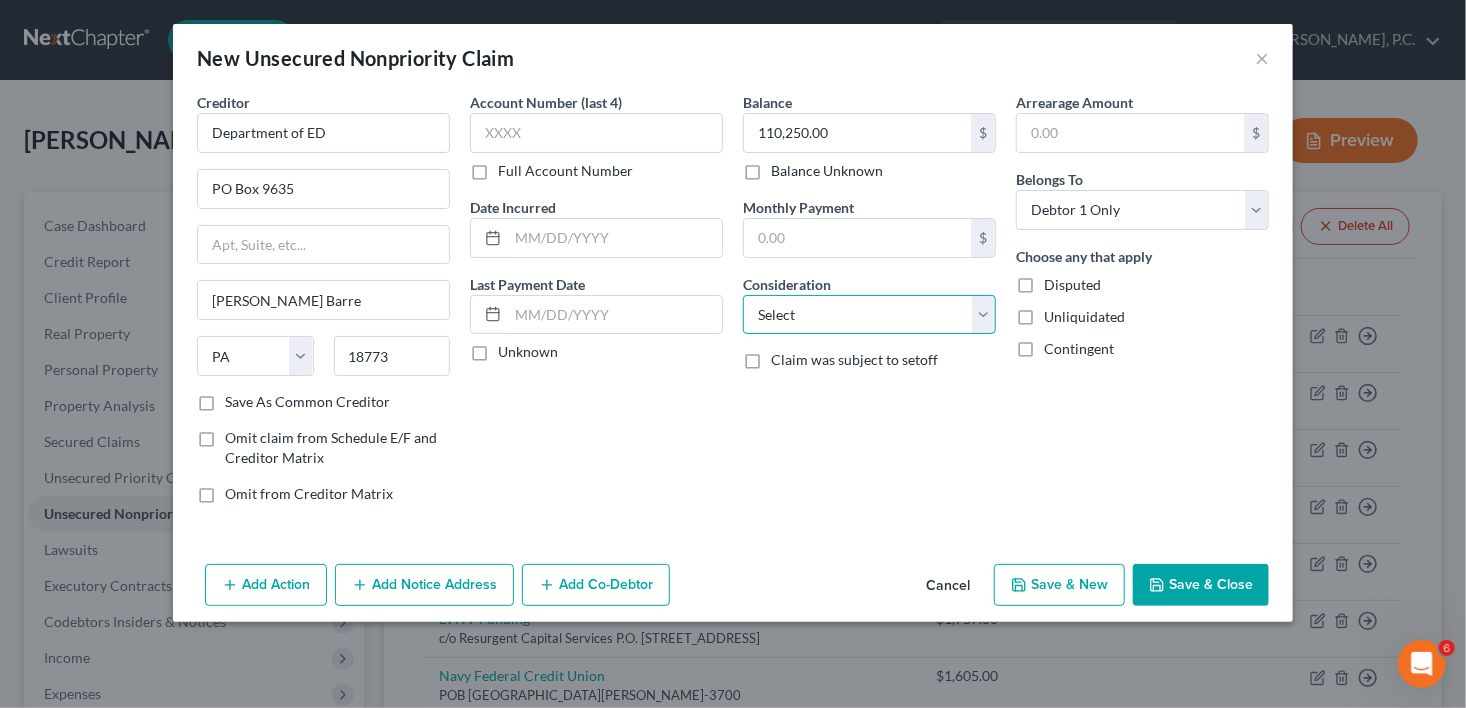 click on "Select Cable / Satellite Services Collection Agency Credit Card Debt Debt Counseling / Attorneys Deficiency Balance Domestic Support Obligations Home / Car Repairs Income Taxes Judgment Liens Medical Services Monies Loaned / Advanced Mortgage Obligation From Divorce Or Separation Obligation To Pensions Other Overdrawn Bank Account Promised To Help Pay Creditors Student Loans Suppliers And Vendors Telephone / Internet Services Utility Services" at bounding box center [869, 315] 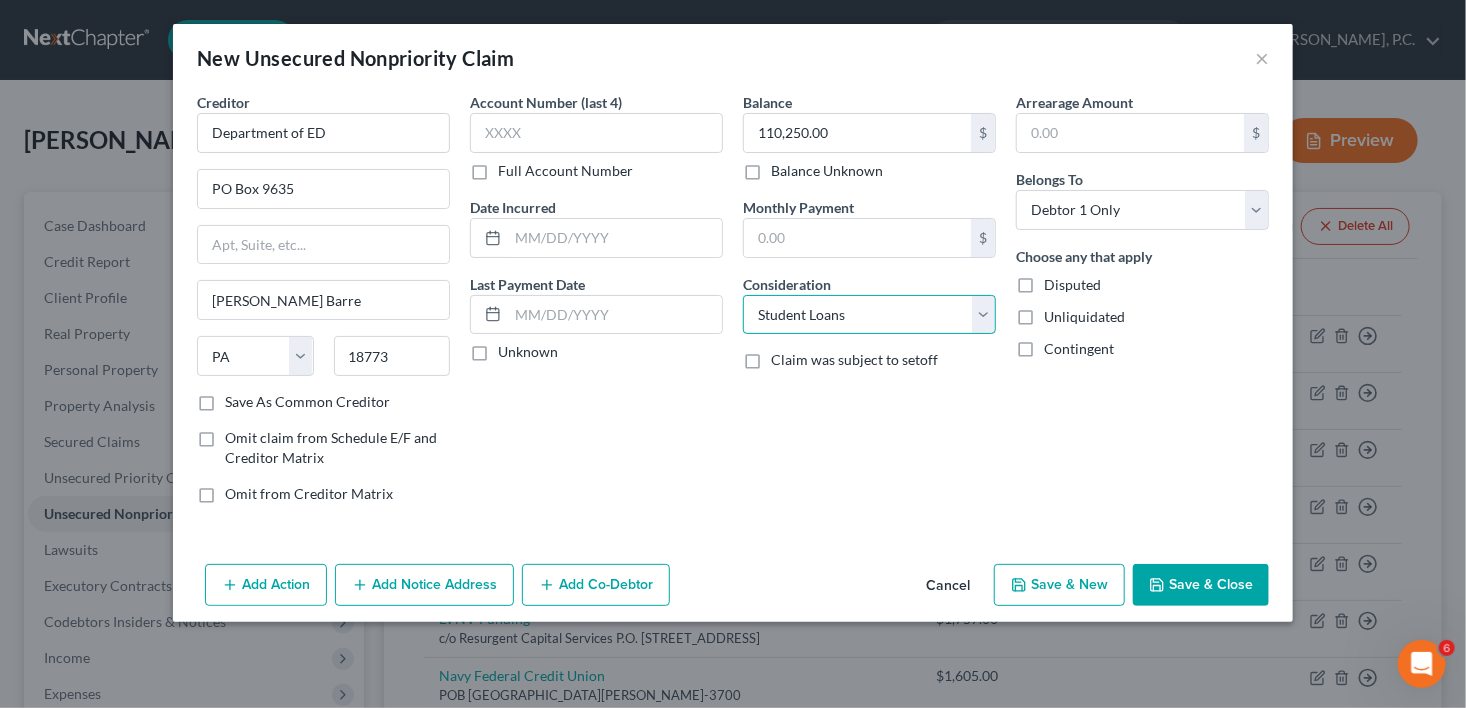 click on "Select Cable / Satellite Services Collection Agency Credit Card Debt Debt Counseling / Attorneys Deficiency Balance Domestic Support Obligations Home / Car Repairs Income Taxes Judgment Liens Medical Services Monies Loaned / Advanced Mortgage Obligation From Divorce Or Separation Obligation To Pensions Other Overdrawn Bank Account Promised To Help Pay Creditors Student Loans Suppliers And Vendors Telephone / Internet Services Utility Services" at bounding box center (869, 315) 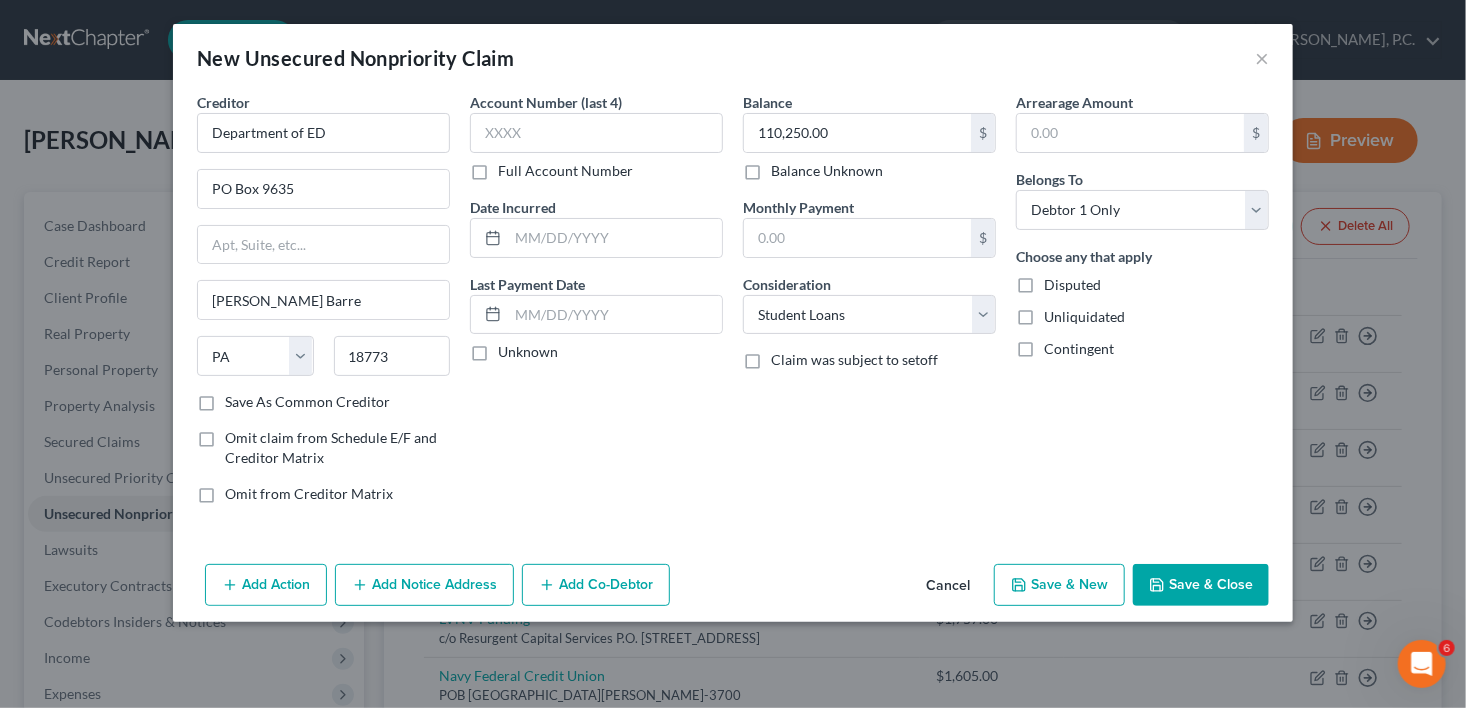 click on "Add Notice Address" at bounding box center [424, 585] 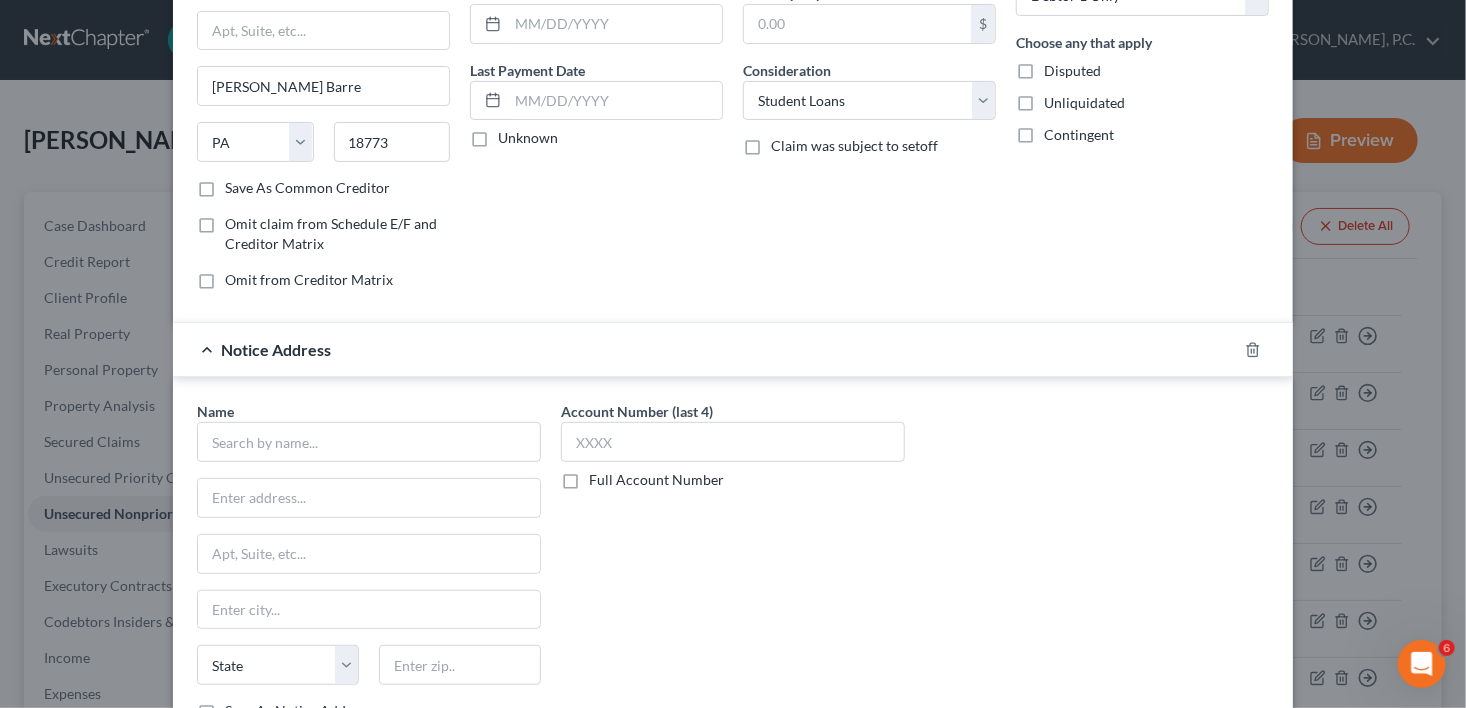 scroll, scrollTop: 264, scrollLeft: 0, axis: vertical 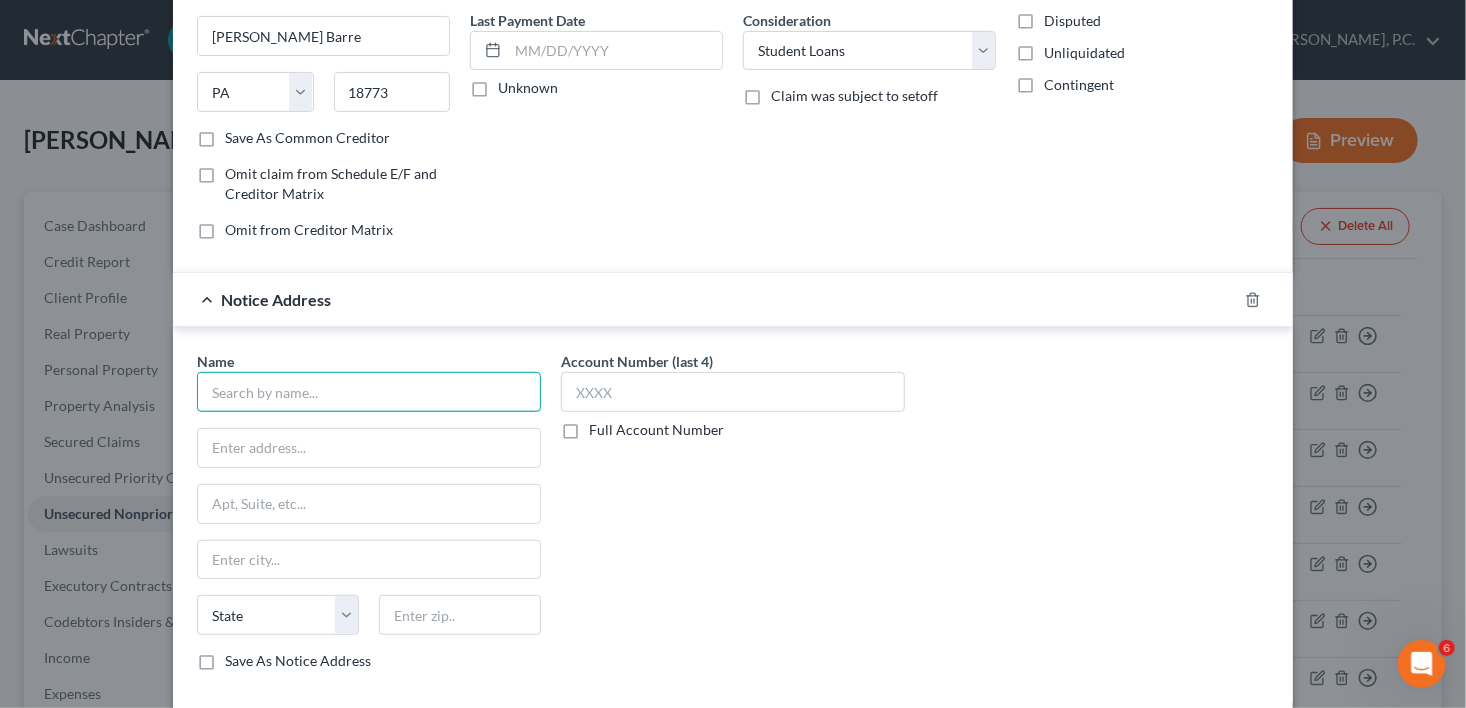 click at bounding box center [369, 392] 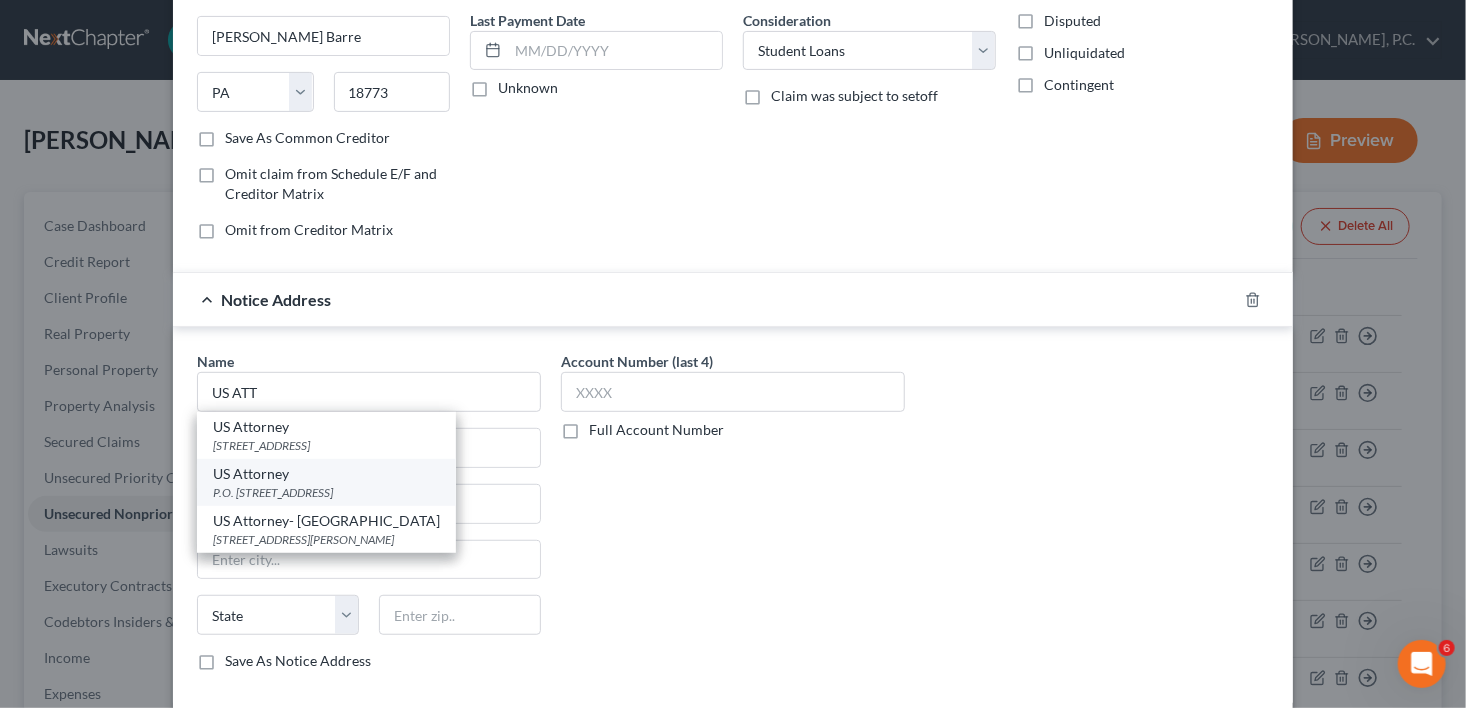 click on "P.O. [STREET_ADDRESS]" at bounding box center [326, 492] 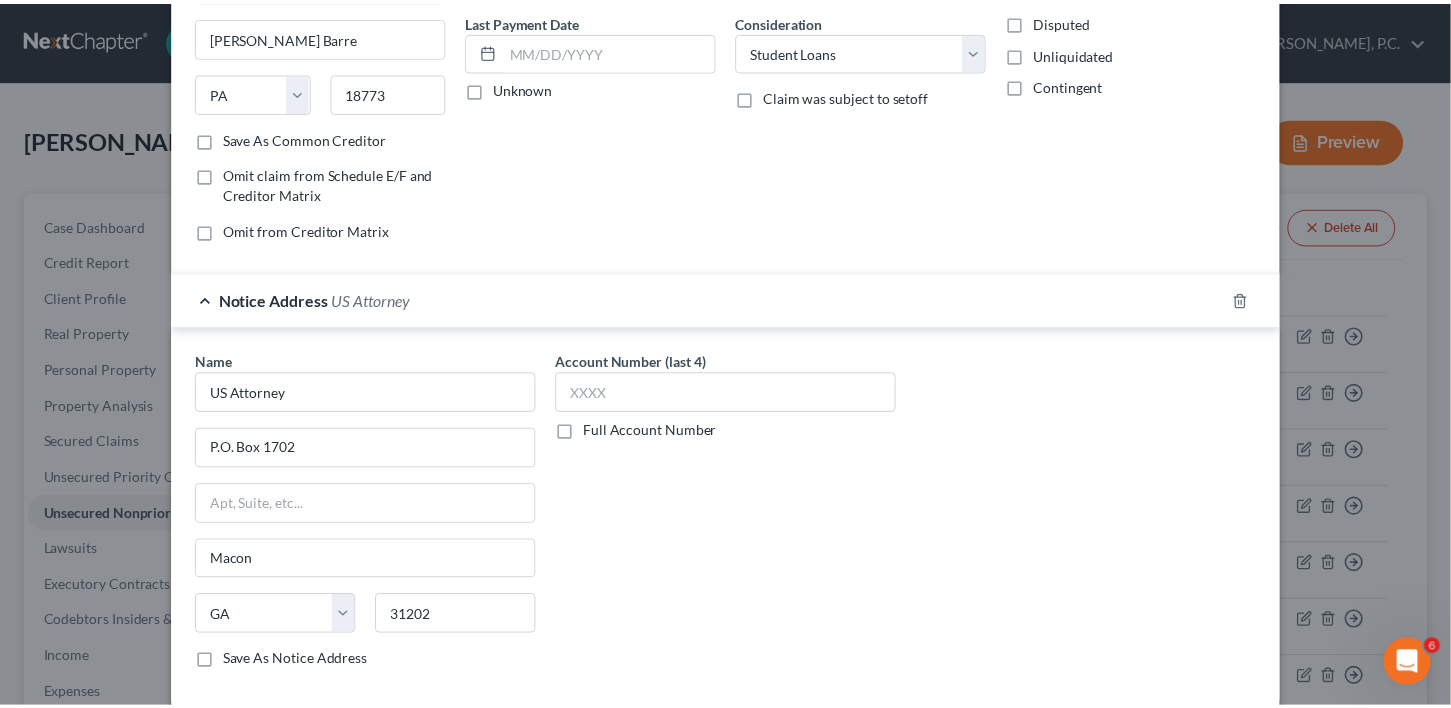 scroll, scrollTop: 364, scrollLeft: 0, axis: vertical 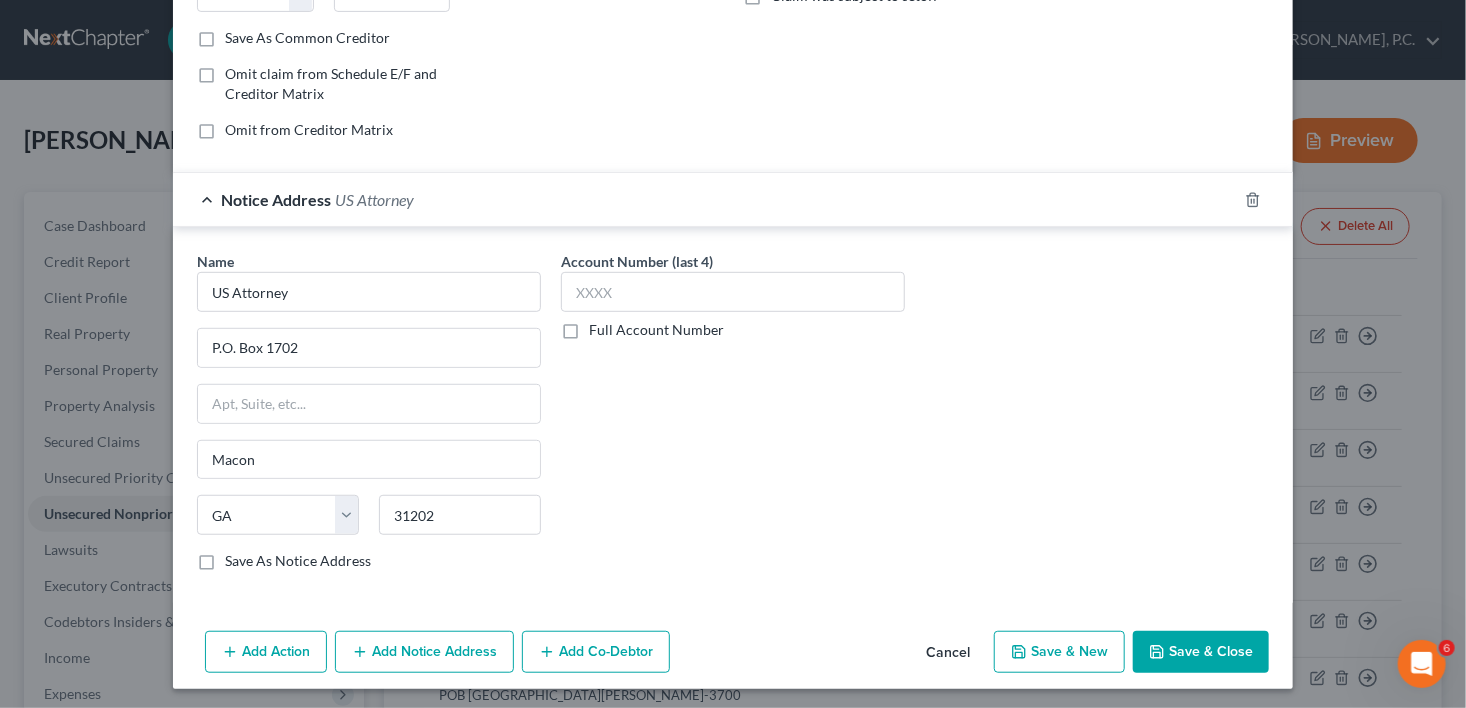 click on "Save & Close" at bounding box center (1201, 652) 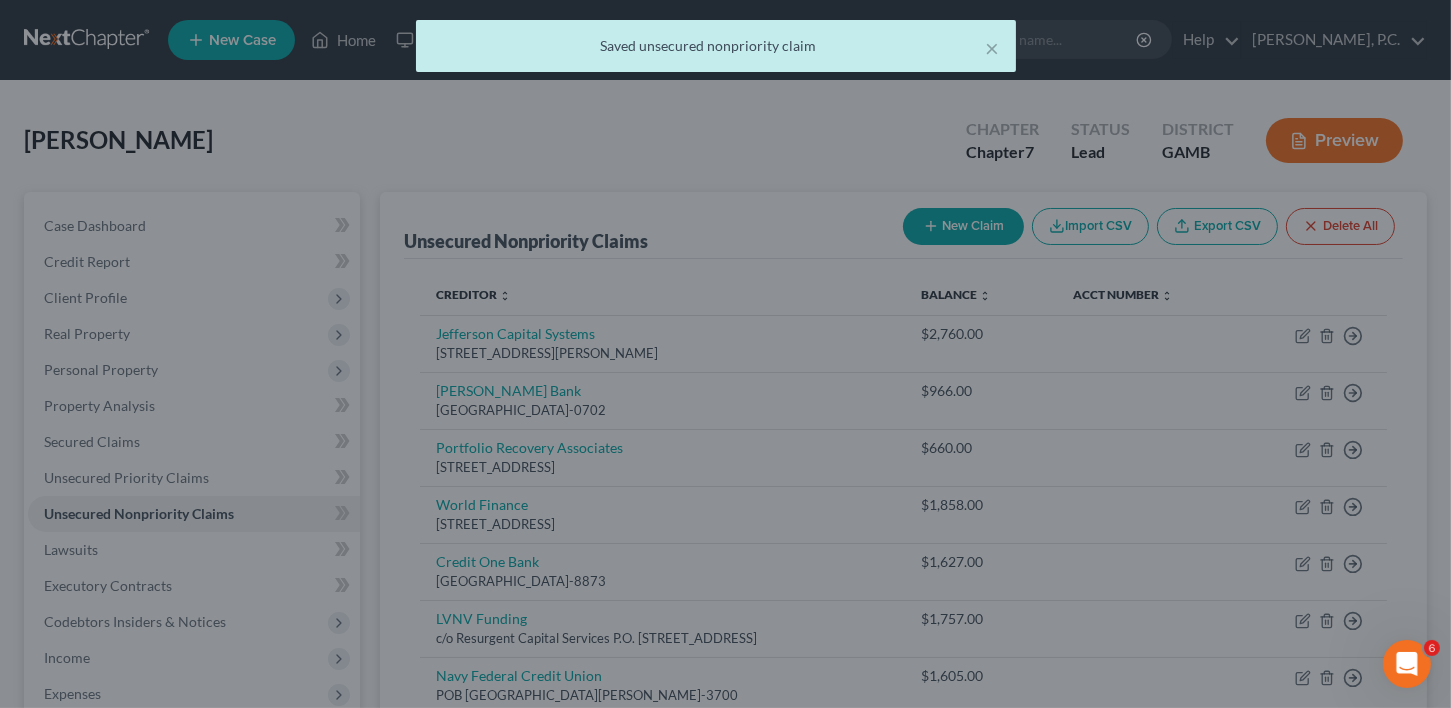 scroll, scrollTop: 0, scrollLeft: 0, axis: both 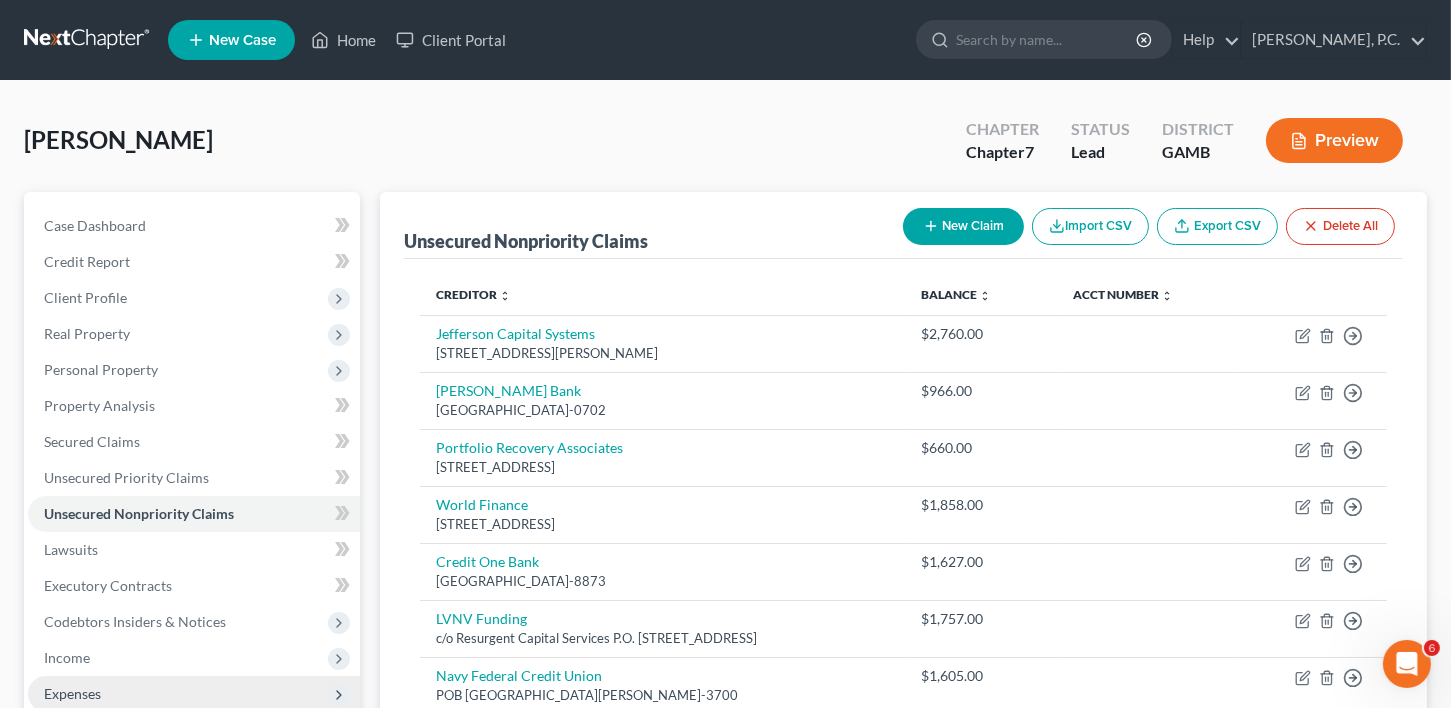drag, startPoint x: 1464, startPoint y: 467, endPoint x: 90, endPoint y: 688, distance: 1391.6598 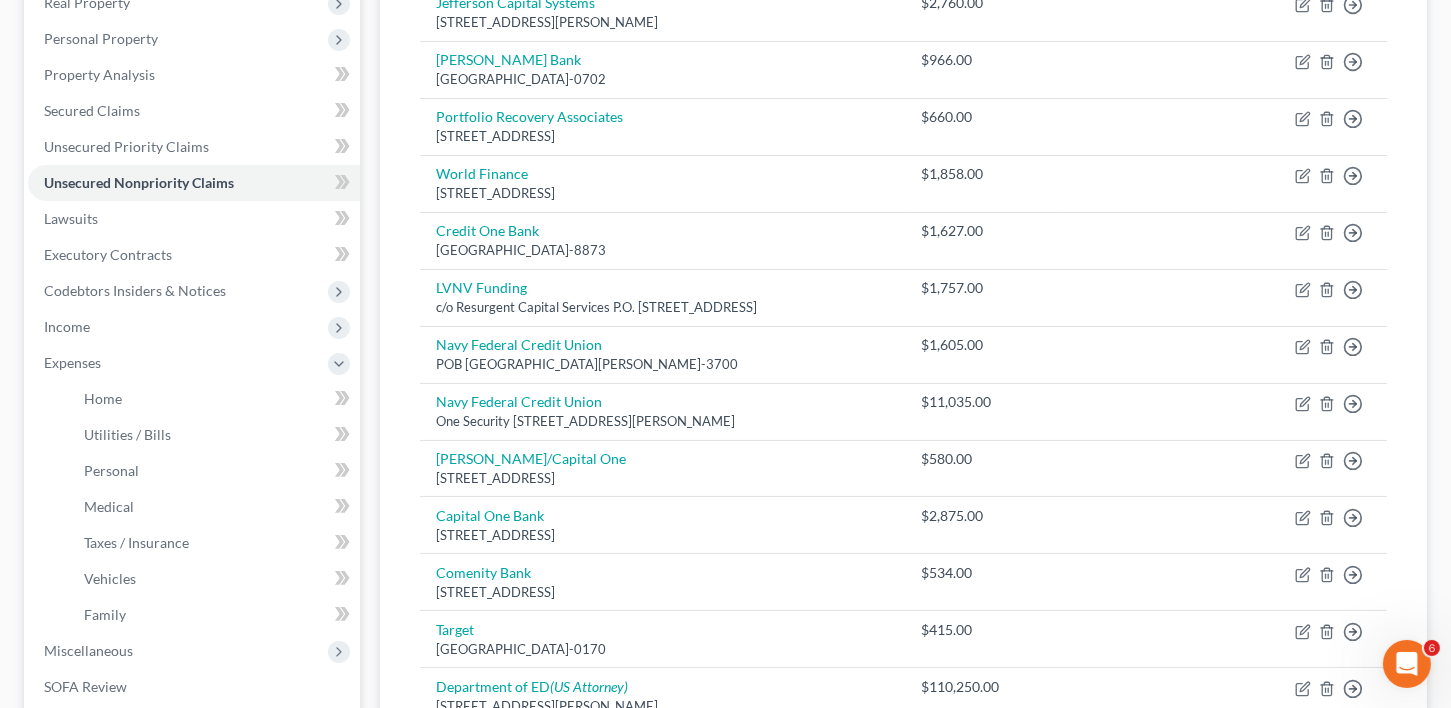 scroll, scrollTop: 340, scrollLeft: 0, axis: vertical 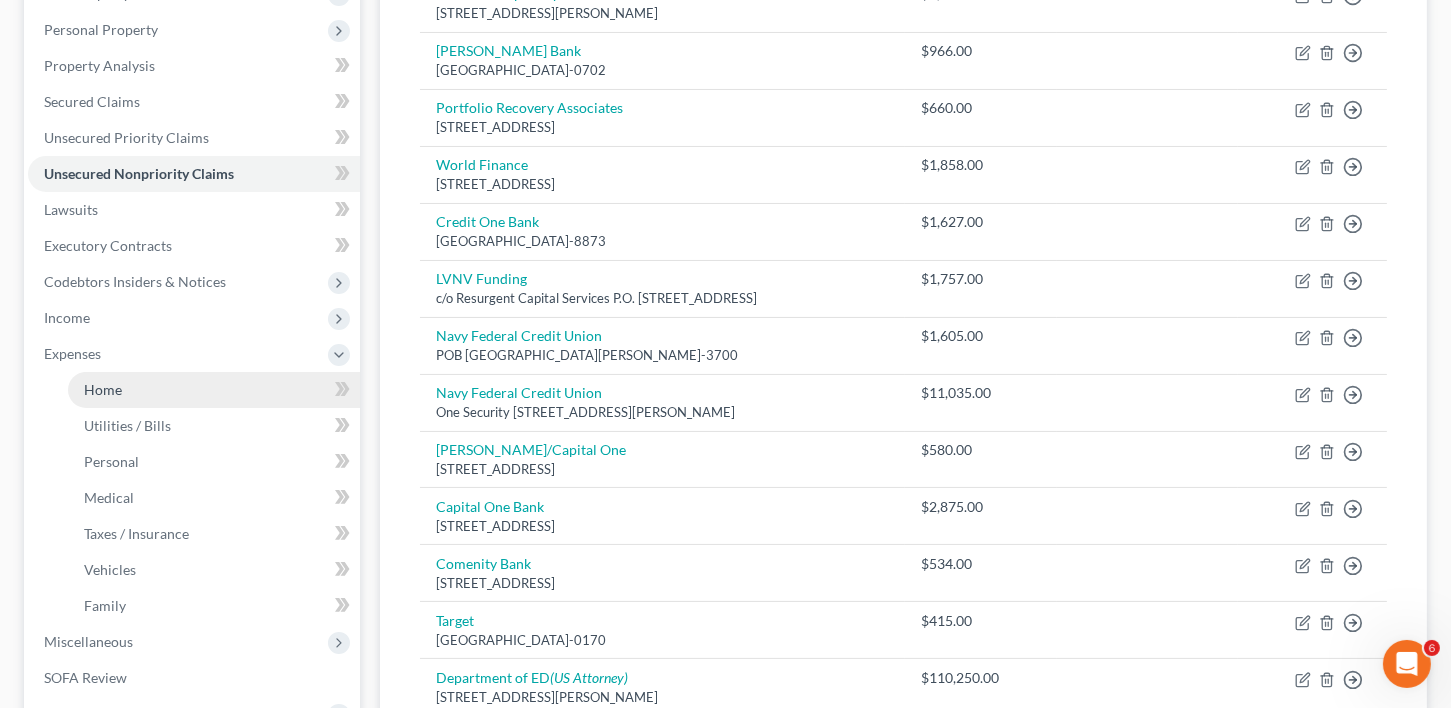 click on "Home" at bounding box center (214, 390) 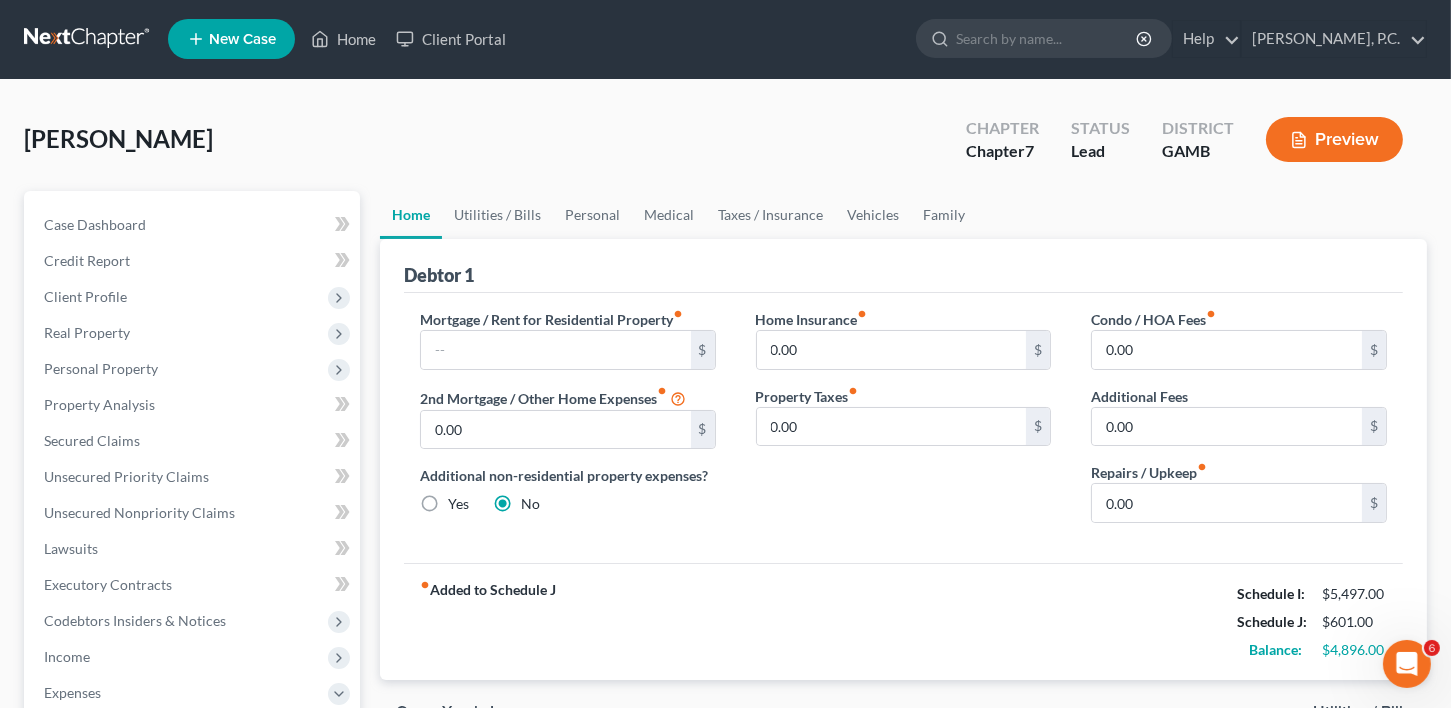 scroll, scrollTop: 0, scrollLeft: 0, axis: both 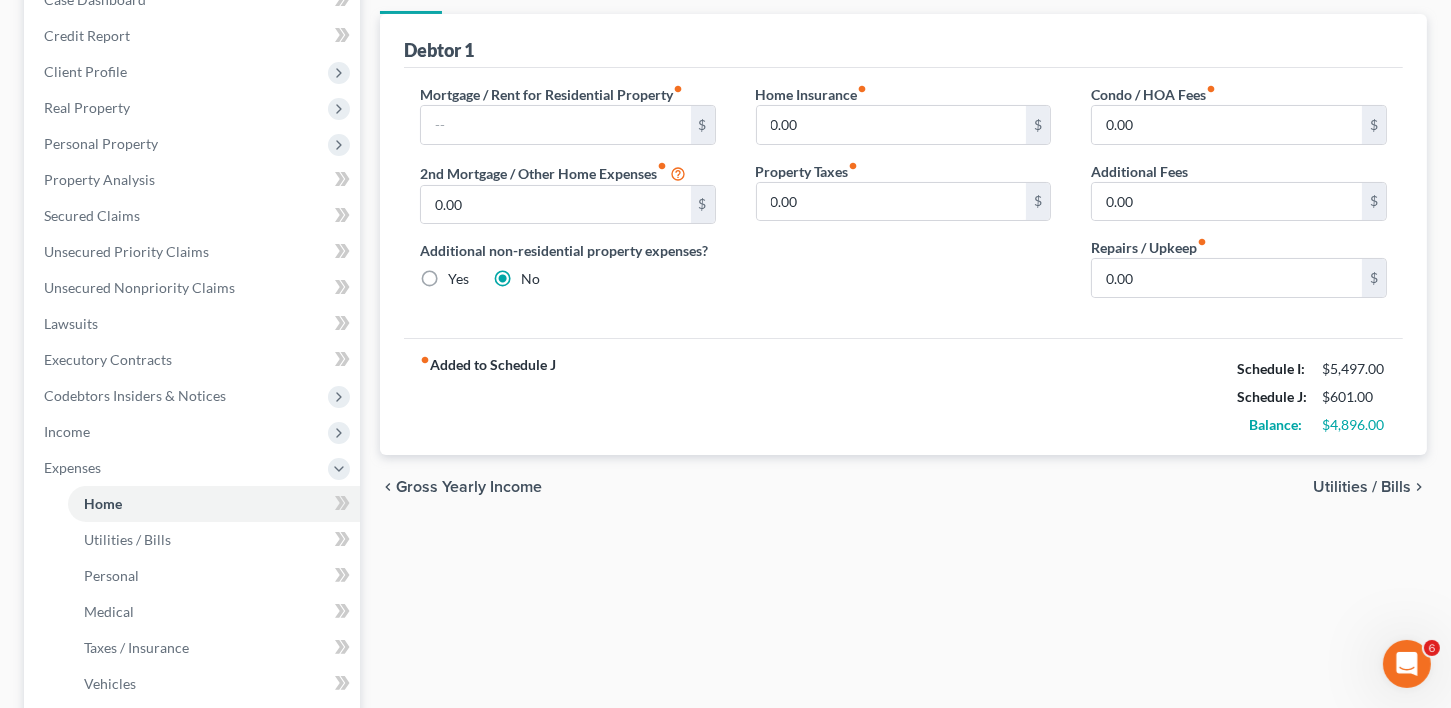 click on "Utilities / Bills" at bounding box center (1362, 487) 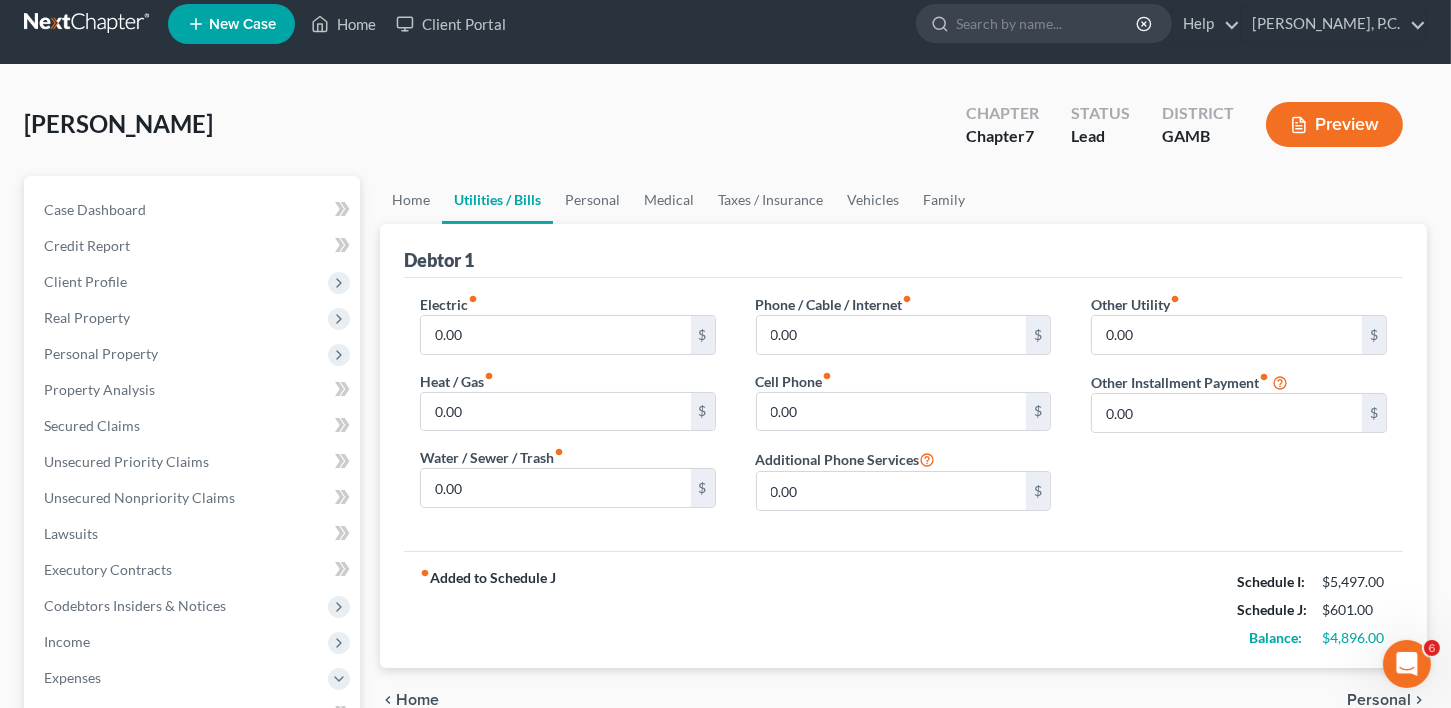 scroll, scrollTop: 0, scrollLeft: 0, axis: both 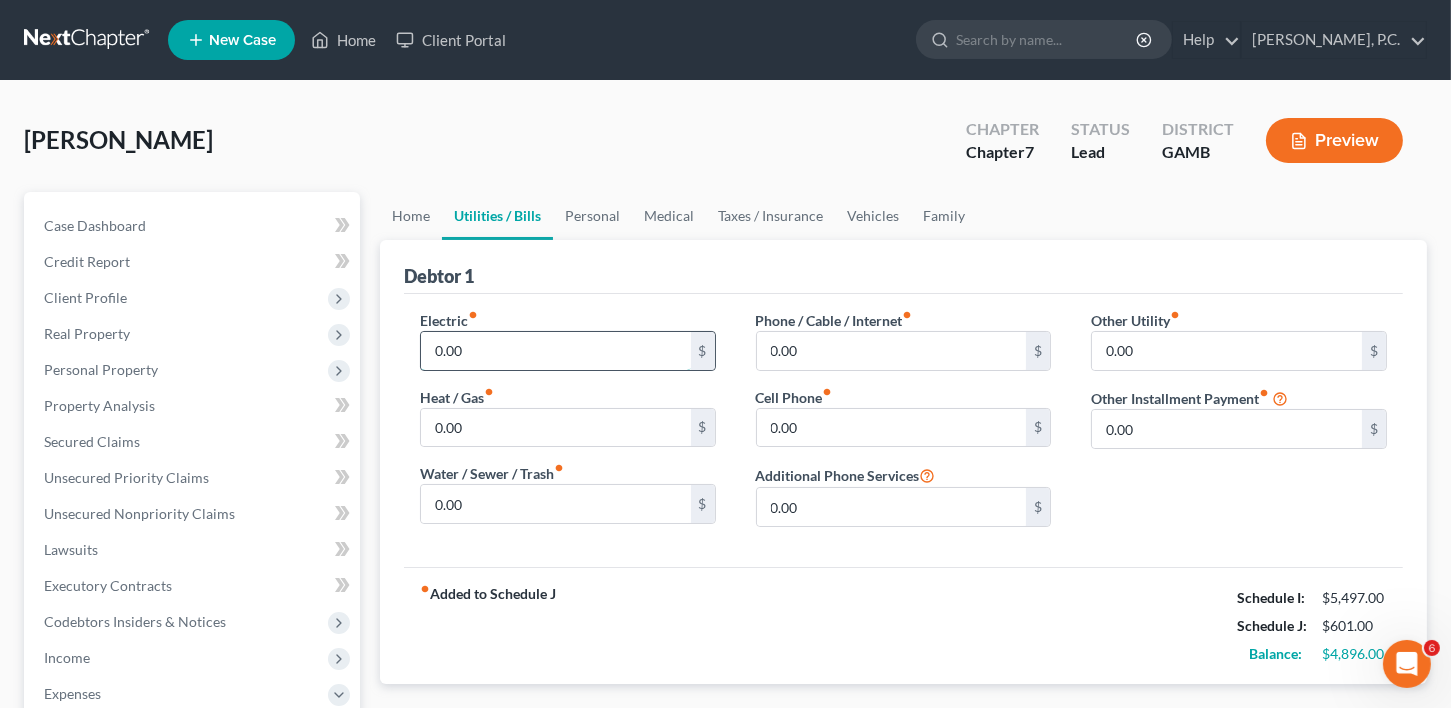 click on "0.00" at bounding box center (556, 351) 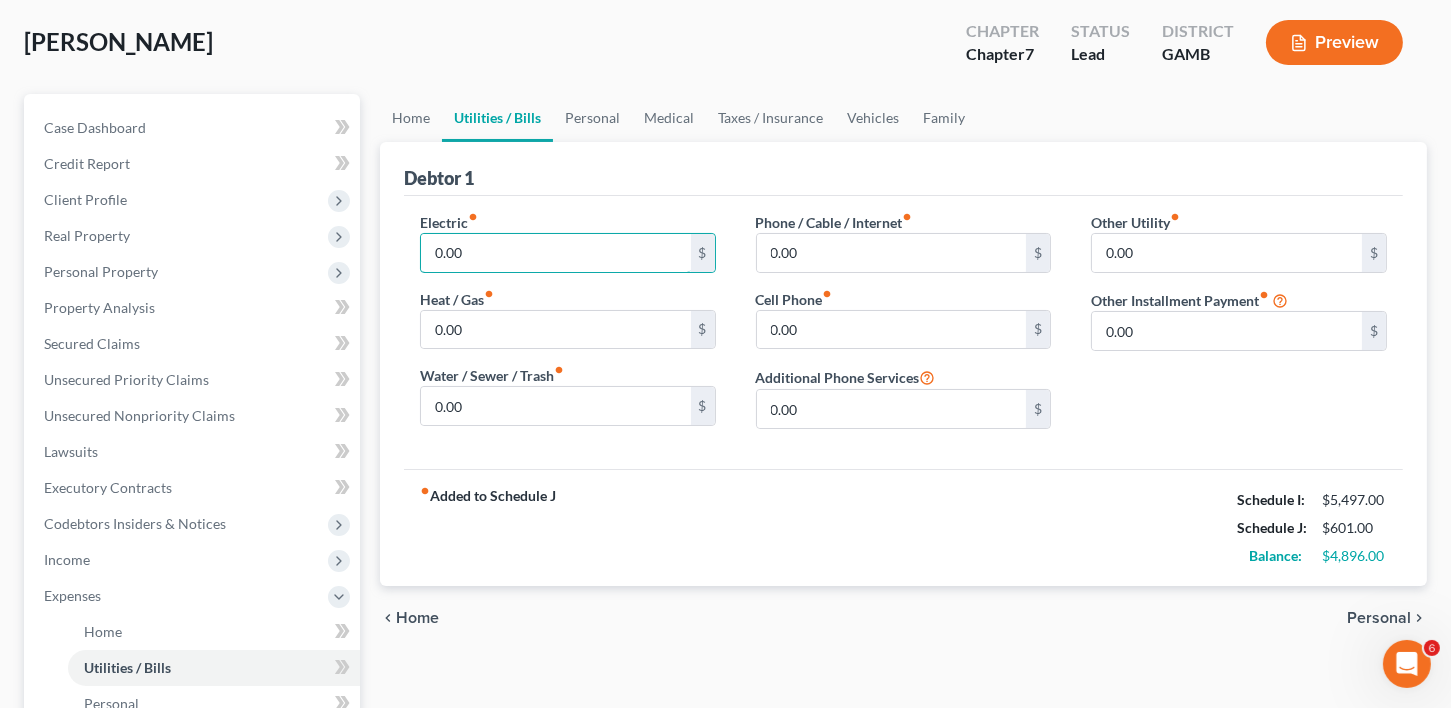 scroll, scrollTop: 190, scrollLeft: 0, axis: vertical 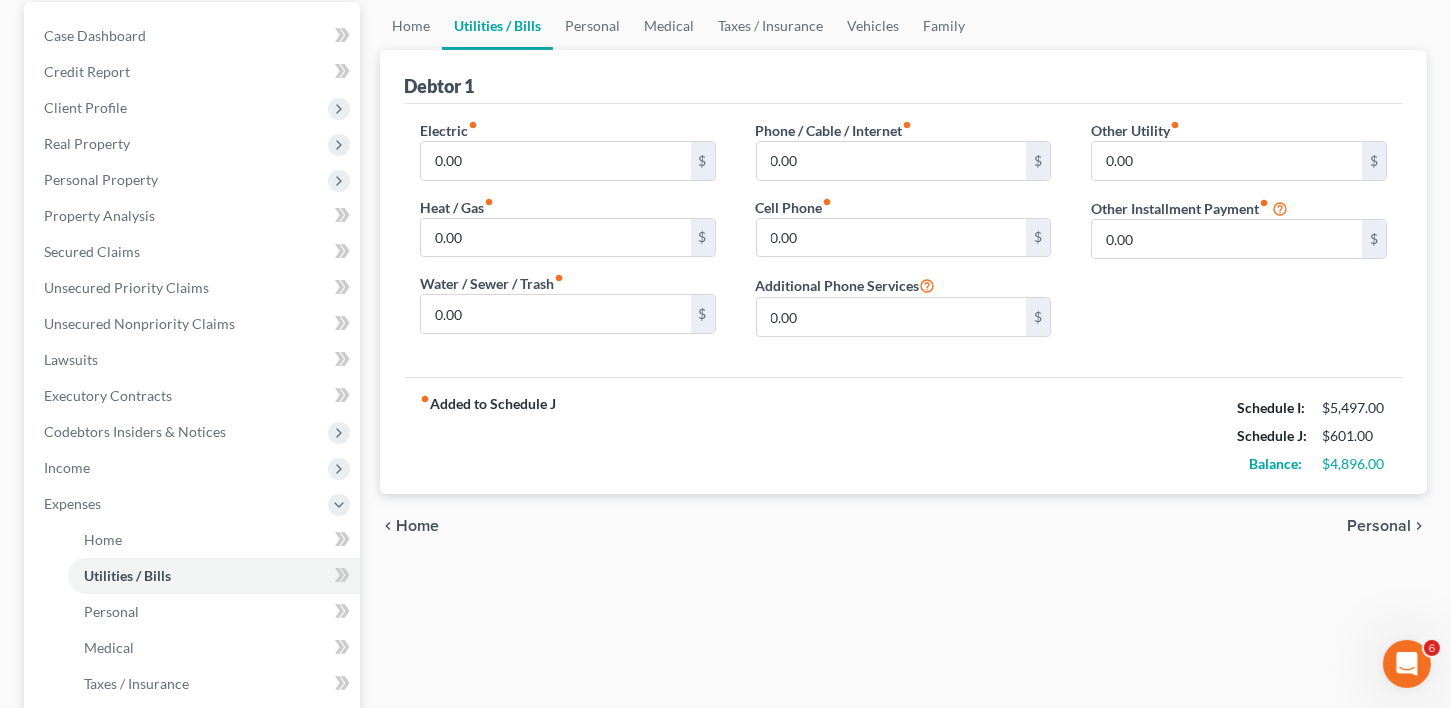 click on "Home" at bounding box center [417, 526] 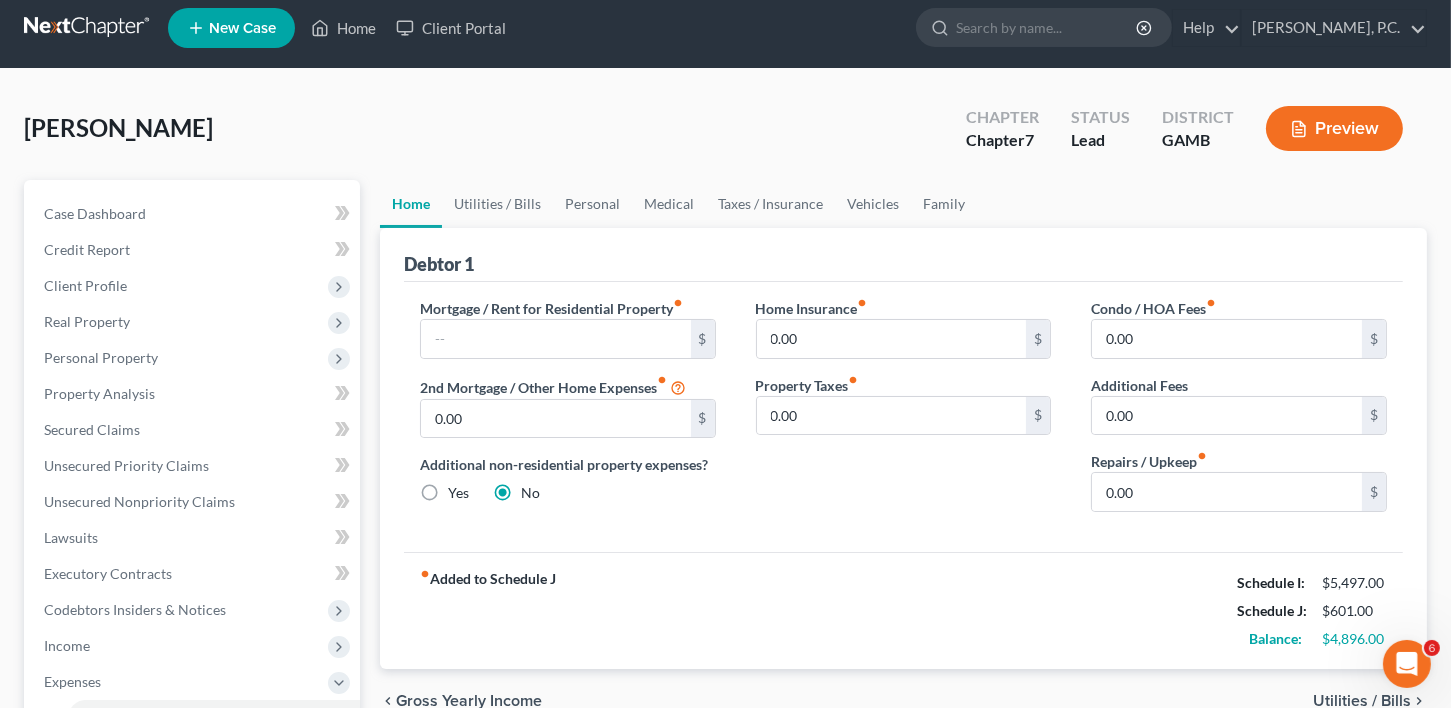 scroll, scrollTop: 0, scrollLeft: 0, axis: both 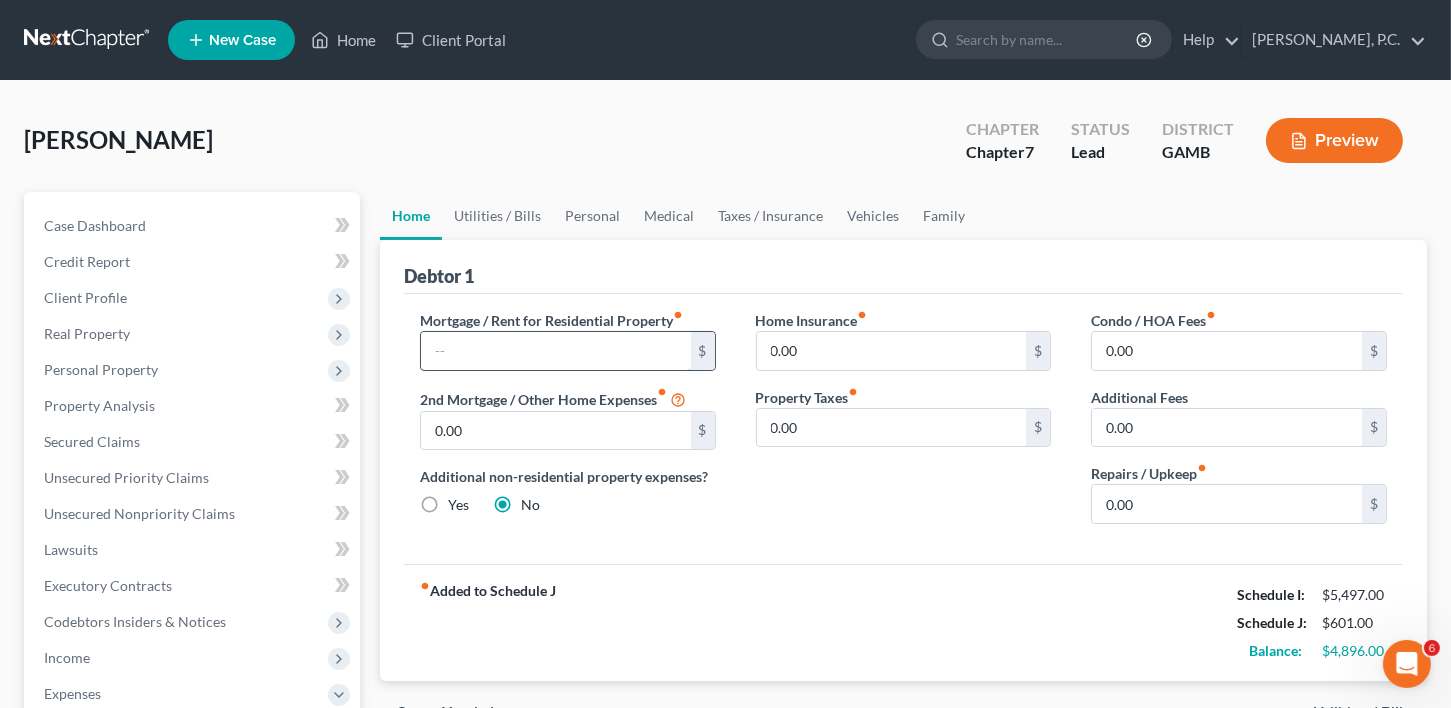 click at bounding box center [556, 351] 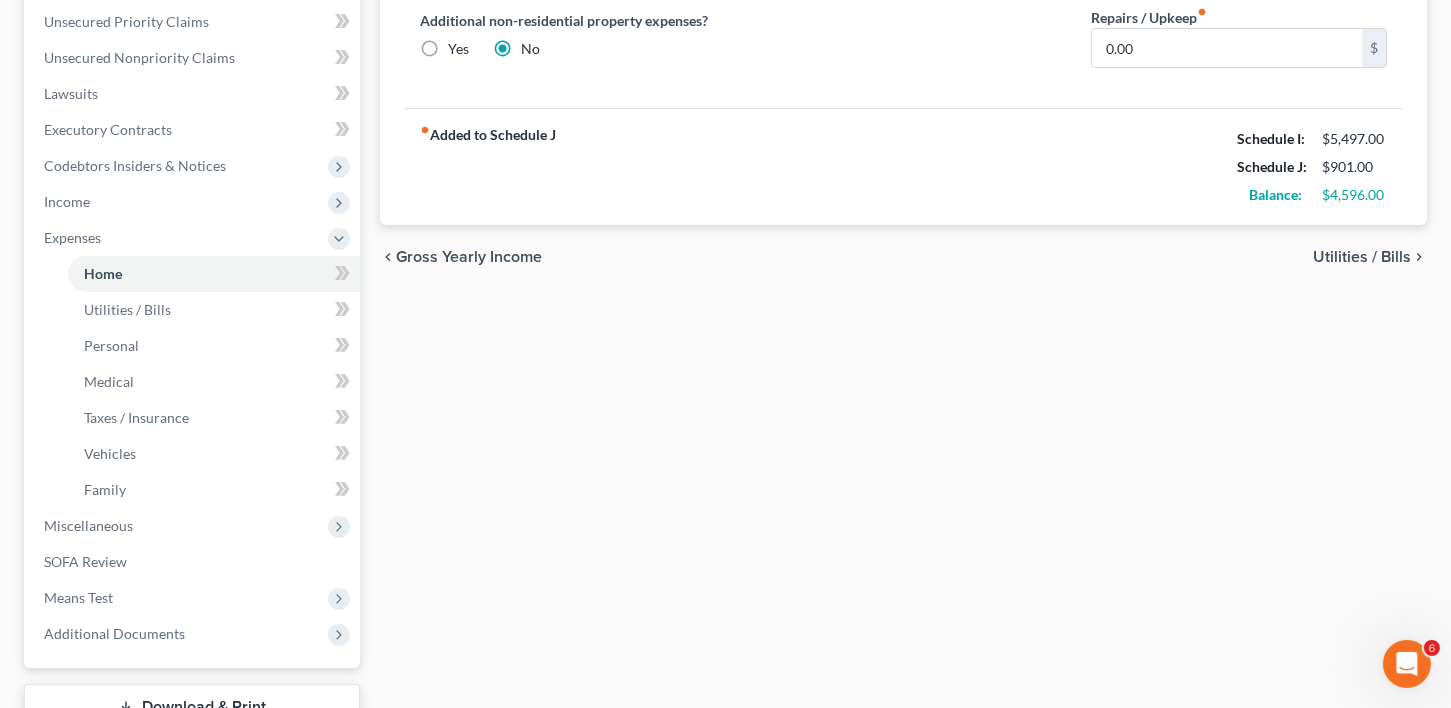 scroll, scrollTop: 519, scrollLeft: 0, axis: vertical 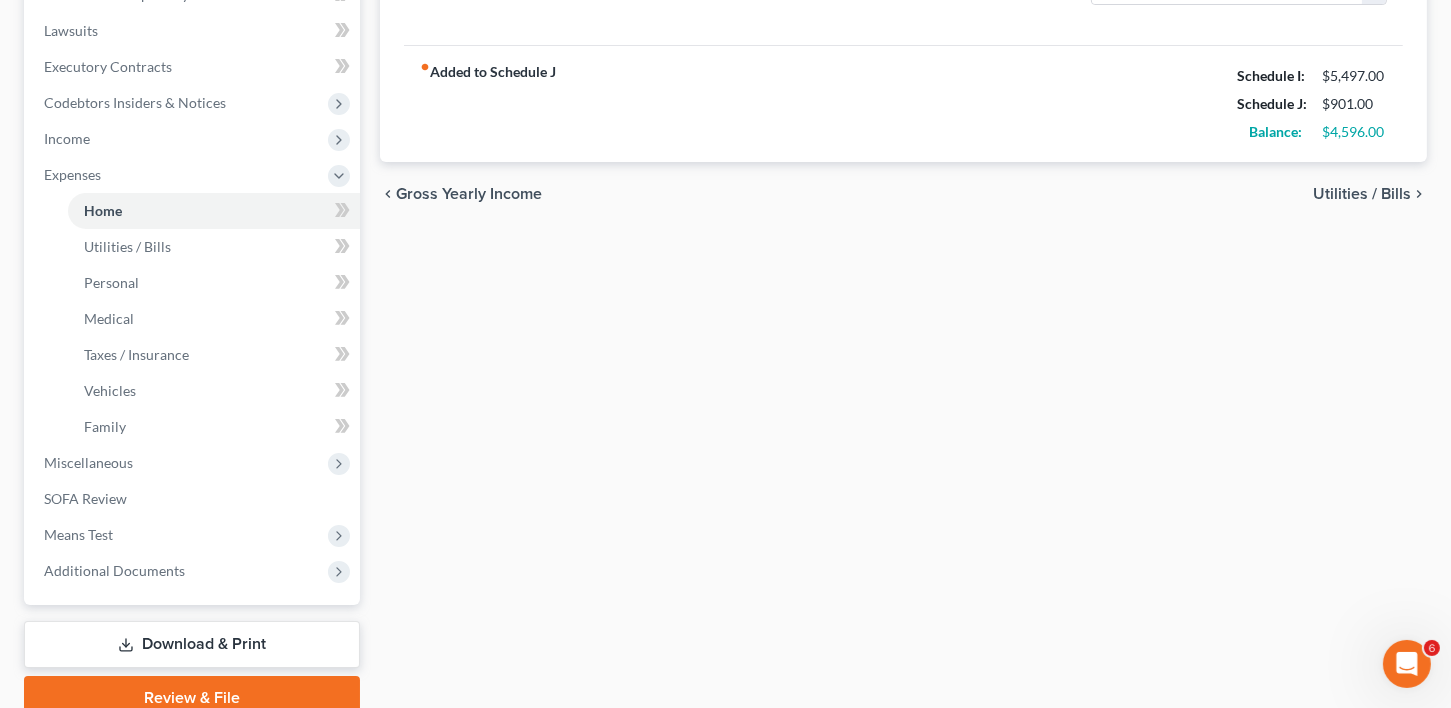 click on "Utilities / Bills" at bounding box center (1362, 194) 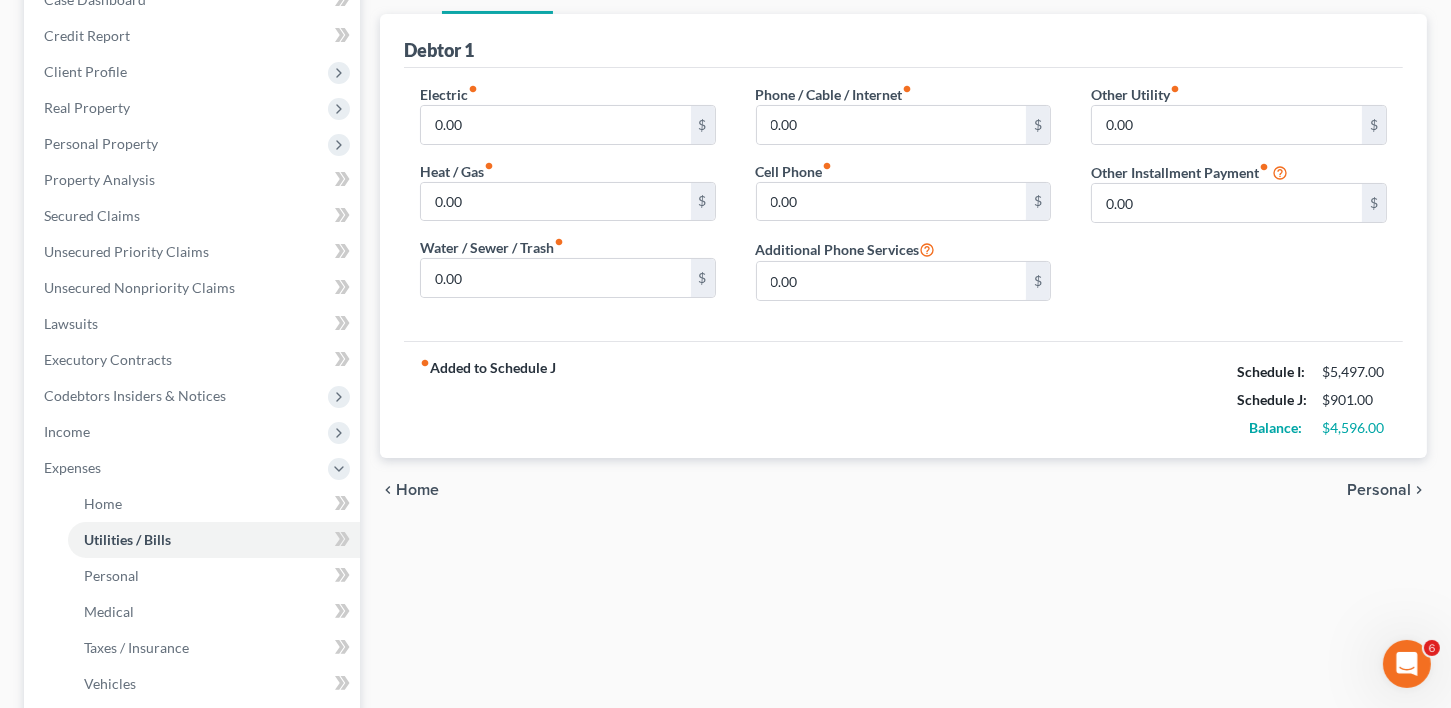 scroll, scrollTop: 0, scrollLeft: 0, axis: both 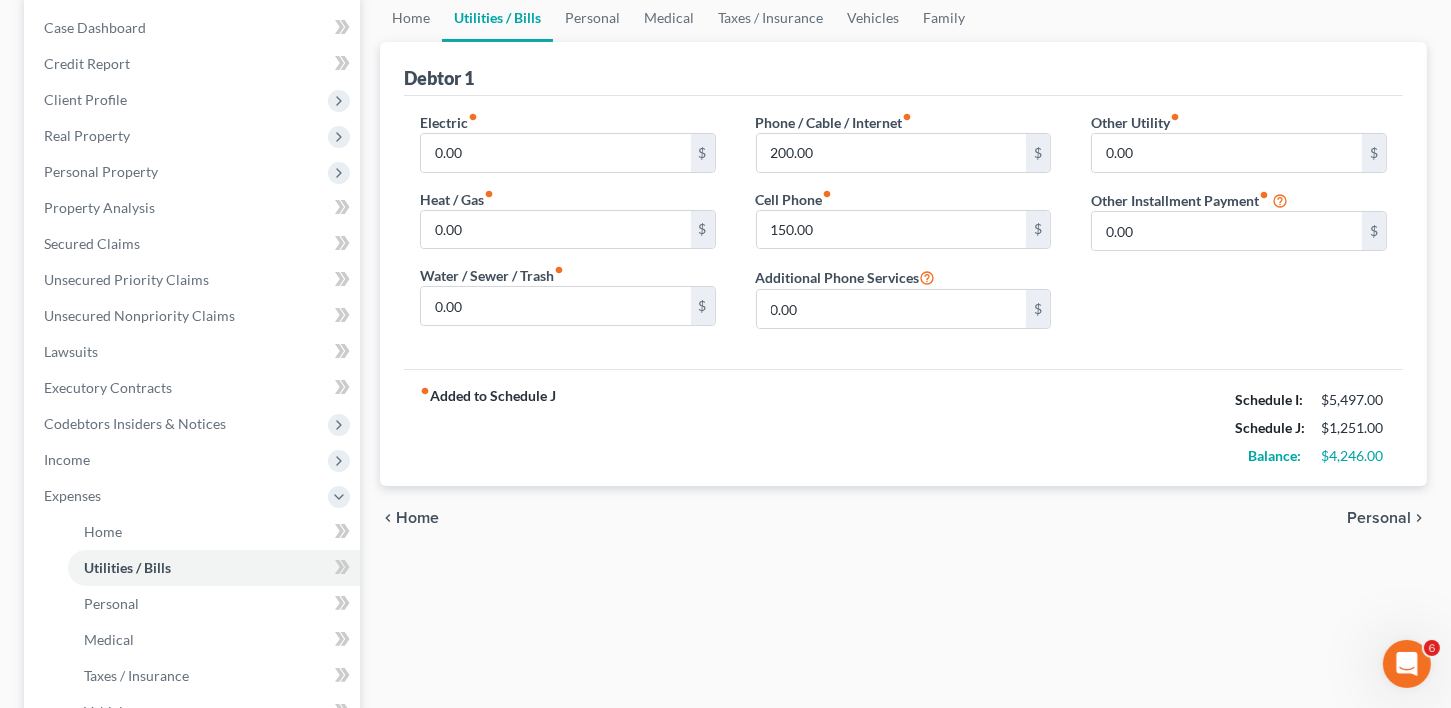 click on "Personal" at bounding box center [1379, 518] 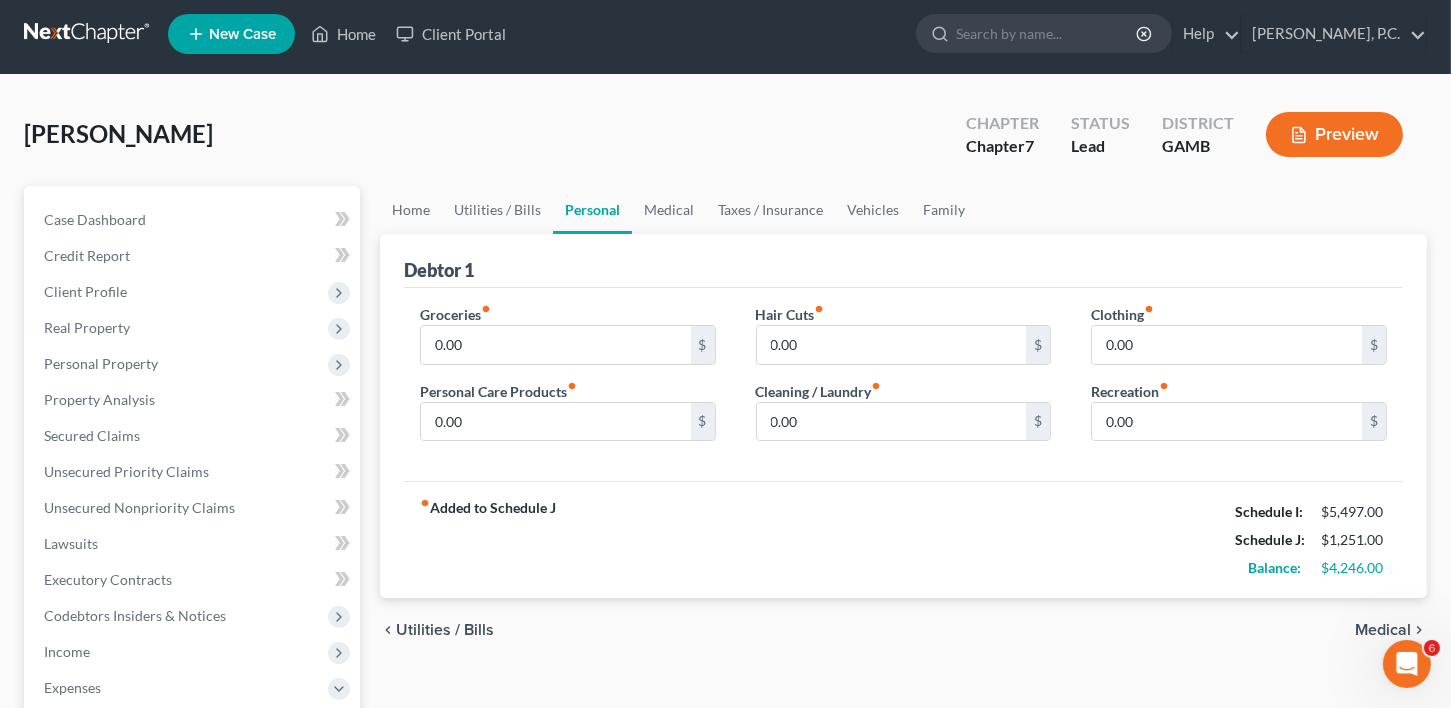 scroll, scrollTop: 0, scrollLeft: 0, axis: both 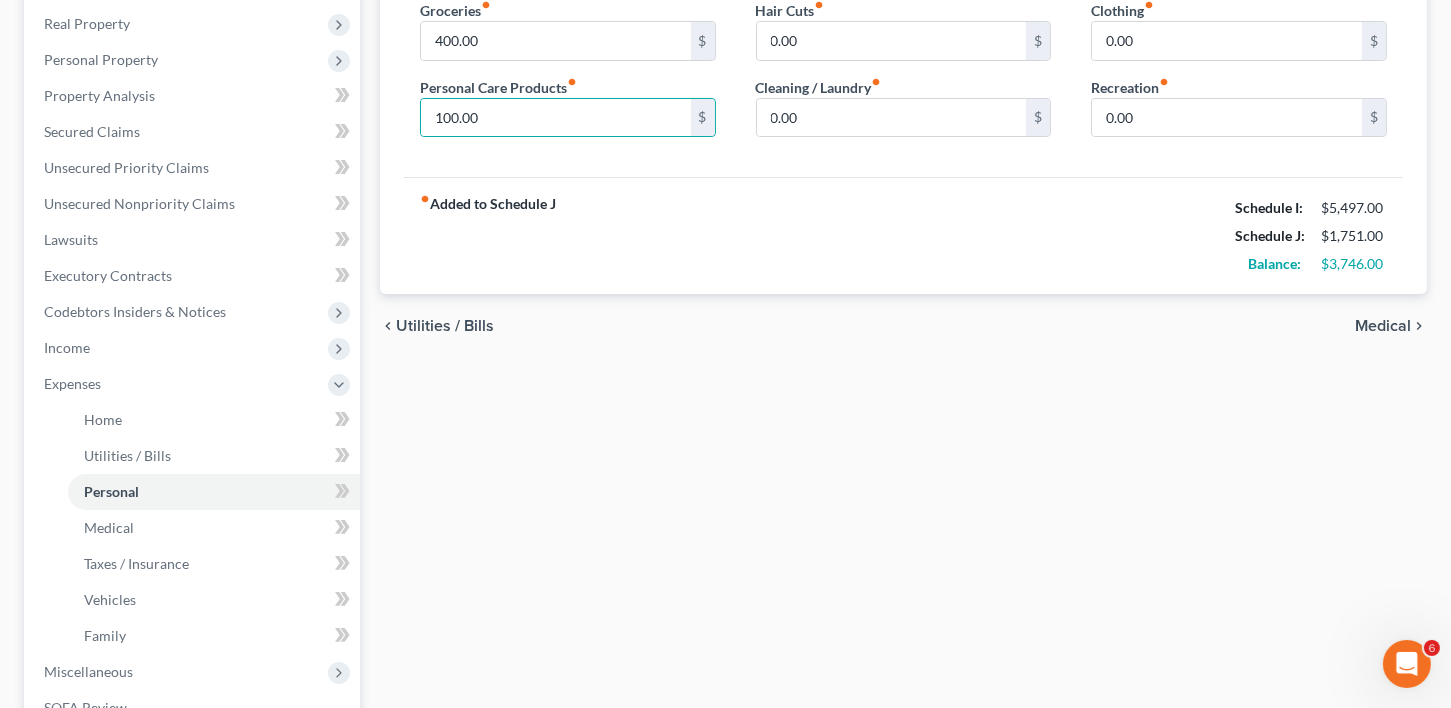 click on "Medical" at bounding box center [1383, 326] 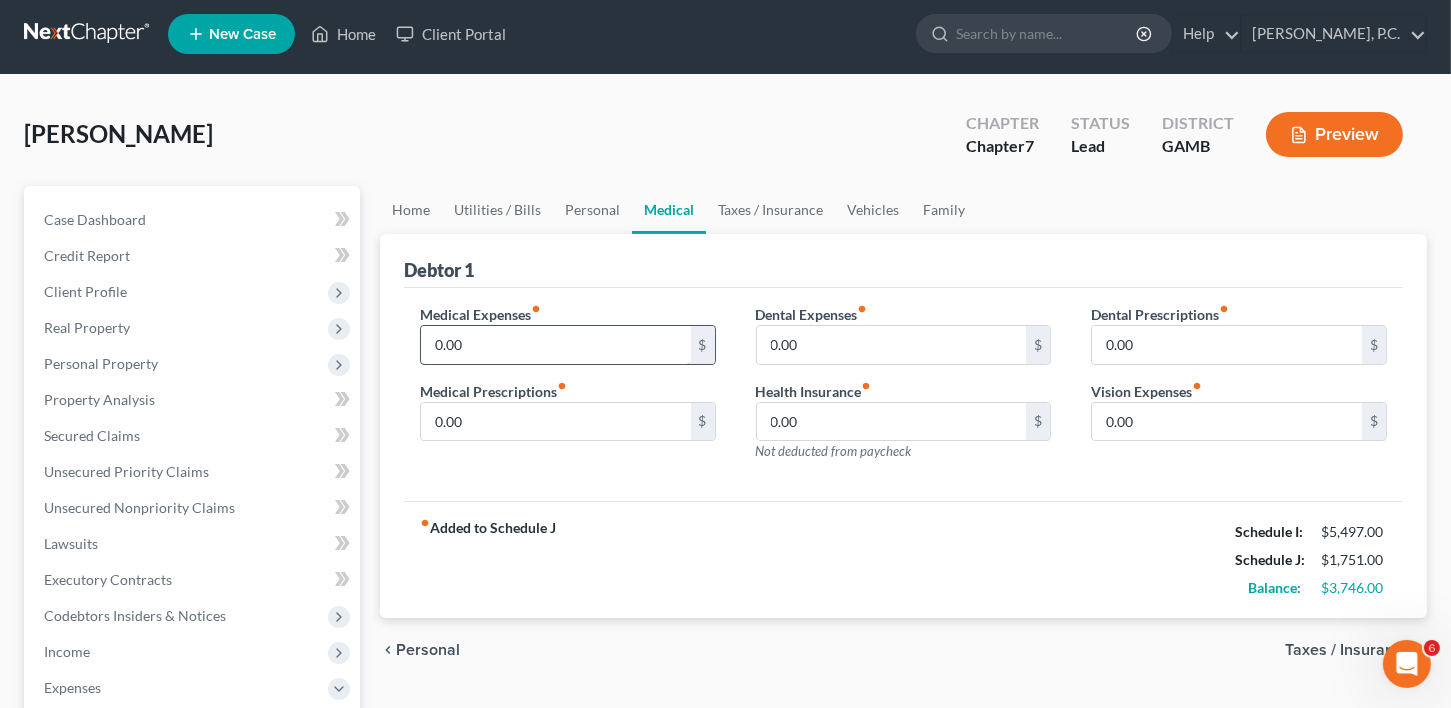 scroll, scrollTop: 0, scrollLeft: 0, axis: both 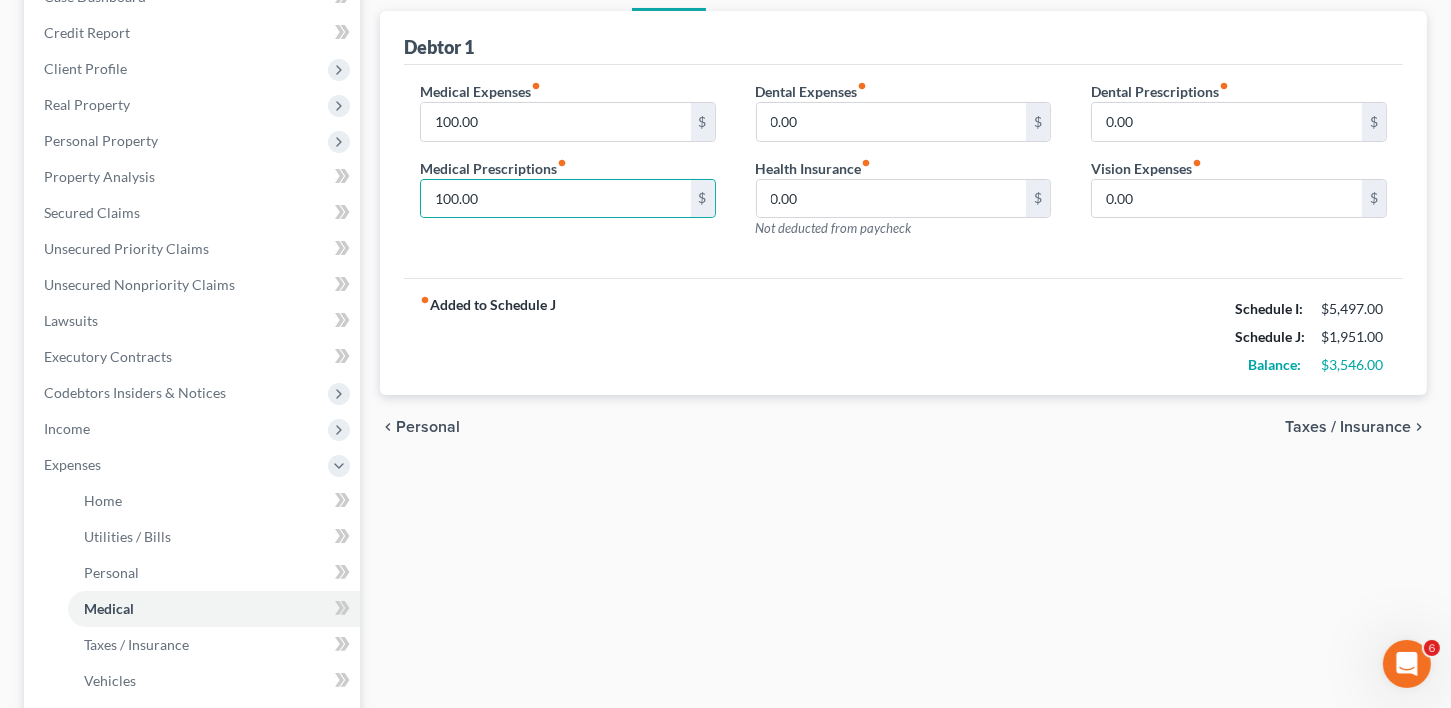 click on "Taxes / Insurance" at bounding box center [1348, 427] 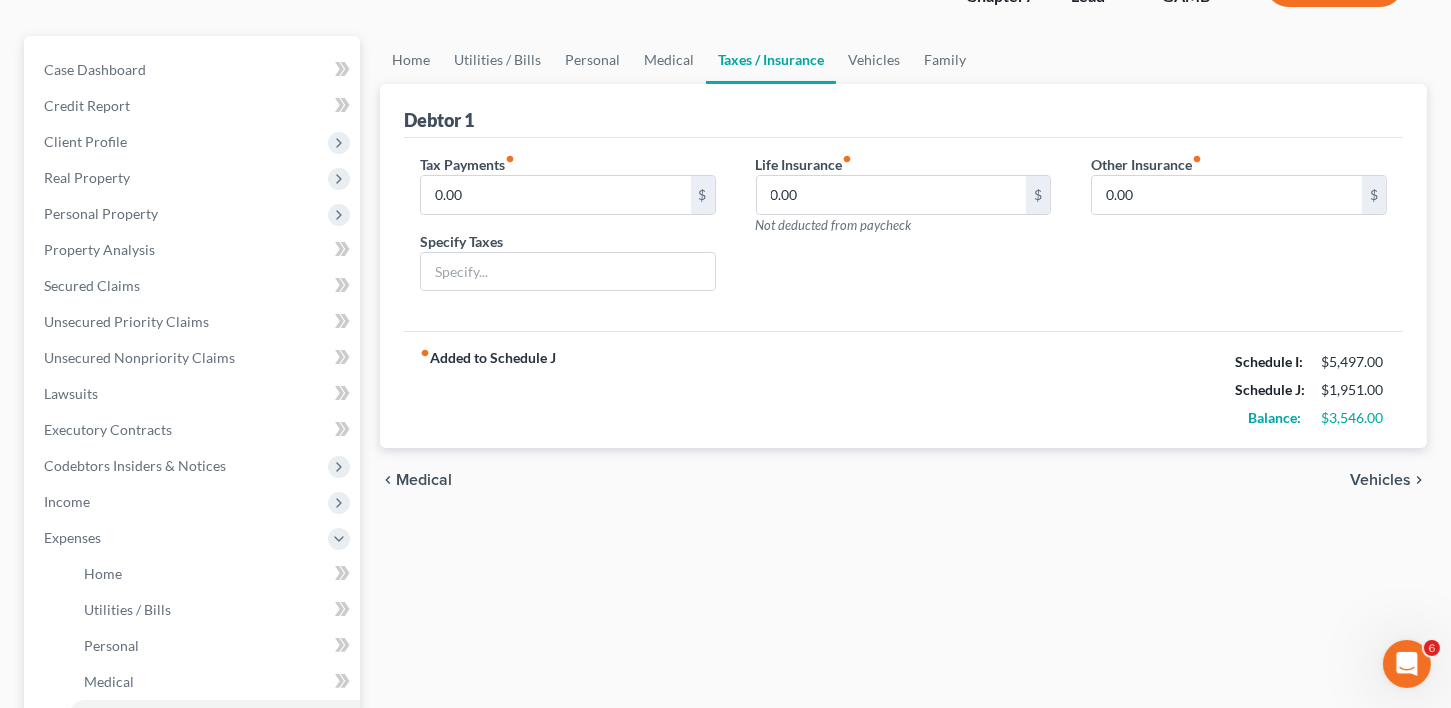 scroll, scrollTop: 286, scrollLeft: 0, axis: vertical 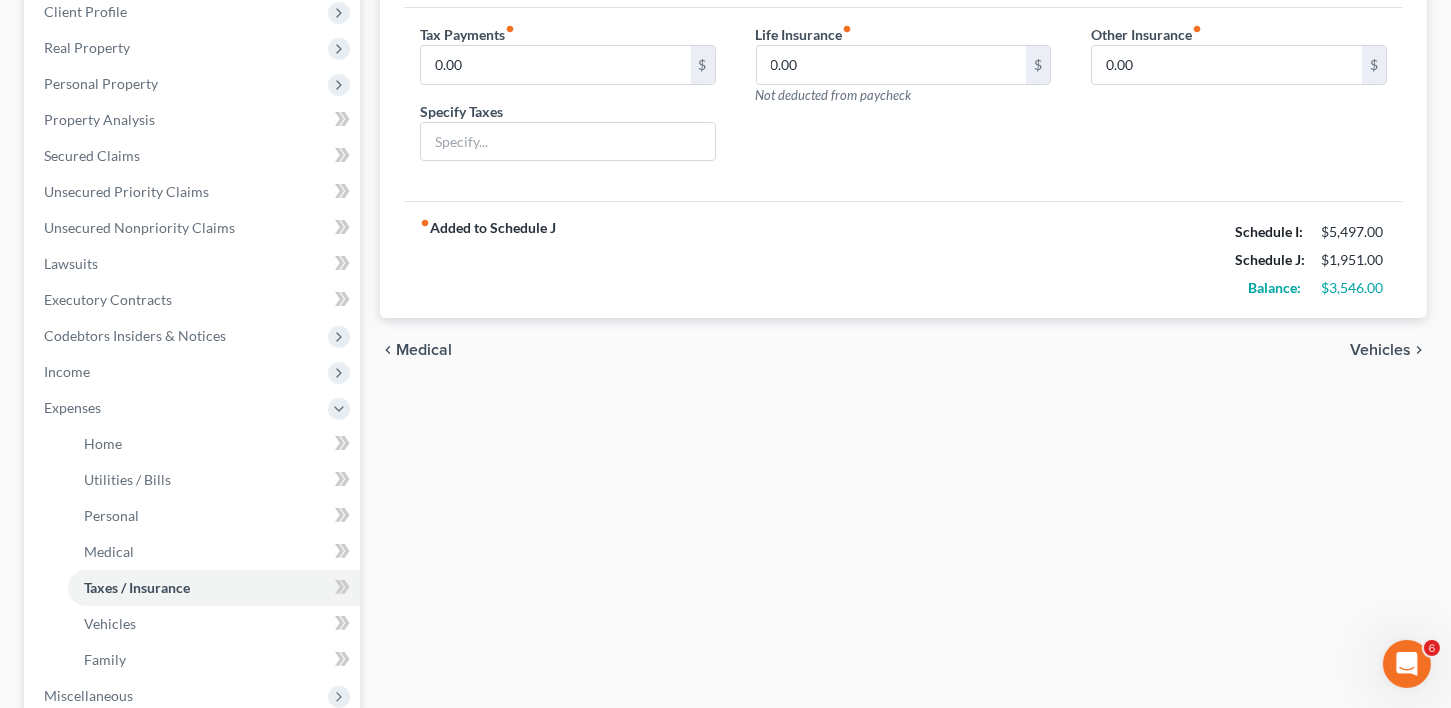click on "Vehicles" at bounding box center [1380, 350] 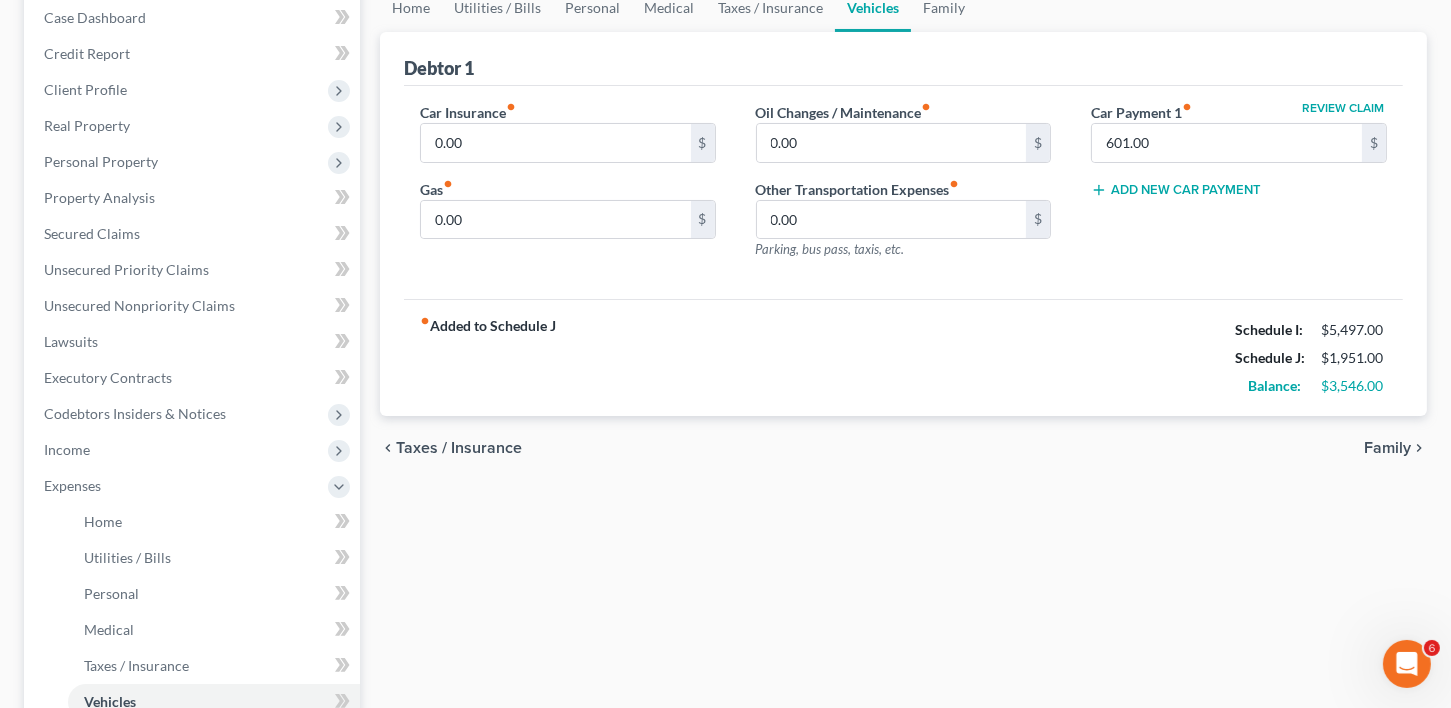 scroll, scrollTop: 0, scrollLeft: 0, axis: both 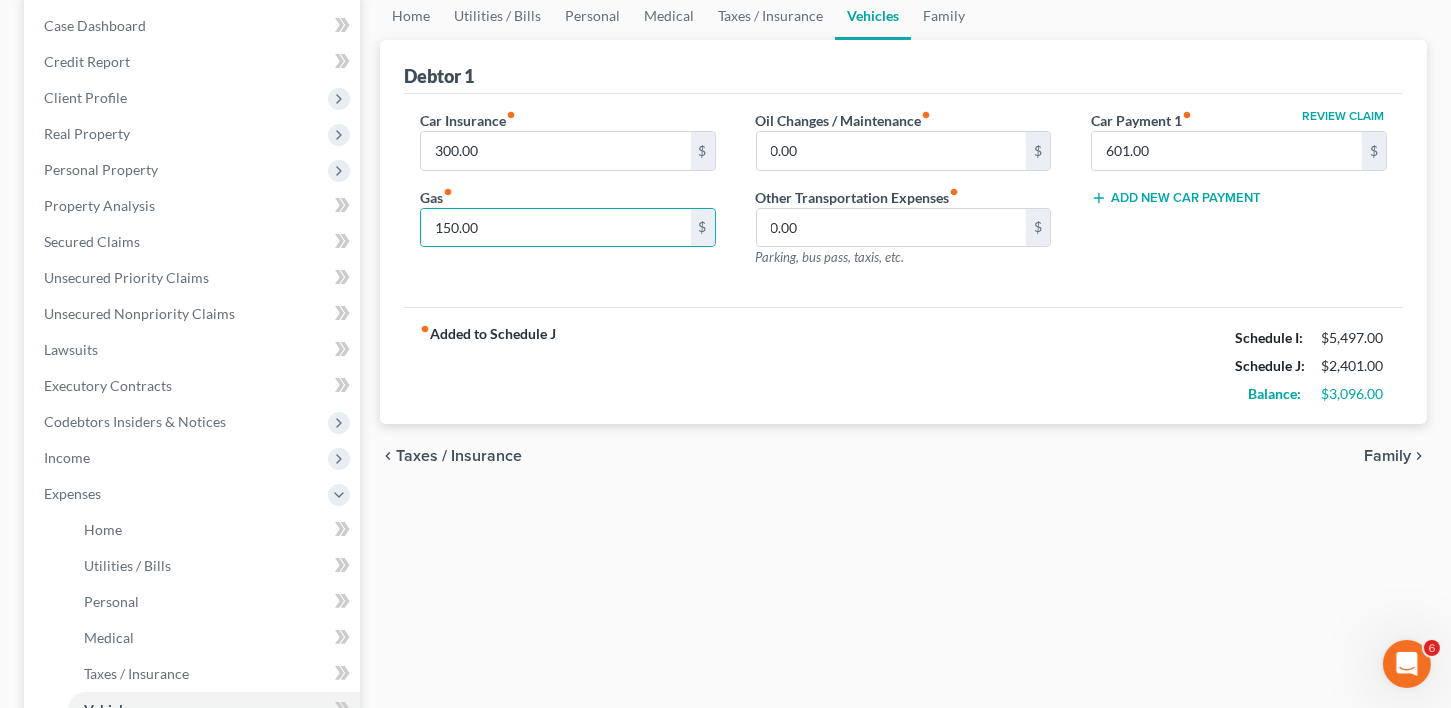 click on "chevron_left
Taxes / Insurance
Family
chevron_right" at bounding box center (903, 456) 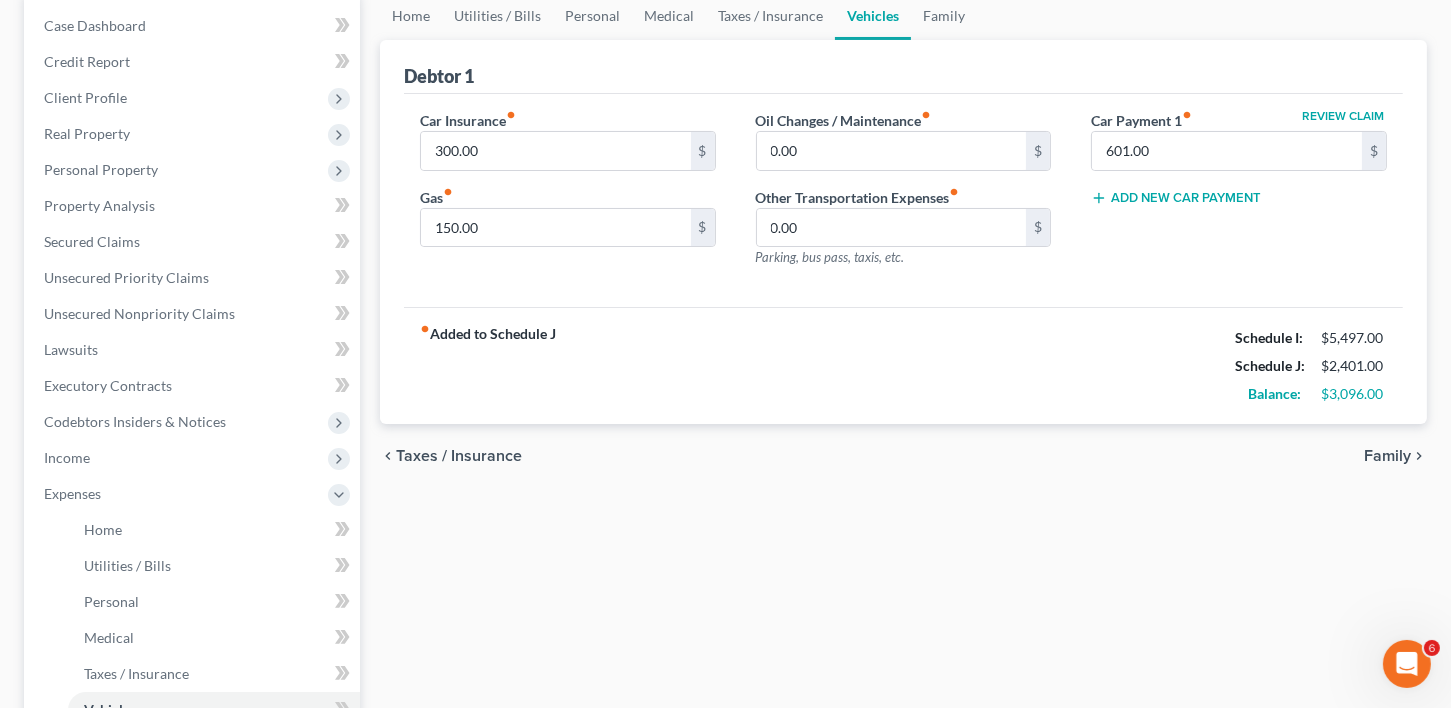 click on "Family" at bounding box center [1387, 456] 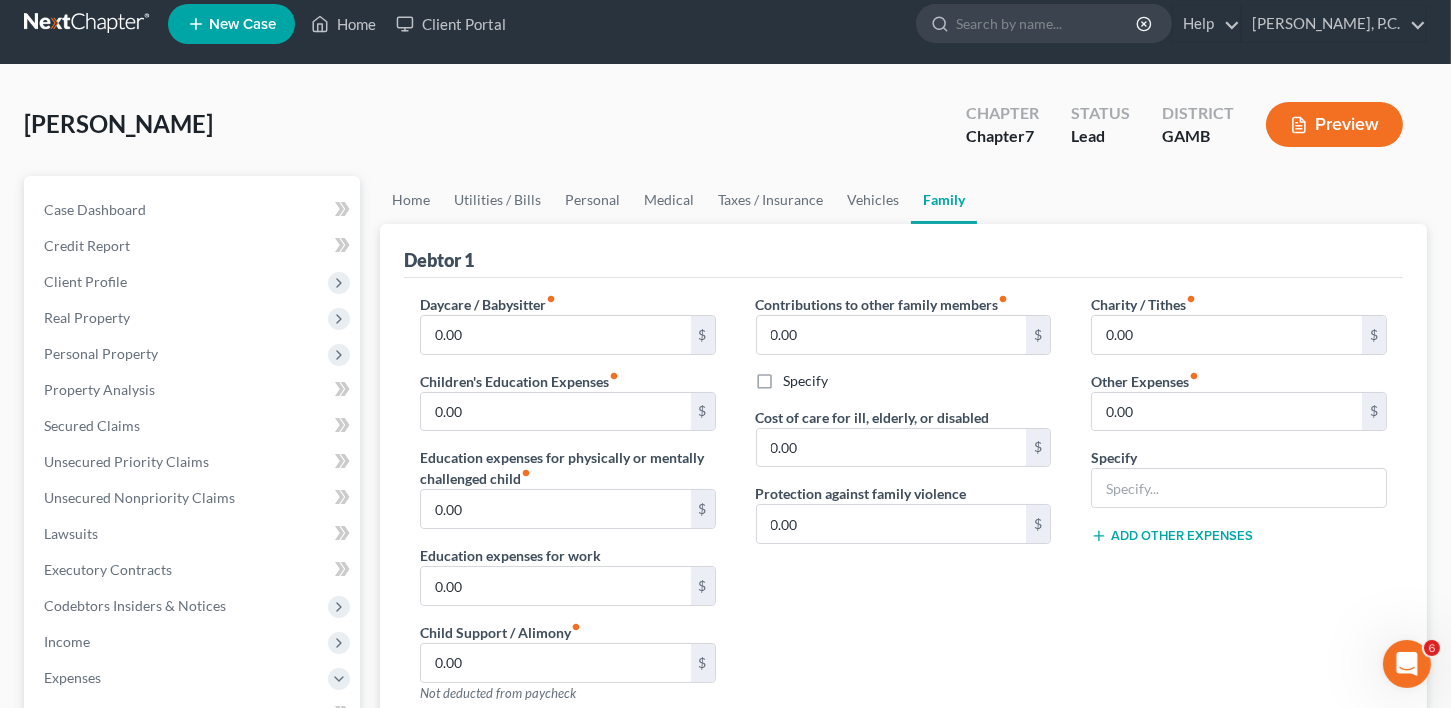 scroll, scrollTop: 0, scrollLeft: 0, axis: both 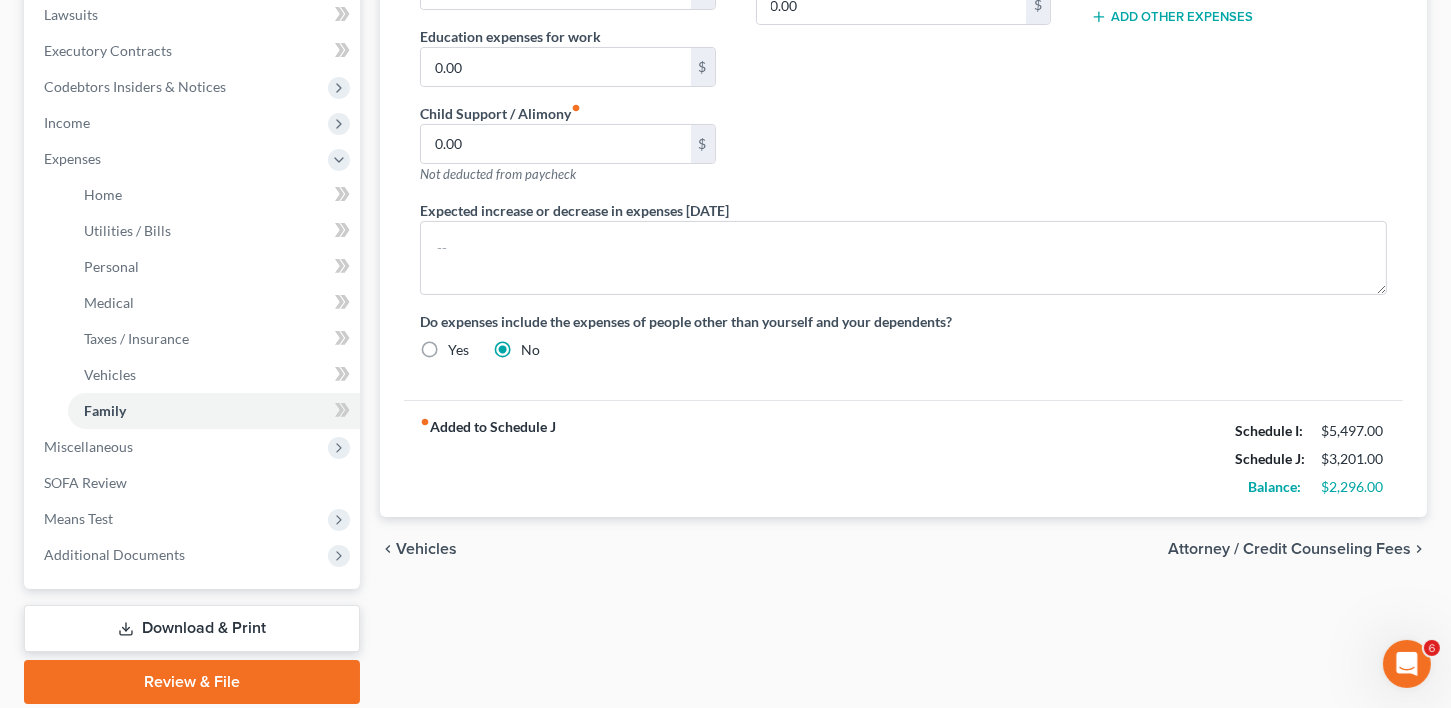 click on "Attorney / Credit Counseling Fees" at bounding box center (1289, 549) 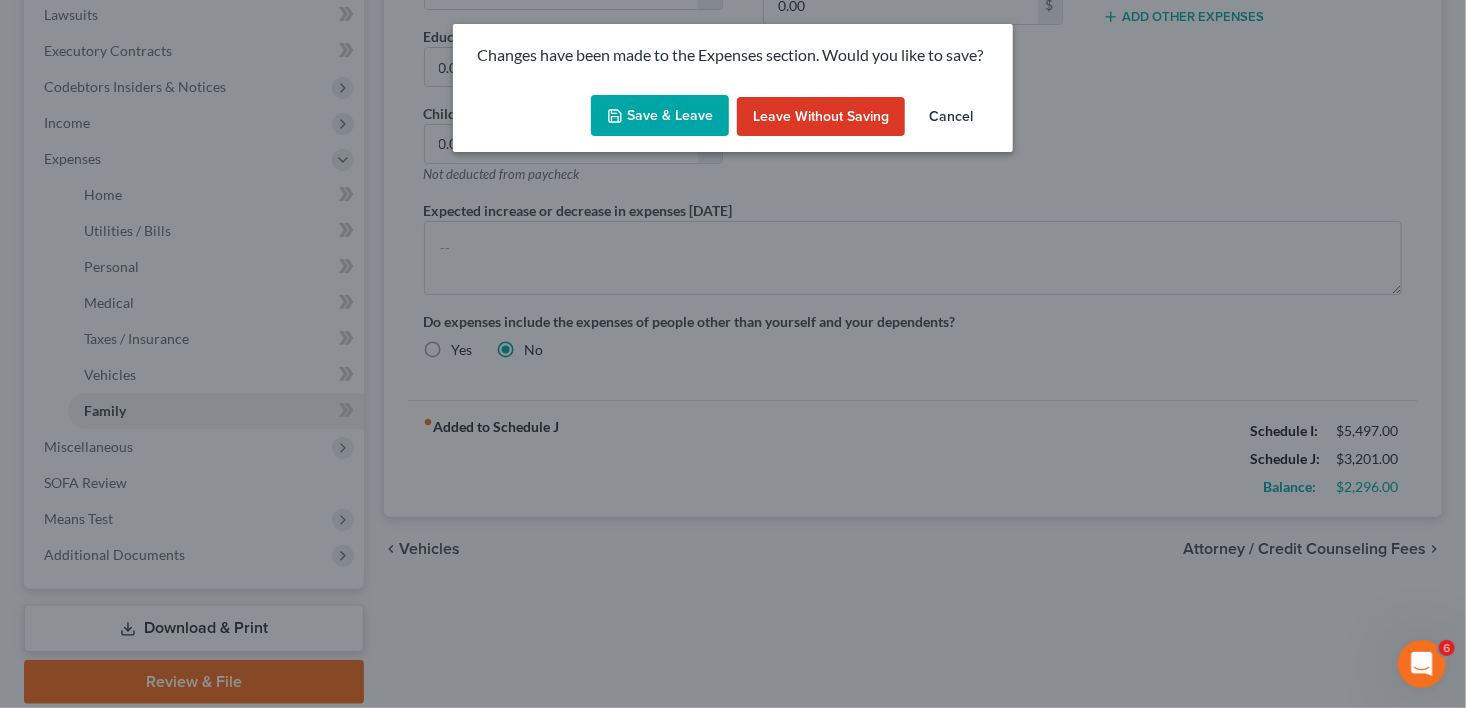 click on "Save & Leave" at bounding box center (660, 116) 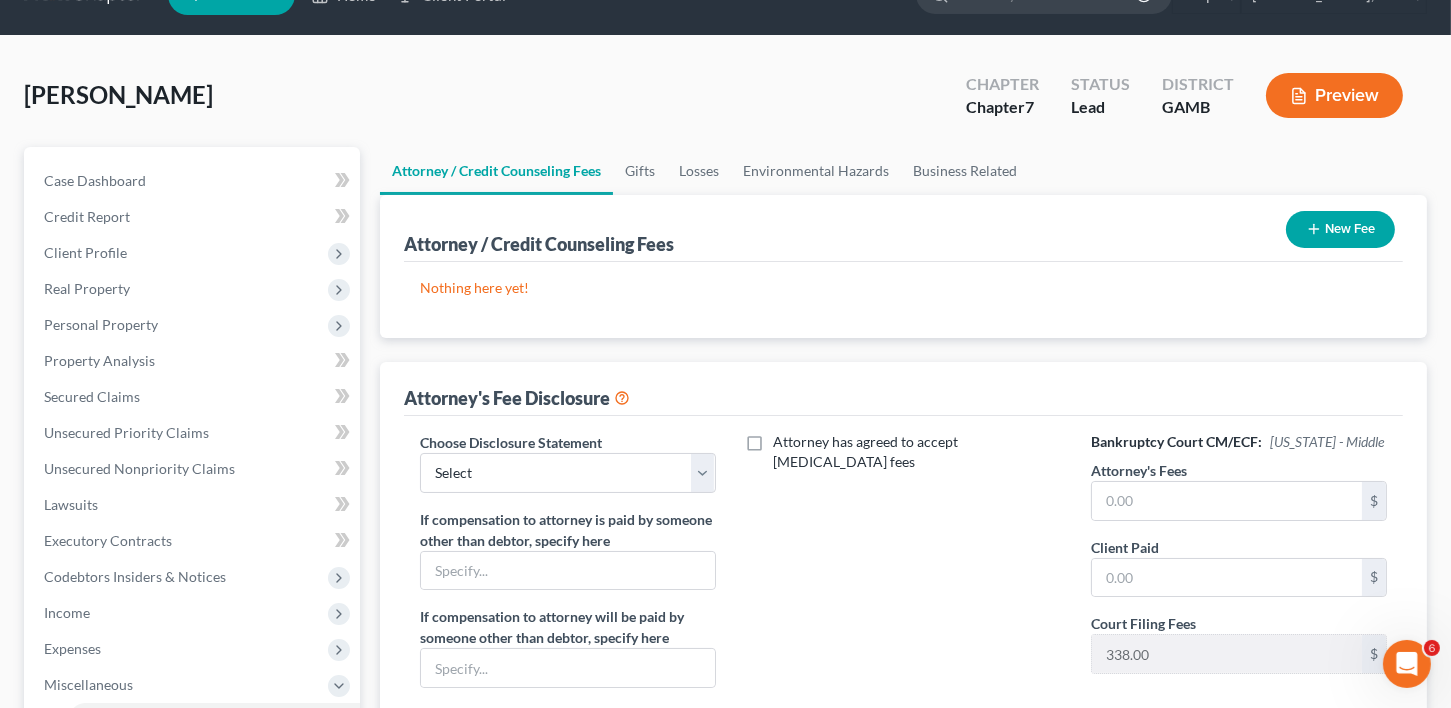 scroll, scrollTop: 0, scrollLeft: 0, axis: both 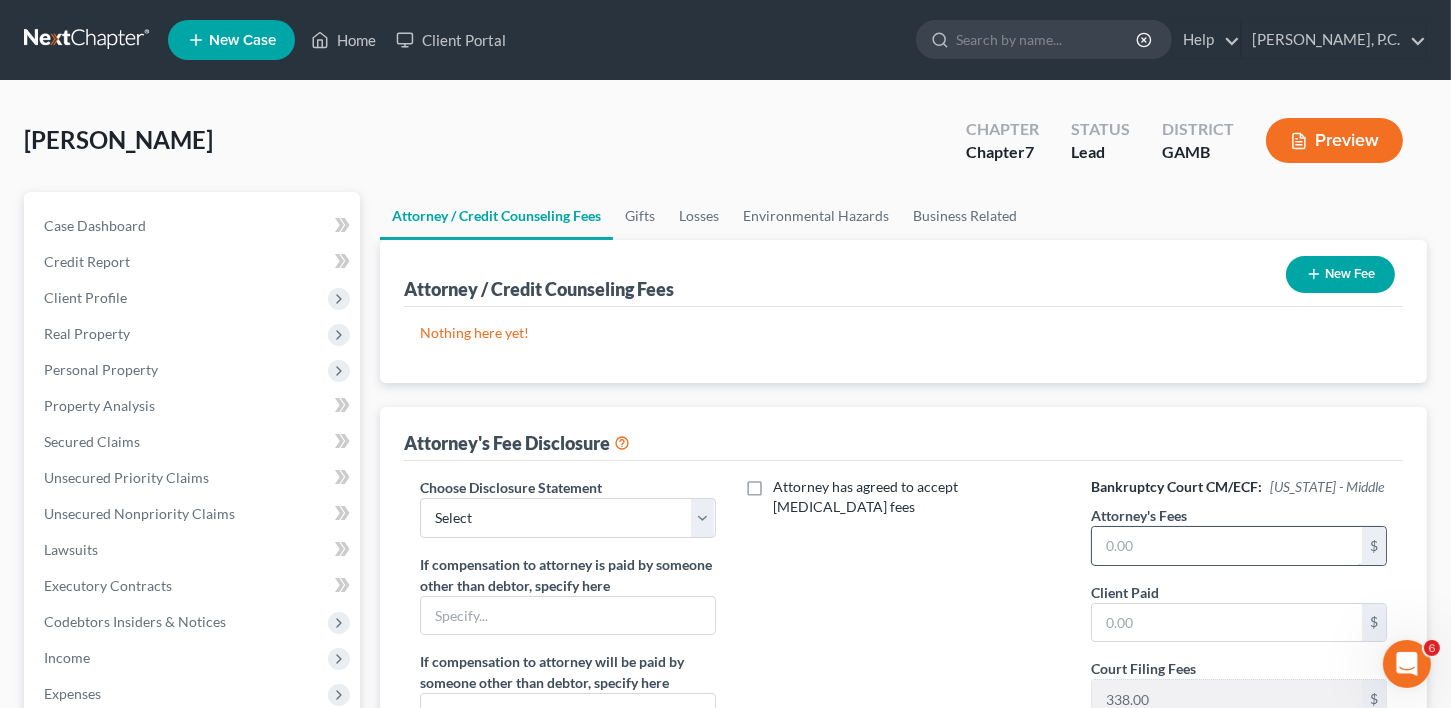 click at bounding box center [1227, 546] 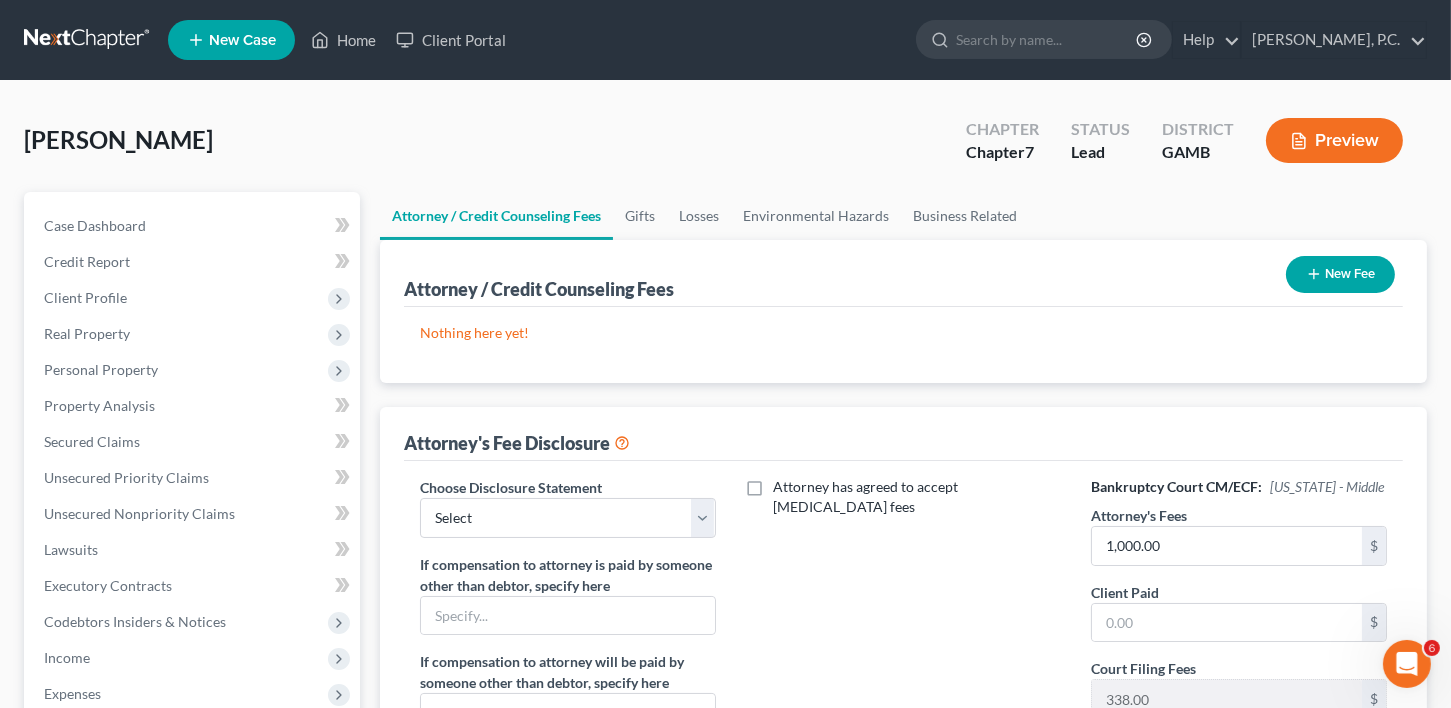 click on "New Fee" at bounding box center [1340, 274] 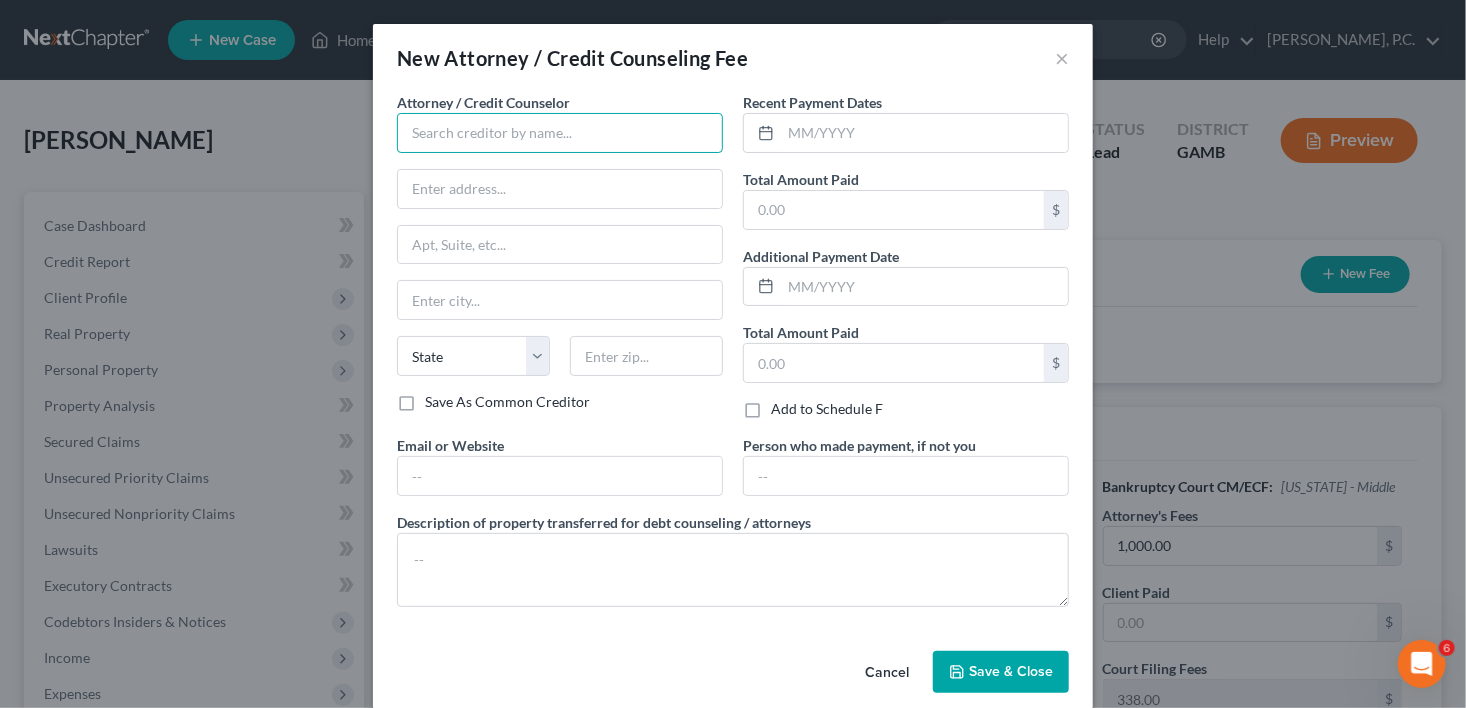 click at bounding box center [560, 133] 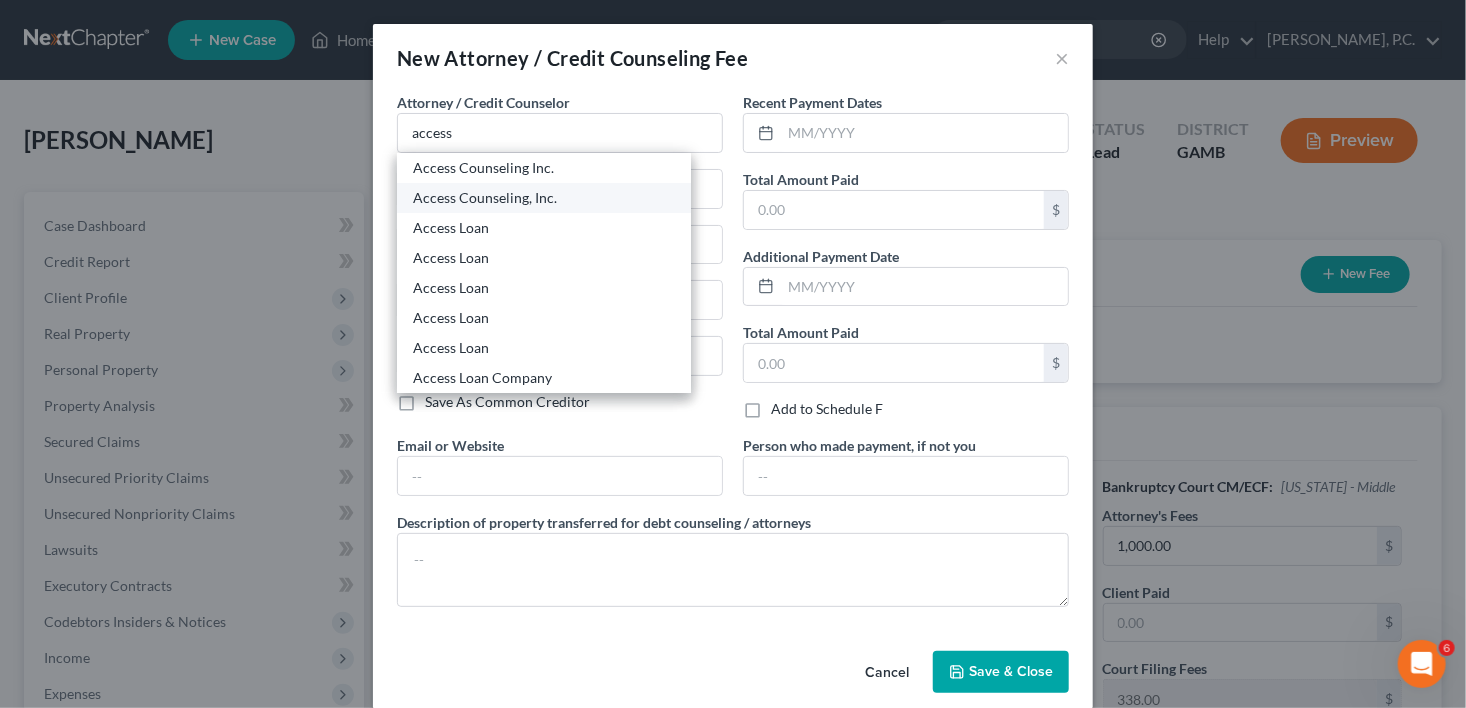 click on "Access Counseling, Inc." at bounding box center [544, 198] 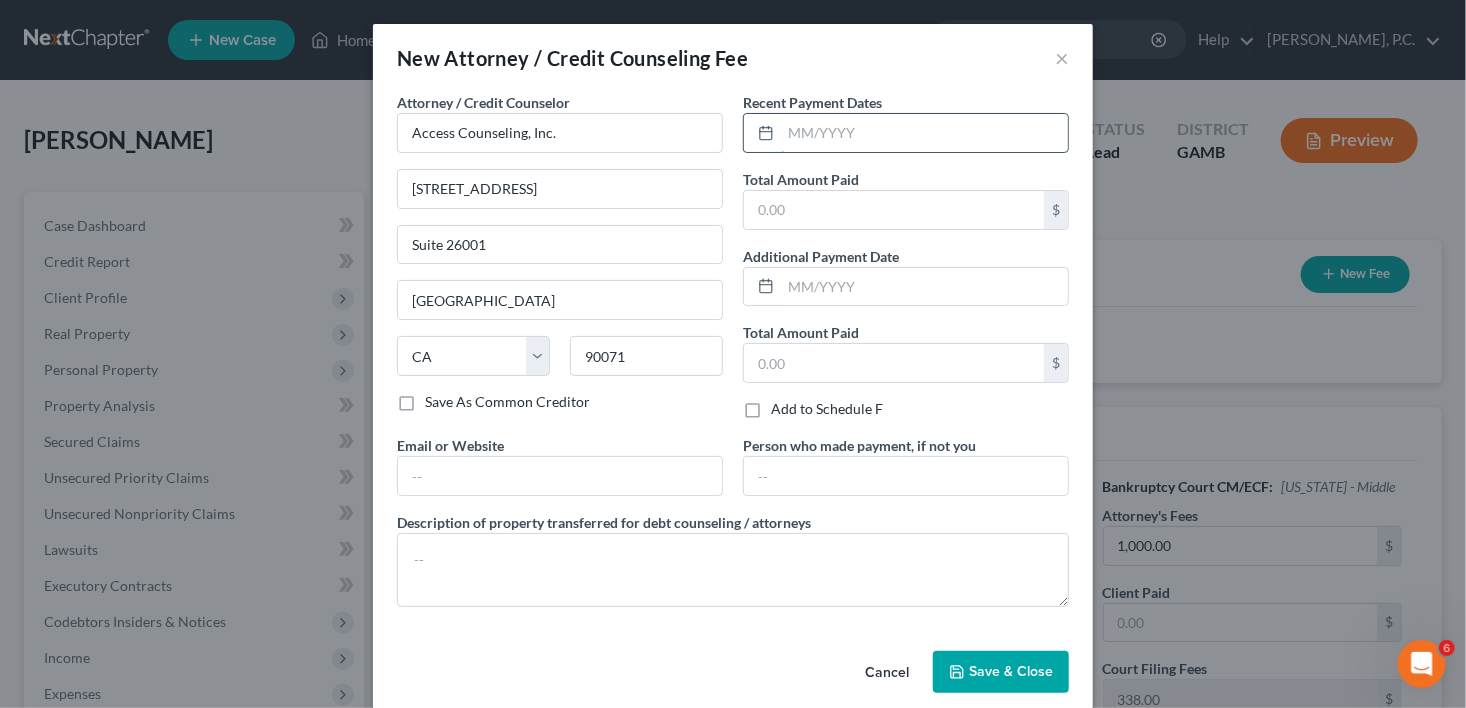 click at bounding box center (924, 133) 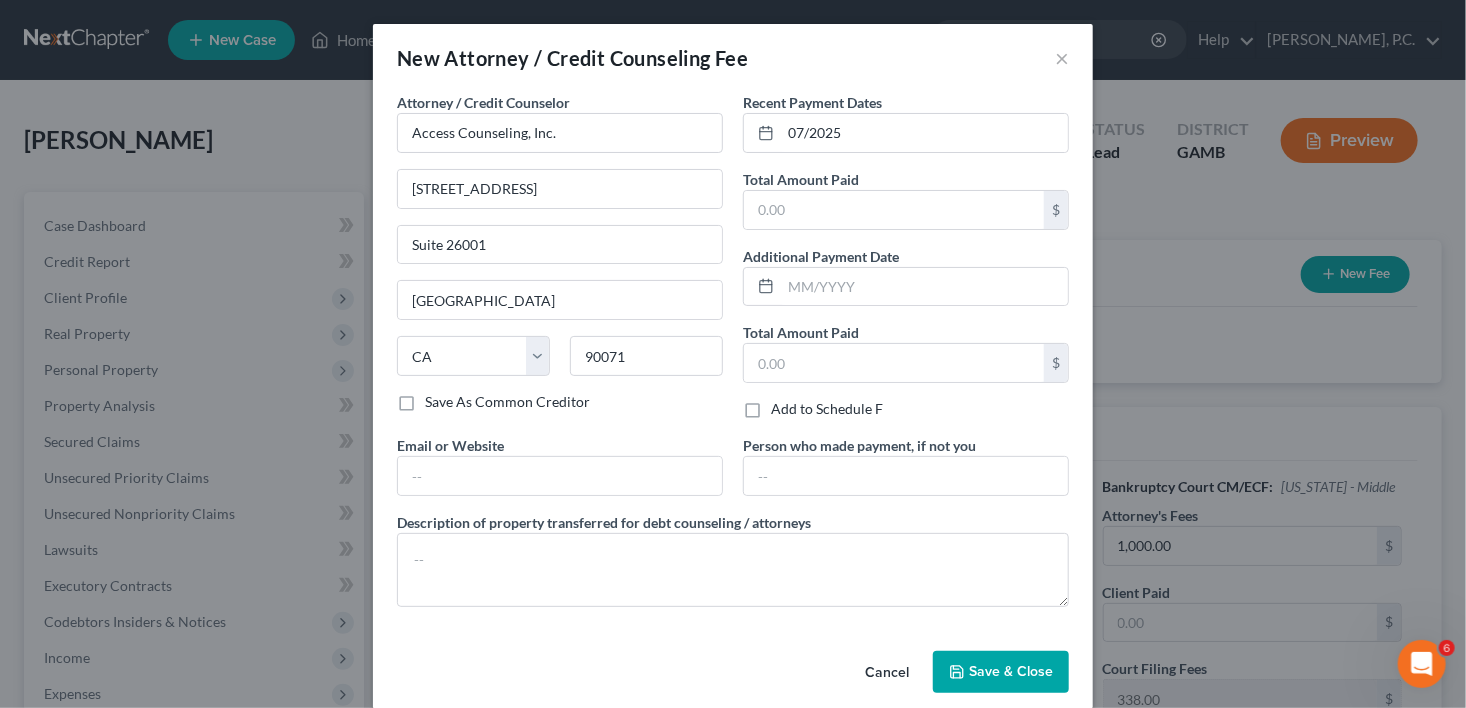 click on "Total Amount Paid" at bounding box center (801, 179) 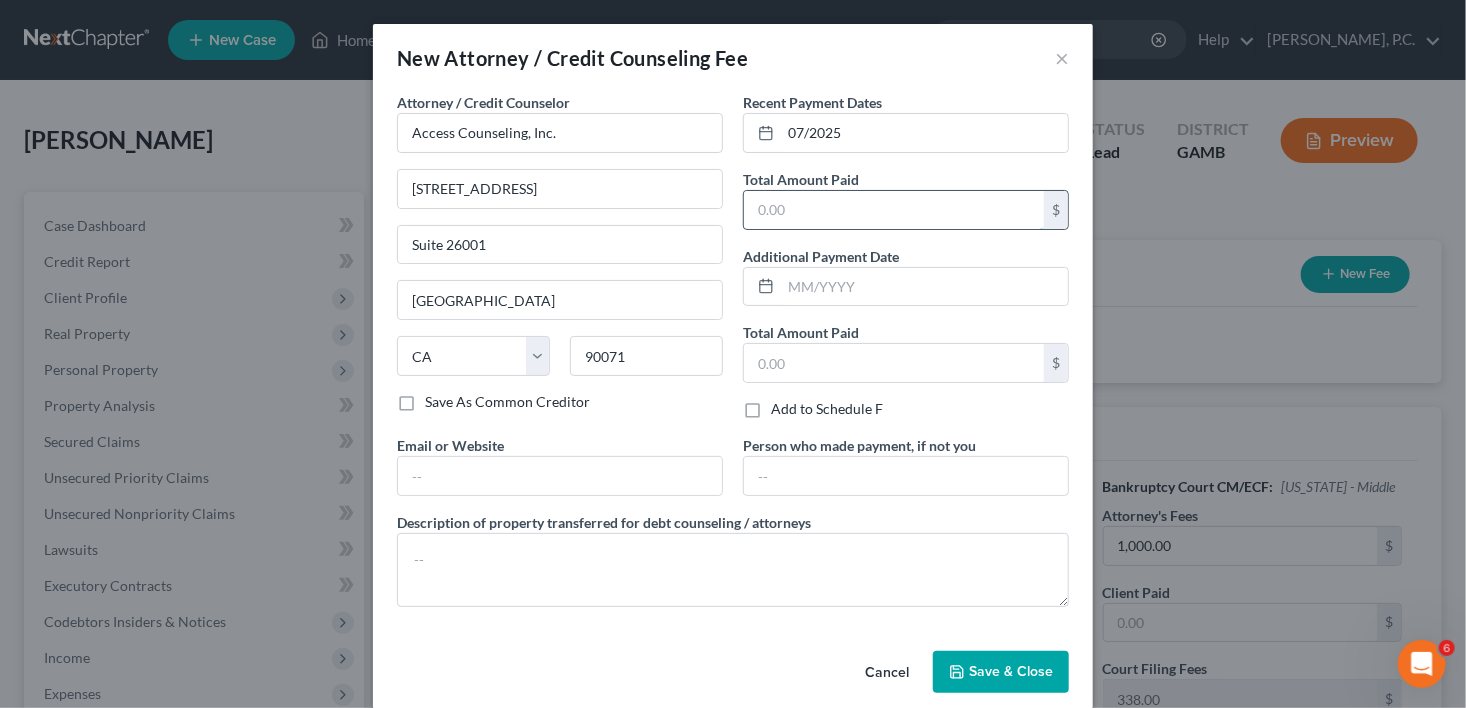 click at bounding box center (894, 210) 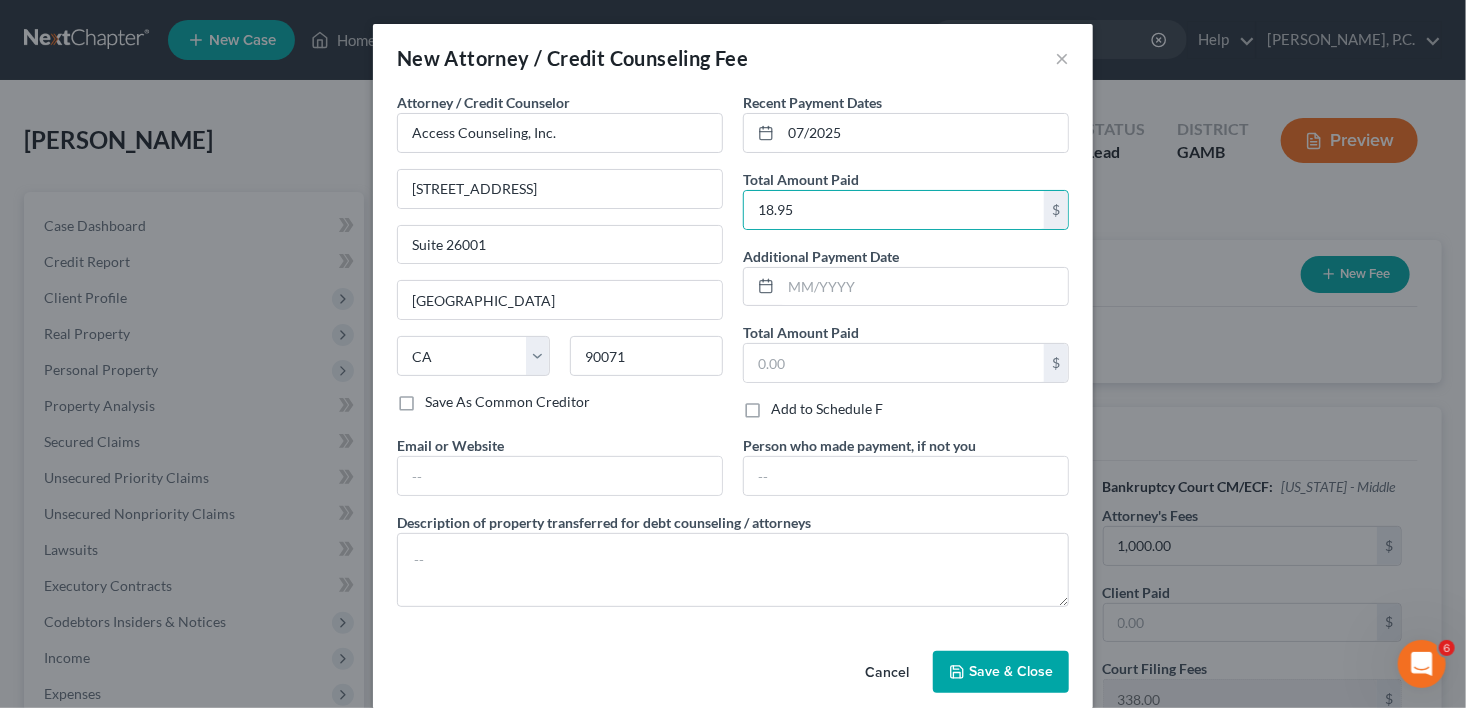 click on "Save & Close" at bounding box center [1011, 671] 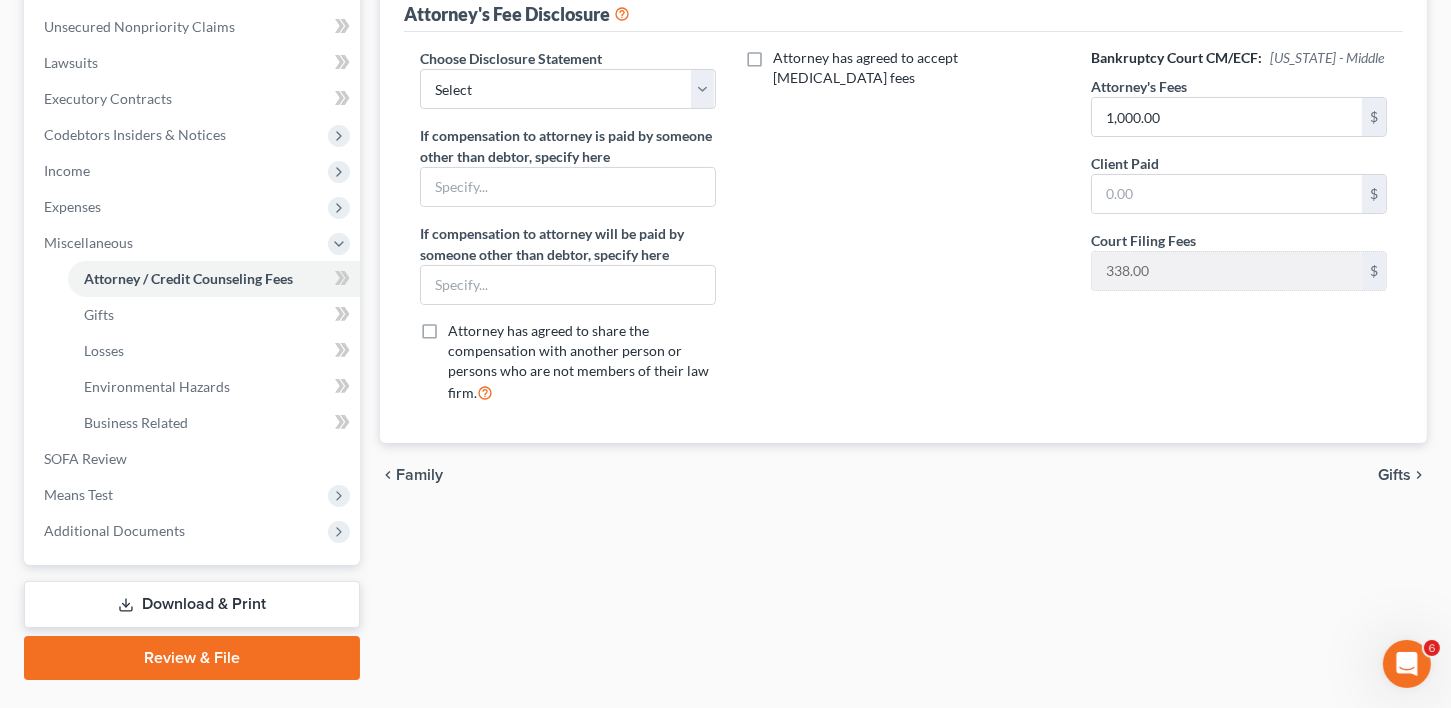 scroll, scrollTop: 496, scrollLeft: 0, axis: vertical 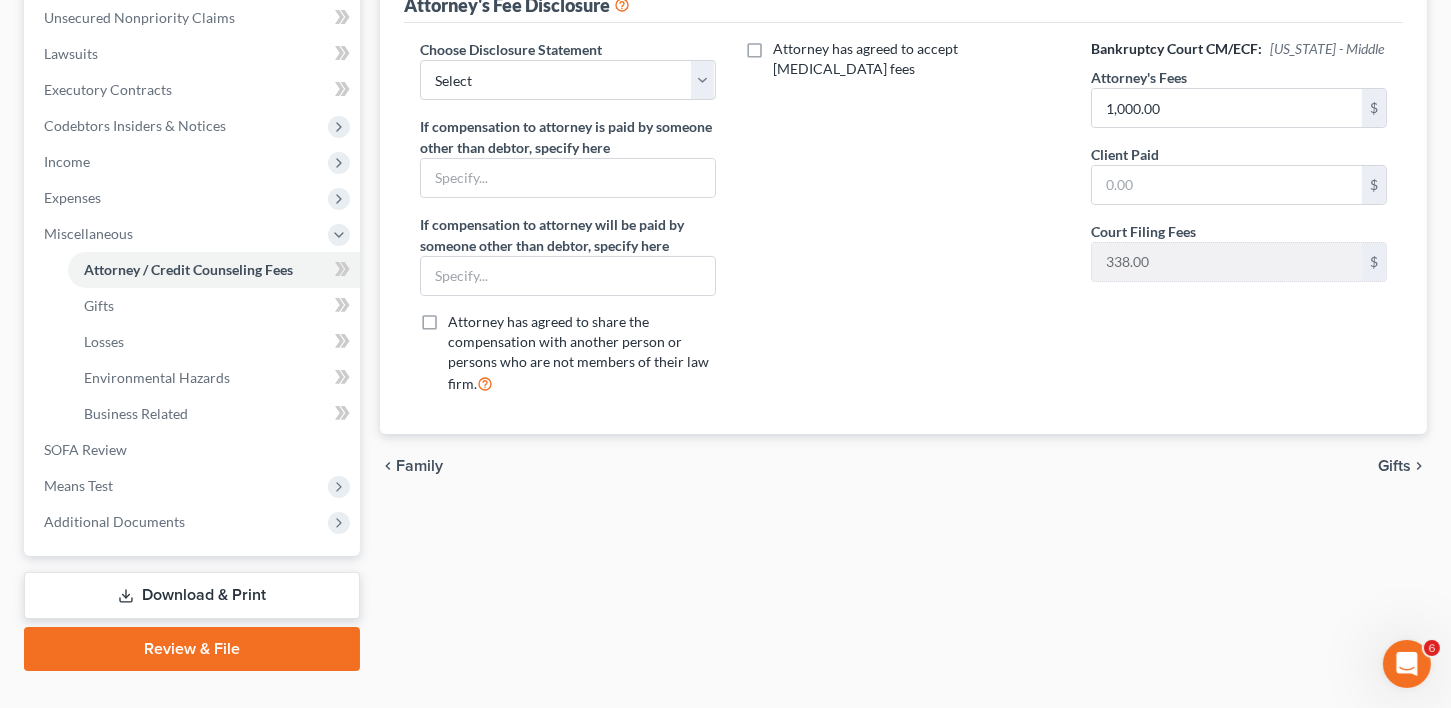 click on "Gifts" at bounding box center (1394, 466) 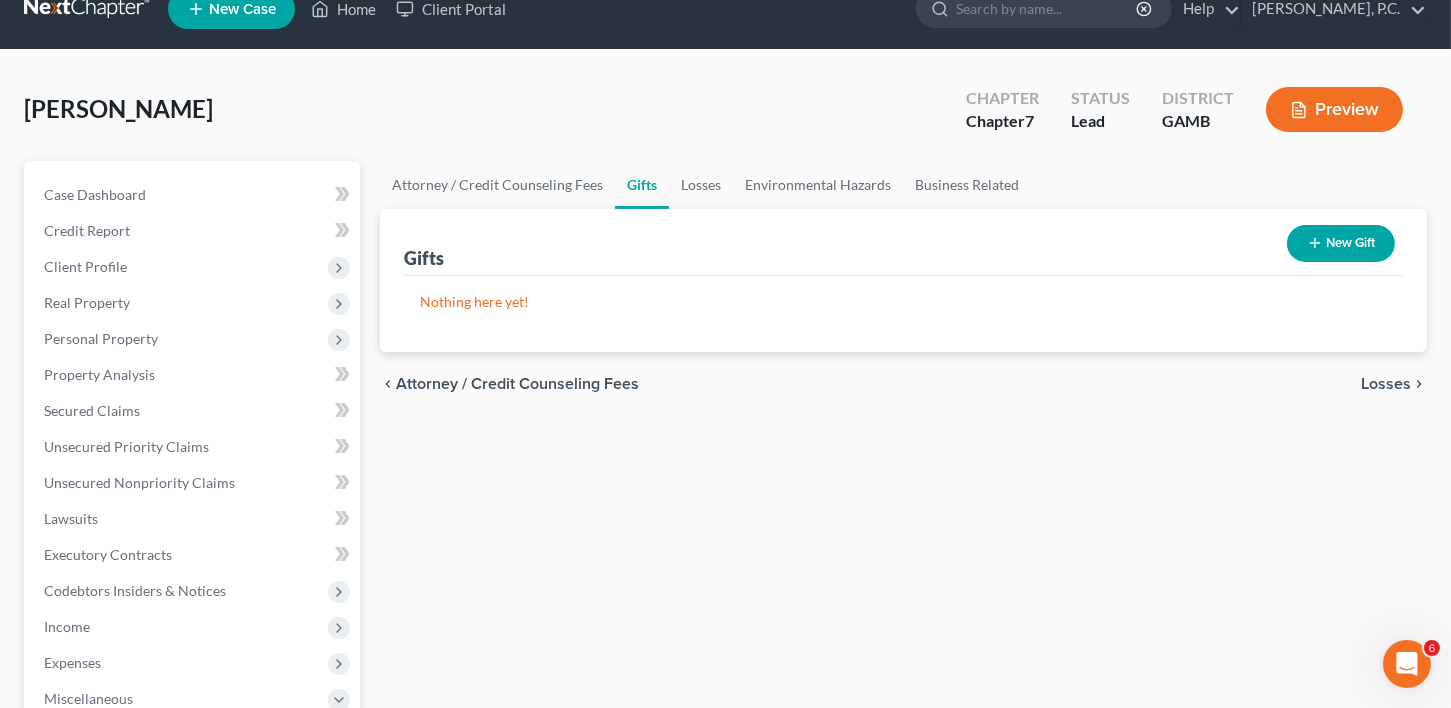 scroll, scrollTop: 0, scrollLeft: 0, axis: both 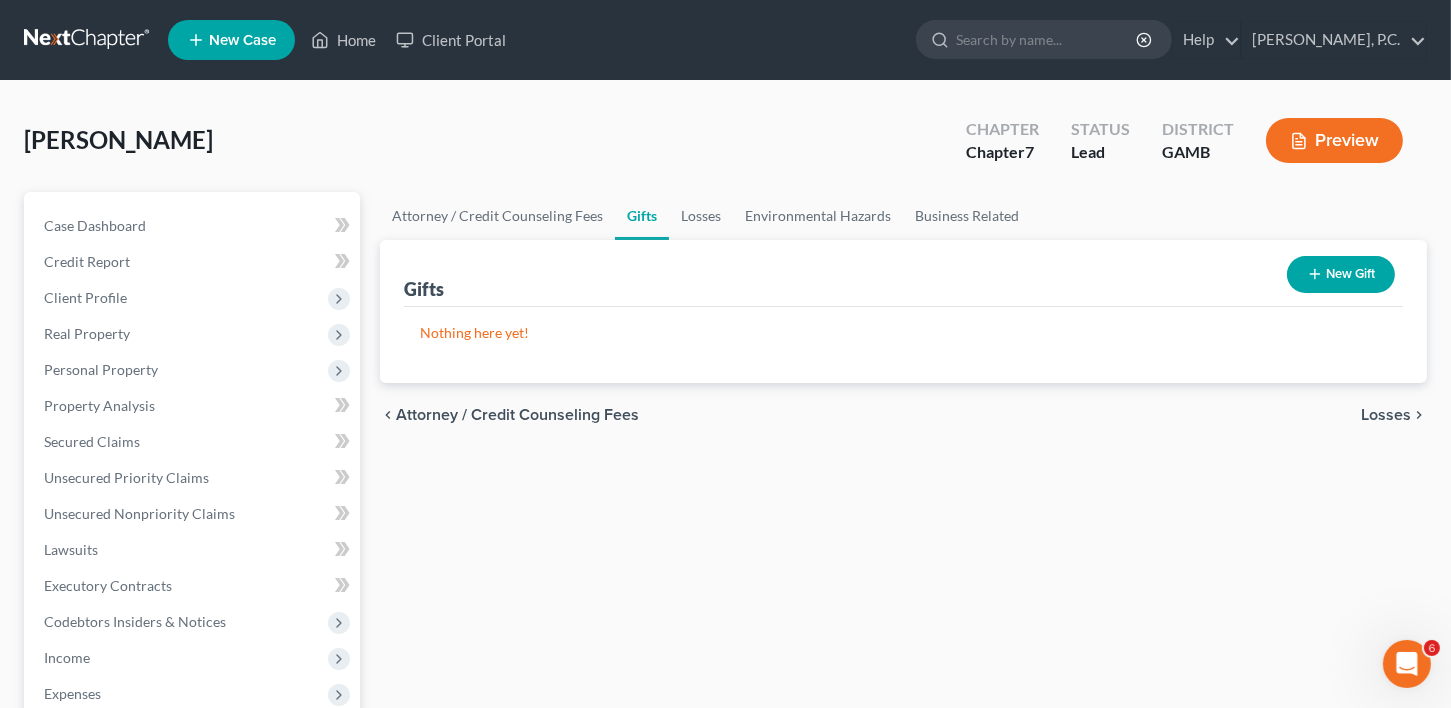 click on "Losses" at bounding box center (1386, 415) 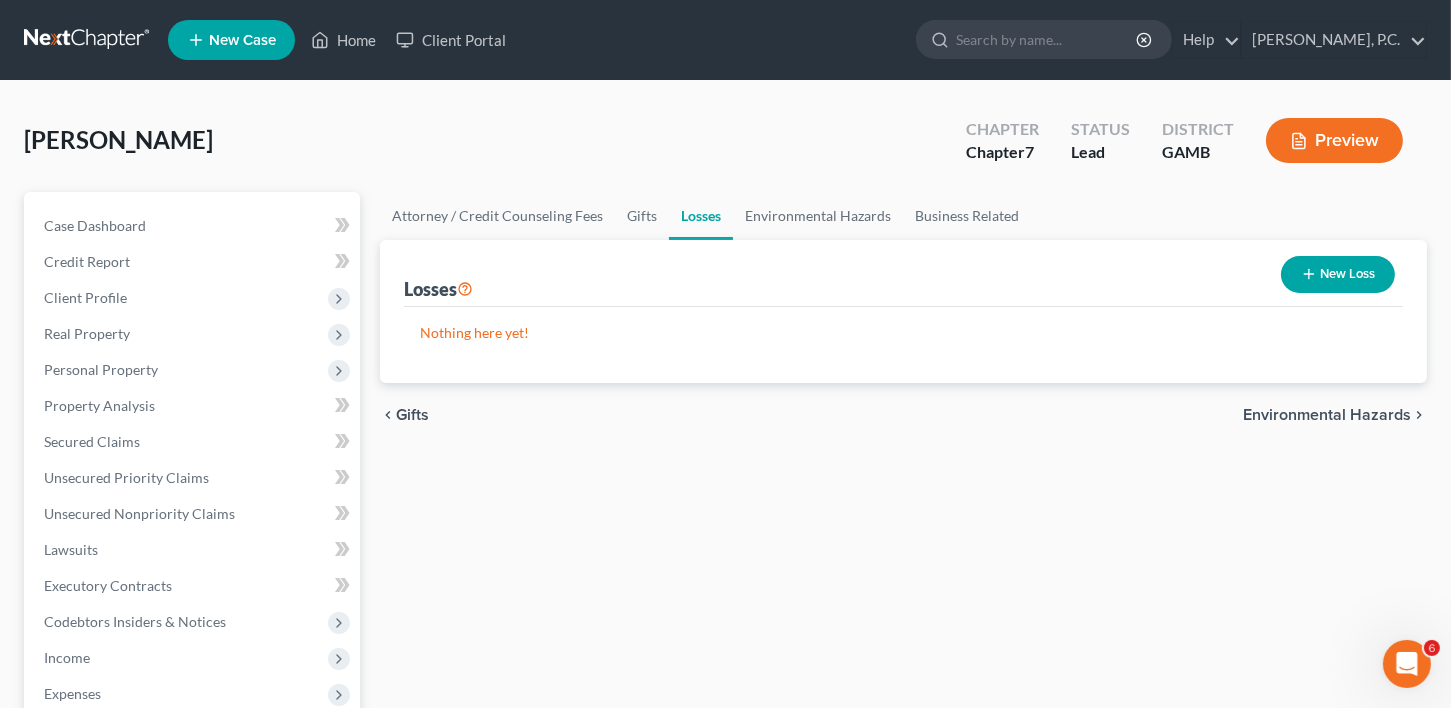 click on "Environmental Hazards" at bounding box center [1327, 415] 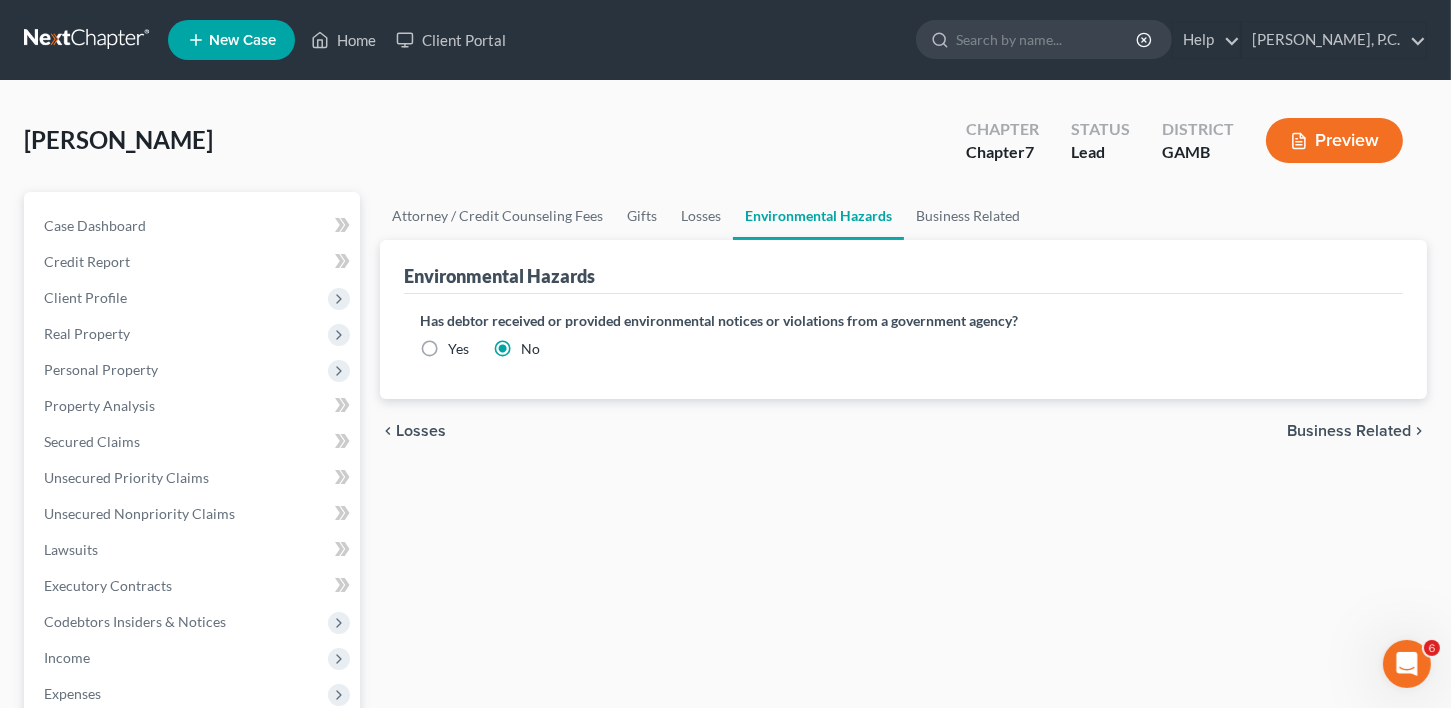 click on "chevron_left
Losses
Business Related
chevron_right" at bounding box center (903, 431) 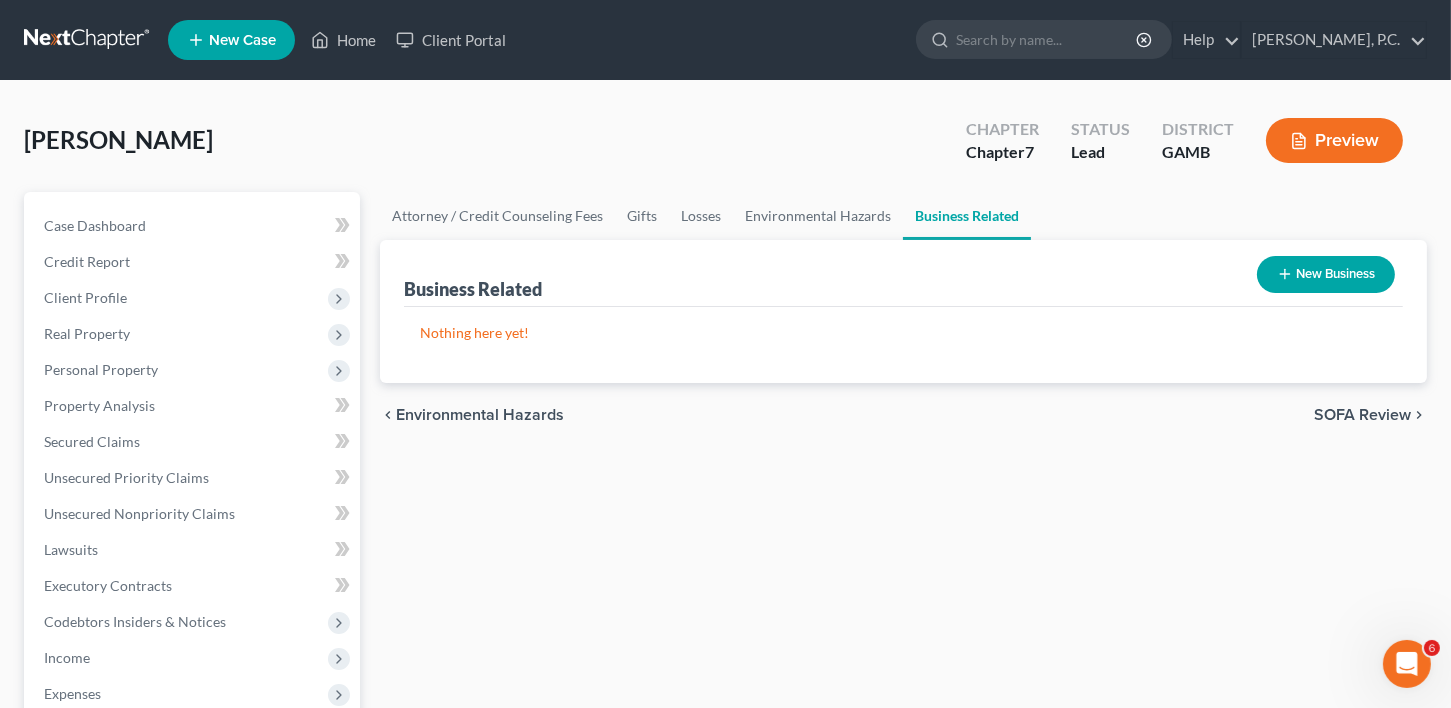 click on "chevron_left
Environmental Hazards
SOFA Review
chevron_right" at bounding box center (903, 415) 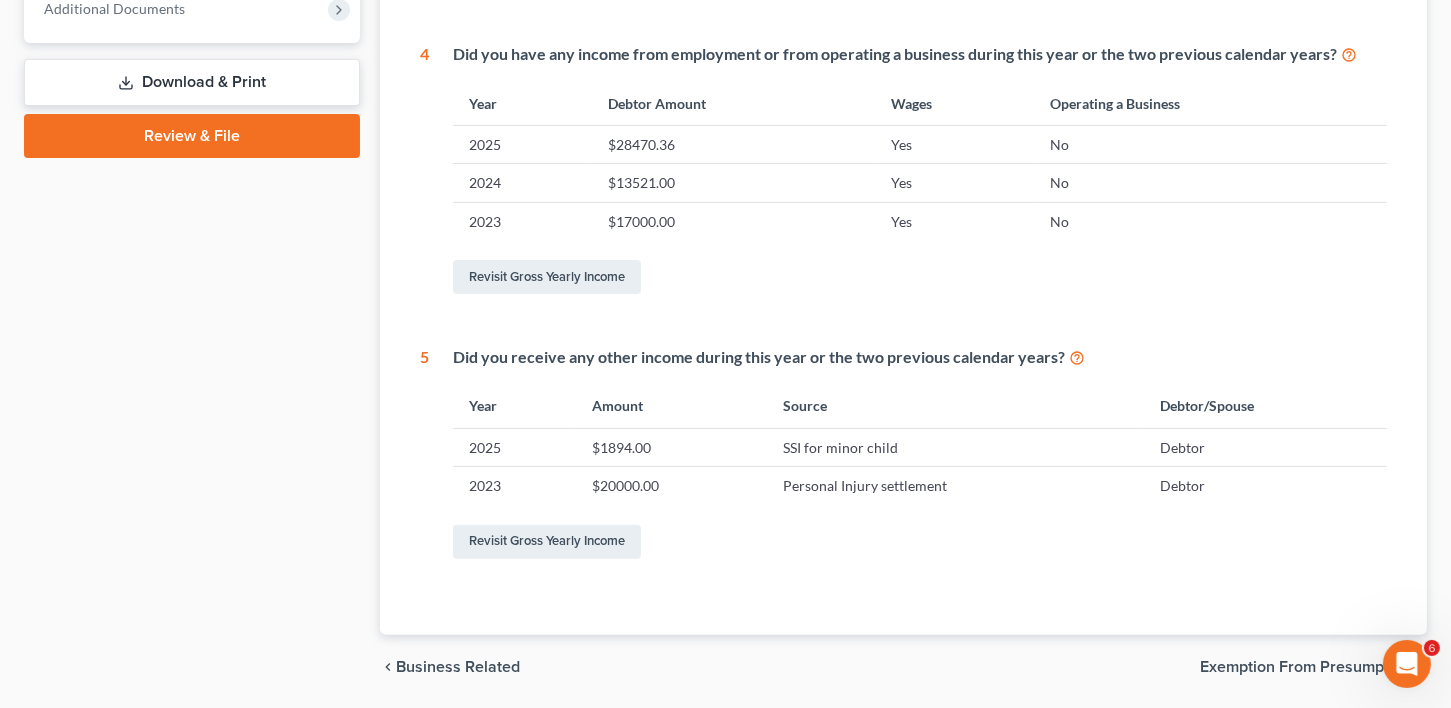 scroll, scrollTop: 893, scrollLeft: 0, axis: vertical 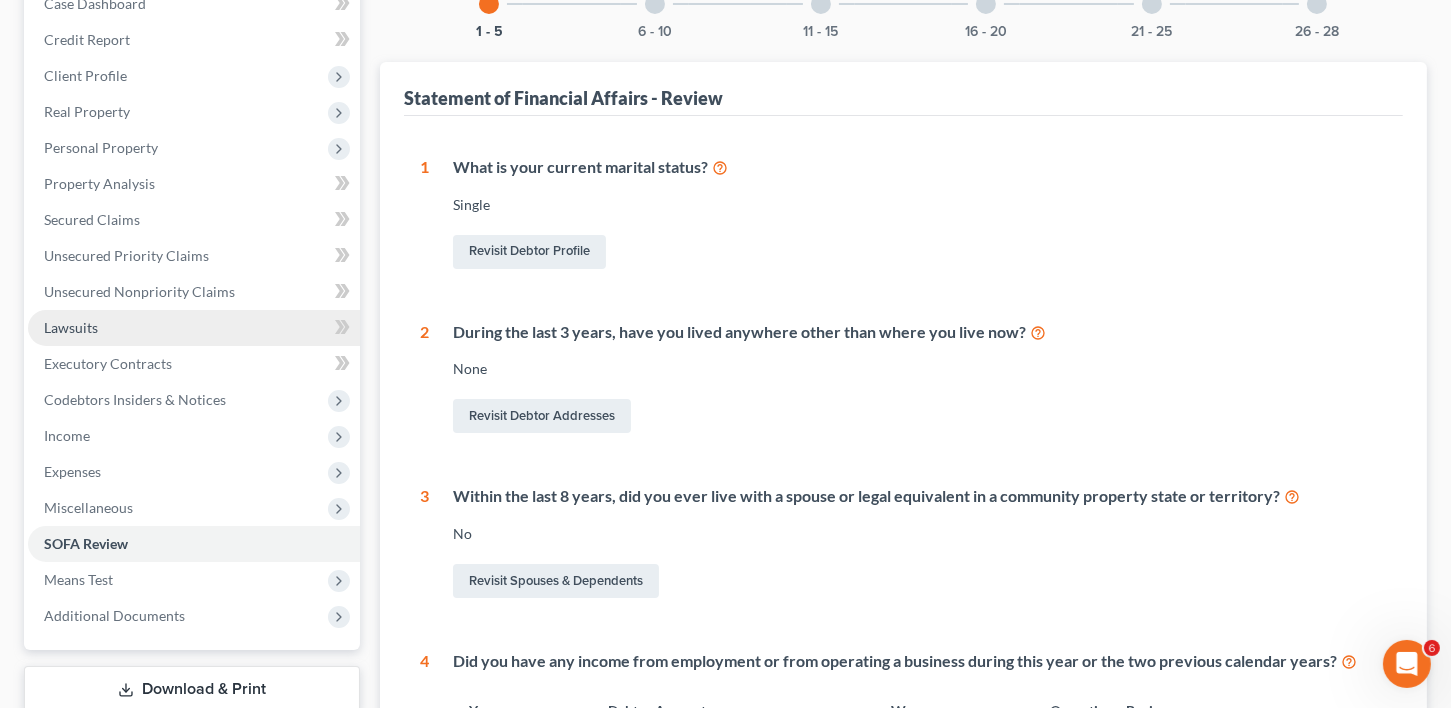 click on "Lawsuits" at bounding box center (71, 327) 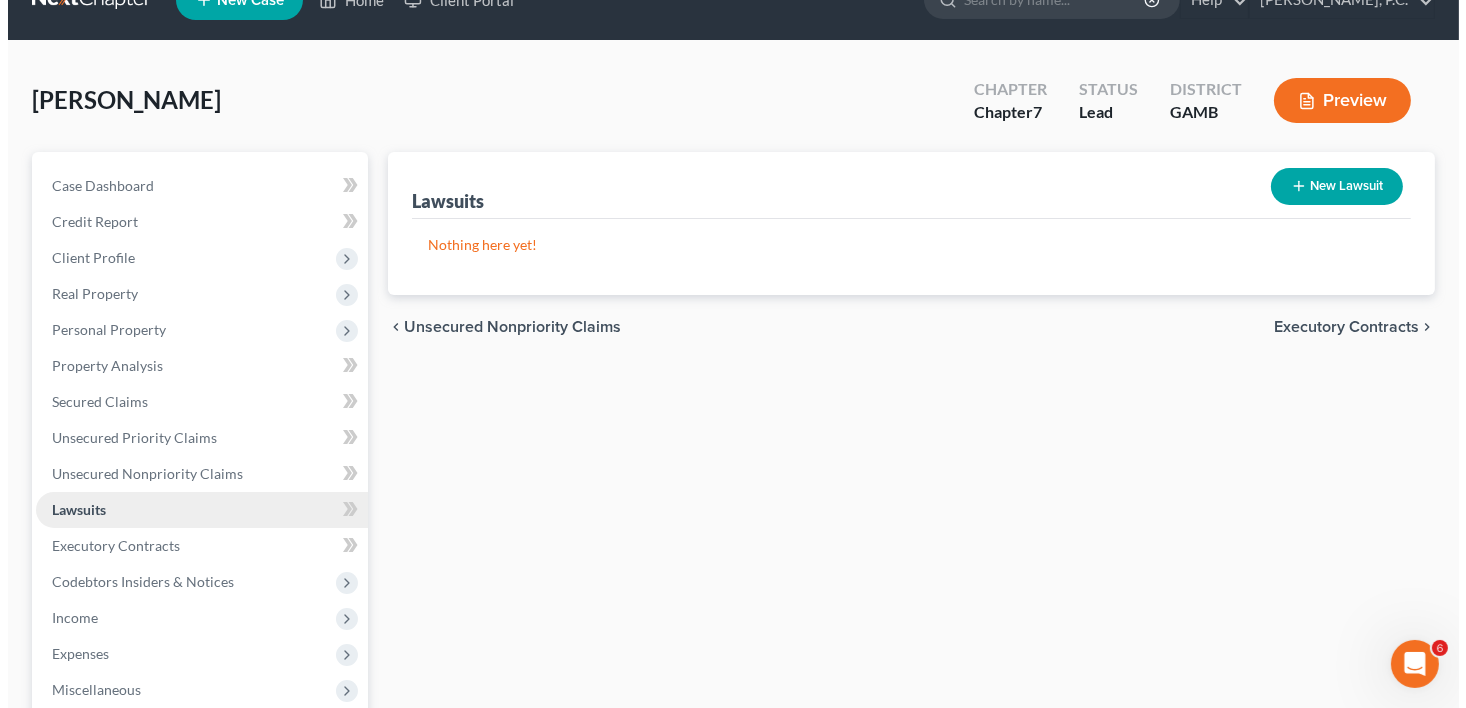 scroll, scrollTop: 0, scrollLeft: 0, axis: both 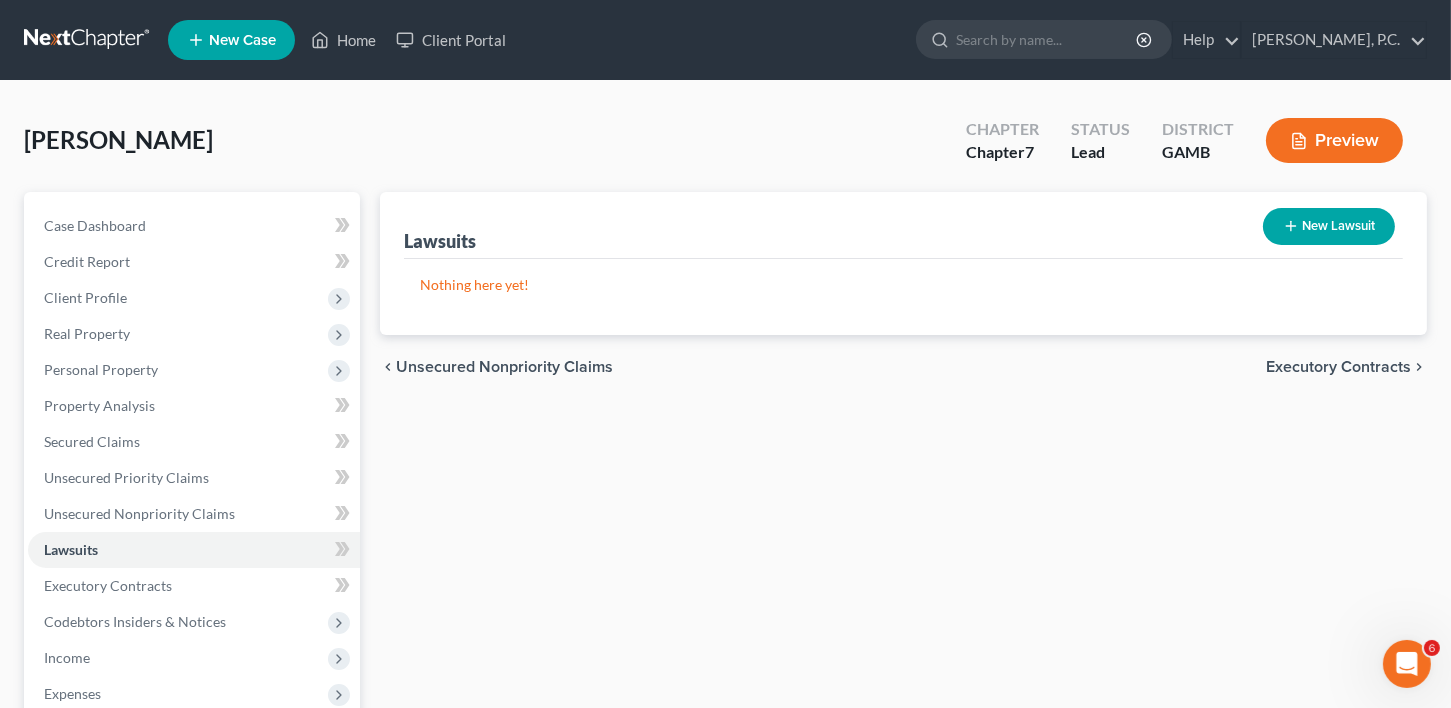 click on "New Lawsuit" at bounding box center (1329, 226) 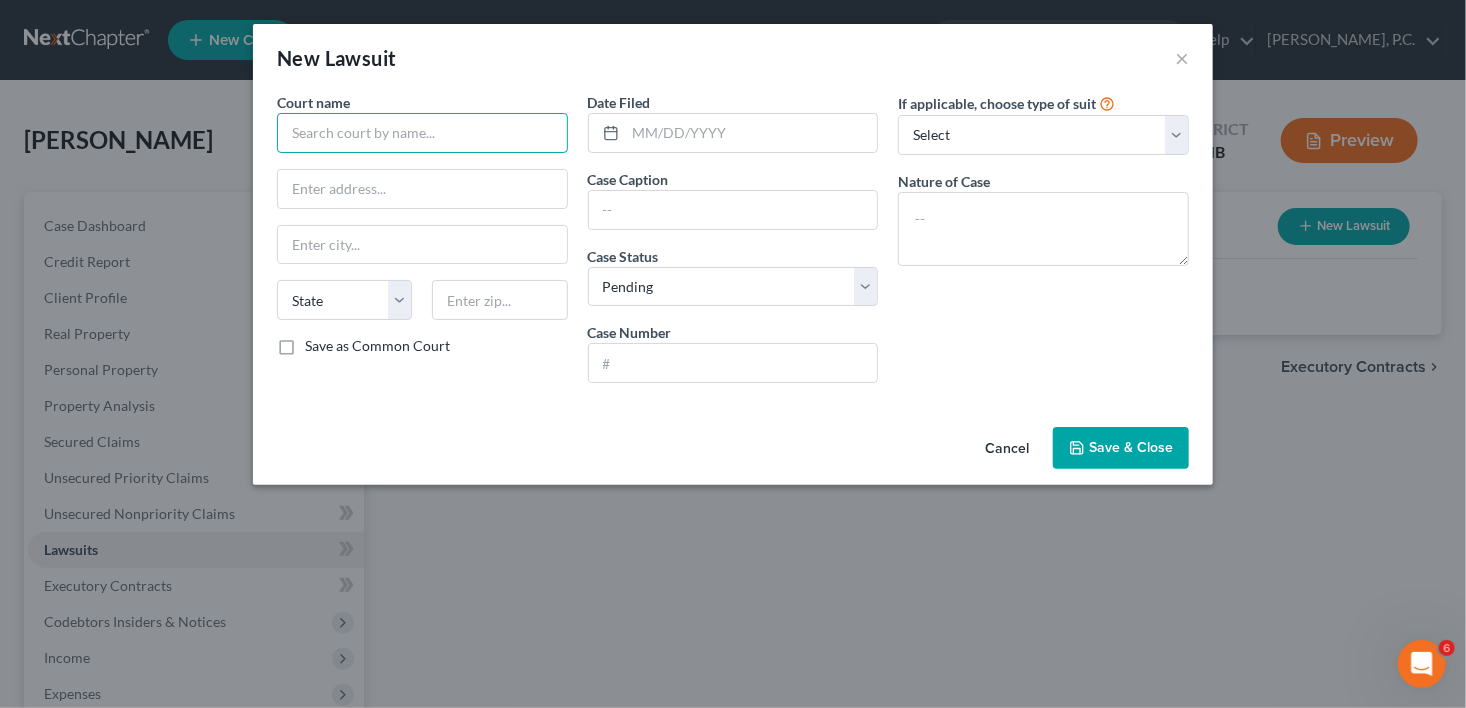 click at bounding box center [422, 133] 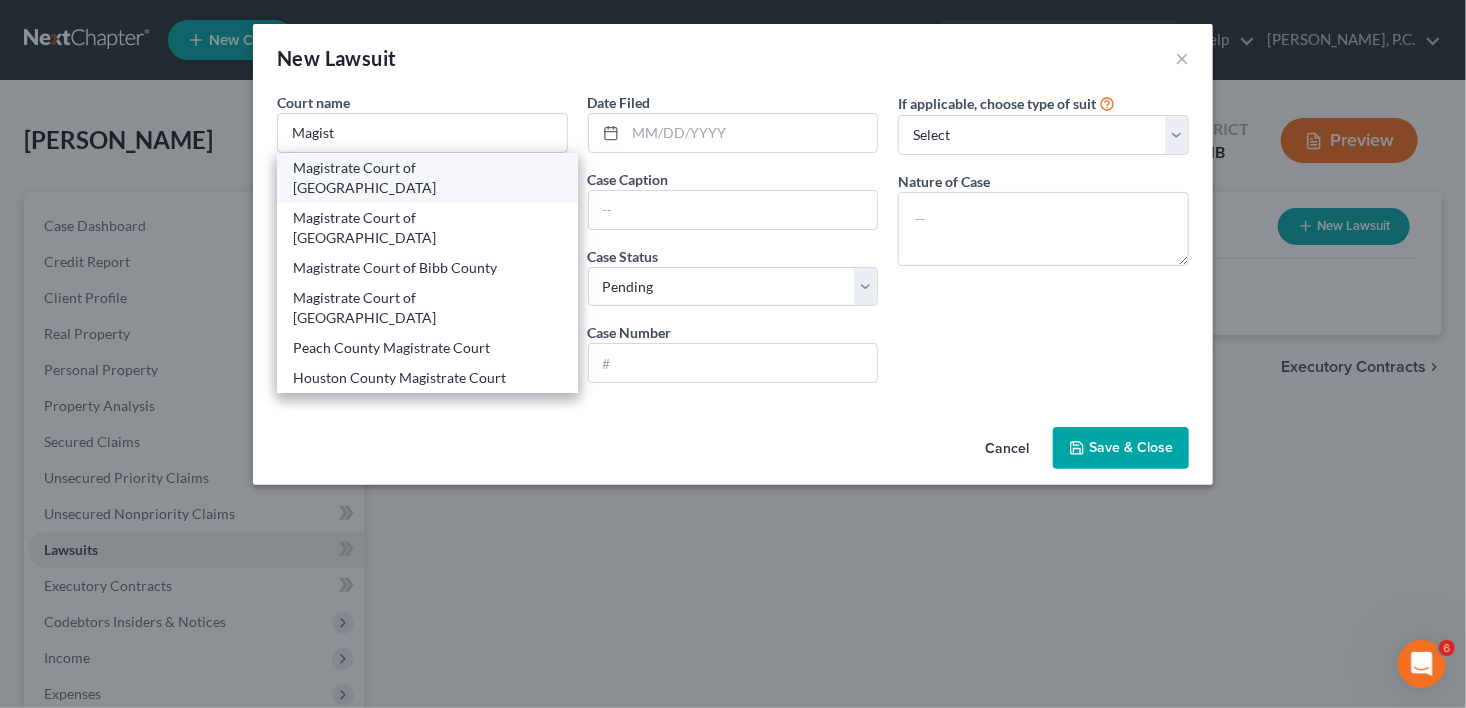 click on "Magistrate Court of [GEOGRAPHIC_DATA]" at bounding box center [427, 178] 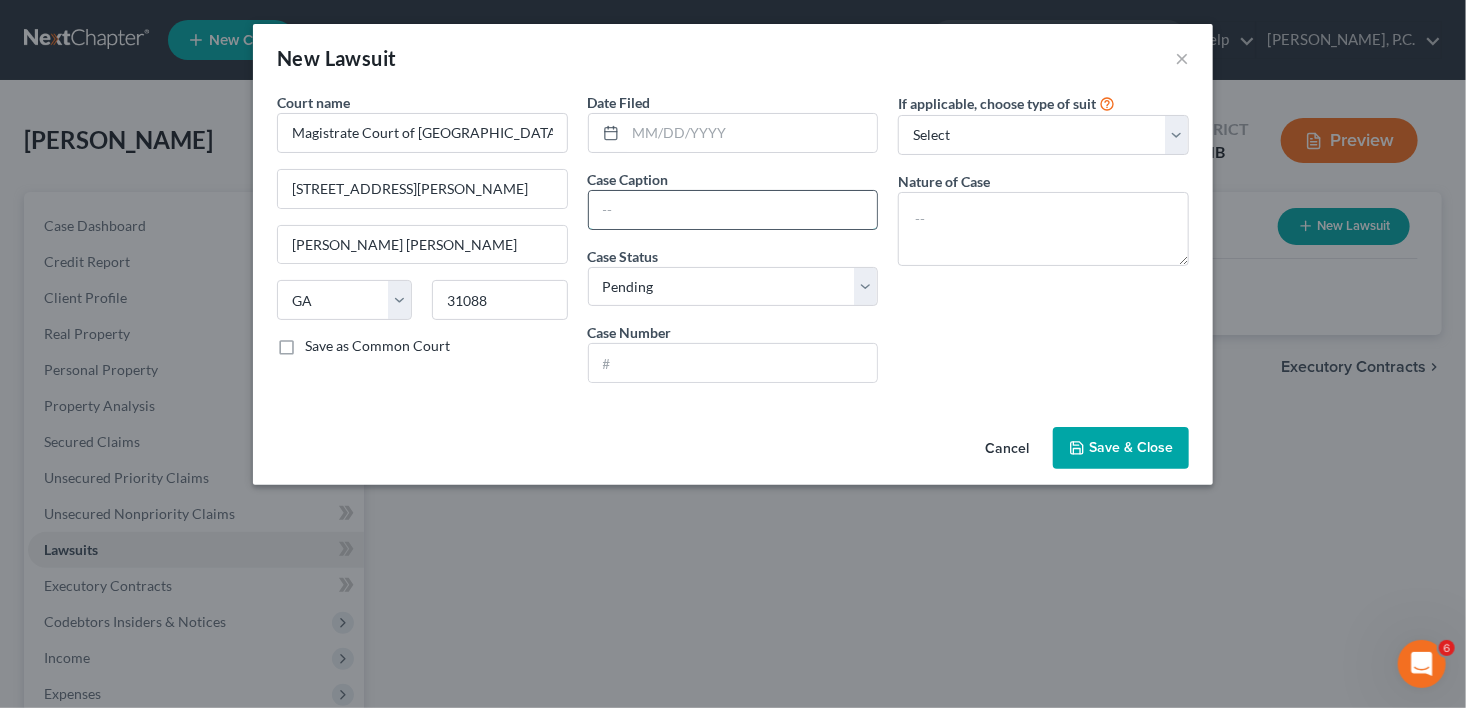 click at bounding box center [733, 210] 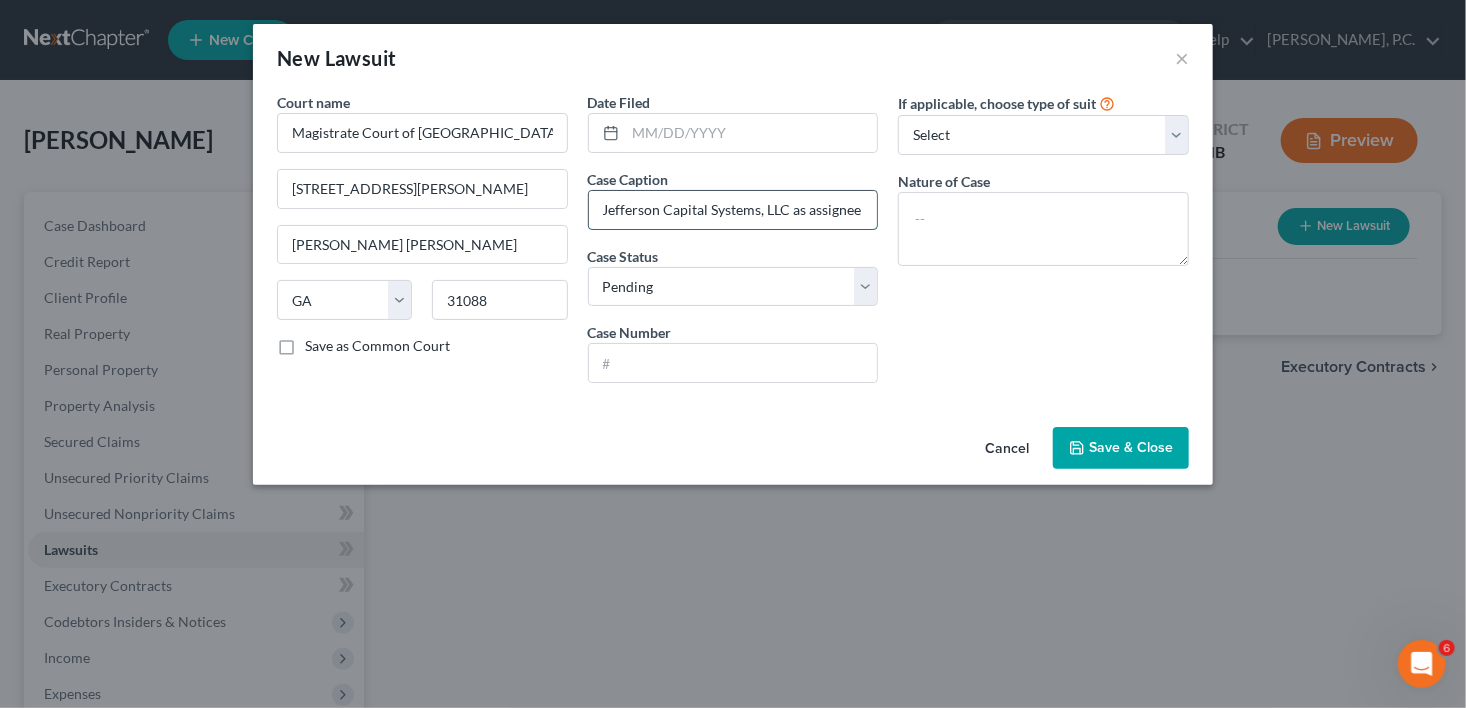 click on "Jefferson Capital Systems, LLC as assignee of Five Star Chevrolet Cadillac" at bounding box center (733, 210) 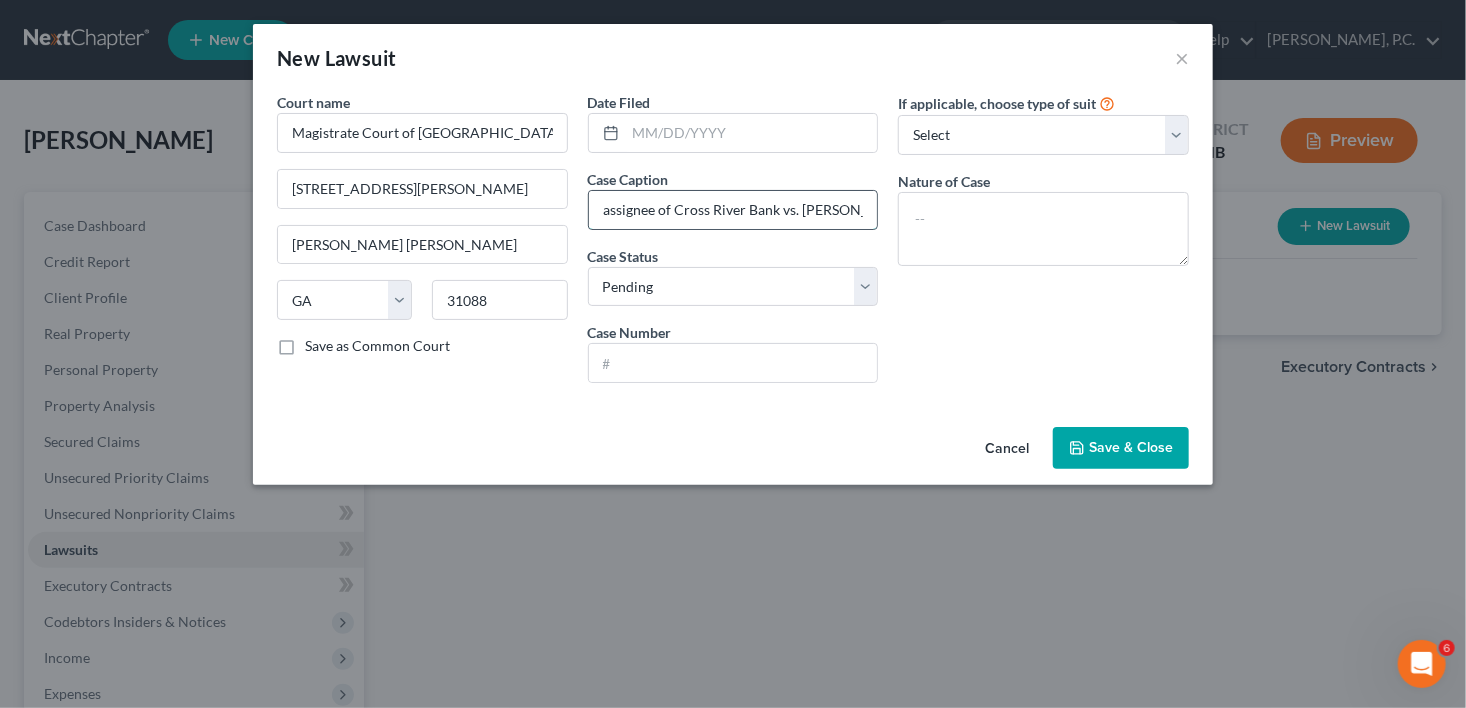 scroll, scrollTop: 0, scrollLeft: 212, axis: horizontal 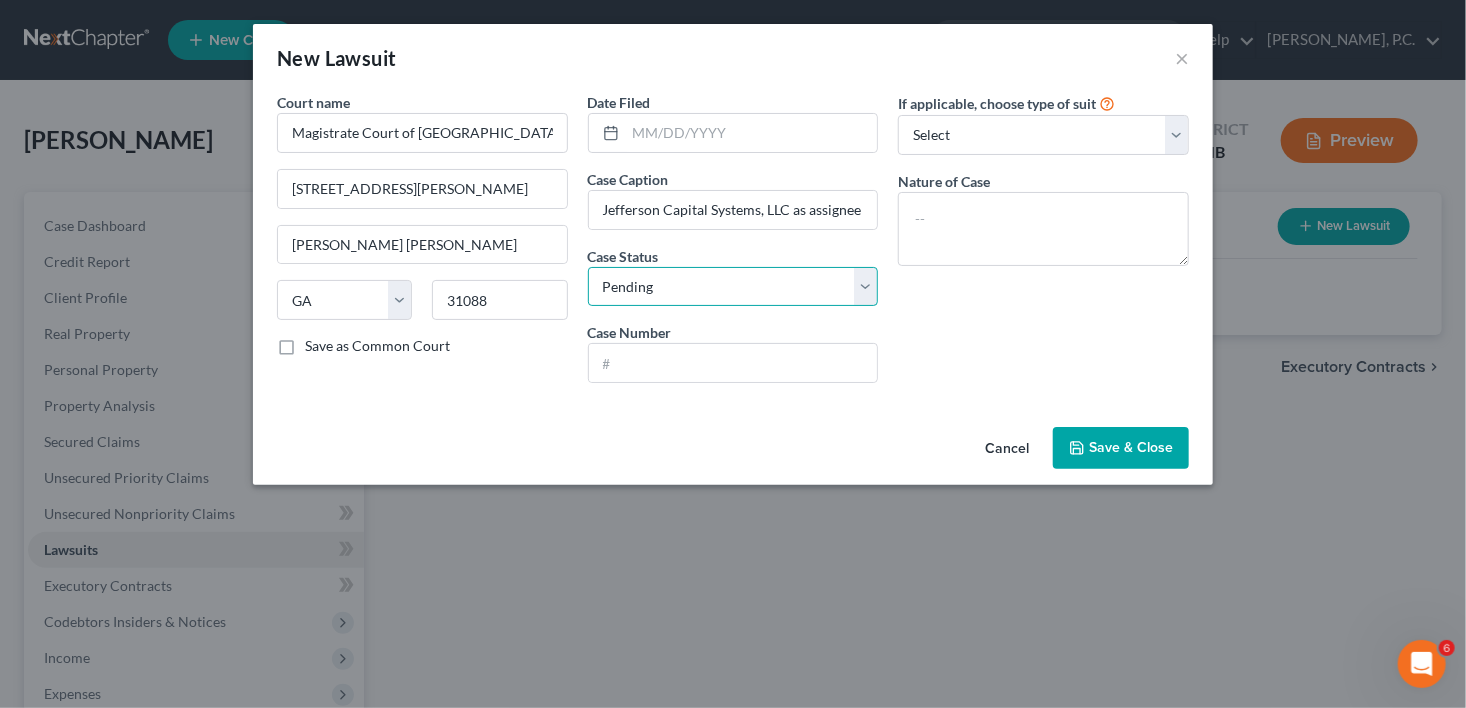click on "Select Pending On Appeal Concluded" at bounding box center (733, 287) 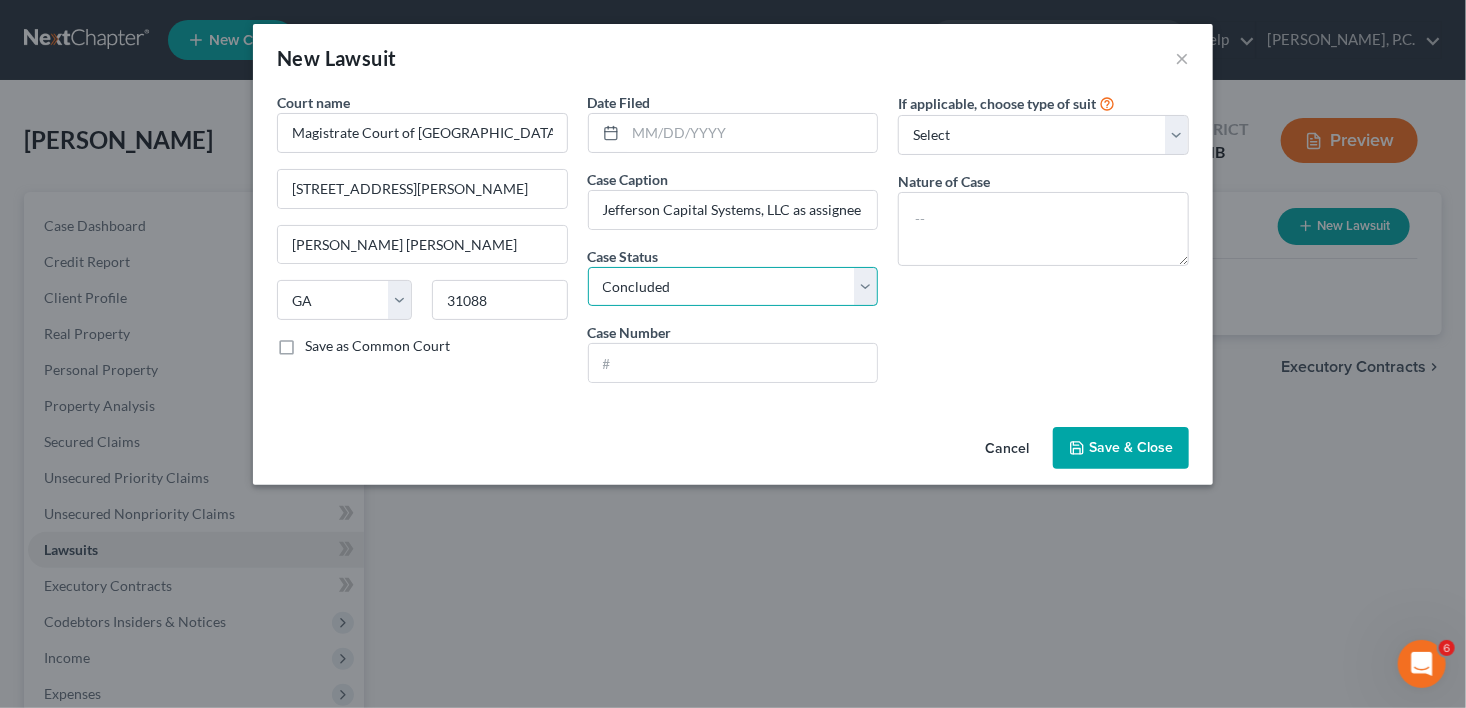 click on "Select Pending On Appeal Concluded" at bounding box center (733, 287) 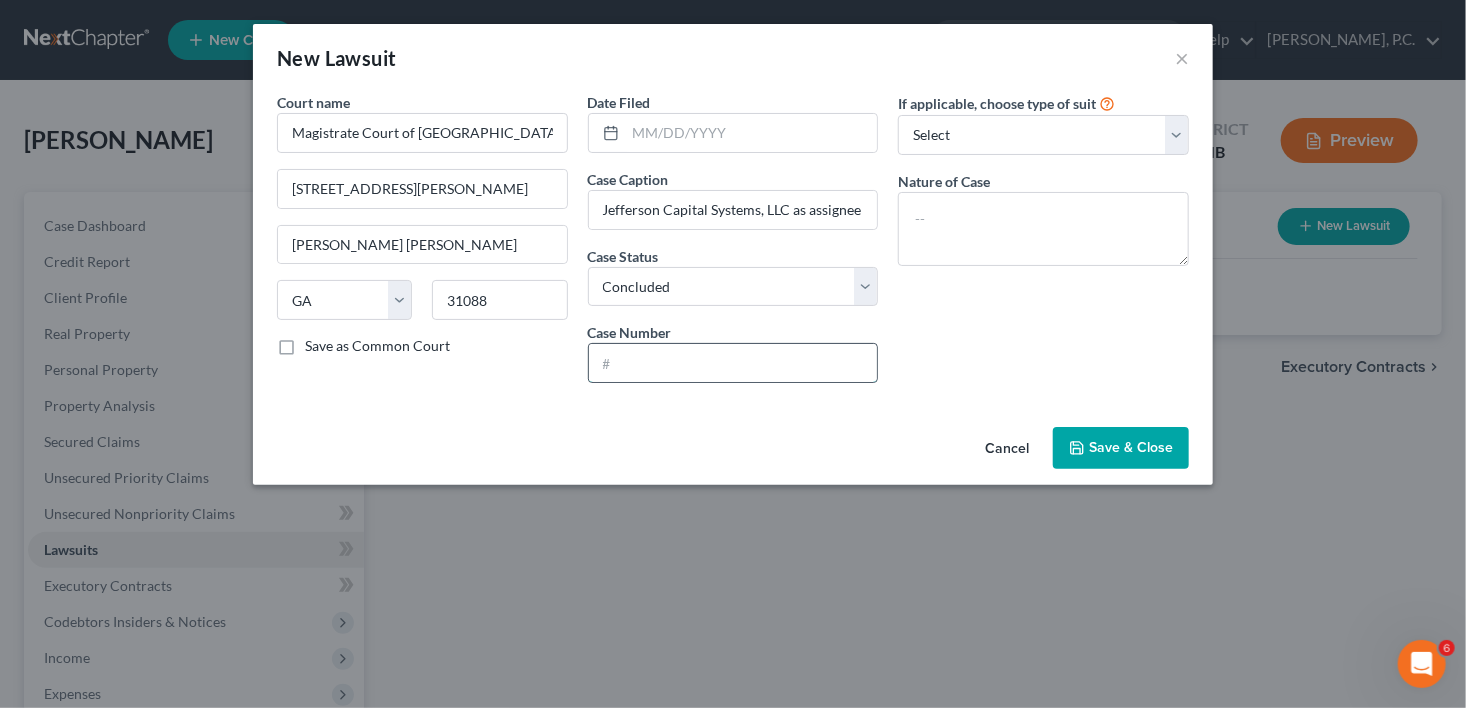 click at bounding box center (733, 363) 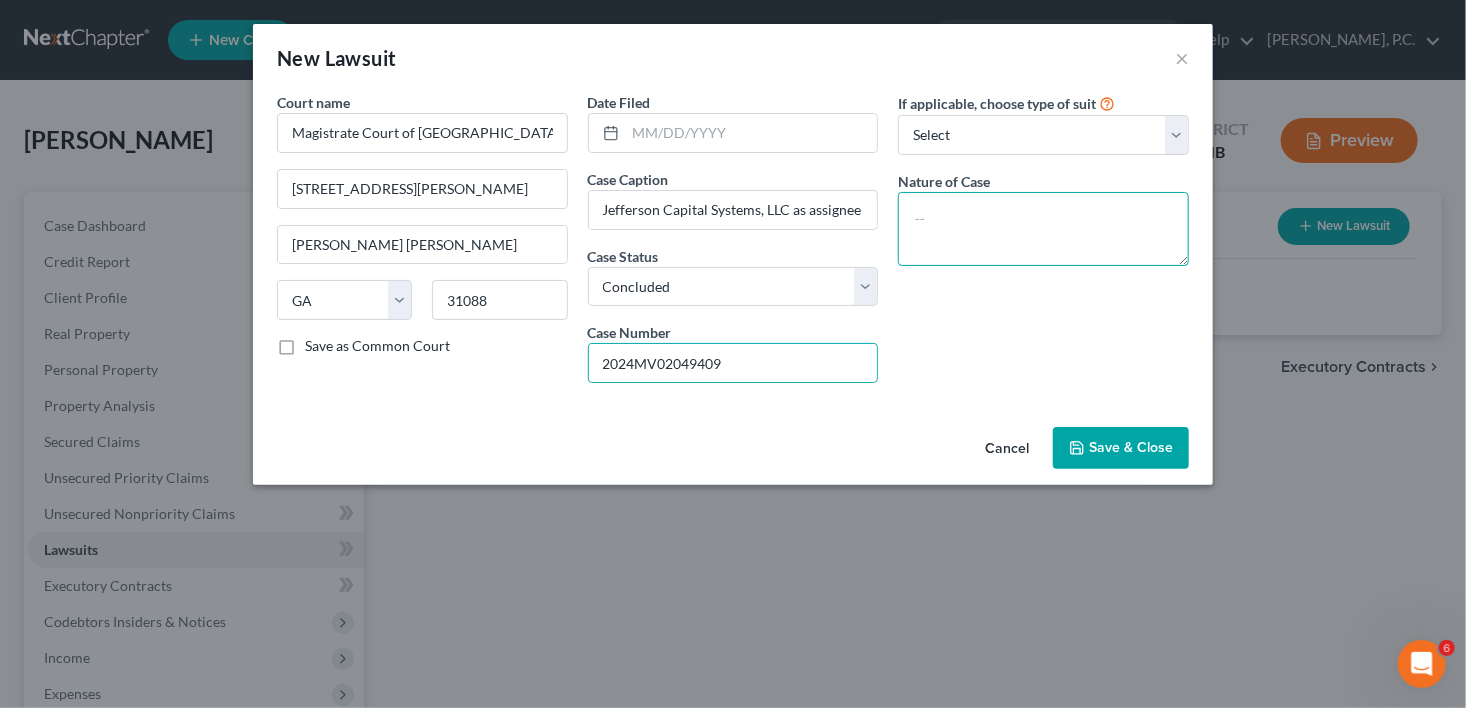 click at bounding box center (1043, 229) 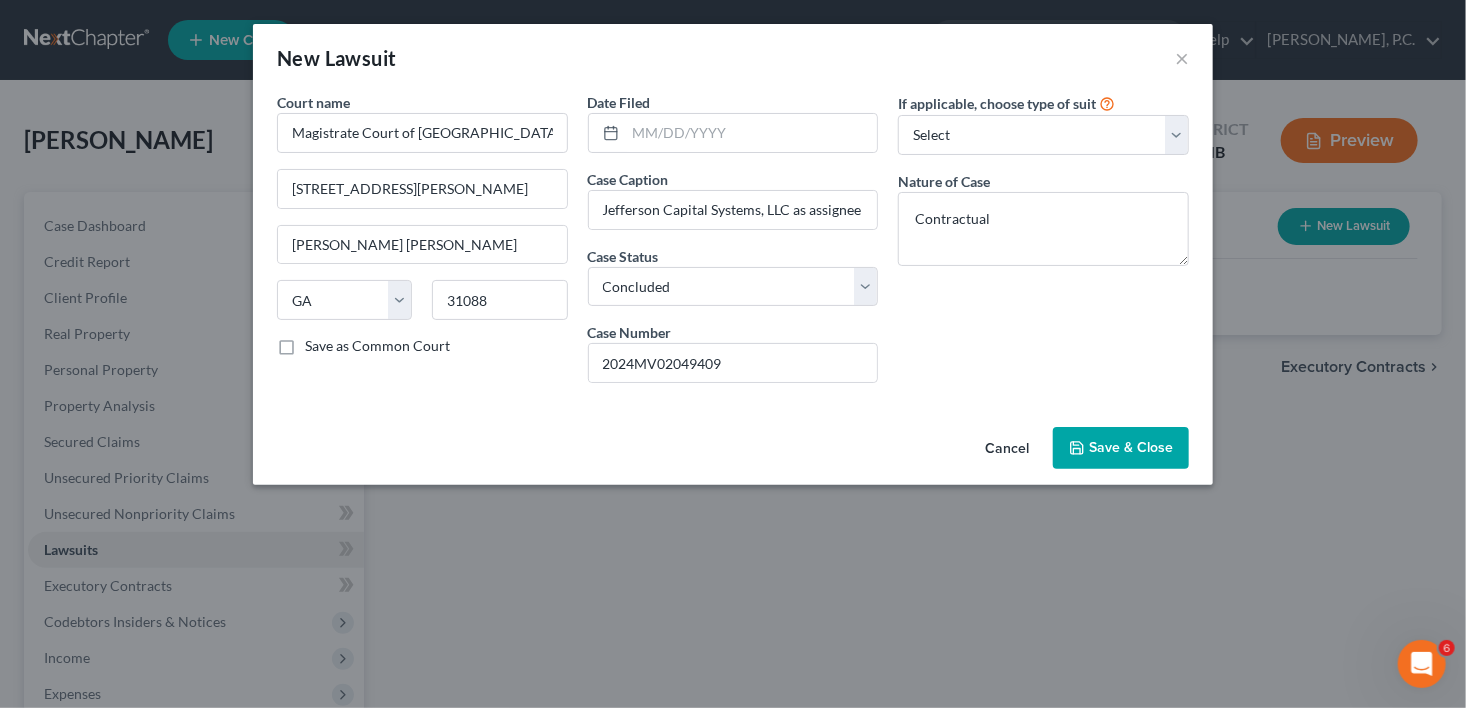 click on "Date Filed         Case Caption Jefferson Capital Systems, LLC as assignee of Cross River Bank vs. [PERSON_NAME]
Case Status
*
Select Pending On Appeal Concluded Case Number 2024MV02049409" at bounding box center (733, 245) 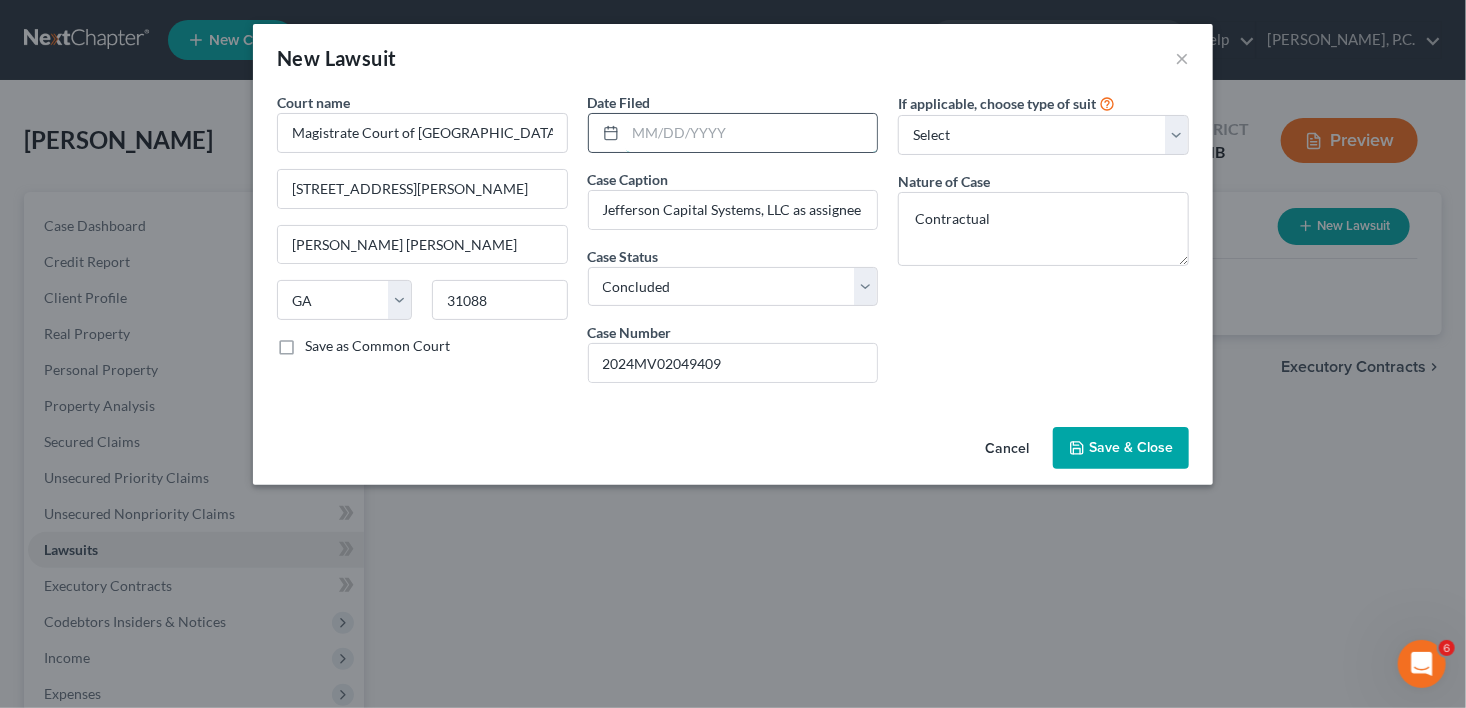 click at bounding box center [752, 133] 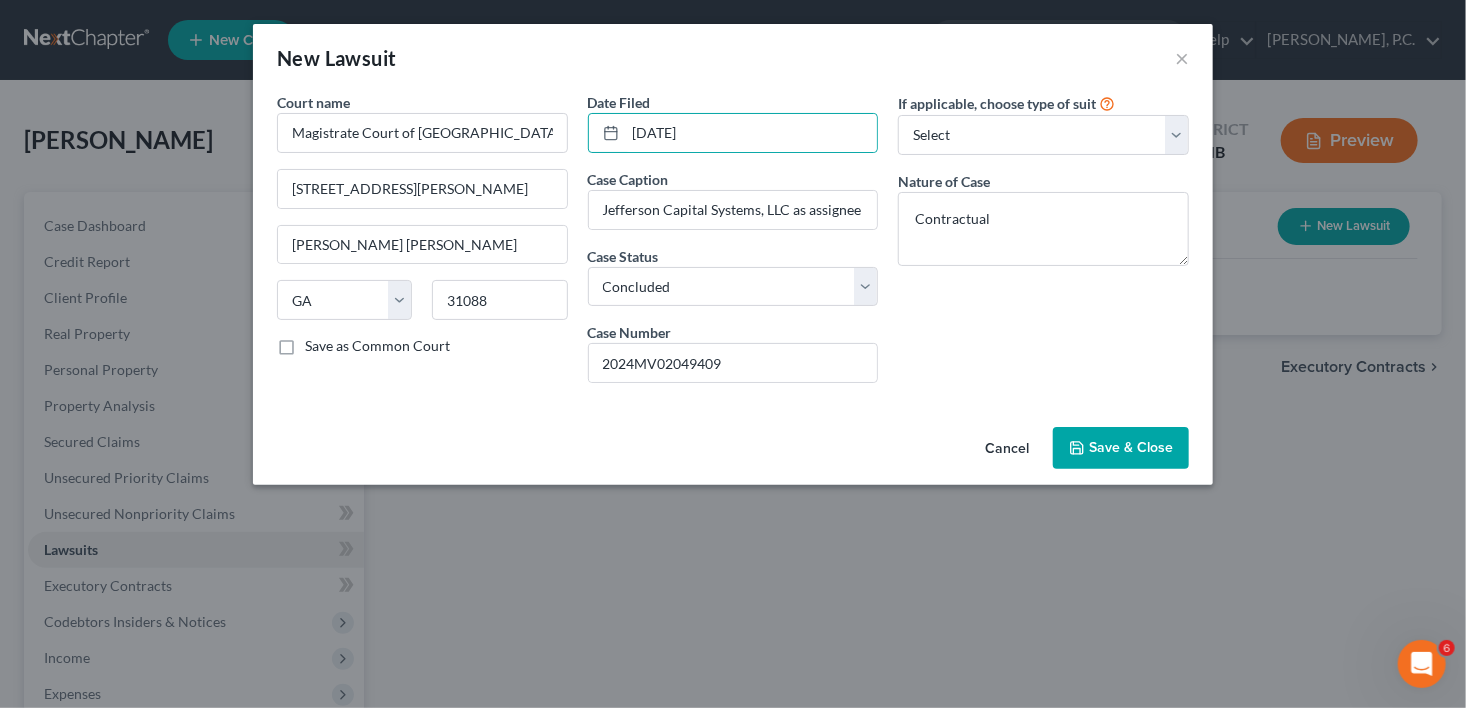click on "Save & Close" at bounding box center (1121, 448) 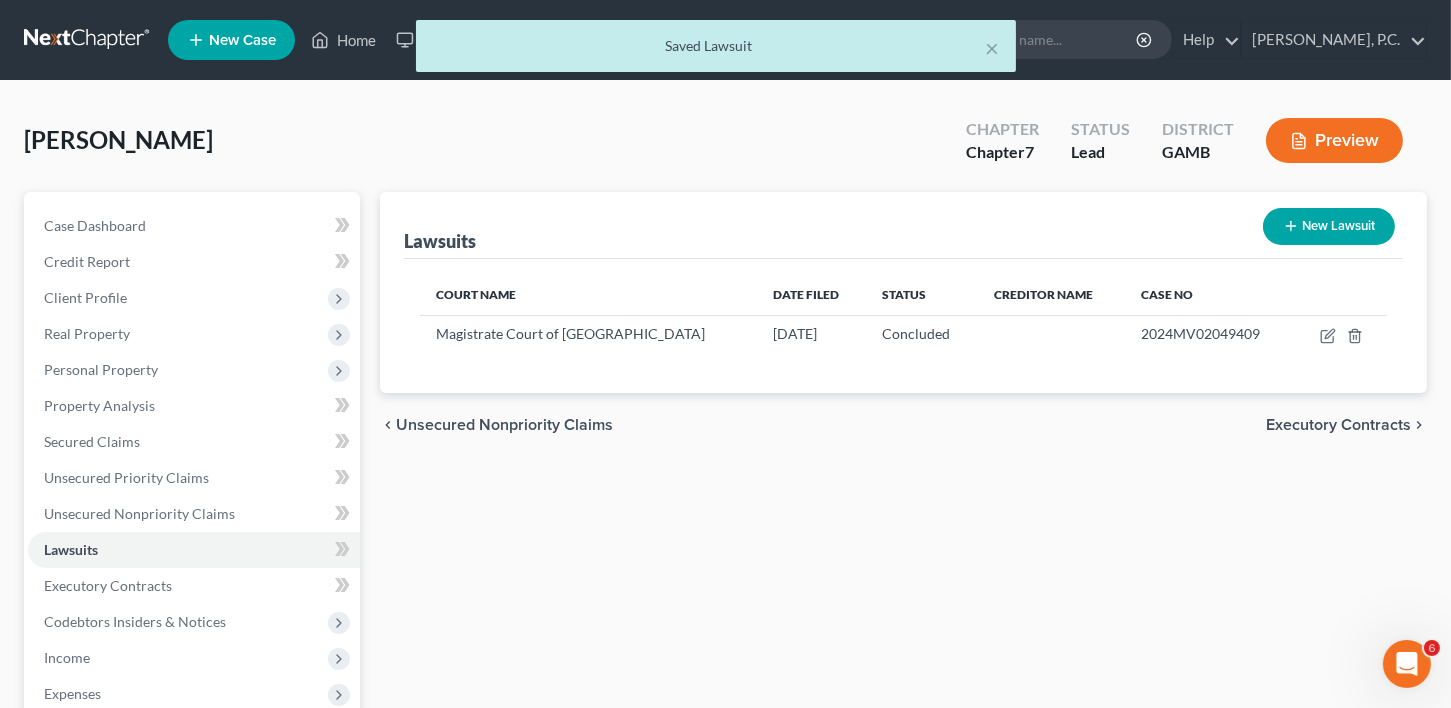 click on "New Lawsuit" at bounding box center [1329, 226] 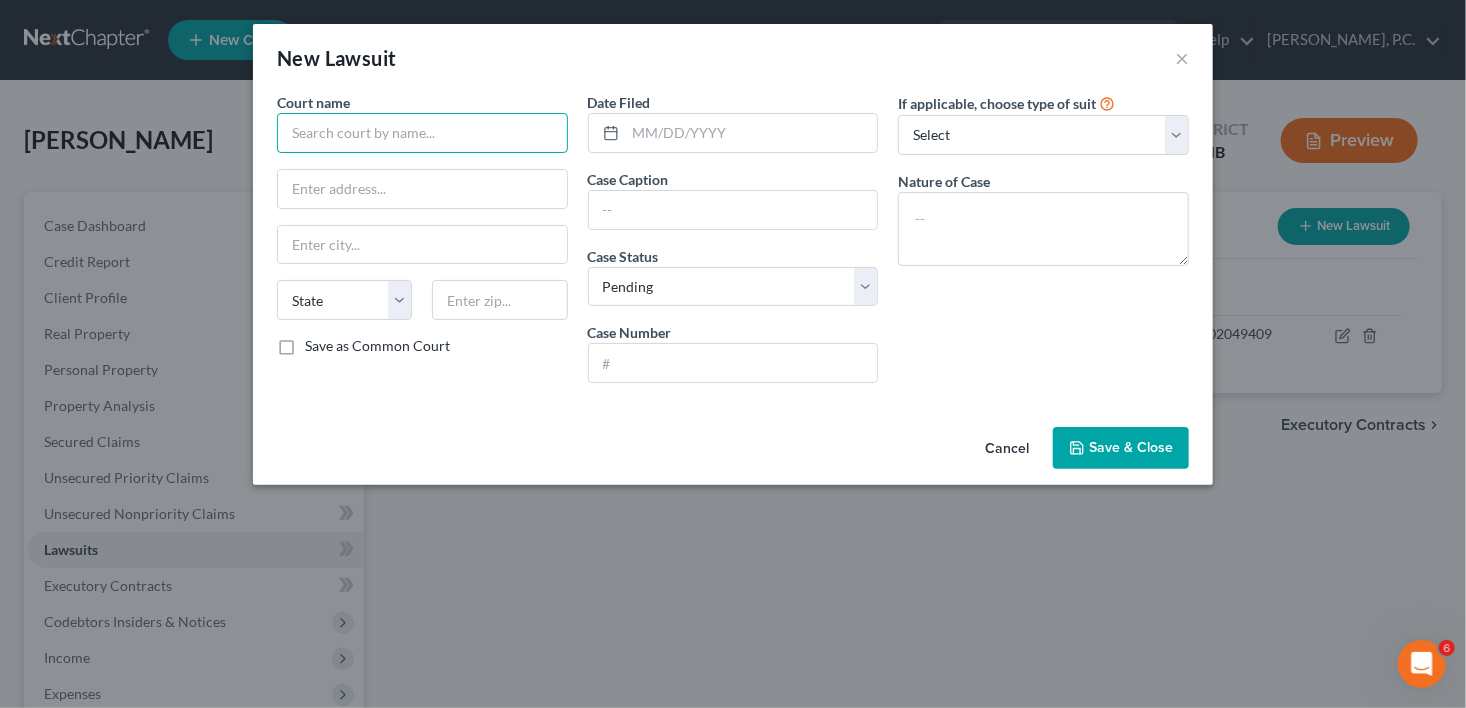 click at bounding box center [422, 133] 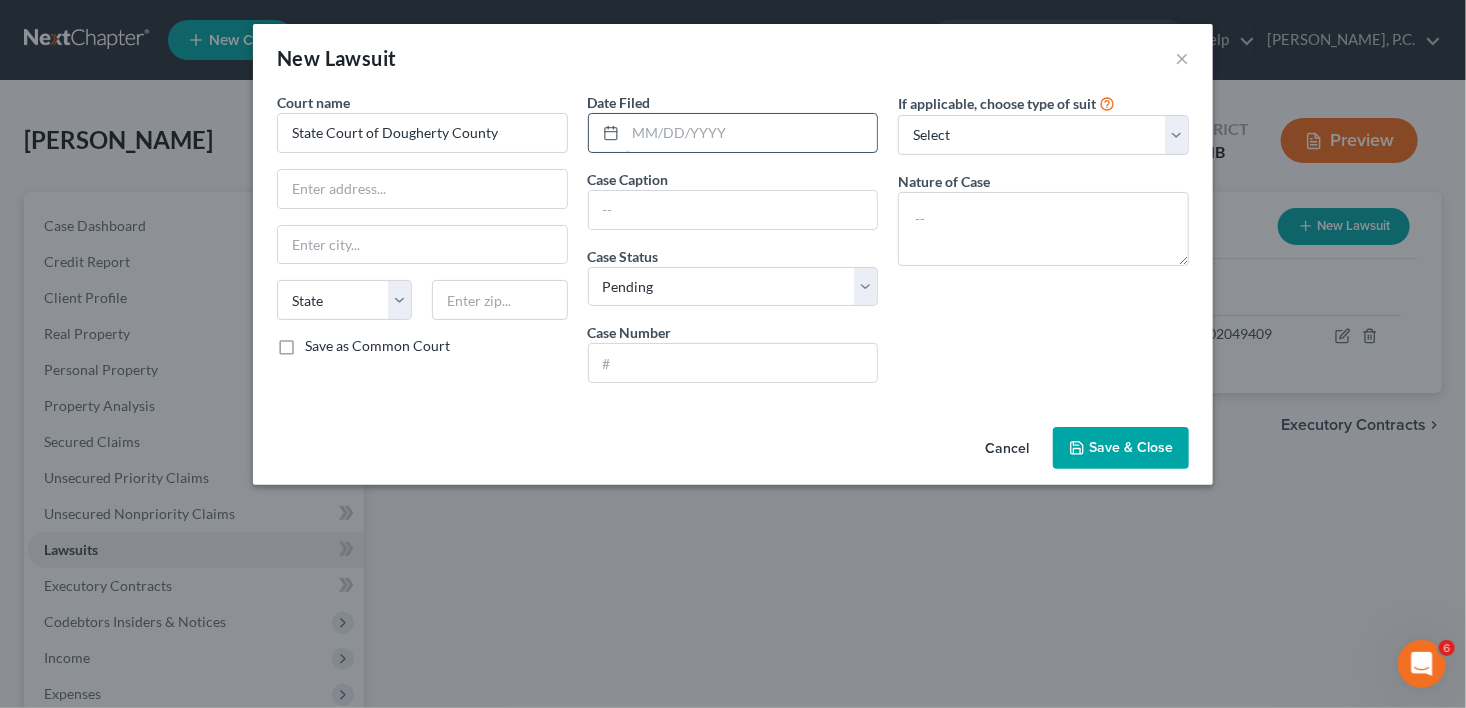 click at bounding box center (752, 133) 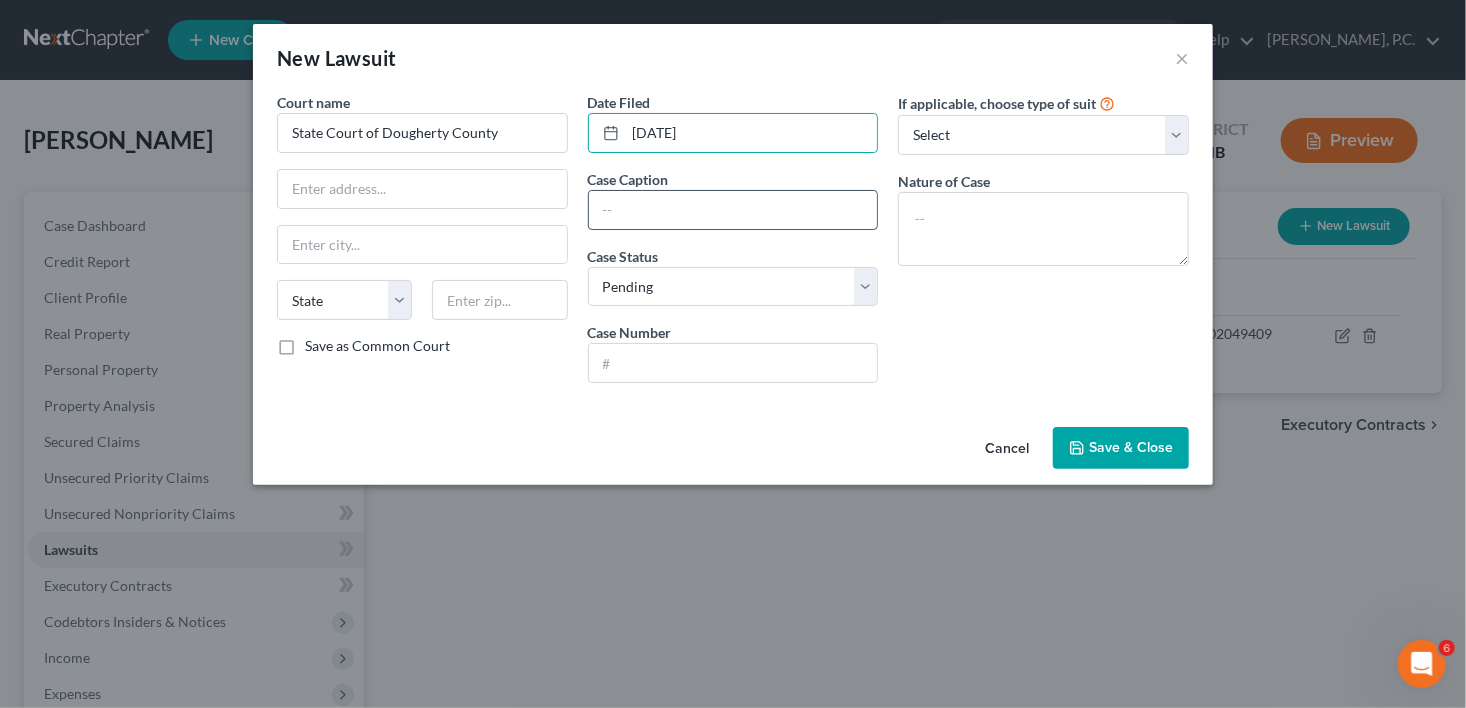 click at bounding box center [733, 210] 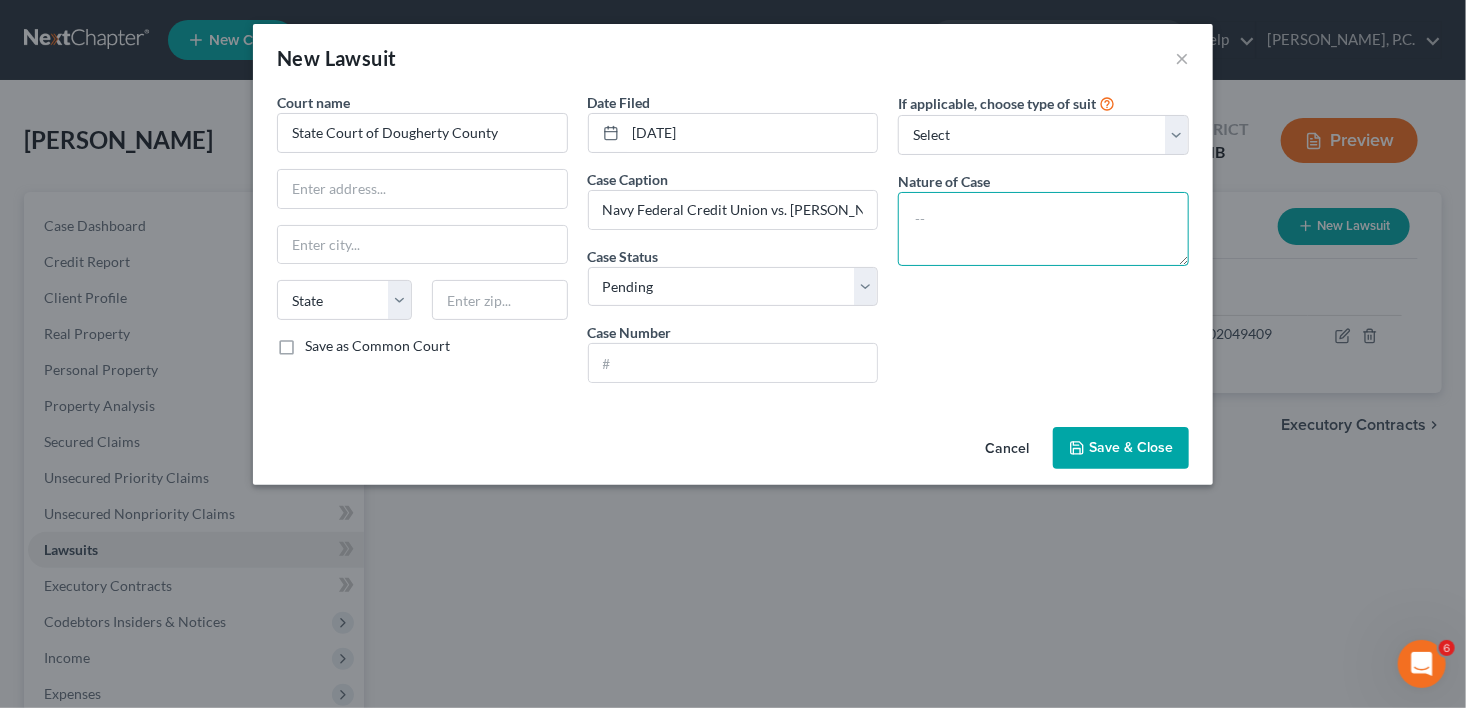 click at bounding box center [1043, 229] 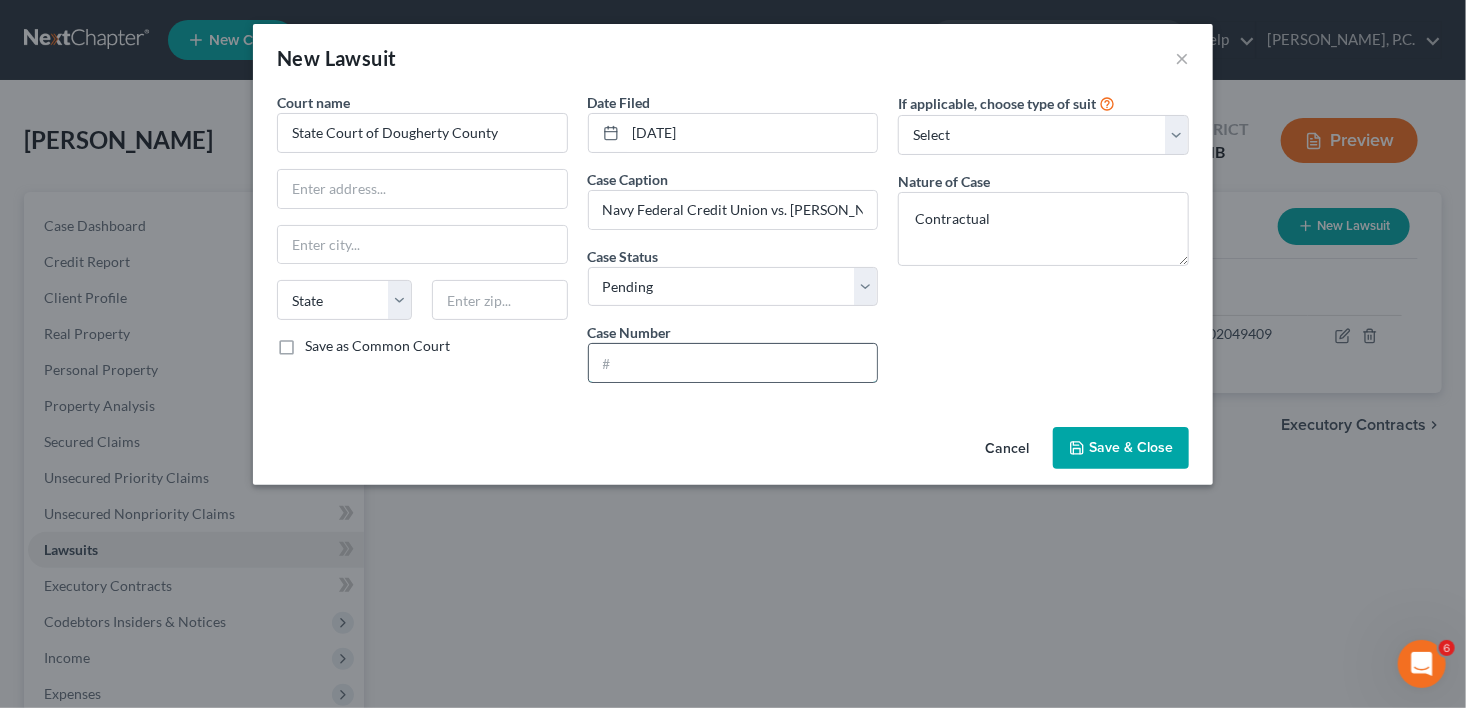 click at bounding box center (733, 363) 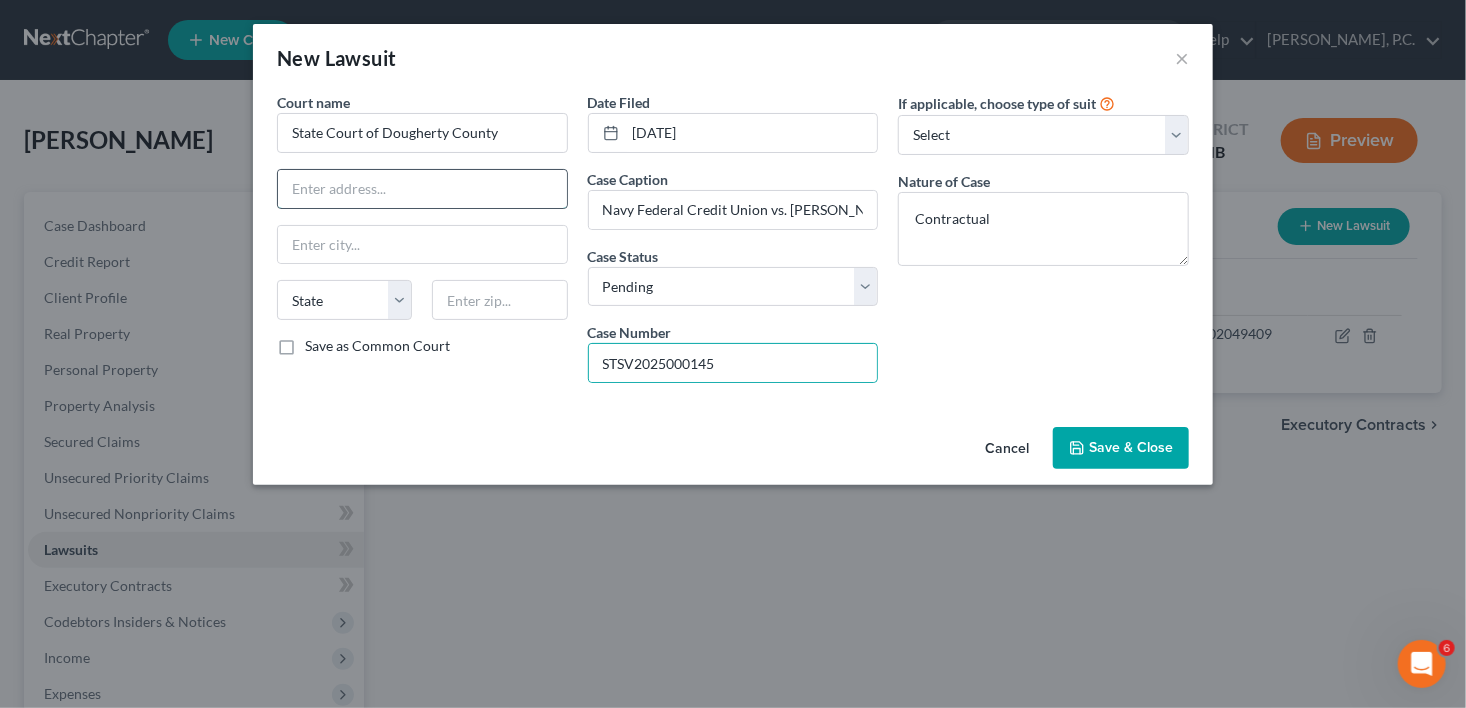 click at bounding box center (422, 189) 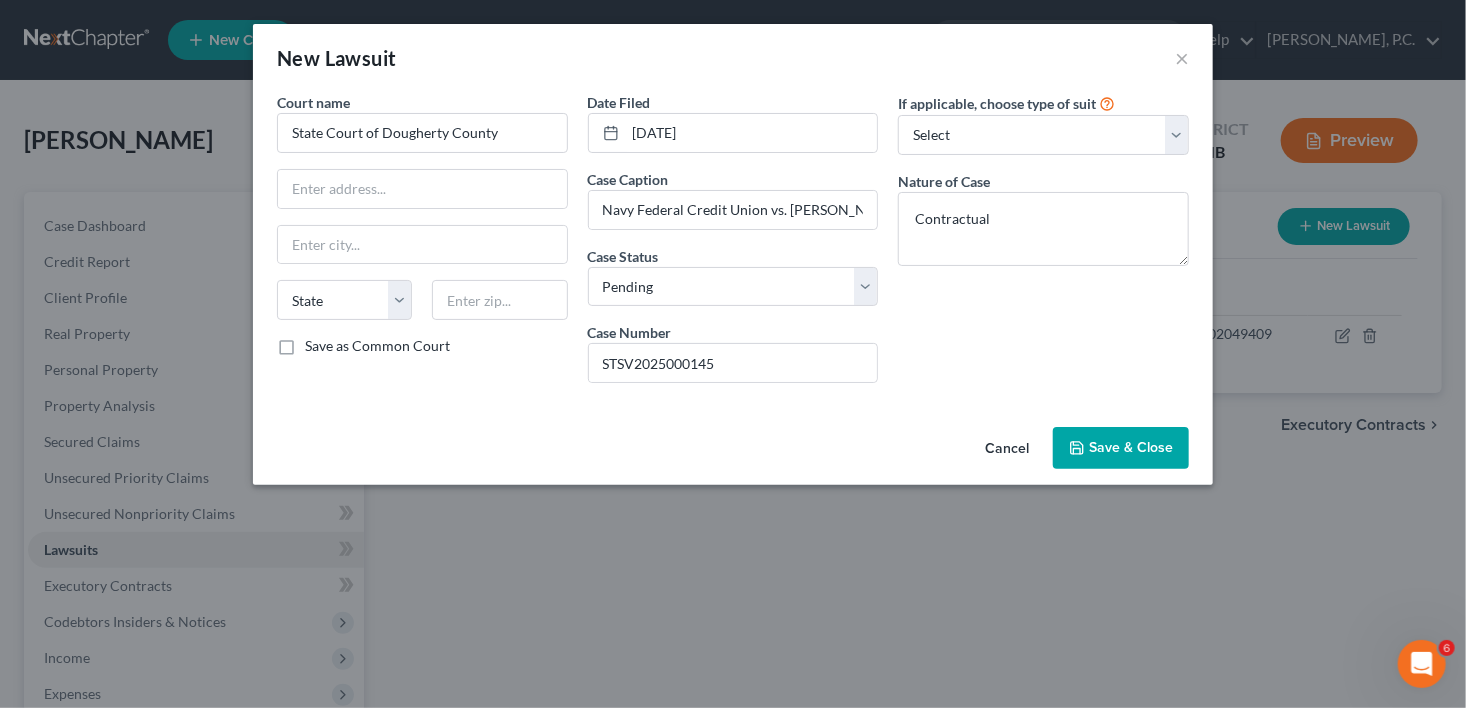 drag, startPoint x: 656, startPoint y: -3, endPoint x: 692, endPoint y: 18, distance: 41.677334 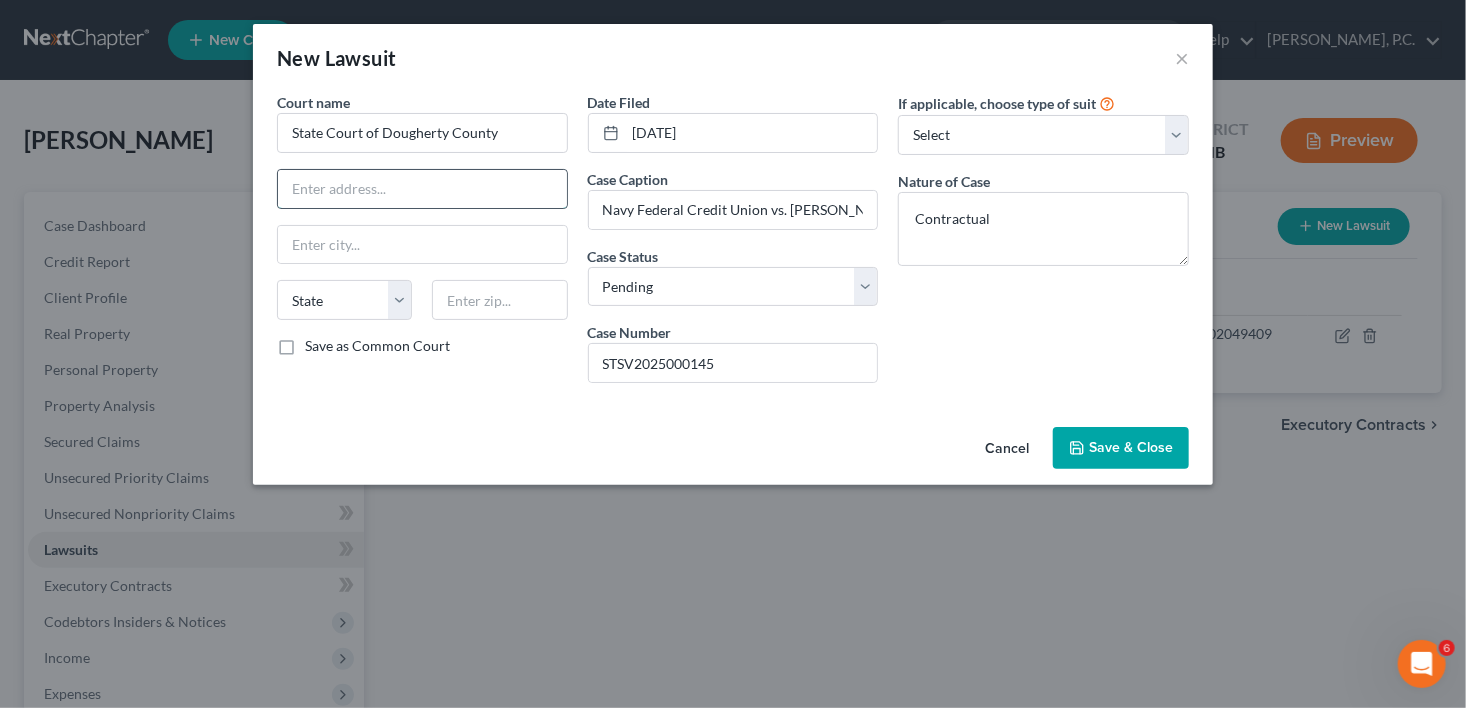 click at bounding box center [422, 189] 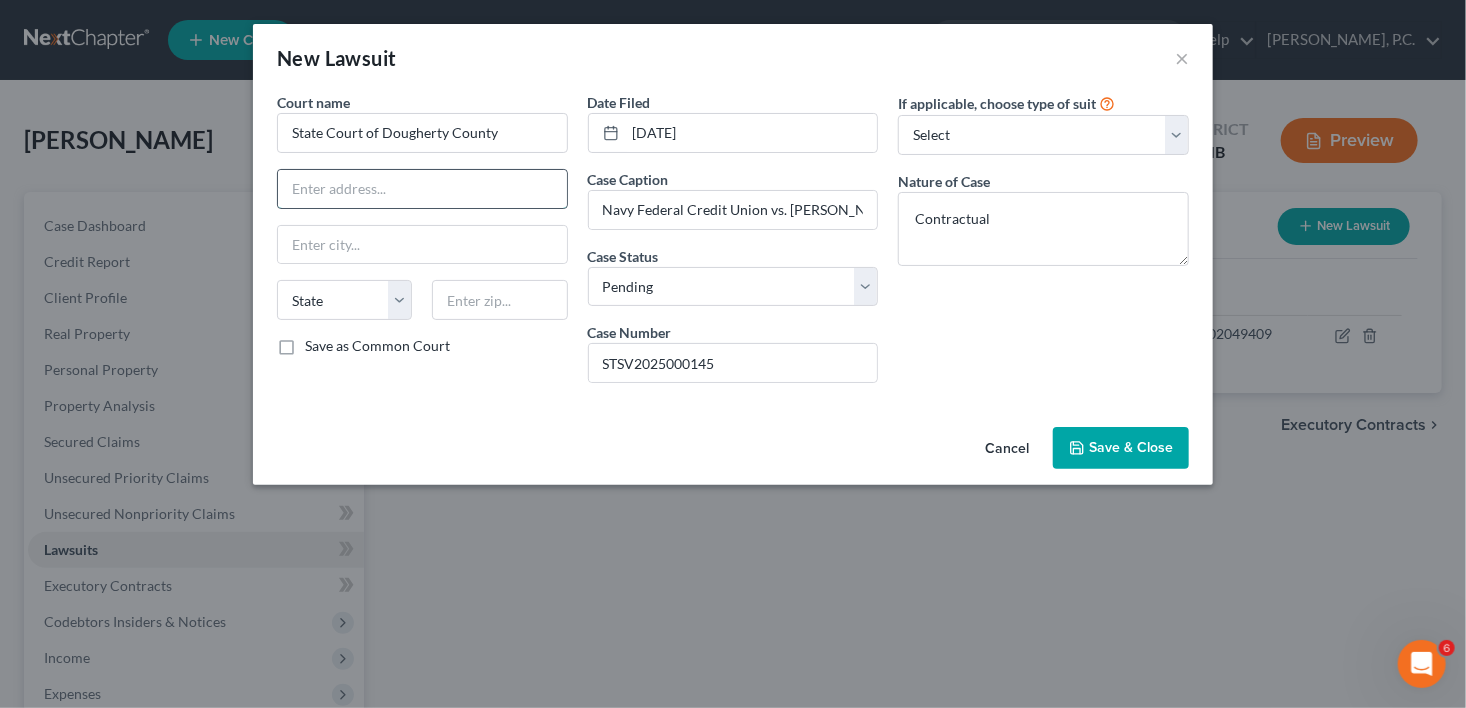 paste on "[STREET_ADDRESS]" 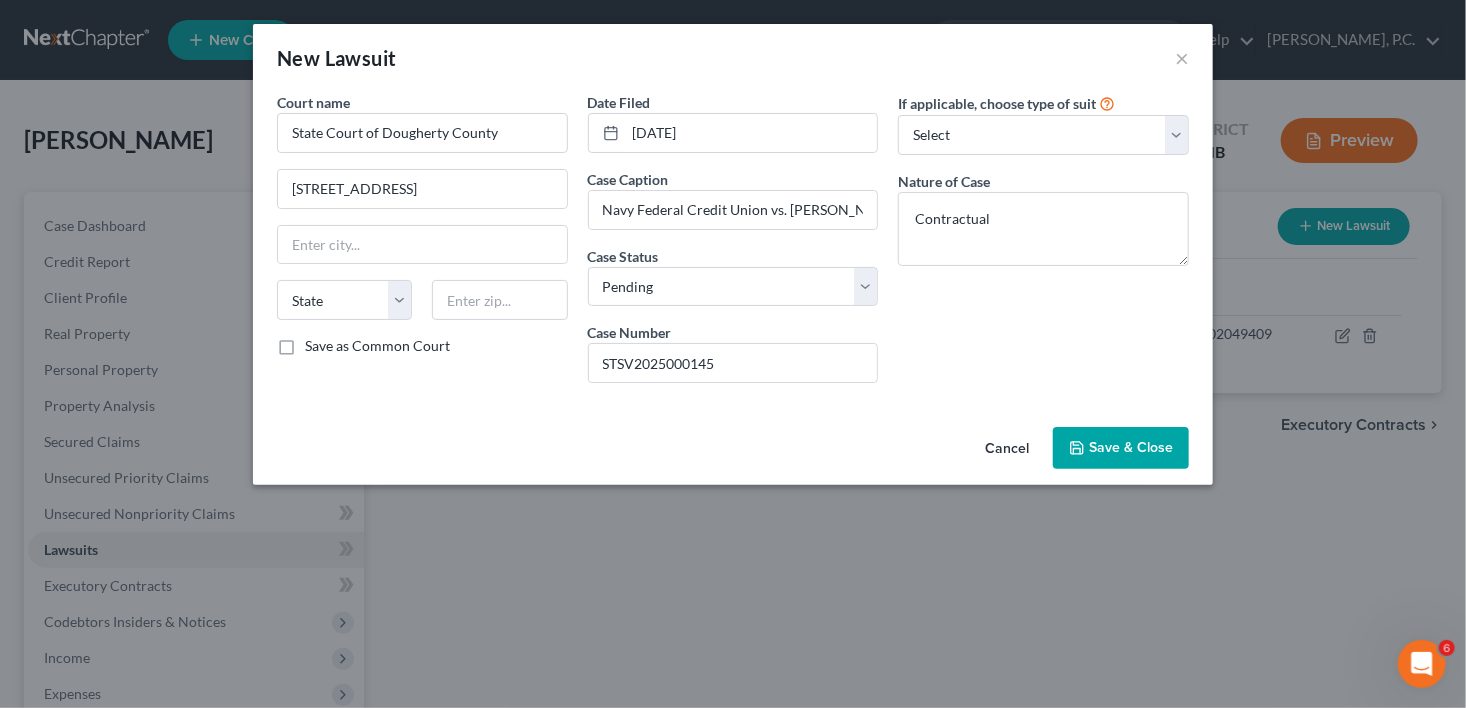 click on "State [US_STATE] AK AR AZ CA CO CT DE DC [GEOGRAPHIC_DATA] [GEOGRAPHIC_DATA] GU HI ID IL IN [GEOGRAPHIC_DATA] [GEOGRAPHIC_DATA] [GEOGRAPHIC_DATA] LA ME MD [GEOGRAPHIC_DATA] [GEOGRAPHIC_DATA] [GEOGRAPHIC_DATA] [GEOGRAPHIC_DATA] [GEOGRAPHIC_DATA] MT NC [GEOGRAPHIC_DATA] [GEOGRAPHIC_DATA] [GEOGRAPHIC_DATA] NH [GEOGRAPHIC_DATA] [GEOGRAPHIC_DATA] [GEOGRAPHIC_DATA] [GEOGRAPHIC_DATA] [GEOGRAPHIC_DATA] [GEOGRAPHIC_DATA] [GEOGRAPHIC_DATA] PR RI SC SD [GEOGRAPHIC_DATA] [GEOGRAPHIC_DATA] [GEOGRAPHIC_DATA] VI [GEOGRAPHIC_DATA] [GEOGRAPHIC_DATA] [GEOGRAPHIC_DATA] WV WI WY" at bounding box center [422, 308] 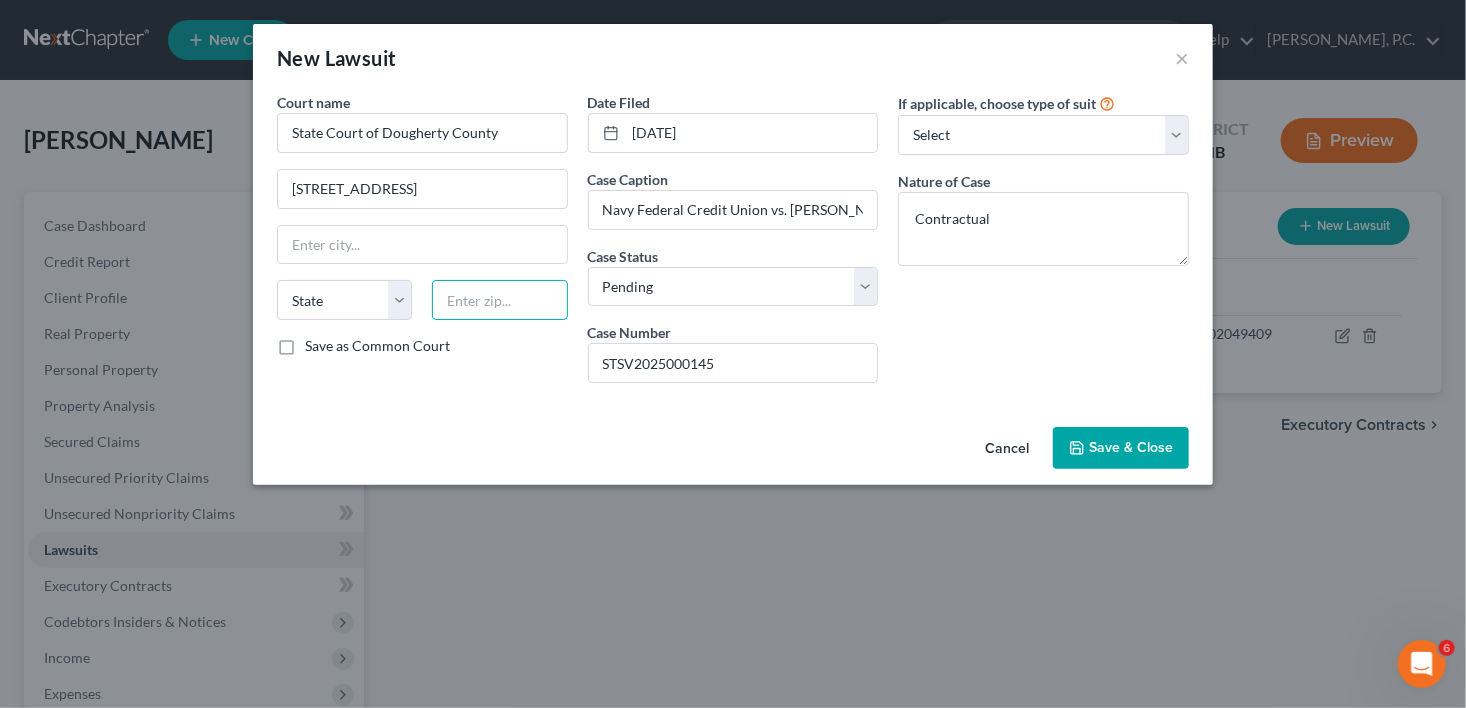 click at bounding box center [499, 300] 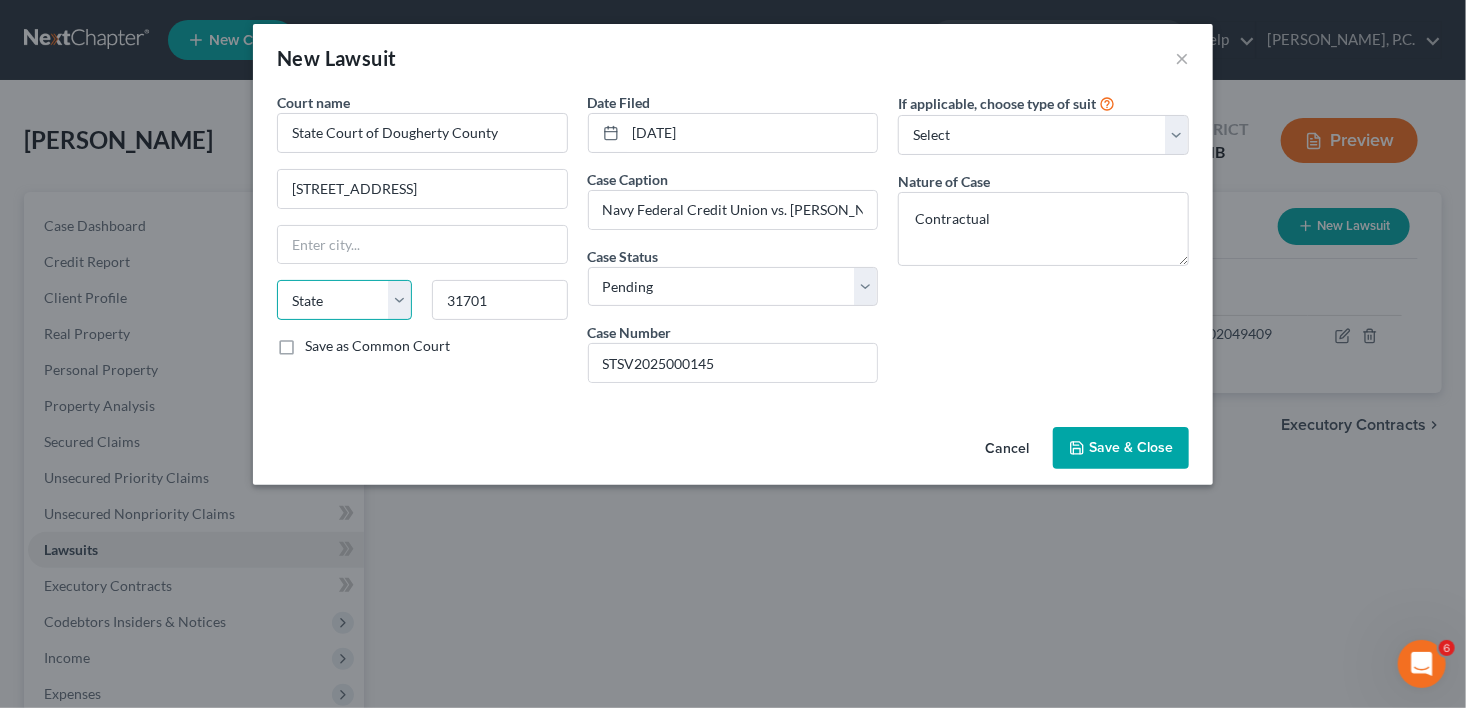 click on "State [US_STATE] AK AR AZ CA CO CT DE DC [GEOGRAPHIC_DATA] [GEOGRAPHIC_DATA] GU HI ID IL IN [GEOGRAPHIC_DATA] [GEOGRAPHIC_DATA] [GEOGRAPHIC_DATA] LA ME MD [GEOGRAPHIC_DATA] [GEOGRAPHIC_DATA] [GEOGRAPHIC_DATA] [GEOGRAPHIC_DATA] [GEOGRAPHIC_DATA] MT NC [GEOGRAPHIC_DATA] [GEOGRAPHIC_DATA] [GEOGRAPHIC_DATA] NH [GEOGRAPHIC_DATA] [GEOGRAPHIC_DATA] [GEOGRAPHIC_DATA] [GEOGRAPHIC_DATA] [GEOGRAPHIC_DATA] [GEOGRAPHIC_DATA] [GEOGRAPHIC_DATA] PR RI SC SD [GEOGRAPHIC_DATA] [GEOGRAPHIC_DATA] [GEOGRAPHIC_DATA] VI [GEOGRAPHIC_DATA] [GEOGRAPHIC_DATA] [GEOGRAPHIC_DATA] WV WI WY" at bounding box center [344, 300] 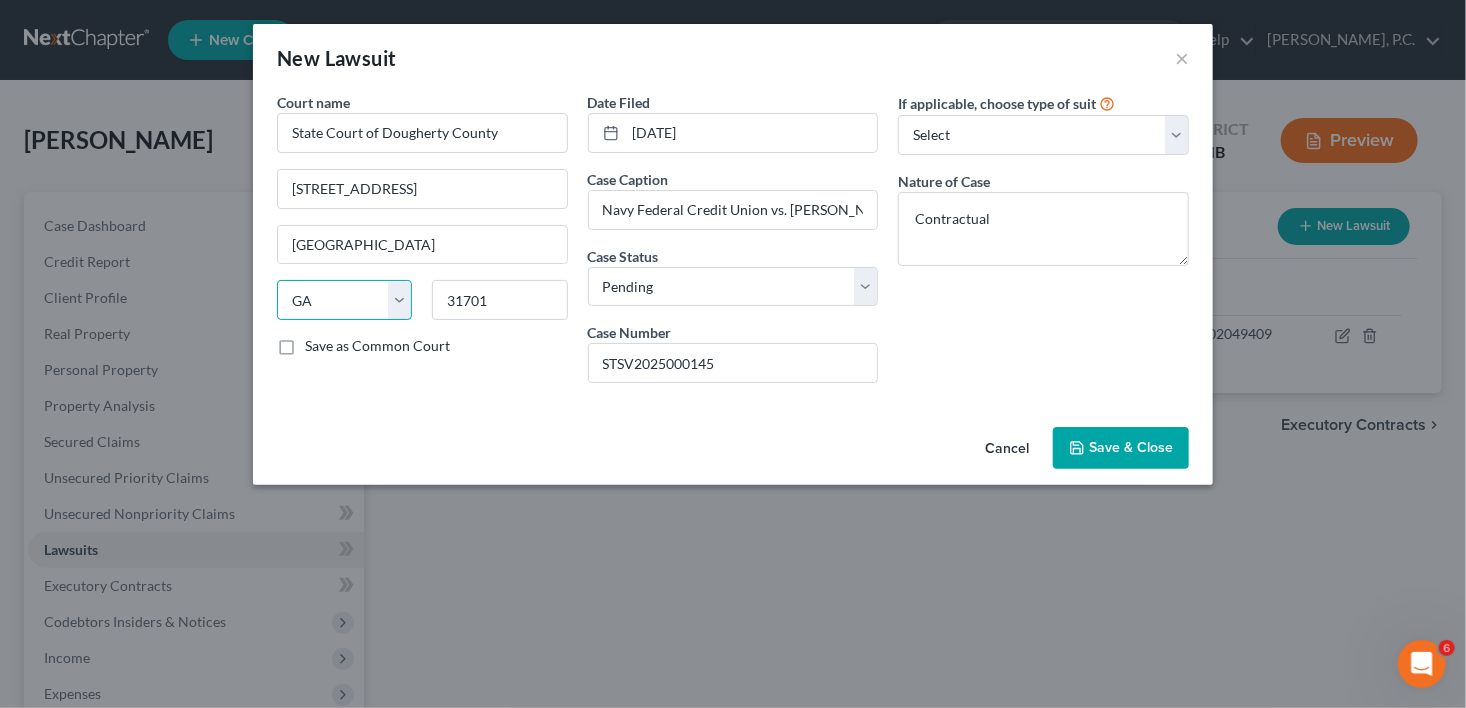 click on "State [US_STATE] AK AR AZ CA CO CT DE DC [GEOGRAPHIC_DATA] [GEOGRAPHIC_DATA] GU HI ID IL IN [GEOGRAPHIC_DATA] [GEOGRAPHIC_DATA] [GEOGRAPHIC_DATA] LA ME MD [GEOGRAPHIC_DATA] [GEOGRAPHIC_DATA] [GEOGRAPHIC_DATA] [GEOGRAPHIC_DATA] [GEOGRAPHIC_DATA] MT NC [GEOGRAPHIC_DATA] [GEOGRAPHIC_DATA] [GEOGRAPHIC_DATA] NH [GEOGRAPHIC_DATA] [GEOGRAPHIC_DATA] [GEOGRAPHIC_DATA] [GEOGRAPHIC_DATA] [GEOGRAPHIC_DATA] [GEOGRAPHIC_DATA] [GEOGRAPHIC_DATA] PR RI SC SD [GEOGRAPHIC_DATA] [GEOGRAPHIC_DATA] [GEOGRAPHIC_DATA] VI [GEOGRAPHIC_DATA] [GEOGRAPHIC_DATA] [GEOGRAPHIC_DATA] WV WI WY" at bounding box center (344, 300) 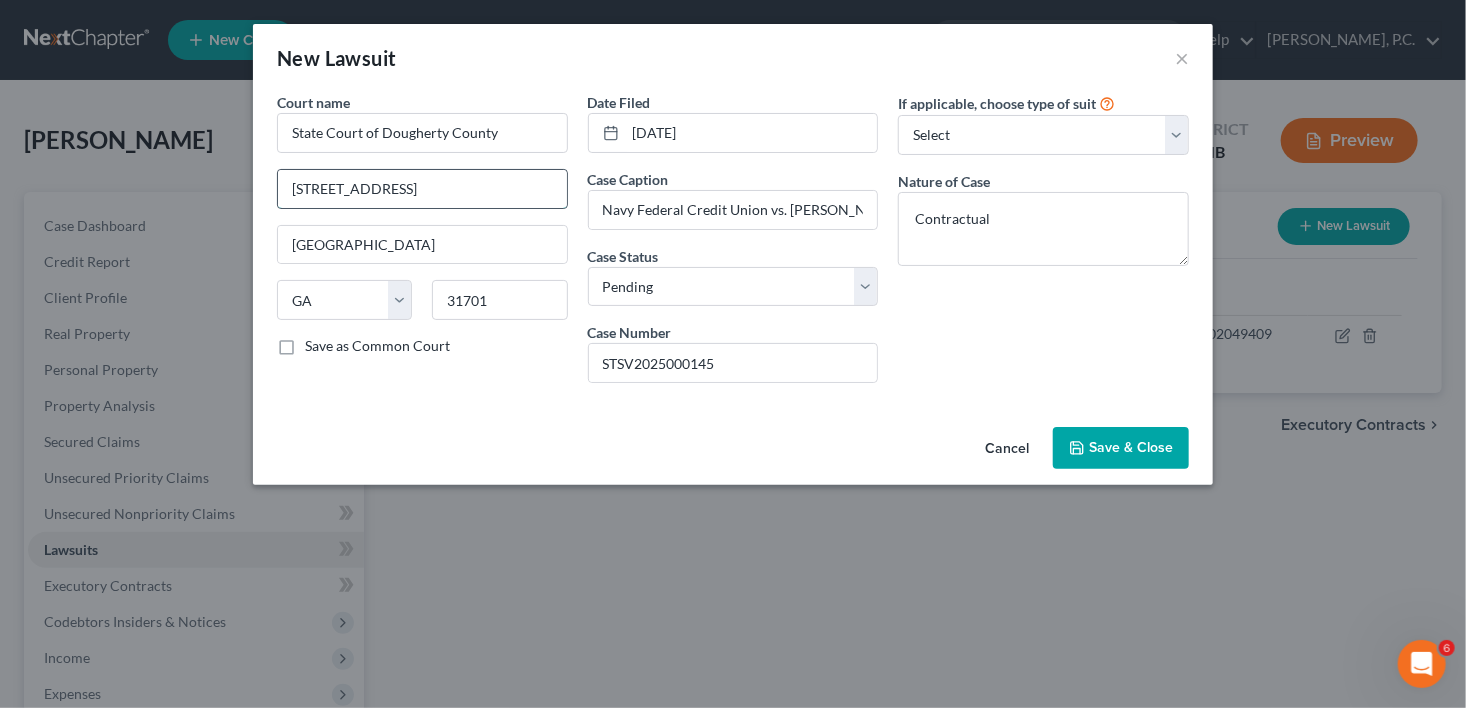 drag, startPoint x: 531, startPoint y: 180, endPoint x: 415, endPoint y: 192, distance: 116.61904 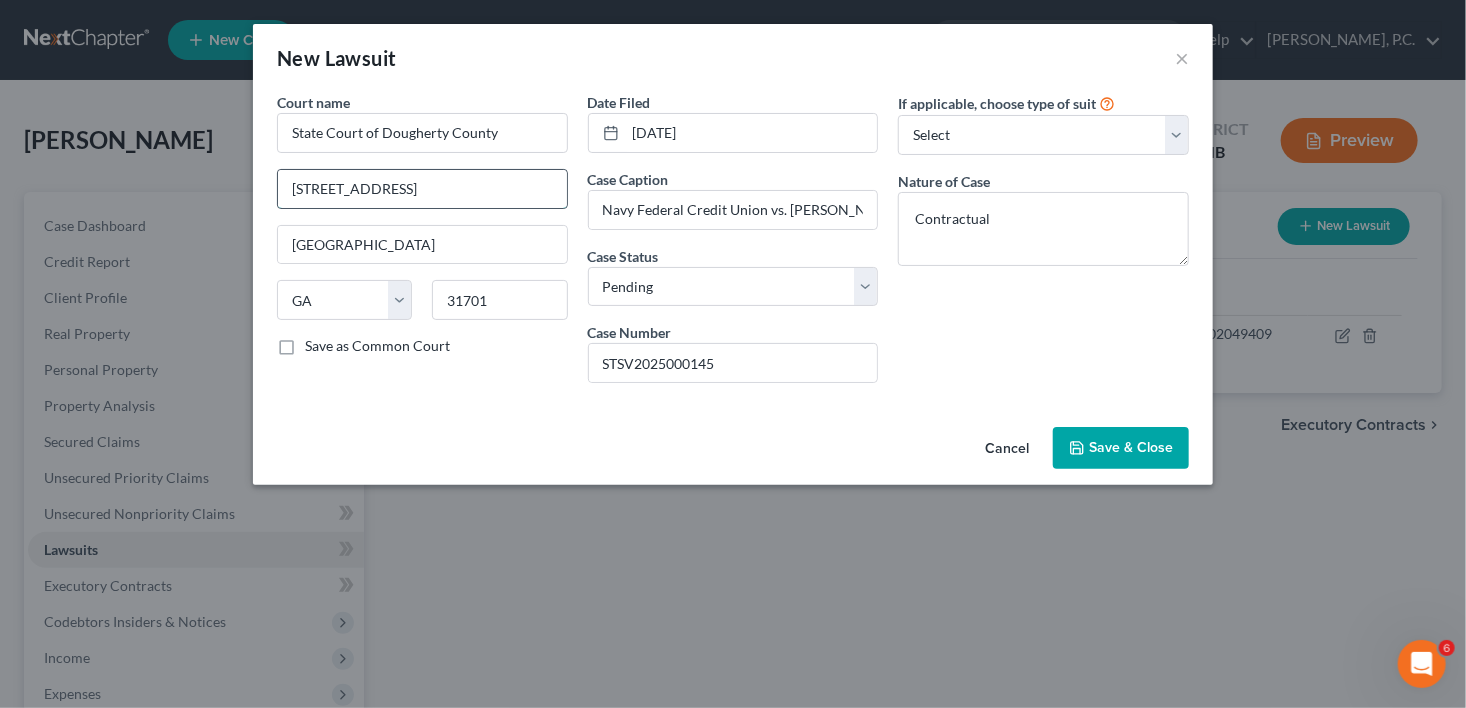 click on "[STREET_ADDRESS]" at bounding box center (422, 189) 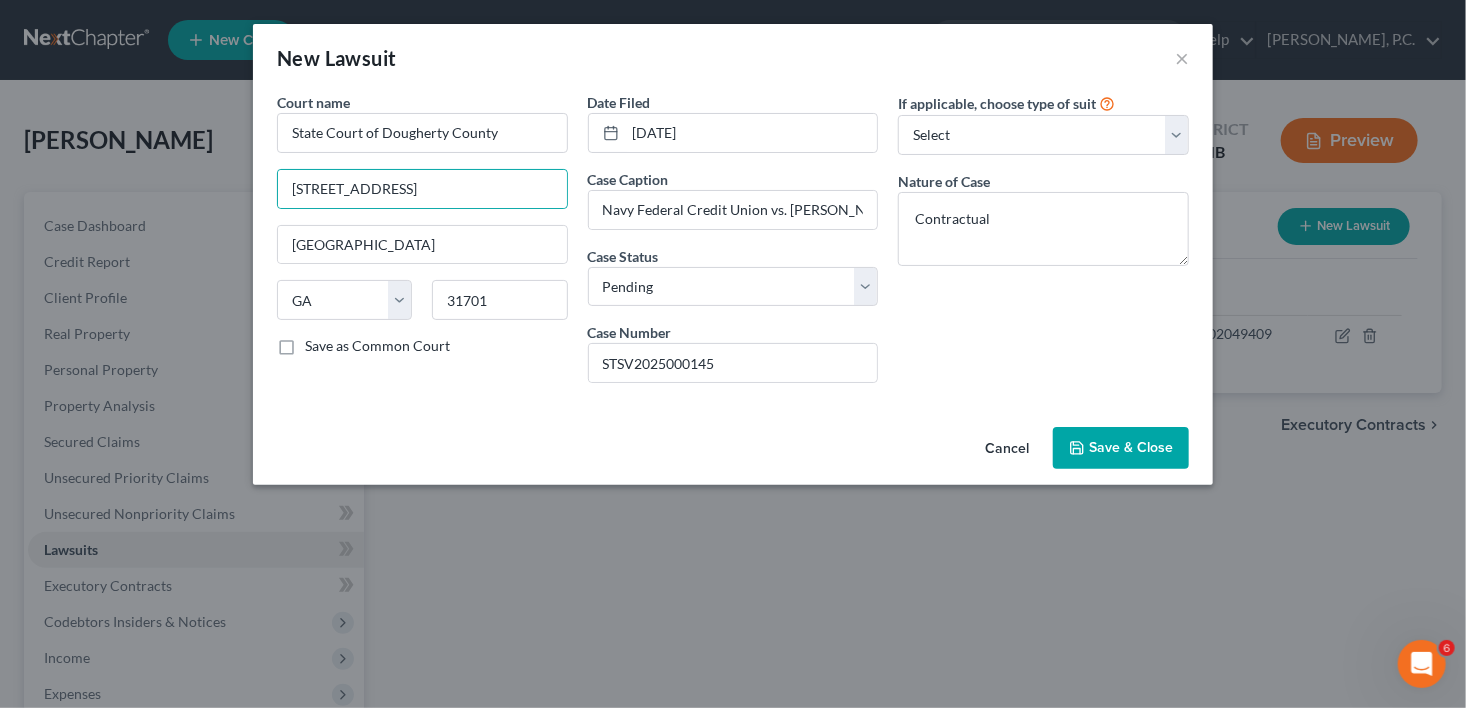 click on "Save as Common Court" at bounding box center (377, 346) 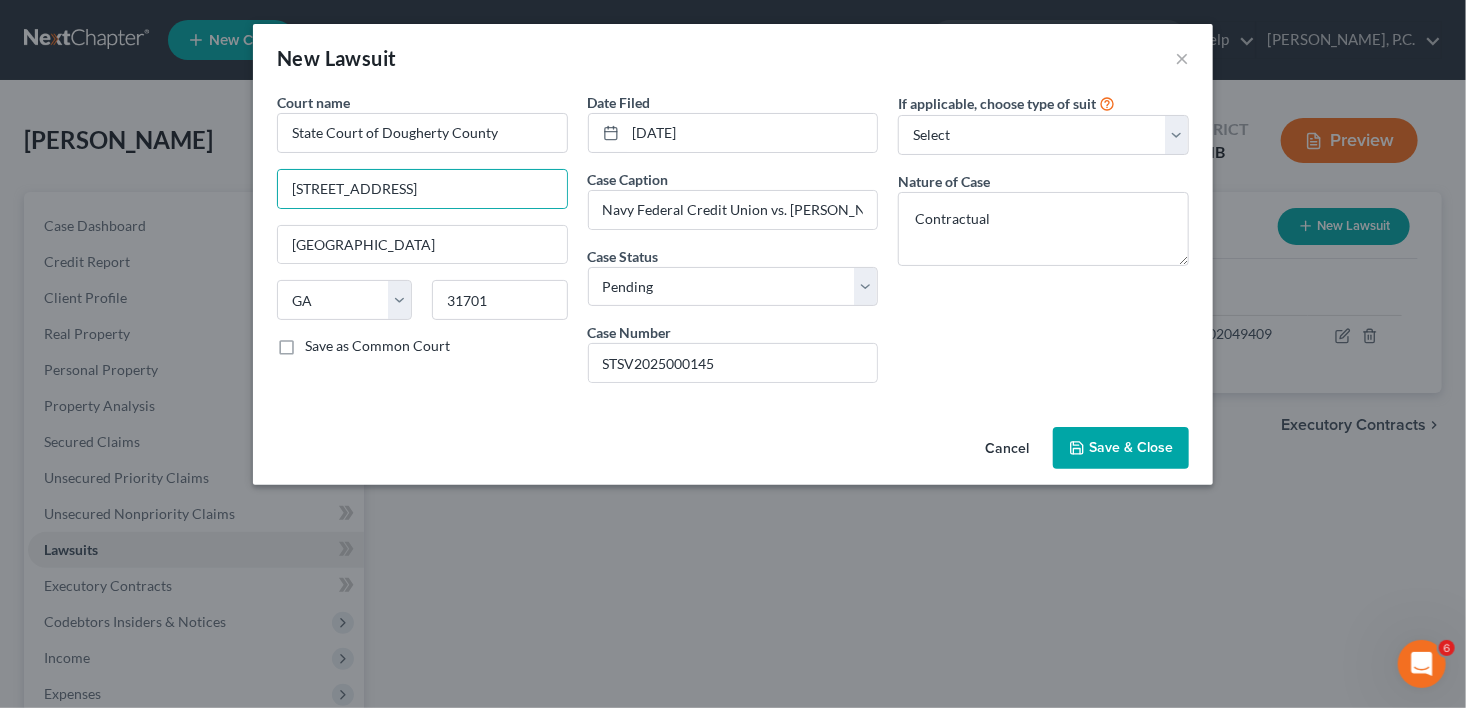 click on "Save as Common Court" at bounding box center (319, 342) 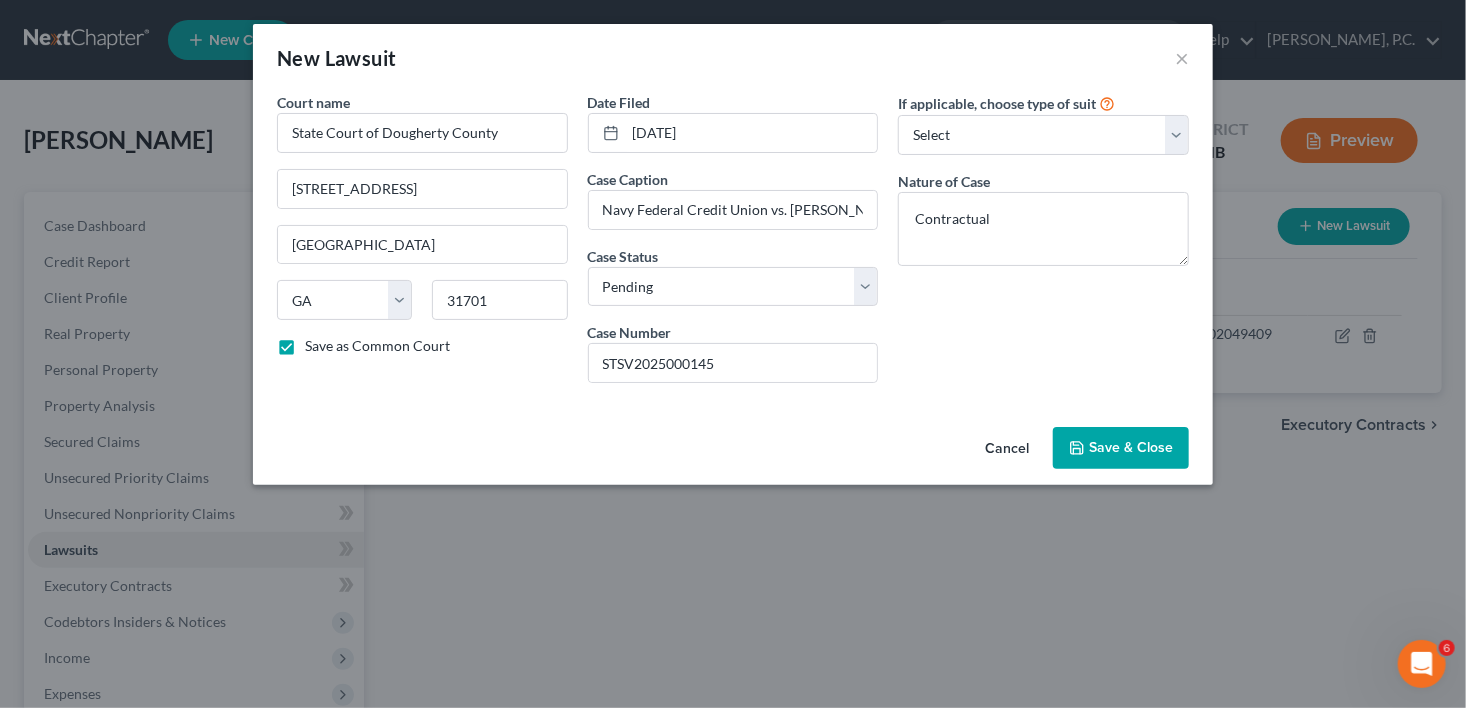 click on "Save & Close" at bounding box center (1131, 447) 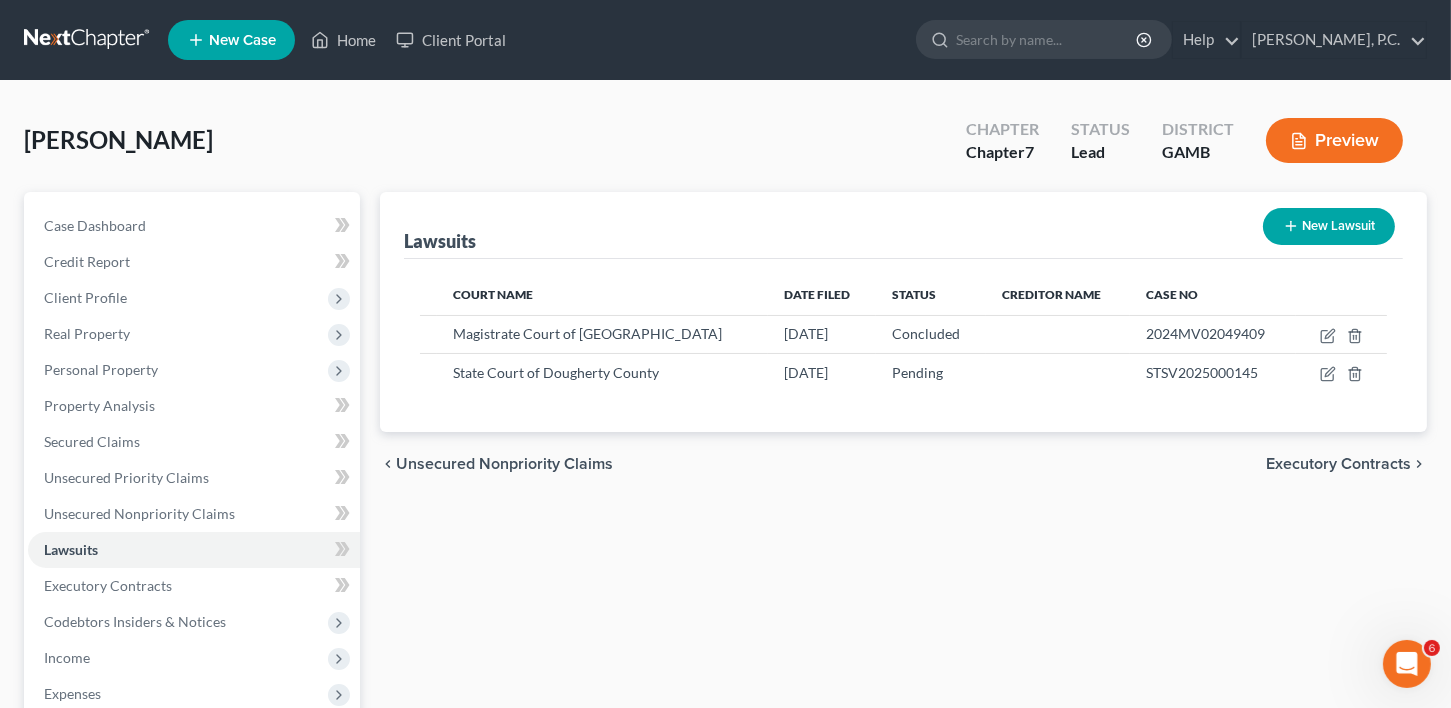 click on "New Lawsuit" at bounding box center (1329, 226) 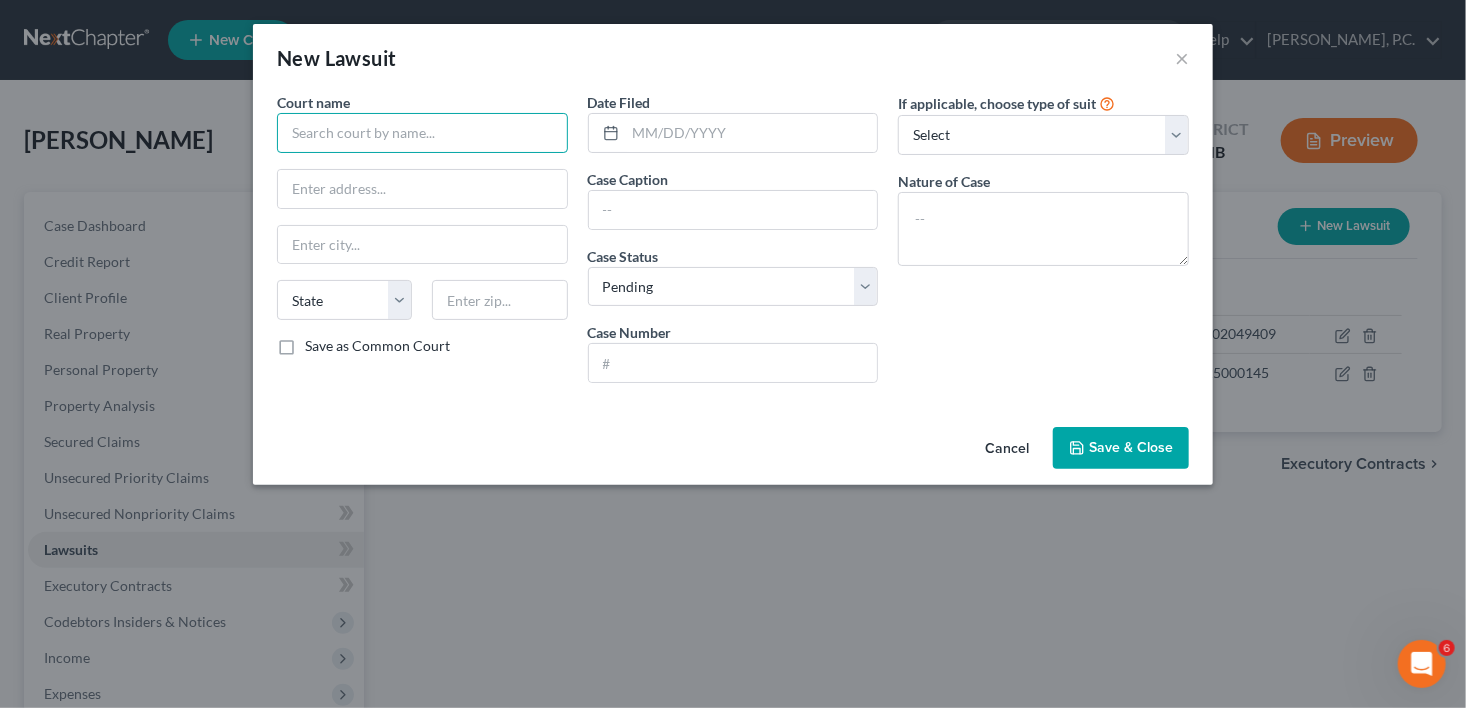 click at bounding box center (422, 133) 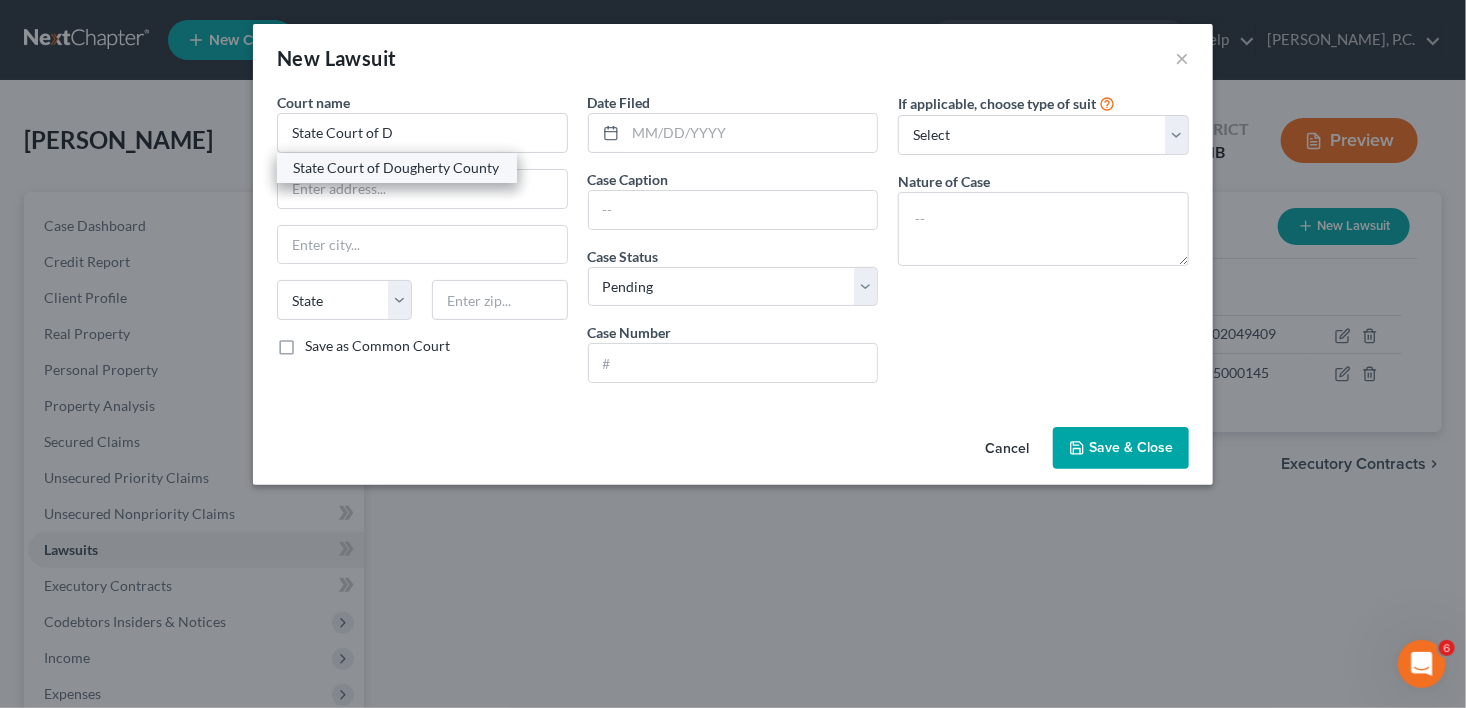 click on "State Court of Dougherty County" at bounding box center (397, 168) 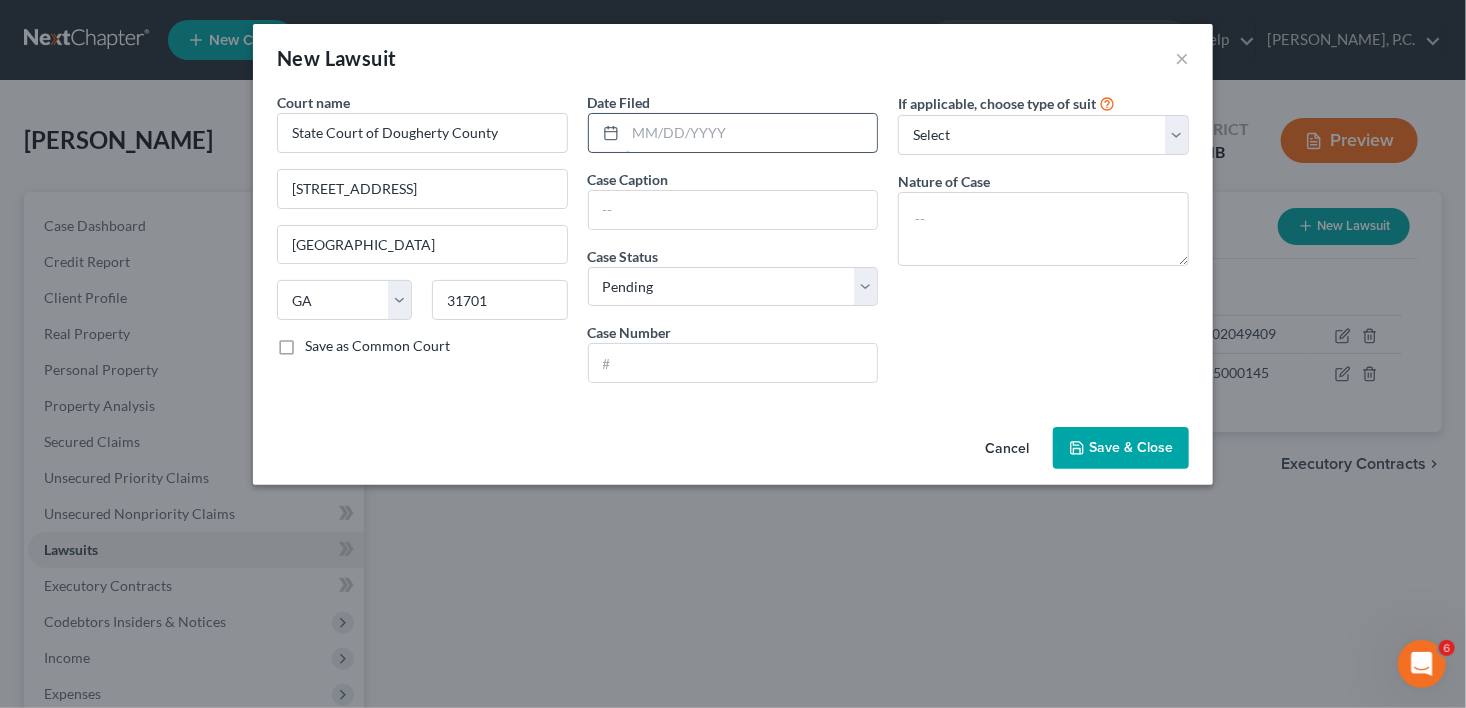 click at bounding box center [752, 133] 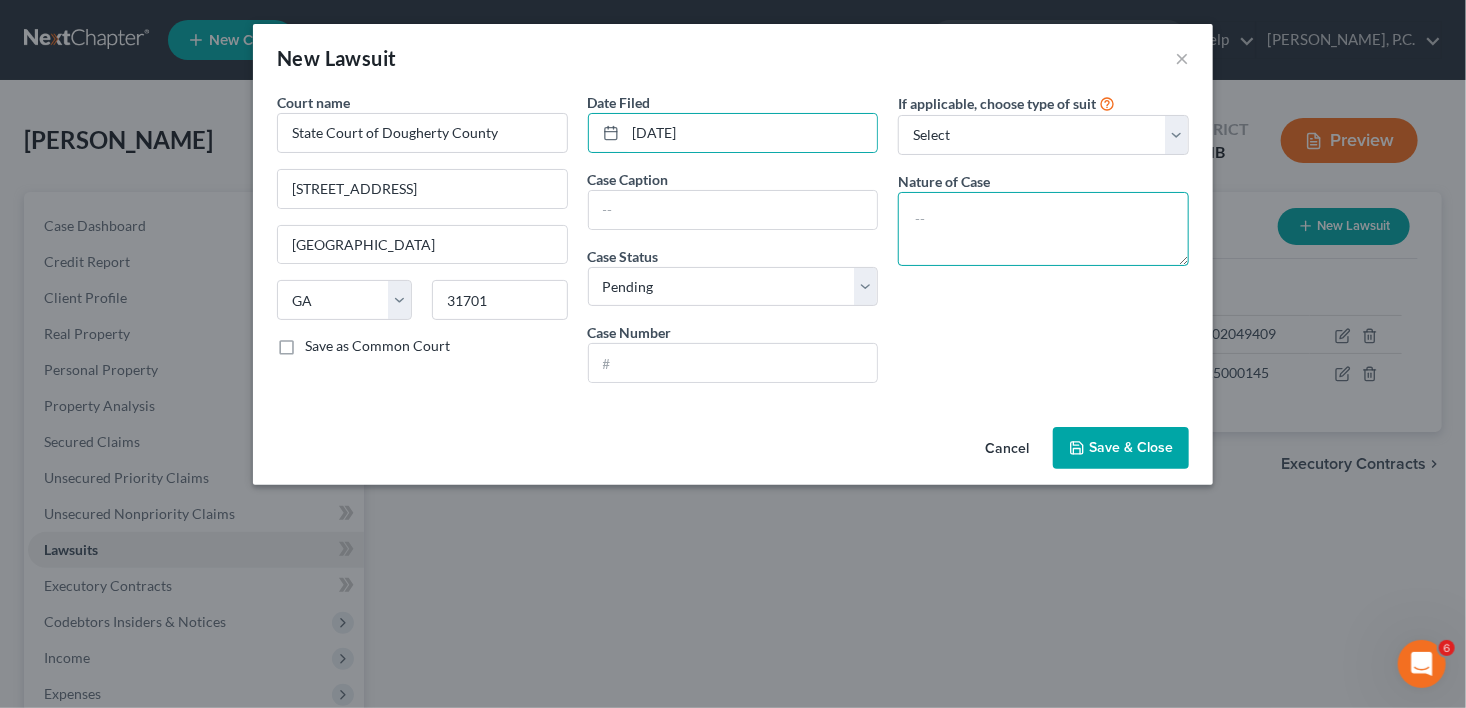 click at bounding box center [1043, 229] 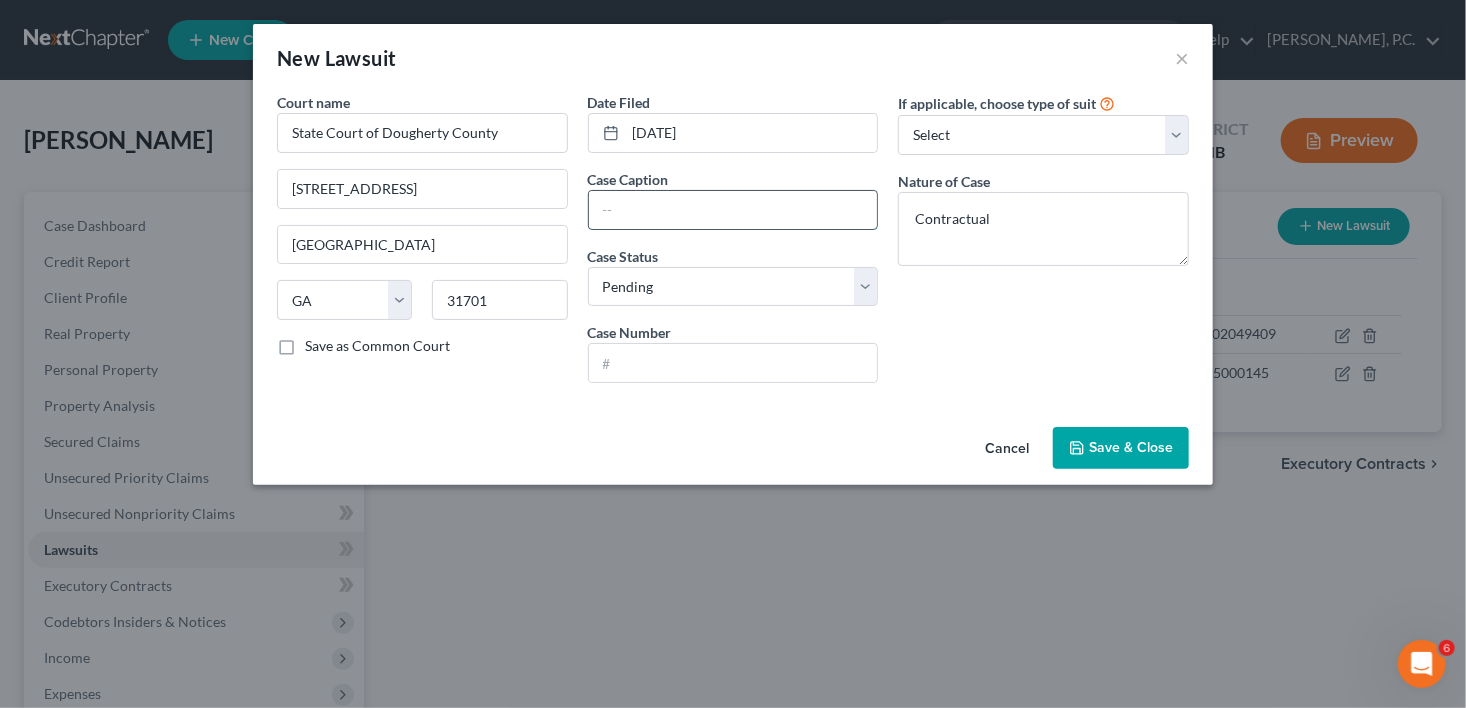 click at bounding box center [733, 210] 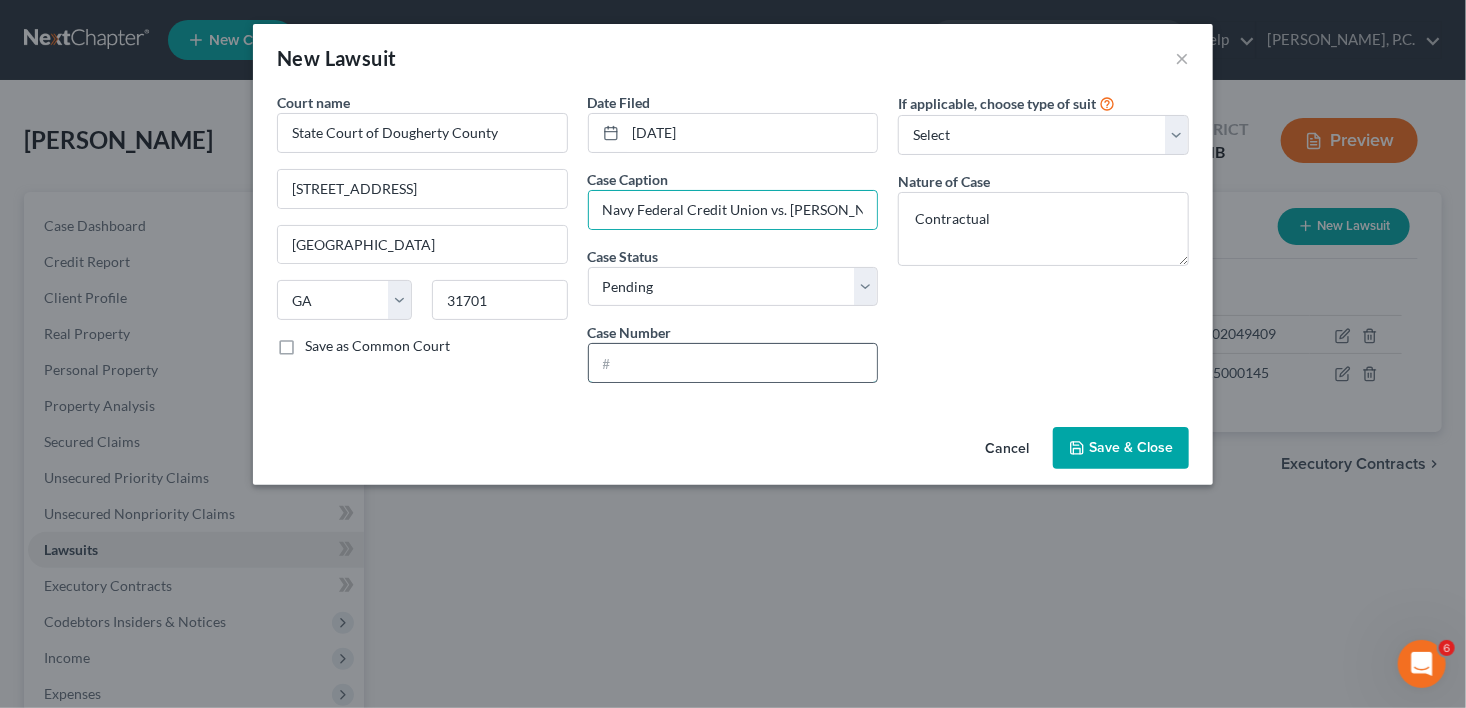 click at bounding box center (733, 363) 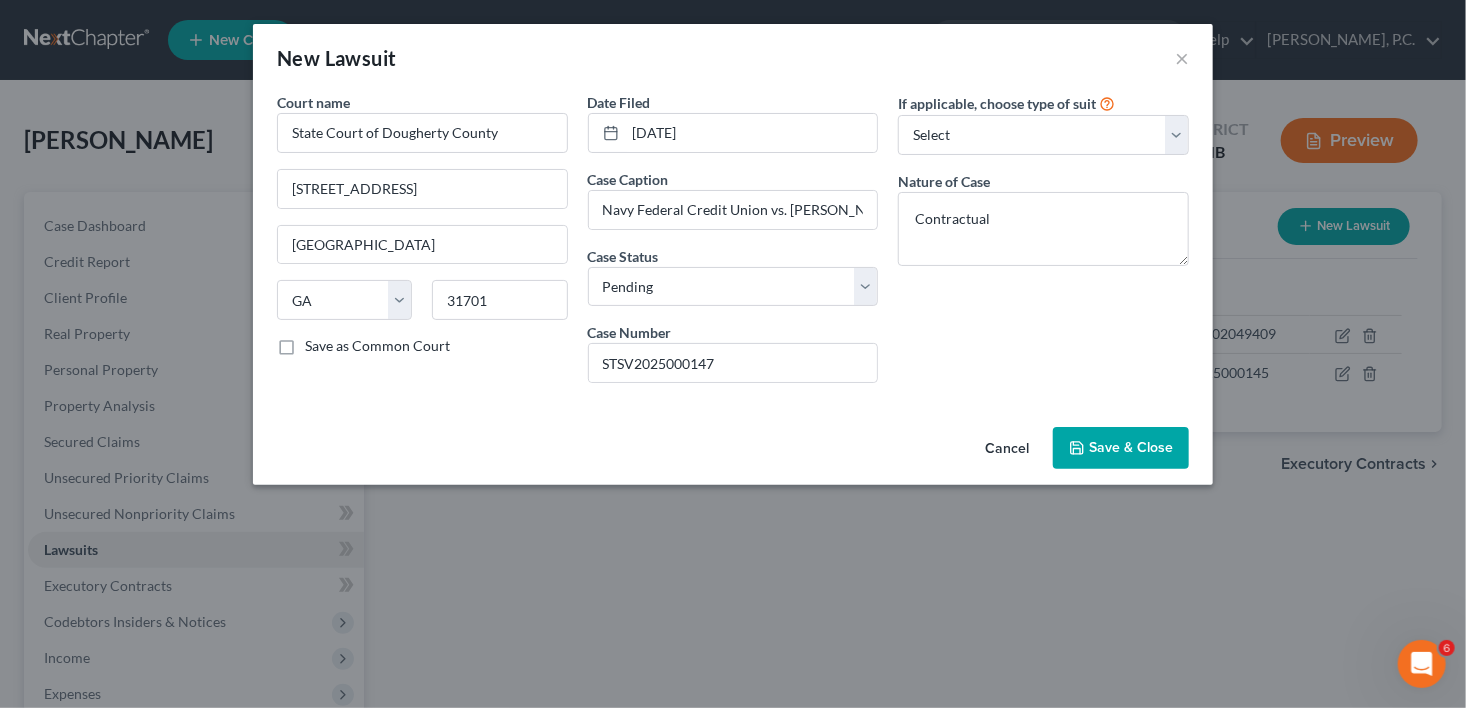 click on "Save & Close" at bounding box center [1121, 448] 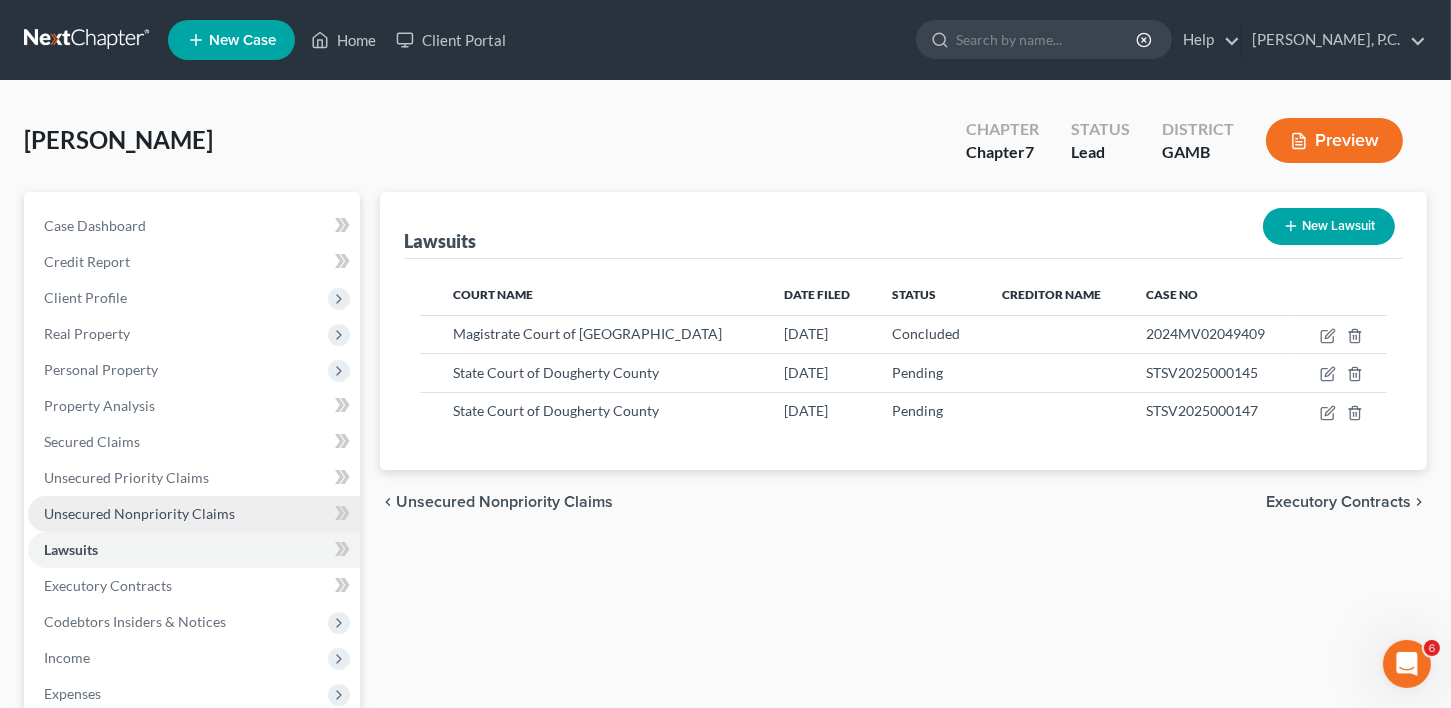 click on "Unsecured Nonpriority Claims" at bounding box center (139, 513) 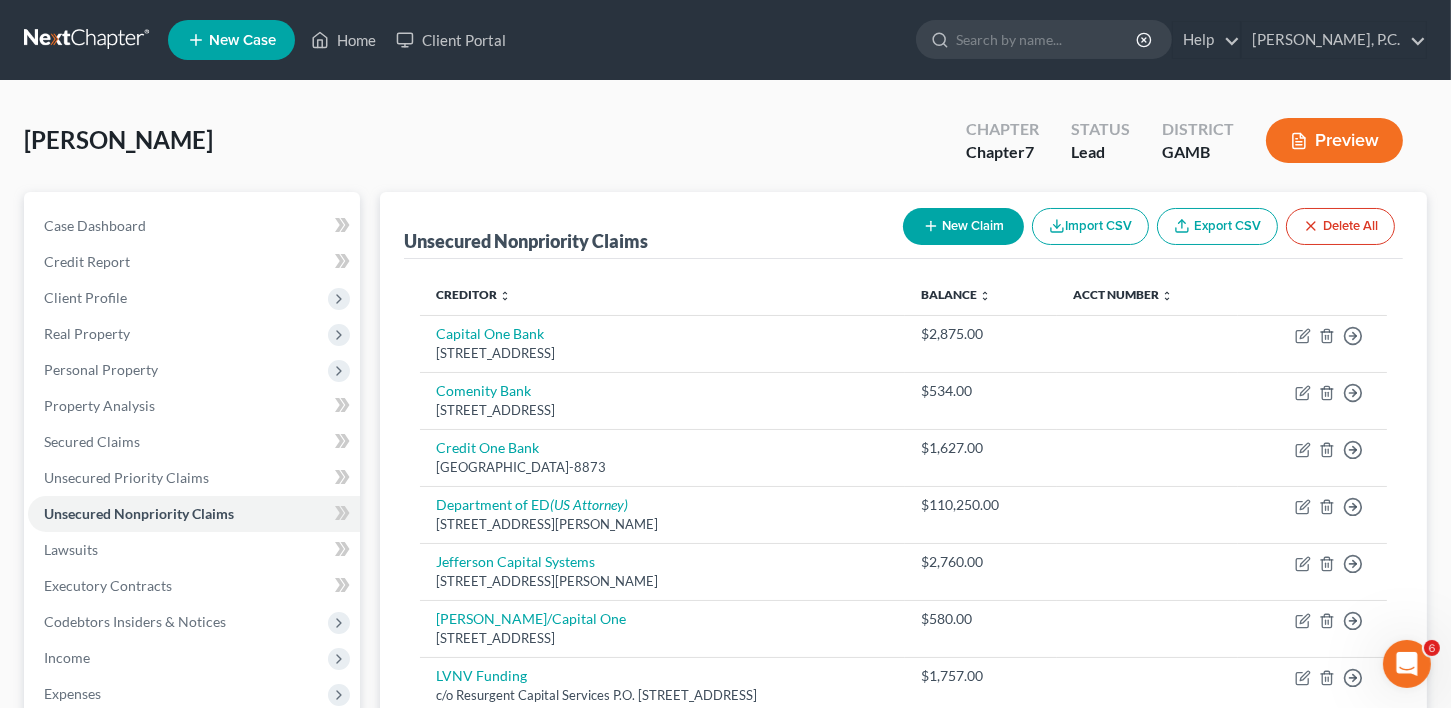 click on "New Claim" at bounding box center (963, 226) 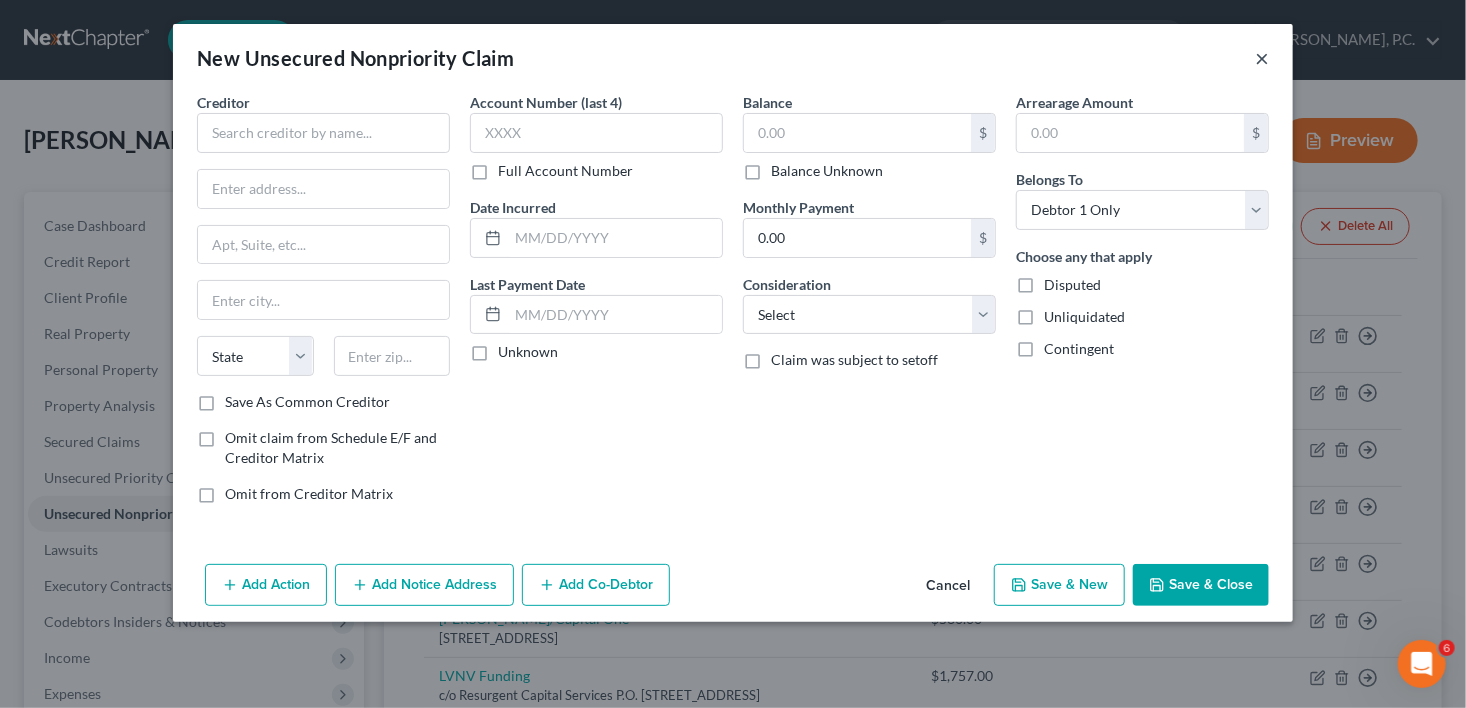 click on "×" at bounding box center (1262, 58) 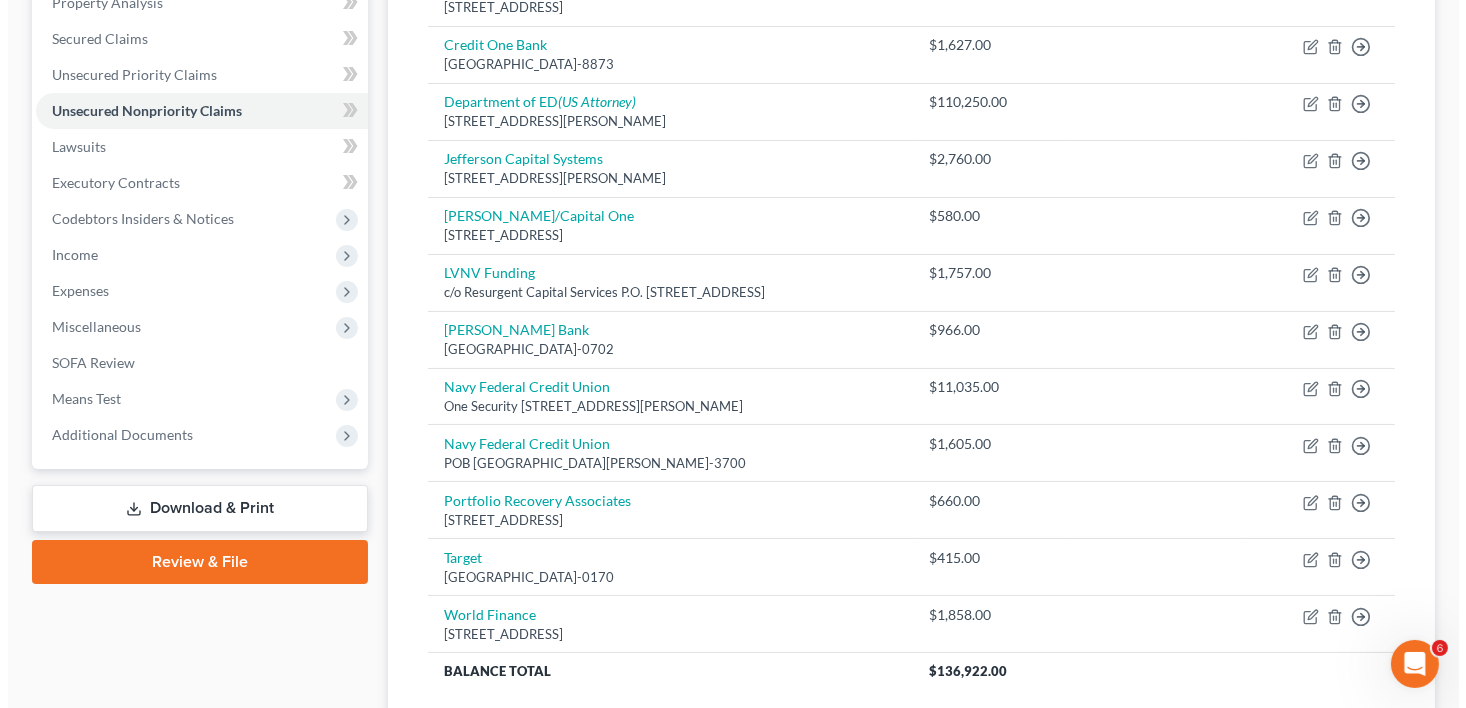 scroll, scrollTop: 416, scrollLeft: 0, axis: vertical 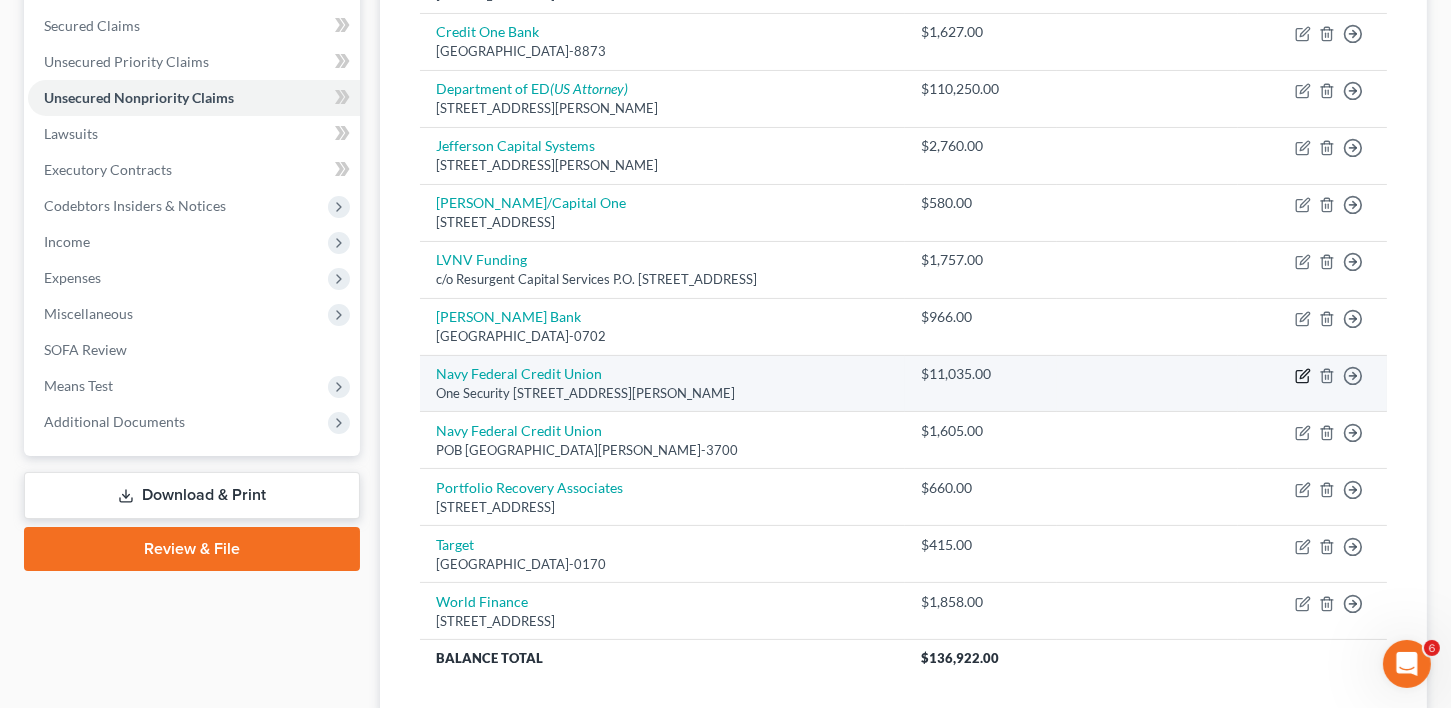 click 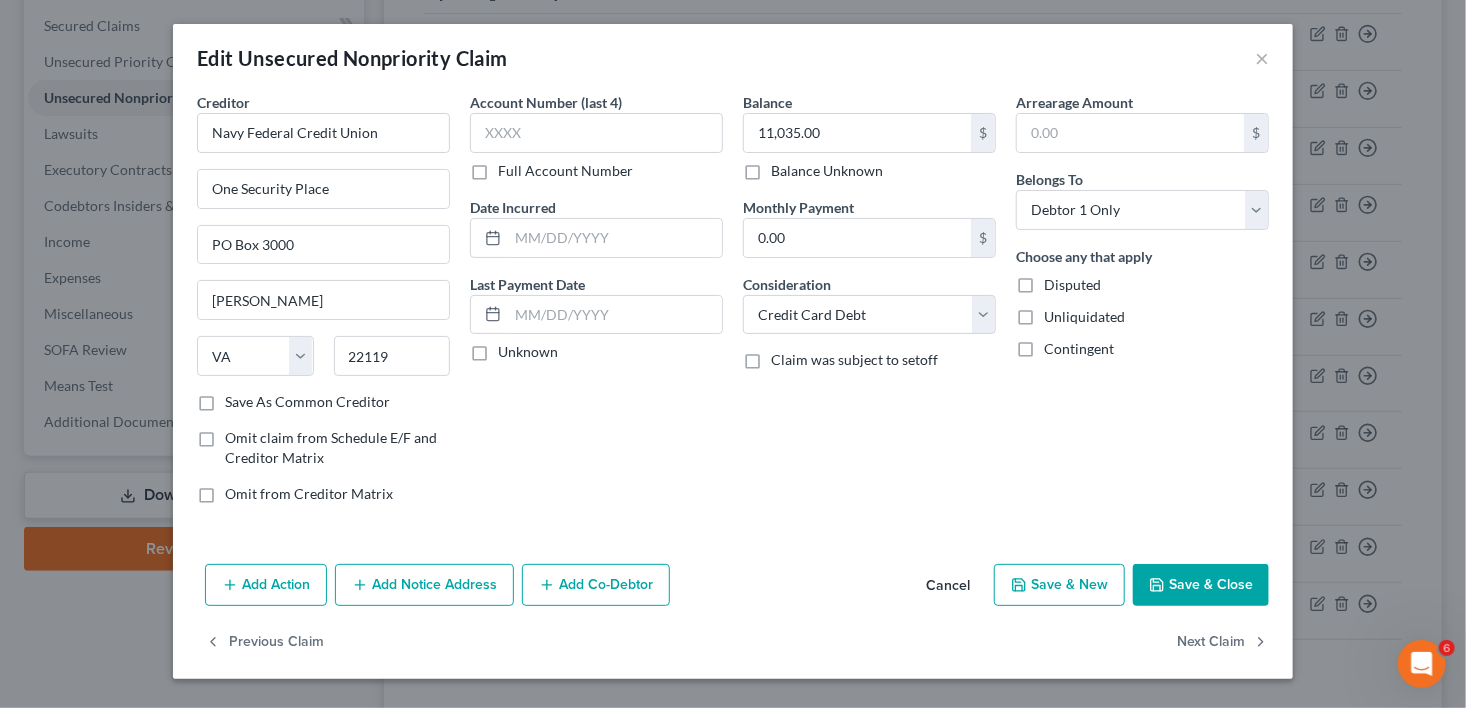 click 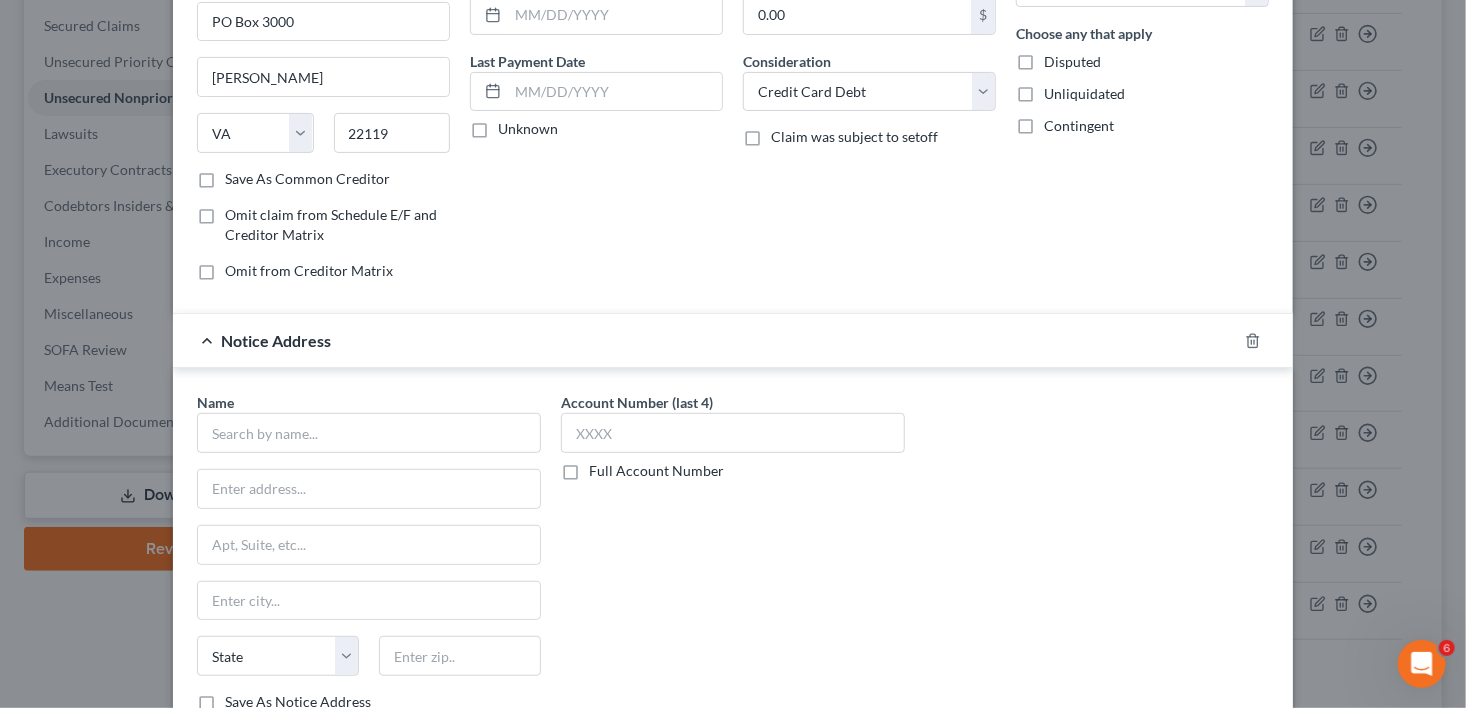 scroll, scrollTop: 382, scrollLeft: 0, axis: vertical 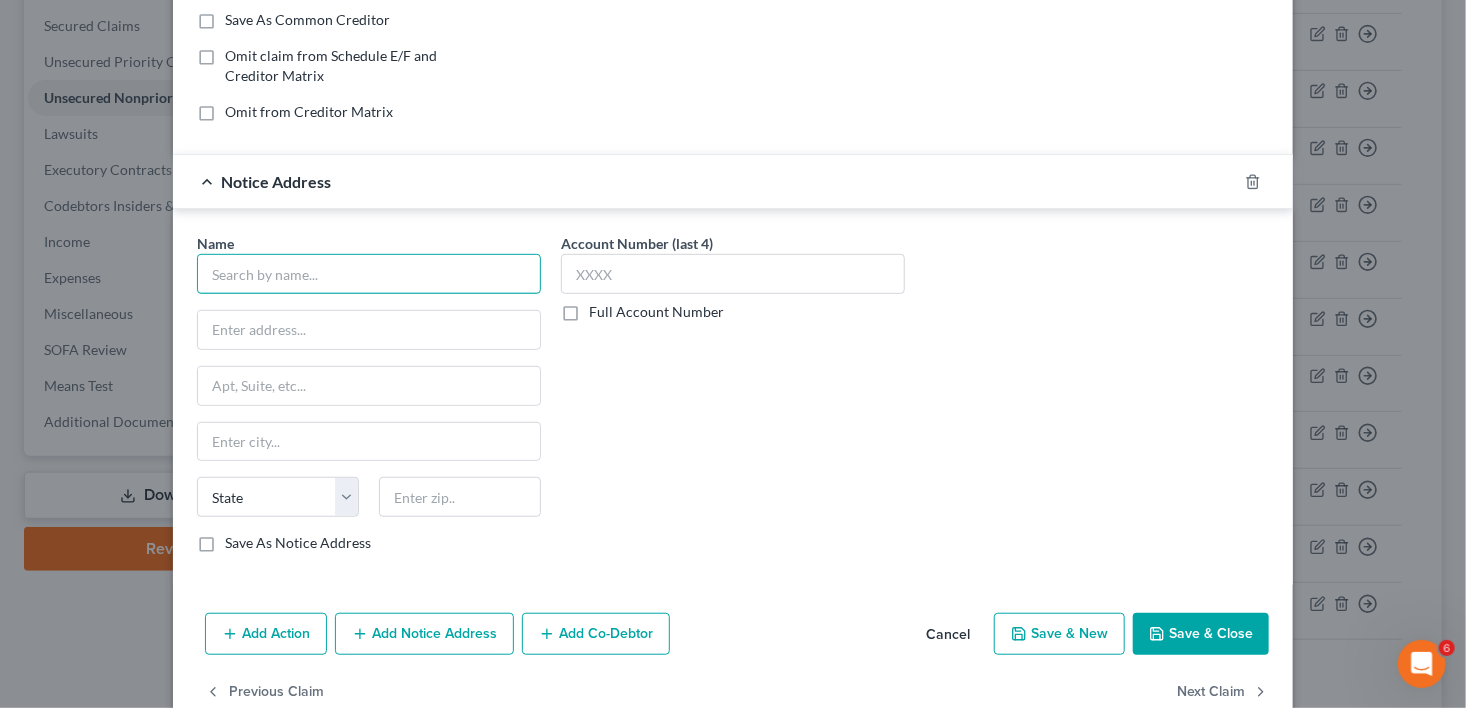 click at bounding box center (369, 274) 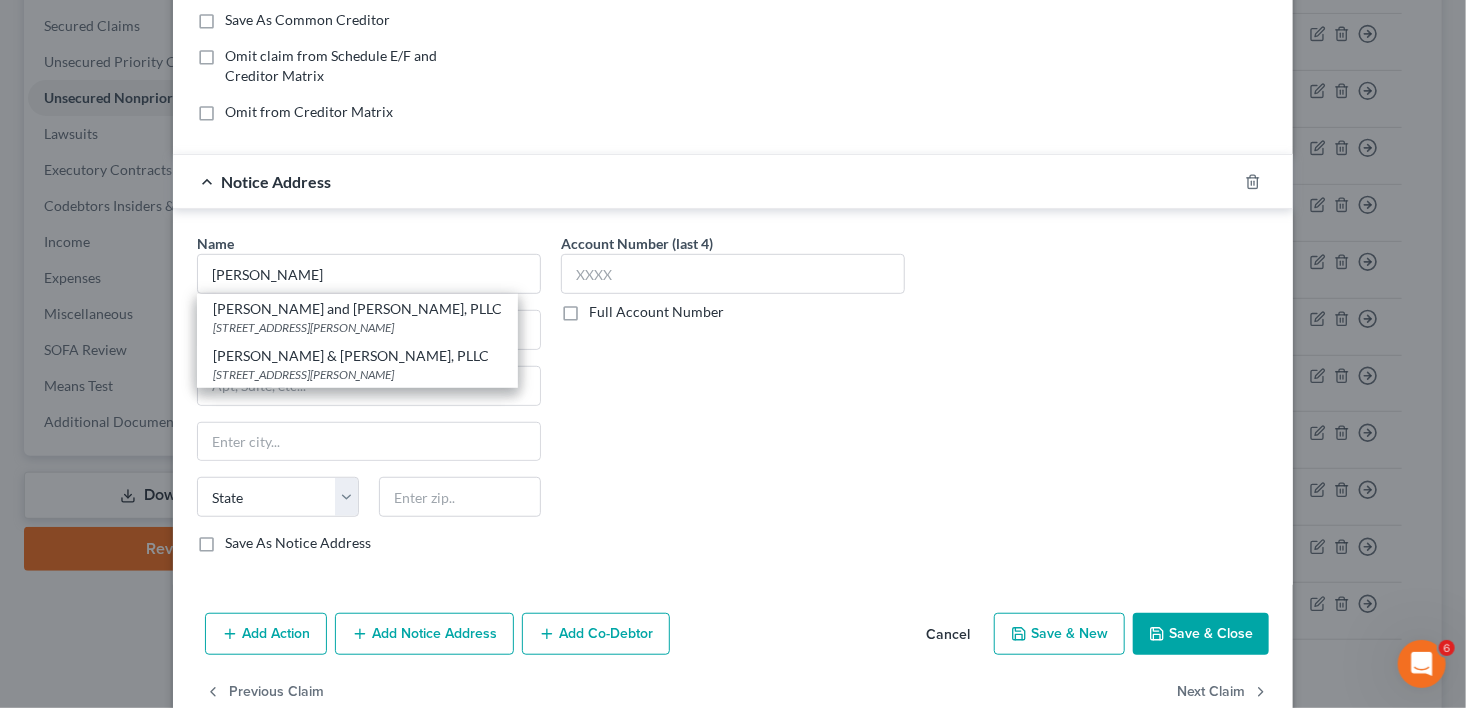 drag, startPoint x: 329, startPoint y: 367, endPoint x: 1140, endPoint y: 533, distance: 827.8146 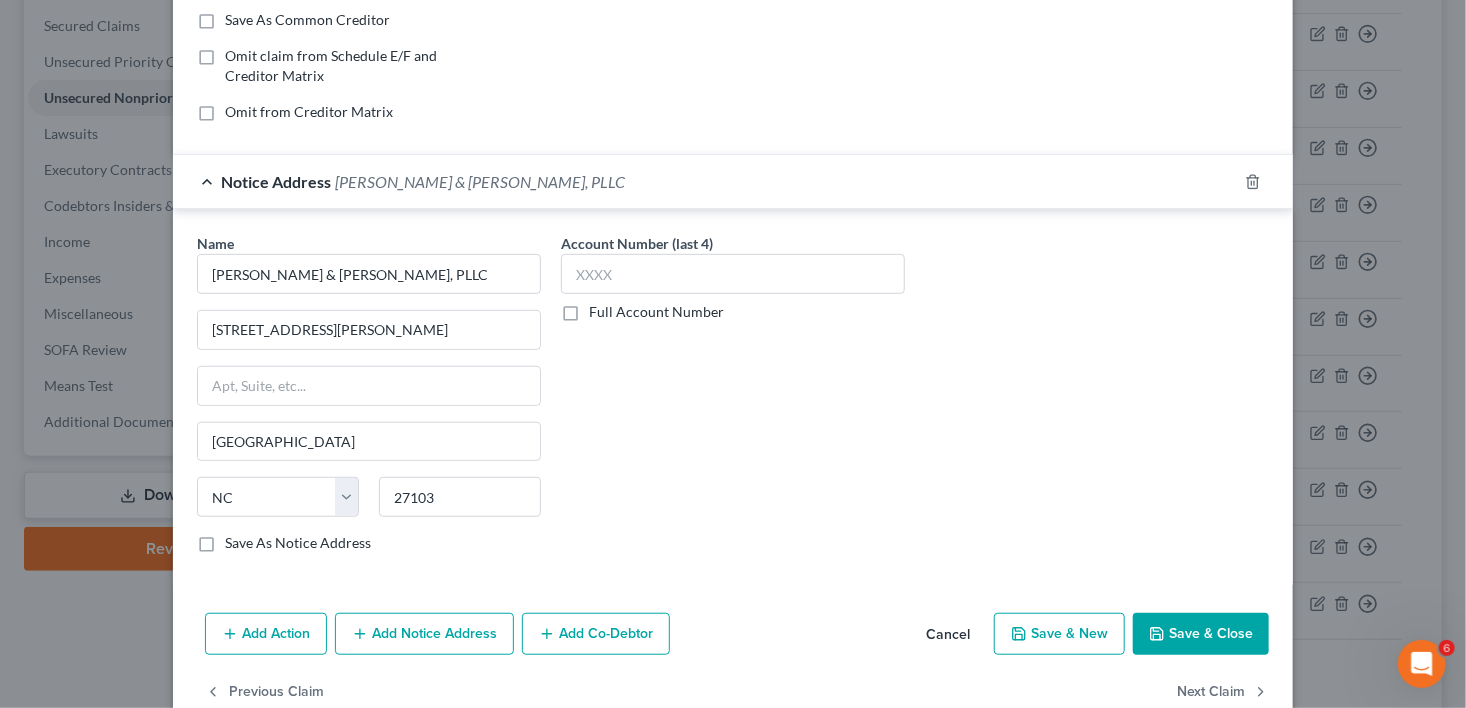 click on "Save & New" at bounding box center [1059, 634] 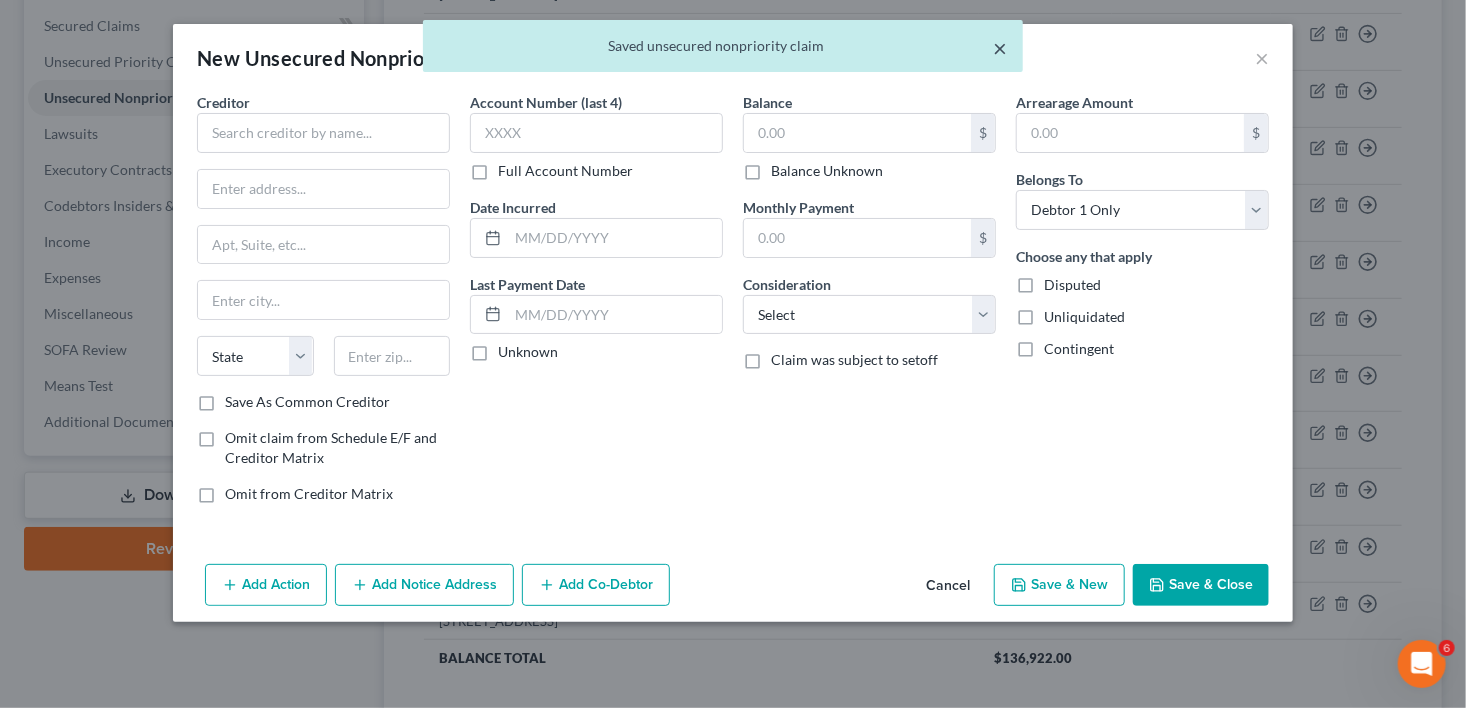 click on "×" at bounding box center (1000, 48) 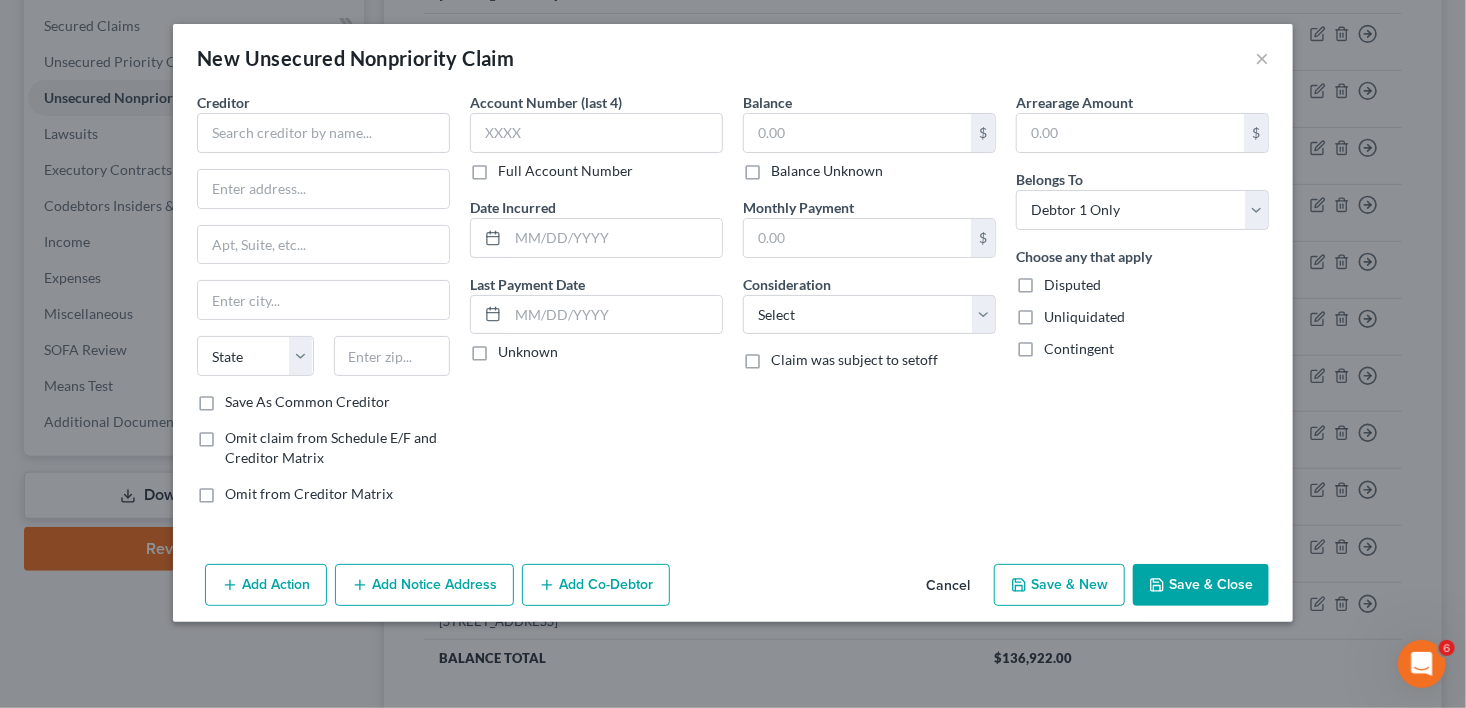 click on "New Unsecured Nonpriority Claim  ×" at bounding box center [733, 58] 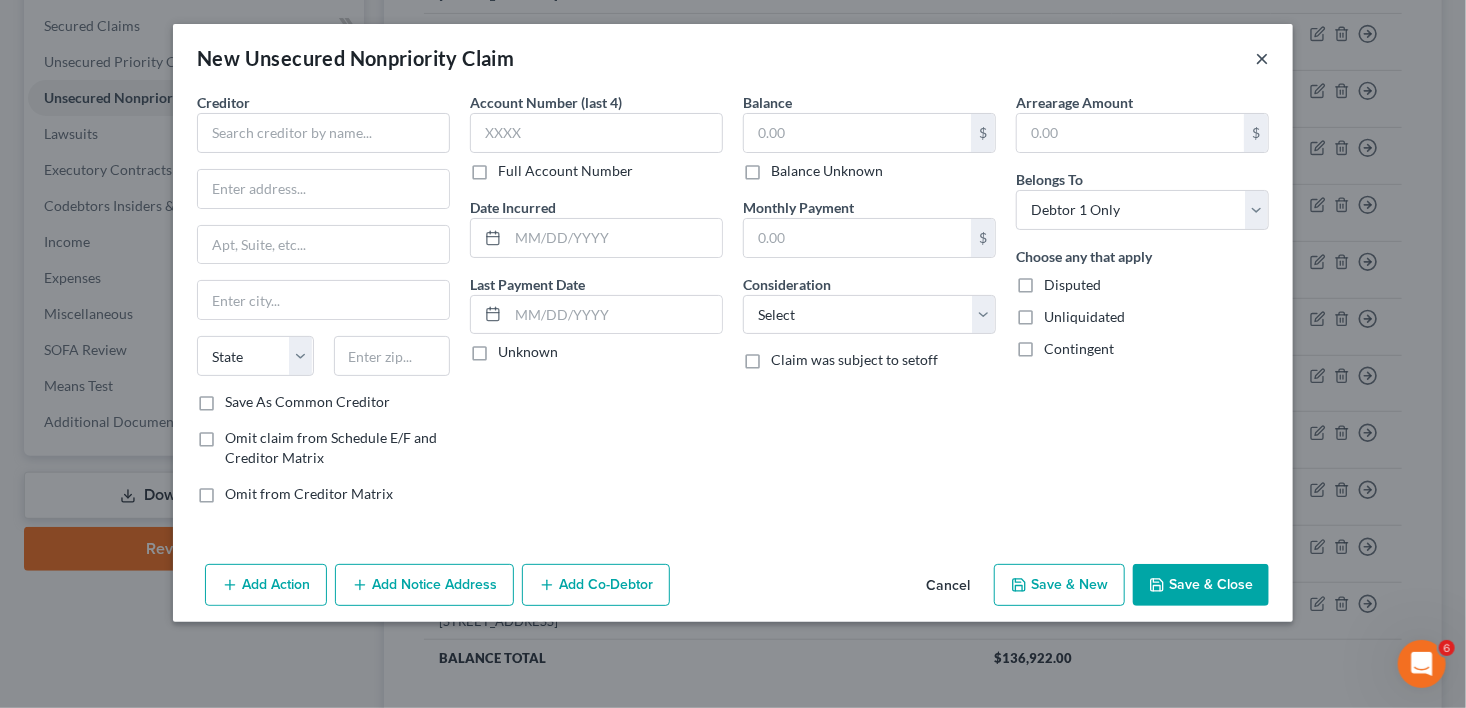click on "×" at bounding box center [1262, 58] 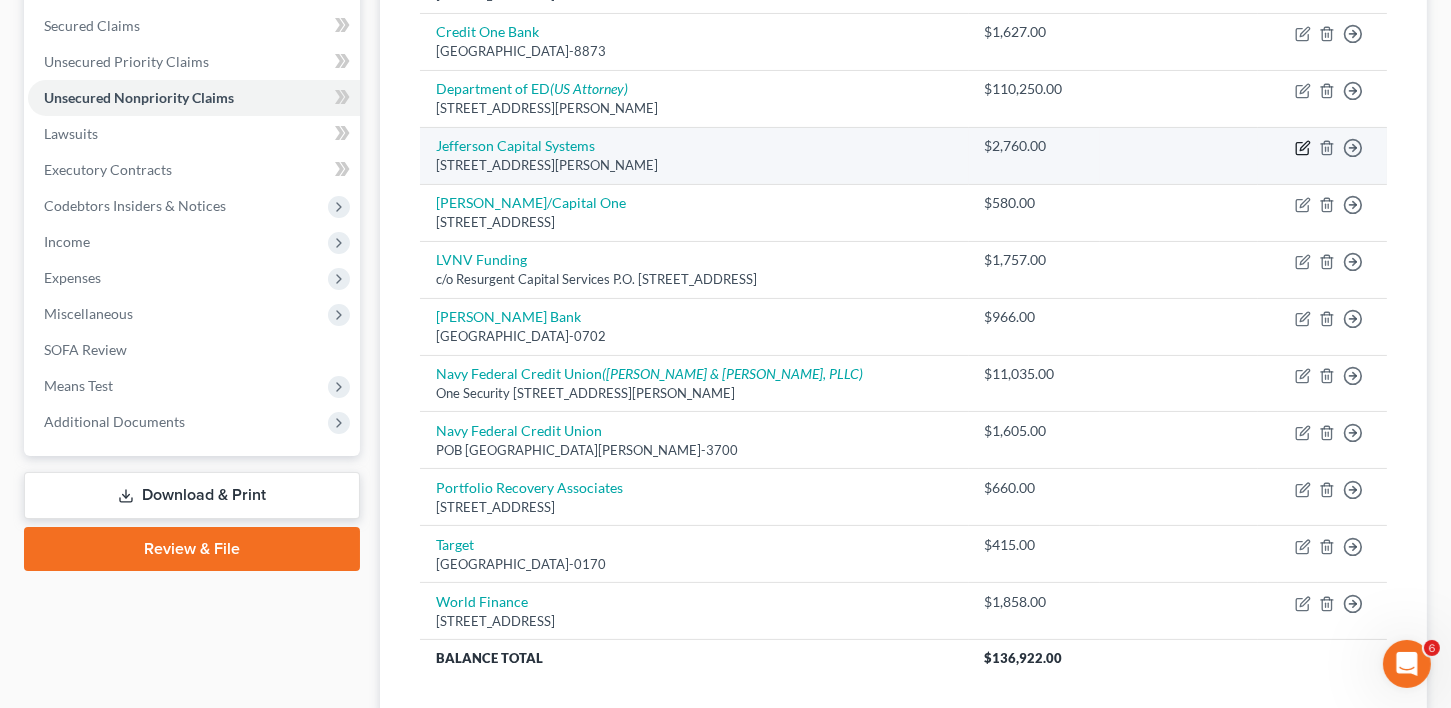 click 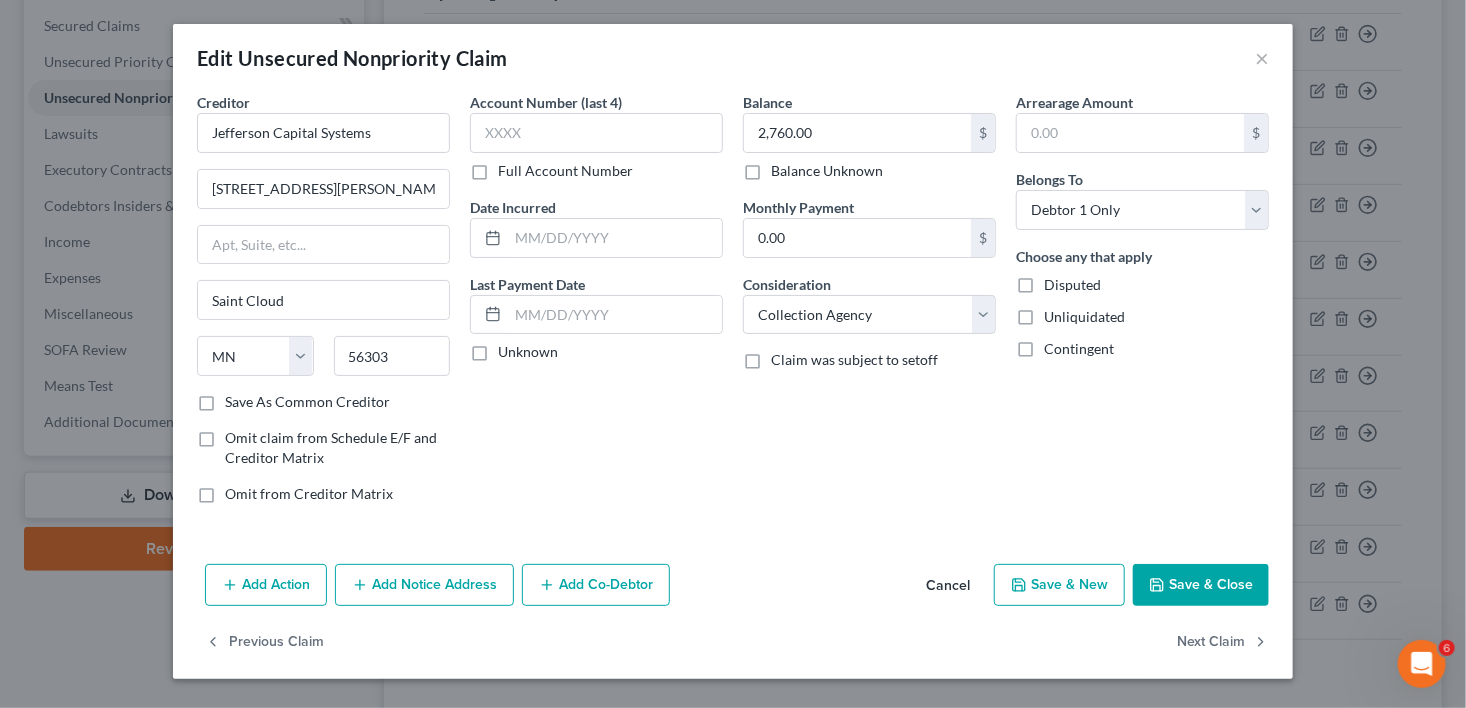 click on "Add Notice Address" at bounding box center (424, 585) 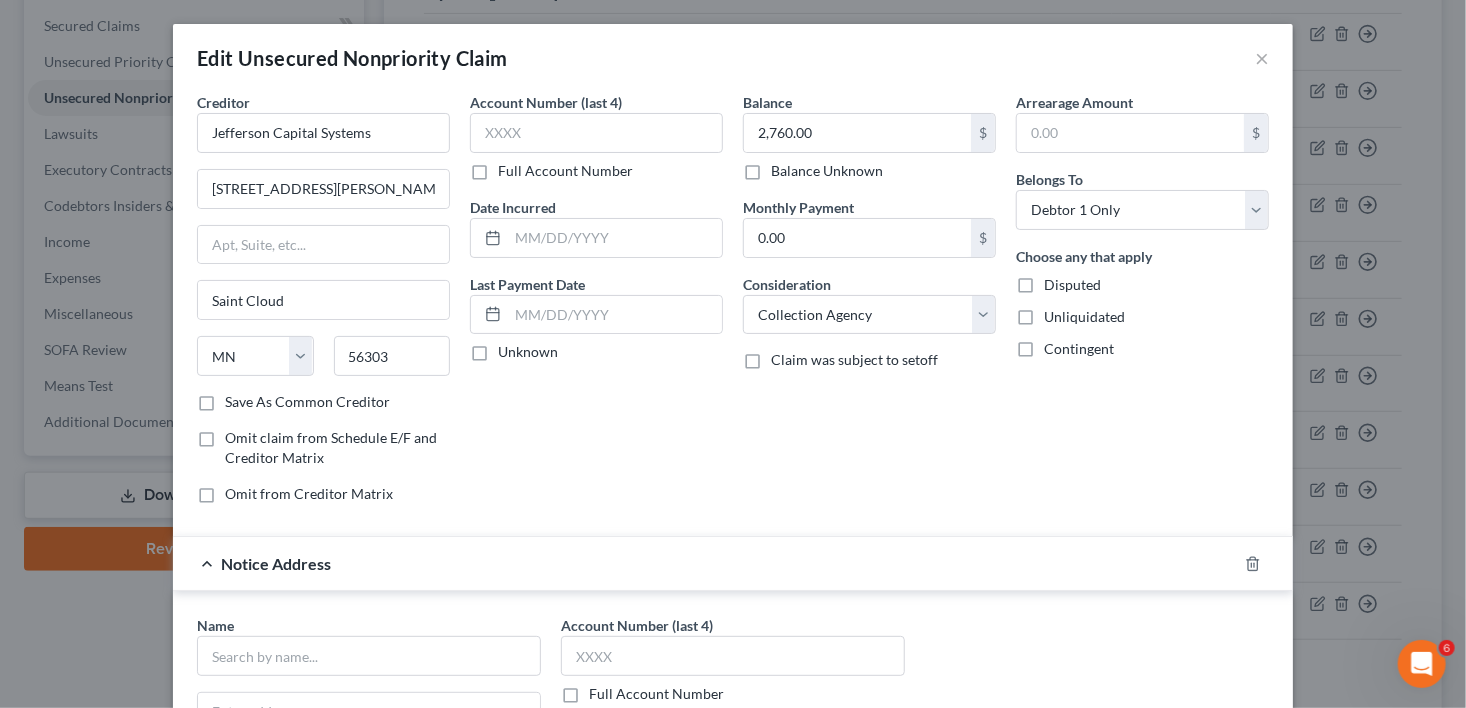 scroll, scrollTop: 421, scrollLeft: 0, axis: vertical 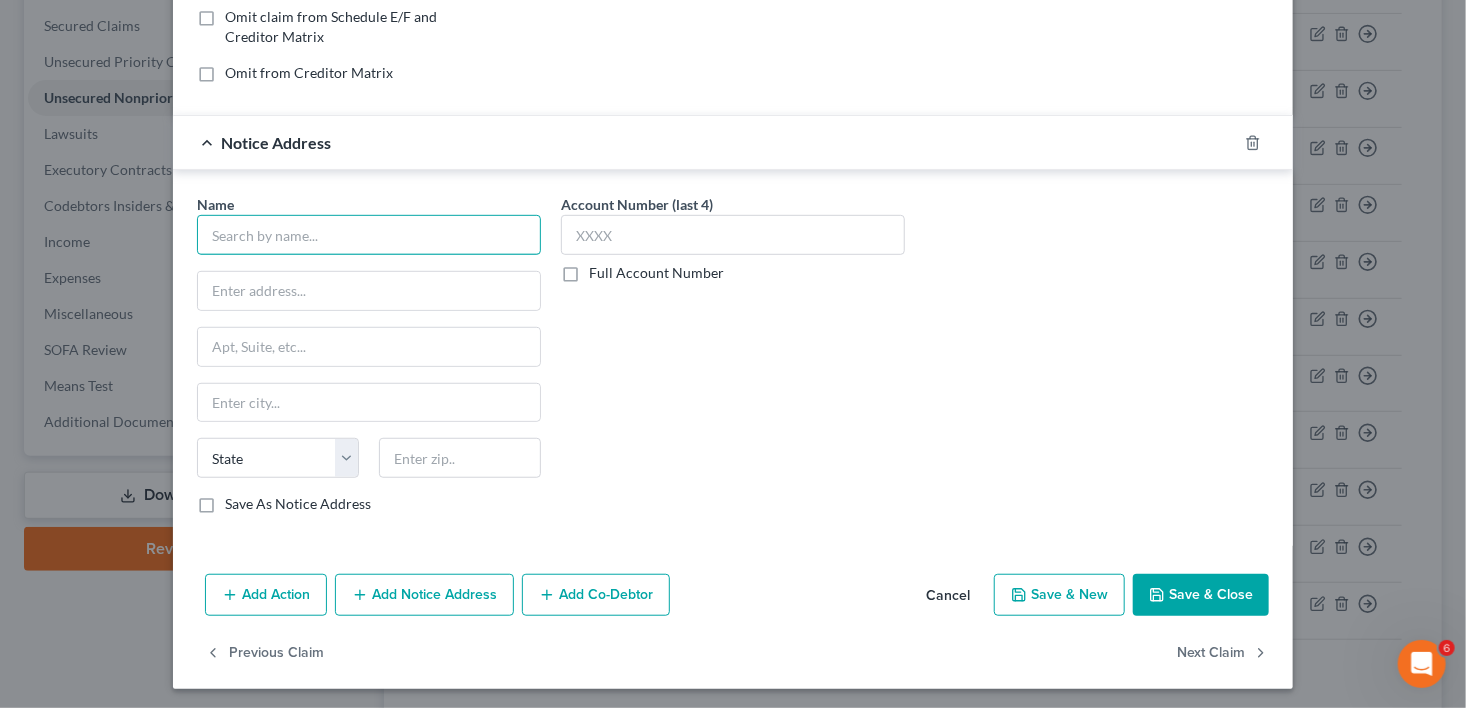 click at bounding box center (369, 235) 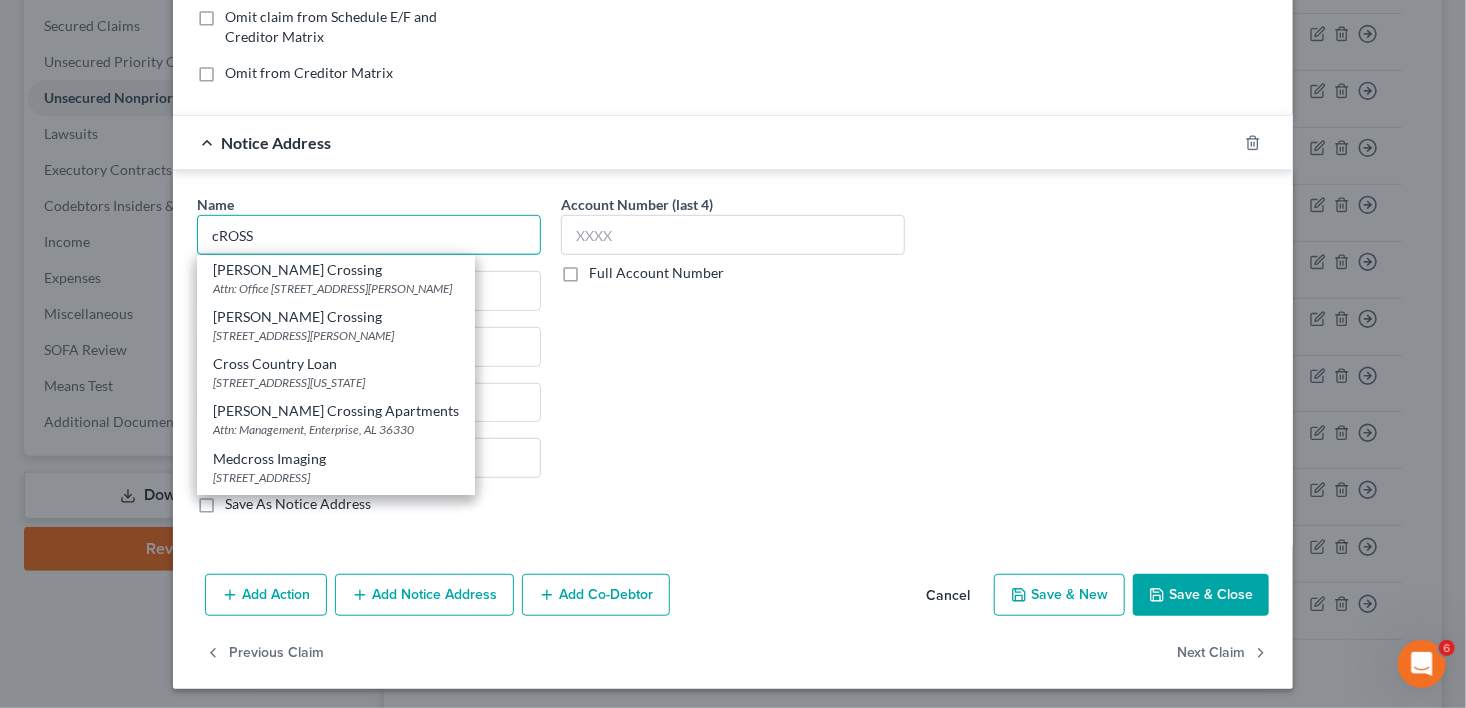 drag, startPoint x: 267, startPoint y: 233, endPoint x: 119, endPoint y: 228, distance: 148.08444 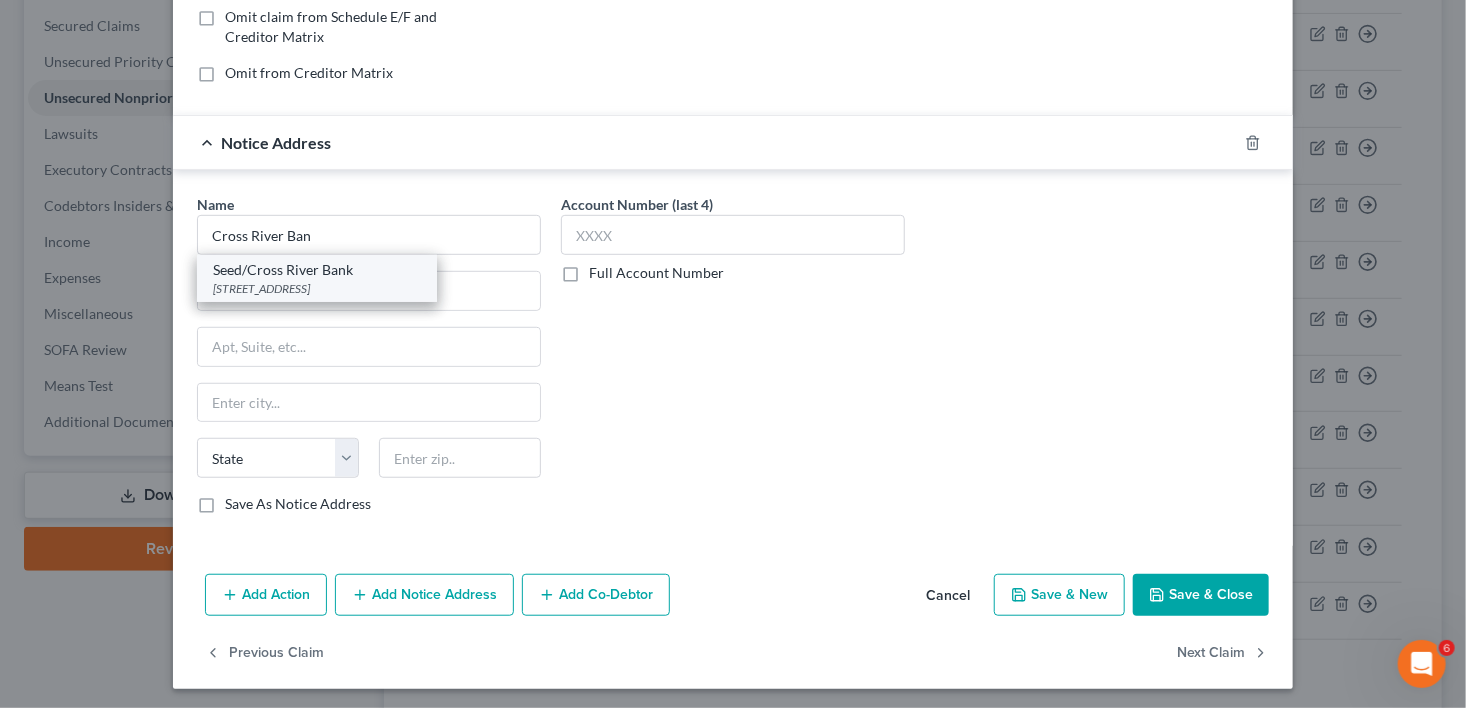 click on "Seed/Cross River Bank" at bounding box center [317, 270] 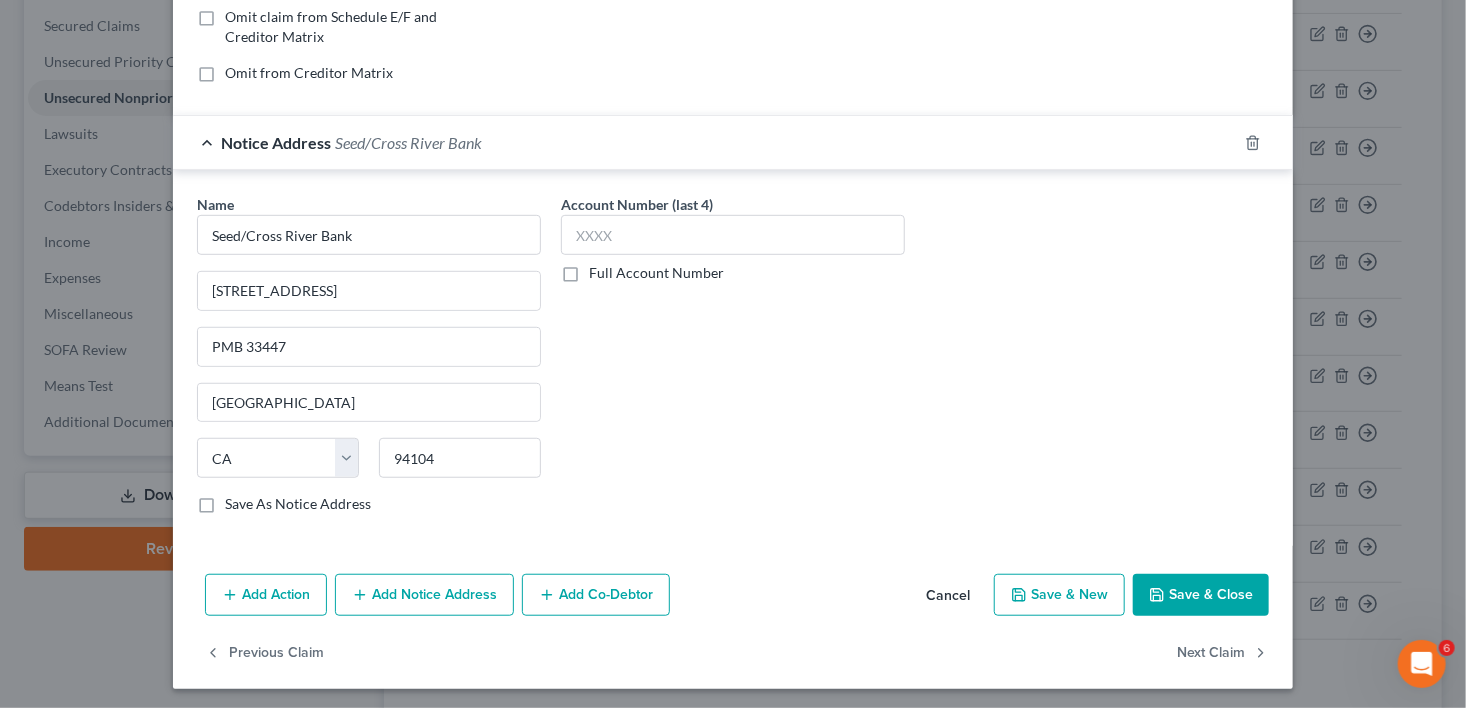 click on "Add Notice Address" at bounding box center [424, 595] 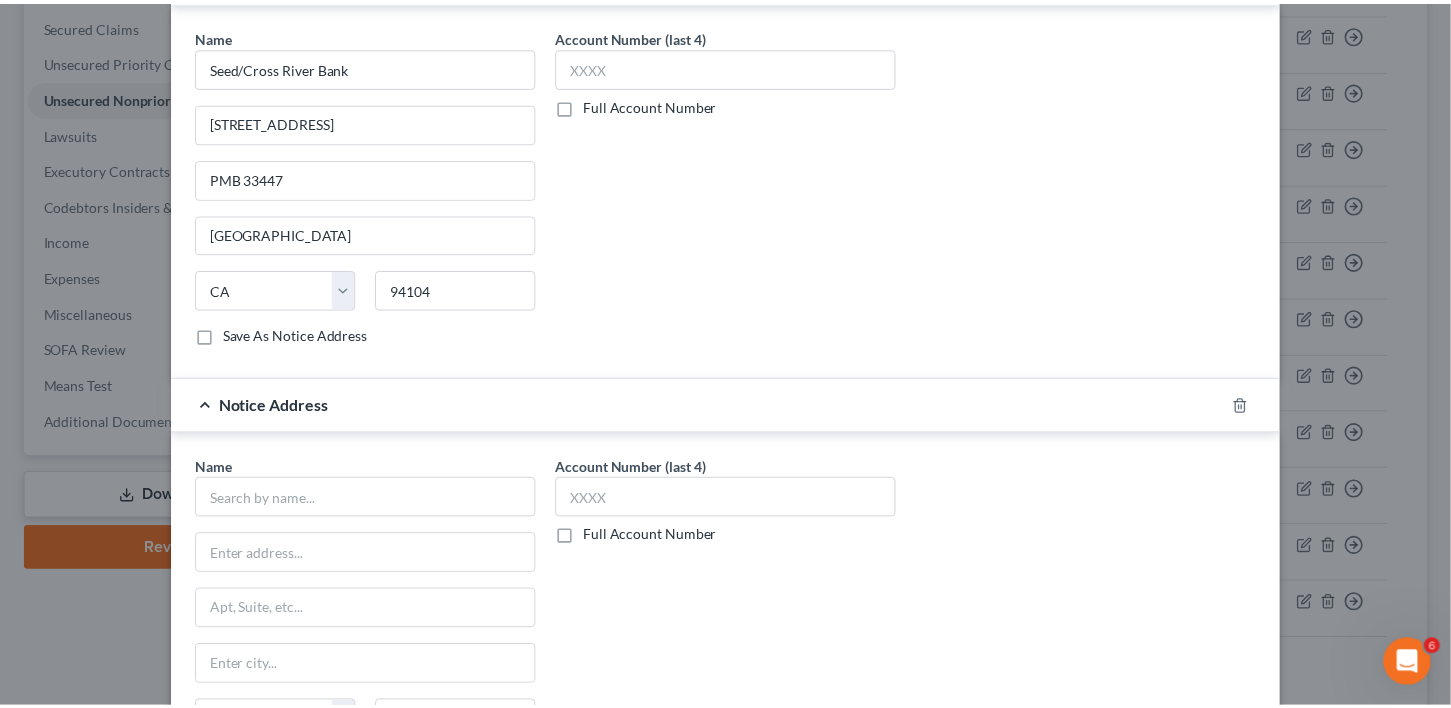 scroll, scrollTop: 849, scrollLeft: 0, axis: vertical 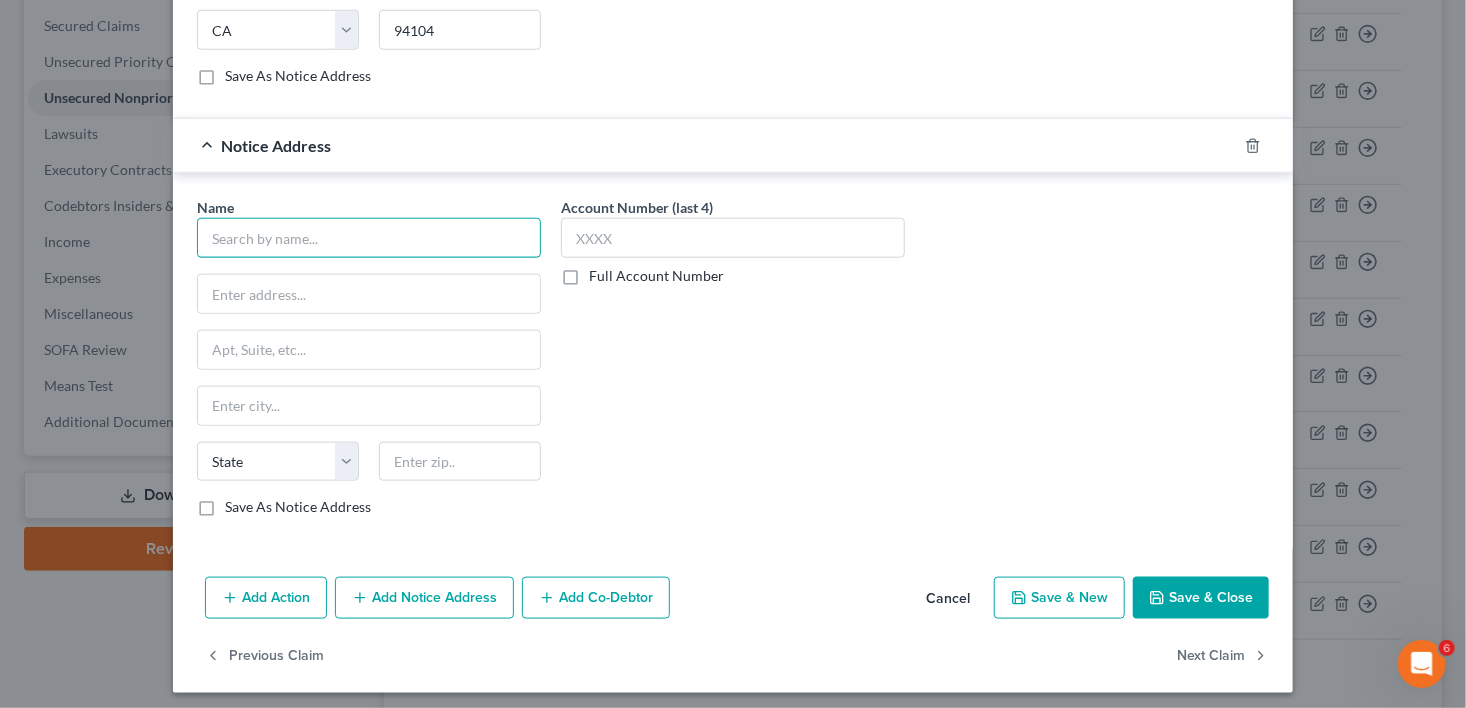 click at bounding box center (369, 238) 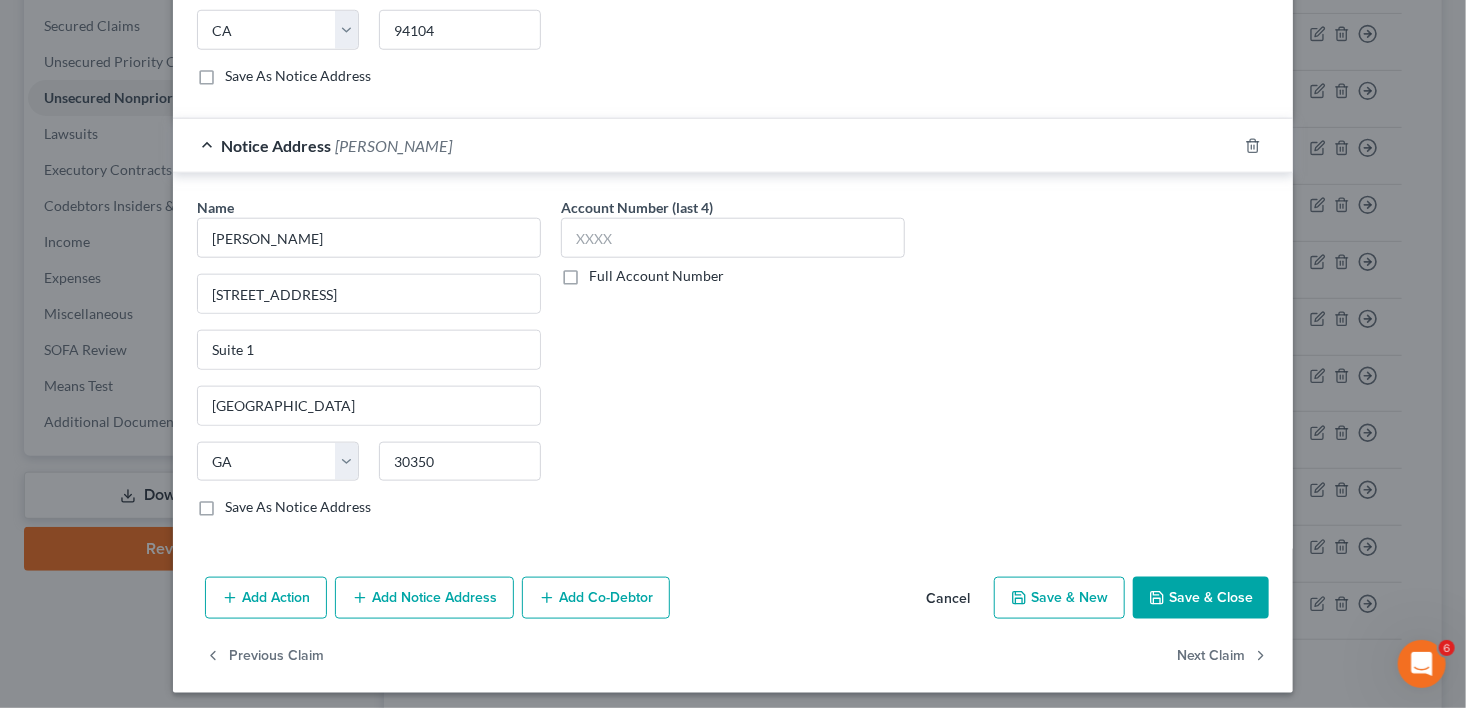 click on "Save As Notice Address" at bounding box center [298, 507] 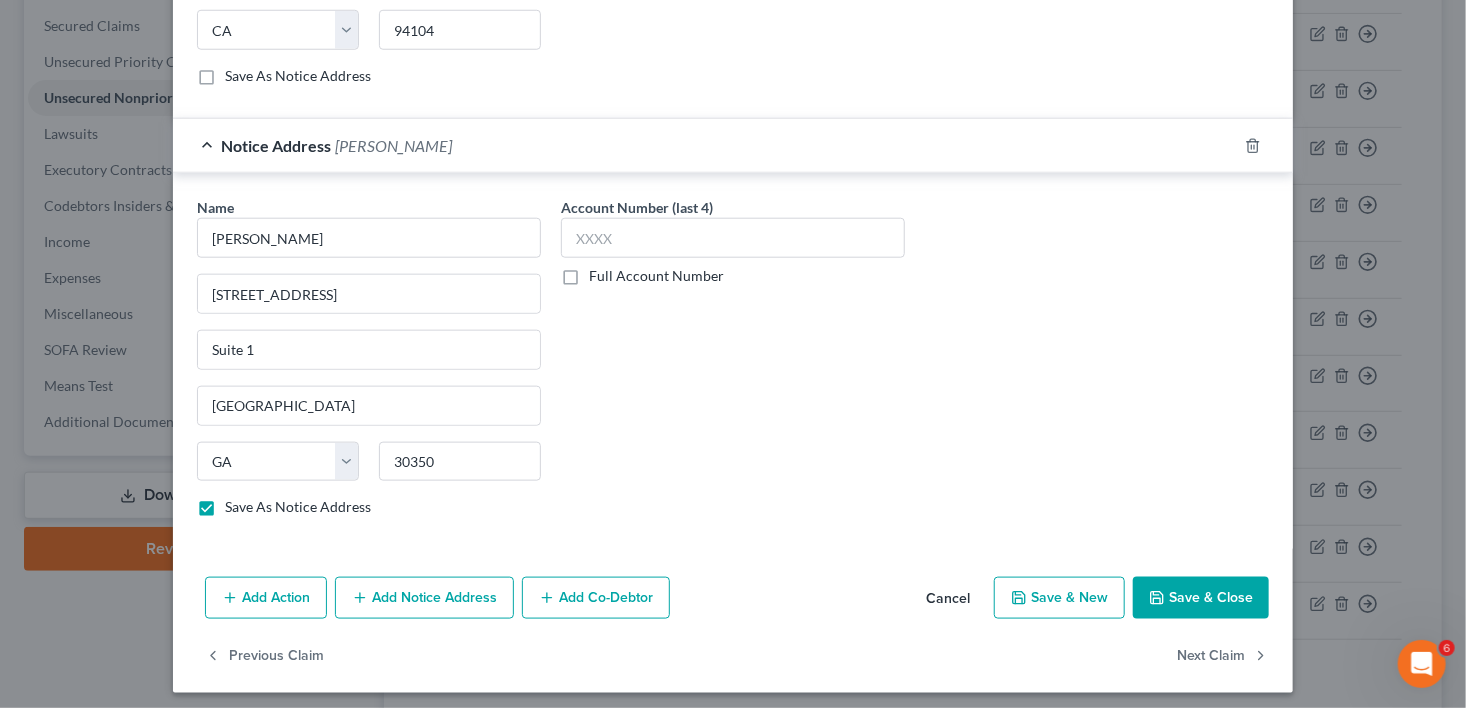 click on "Save & Close" at bounding box center (1201, 598) 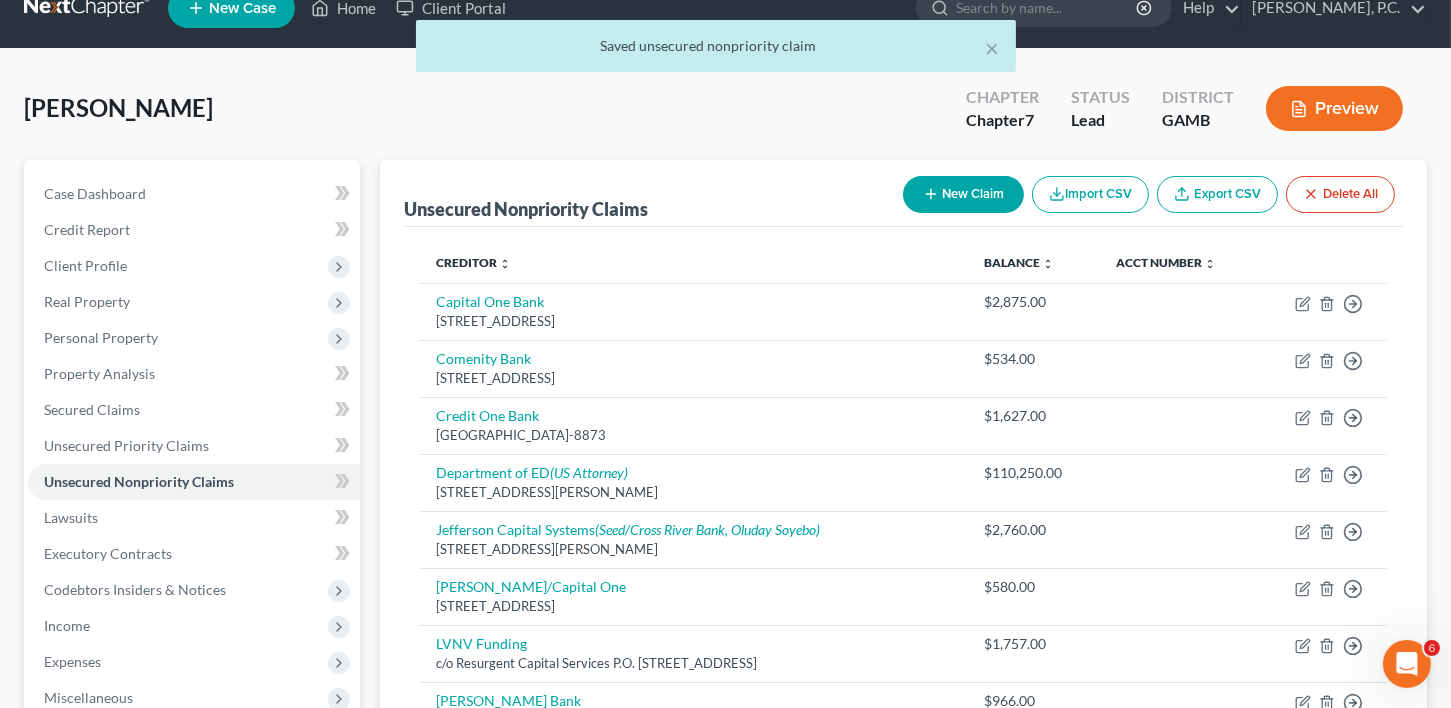 scroll, scrollTop: 0, scrollLeft: 0, axis: both 